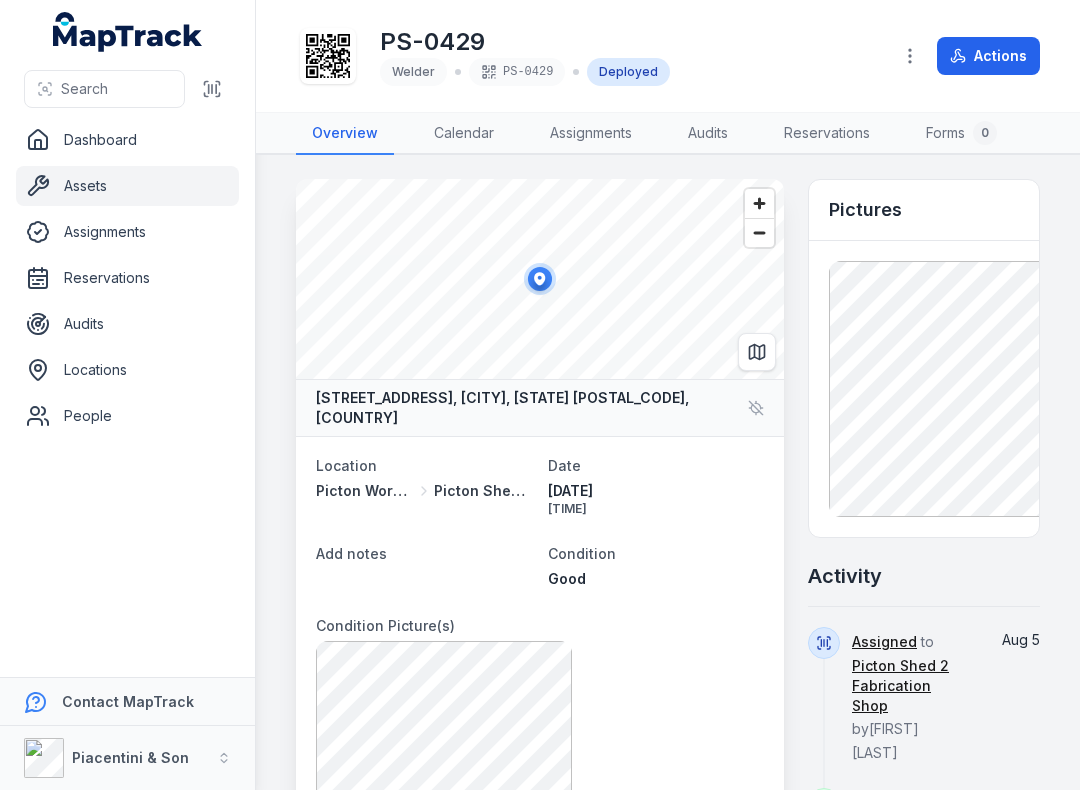 scroll, scrollTop: 0, scrollLeft: 0, axis: both 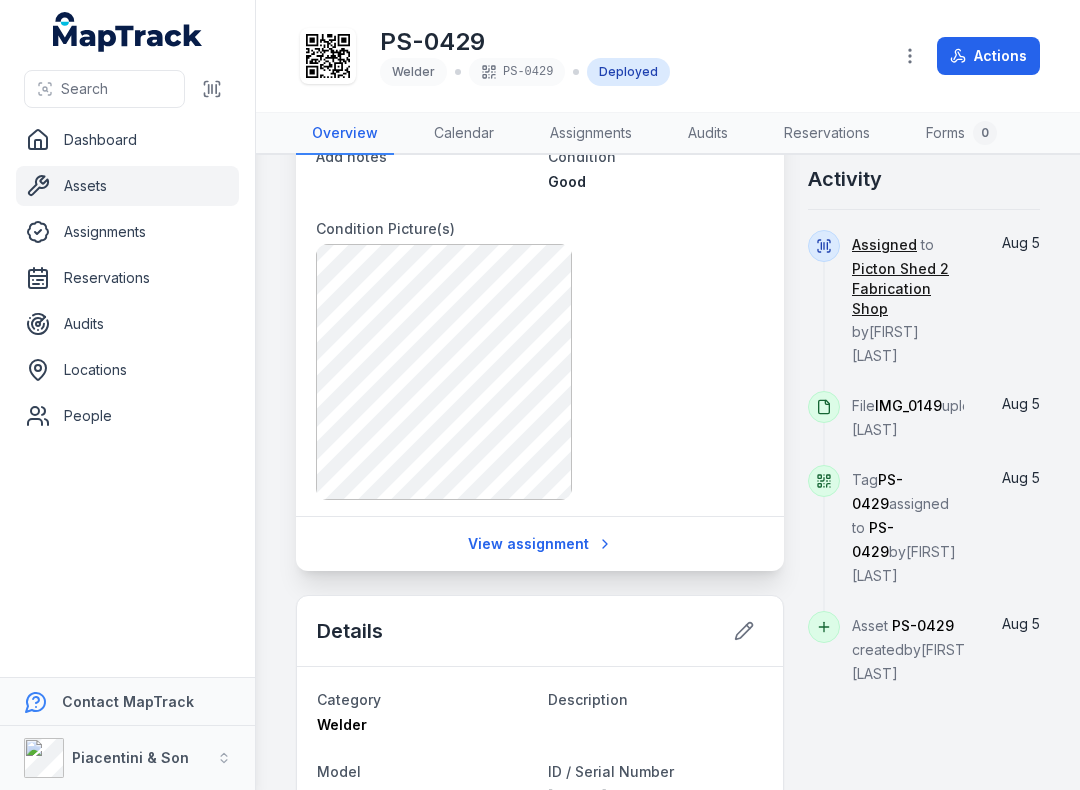 click 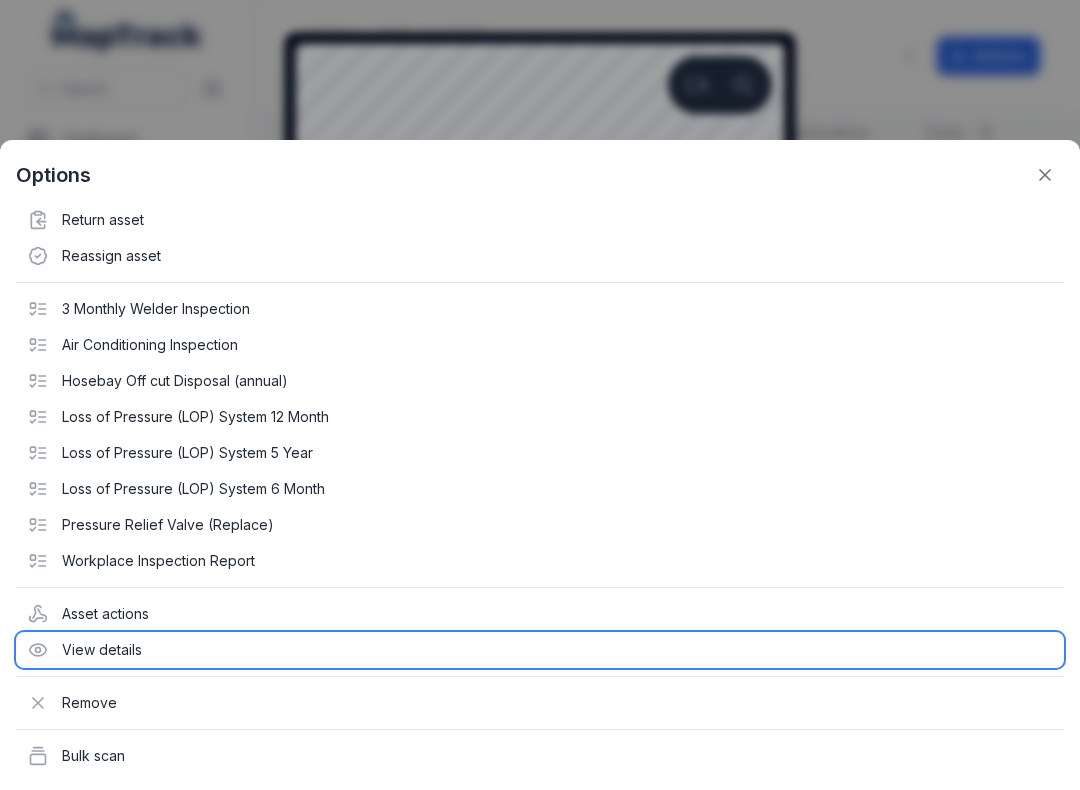 click on "View details" at bounding box center (540, 650) 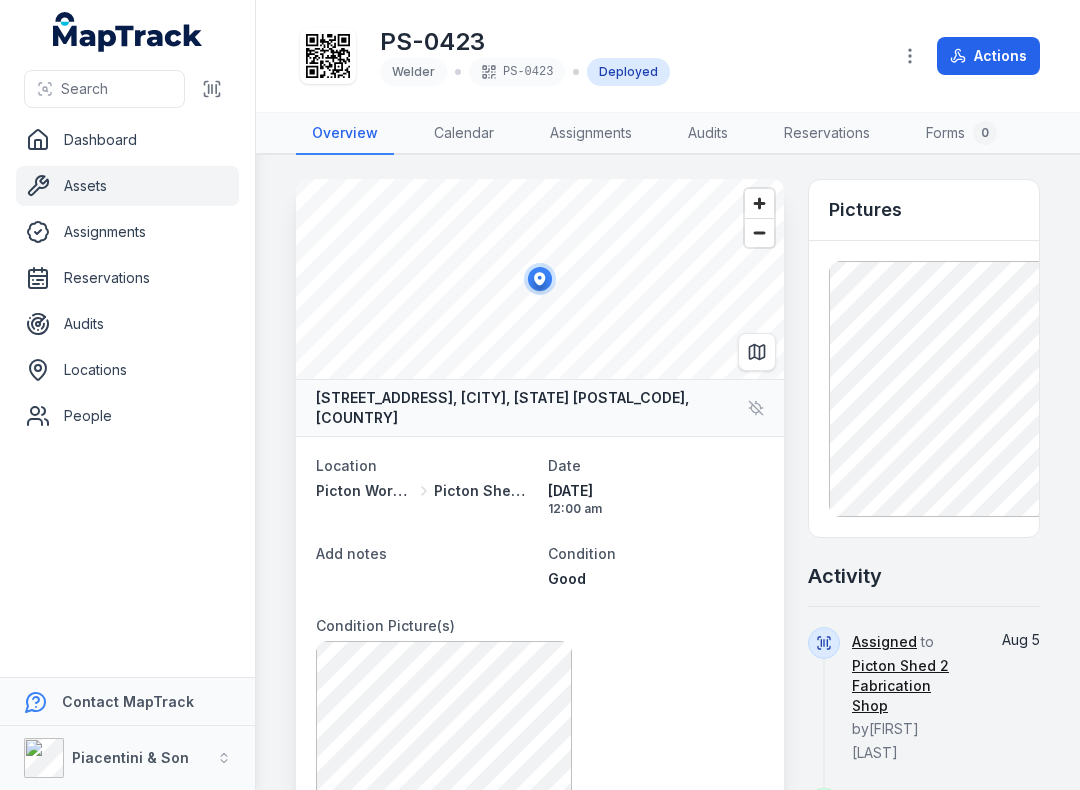 scroll, scrollTop: 0, scrollLeft: 0, axis: both 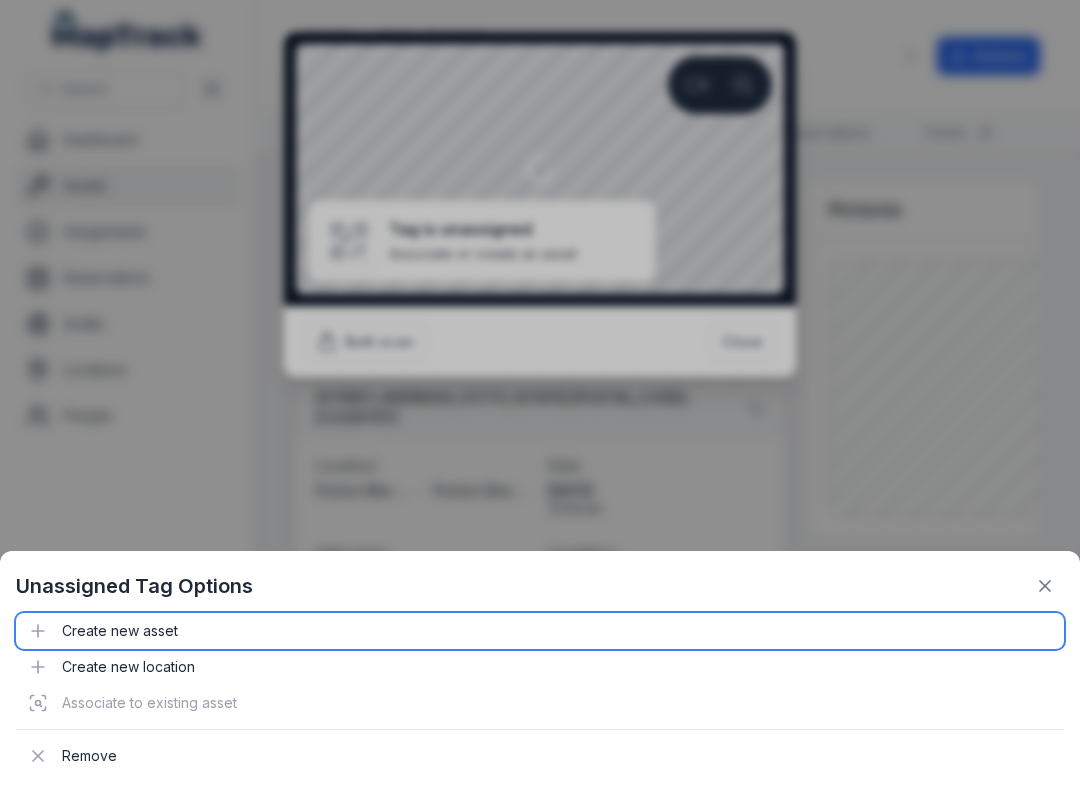 click on "Create new asset" at bounding box center (540, 631) 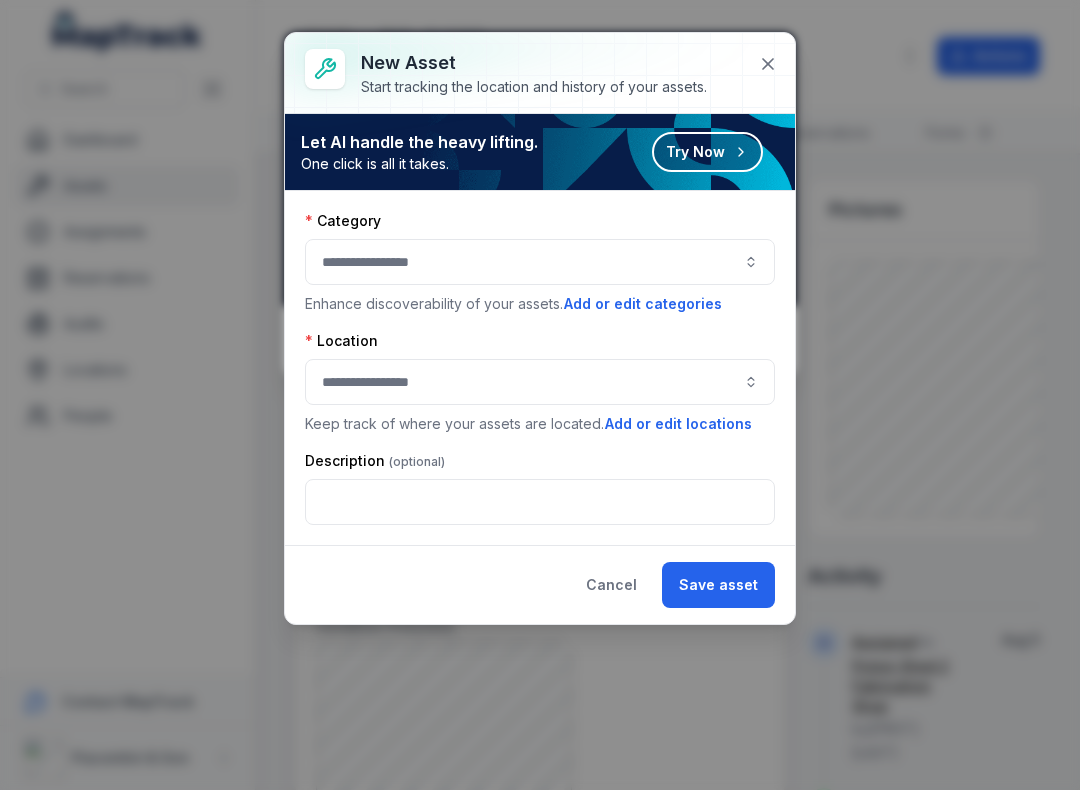 click at bounding box center [540, 262] 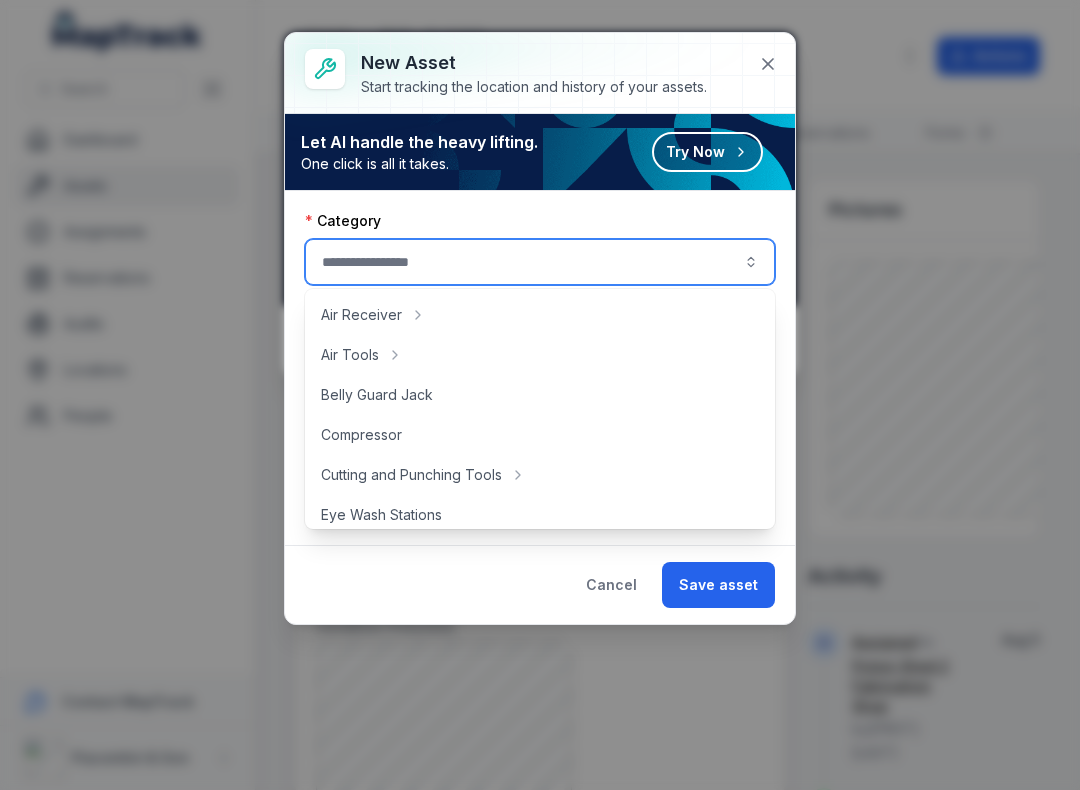 click at bounding box center (540, 262) 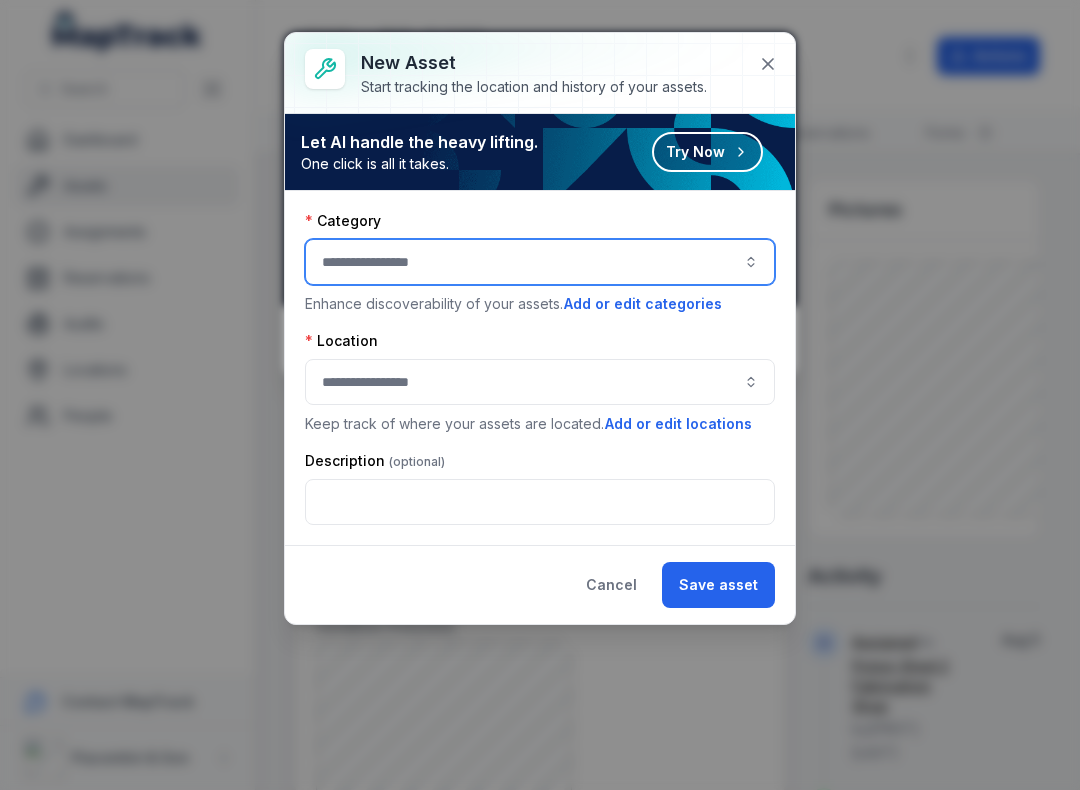 click at bounding box center (540, 262) 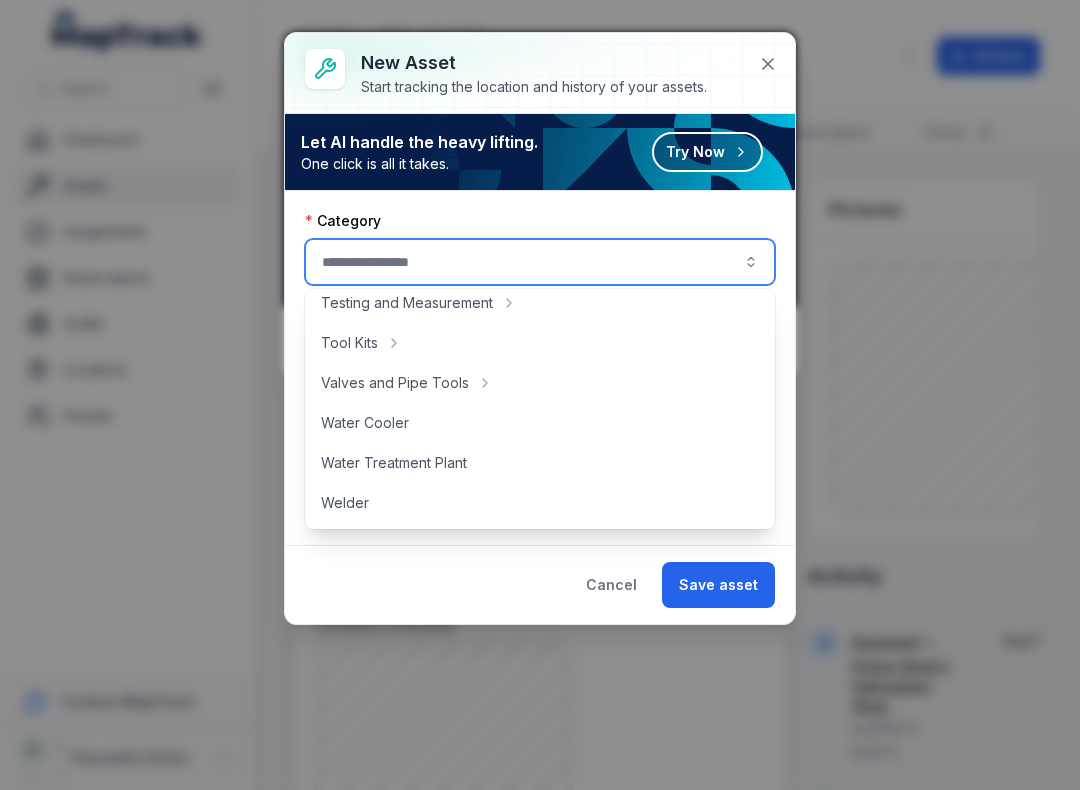 scroll, scrollTop: 892, scrollLeft: 0, axis: vertical 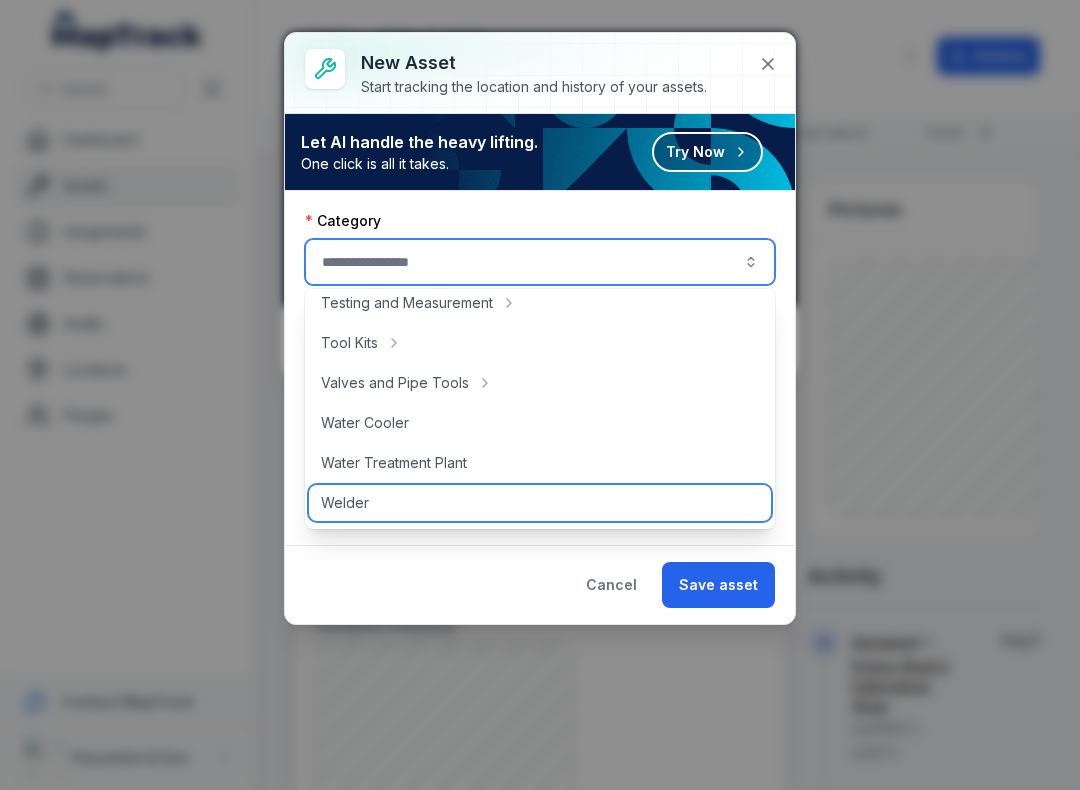 click on "Welder" at bounding box center [540, 503] 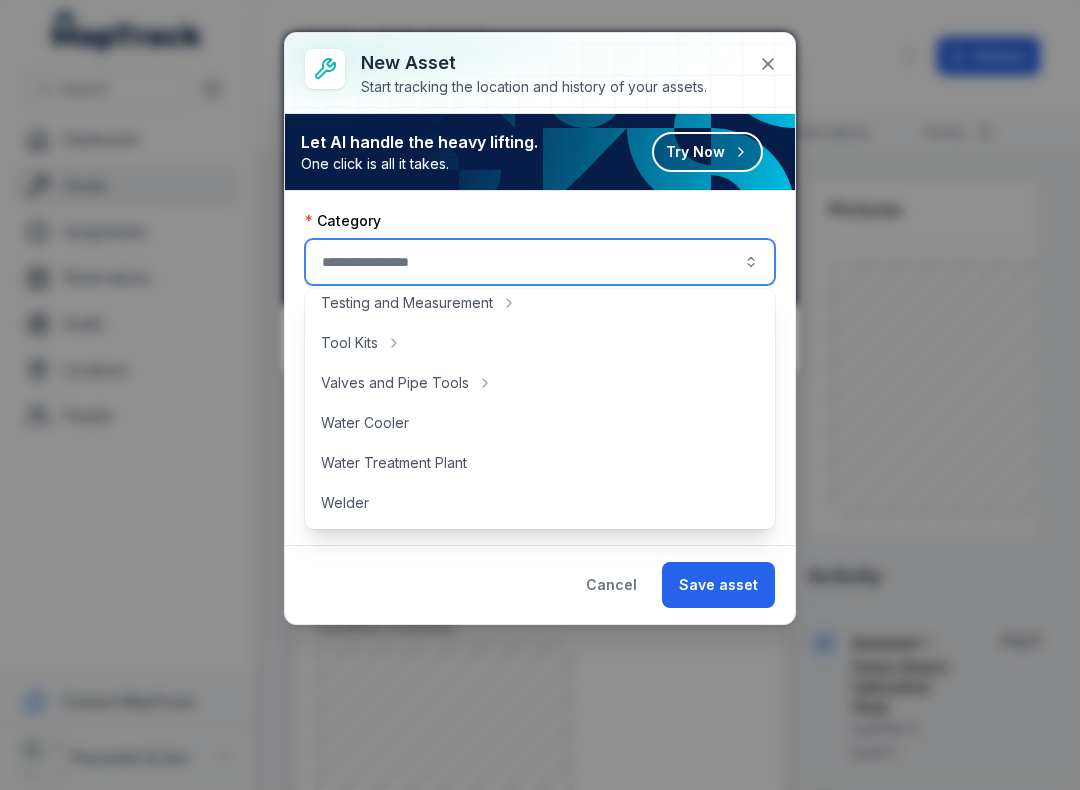 type on "******" 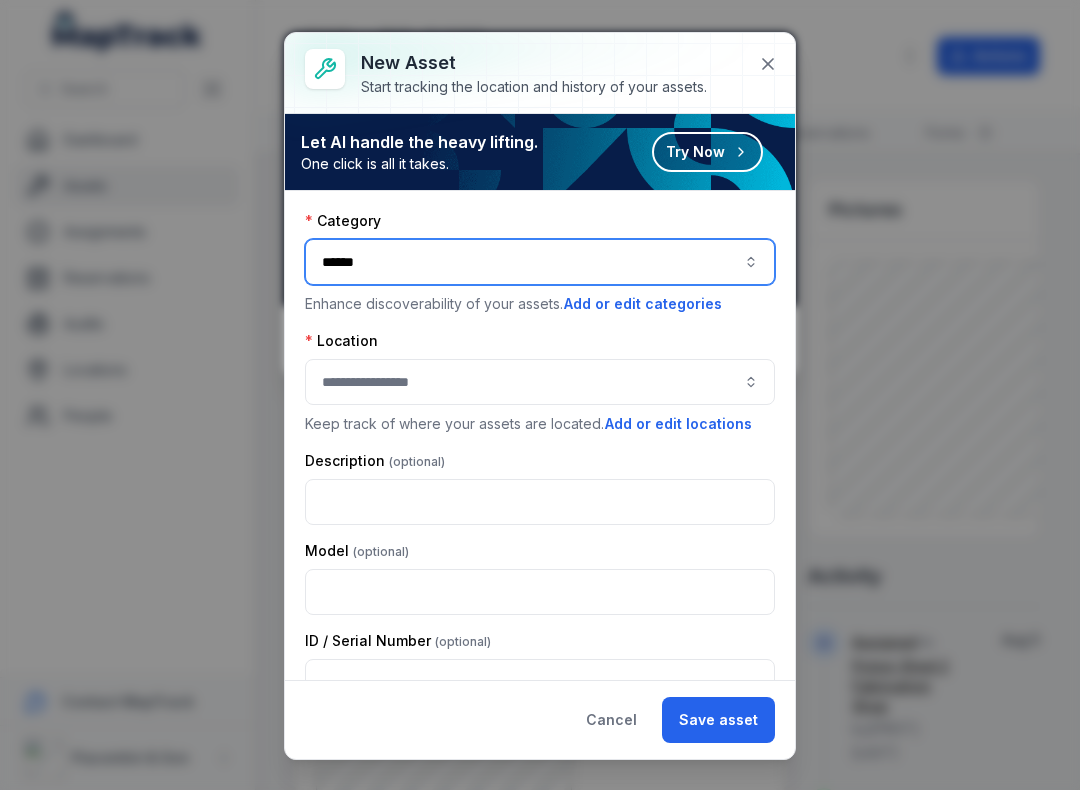 click at bounding box center (540, 382) 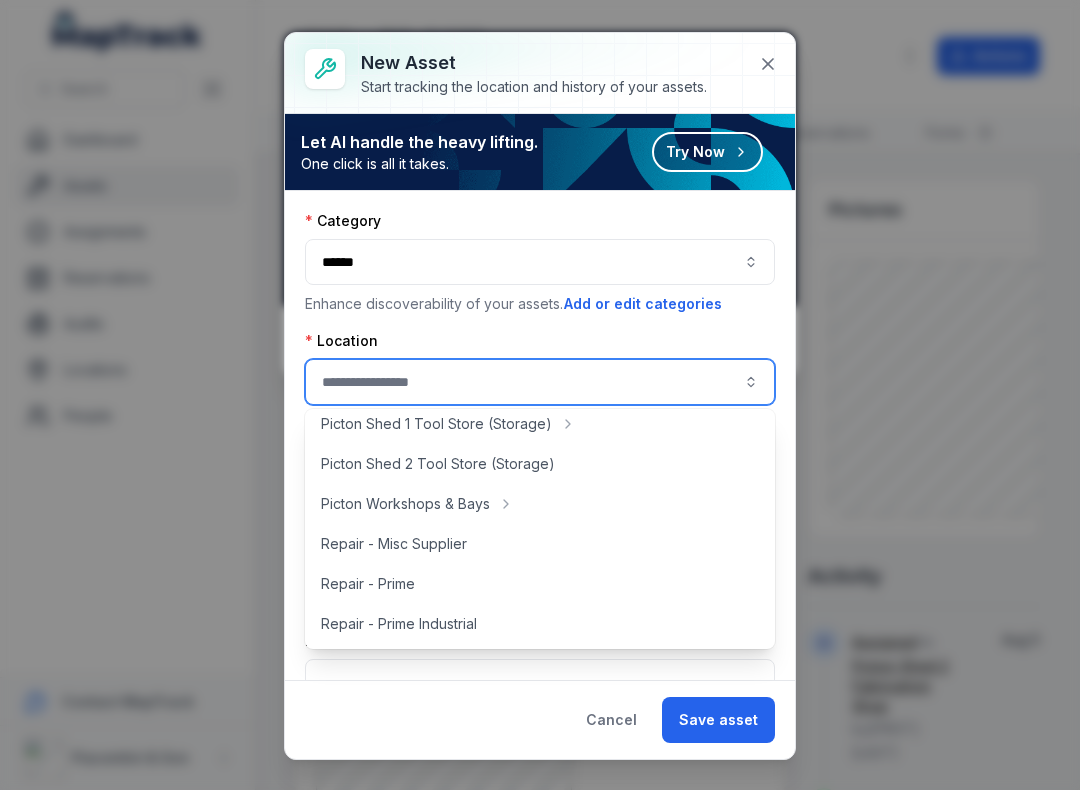 scroll, scrollTop: 413, scrollLeft: 0, axis: vertical 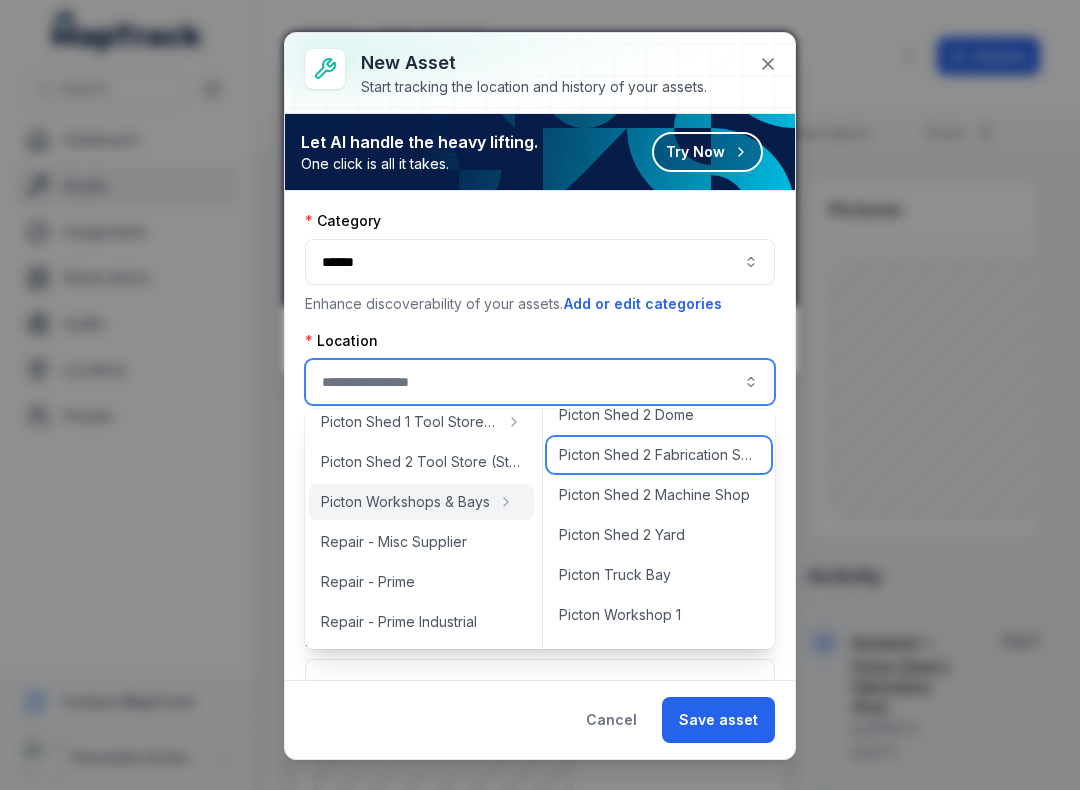click on "Picton Shed 2 Fabrication Shop" at bounding box center [659, 455] 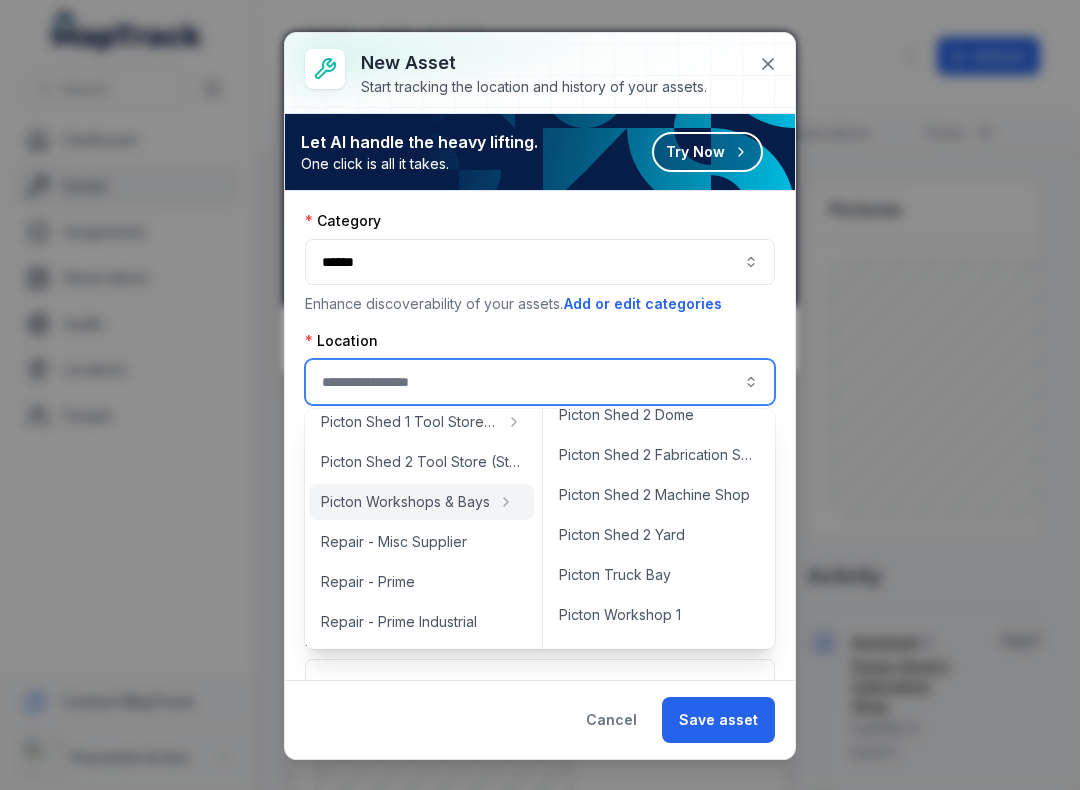 type on "**********" 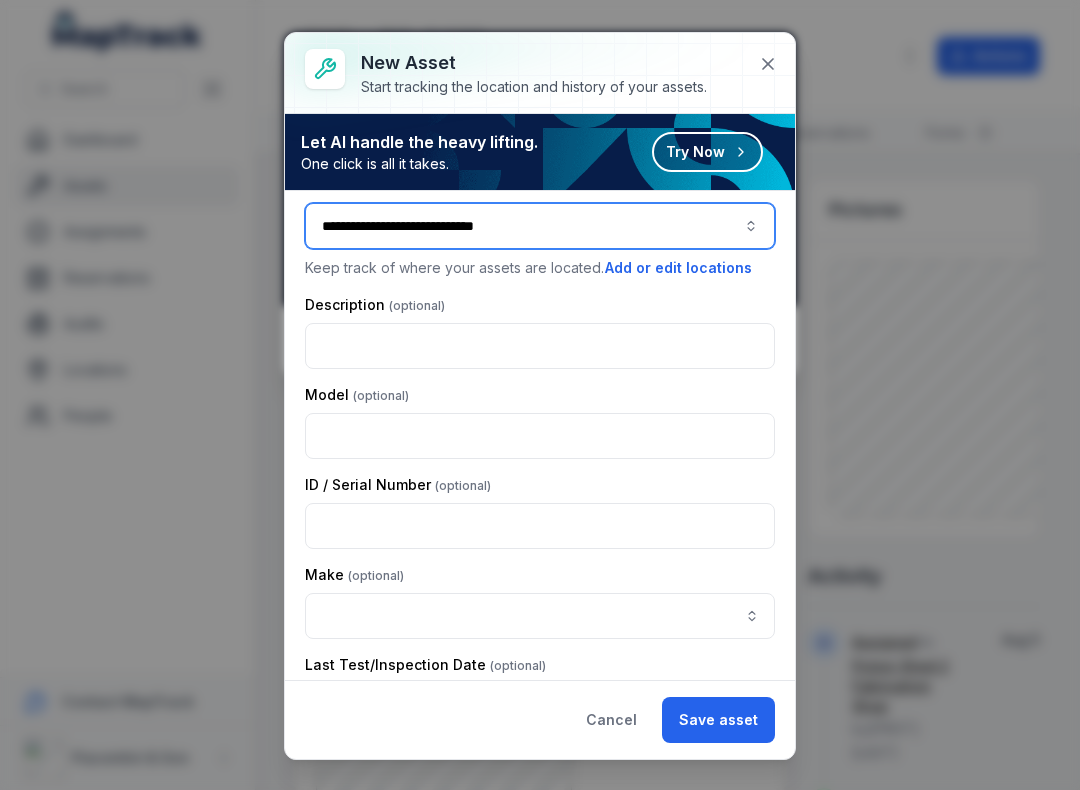 scroll, scrollTop: 157, scrollLeft: 0, axis: vertical 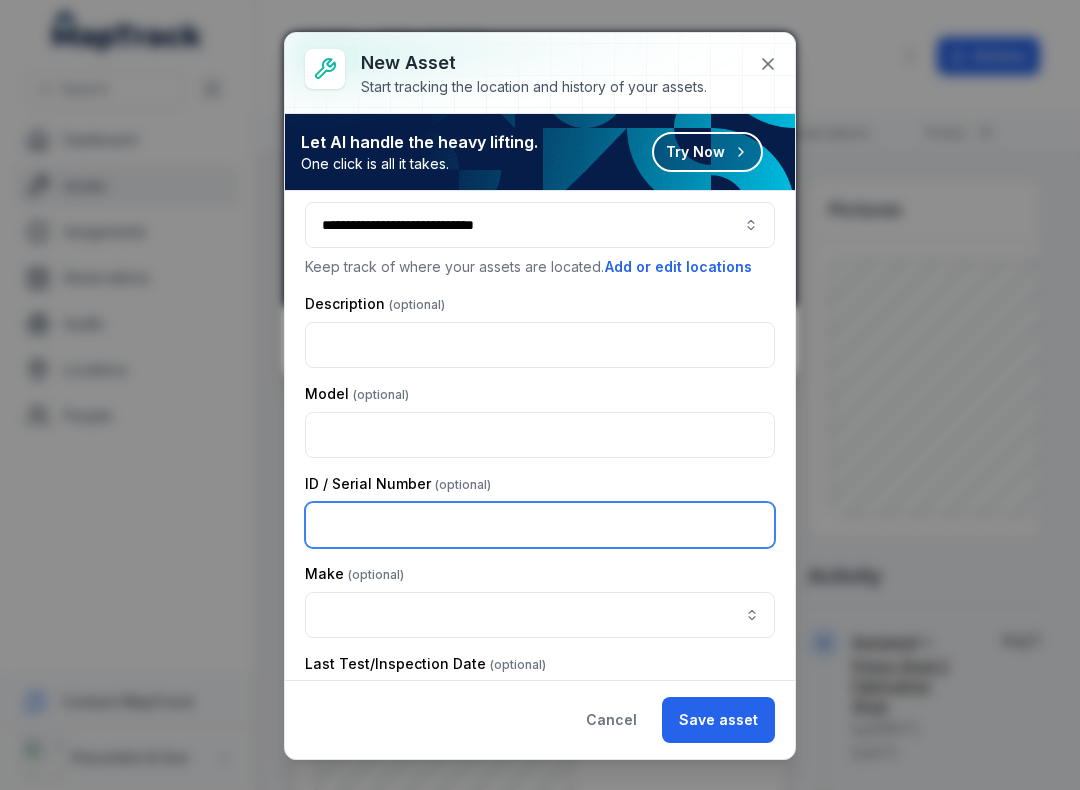 click at bounding box center (540, 525) 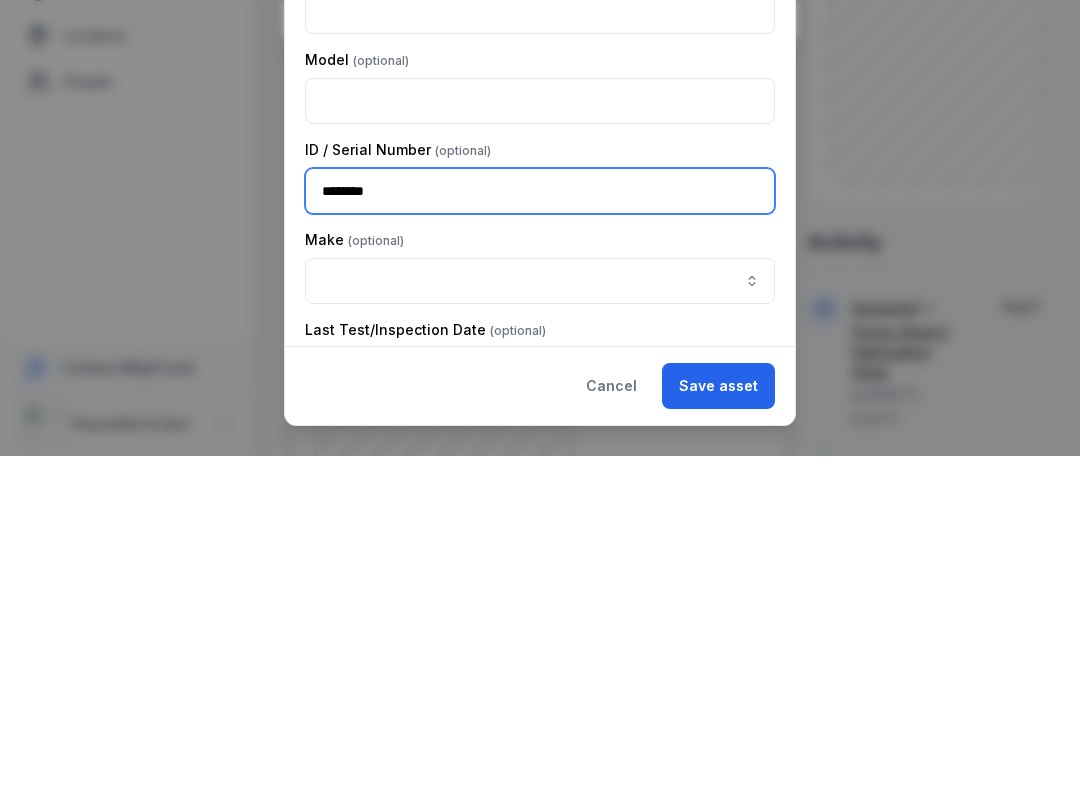type on "********" 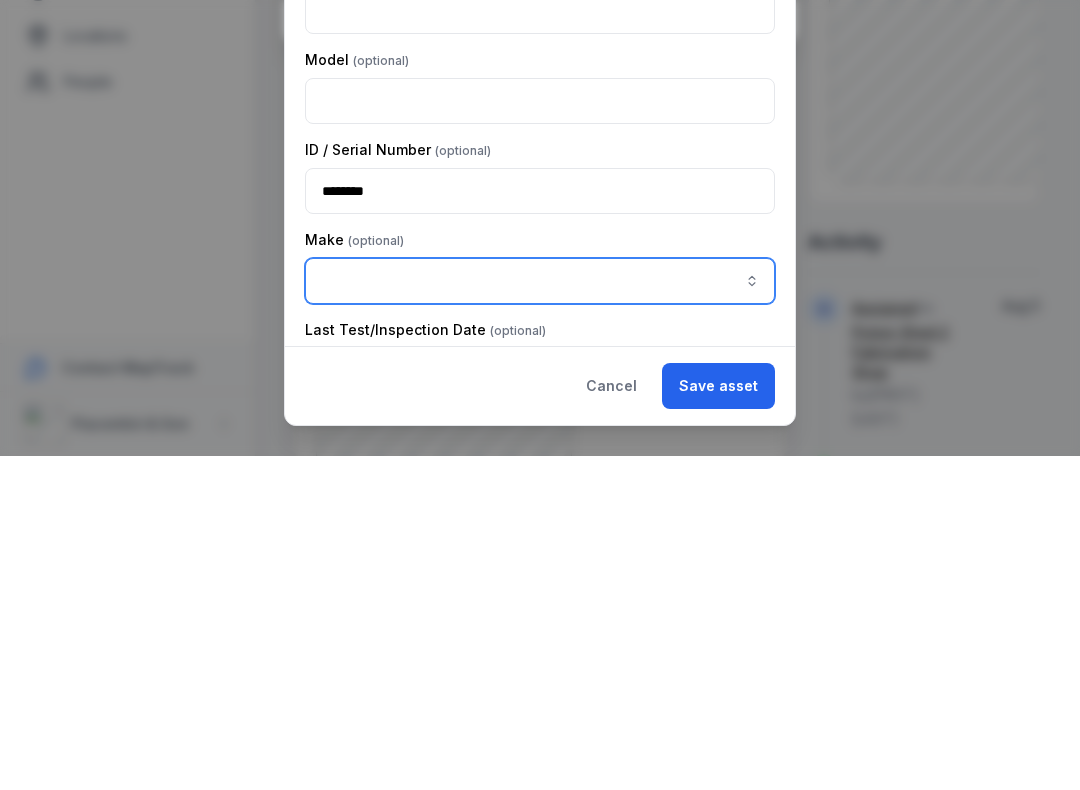 click at bounding box center (540, 615) 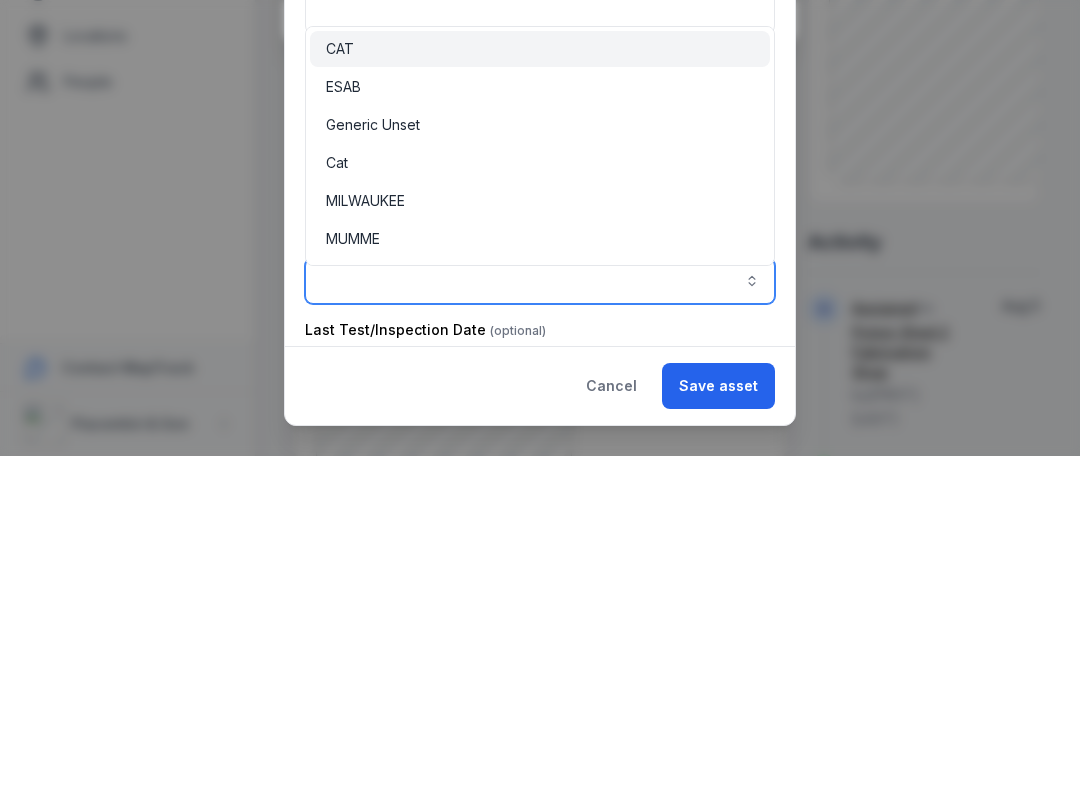 click on "ESAB" at bounding box center [343, 421] 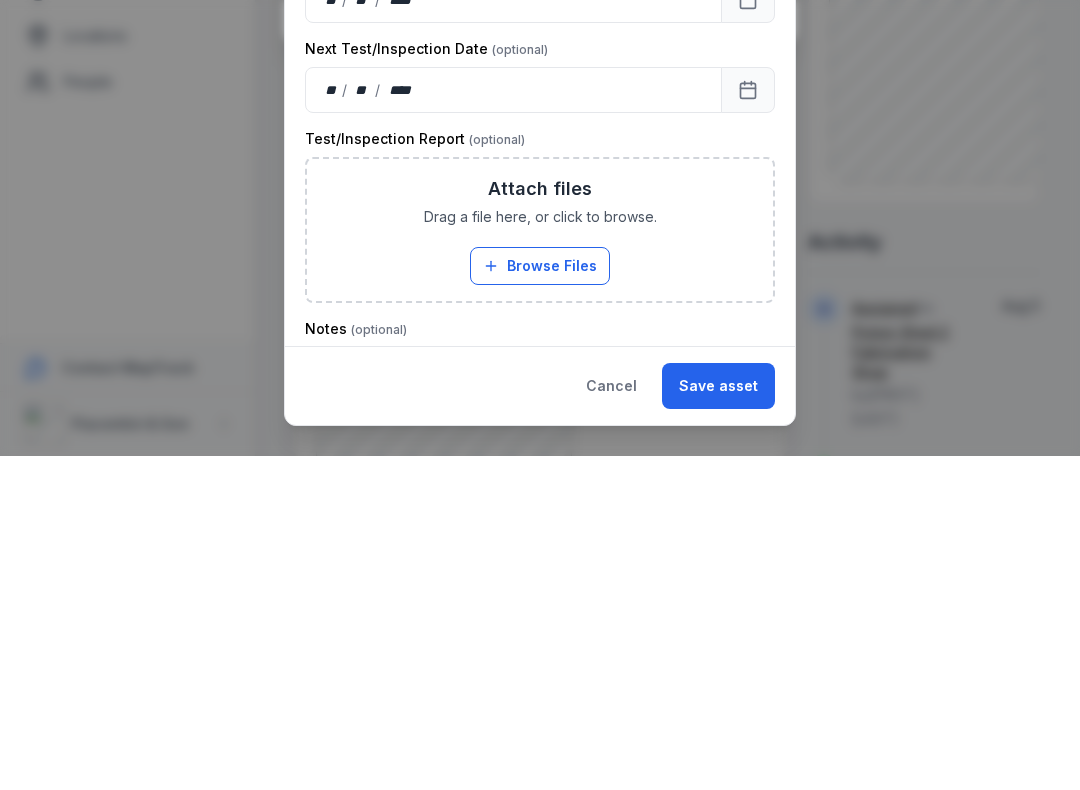 scroll, scrollTop: 527, scrollLeft: 0, axis: vertical 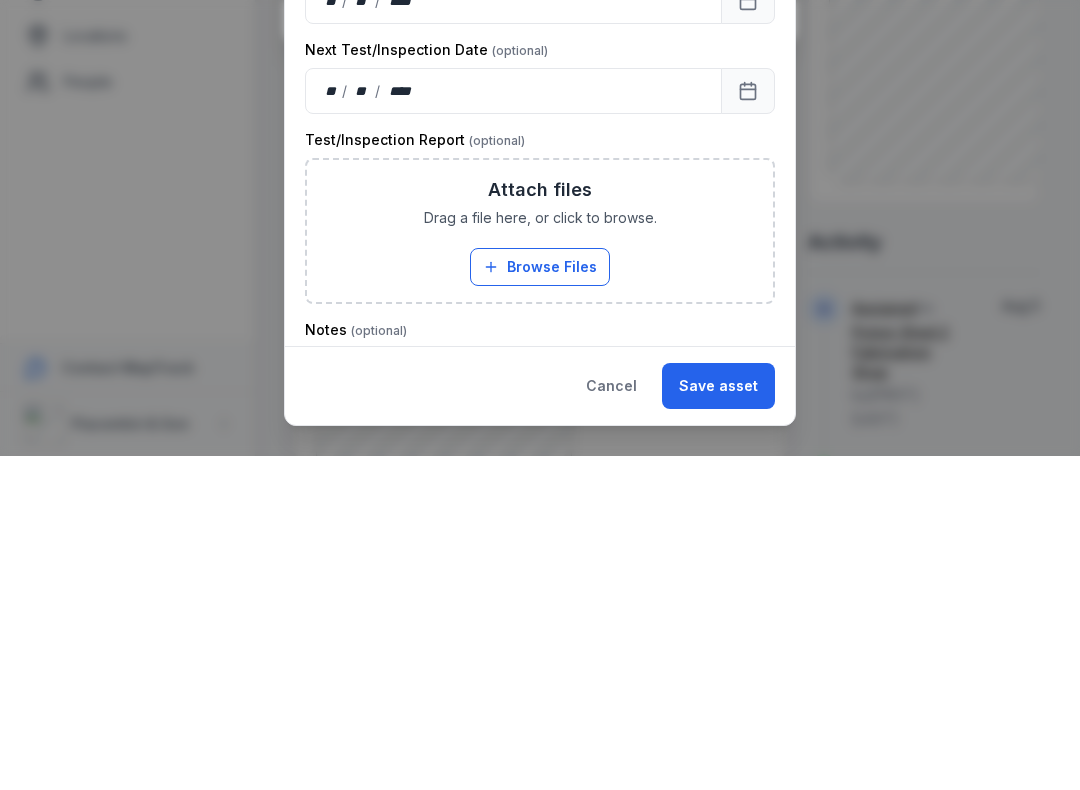 click on "Browse Files" at bounding box center [540, 601] 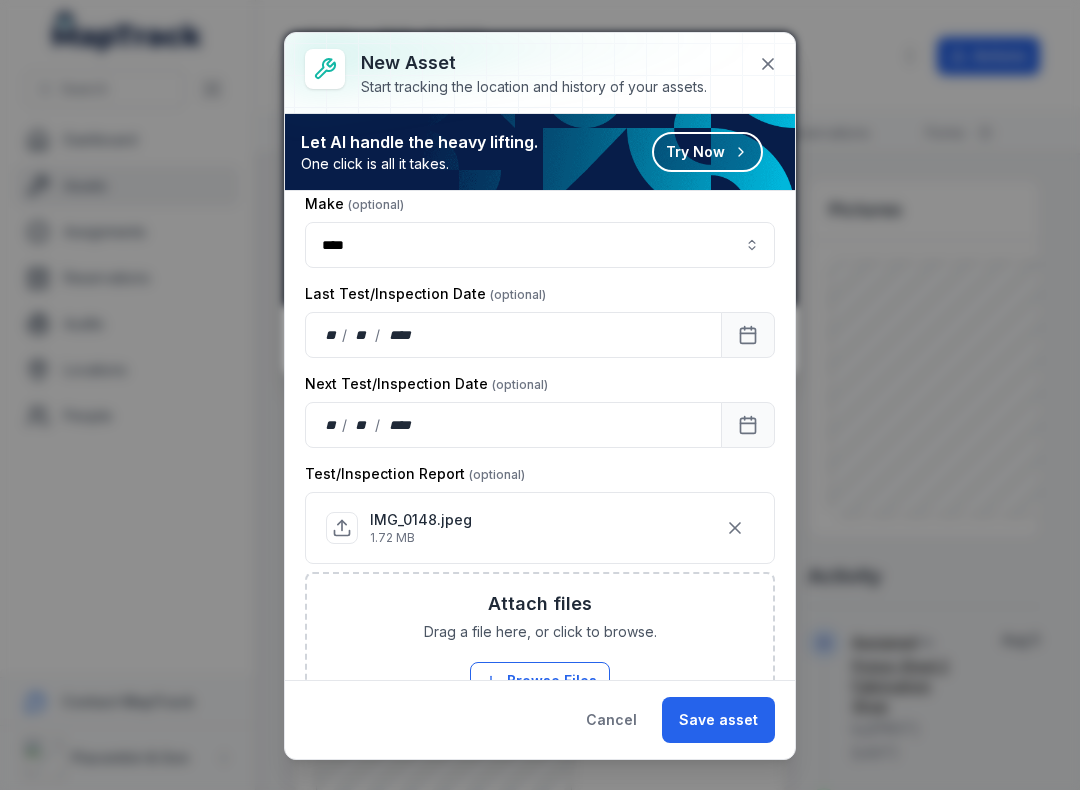 click on "Save asset" at bounding box center (718, 720) 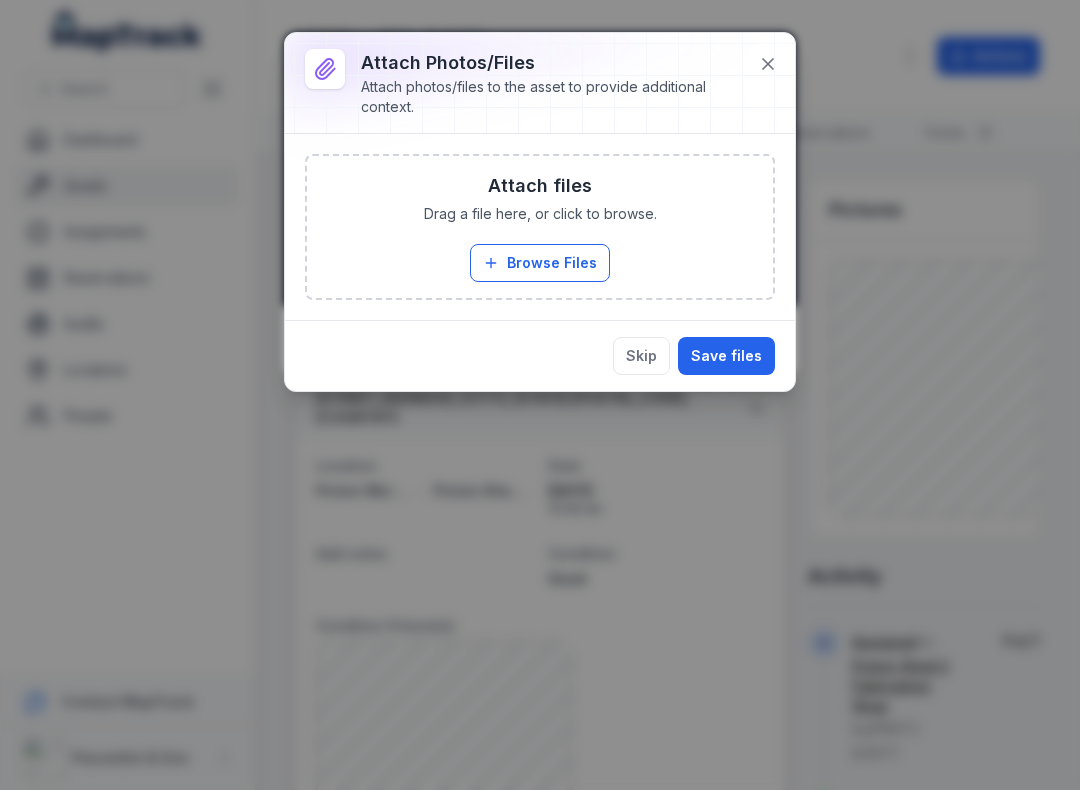 click on "Save files" at bounding box center (726, 356) 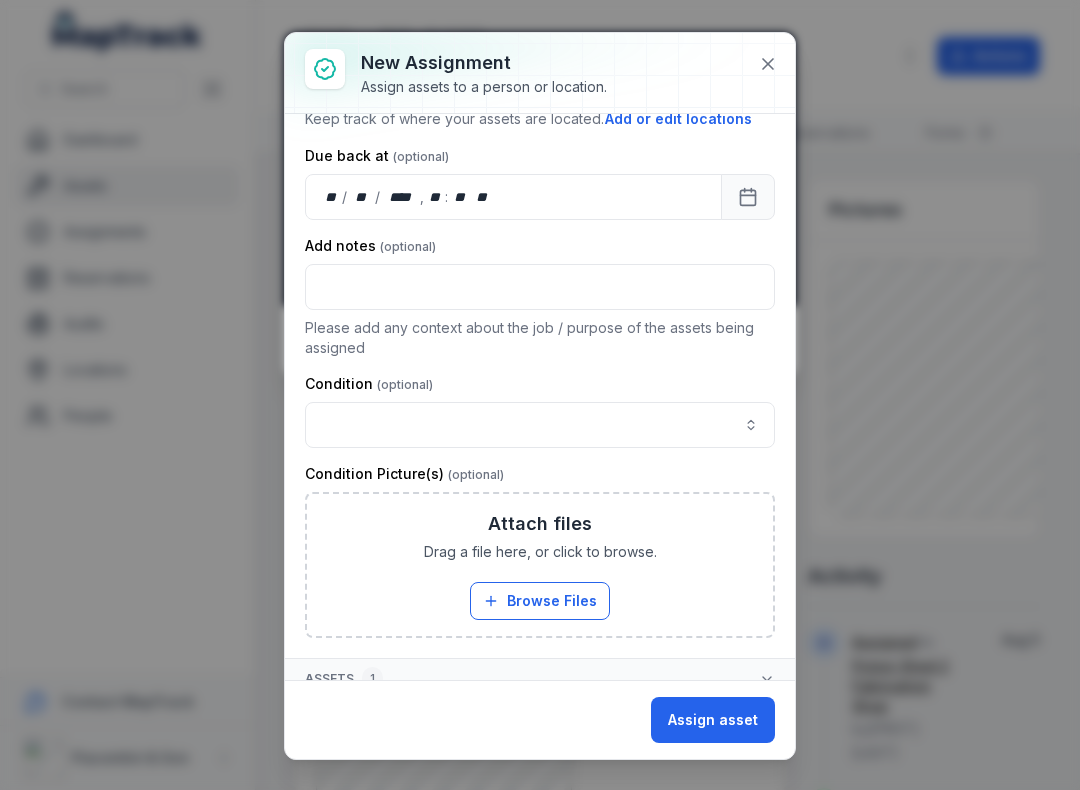 scroll, scrollTop: 202, scrollLeft: 0, axis: vertical 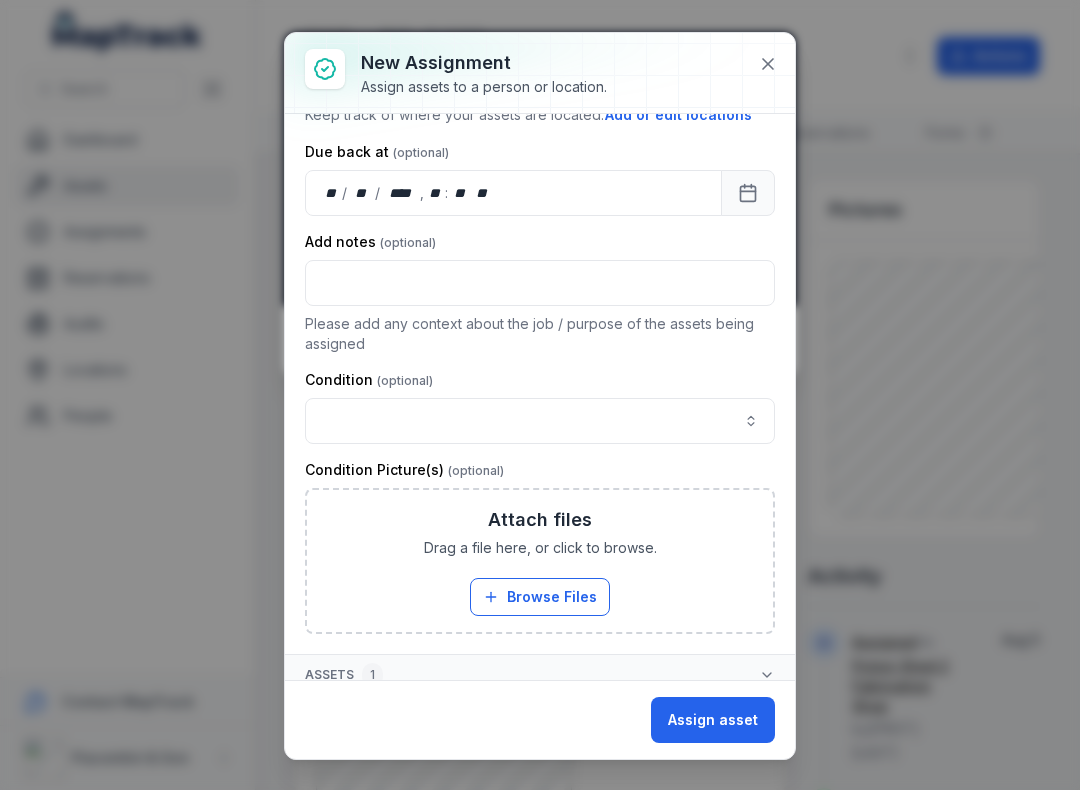 click at bounding box center (540, 421) 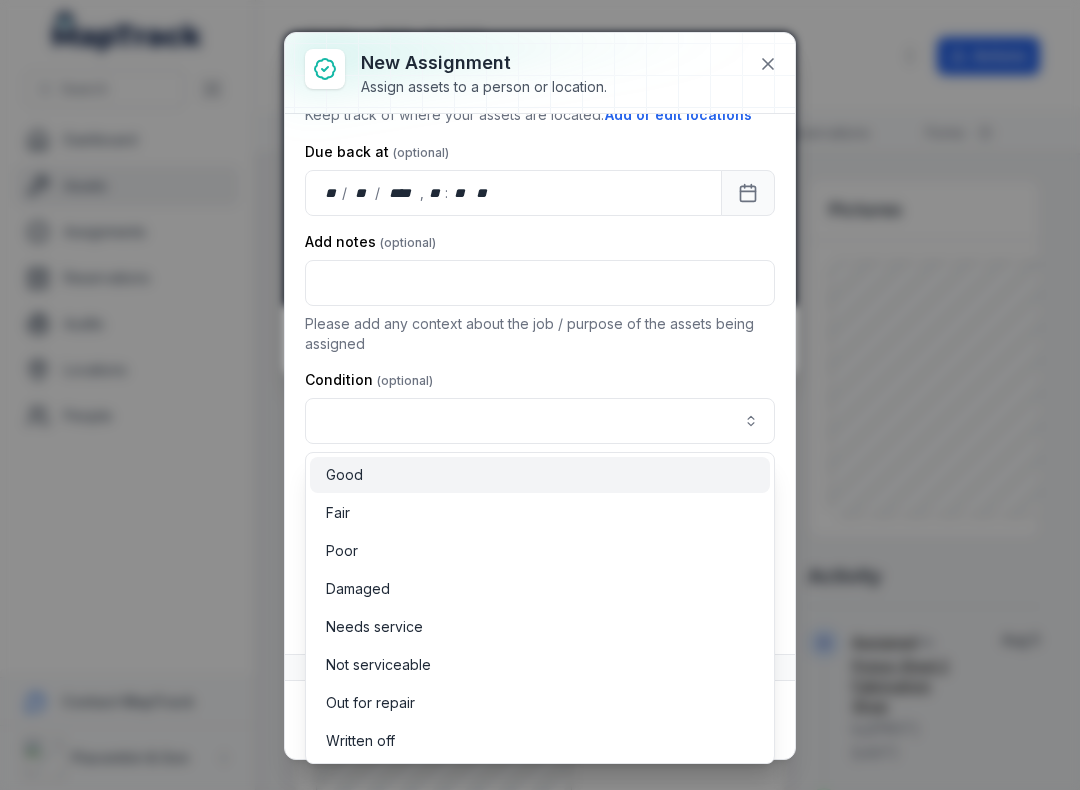 click on "Good" at bounding box center [540, 475] 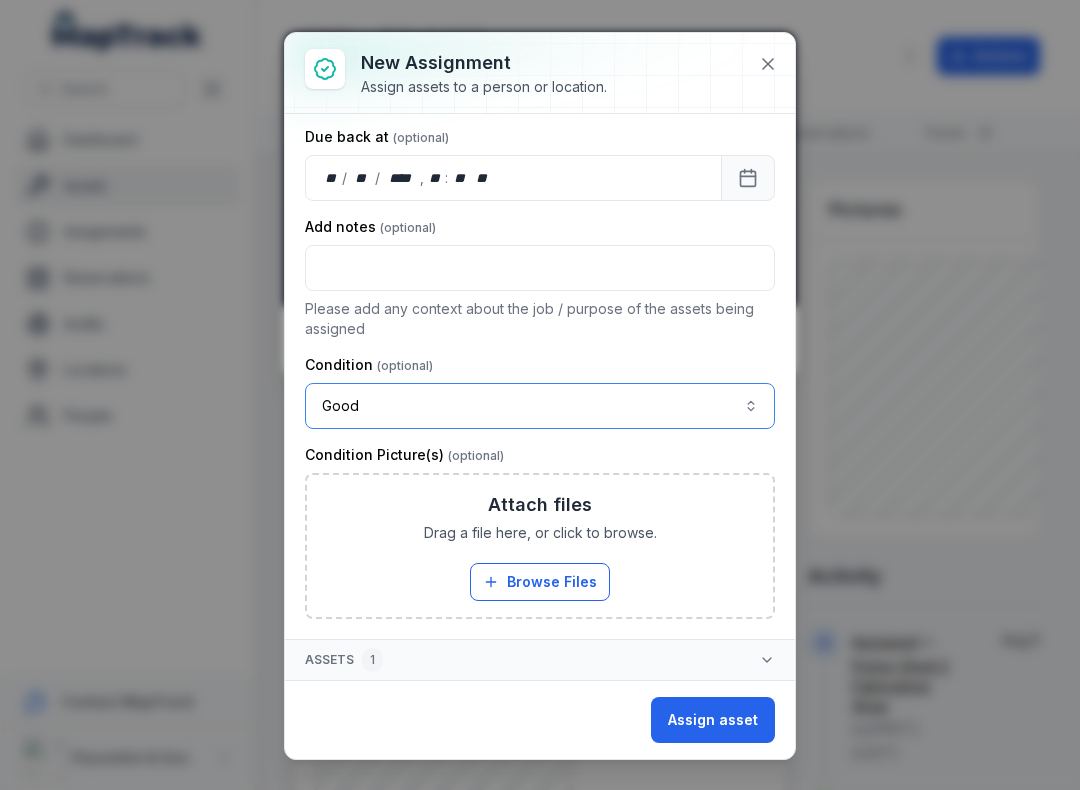 scroll, scrollTop: 217, scrollLeft: 0, axis: vertical 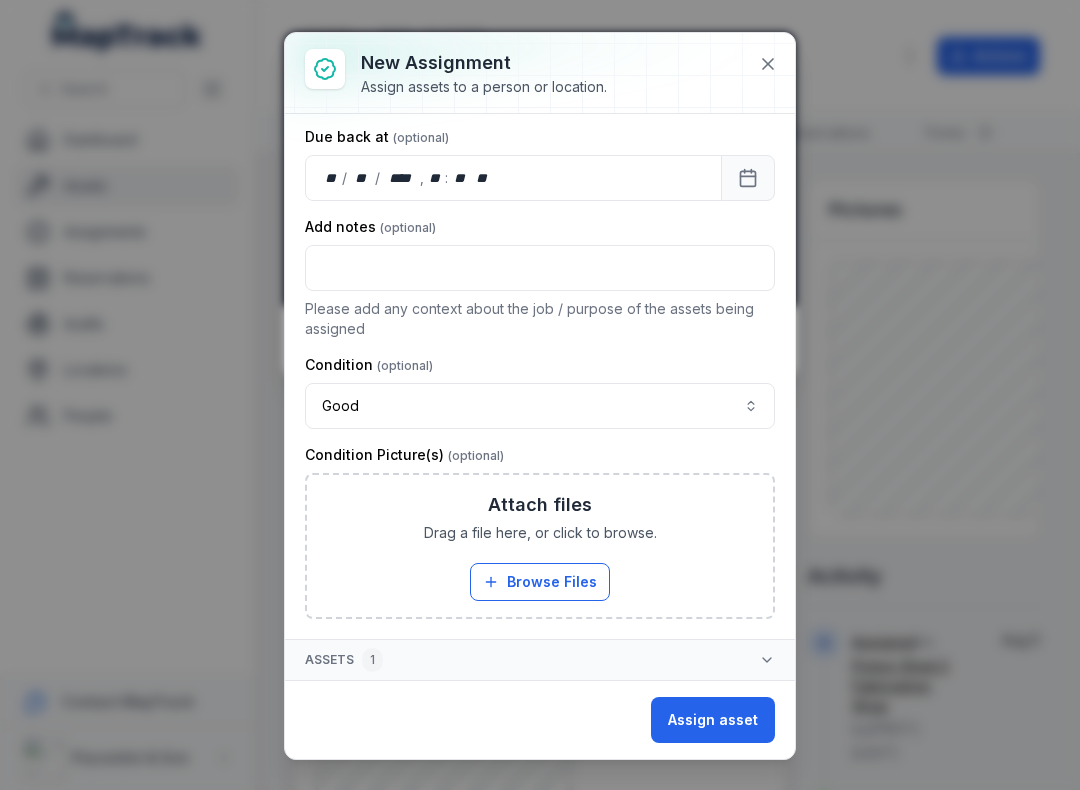 click on "Browse Files" at bounding box center (540, 582) 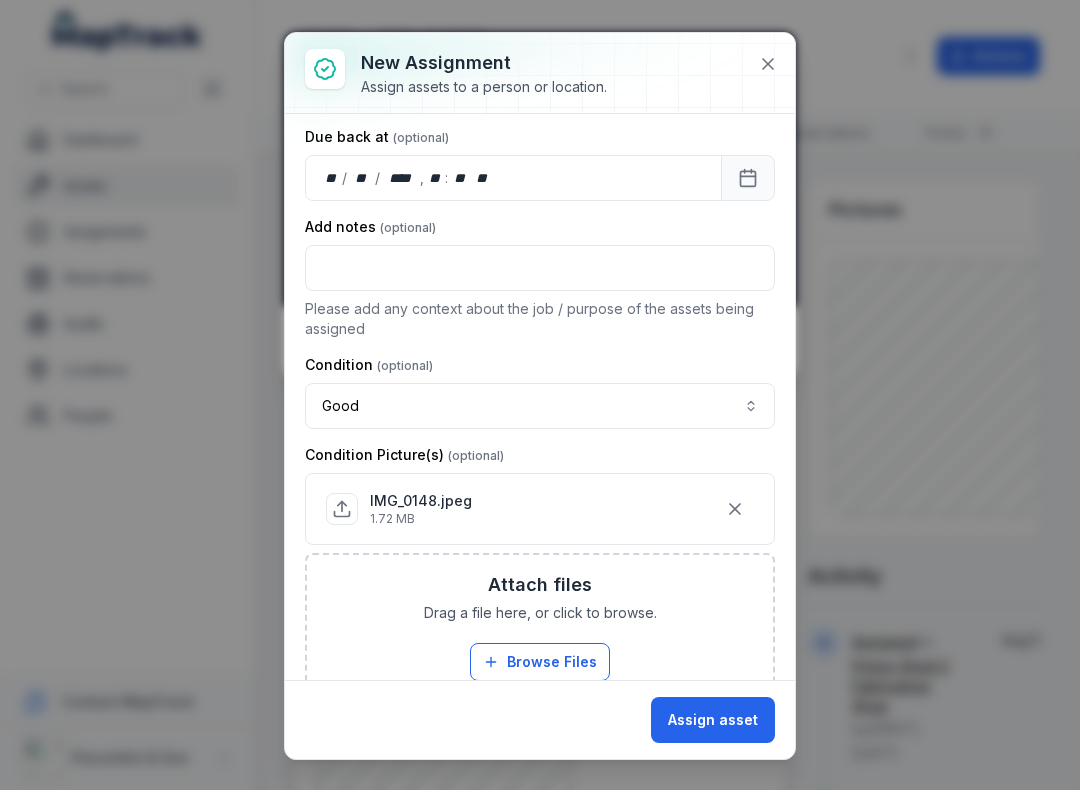 click on "Assign asset" at bounding box center (713, 720) 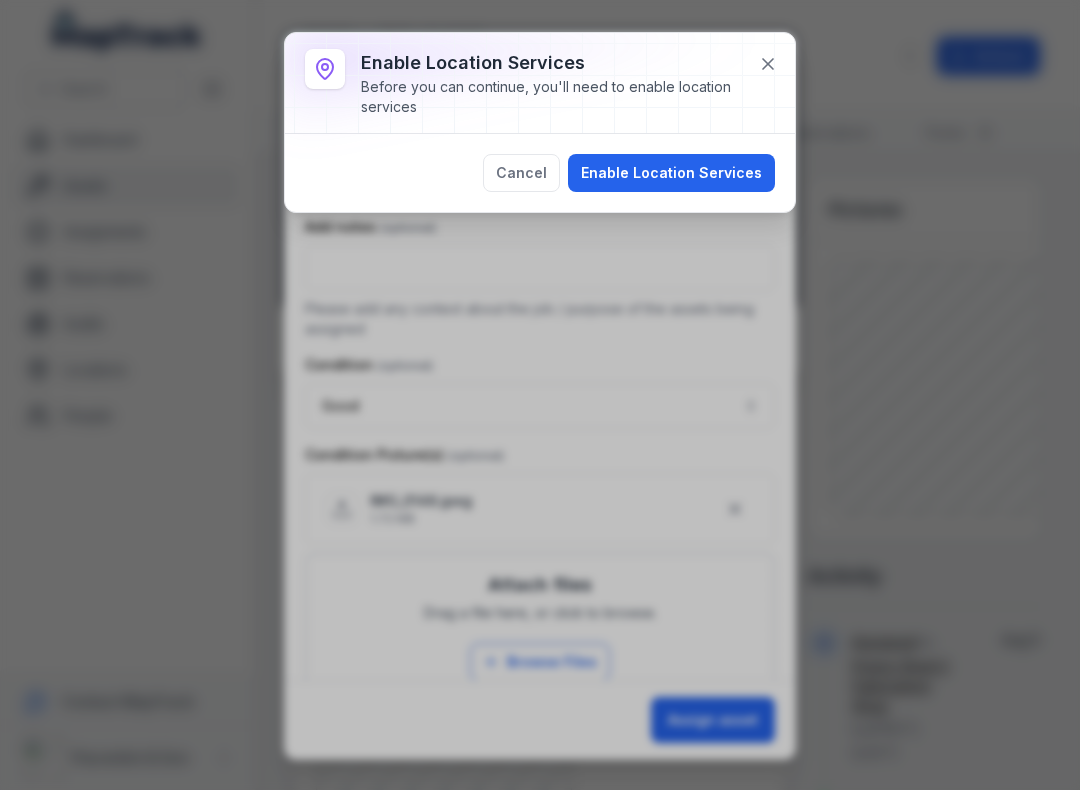 click on "Enable Location Services" at bounding box center [671, 173] 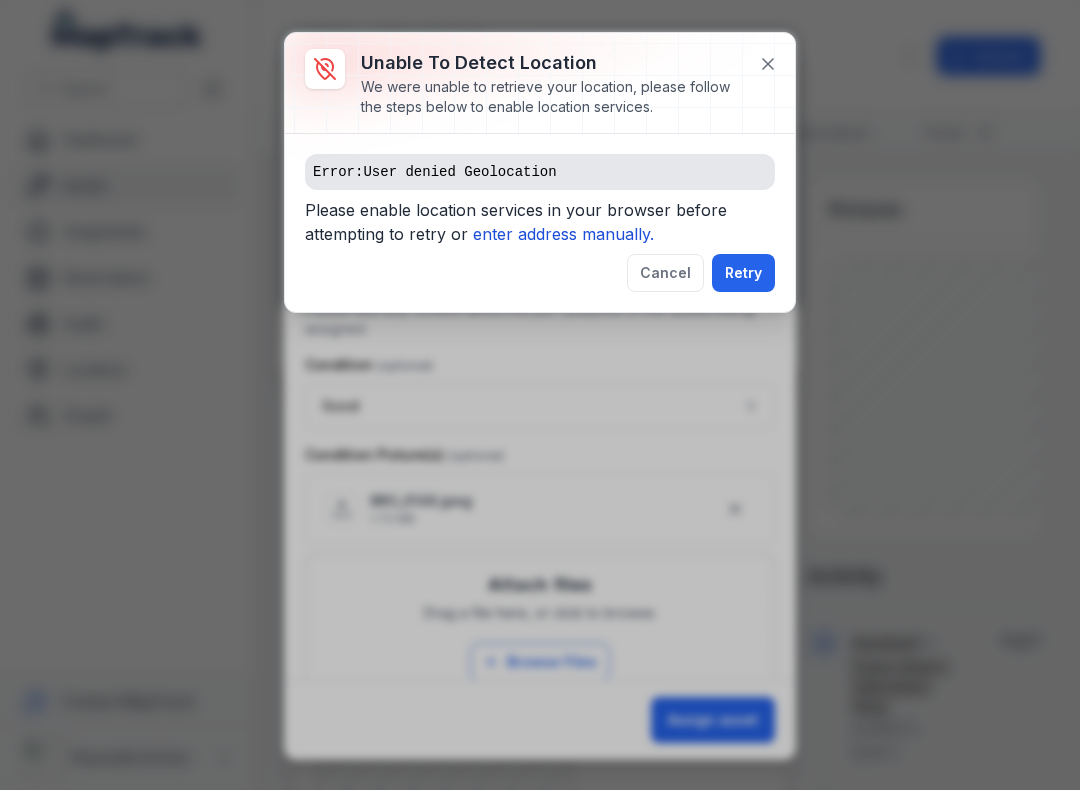 click on "enter address manually." at bounding box center [563, 234] 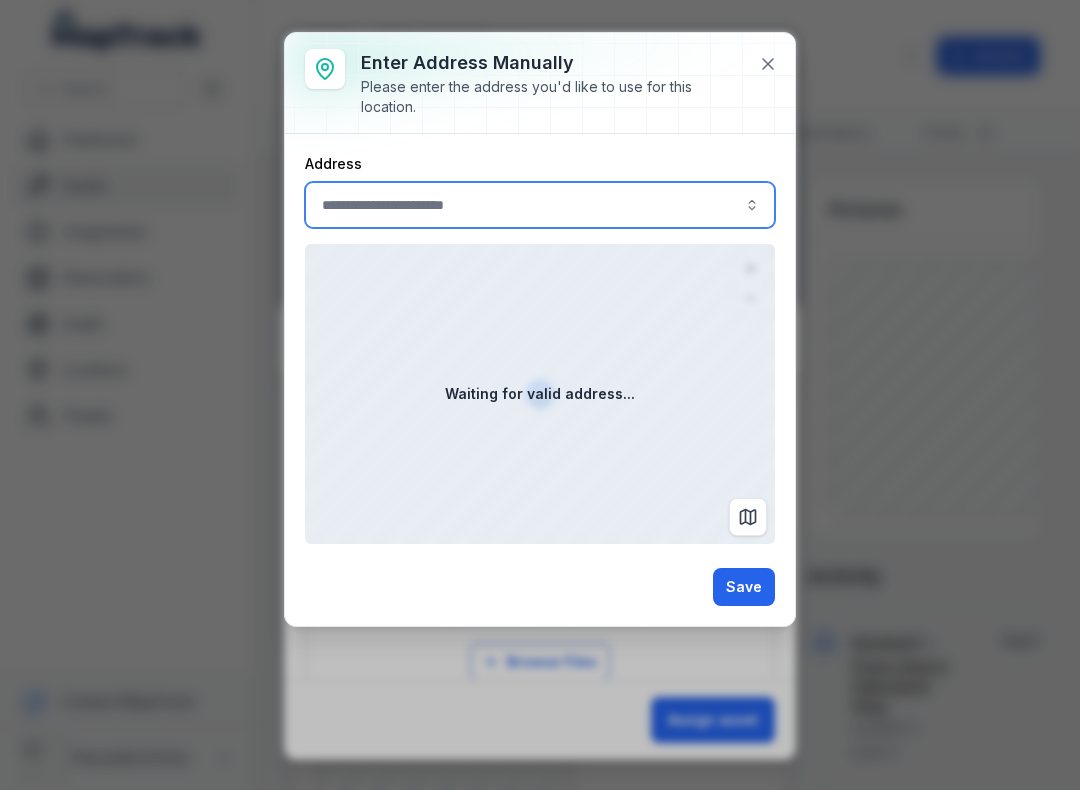 click at bounding box center [540, 205] 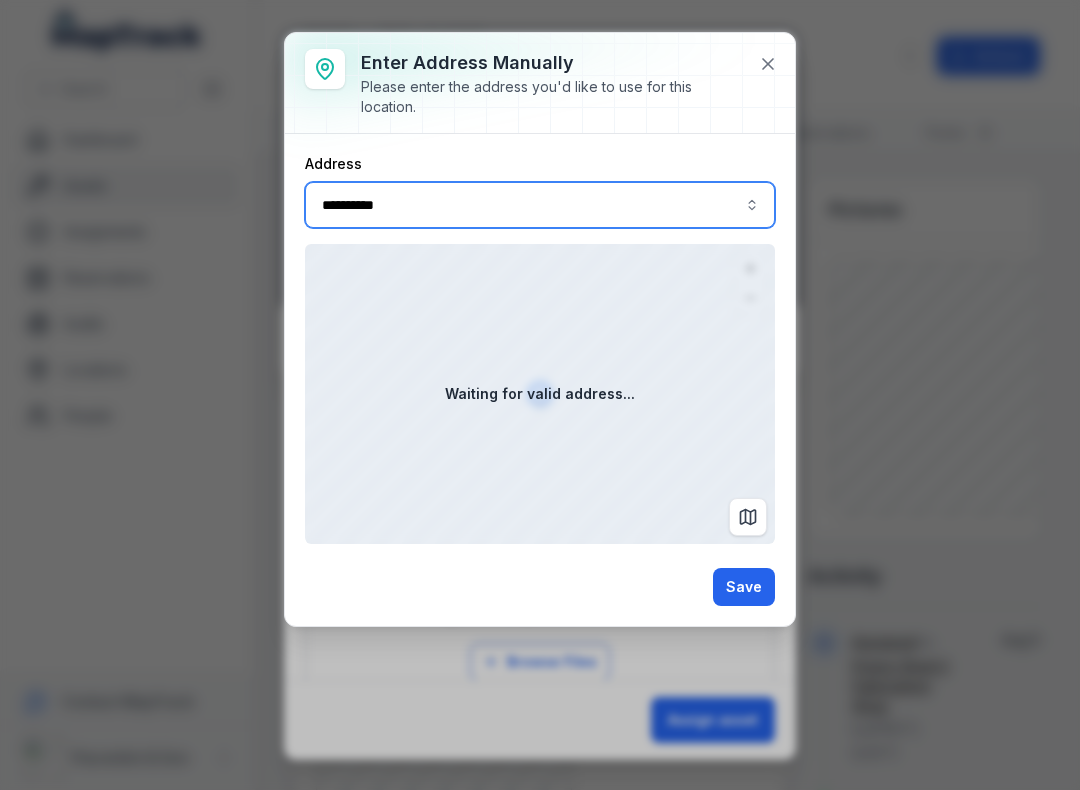 type on "**********" 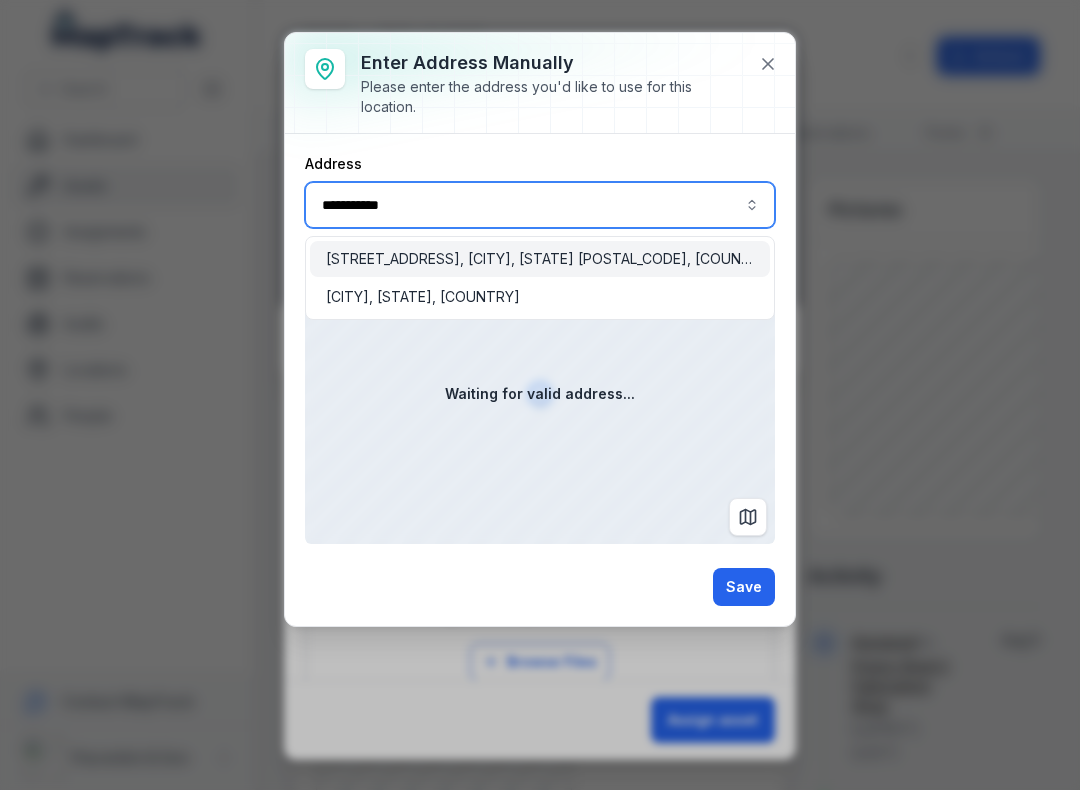 click on "[STREET_ADDRESS], [CITY], [STATE] [POSTAL_CODE], [COUNTRY]" at bounding box center [540, 259] 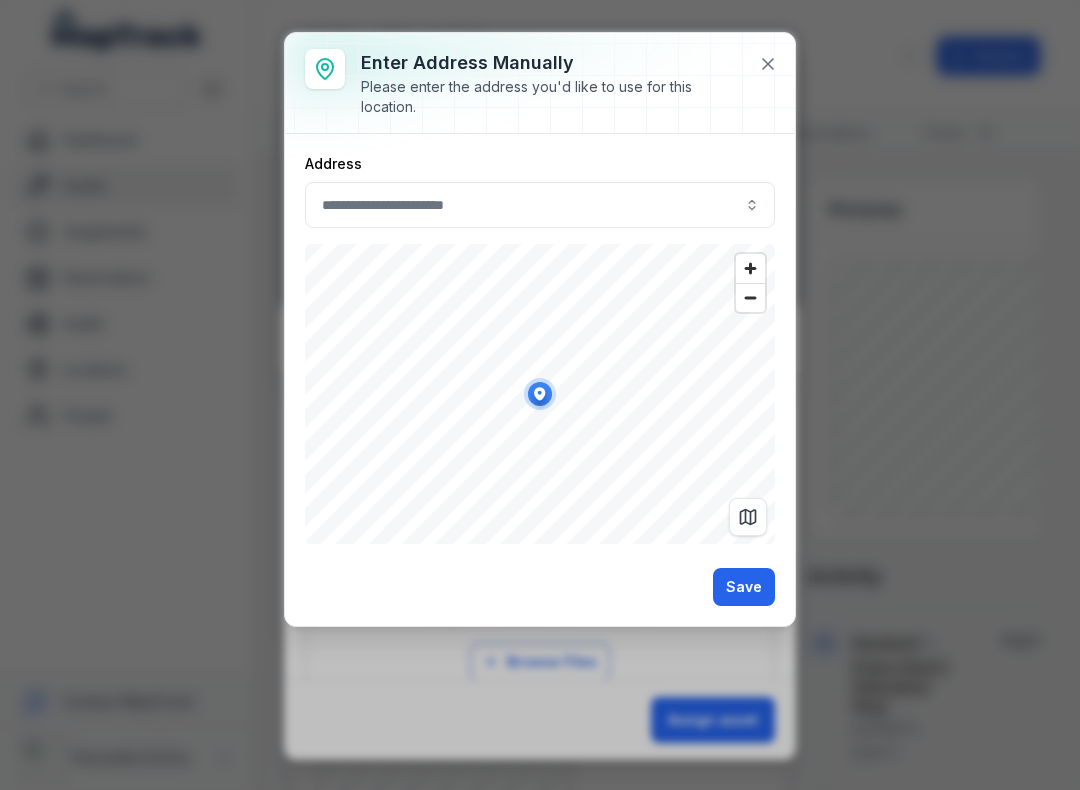 click on "Save" at bounding box center [744, 587] 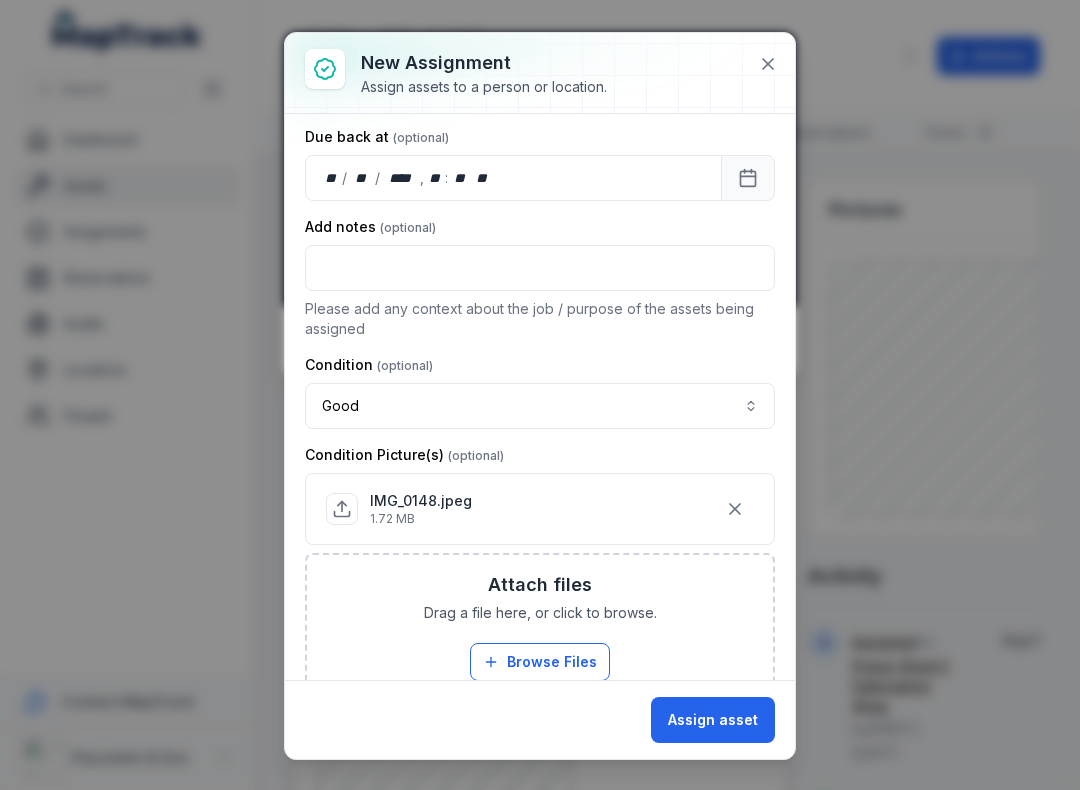 click on "Assign asset" at bounding box center (713, 720) 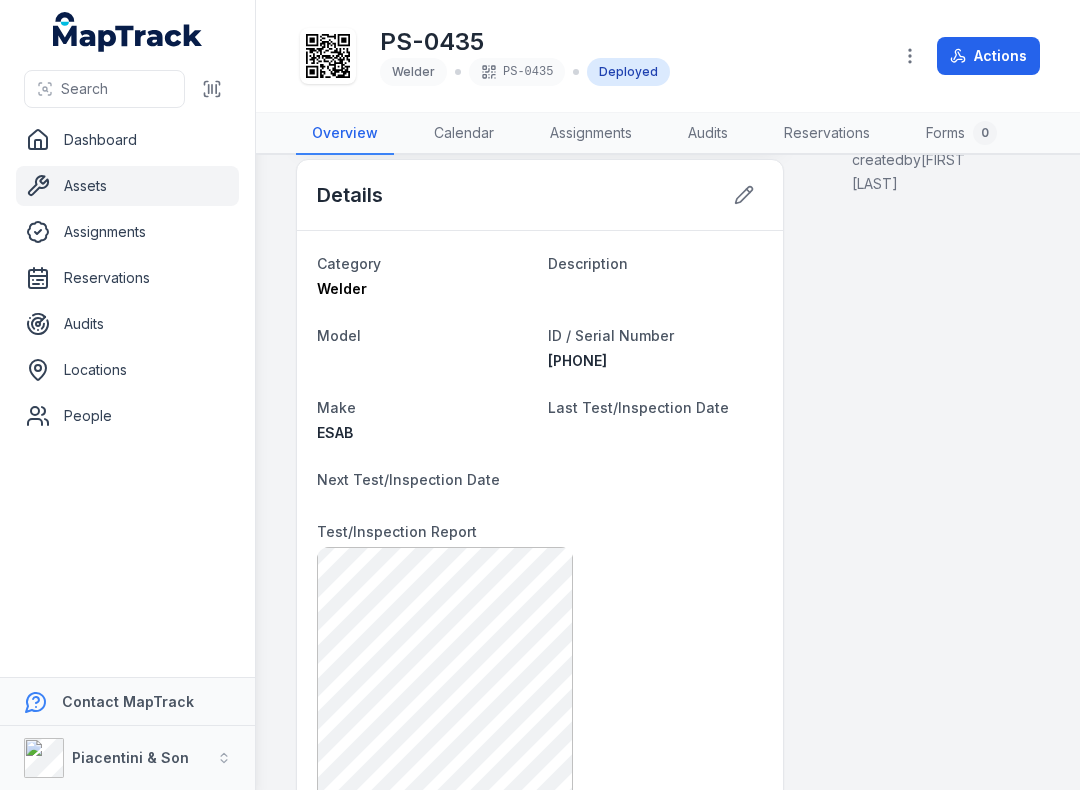 scroll, scrollTop: 834, scrollLeft: 0, axis: vertical 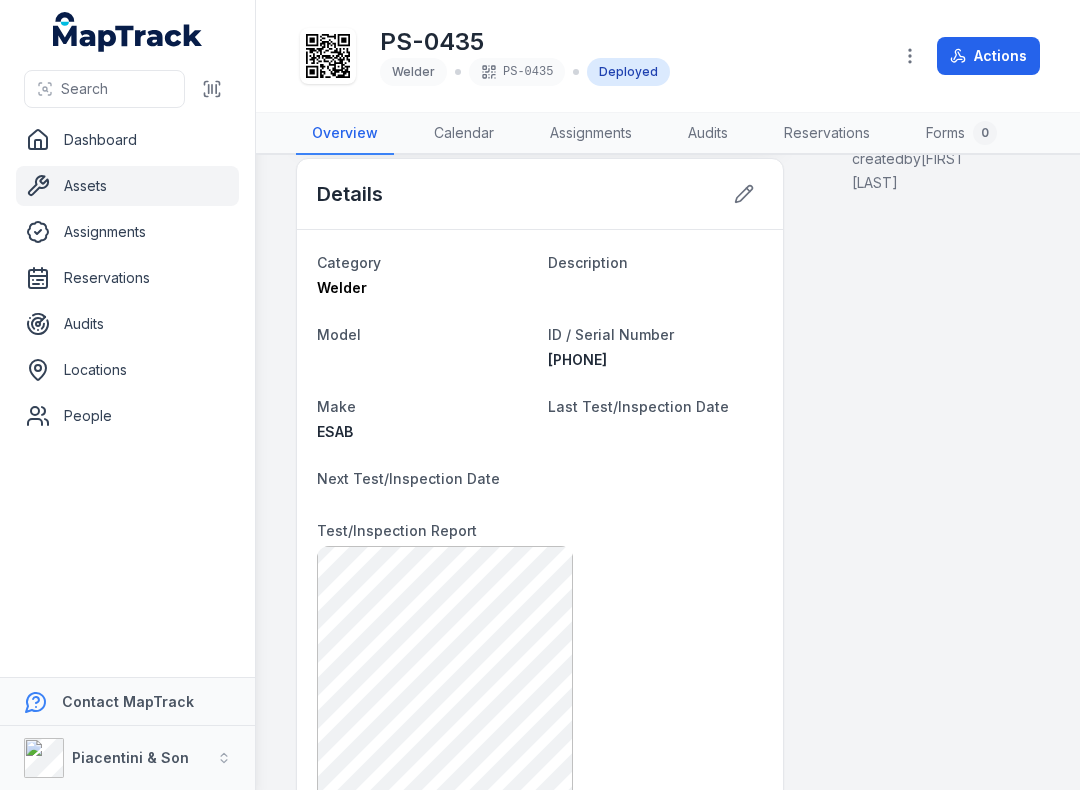 click at bounding box center [212, 89] 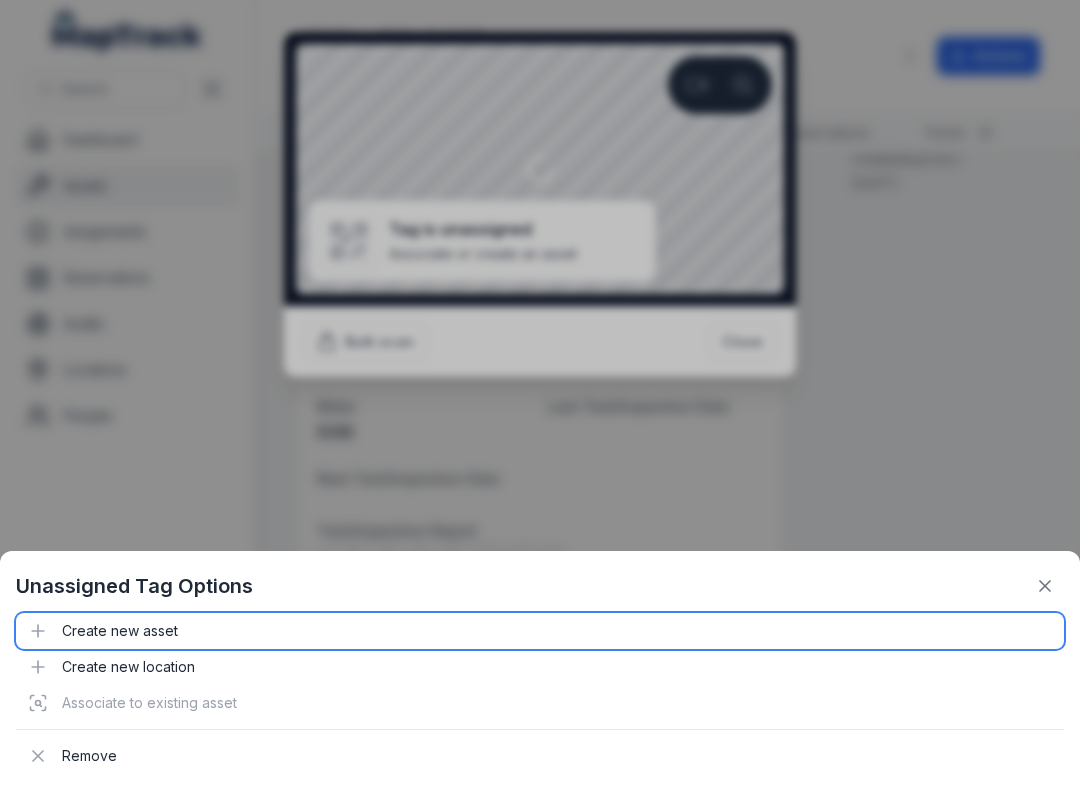 click on "Create new asset" at bounding box center [540, 631] 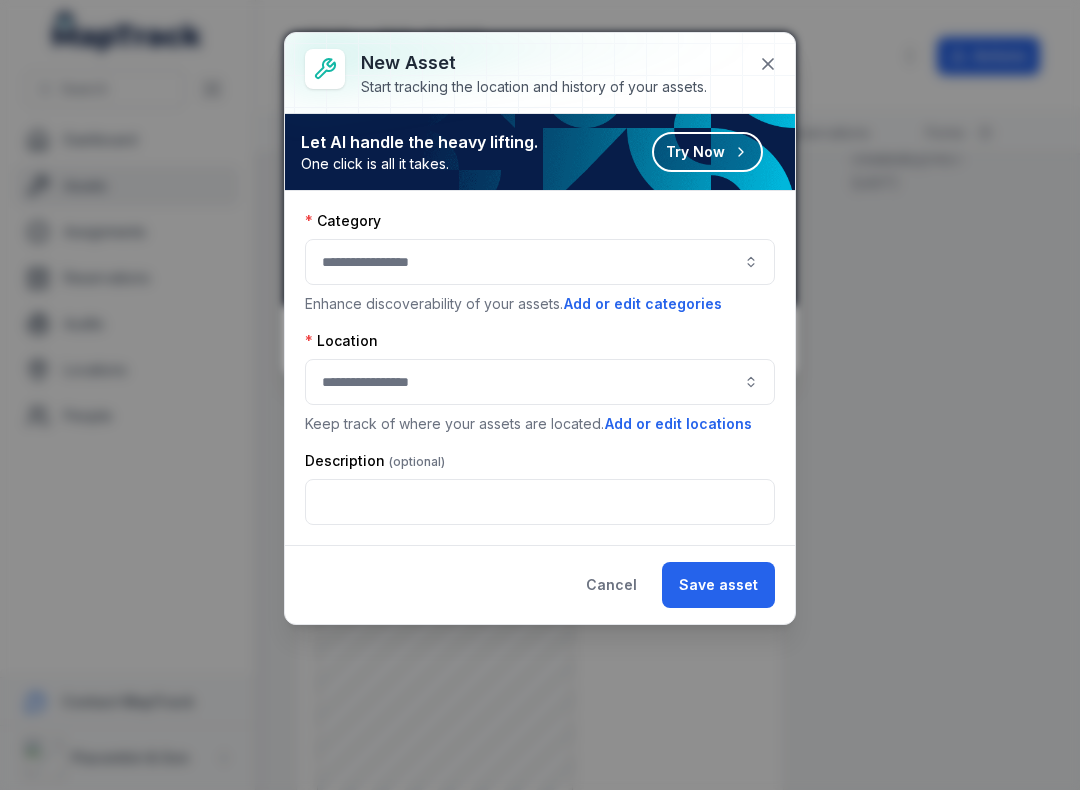 click at bounding box center [540, 262] 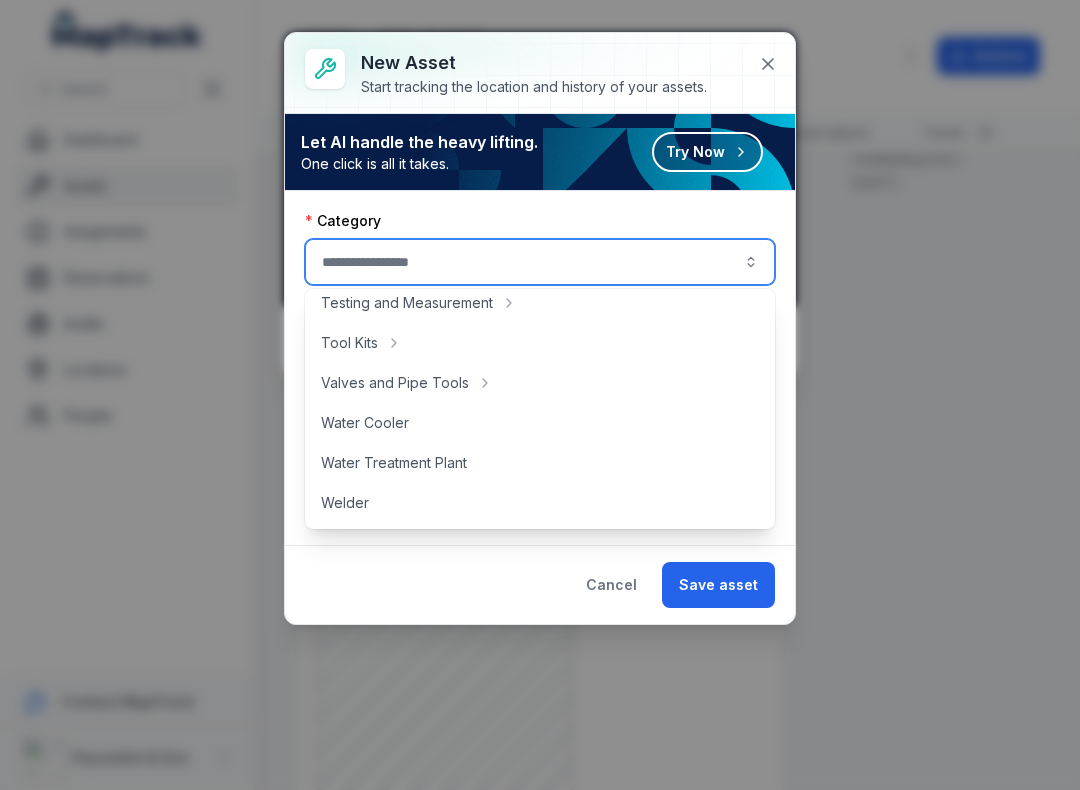 scroll, scrollTop: 892, scrollLeft: 0, axis: vertical 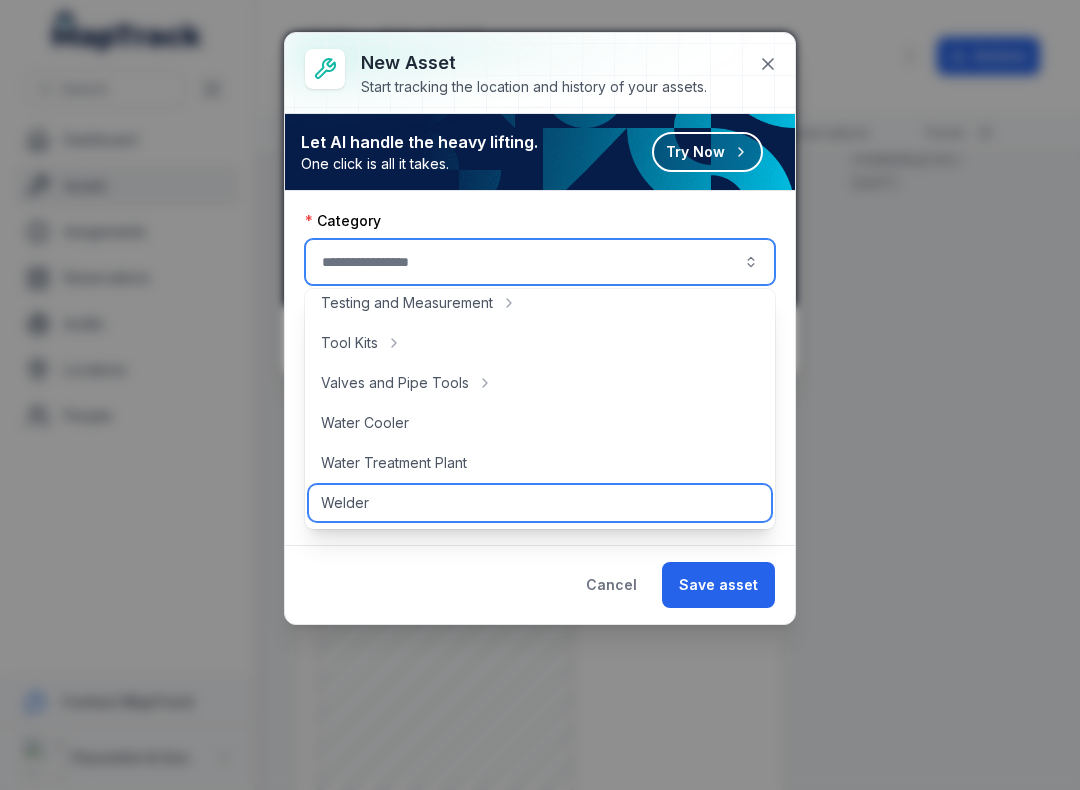 click on "Welder" at bounding box center (540, 503) 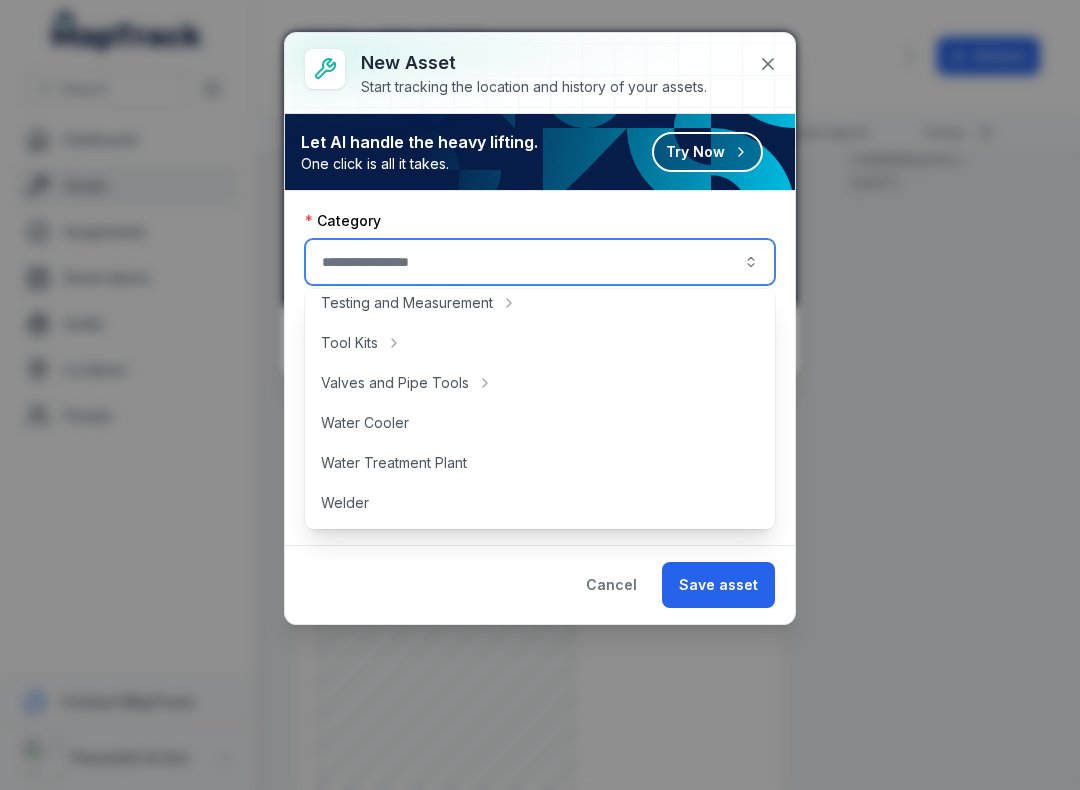 type on "******" 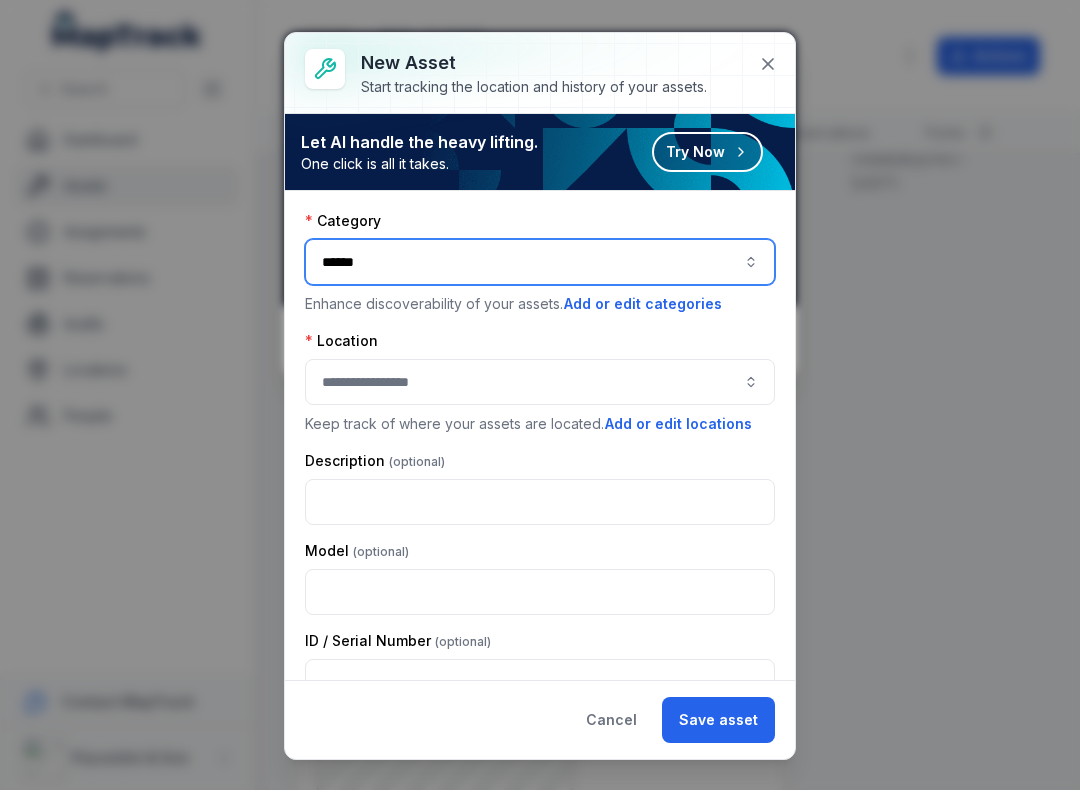 click at bounding box center (540, 382) 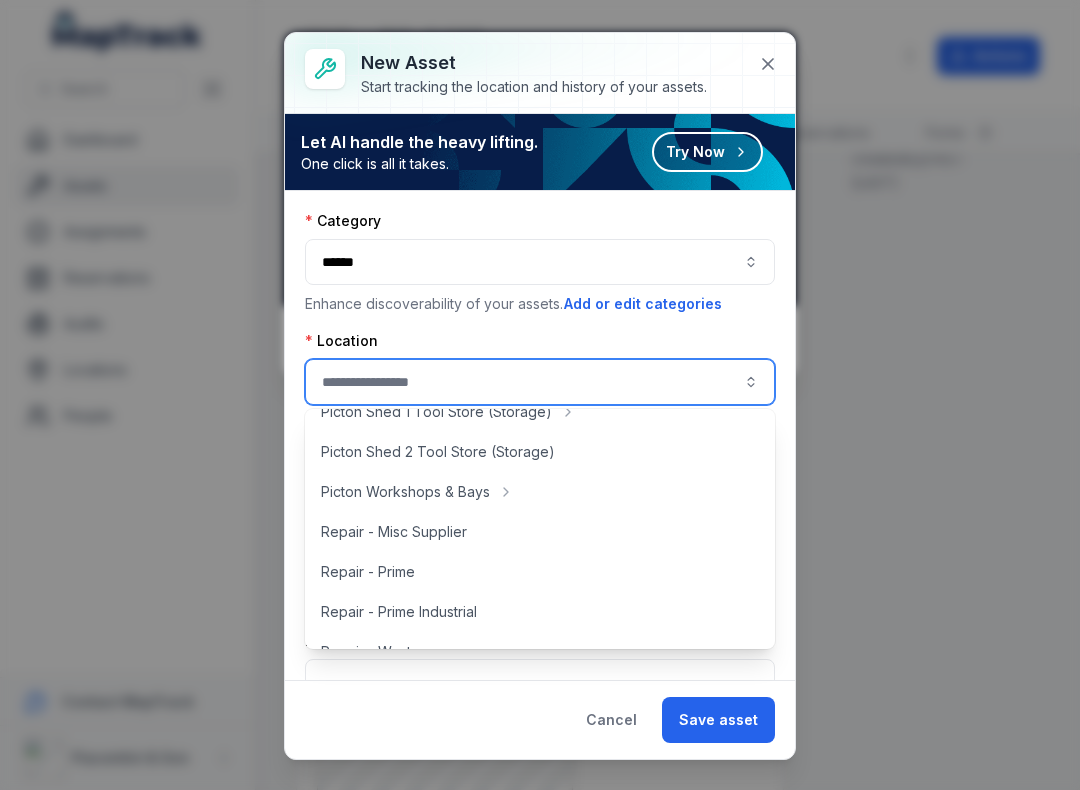 scroll, scrollTop: 422, scrollLeft: 0, axis: vertical 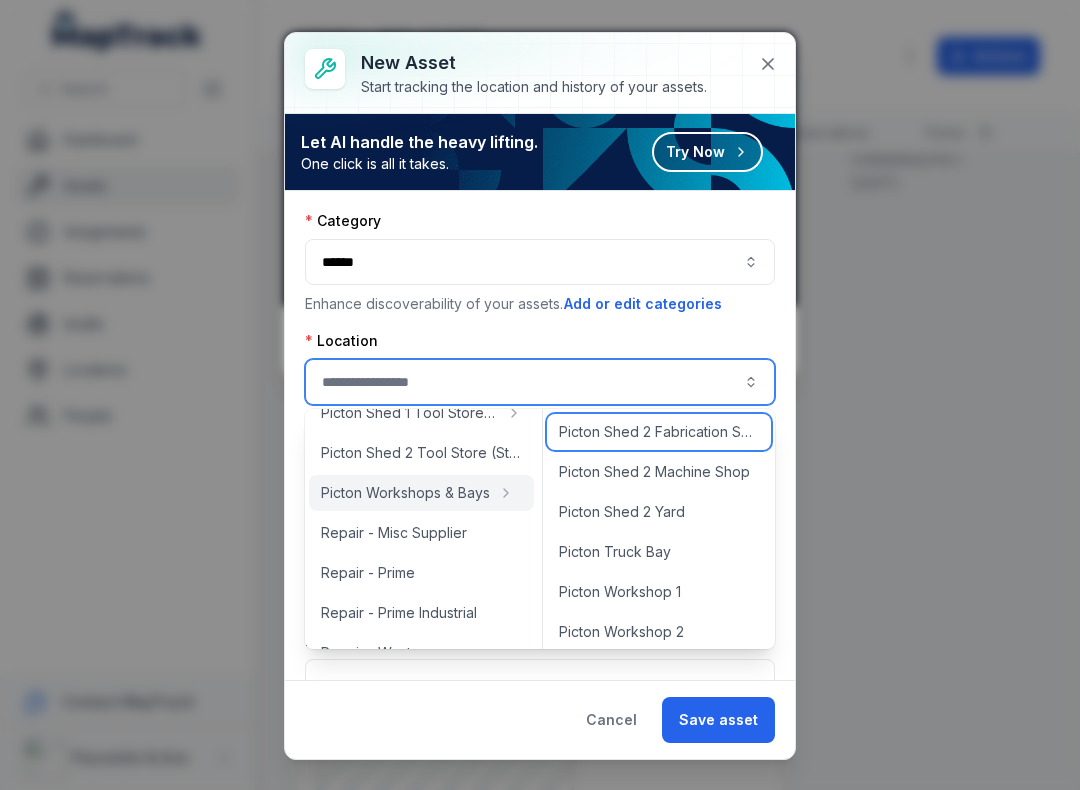 click on "Picton Shed 2 Fabrication Shop" at bounding box center [659, 432] 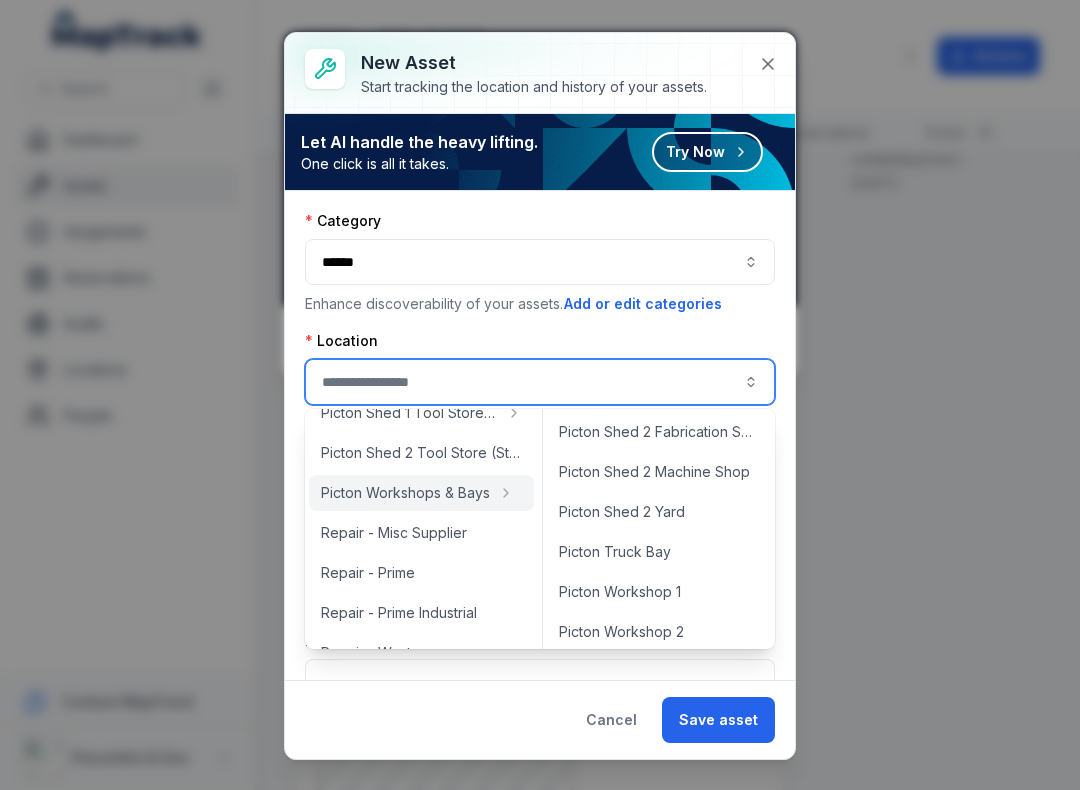 type on "**********" 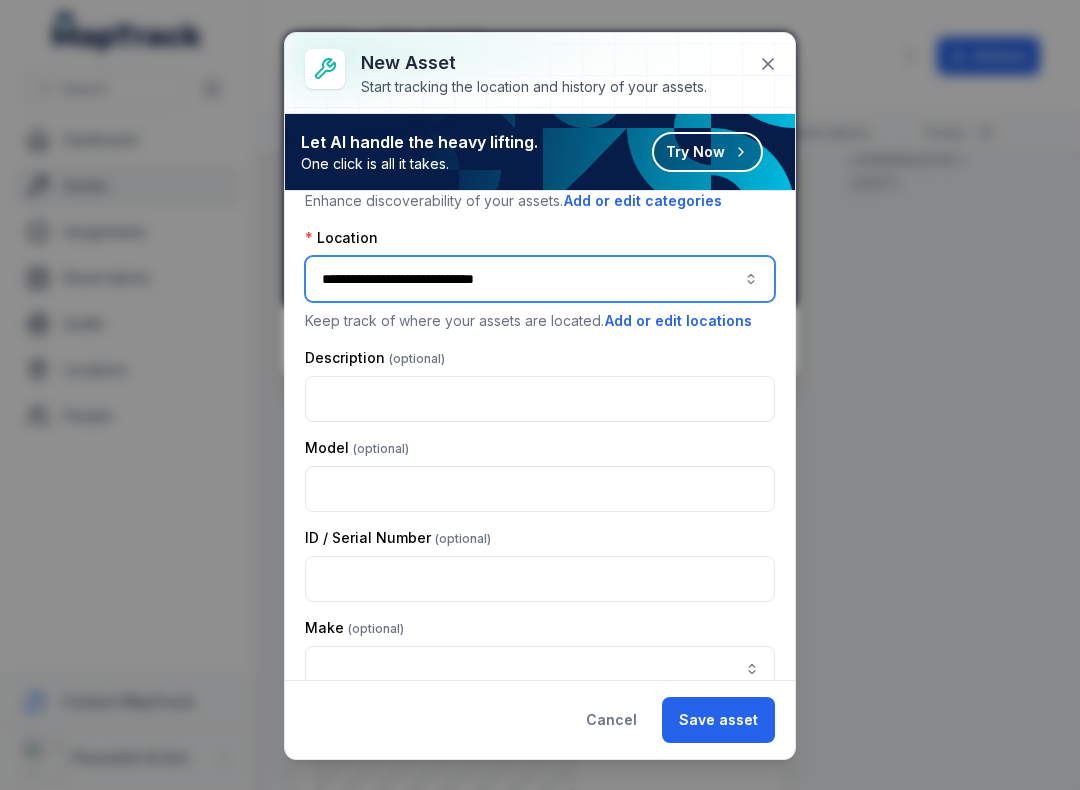 scroll, scrollTop: 100, scrollLeft: 0, axis: vertical 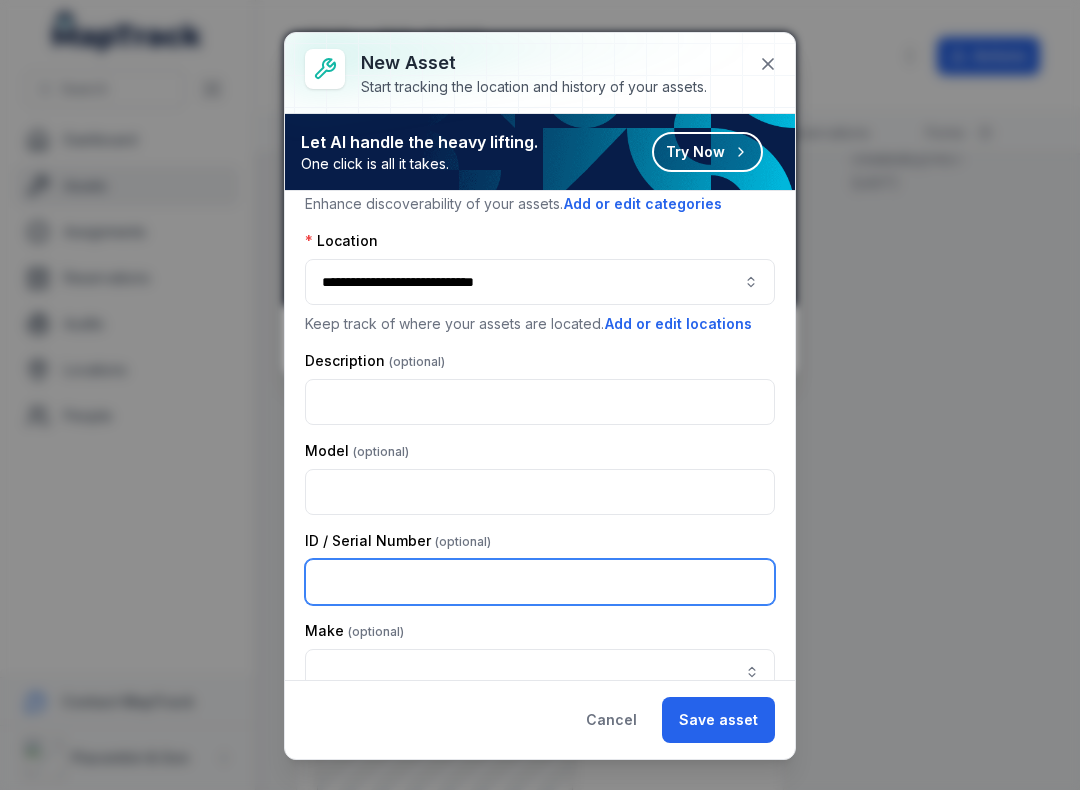 click at bounding box center [540, 582] 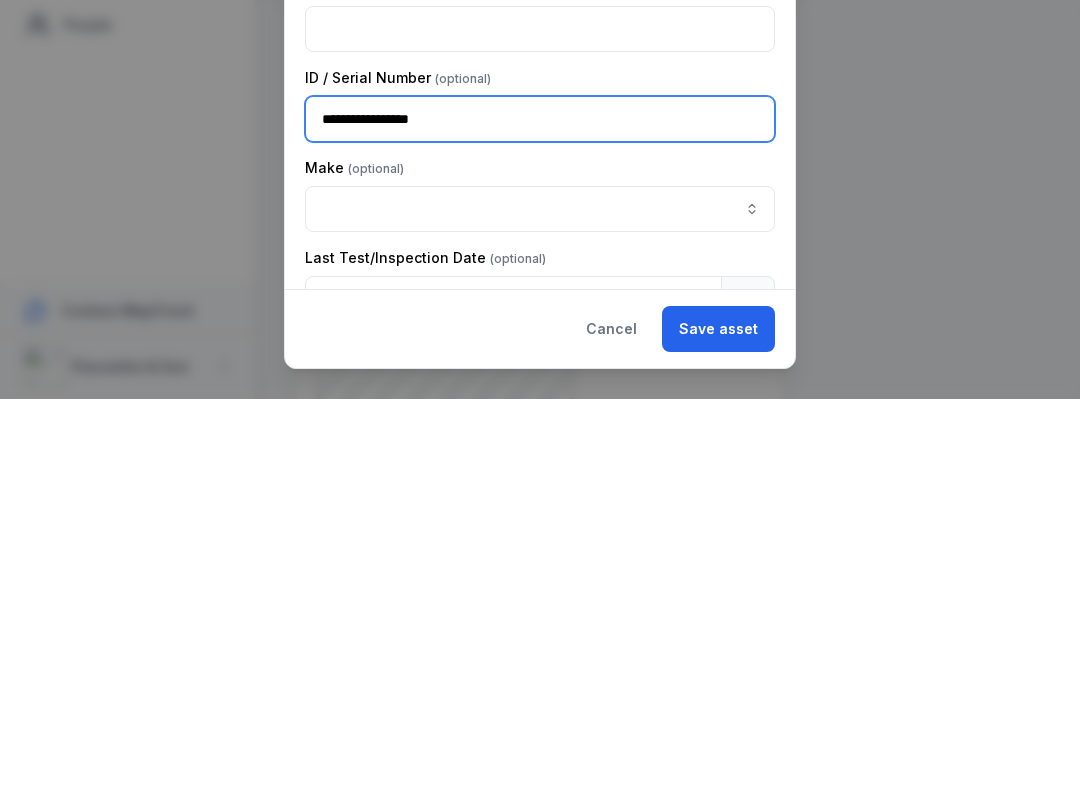 scroll, scrollTop: 177, scrollLeft: 0, axis: vertical 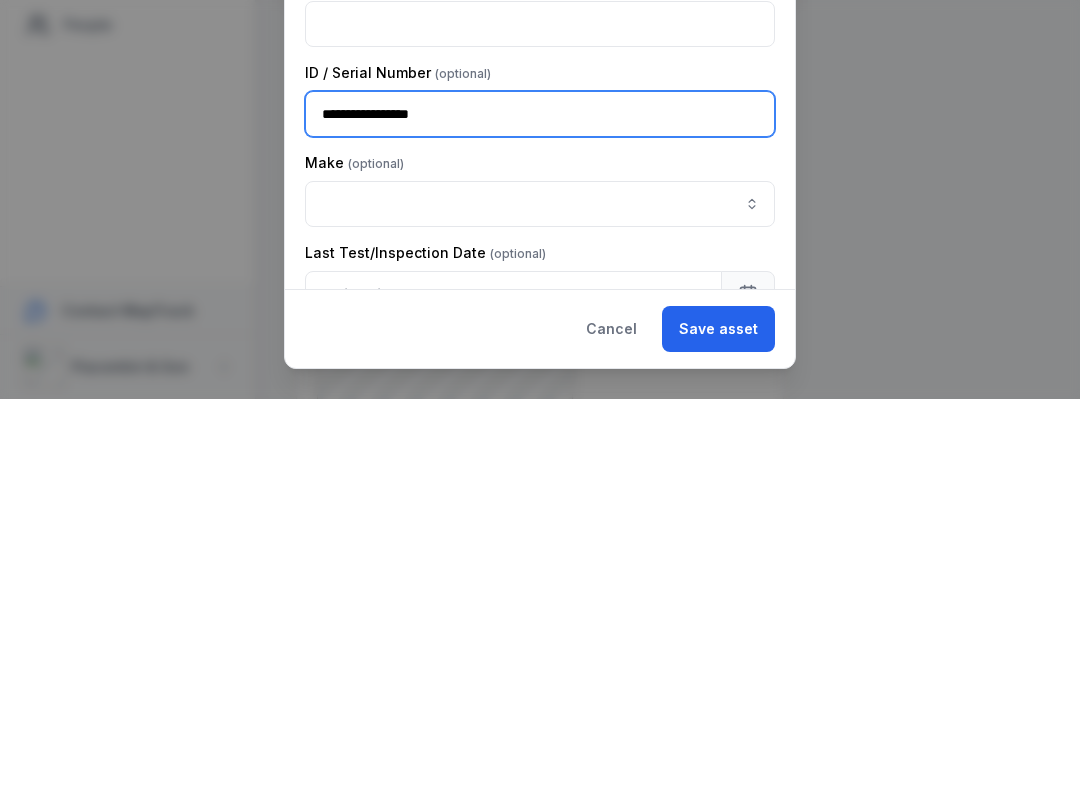 type on "**********" 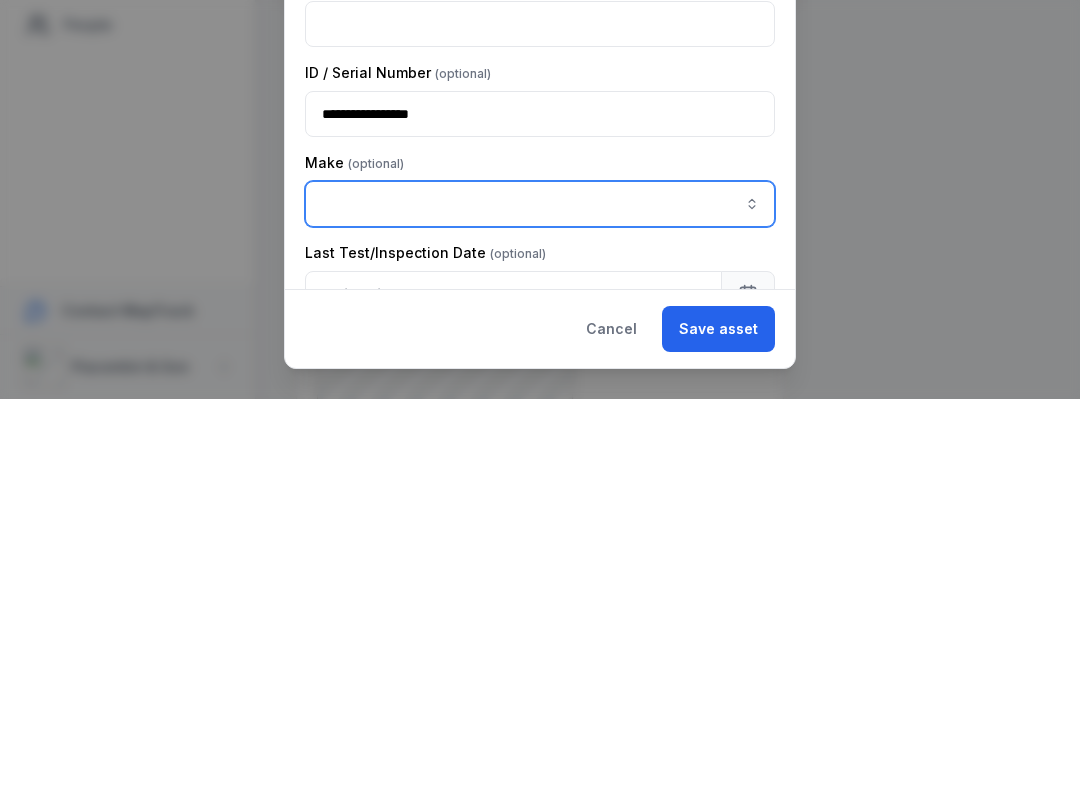 click at bounding box center [540, 595] 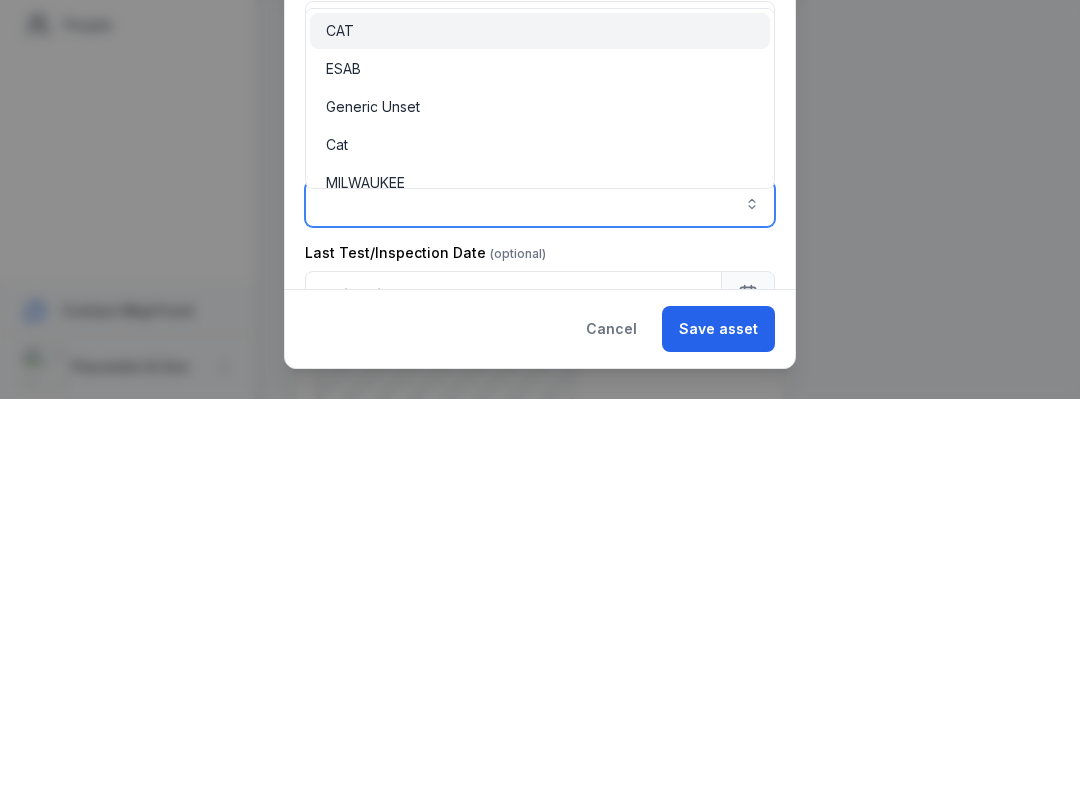 click on "ESAB" at bounding box center [343, 460] 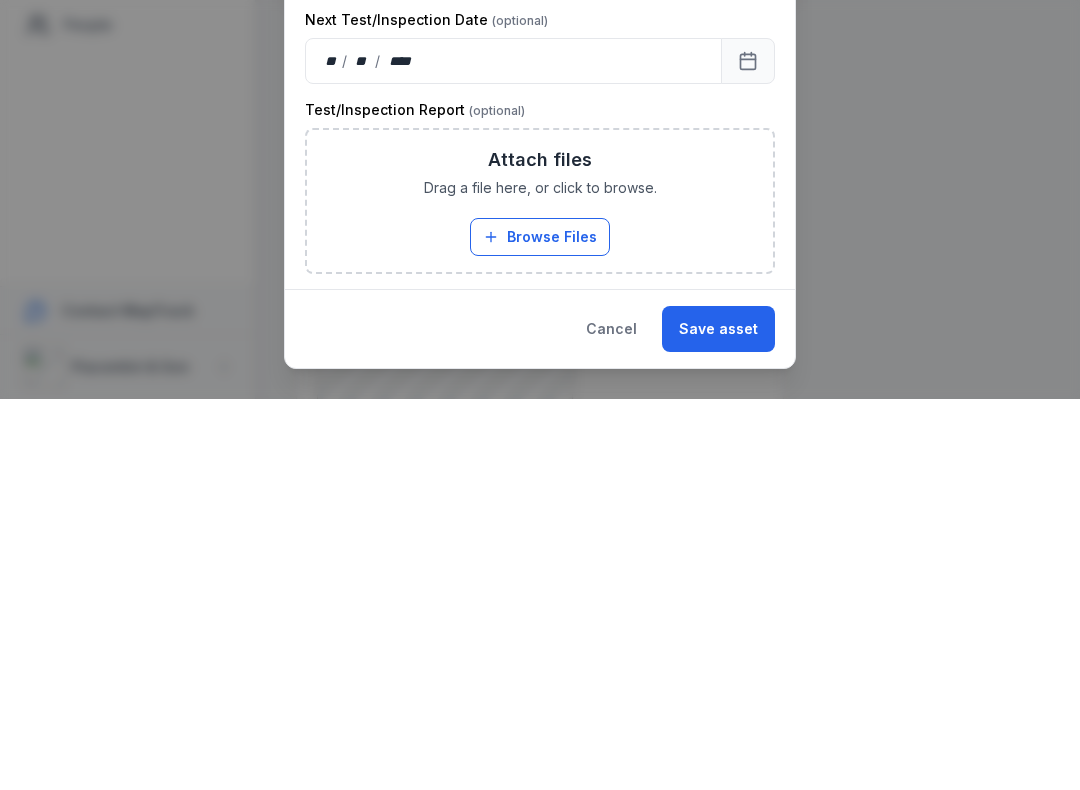 scroll, scrollTop: 501, scrollLeft: 0, axis: vertical 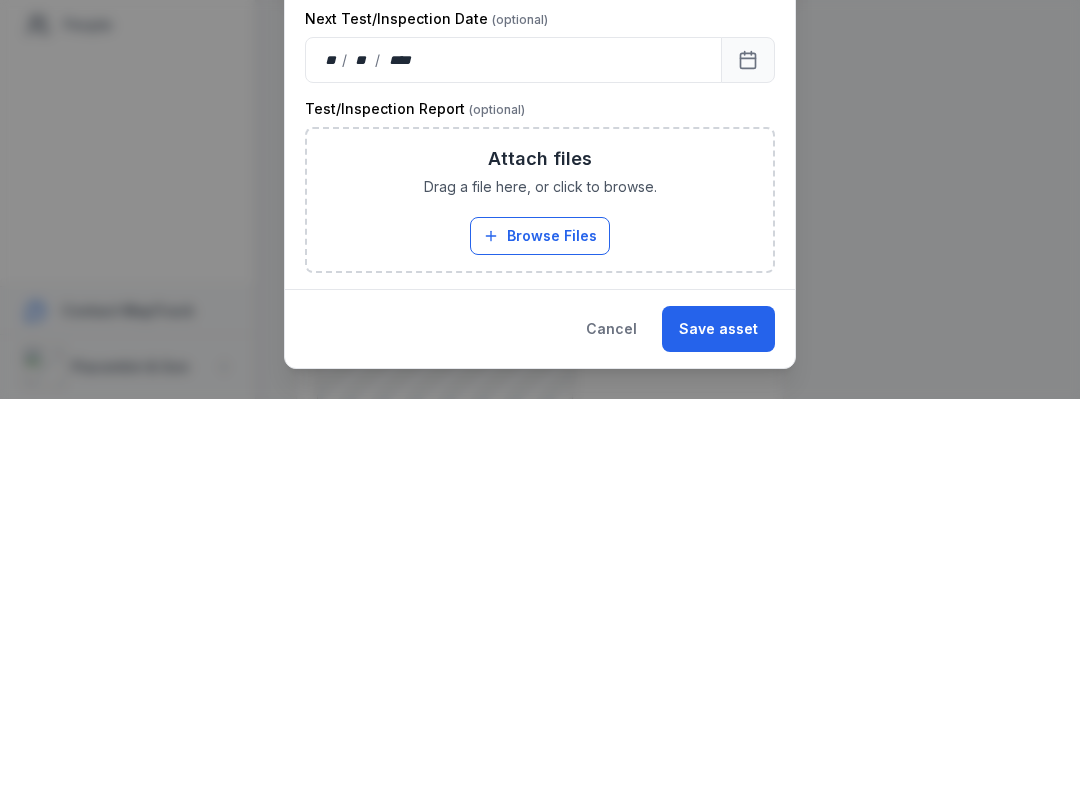 click on "Browse Files" at bounding box center [540, 627] 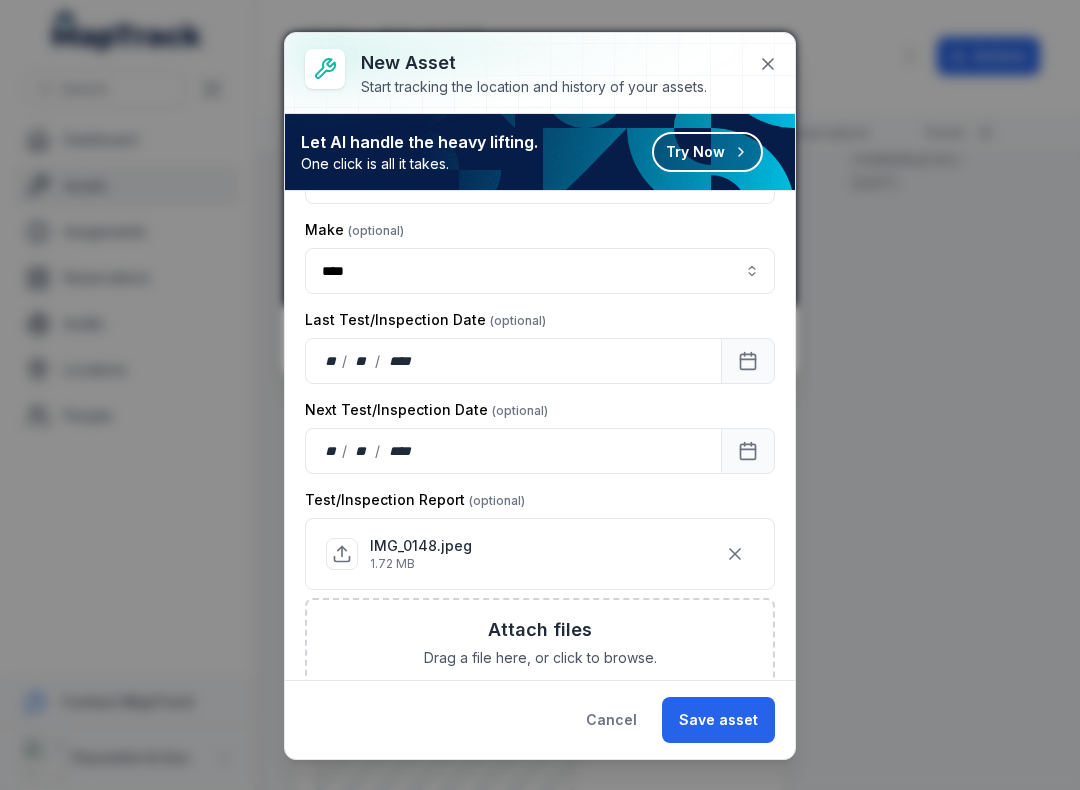 click on "Save asset" at bounding box center [718, 720] 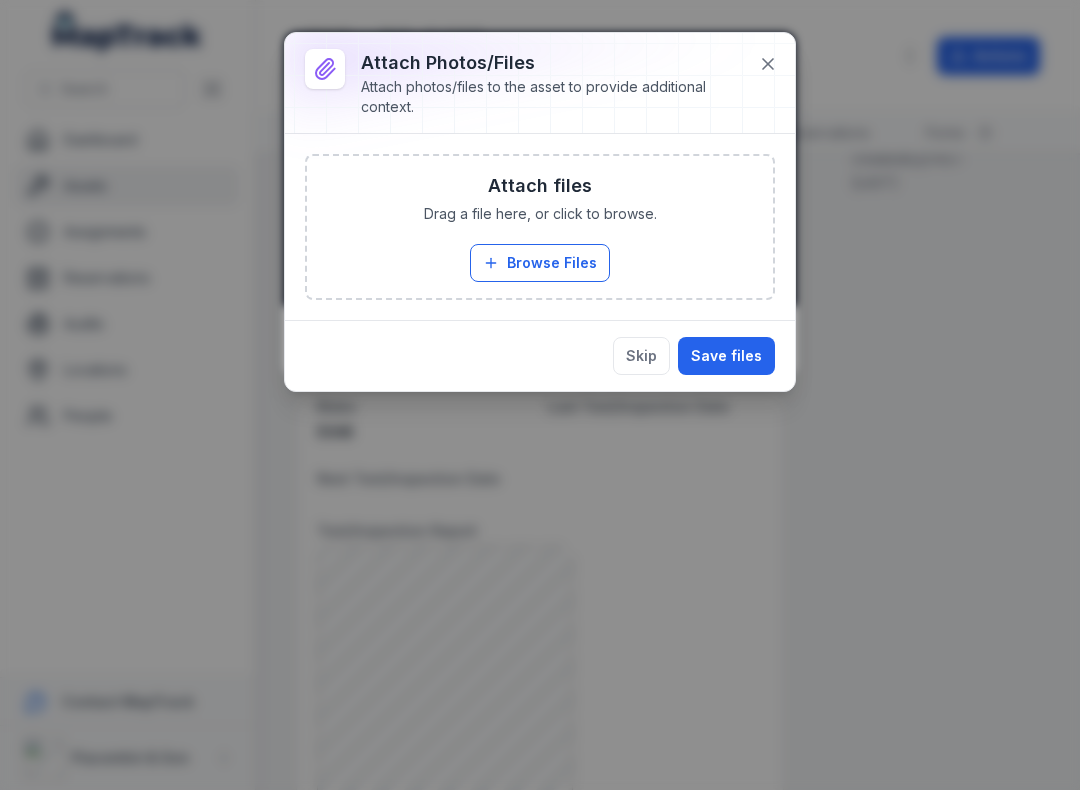click on "Browse Files" at bounding box center (540, 263) 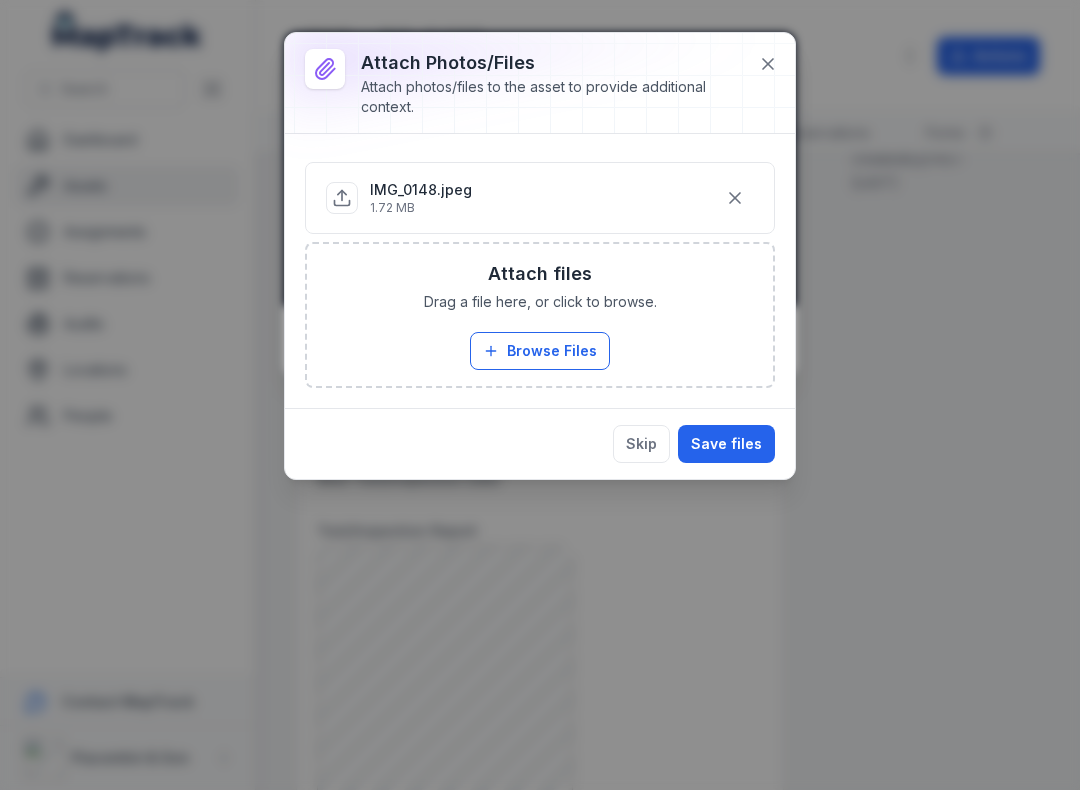 click 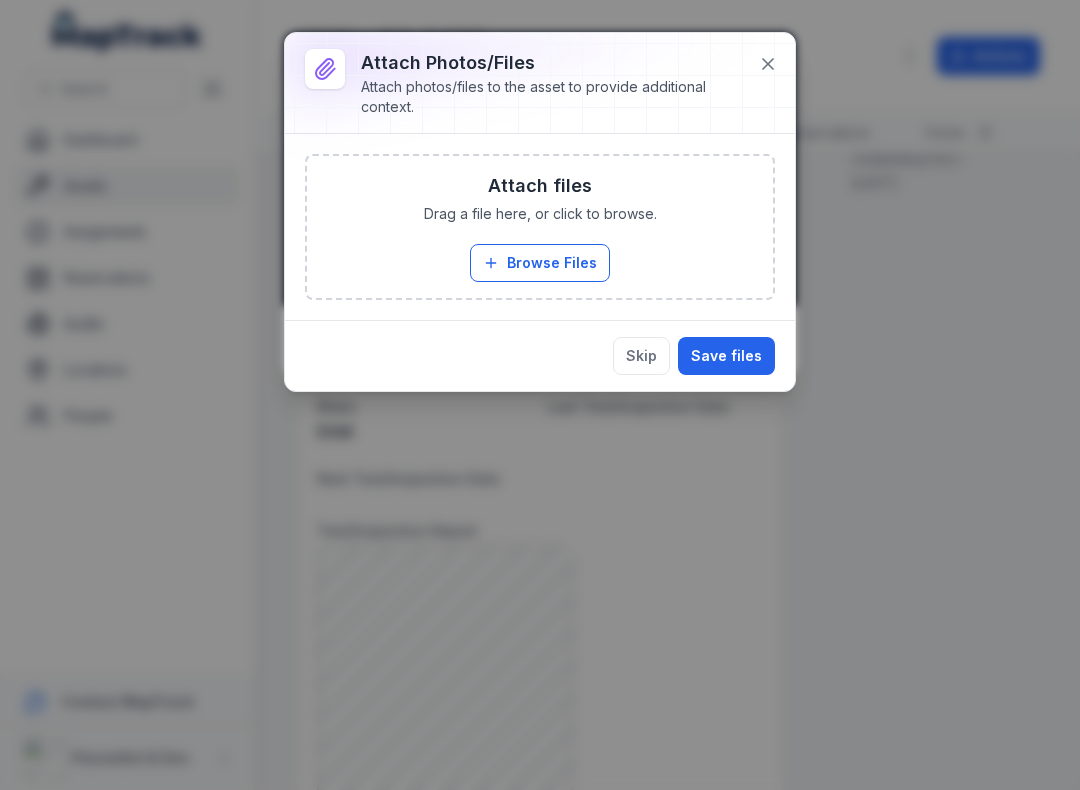 click on "Save files" at bounding box center [726, 356] 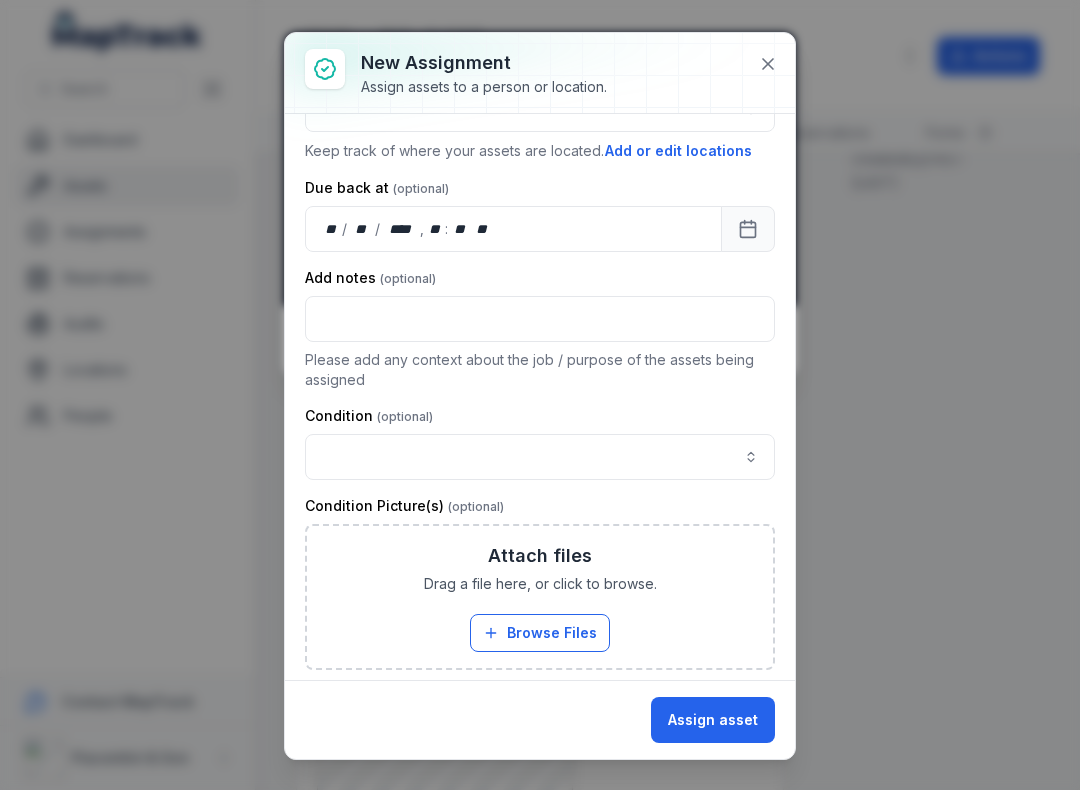 scroll, scrollTop: 164, scrollLeft: 5, axis: both 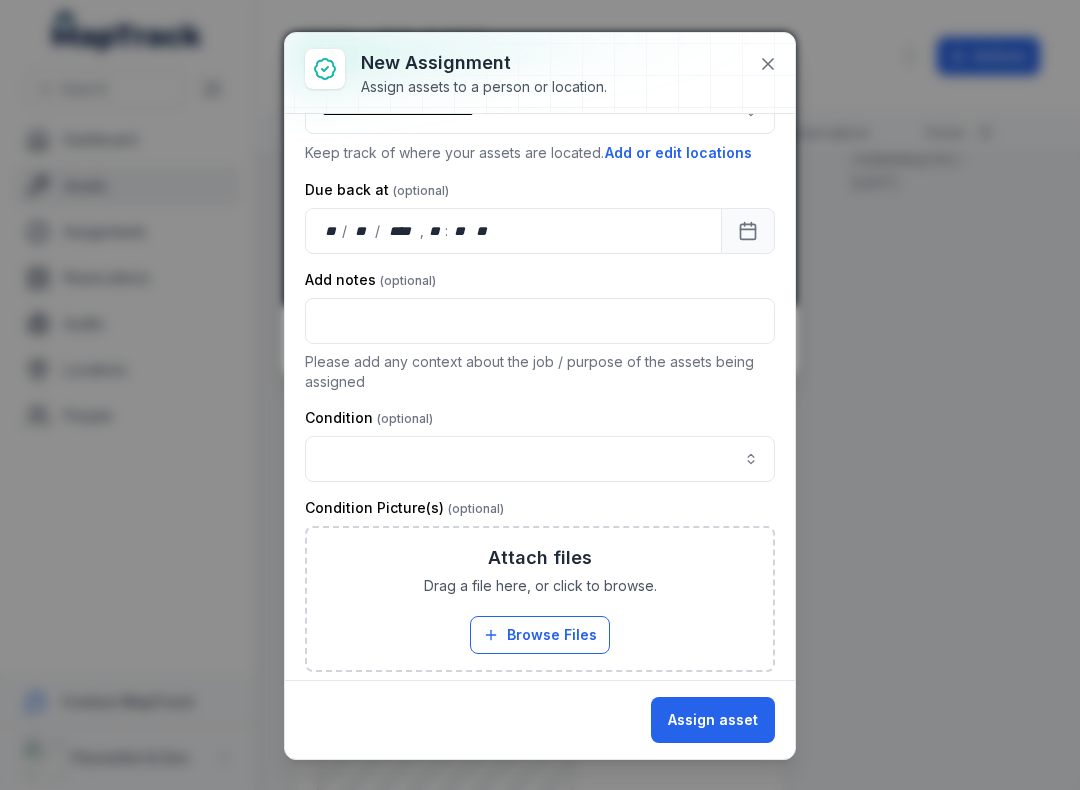 click at bounding box center (540, 459) 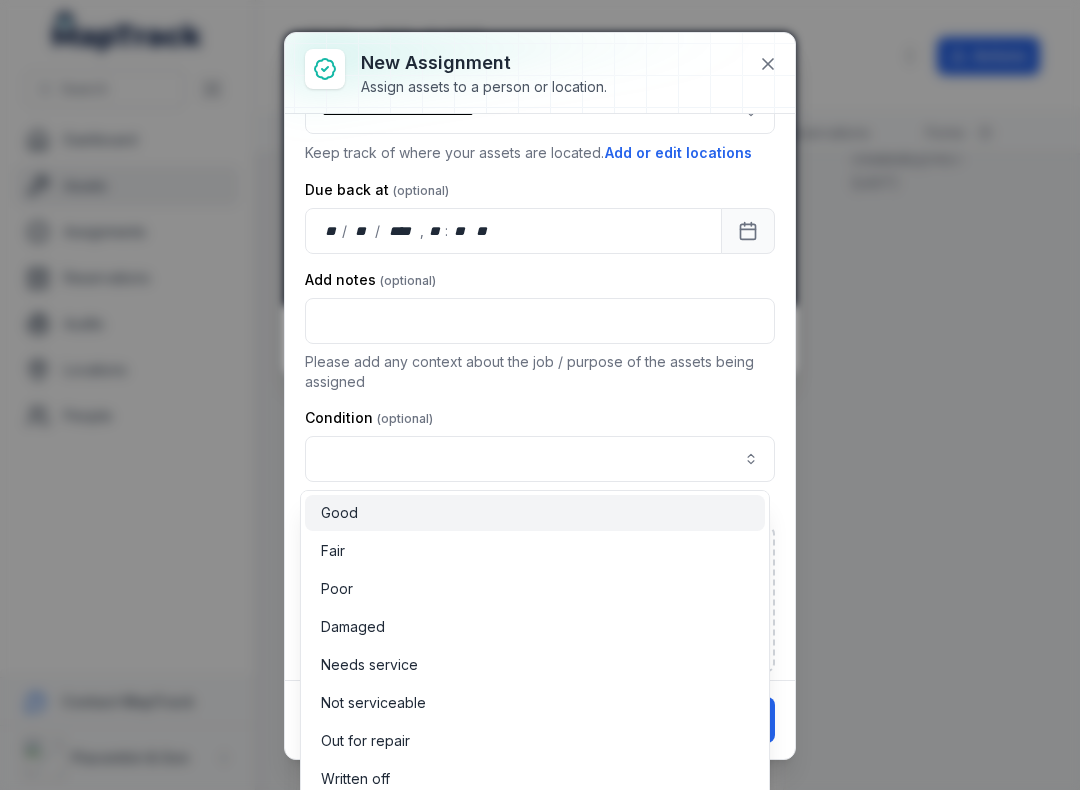 click on "Good" at bounding box center [535, 513] 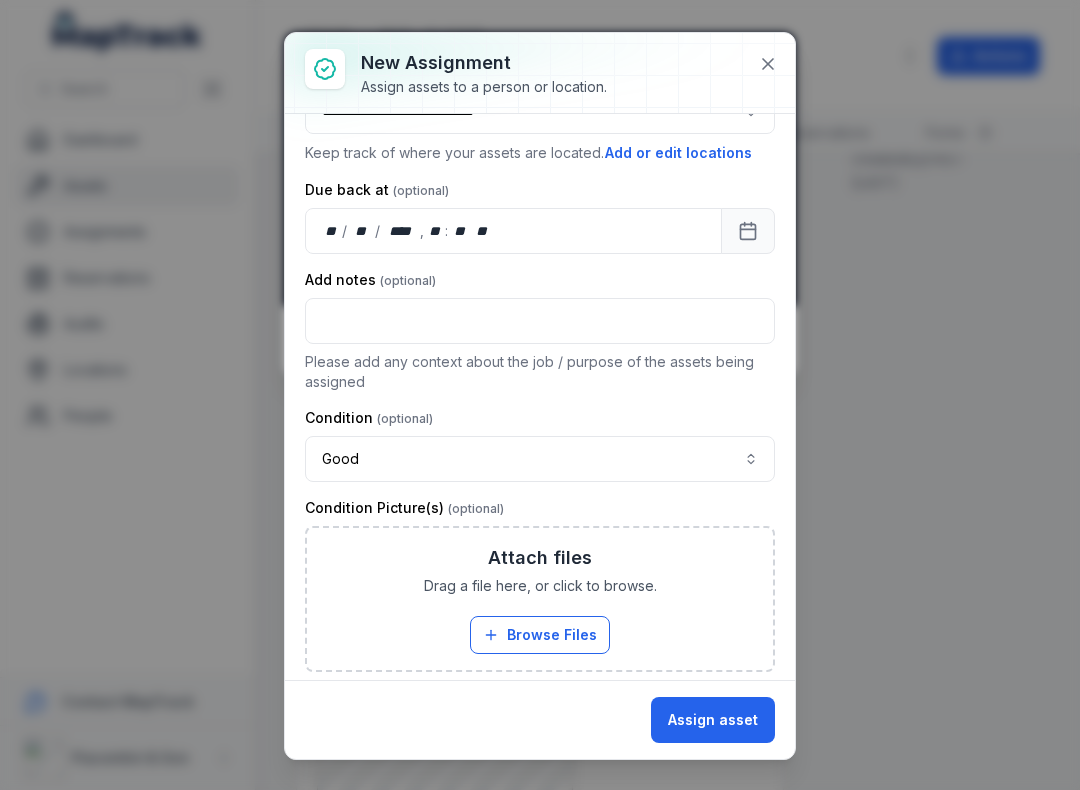 click on "Browse Files" at bounding box center [540, 635] 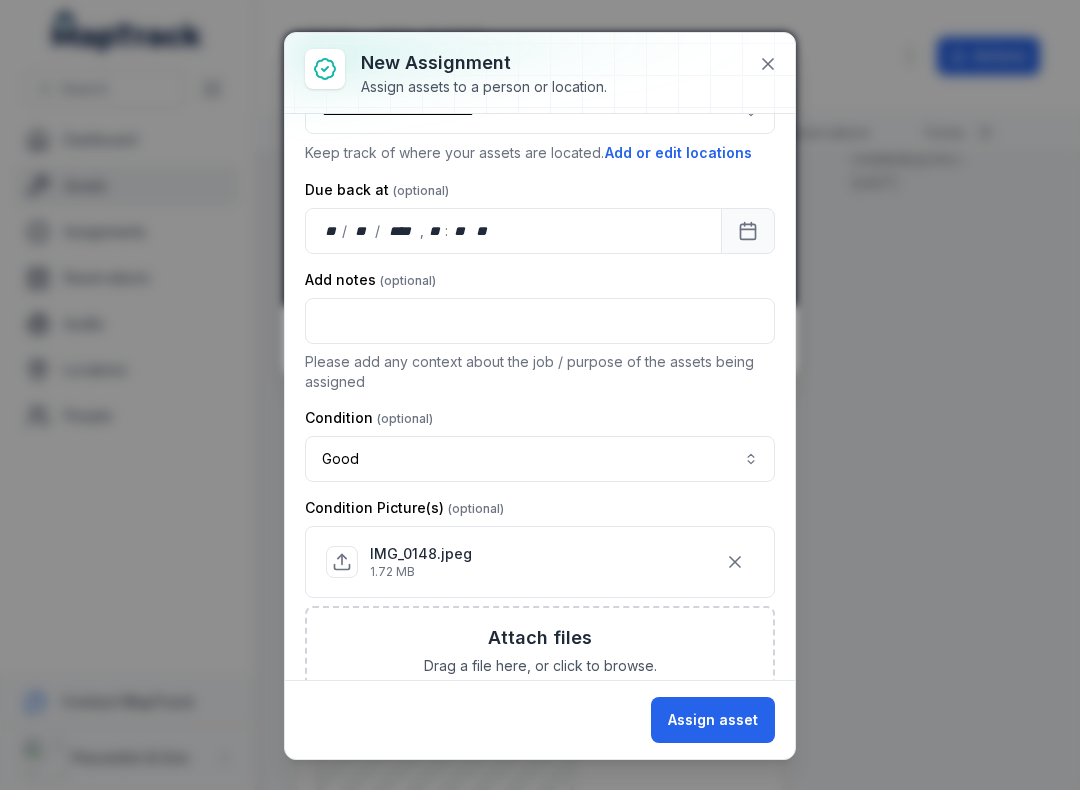click on "Assign asset" at bounding box center [713, 720] 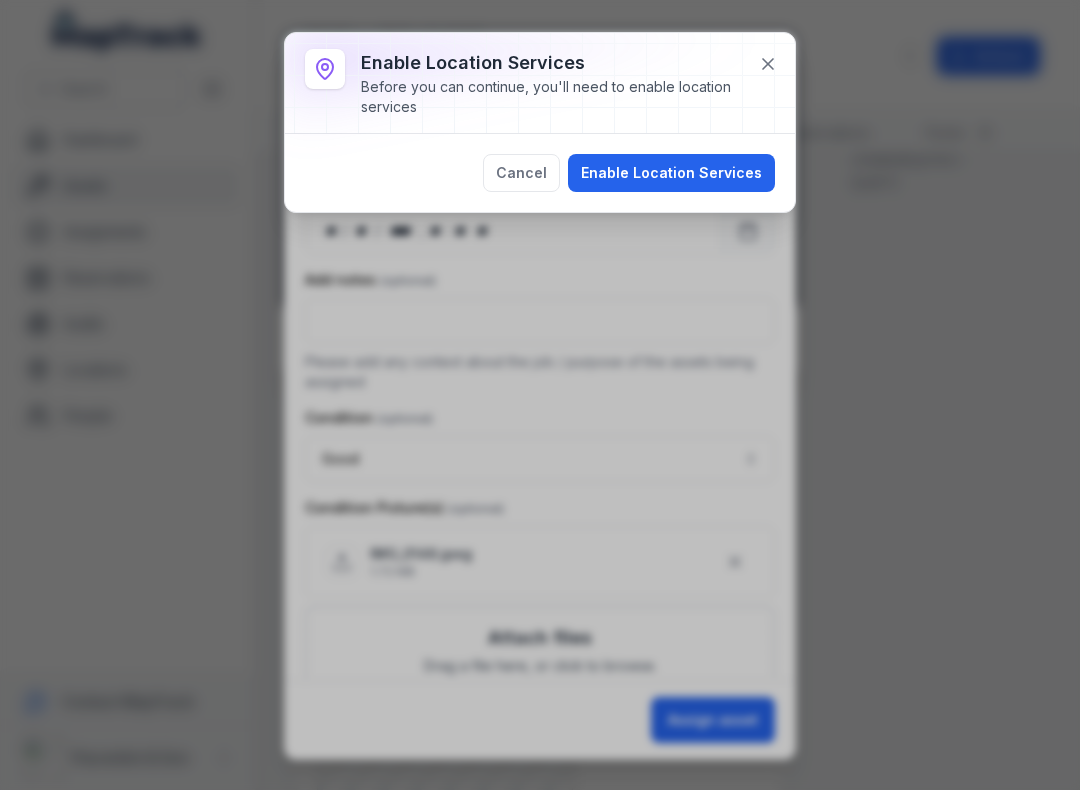 click on "Enable Location Services" at bounding box center (671, 173) 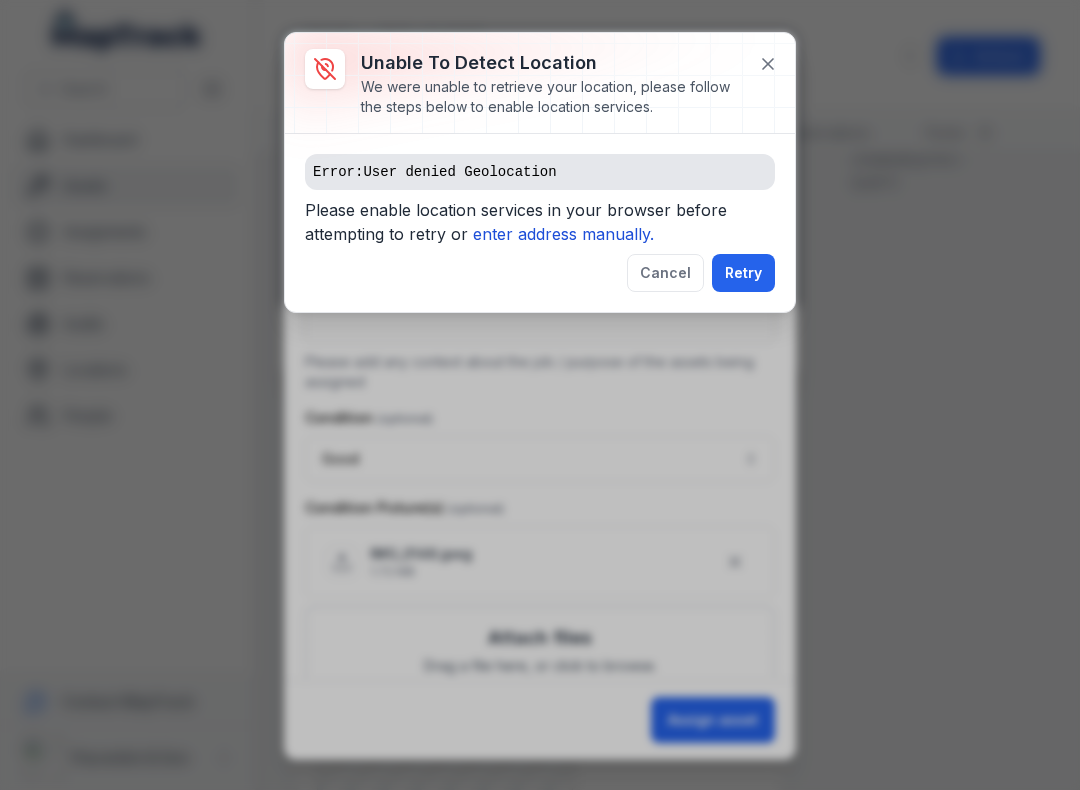click on "enter address manually." at bounding box center [563, 234] 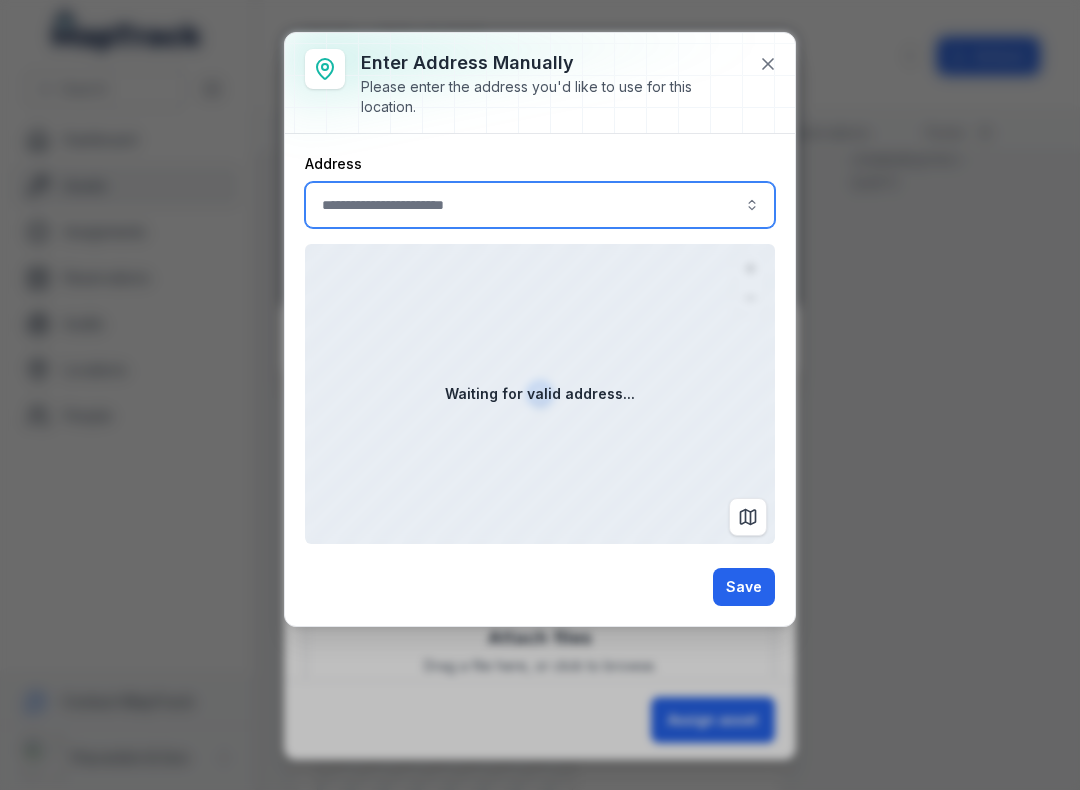 click at bounding box center (540, 205) 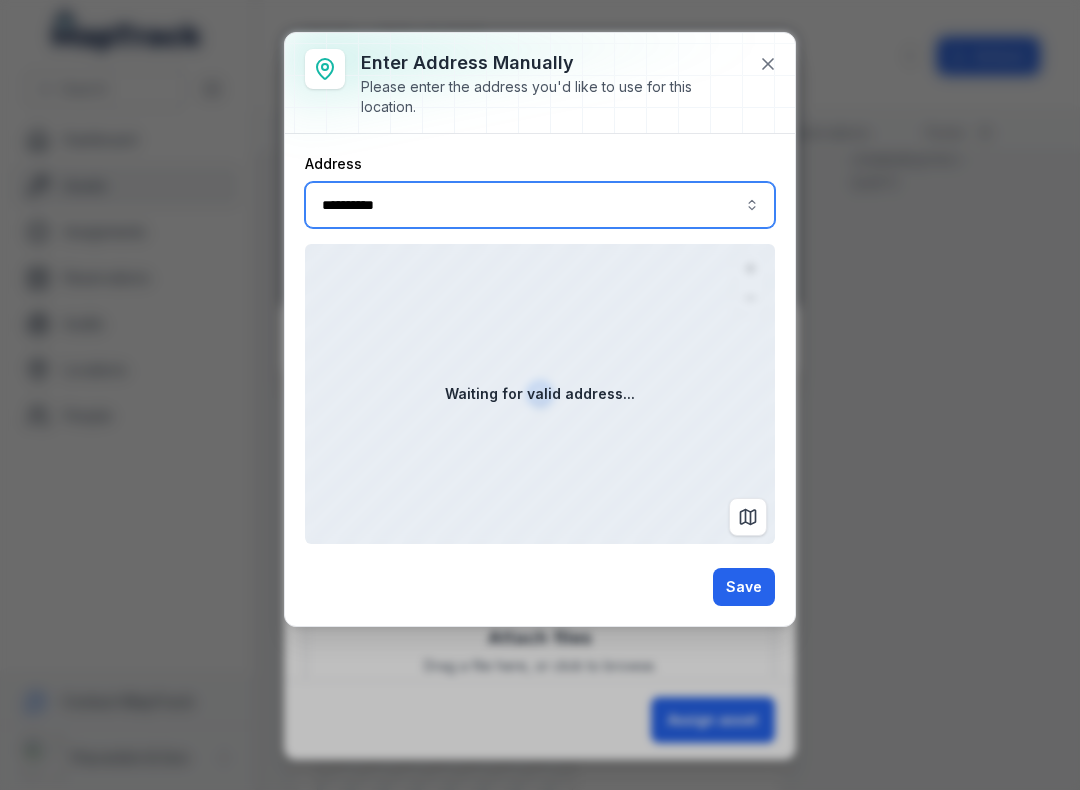 type on "**********" 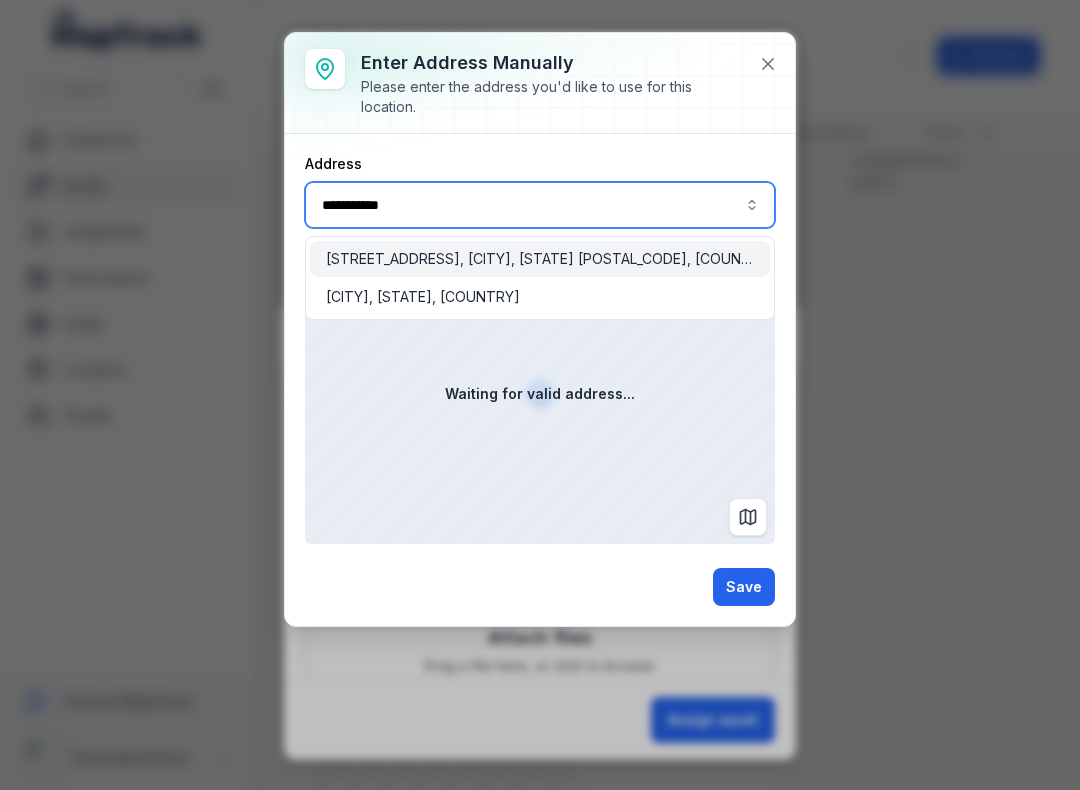 click on "[STREET_ADDRESS], [CITY], [STATE] [POSTAL_CODE], [COUNTRY]" at bounding box center [540, 259] 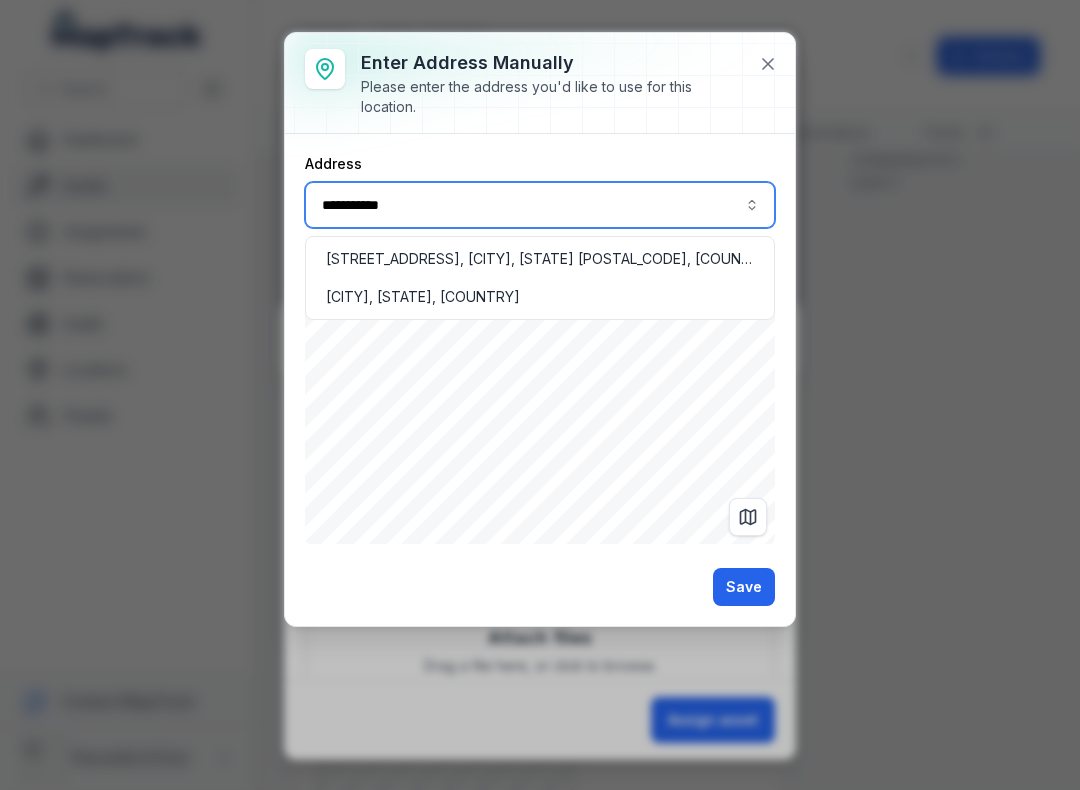 type 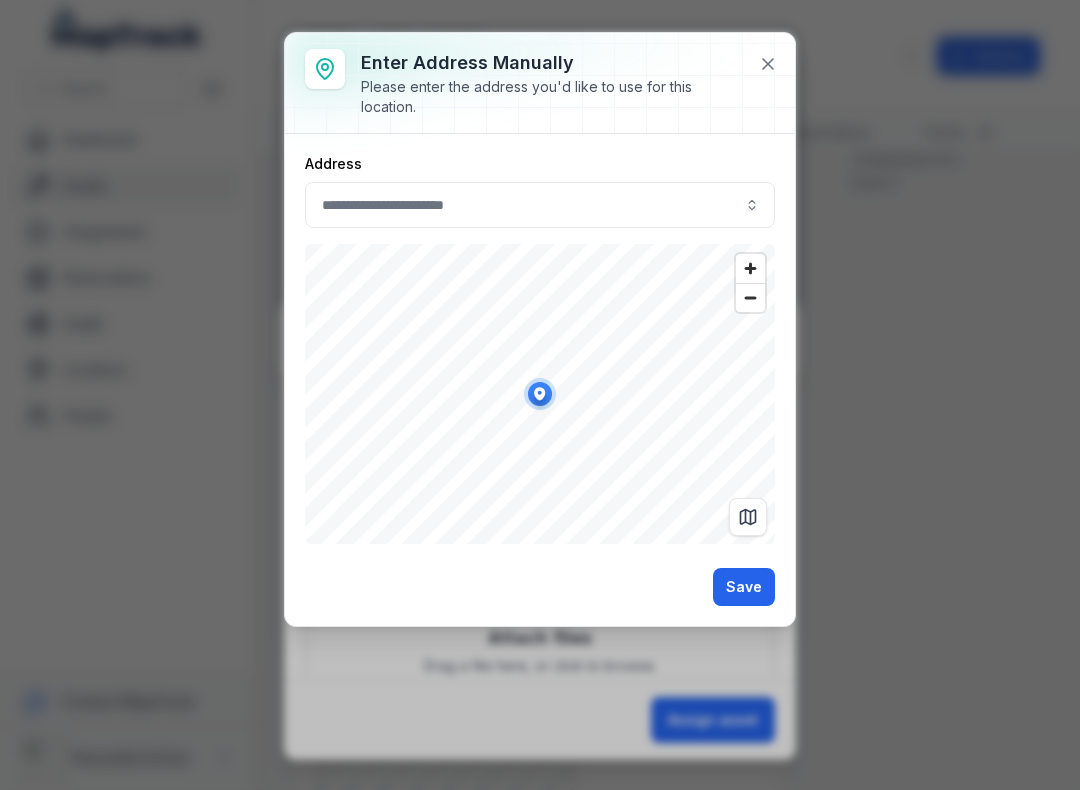 click on "Save" at bounding box center [744, 587] 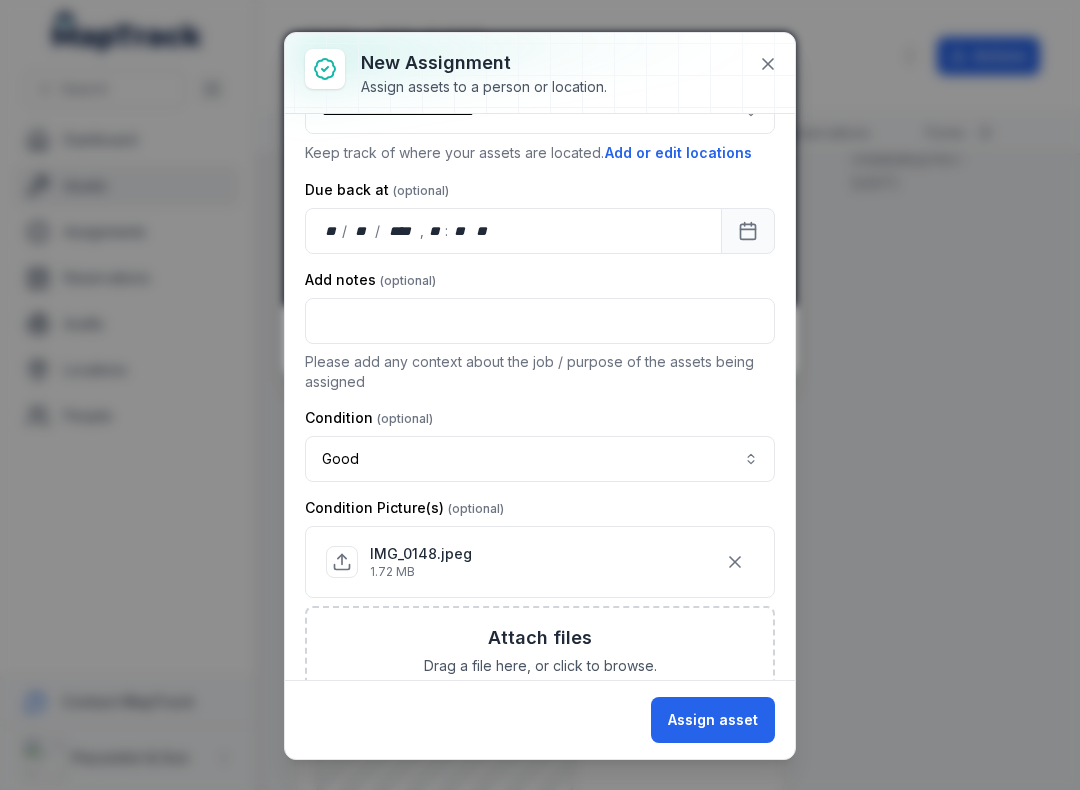 click on "Assign asset" at bounding box center (713, 720) 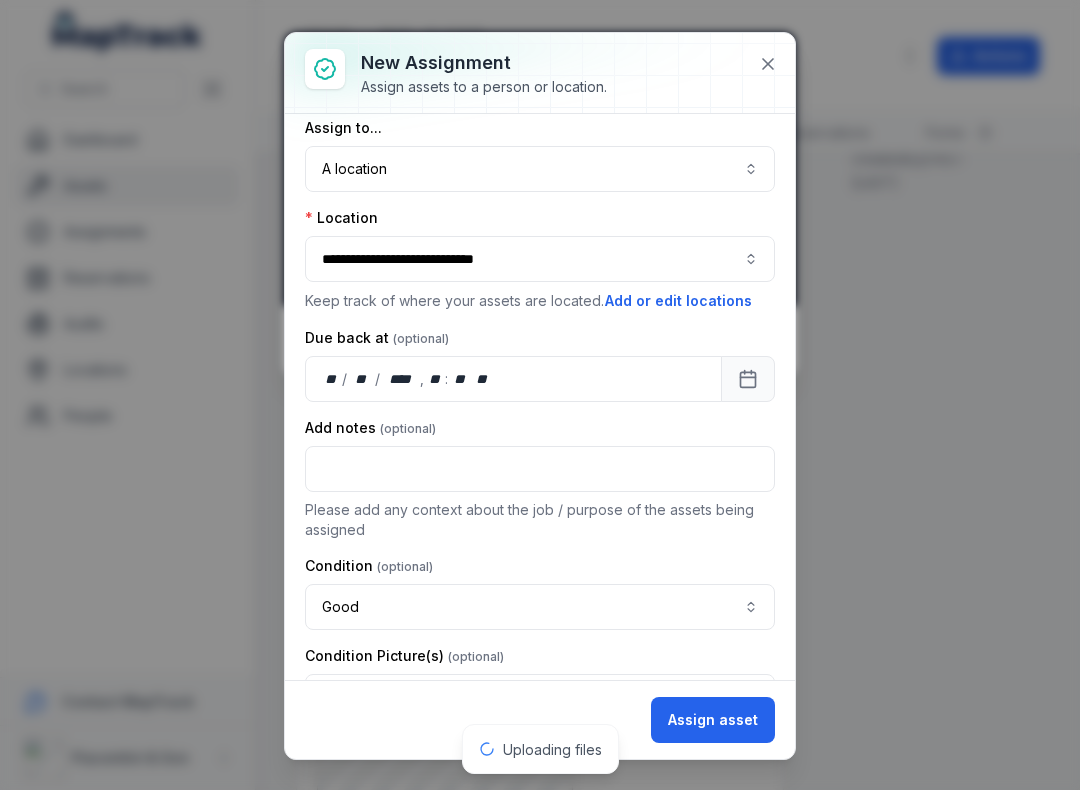 scroll, scrollTop: 16, scrollLeft: 0, axis: vertical 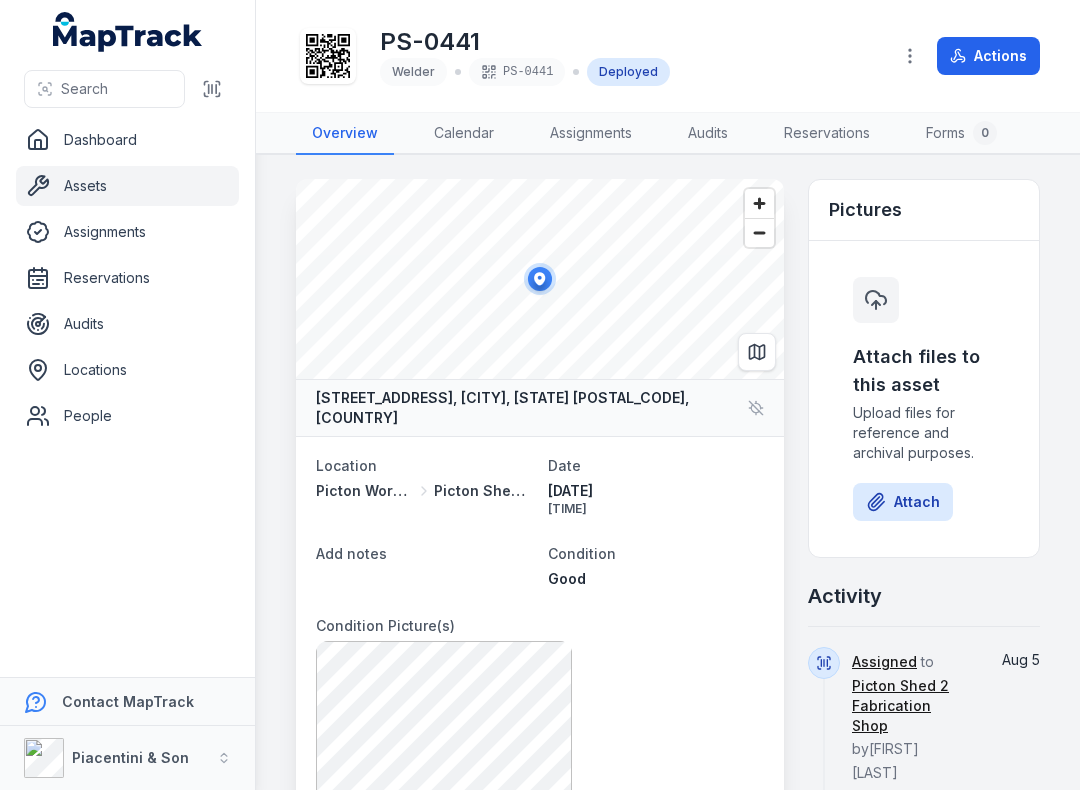 click 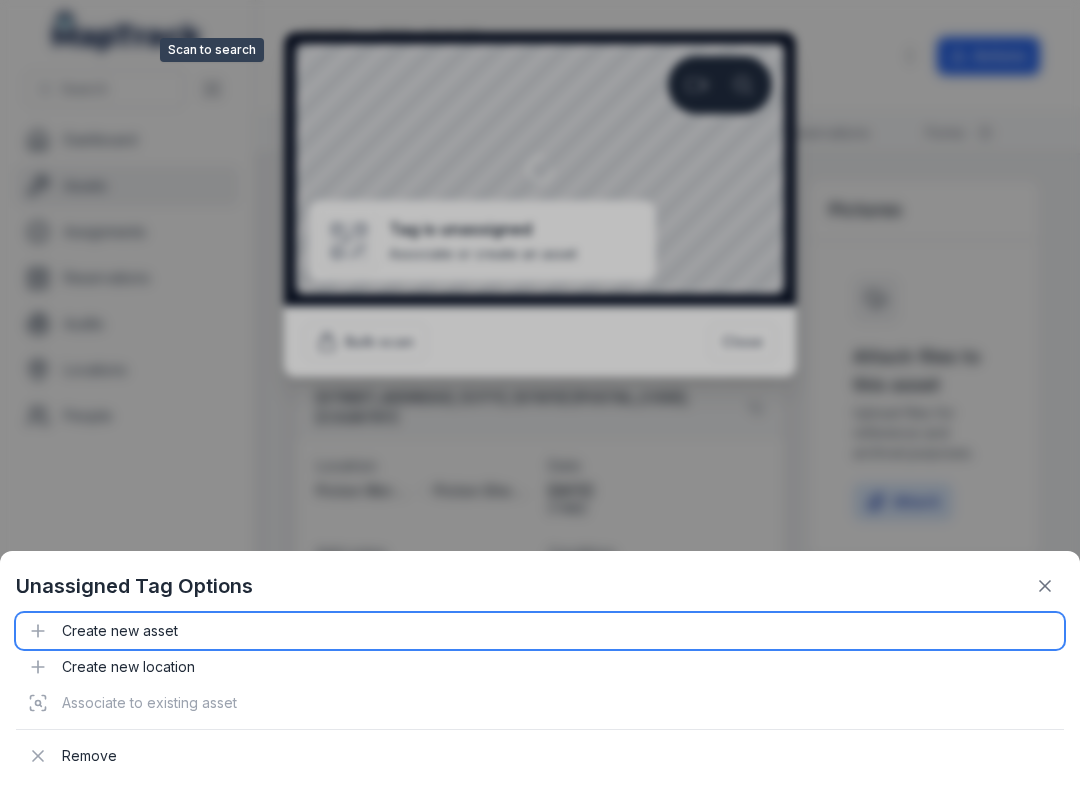 click on "Create new asset" at bounding box center [540, 631] 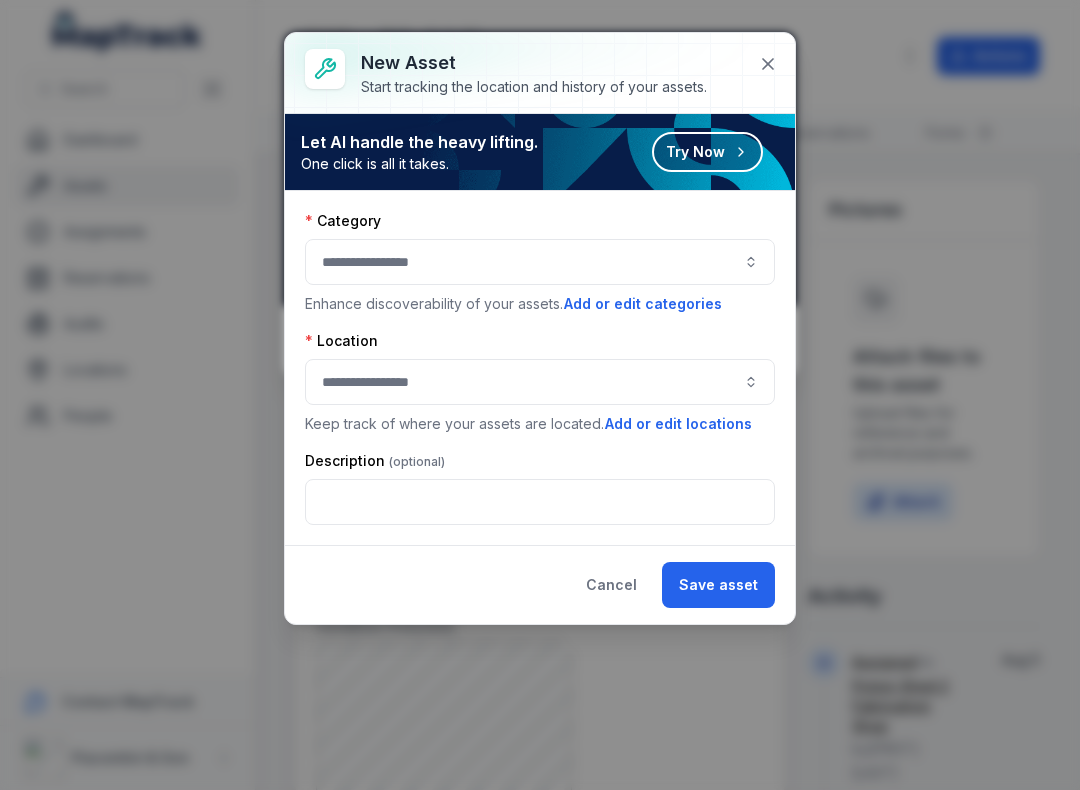 click at bounding box center [540, 262] 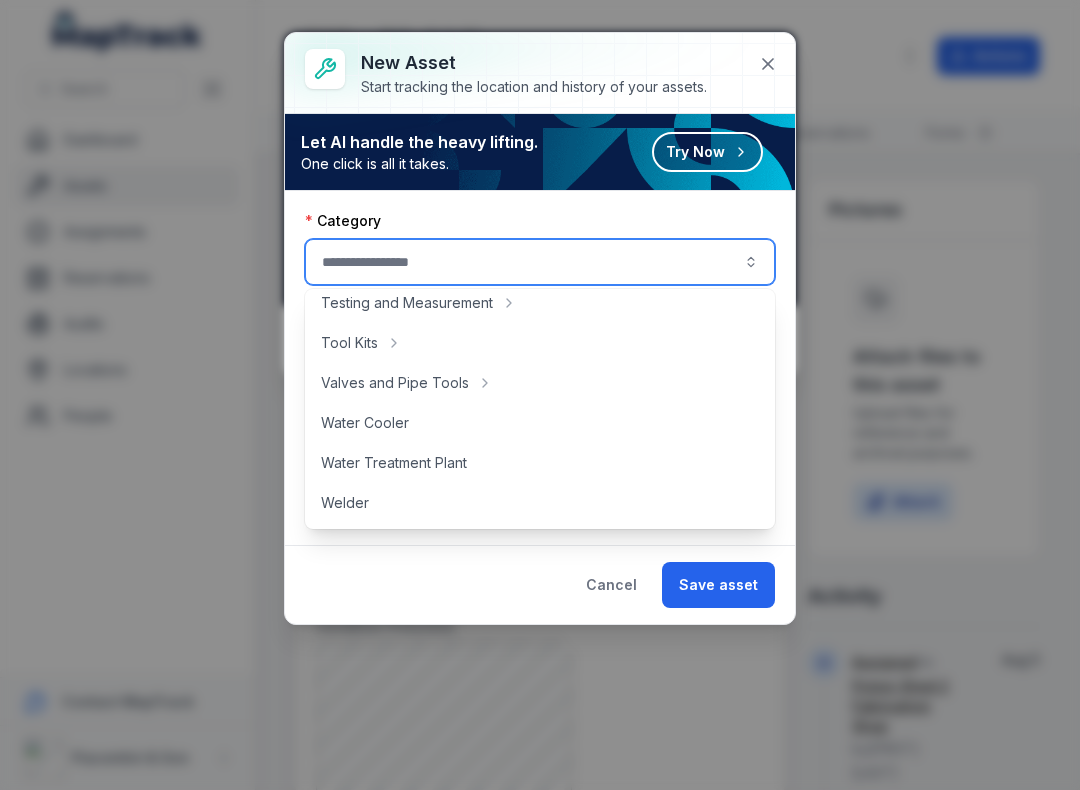scroll, scrollTop: 892, scrollLeft: 0, axis: vertical 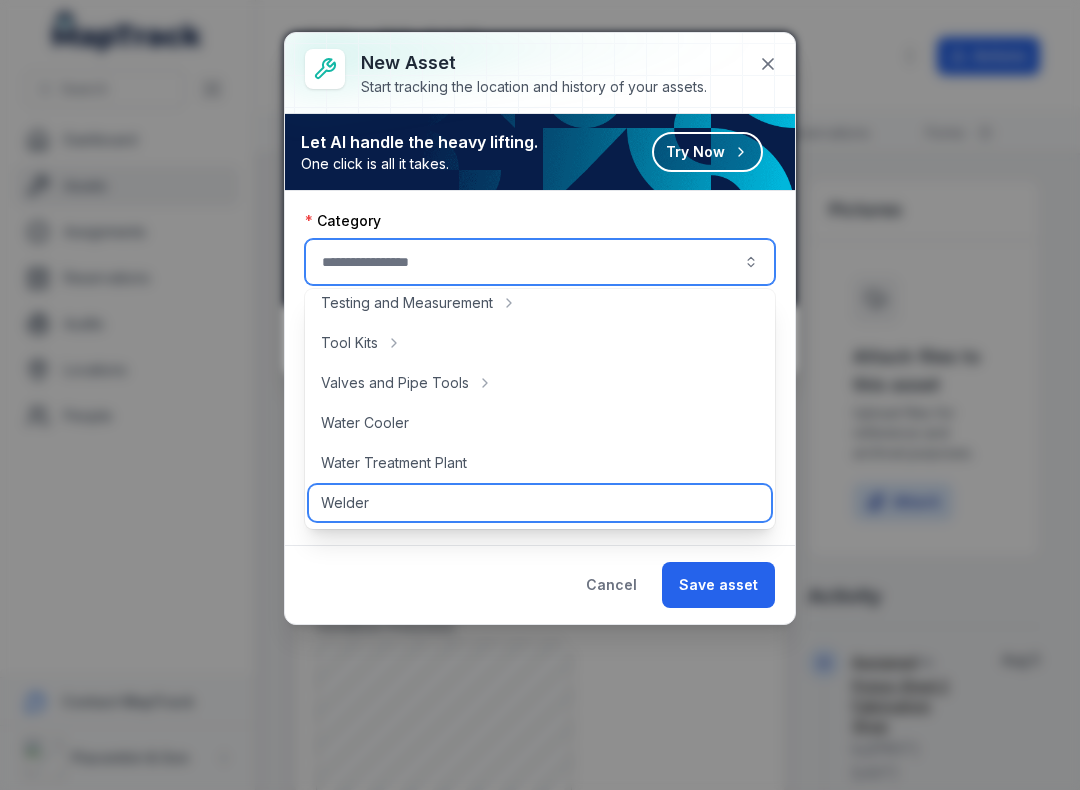 click on "Welder" at bounding box center (540, 503) 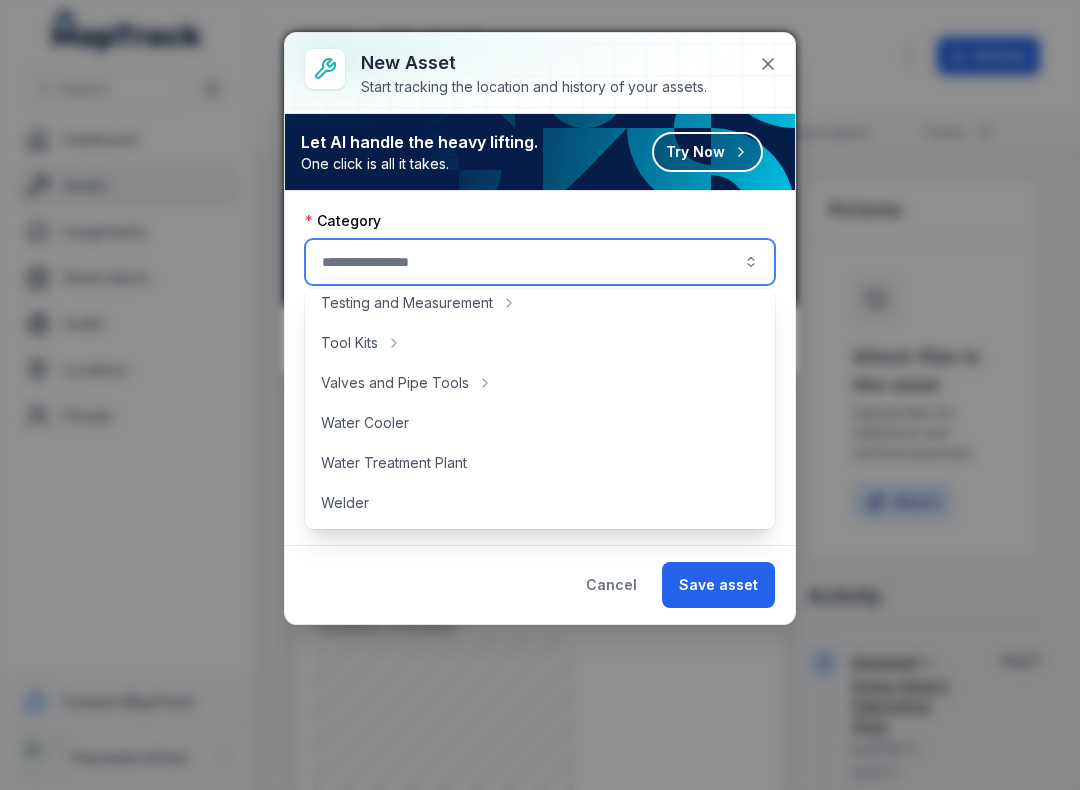 type on "******" 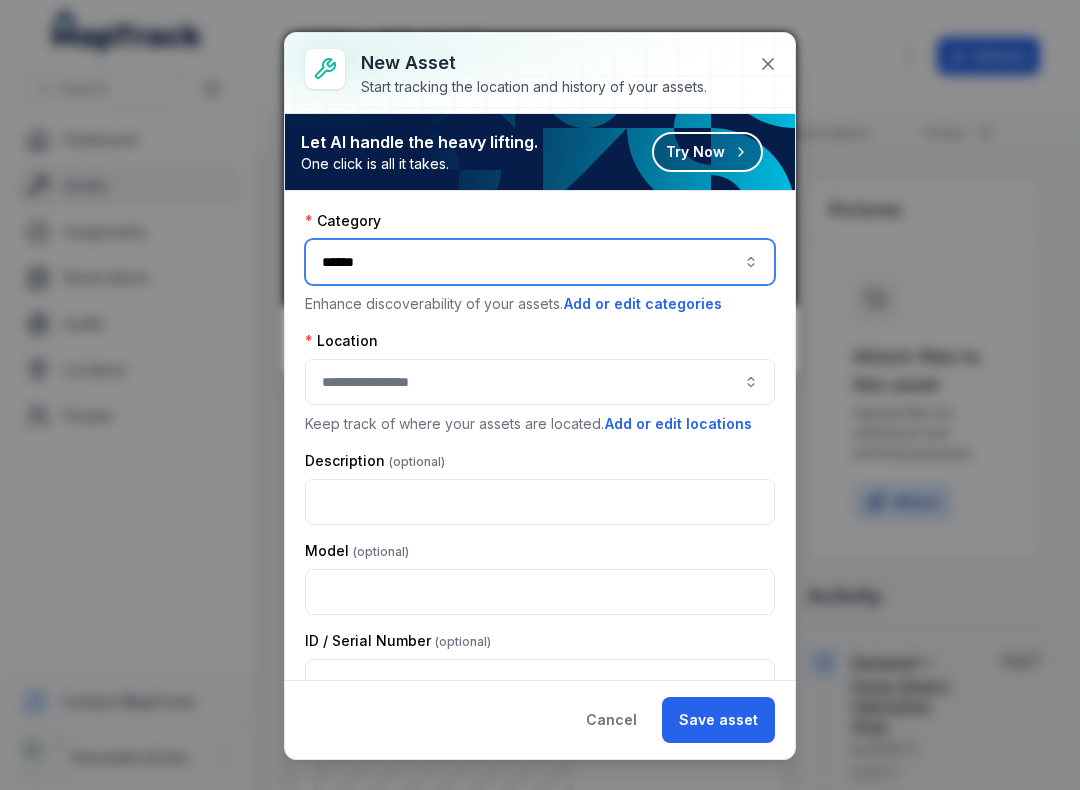 click at bounding box center (540, 382) 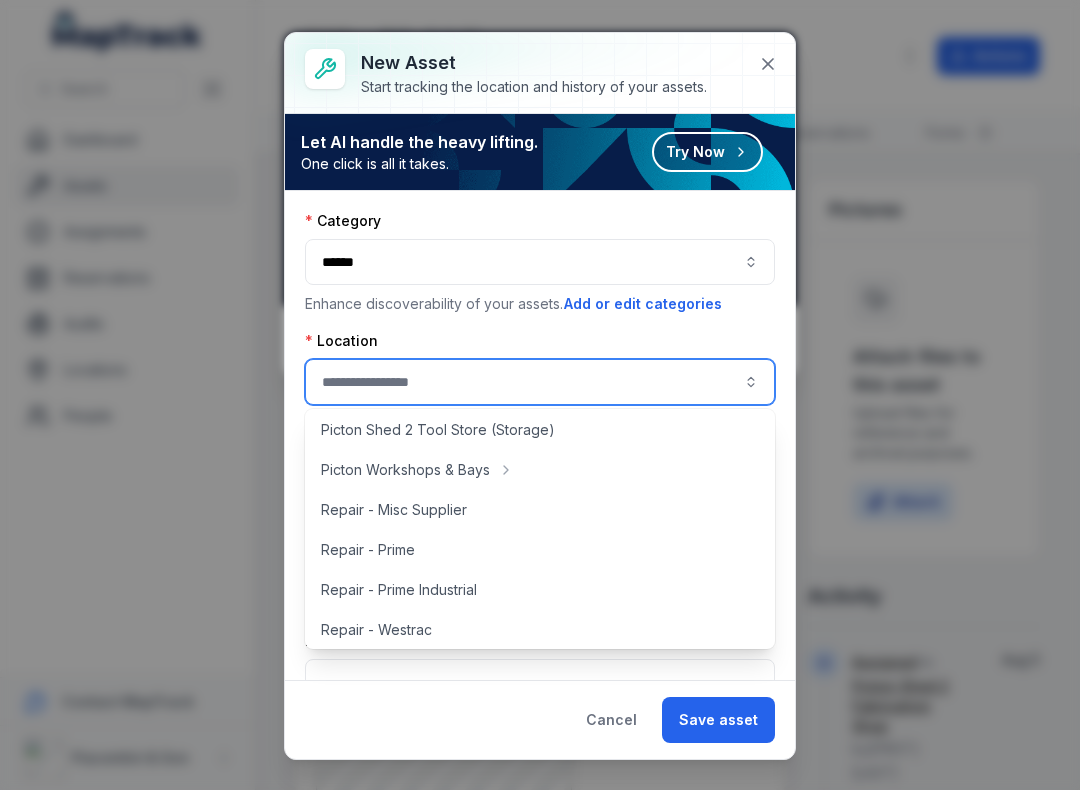 scroll, scrollTop: 441, scrollLeft: 0, axis: vertical 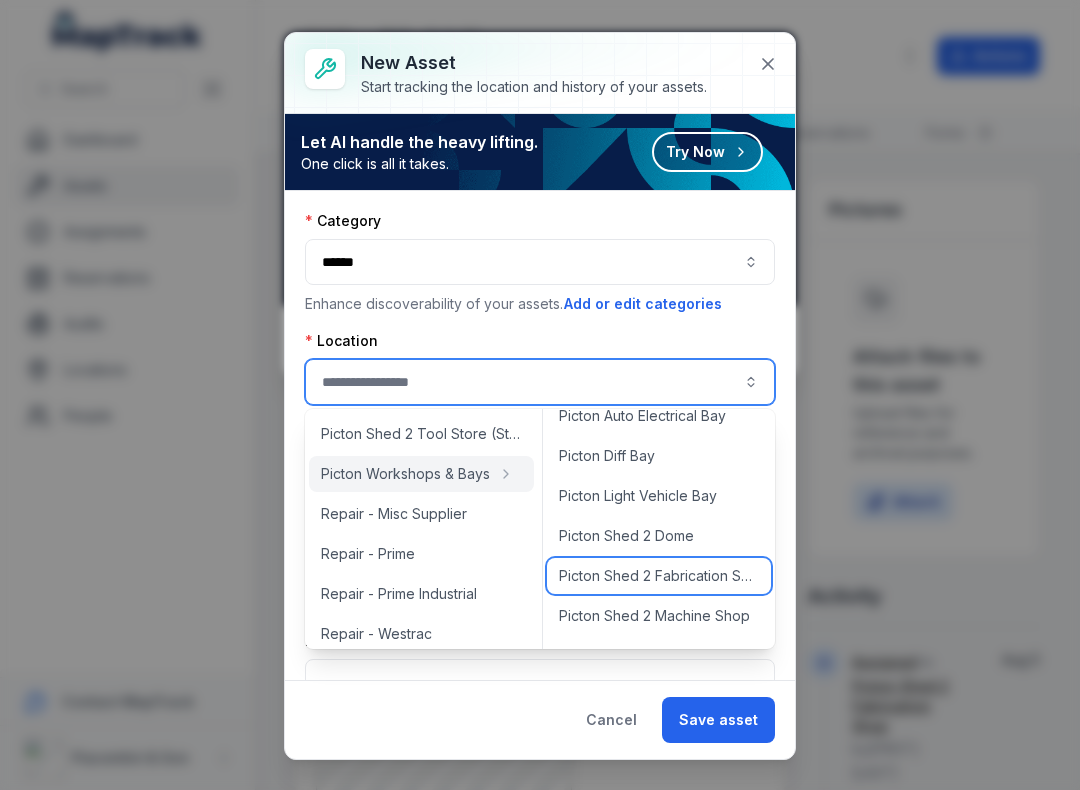 click on "Picton Shed 2 Fabrication Shop" at bounding box center [659, 576] 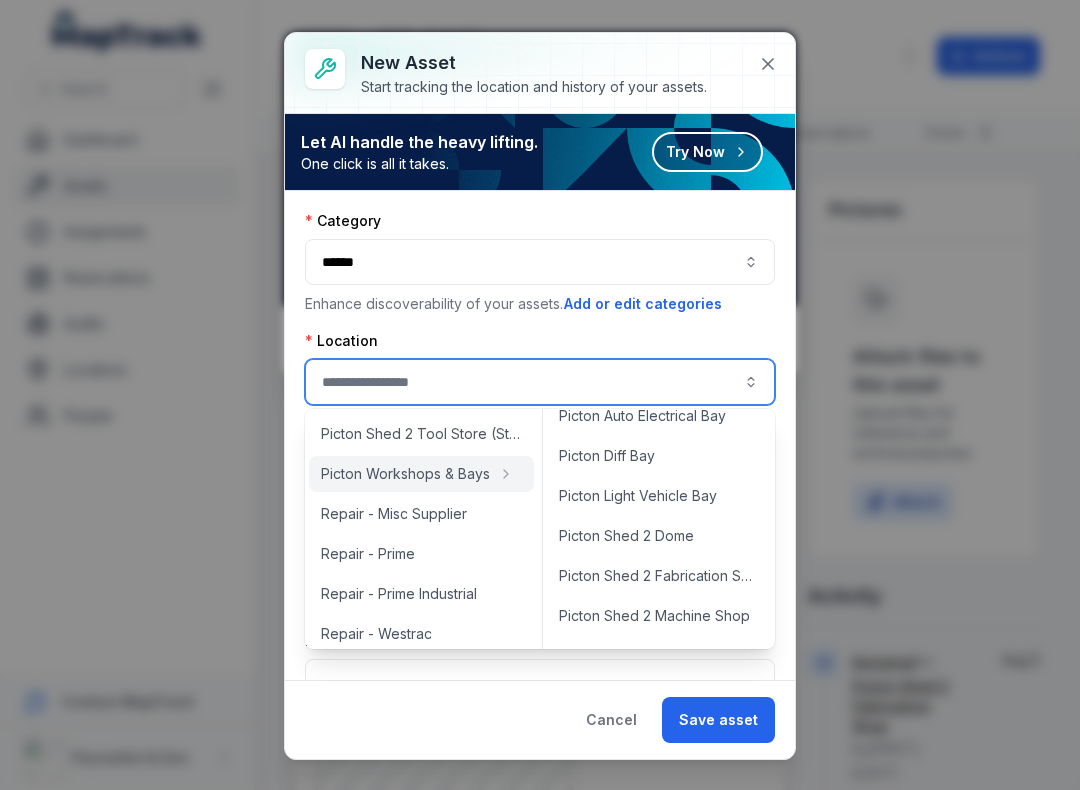type on "**********" 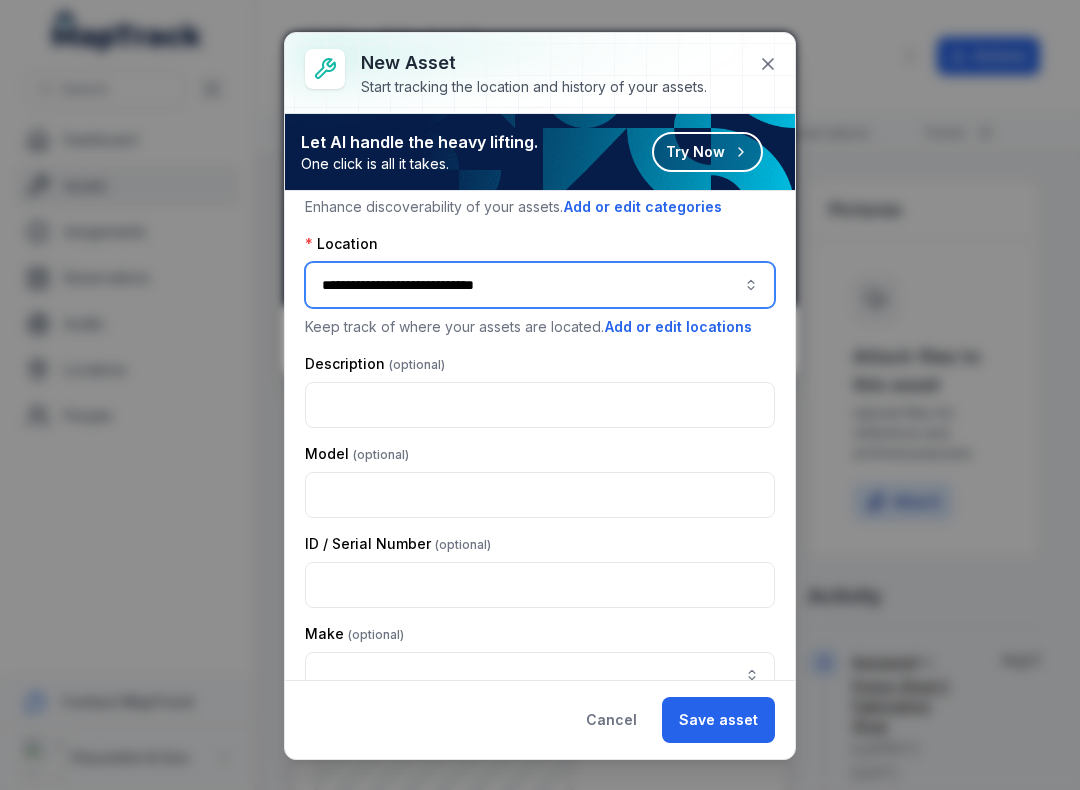 scroll, scrollTop: 104, scrollLeft: 0, axis: vertical 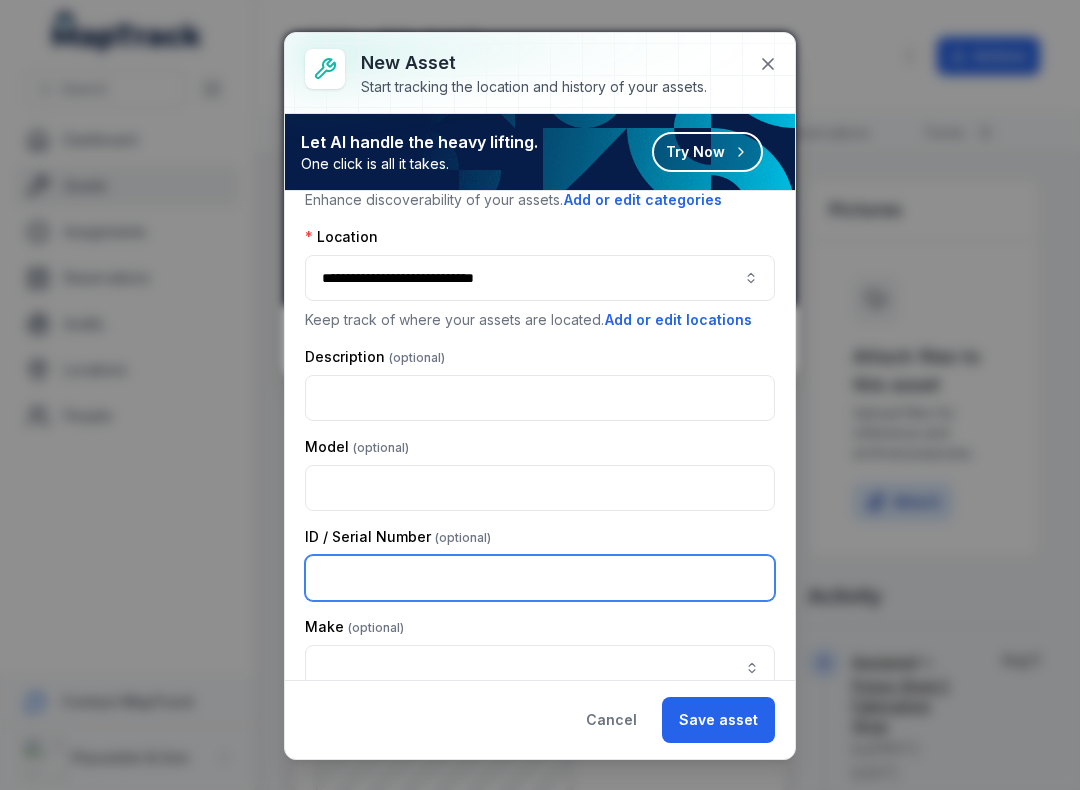 click at bounding box center [540, 578] 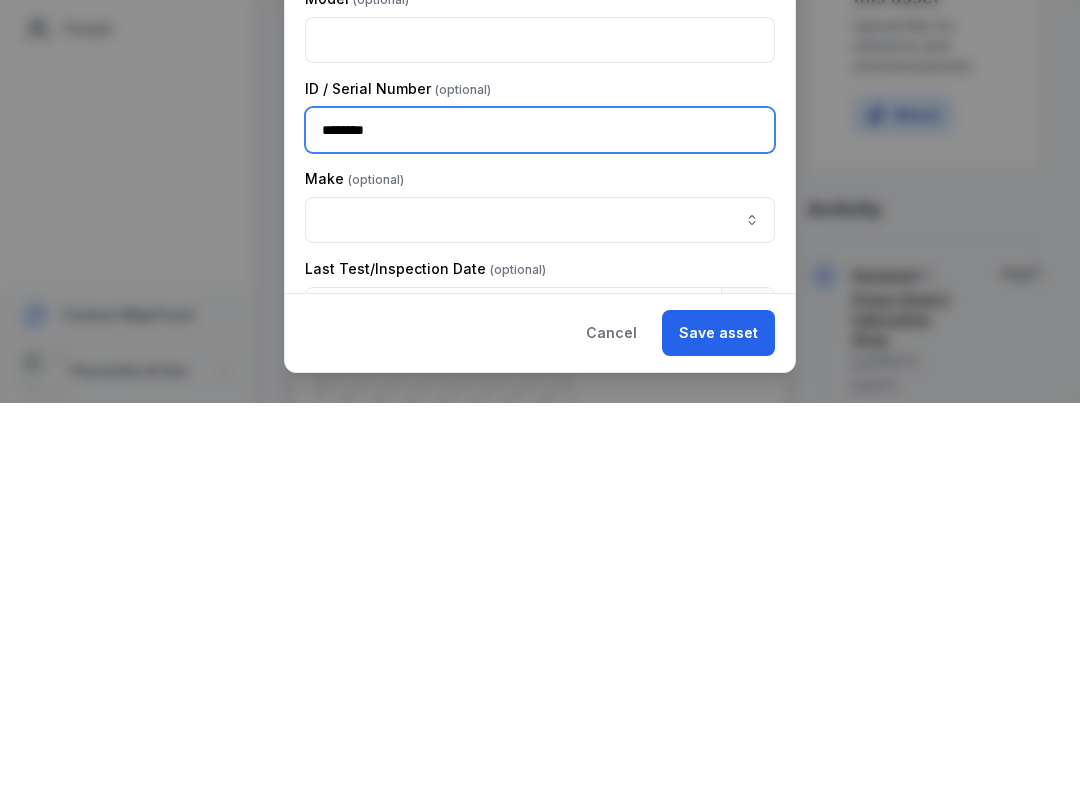 scroll, scrollTop: 166, scrollLeft: 0, axis: vertical 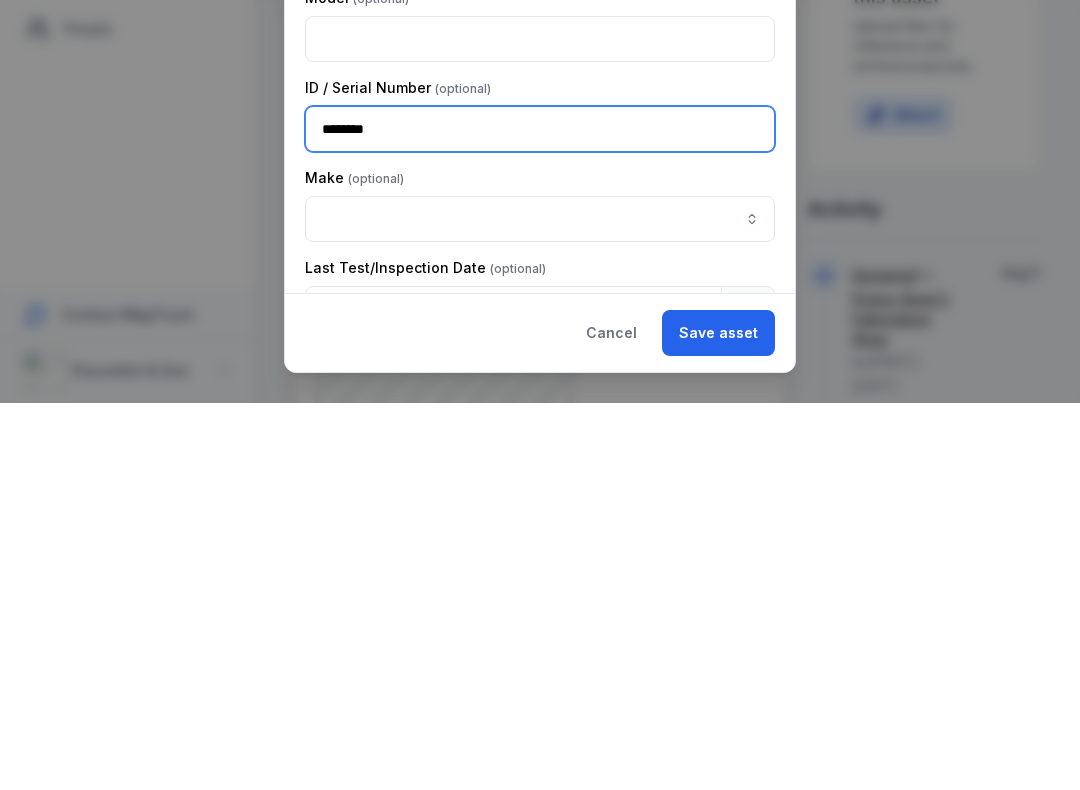 type on "********" 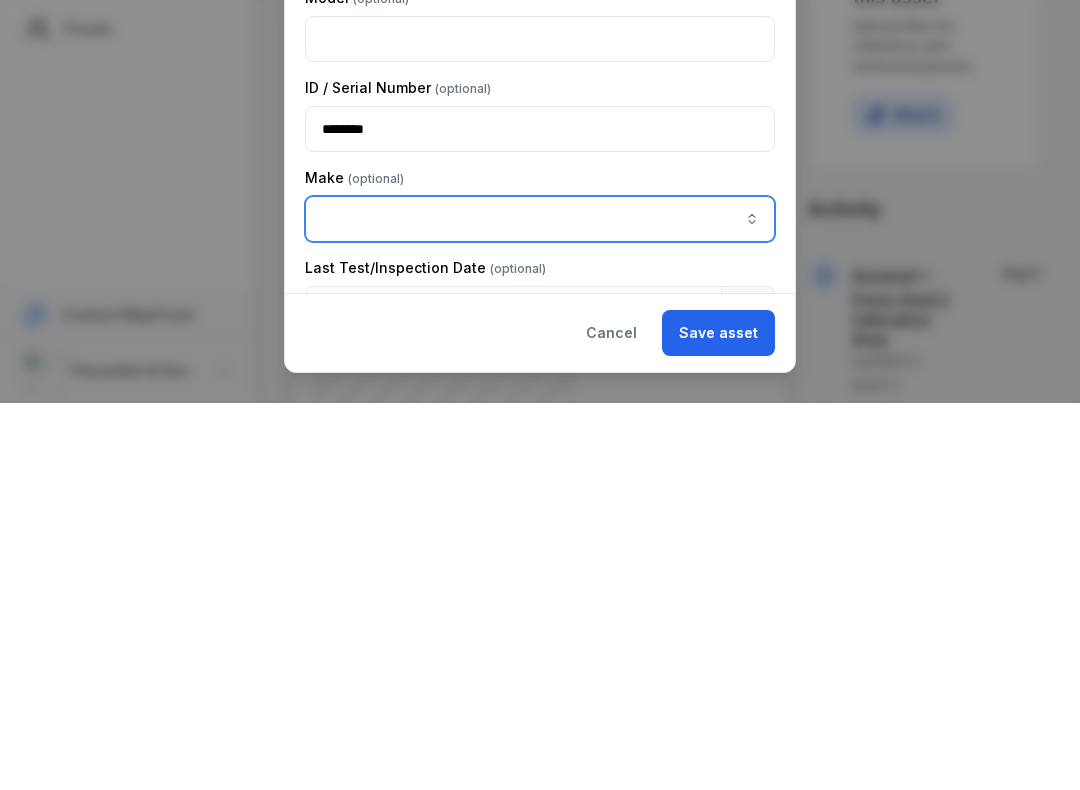 click at bounding box center (752, 606) 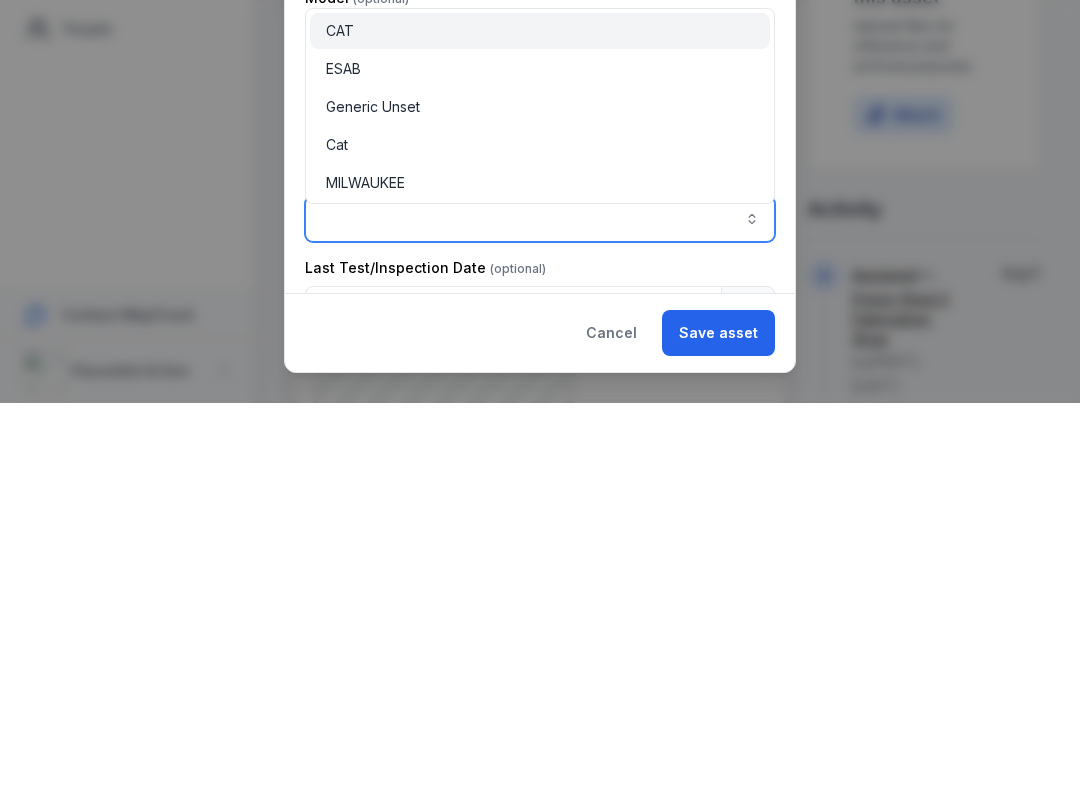 click on "ESAB" at bounding box center (540, 456) 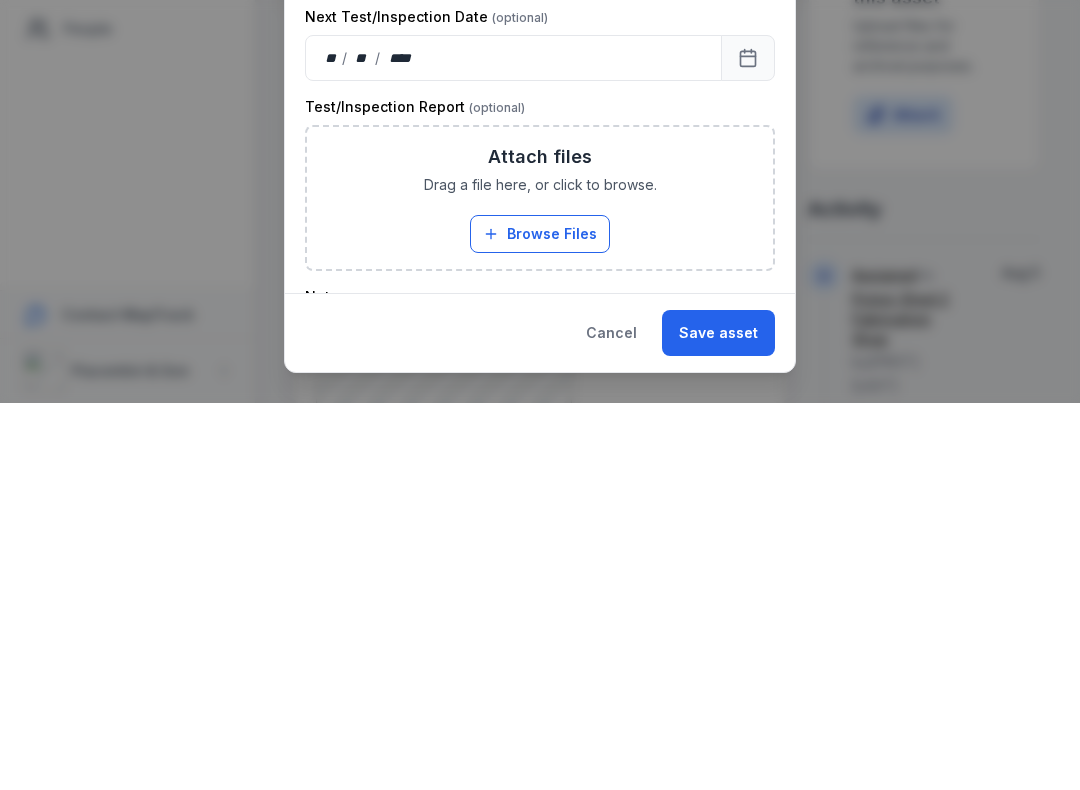 scroll, scrollTop: 510, scrollLeft: 0, axis: vertical 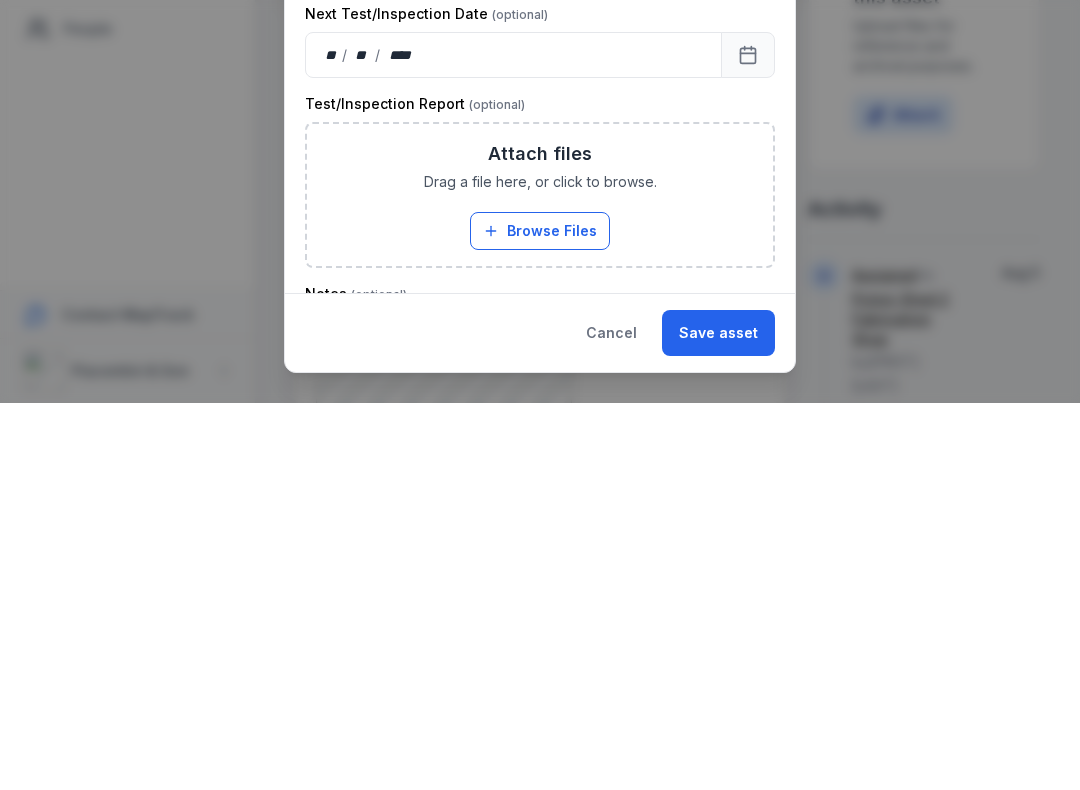 click on "Browse Files" at bounding box center (540, 618) 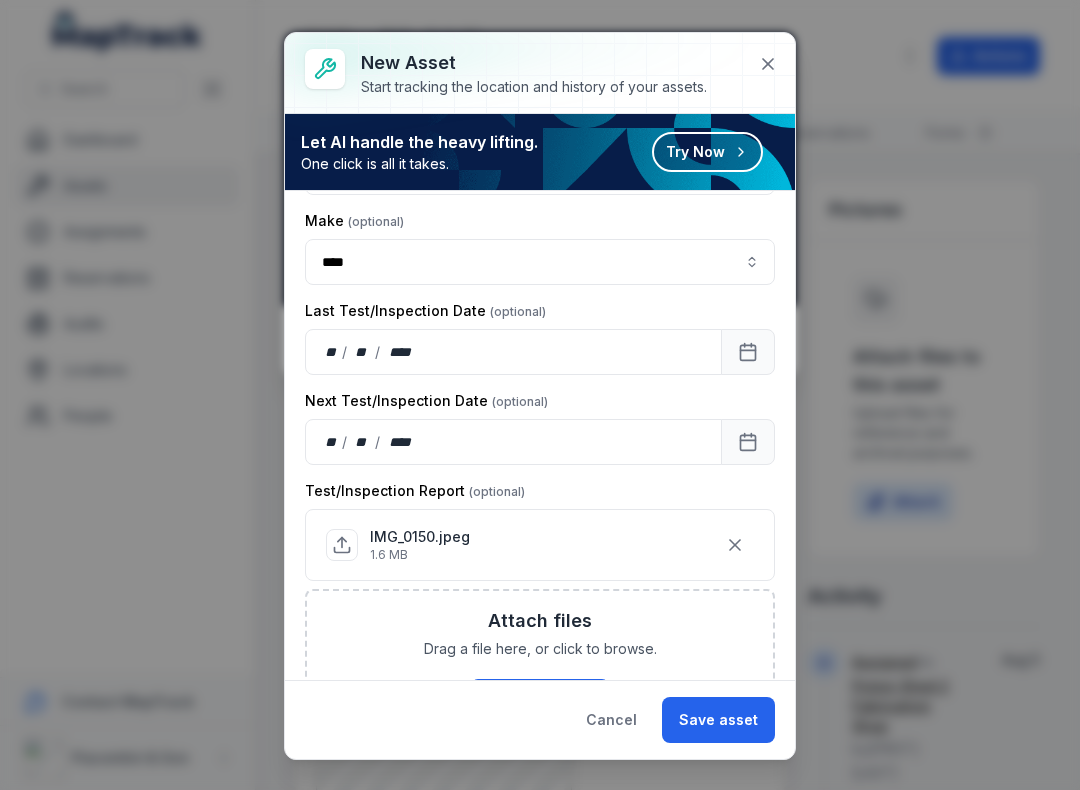 click on "Save asset" at bounding box center (718, 720) 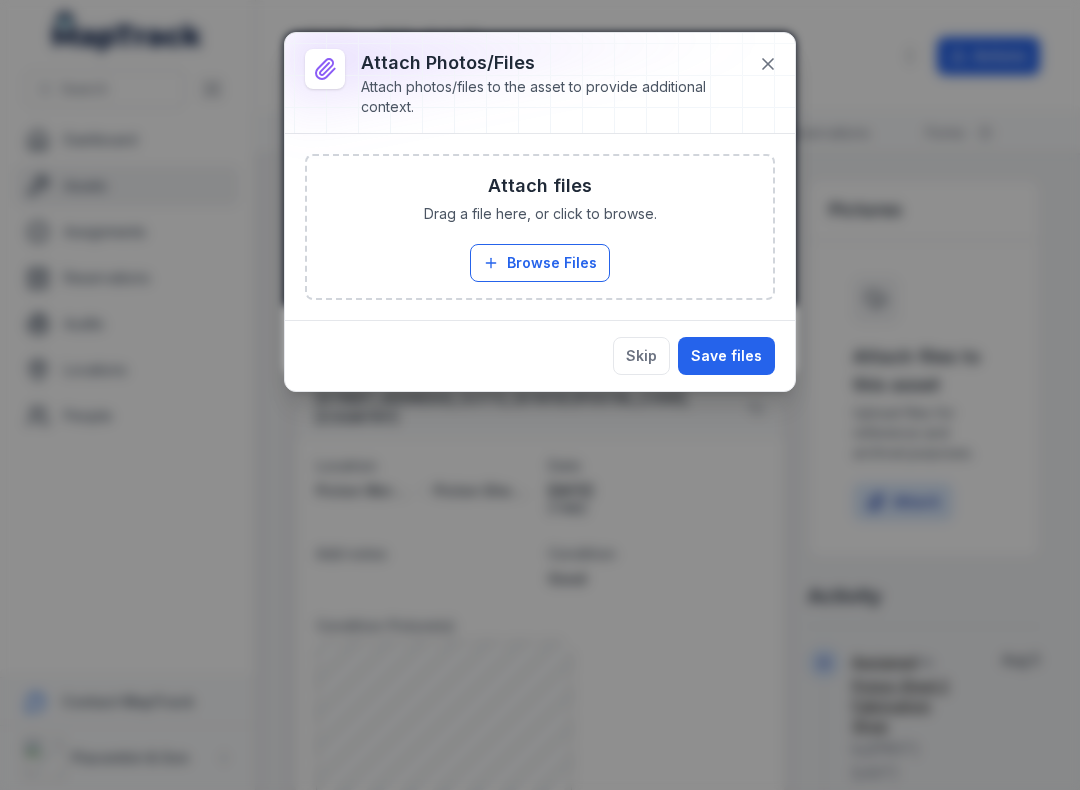 click on "Save files" at bounding box center [726, 356] 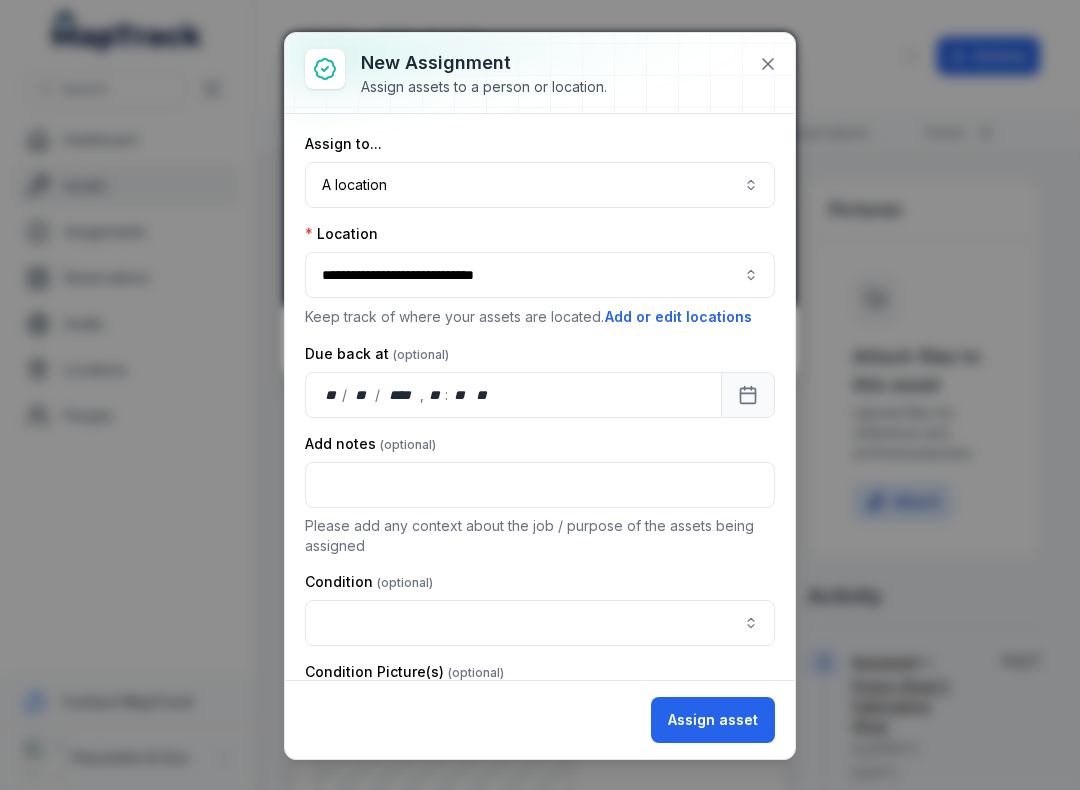 click at bounding box center [540, 623] 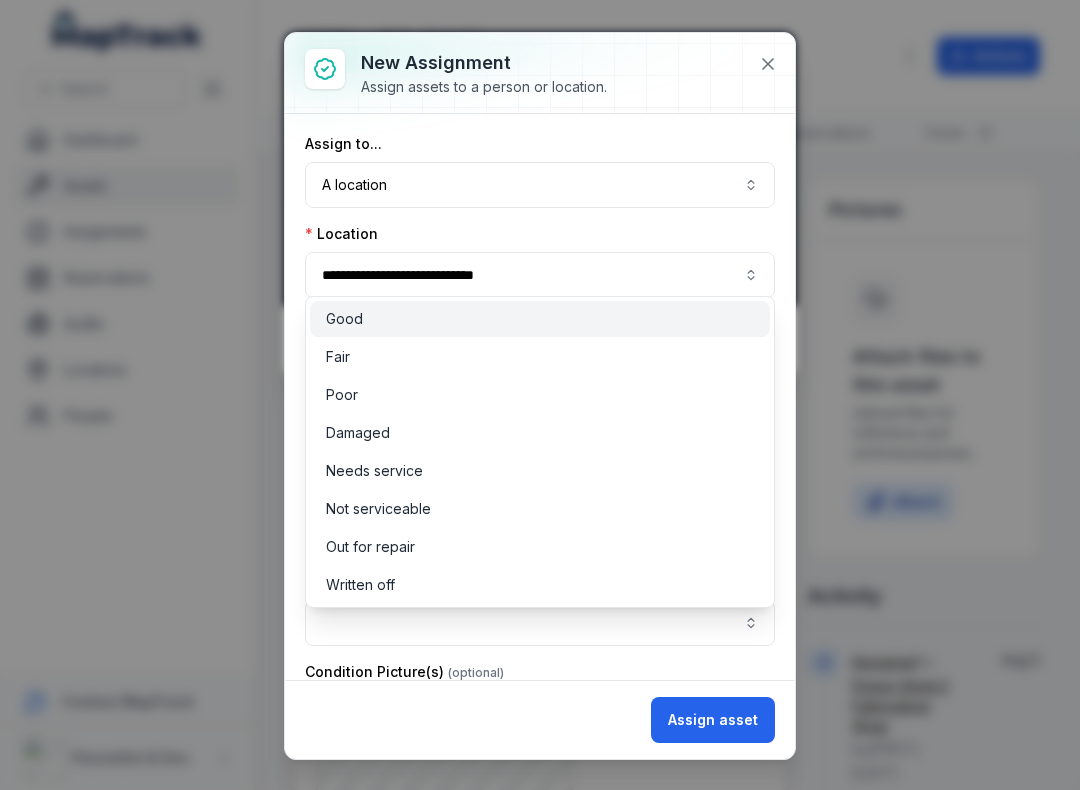click on "Good" at bounding box center (344, 319) 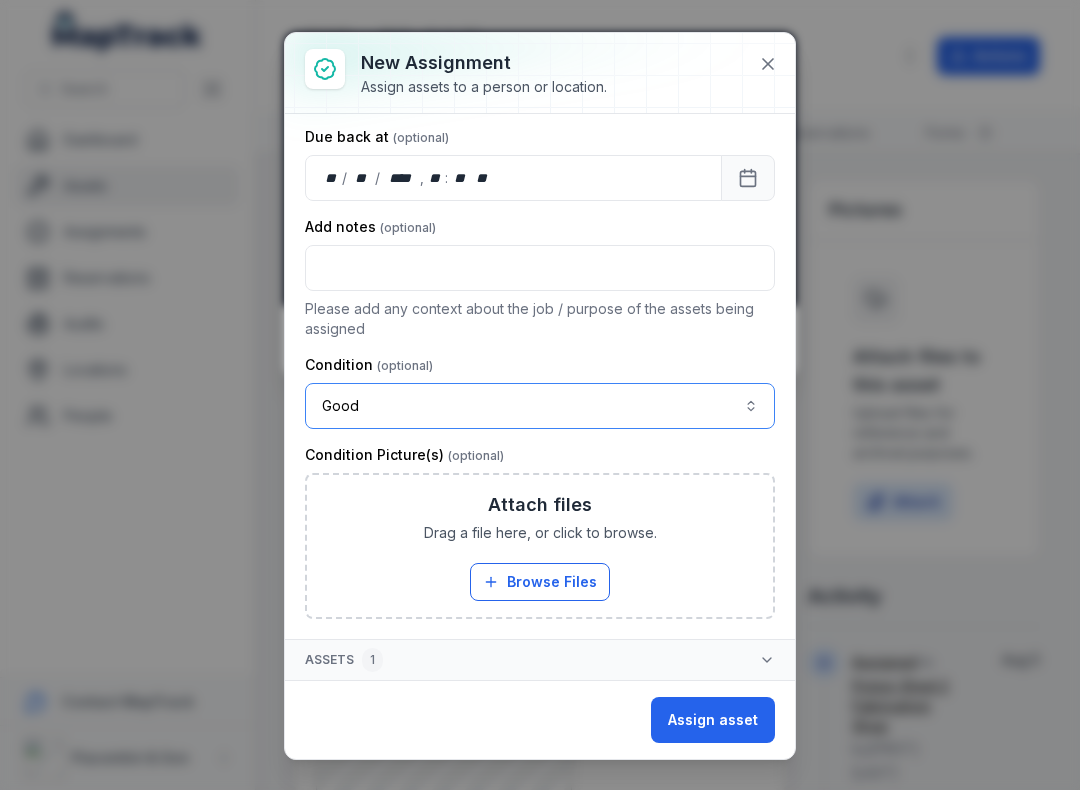 scroll, scrollTop: 217, scrollLeft: 0, axis: vertical 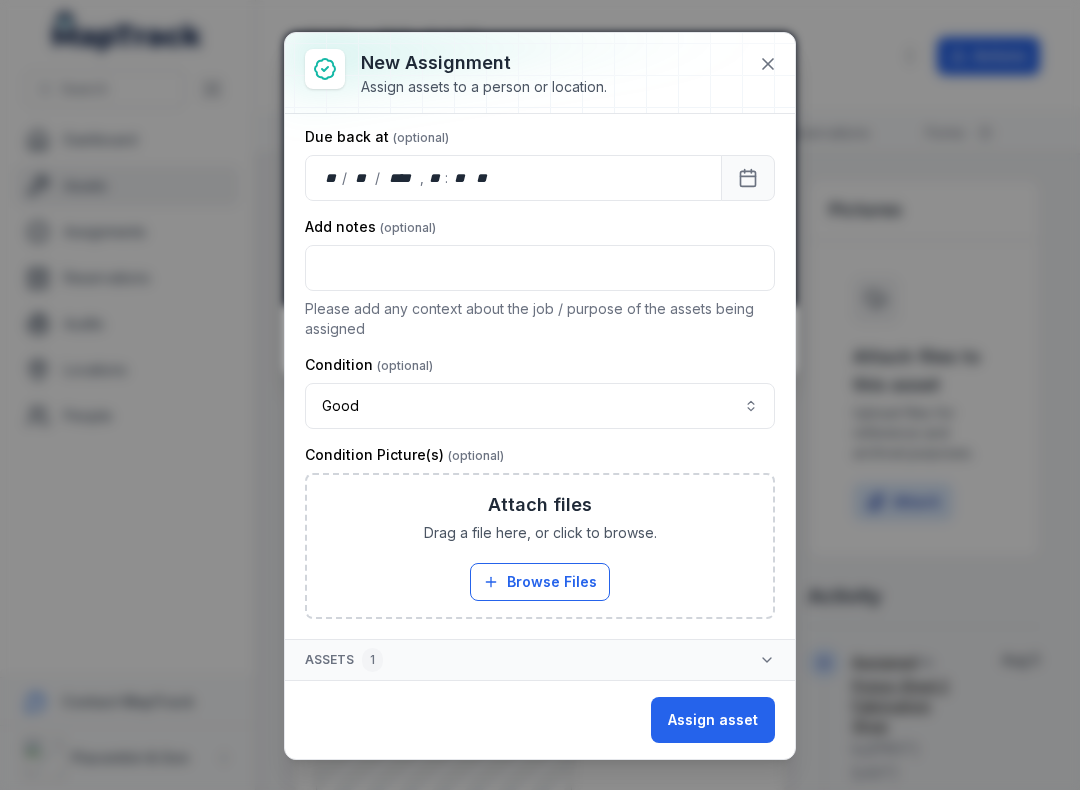 click on "Browse Files" at bounding box center (540, 582) 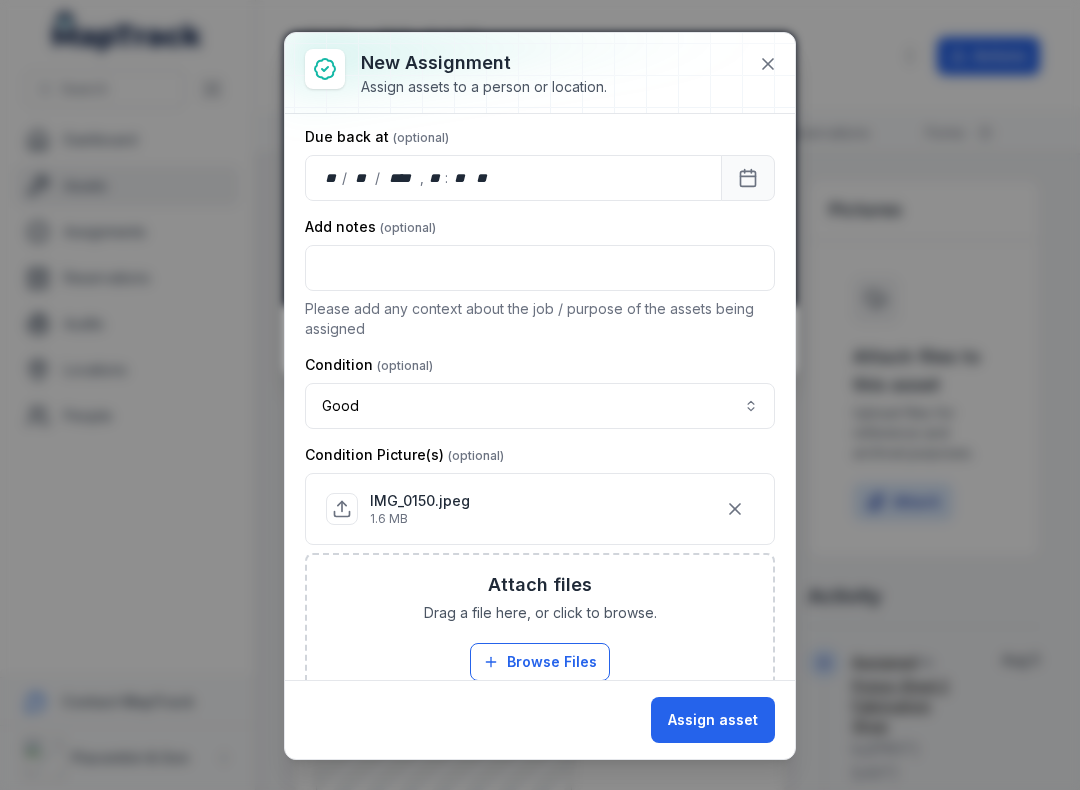 click on "Assign asset" at bounding box center (713, 720) 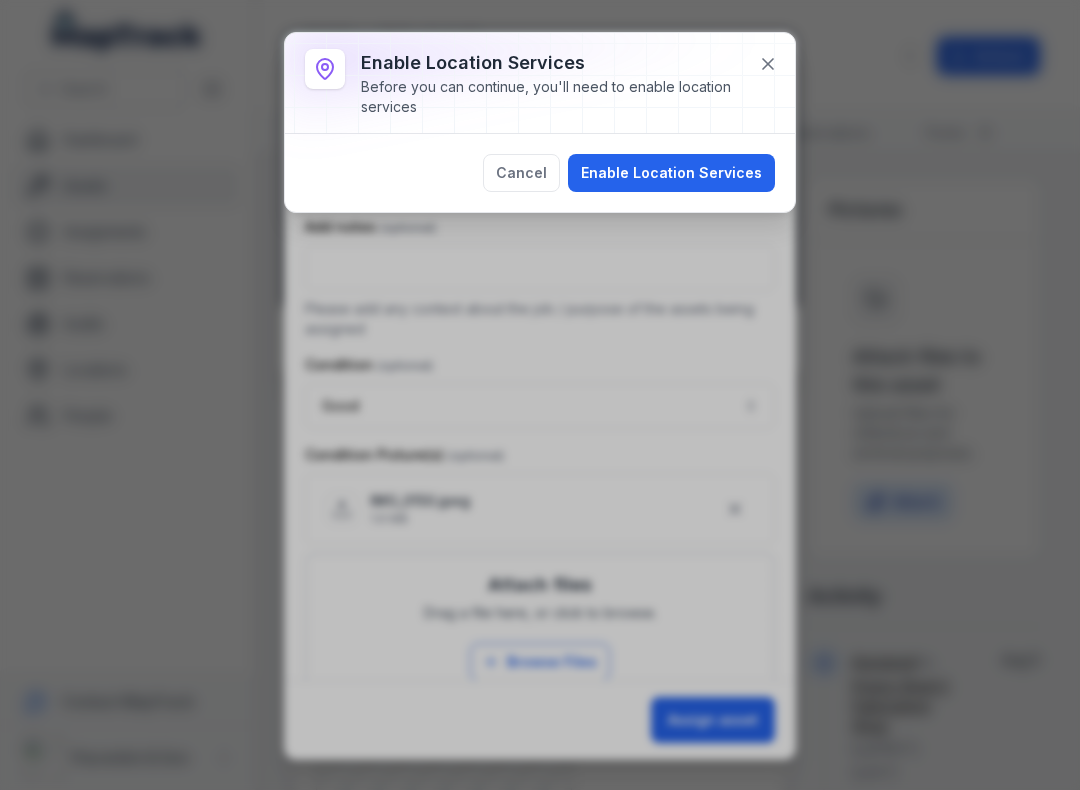 click on "Enable Location Services" at bounding box center [671, 173] 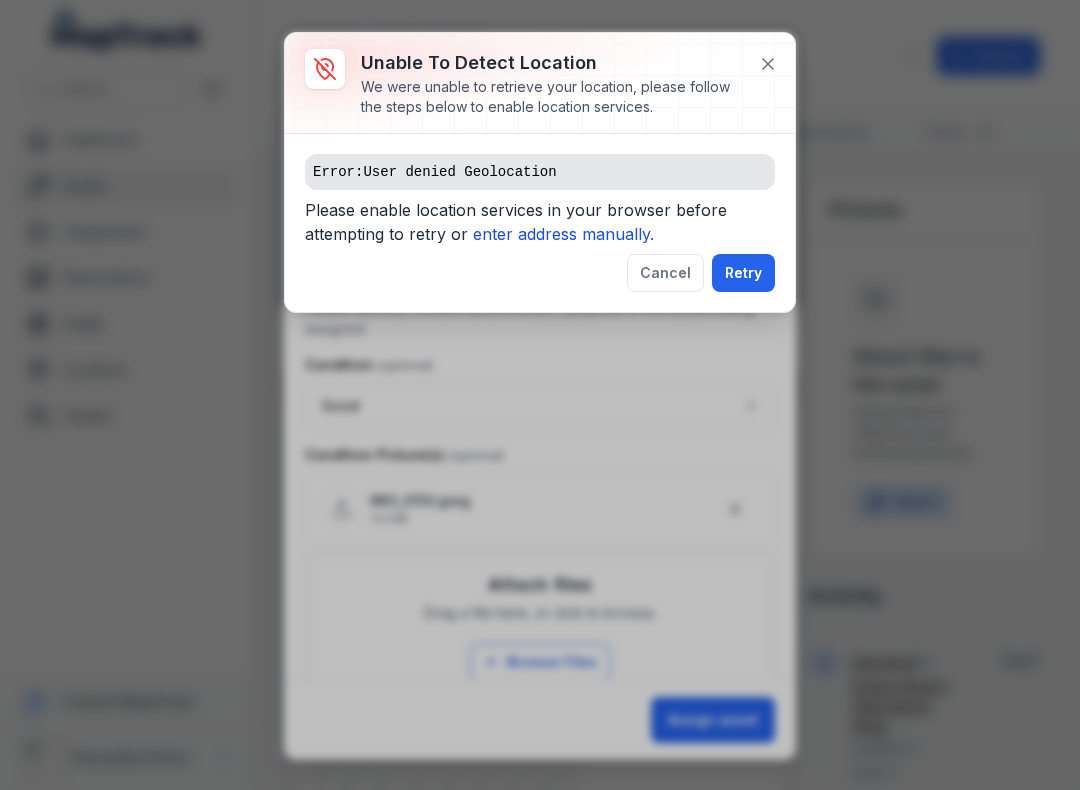 click on "enter address manually." at bounding box center [563, 234] 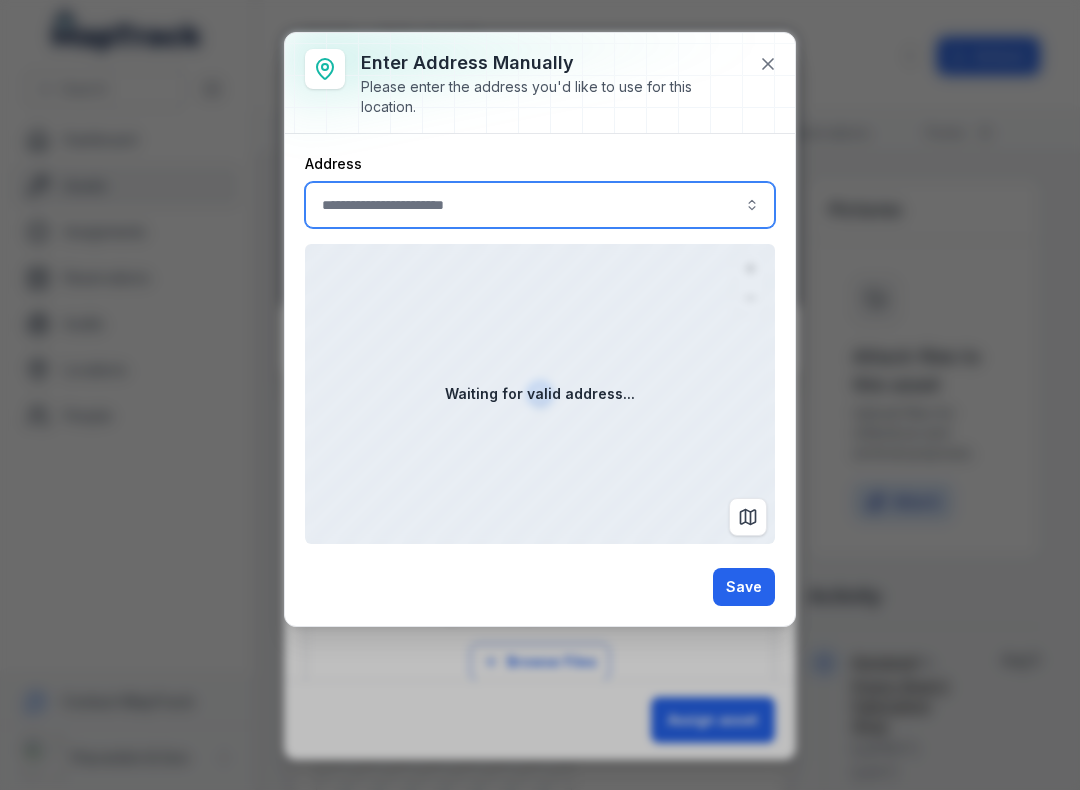 click at bounding box center (540, 205) 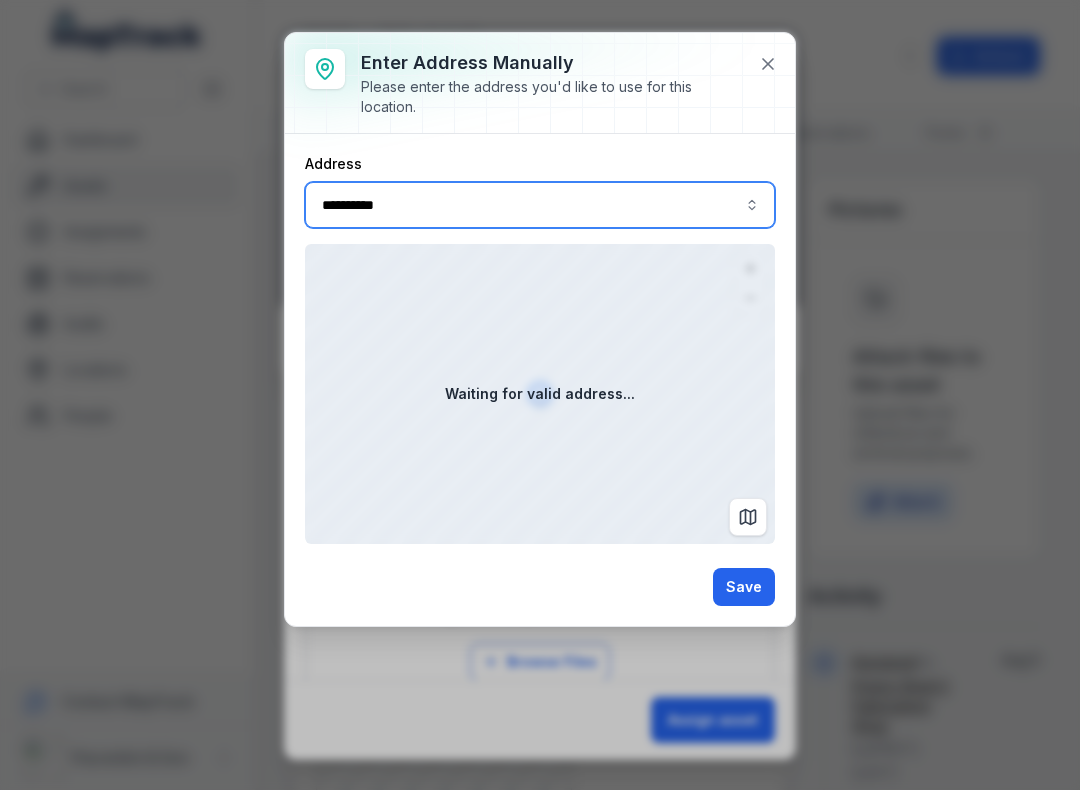 type on "**********" 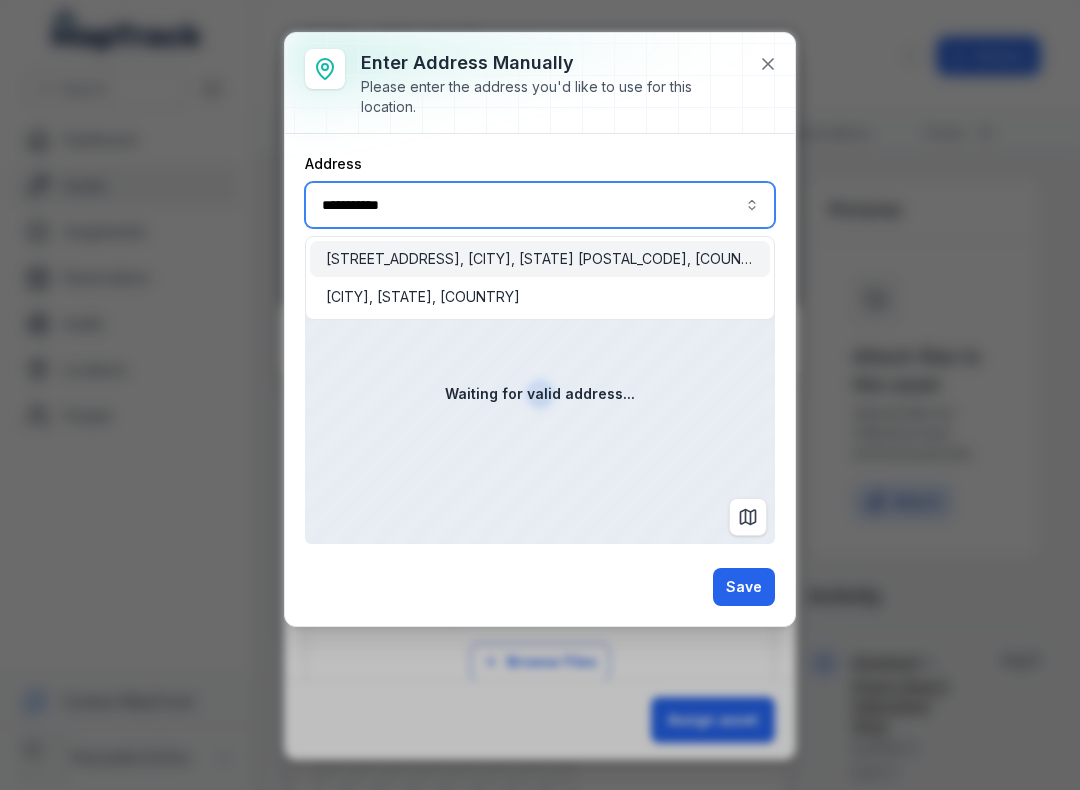 click on "[STREET_ADDRESS], [CITY], [STATE] [POSTAL_CODE], [COUNTRY]" at bounding box center [540, 259] 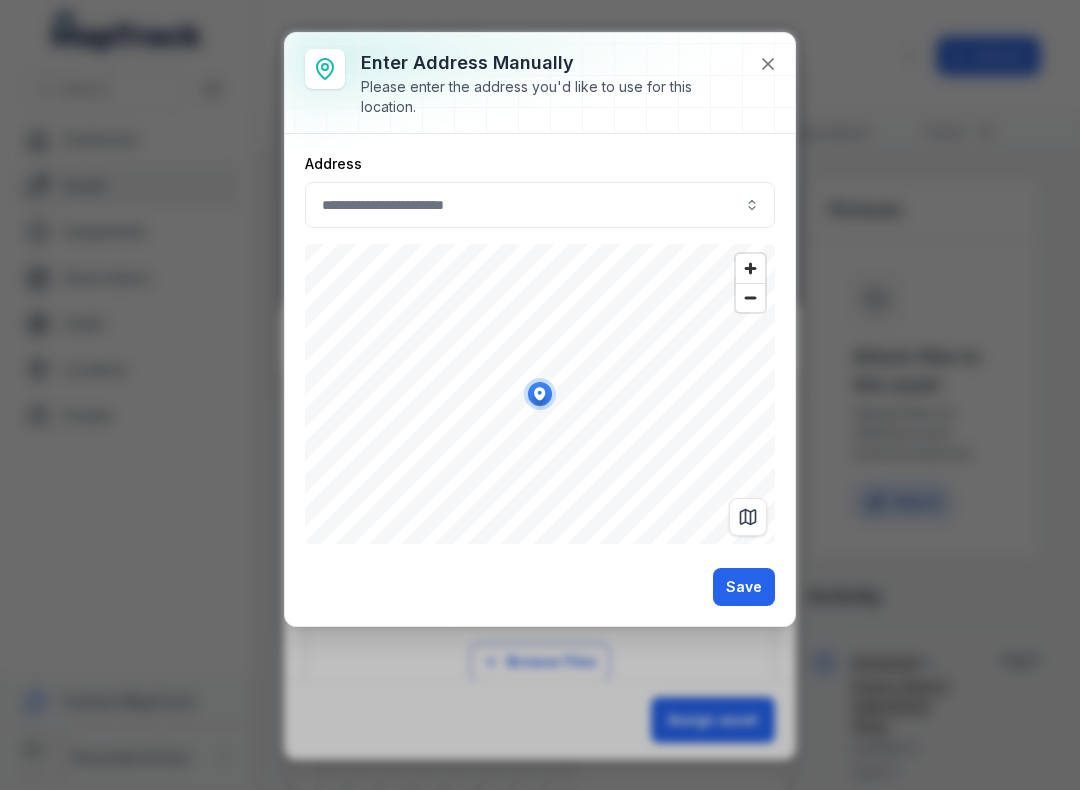 click on "Save" at bounding box center (744, 587) 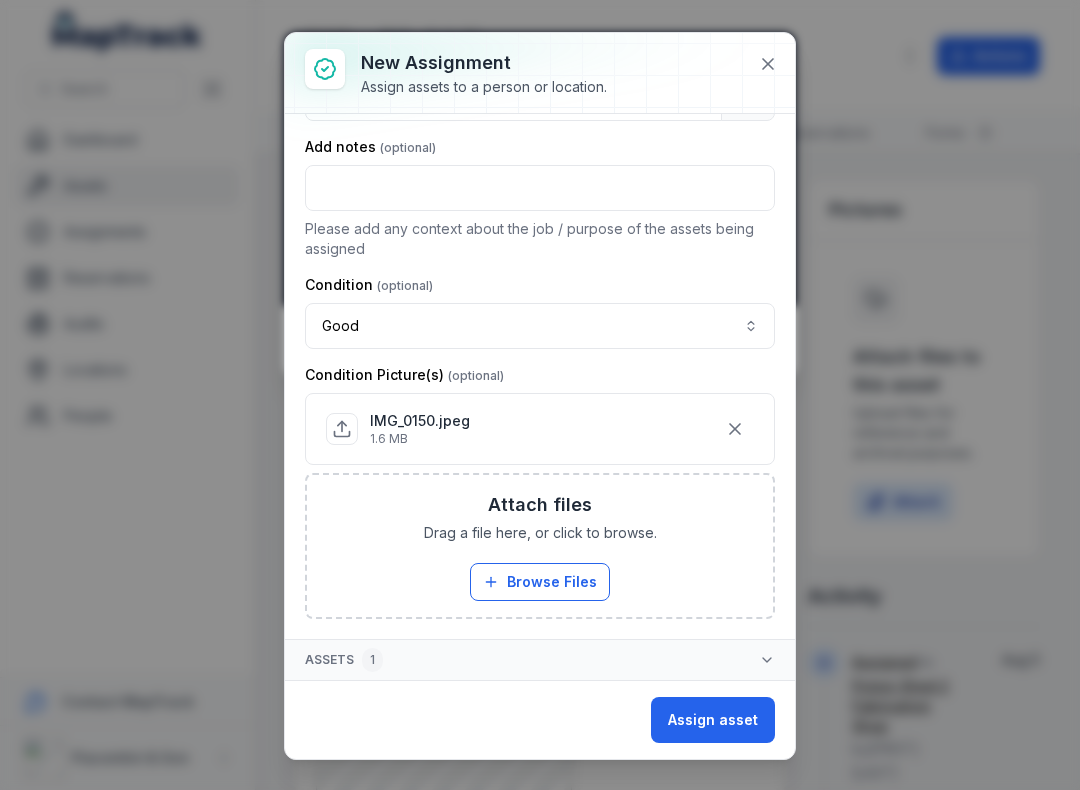 scroll, scrollTop: 297, scrollLeft: 0, axis: vertical 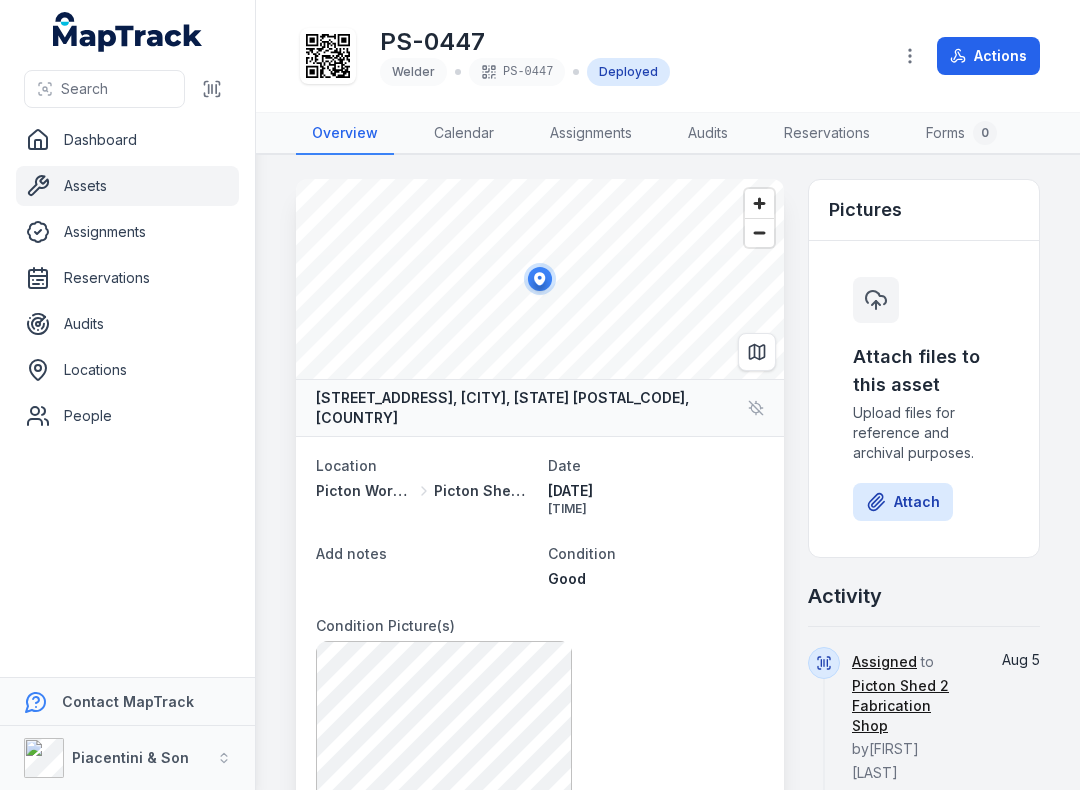 click at bounding box center [212, 89] 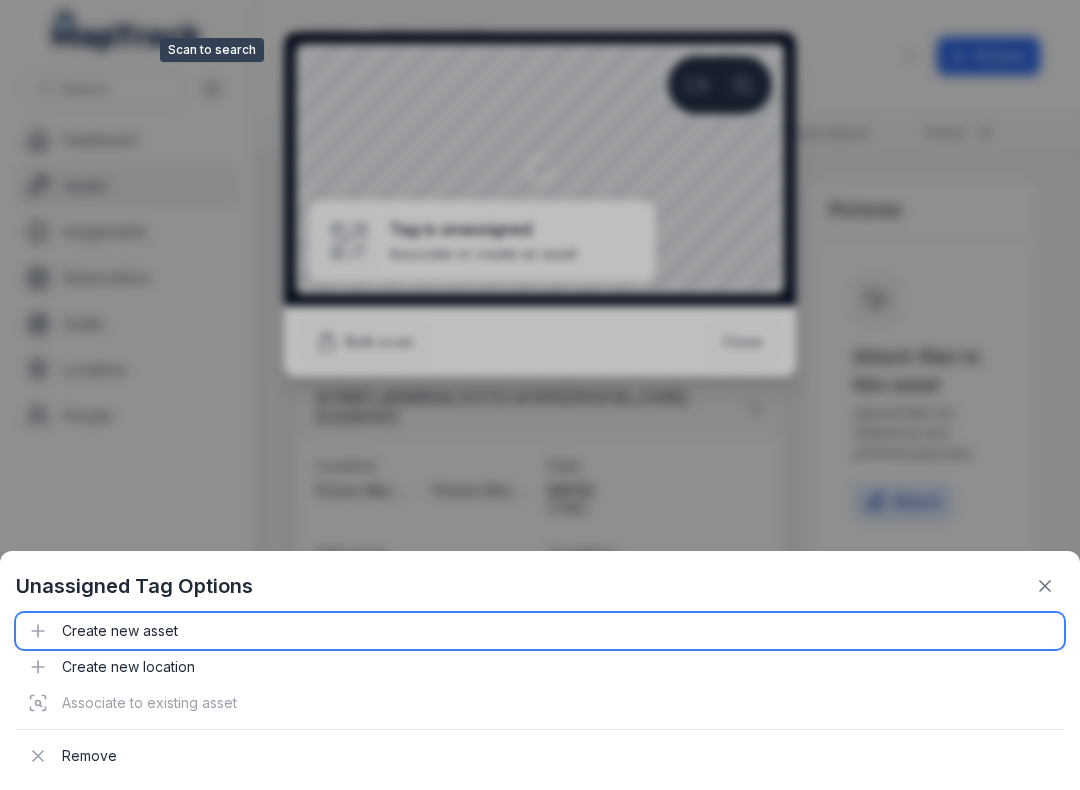 click on "Create new asset" at bounding box center (540, 631) 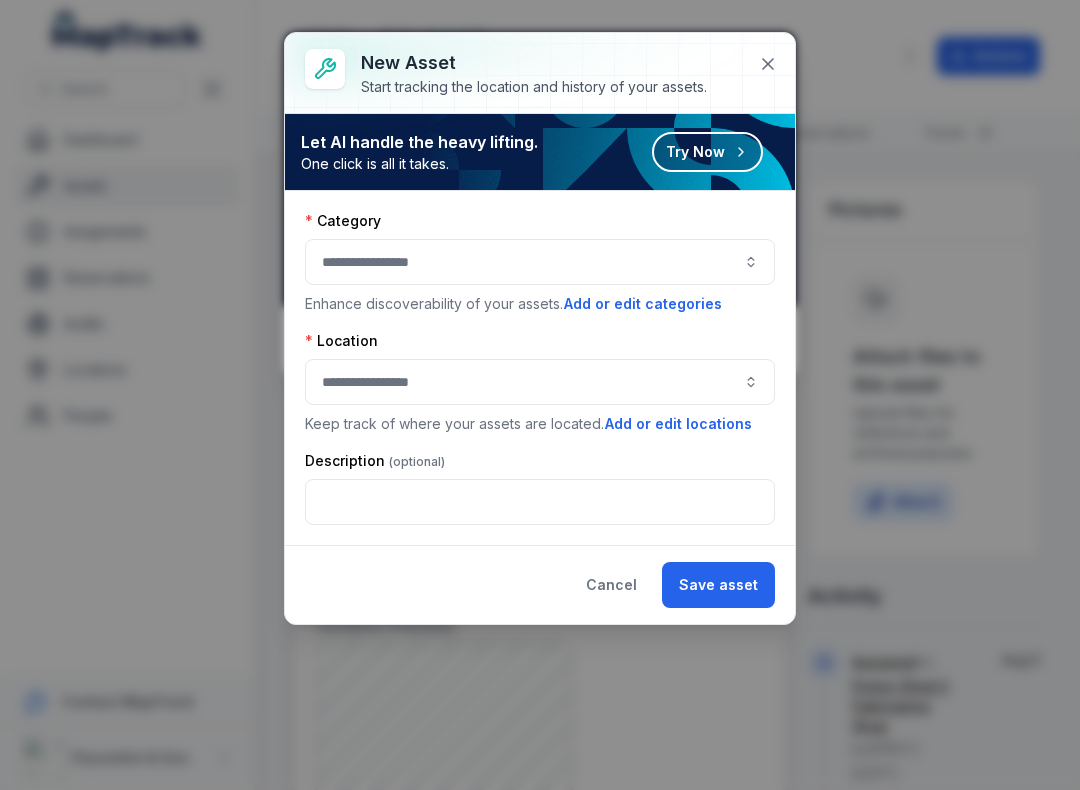 click at bounding box center (540, 262) 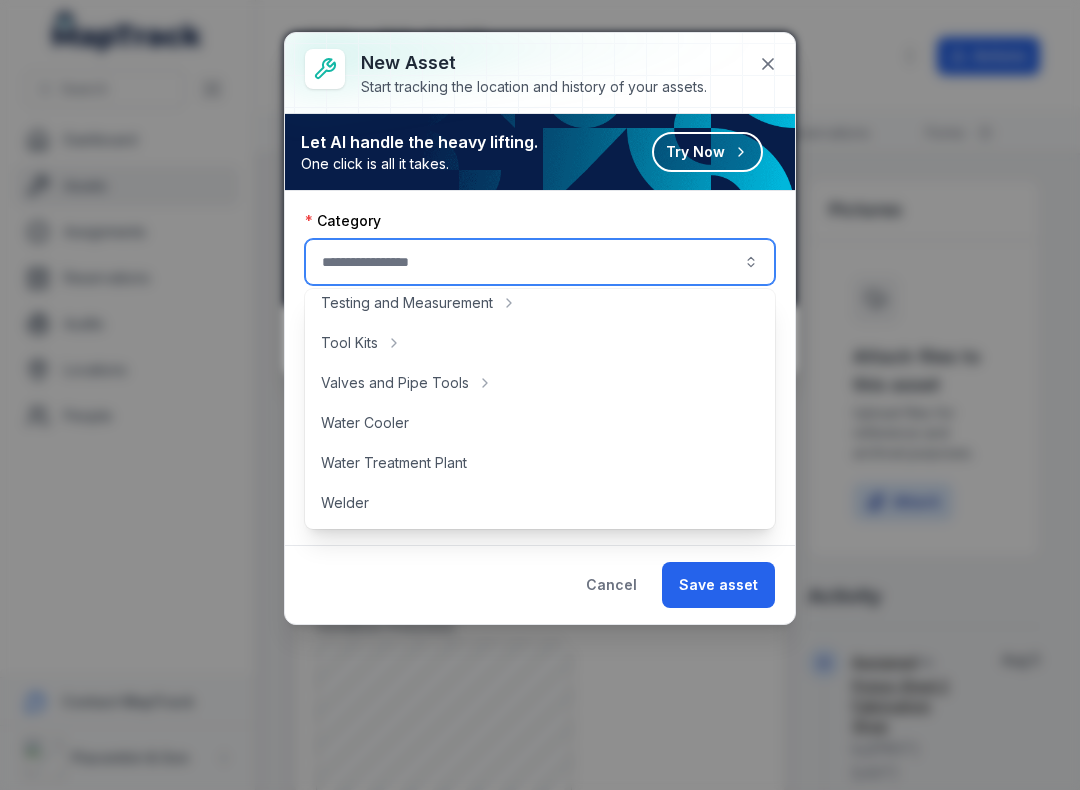 scroll, scrollTop: 892, scrollLeft: 0, axis: vertical 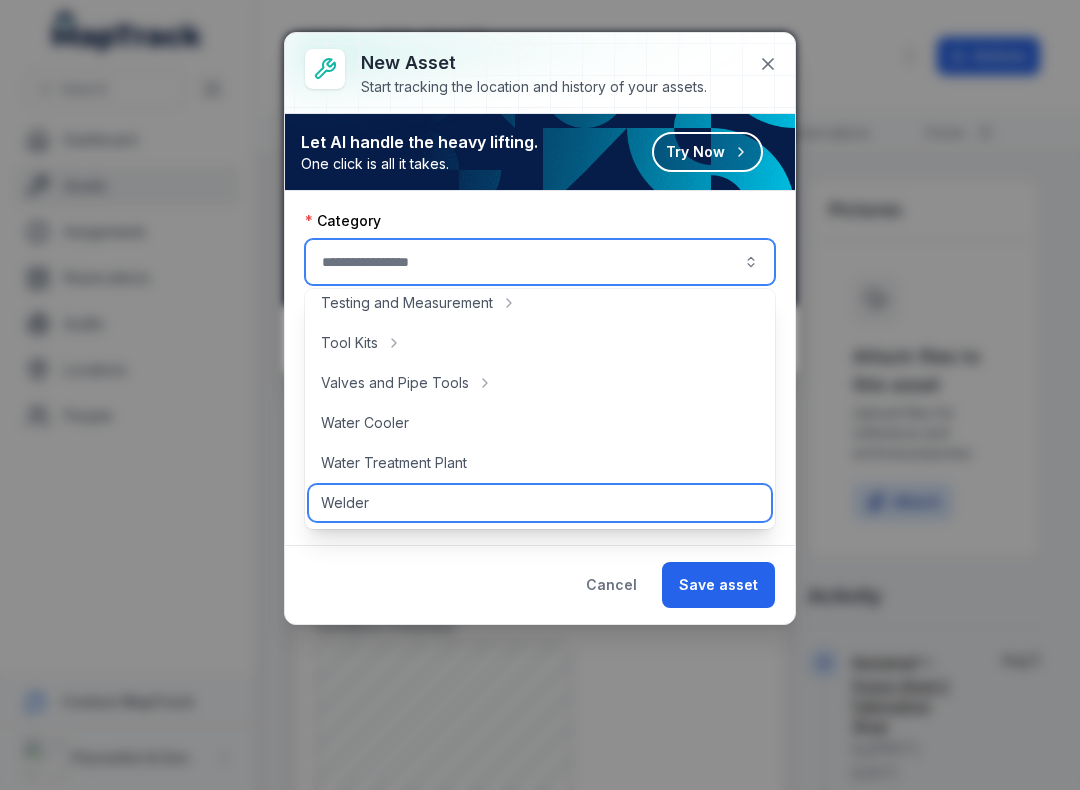 click on "Welder" at bounding box center (540, 503) 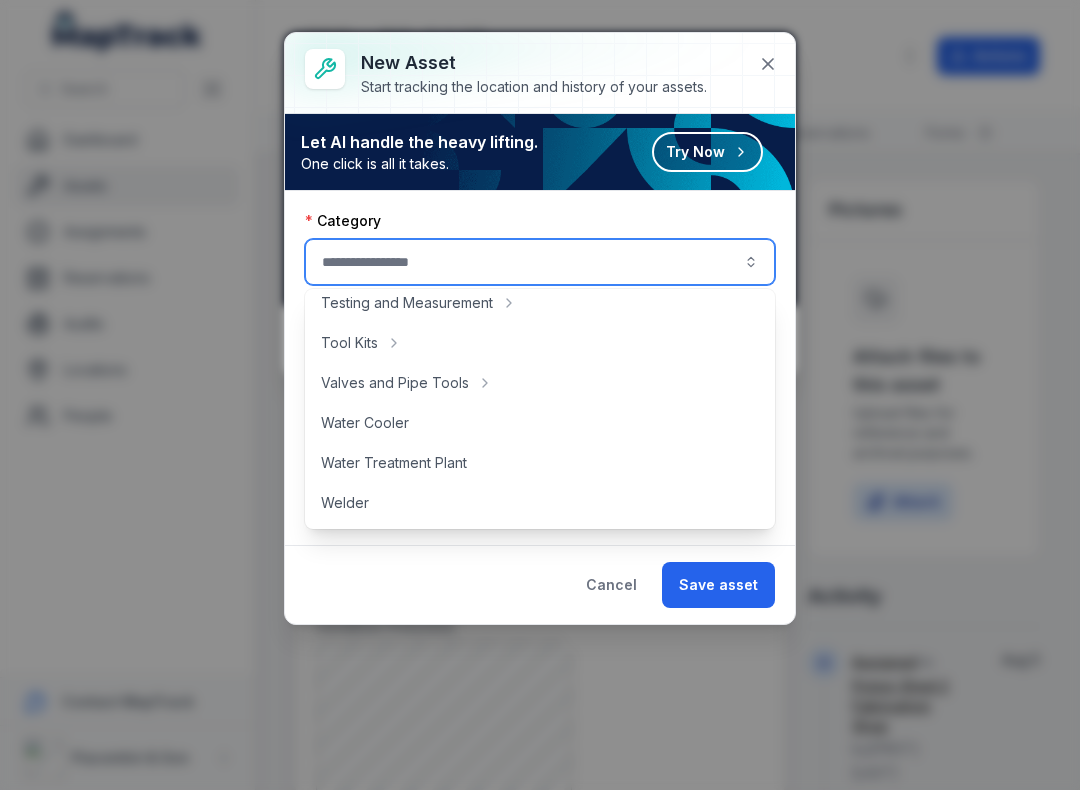 type on "******" 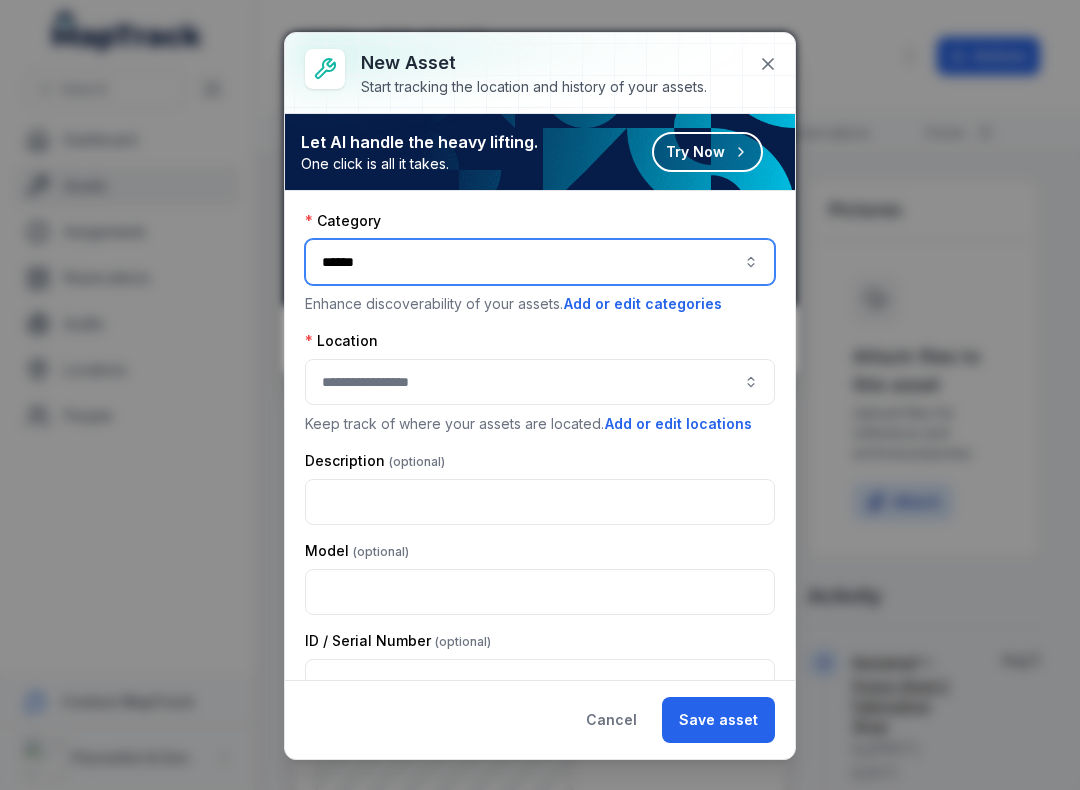 click at bounding box center [540, 382] 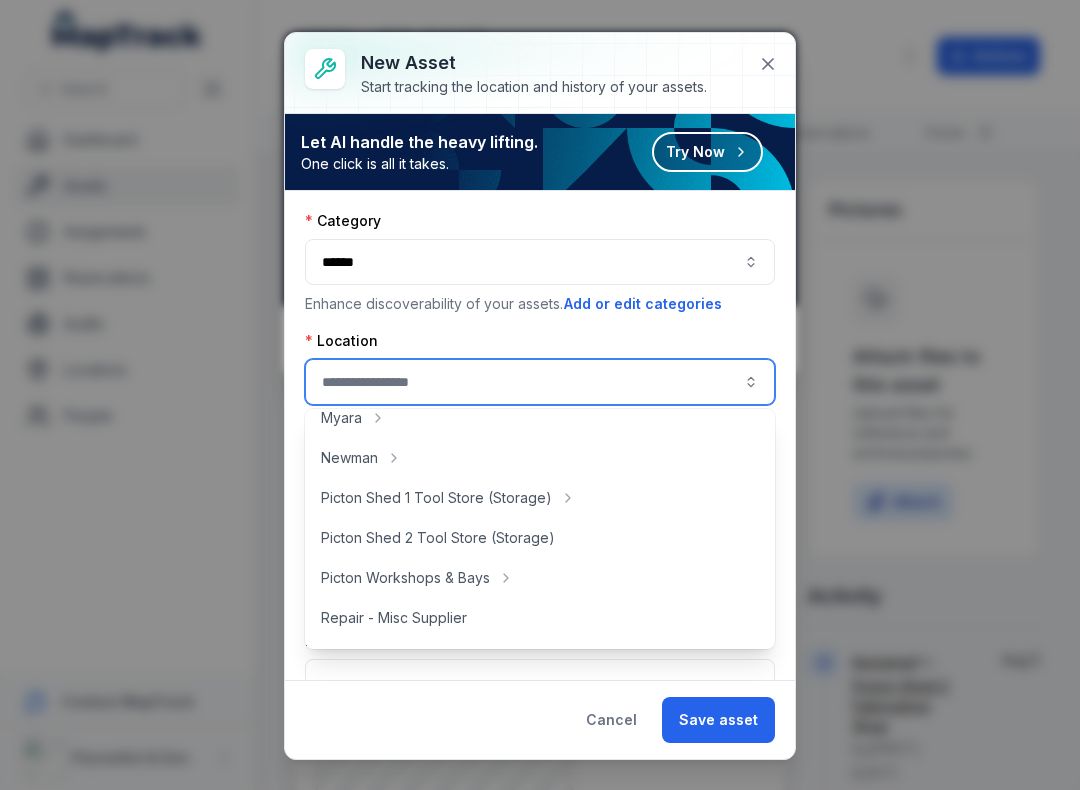 scroll, scrollTop: 338, scrollLeft: 0, axis: vertical 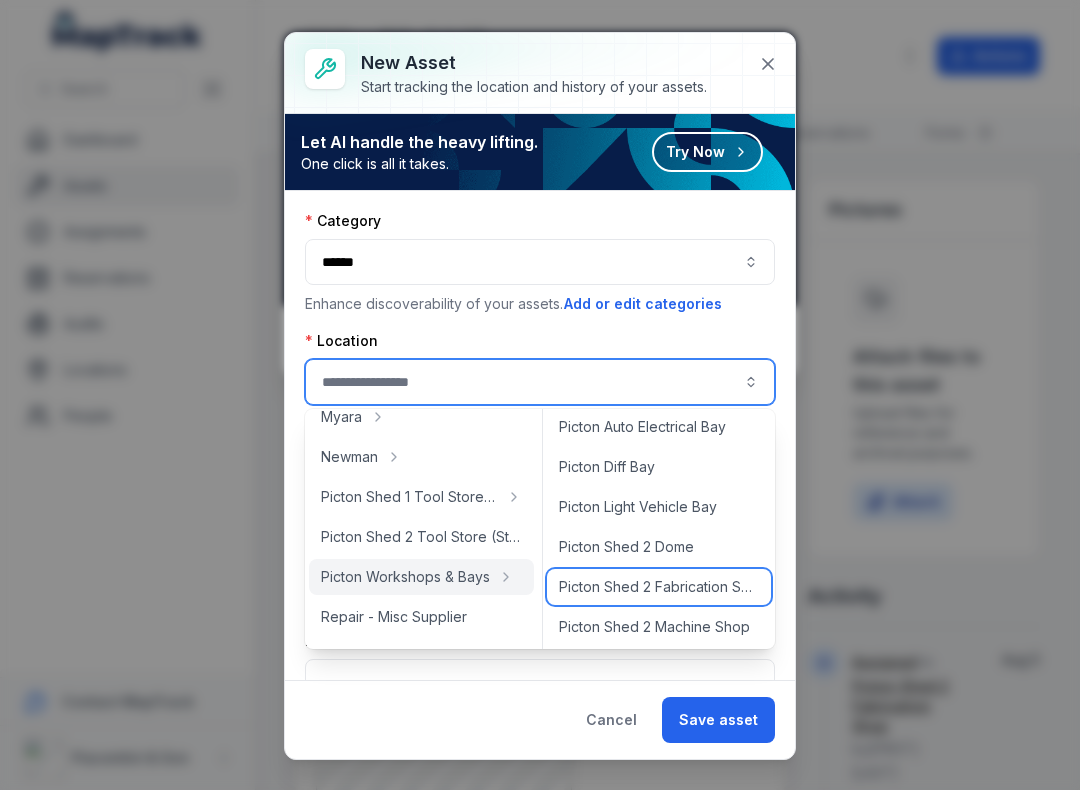 click on "Picton Shed 2 Fabrication Shop" at bounding box center (659, 587) 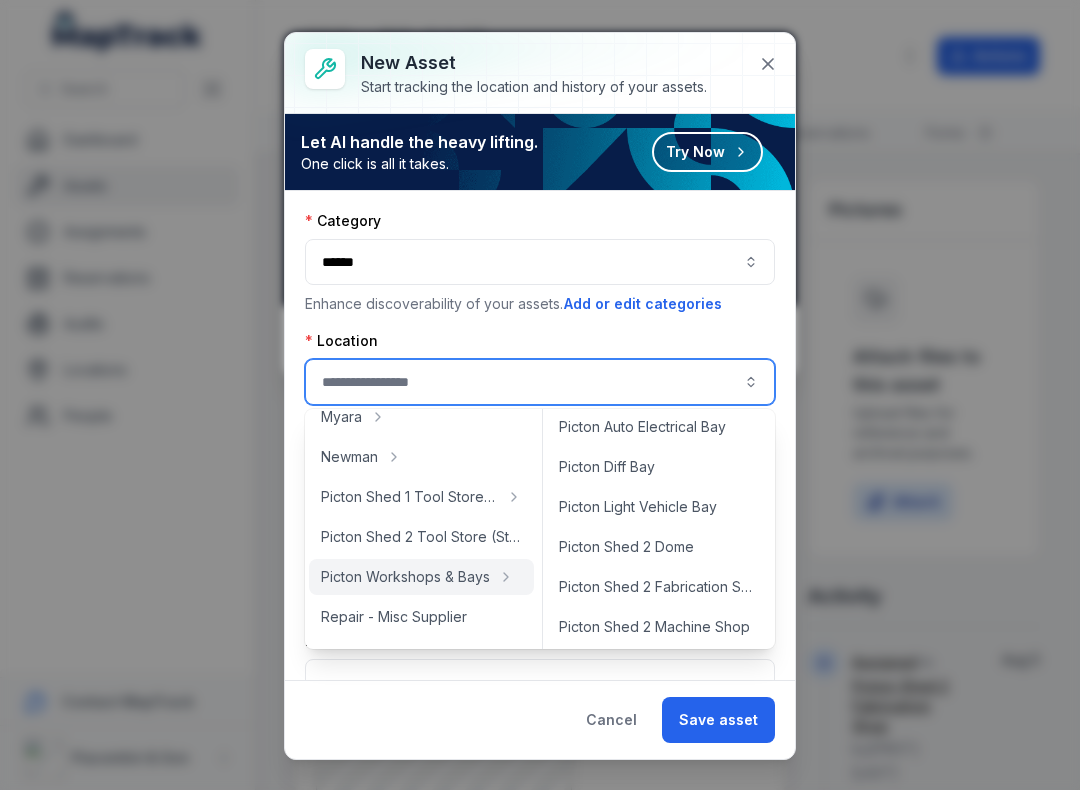 type on "**********" 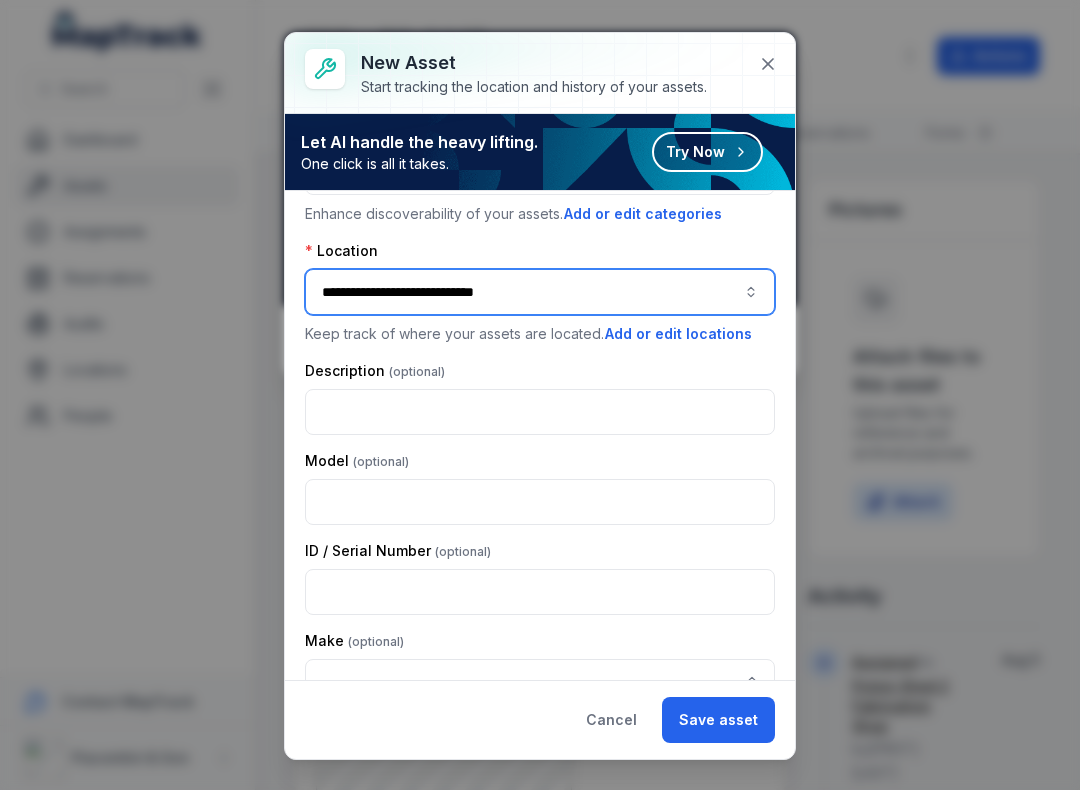 scroll, scrollTop: 105, scrollLeft: 0, axis: vertical 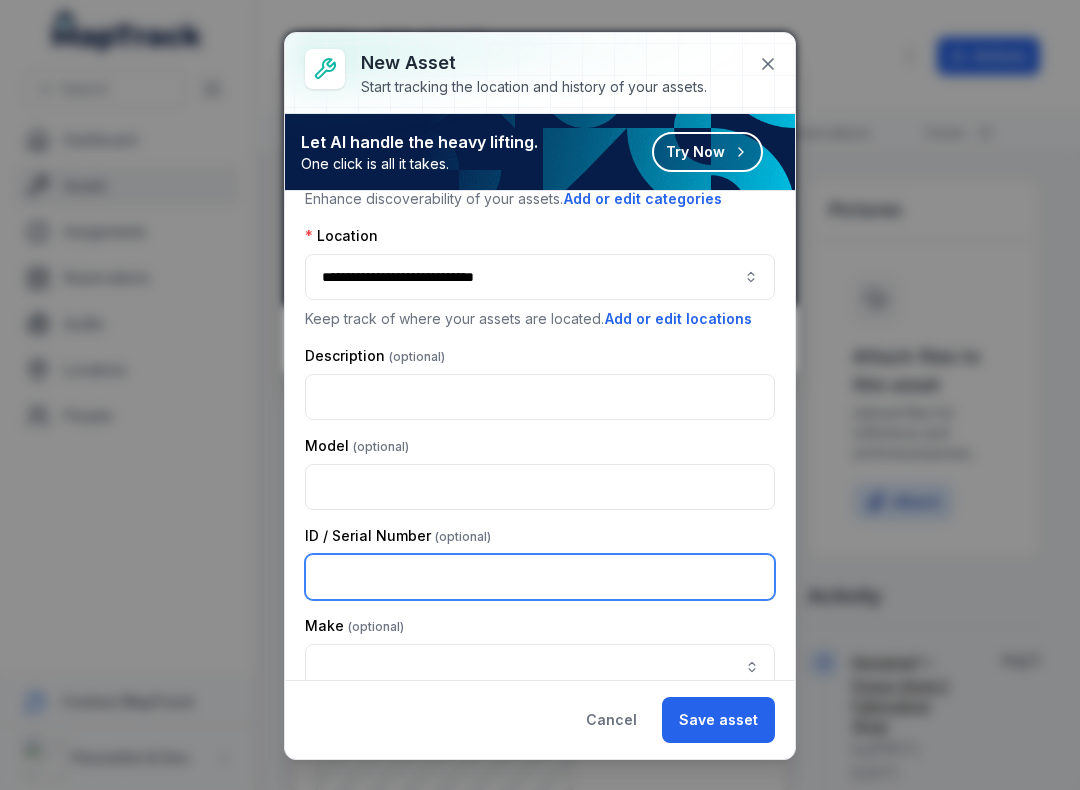 click at bounding box center [540, 577] 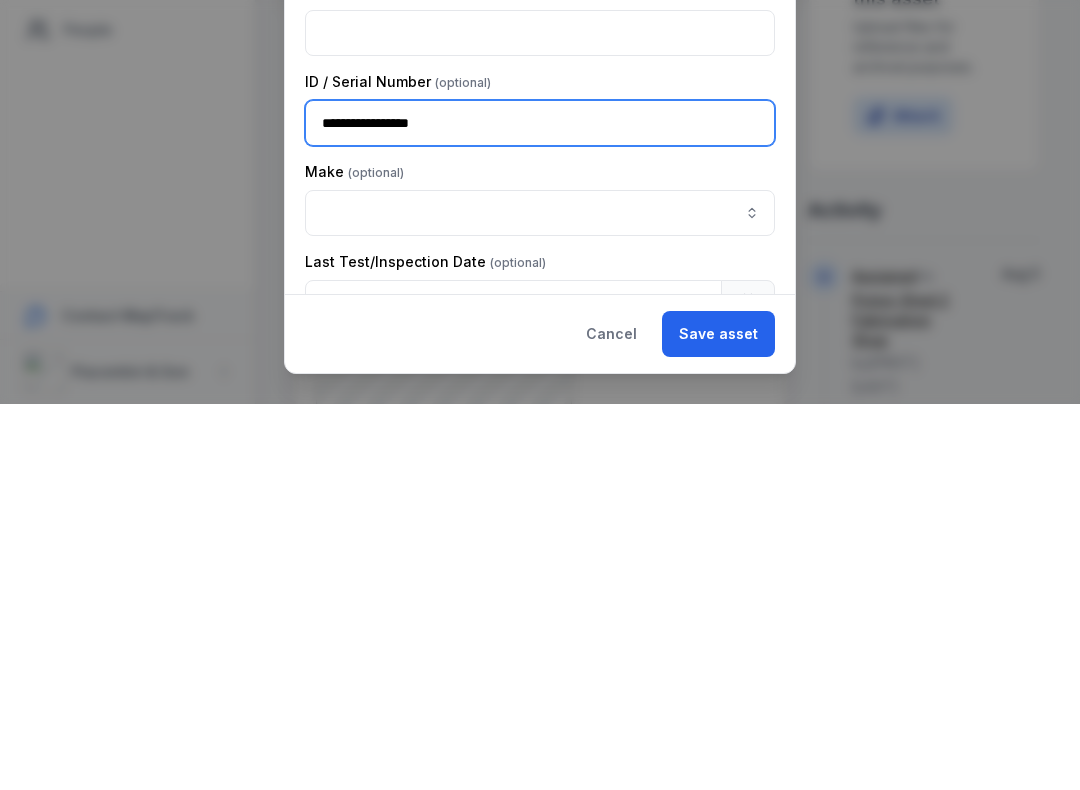 scroll, scrollTop: 176, scrollLeft: 0, axis: vertical 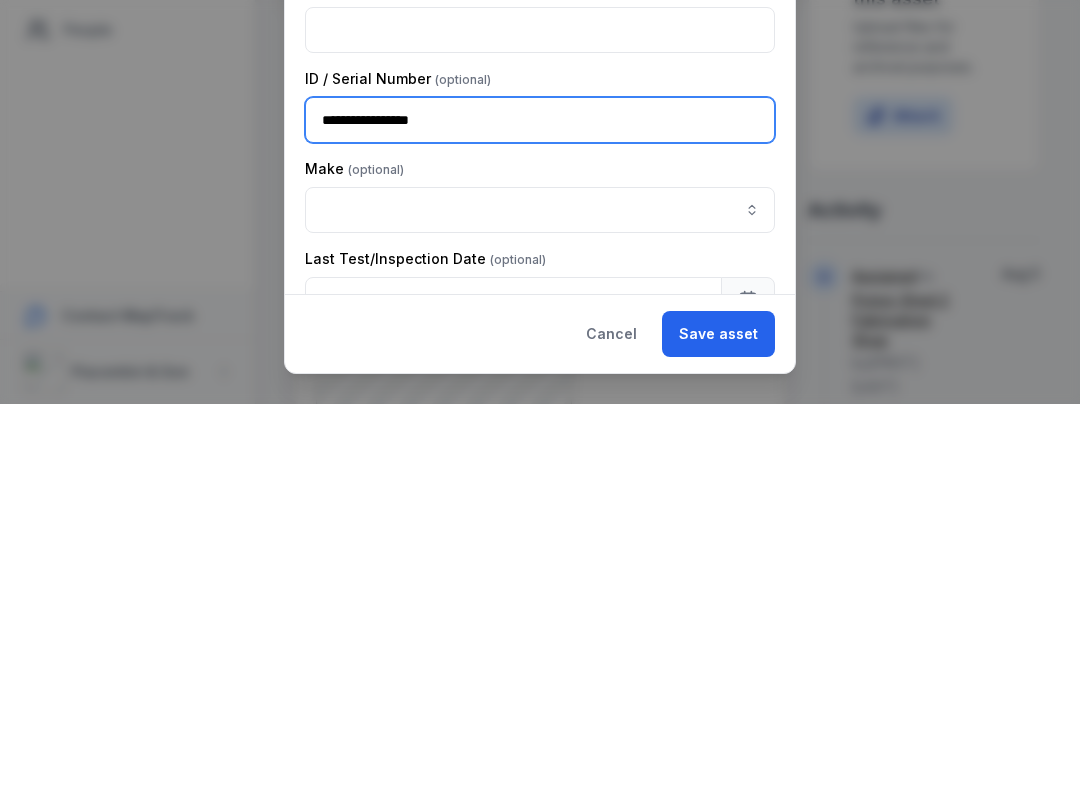 type on "**********" 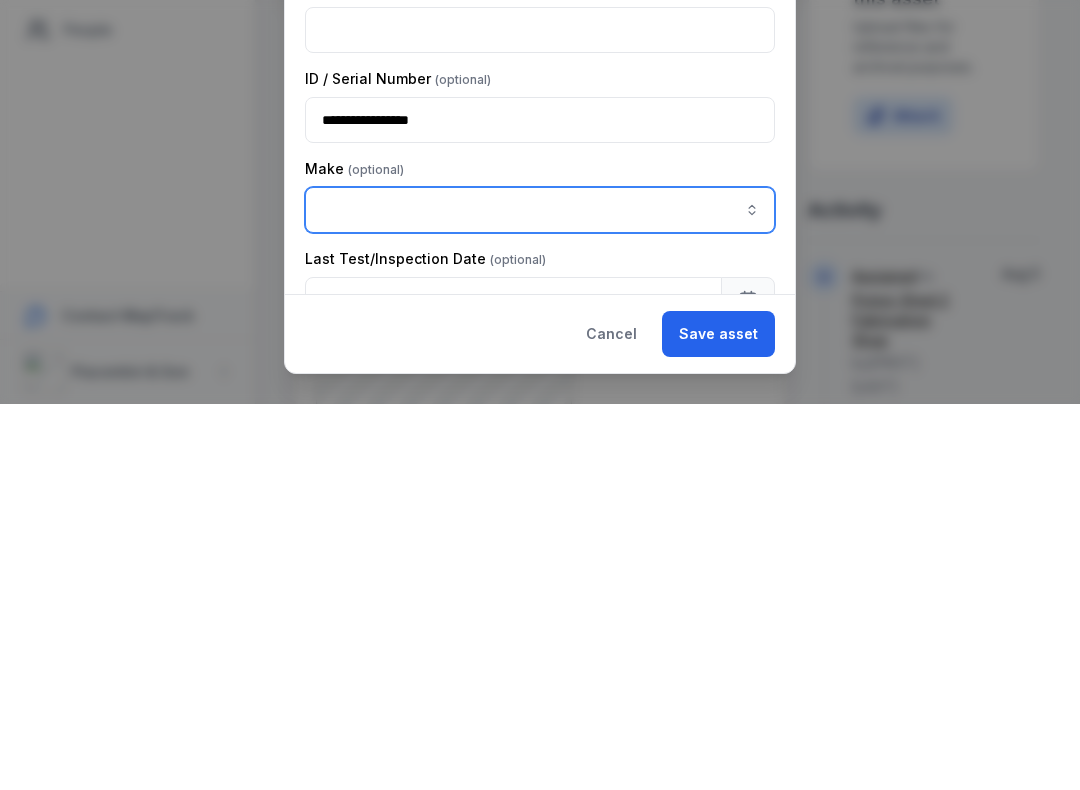 click at bounding box center (540, 596) 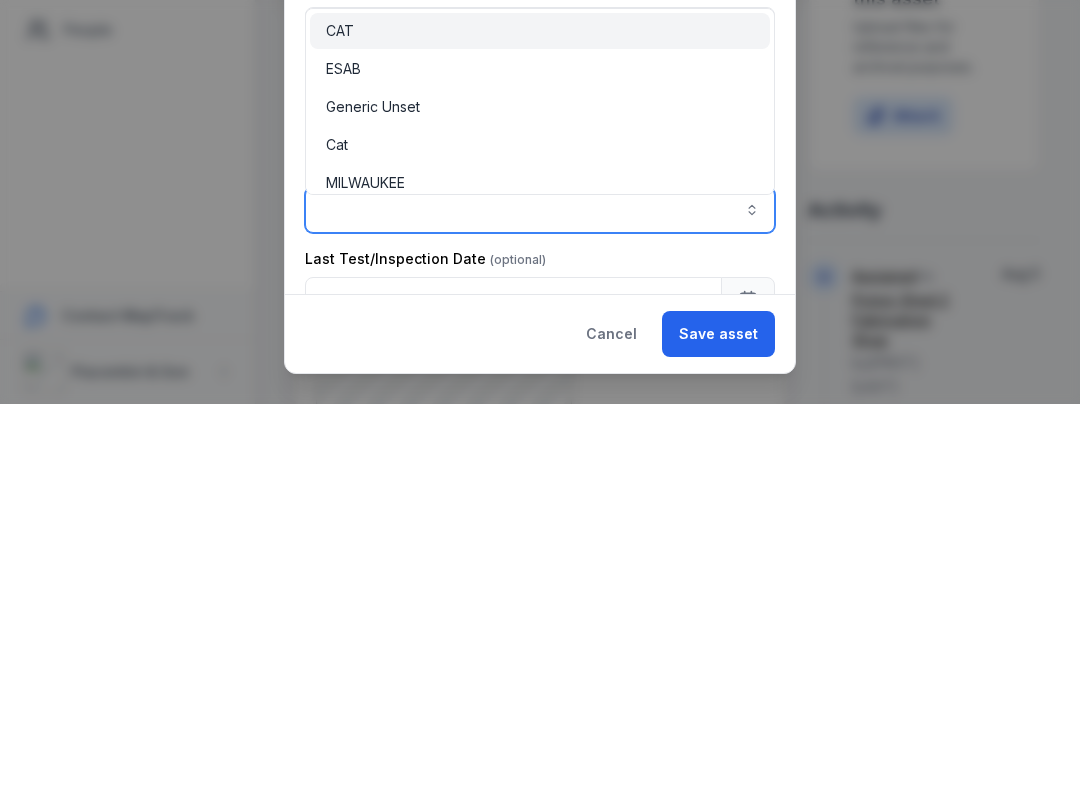 click on "ESAB" at bounding box center [343, 455] 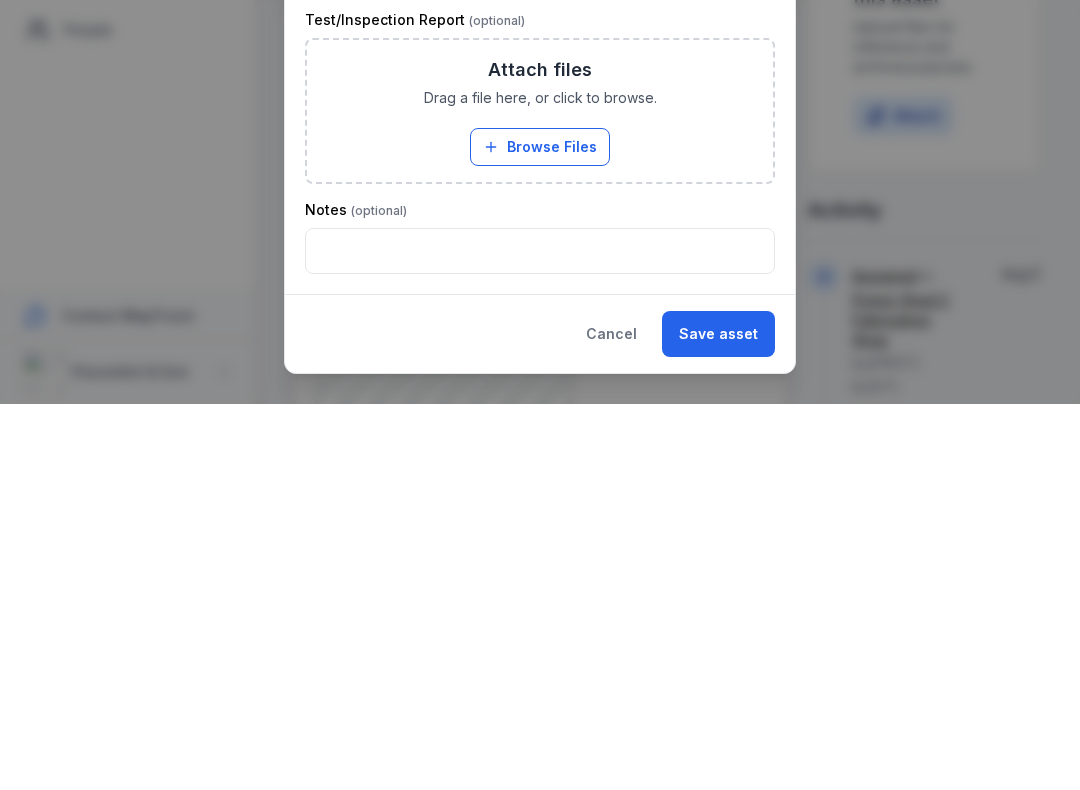 scroll, scrollTop: 595, scrollLeft: 0, axis: vertical 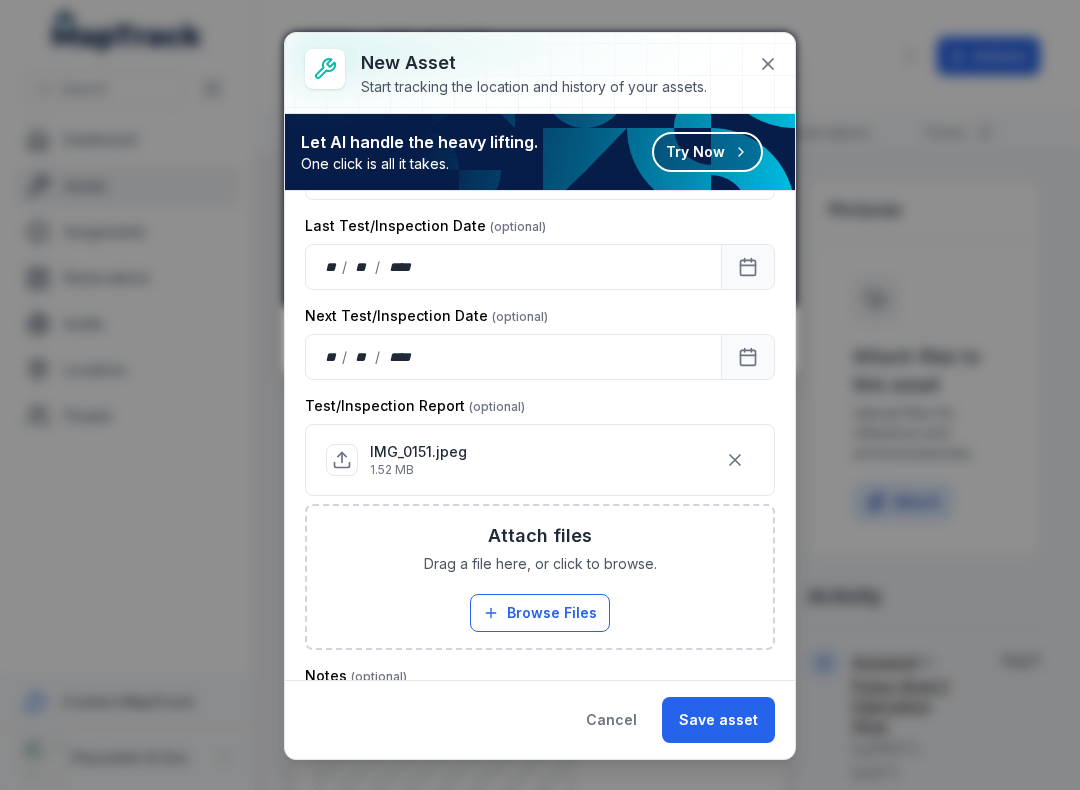 click on "Save asset" at bounding box center (718, 720) 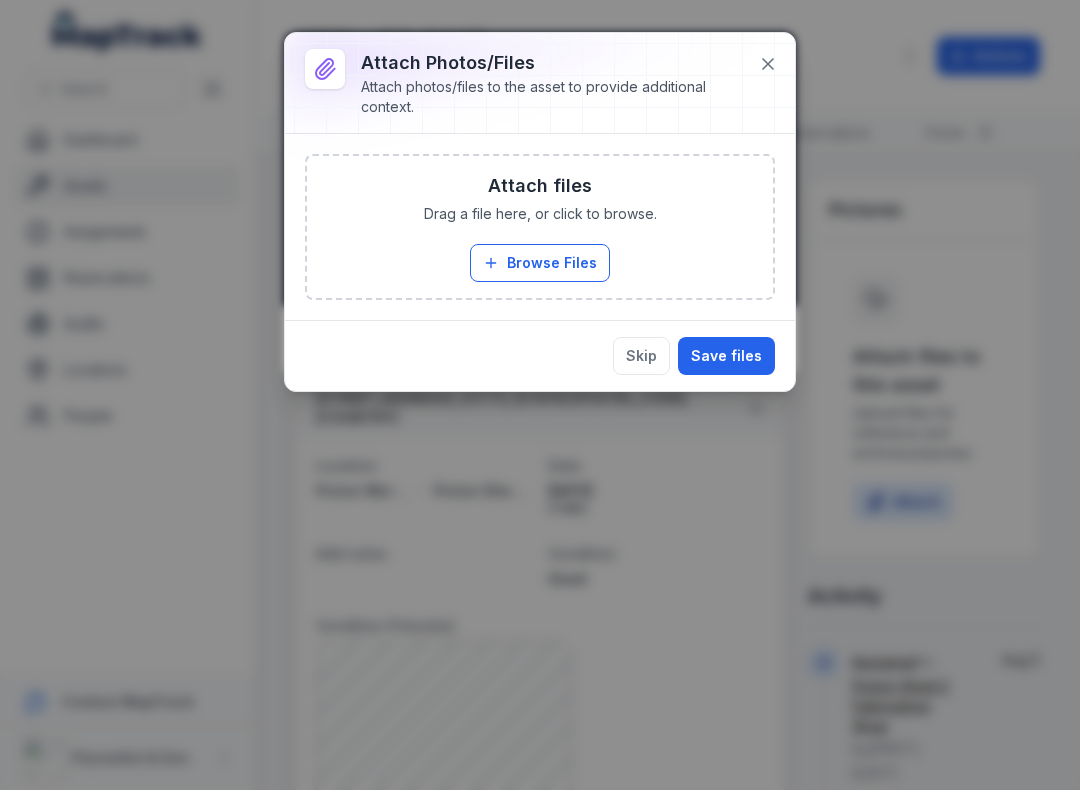 click on "Save files" at bounding box center (726, 356) 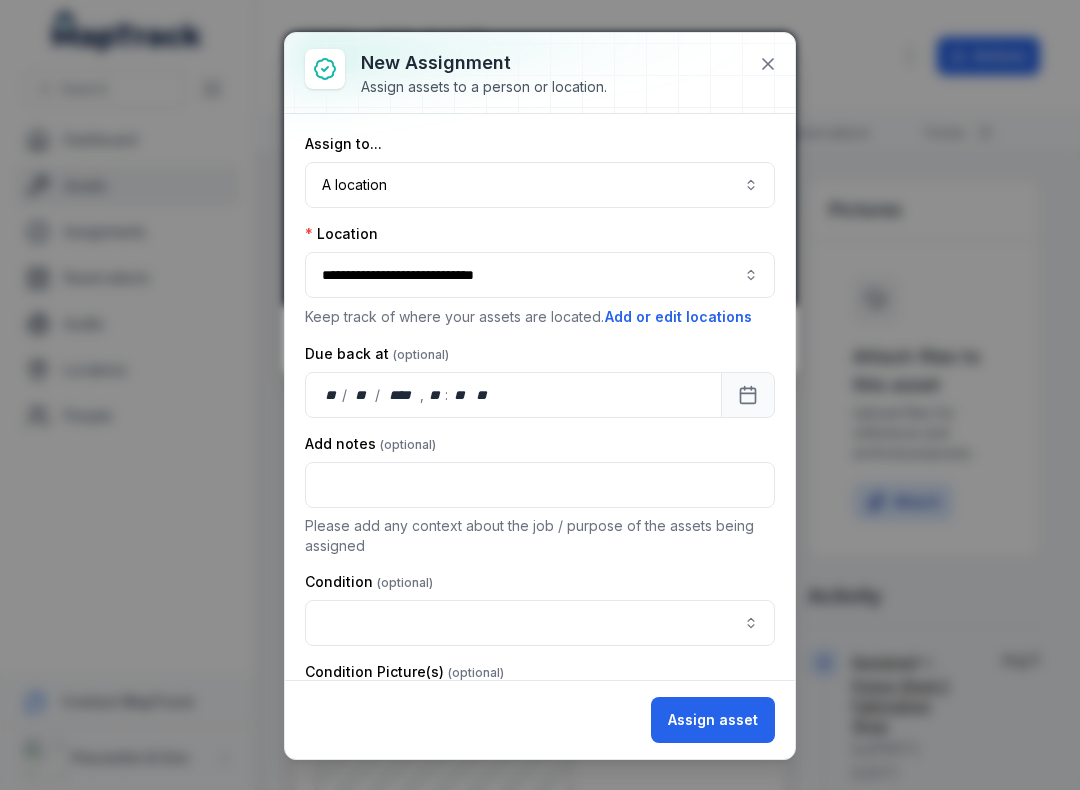 click at bounding box center (540, 623) 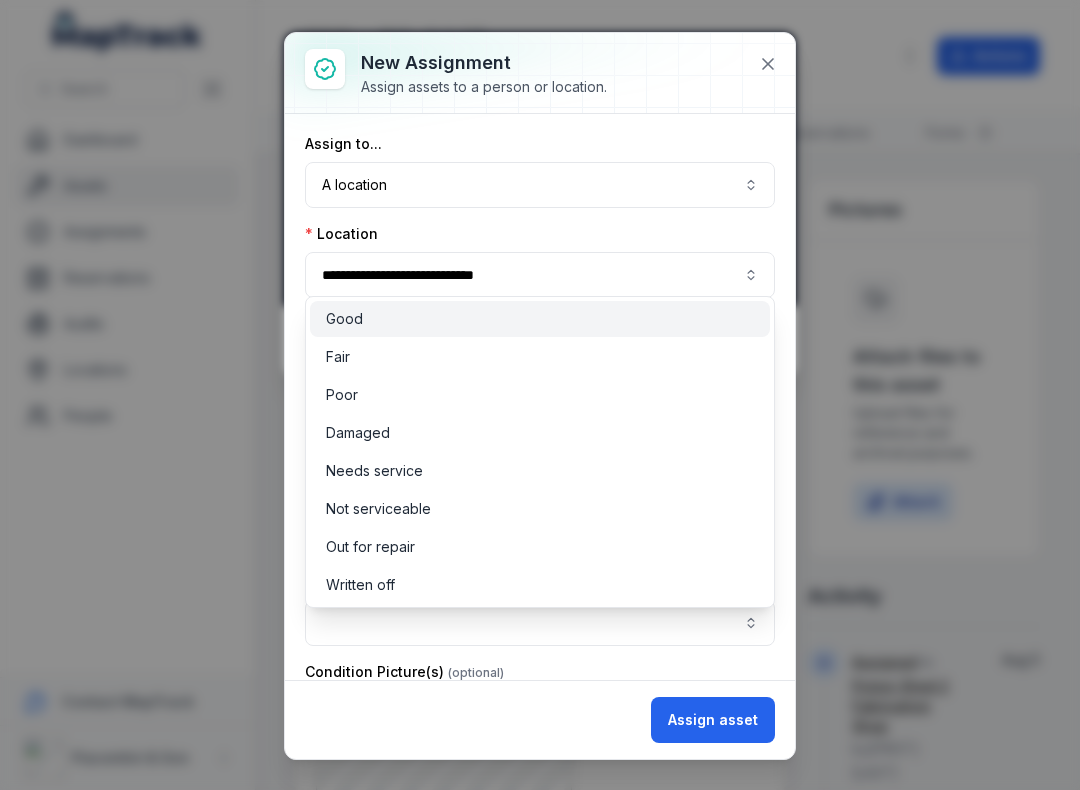click on "Good" at bounding box center (540, 319) 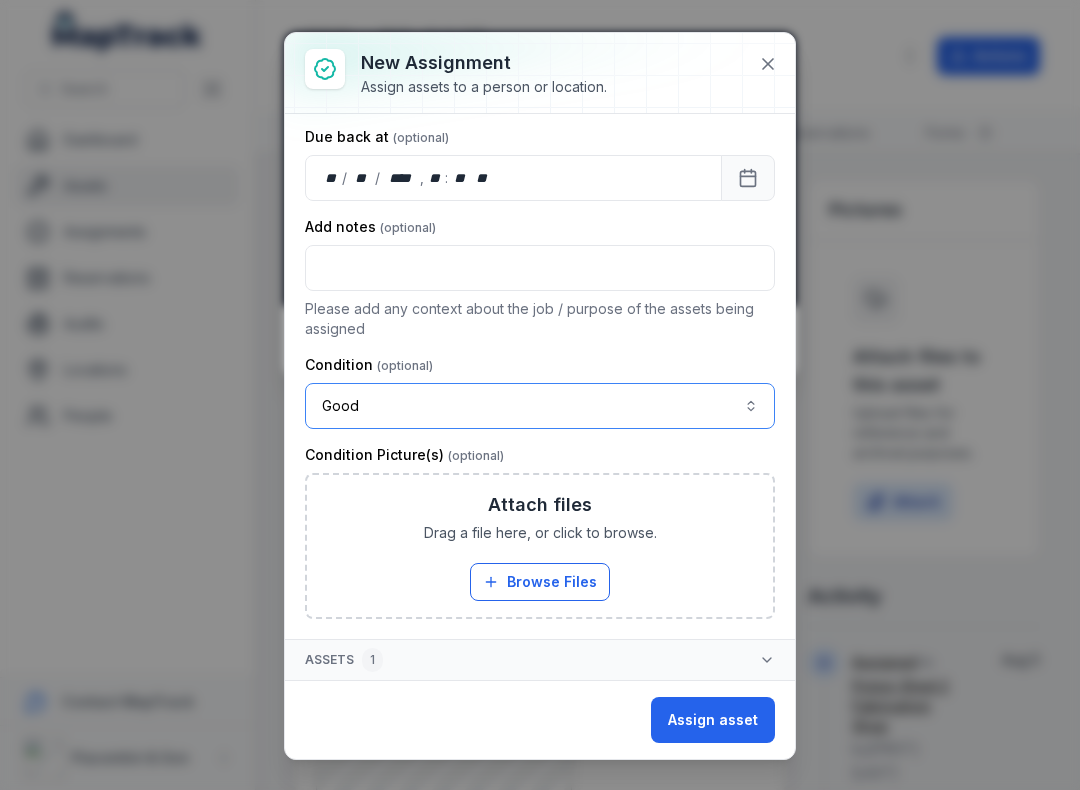 scroll, scrollTop: 217, scrollLeft: 0, axis: vertical 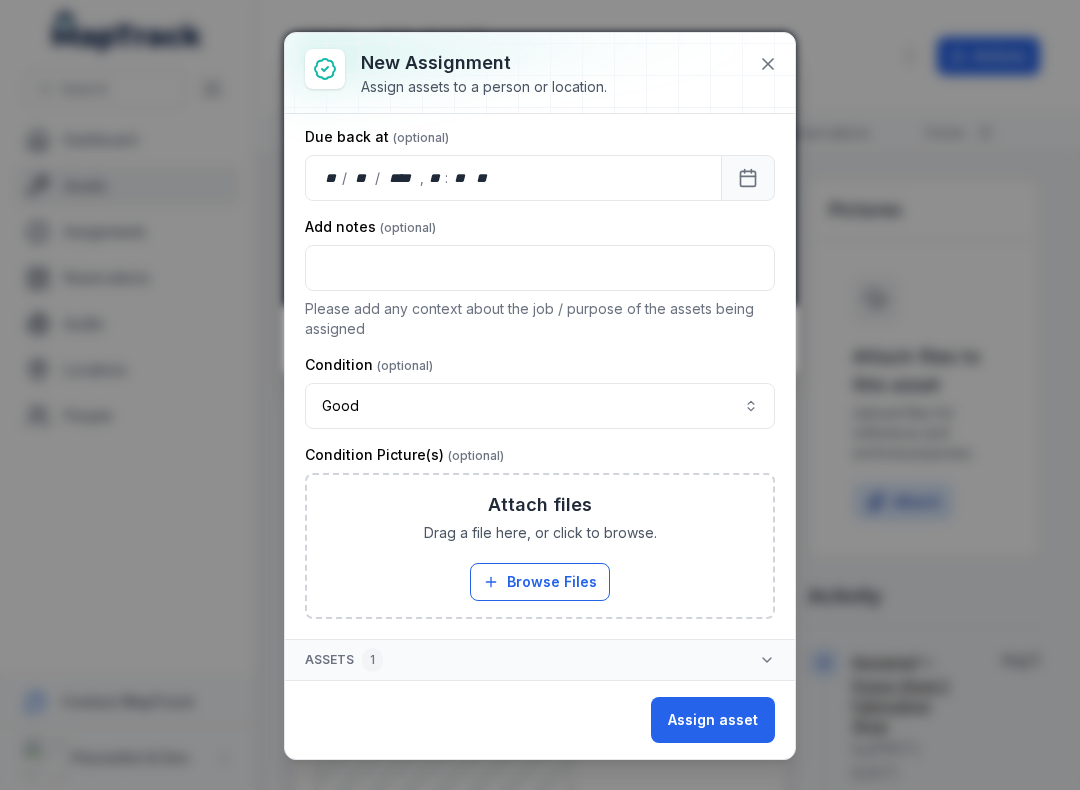 click on "Browse Files" at bounding box center [540, 582] 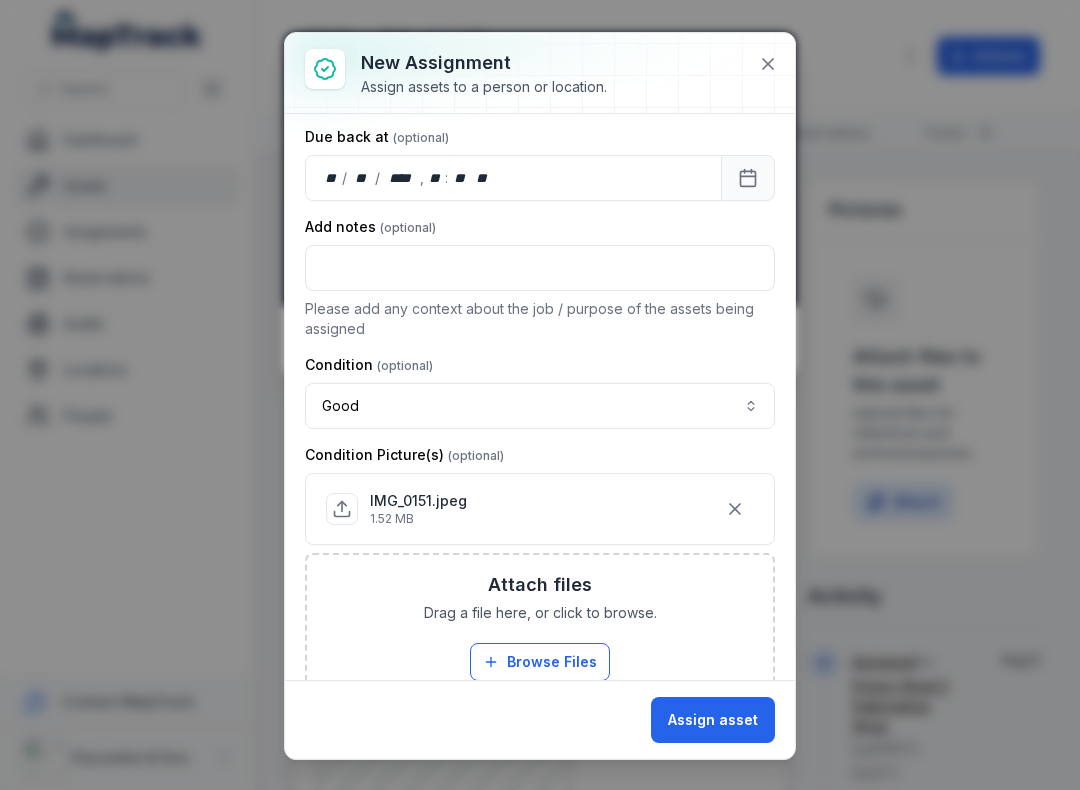click on "Assign asset" at bounding box center (713, 720) 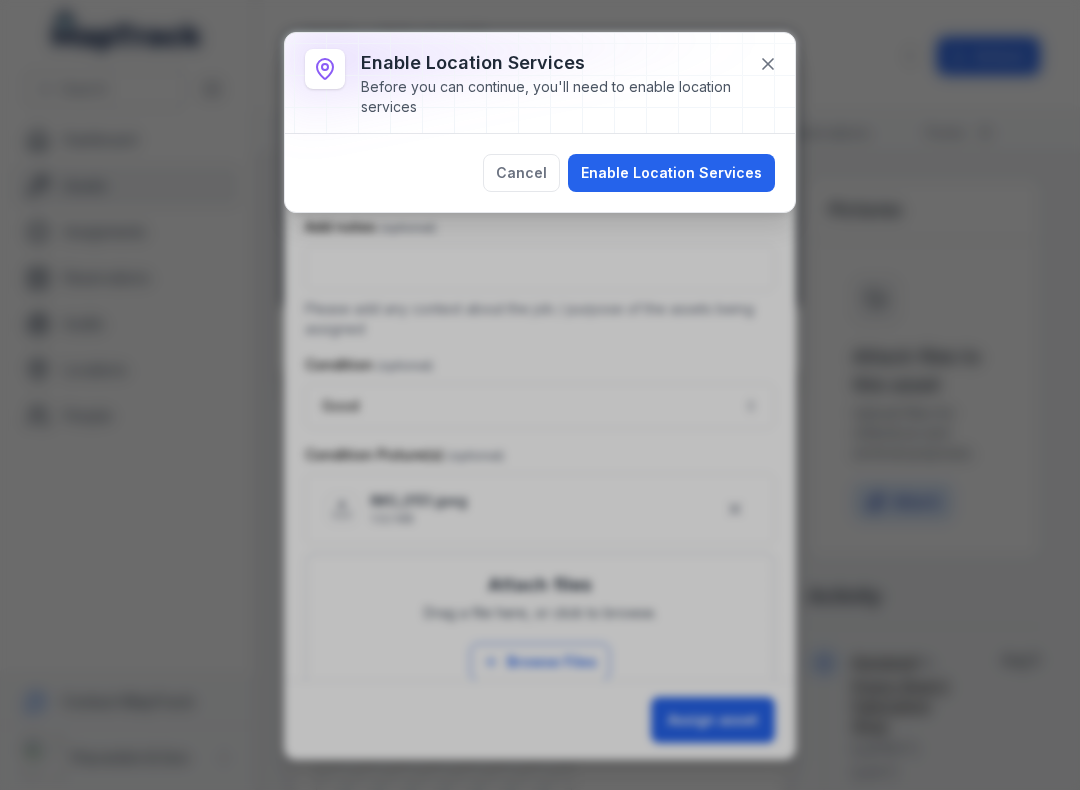 click on "Enable Location Services" at bounding box center [671, 173] 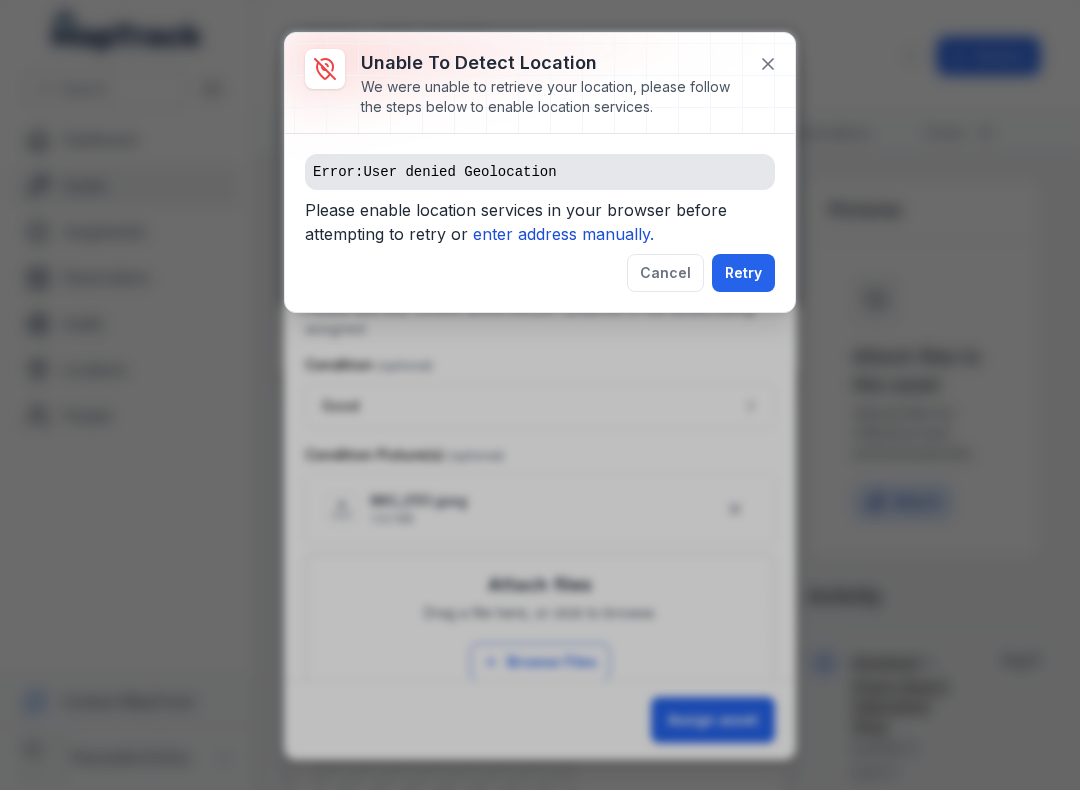 click on "enter address manually." at bounding box center [563, 234] 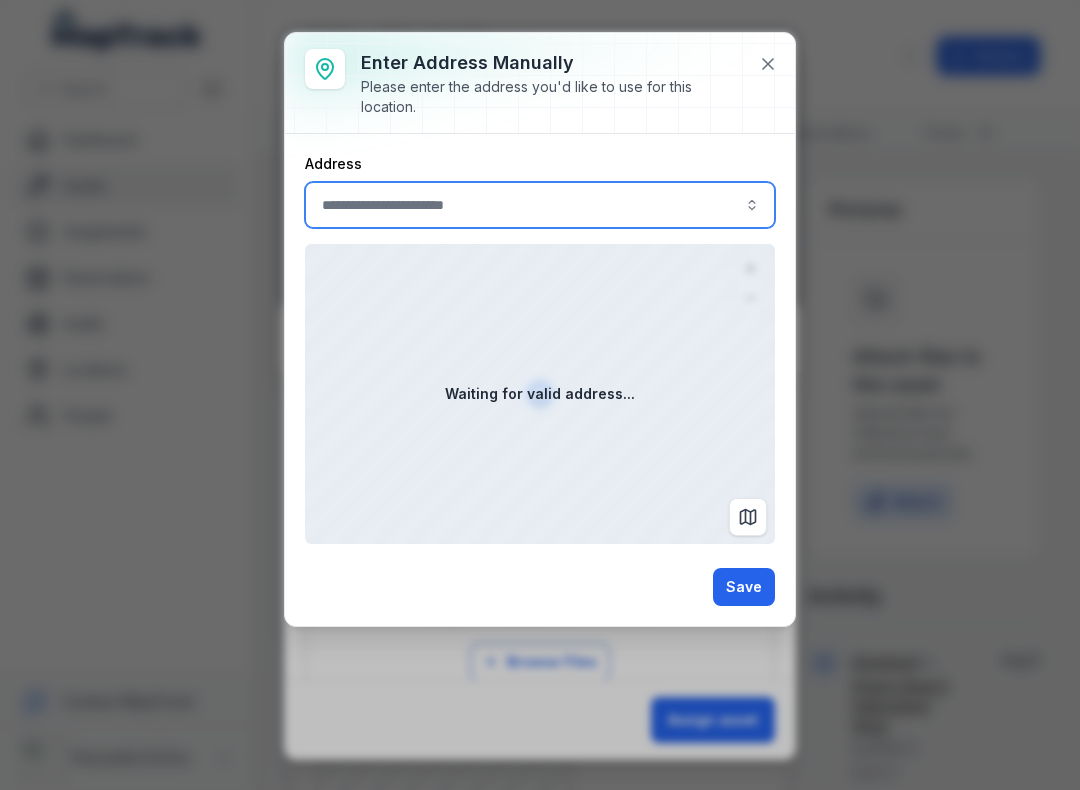 click at bounding box center [540, 205] 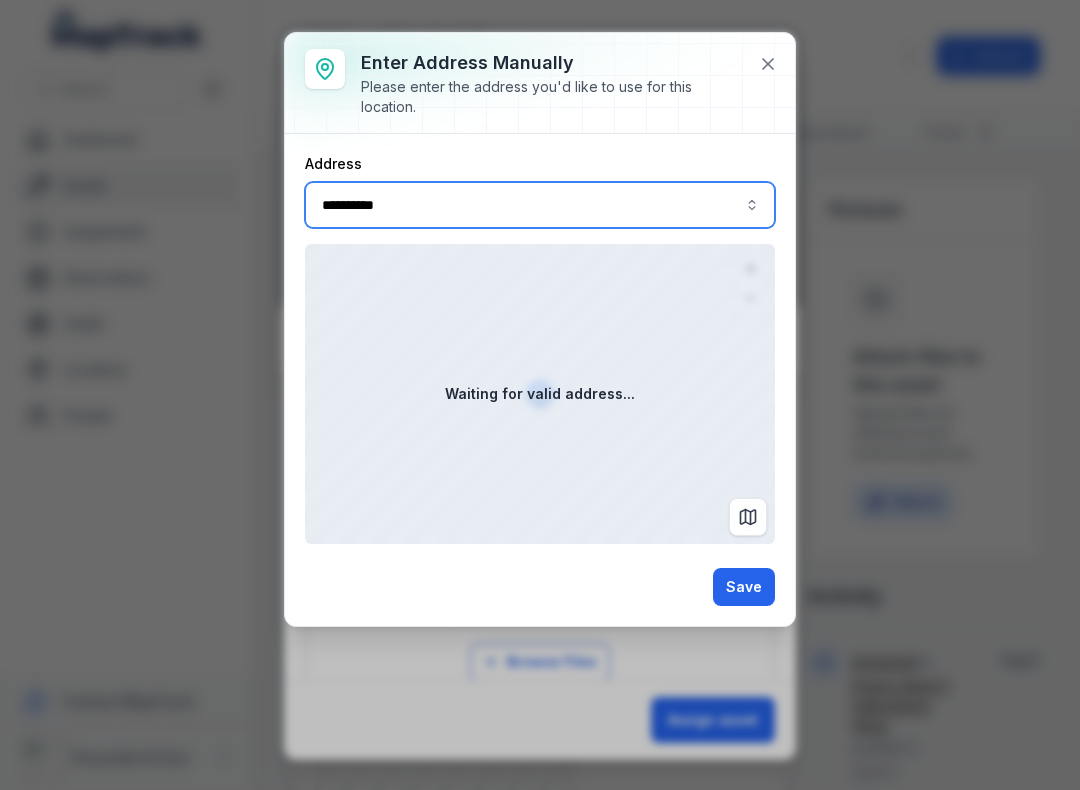 type on "**********" 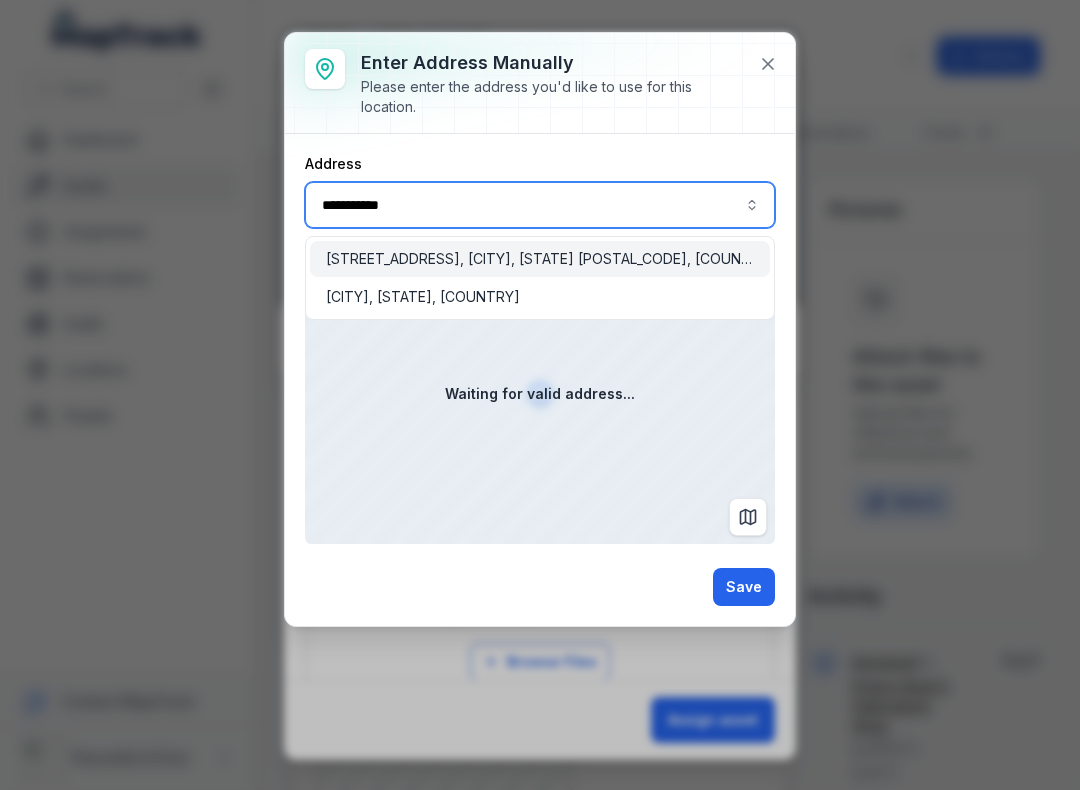 click on "[STREET_ADDRESS], [CITY], [STATE] [POSTAL_CODE], [COUNTRY]" at bounding box center (540, 259) 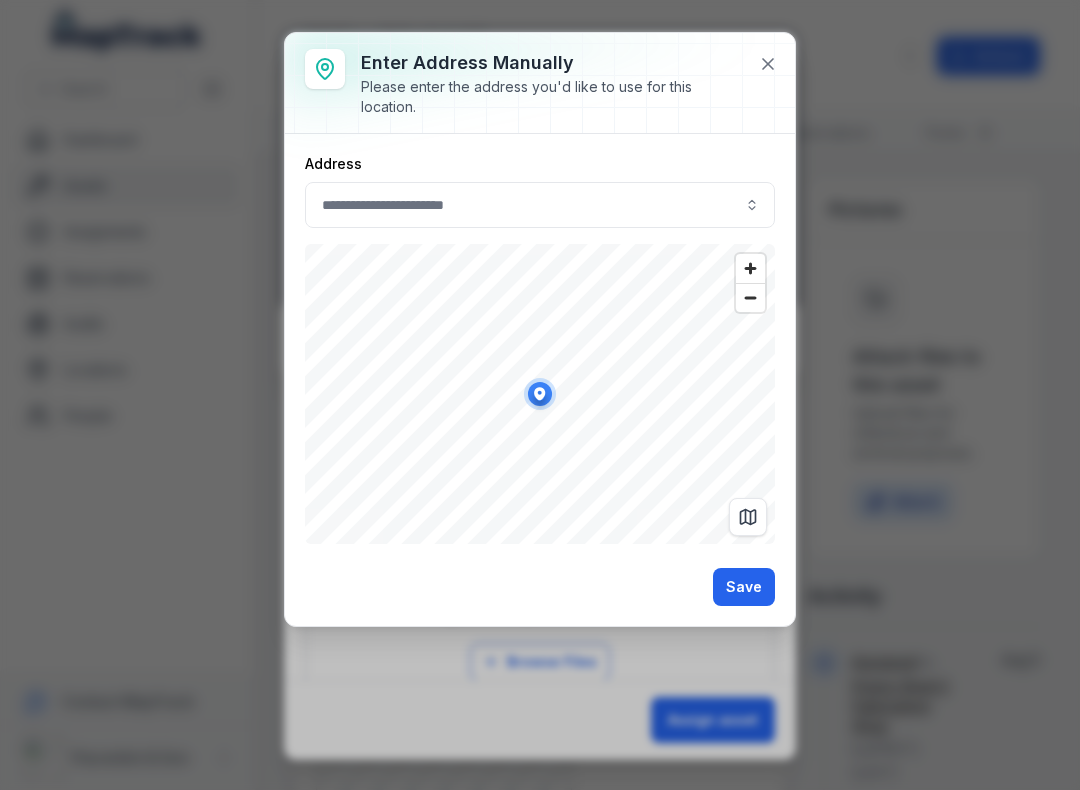 click on "Save" at bounding box center (744, 587) 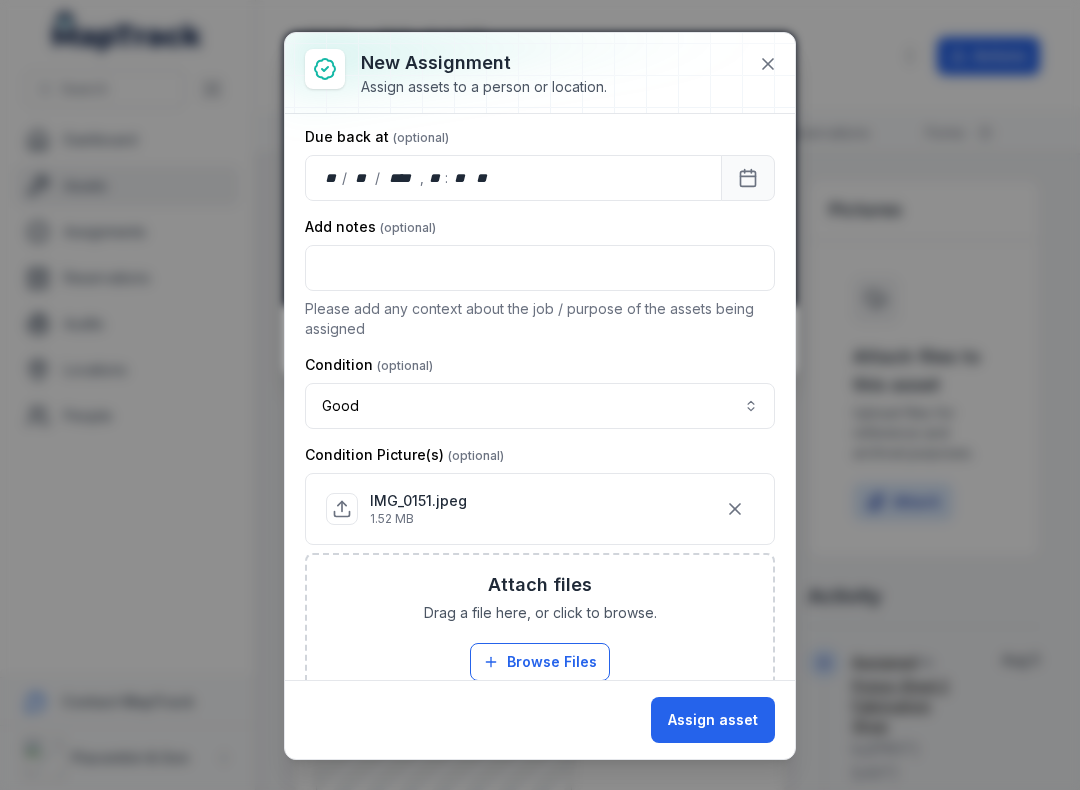 click on "Assign asset" at bounding box center [713, 720] 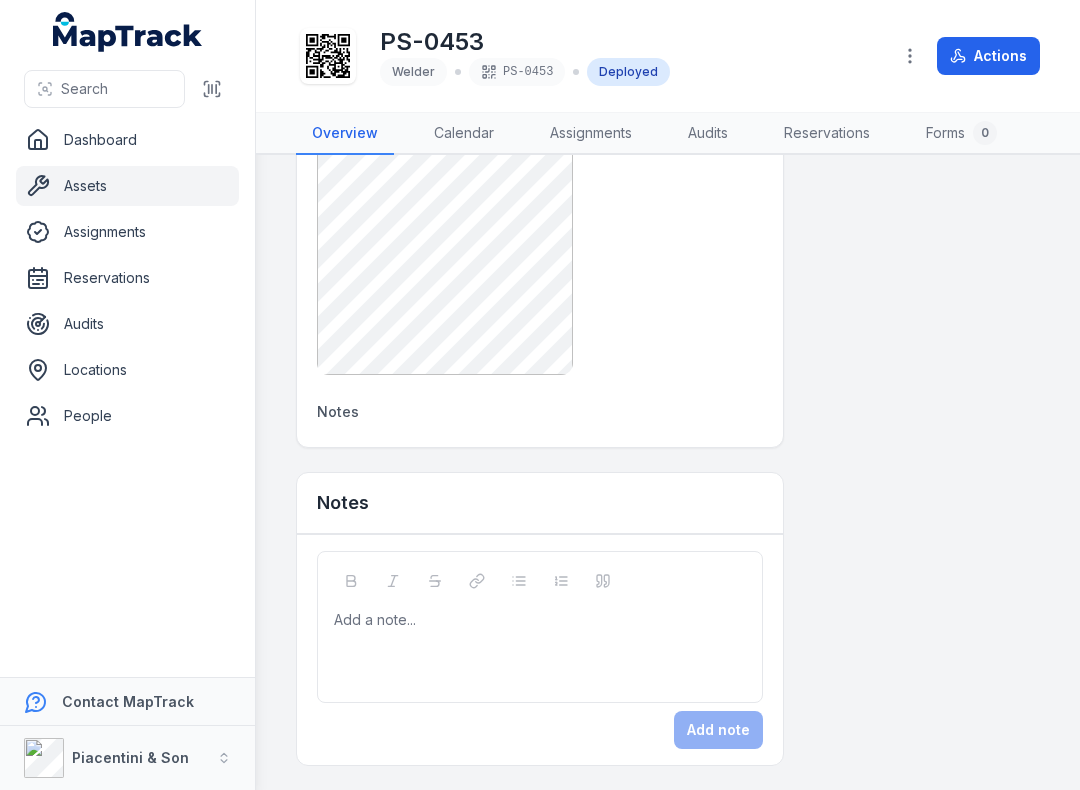 scroll, scrollTop: 1261, scrollLeft: 0, axis: vertical 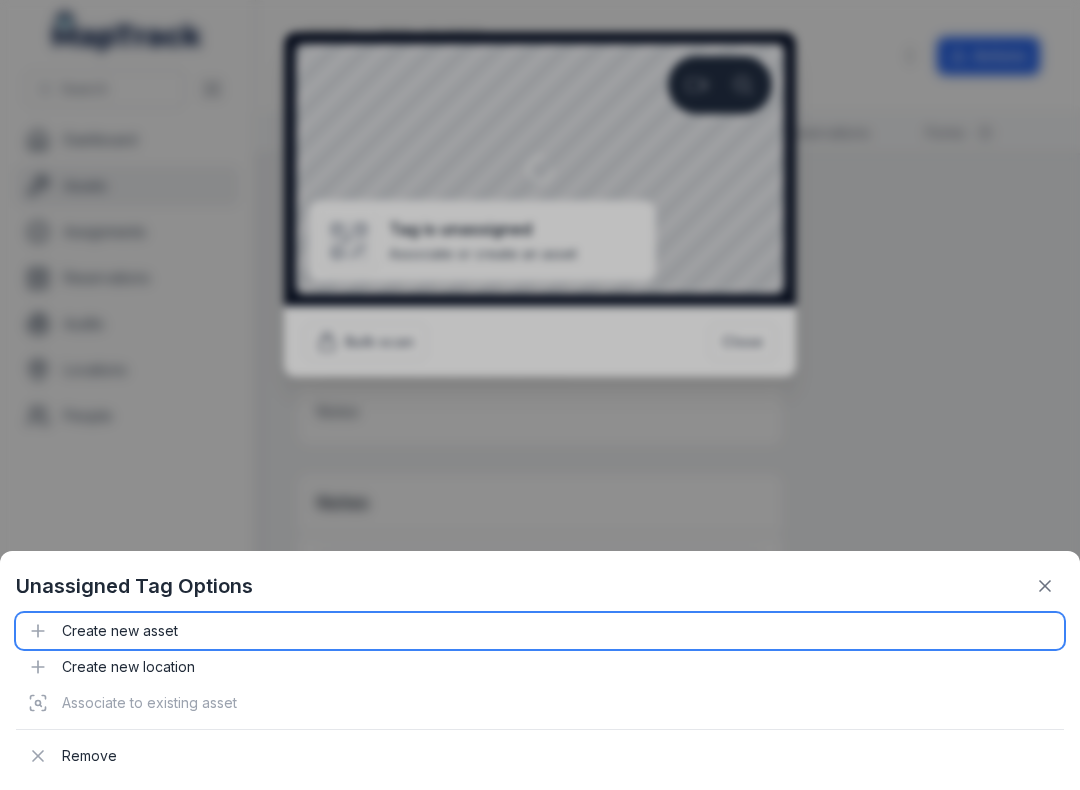 click on "Create new asset" at bounding box center (540, 631) 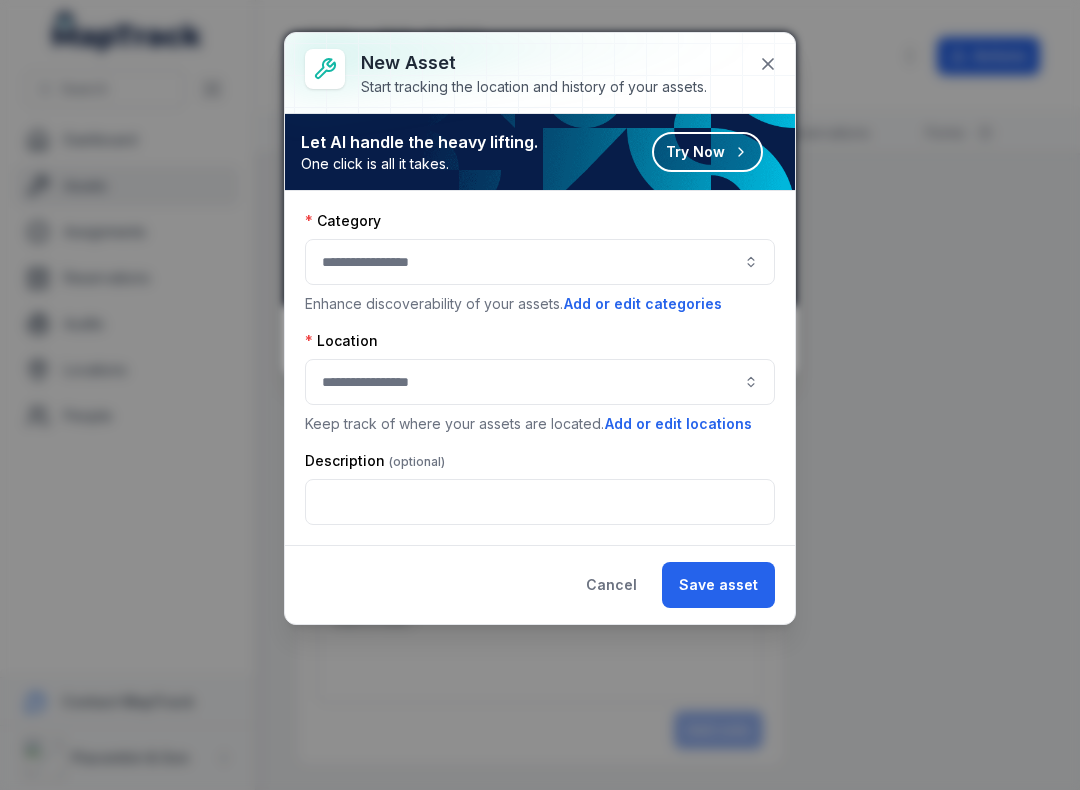 click at bounding box center (540, 262) 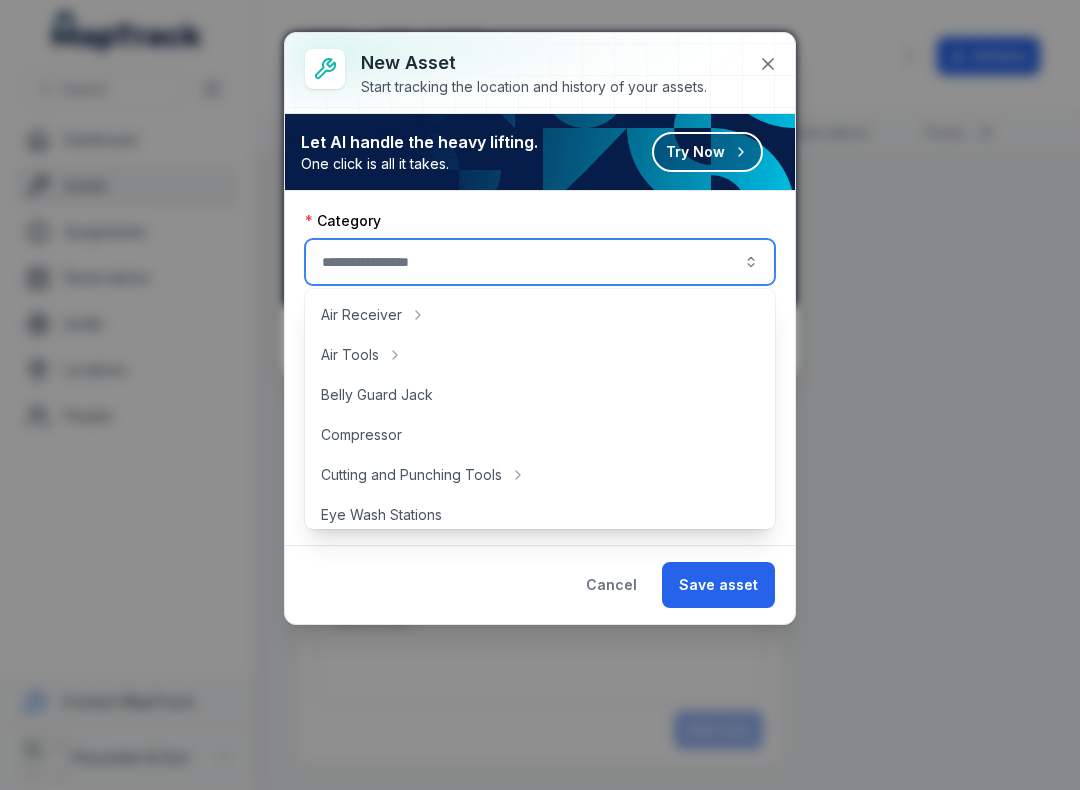 click at bounding box center (540, 262) 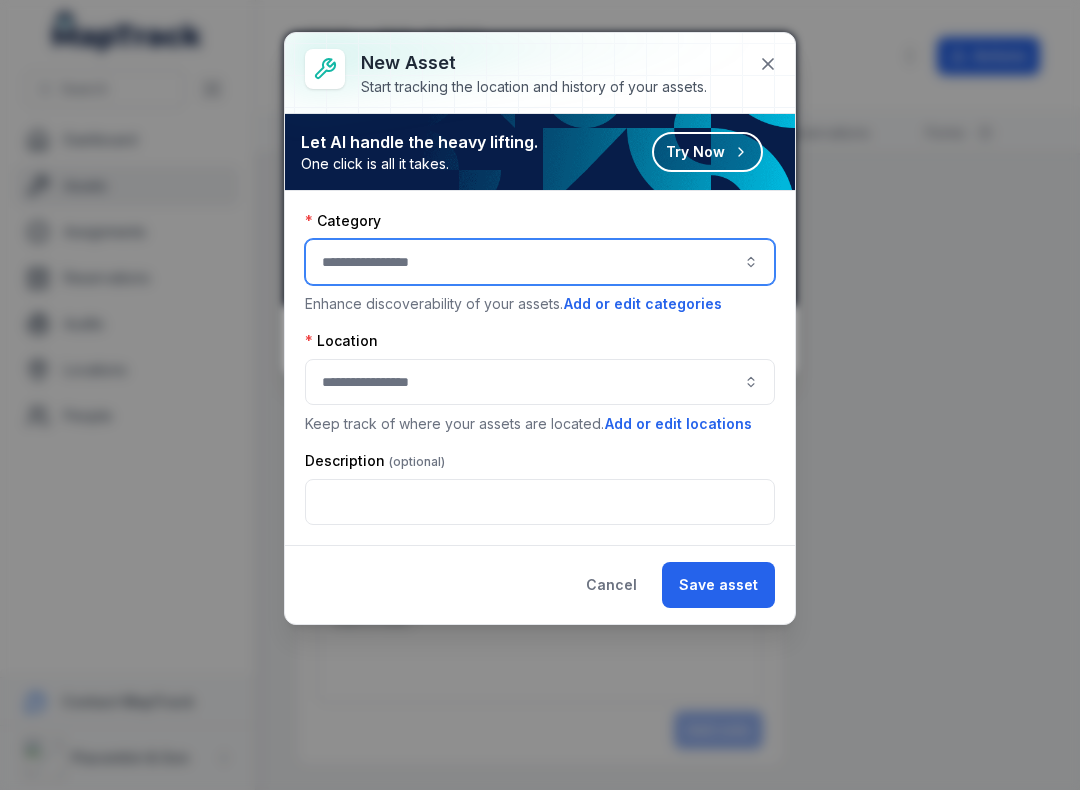 click at bounding box center [540, 262] 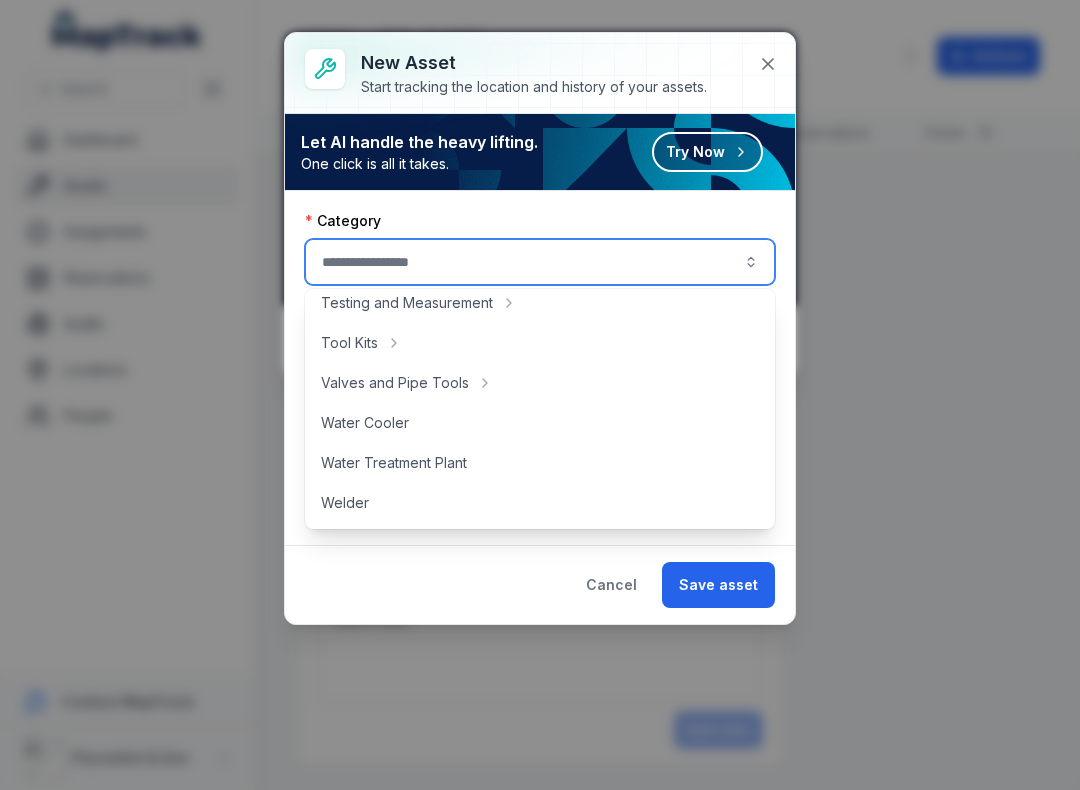 scroll, scrollTop: 892, scrollLeft: 0, axis: vertical 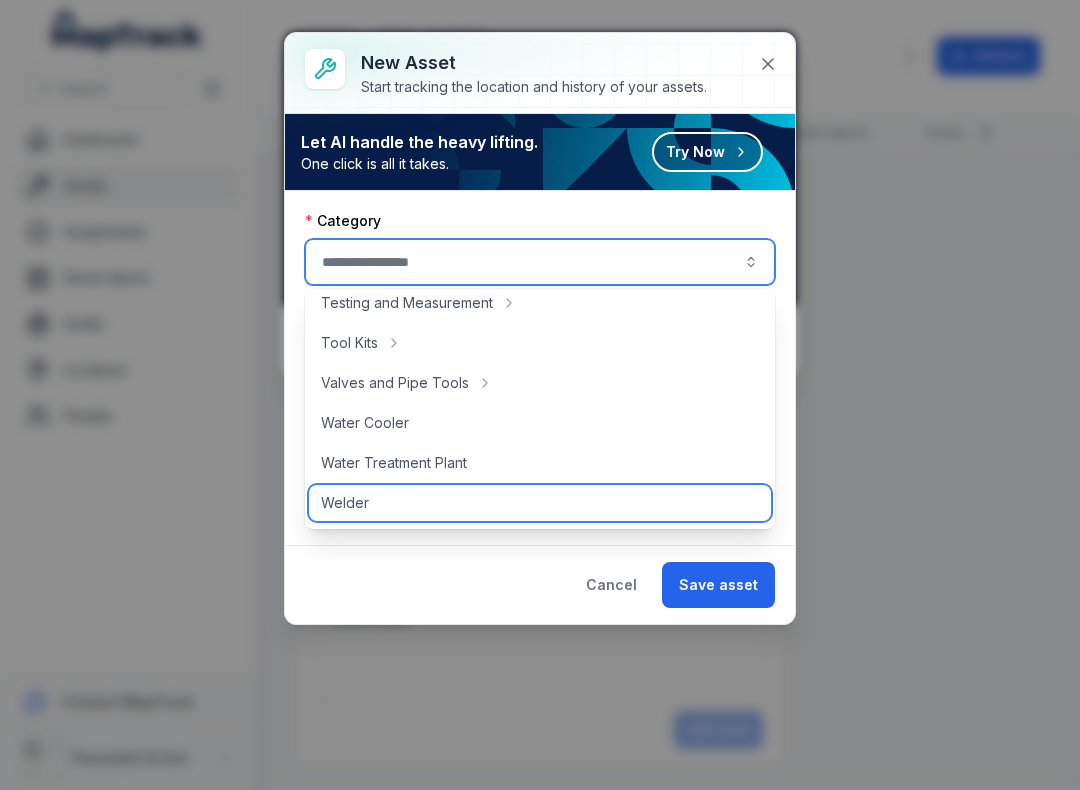 click on "Welder" at bounding box center [540, 503] 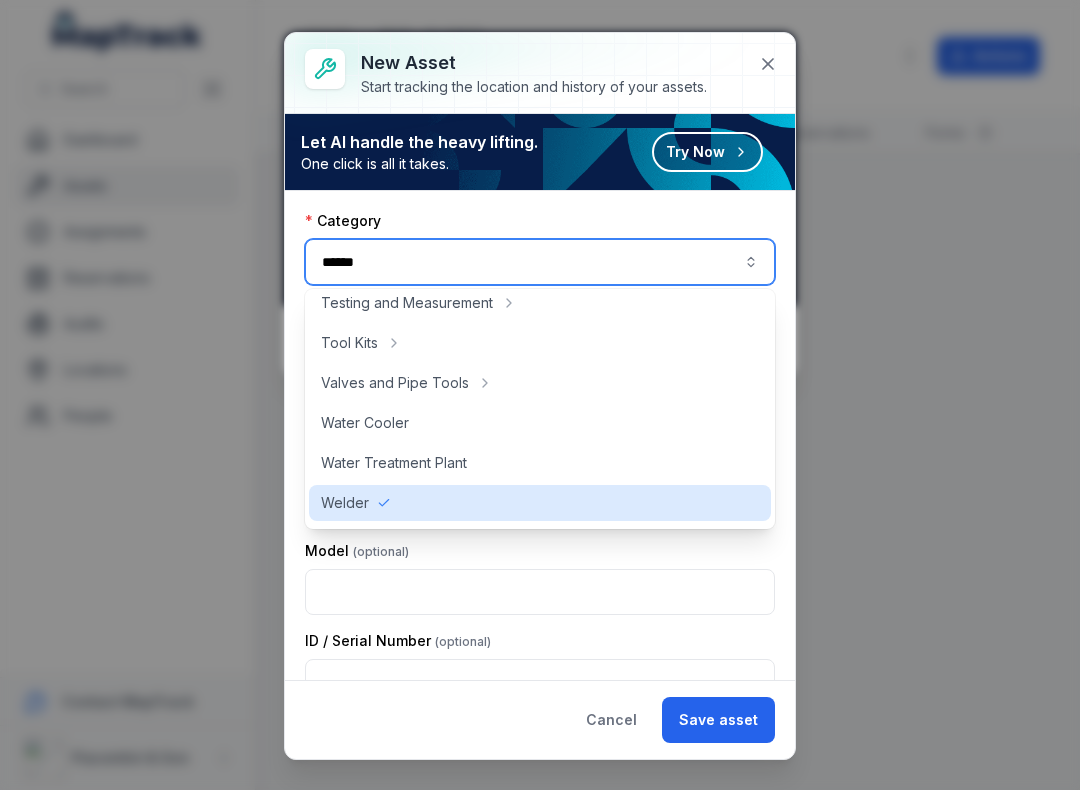 type on "******" 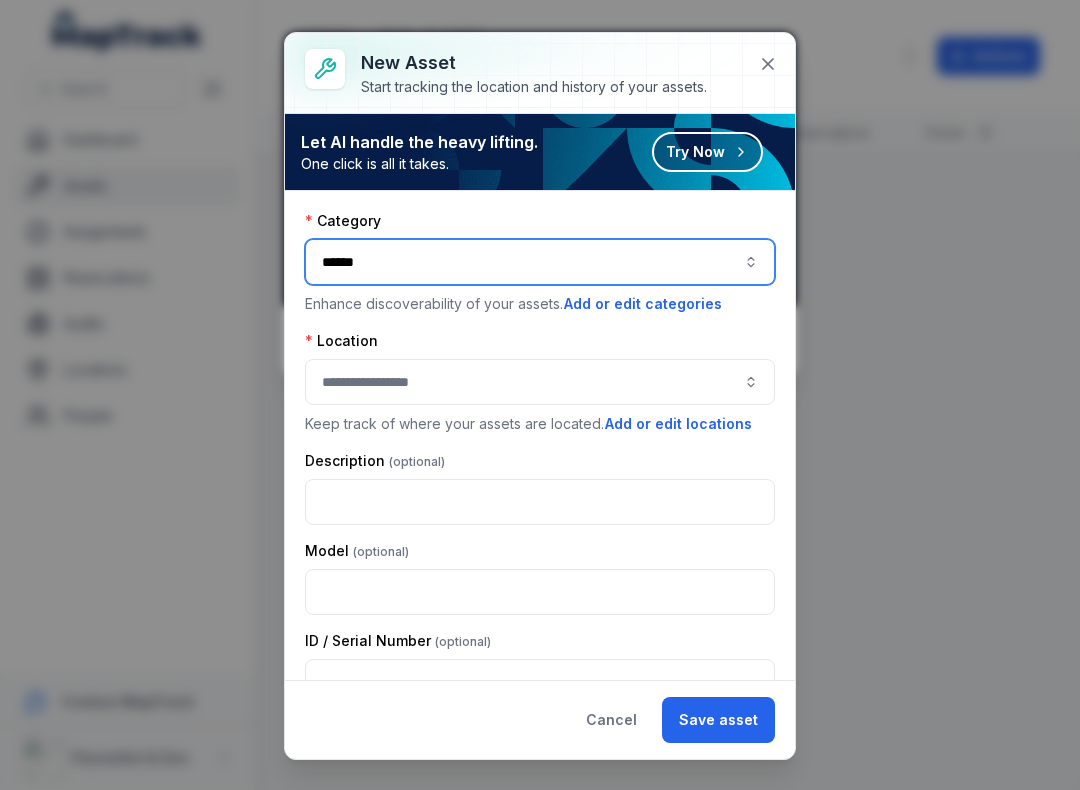 click at bounding box center (540, 382) 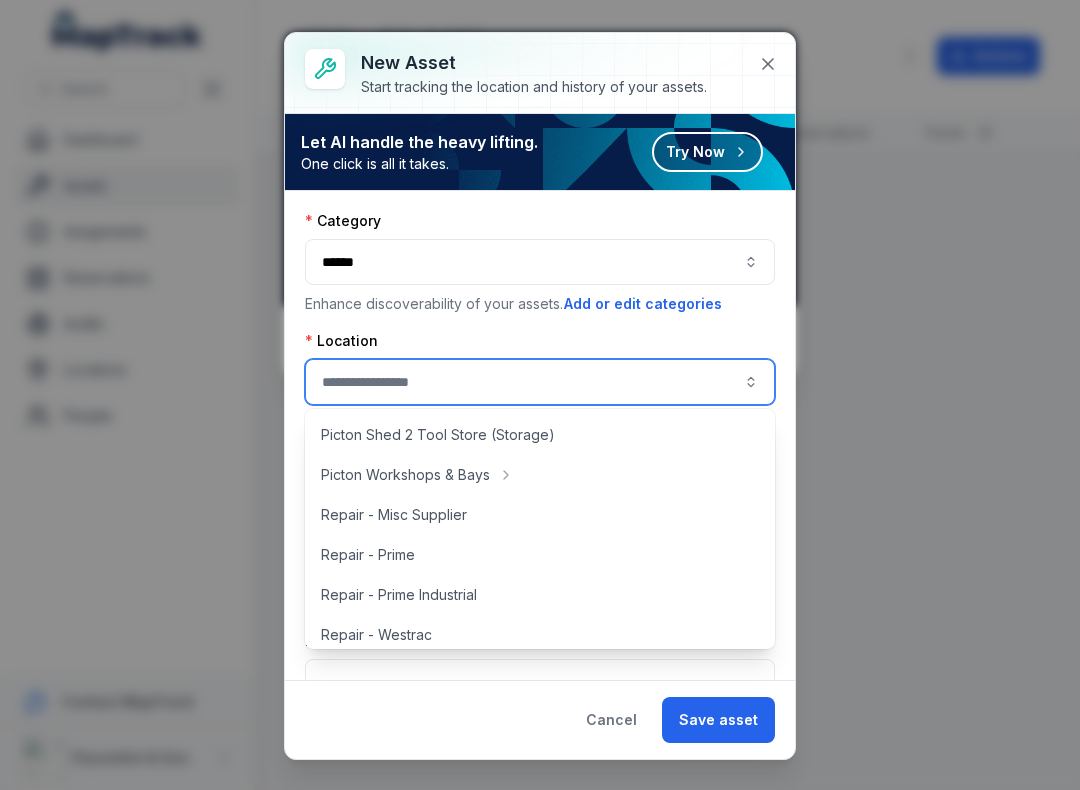 scroll, scrollTop: 450, scrollLeft: 0, axis: vertical 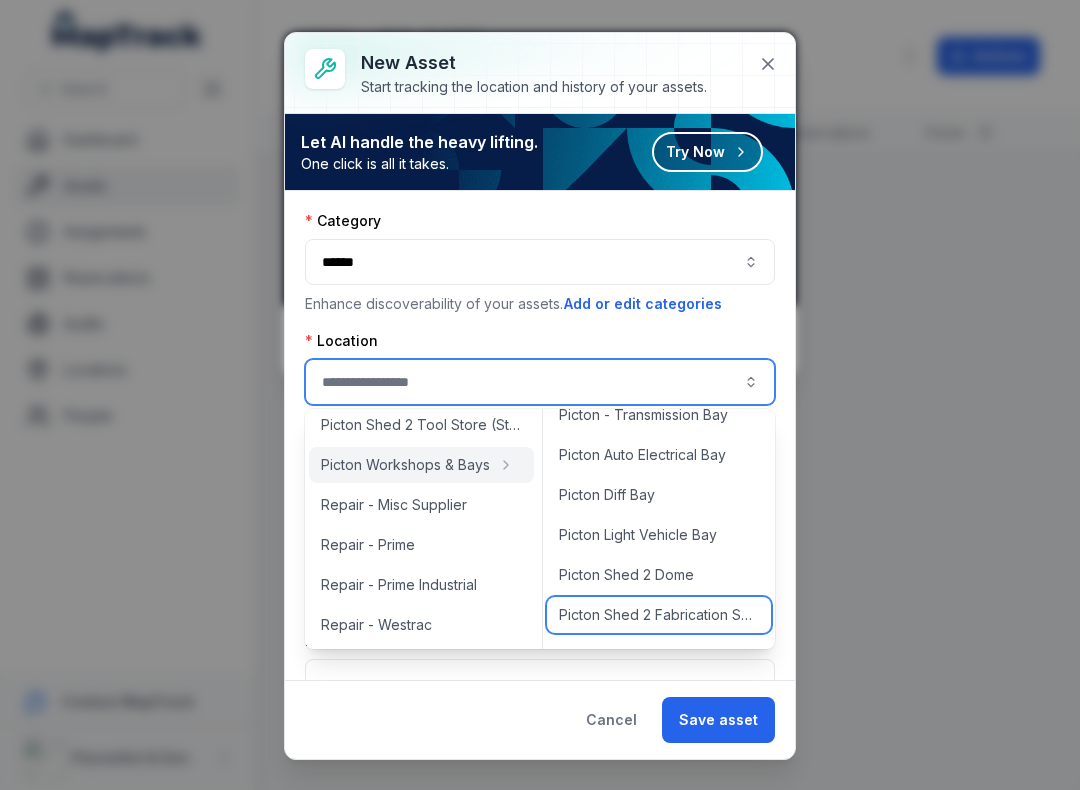 click on "Picton Shed 2 Fabrication Shop" at bounding box center [659, 615] 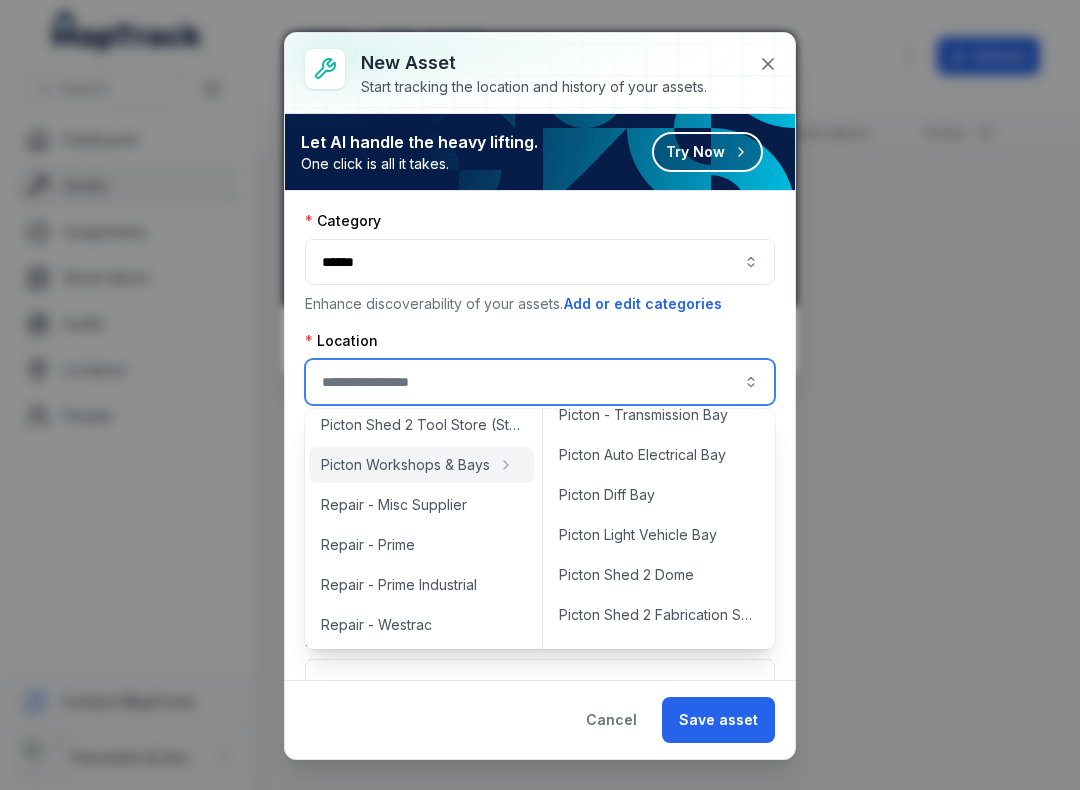 type on "**********" 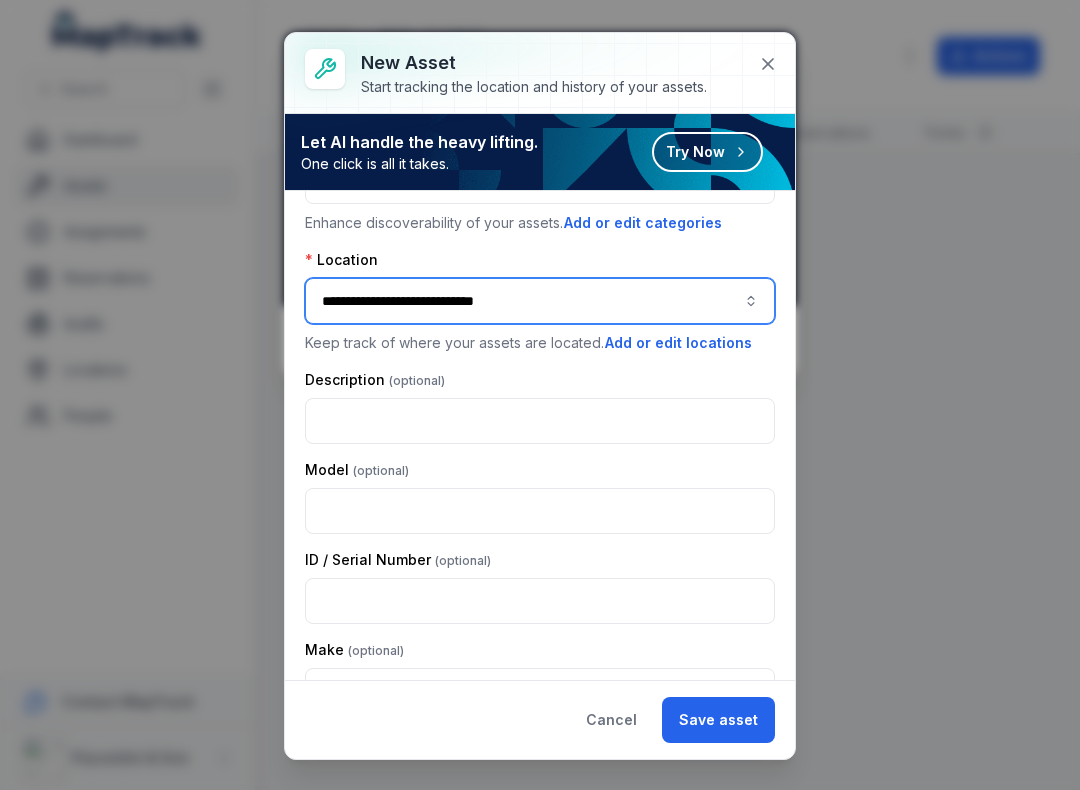 scroll, scrollTop: 84, scrollLeft: 0, axis: vertical 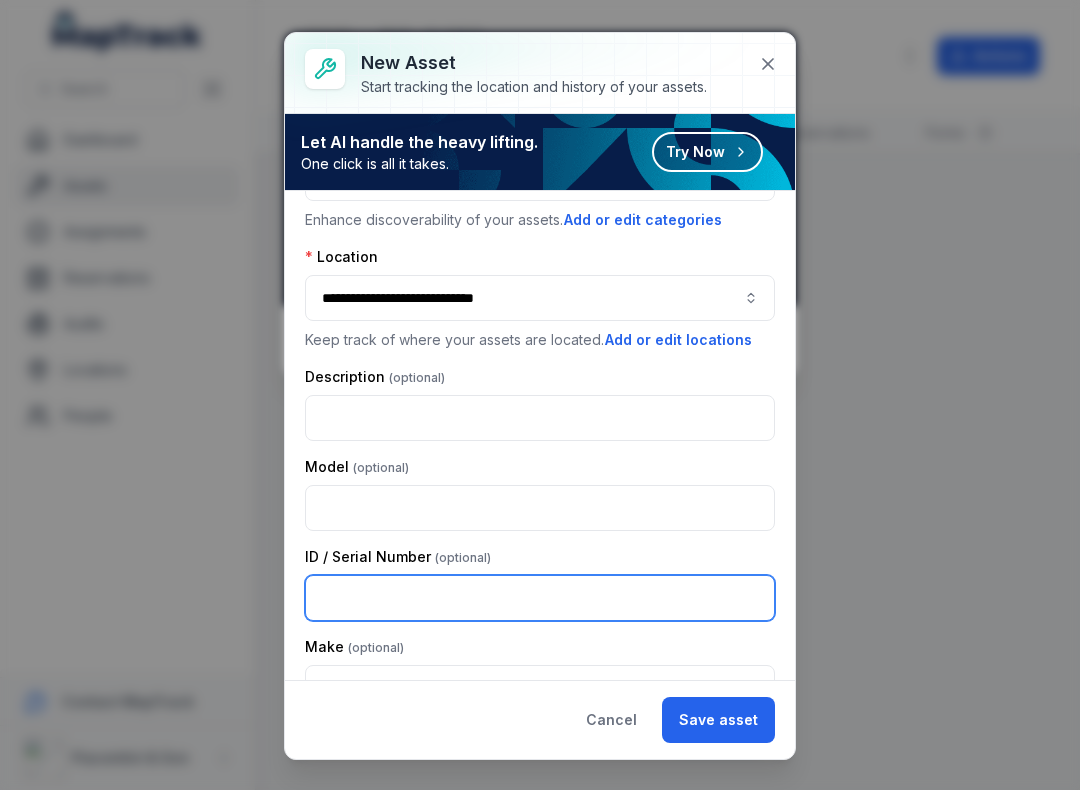 click at bounding box center (540, 598) 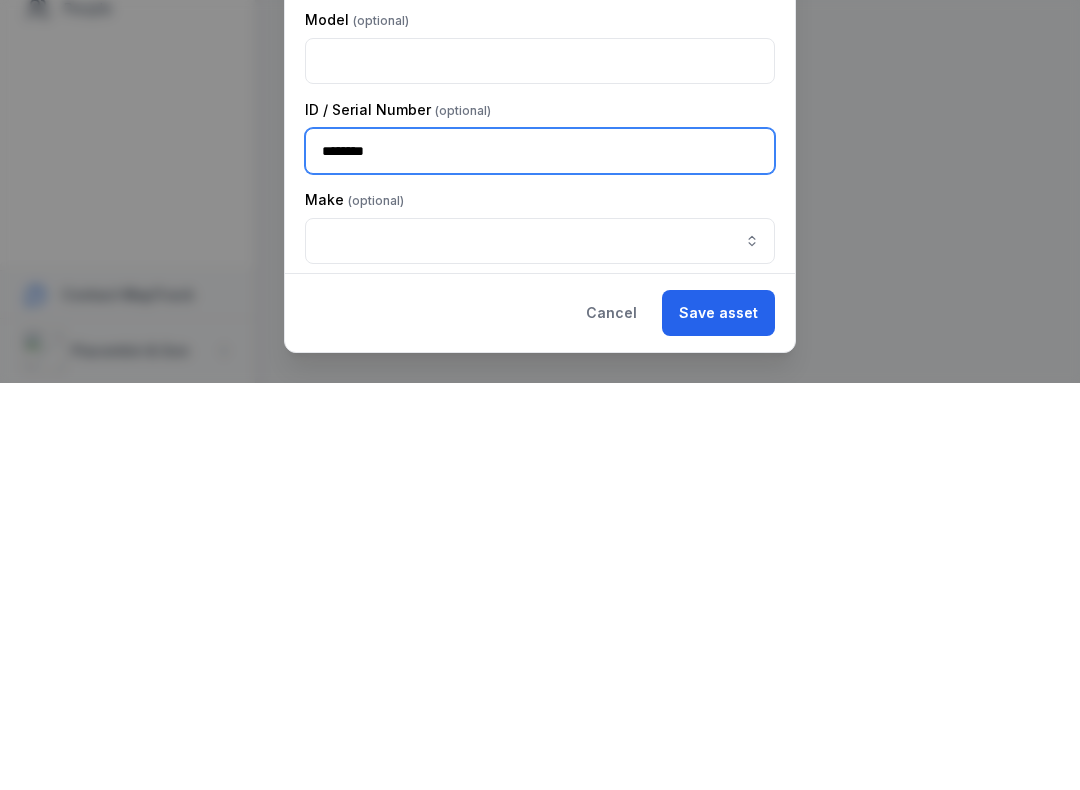 scroll, scrollTop: 132, scrollLeft: 0, axis: vertical 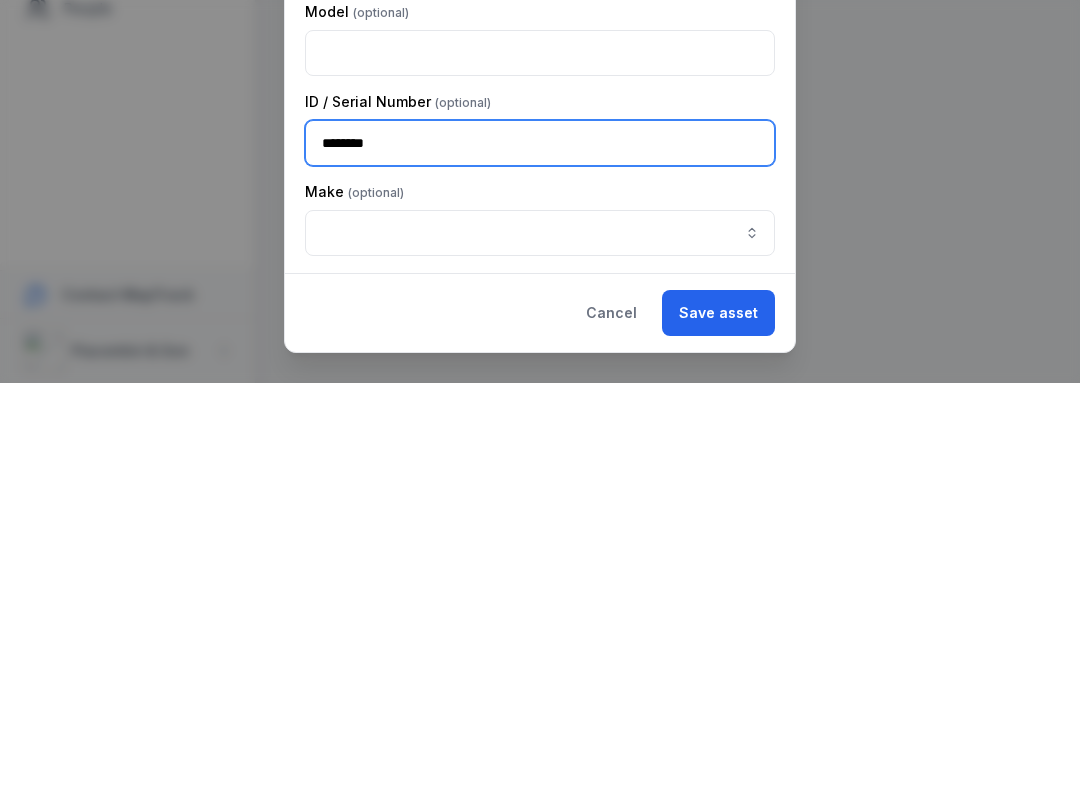 type on "********" 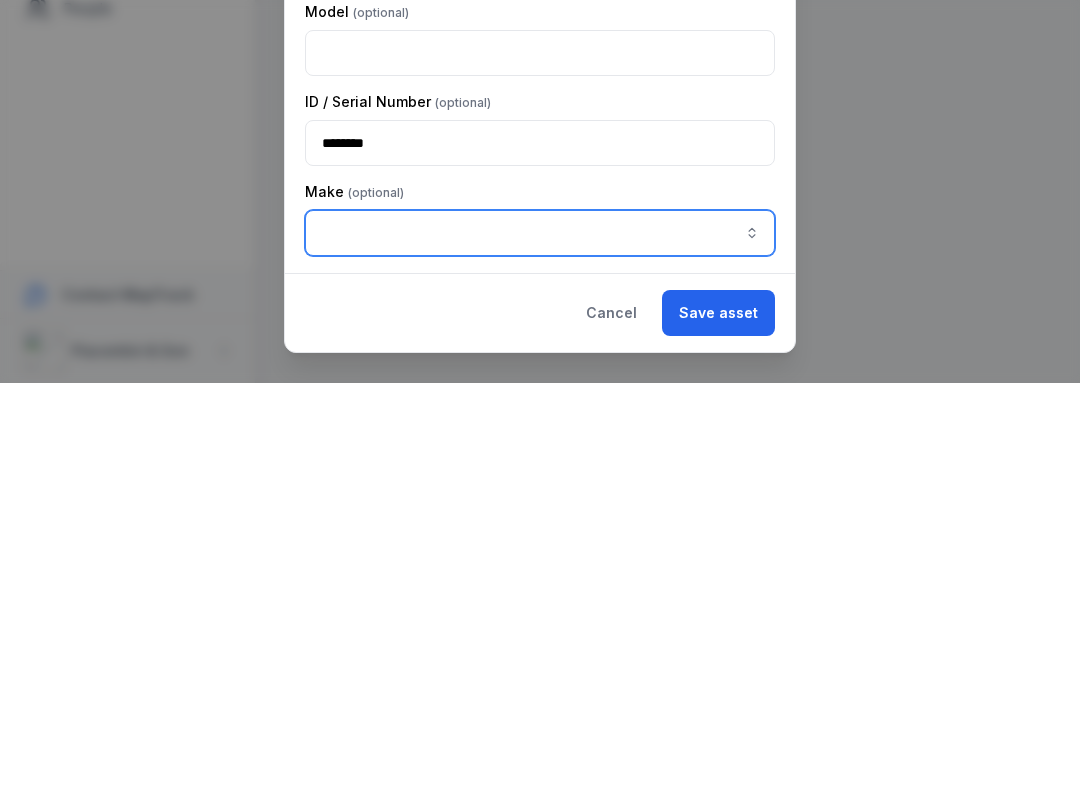 click at bounding box center (540, 640) 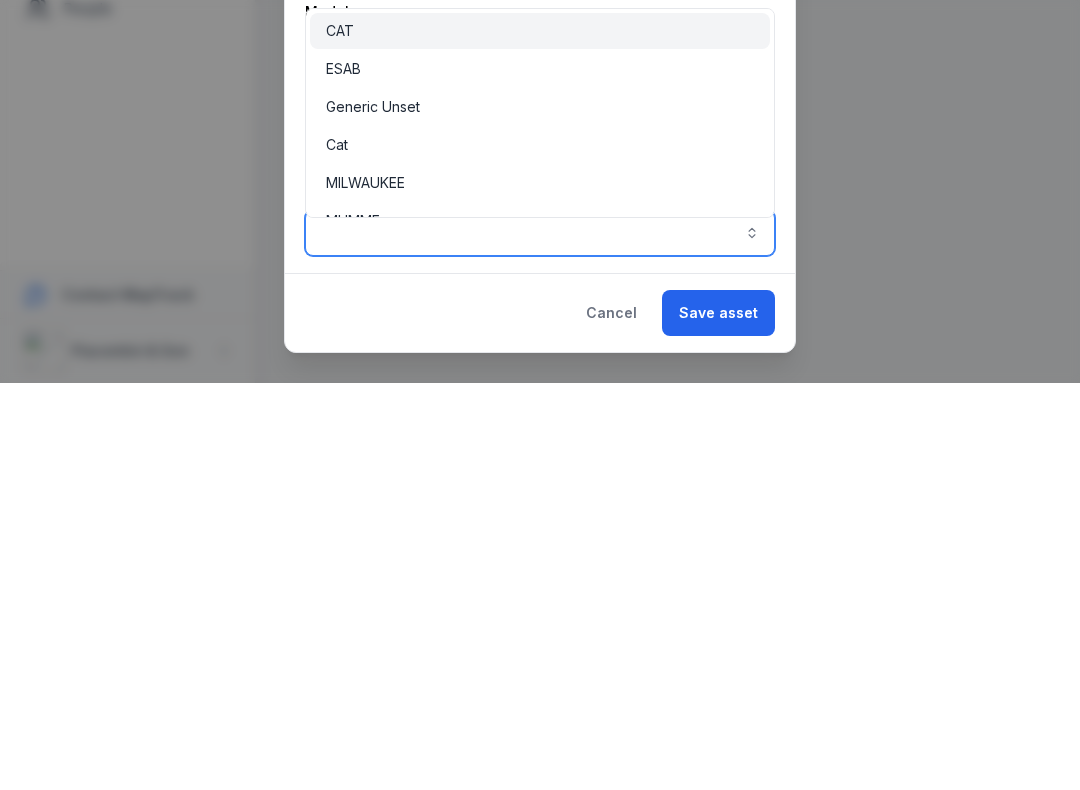 click on "ESAB" at bounding box center (343, 476) 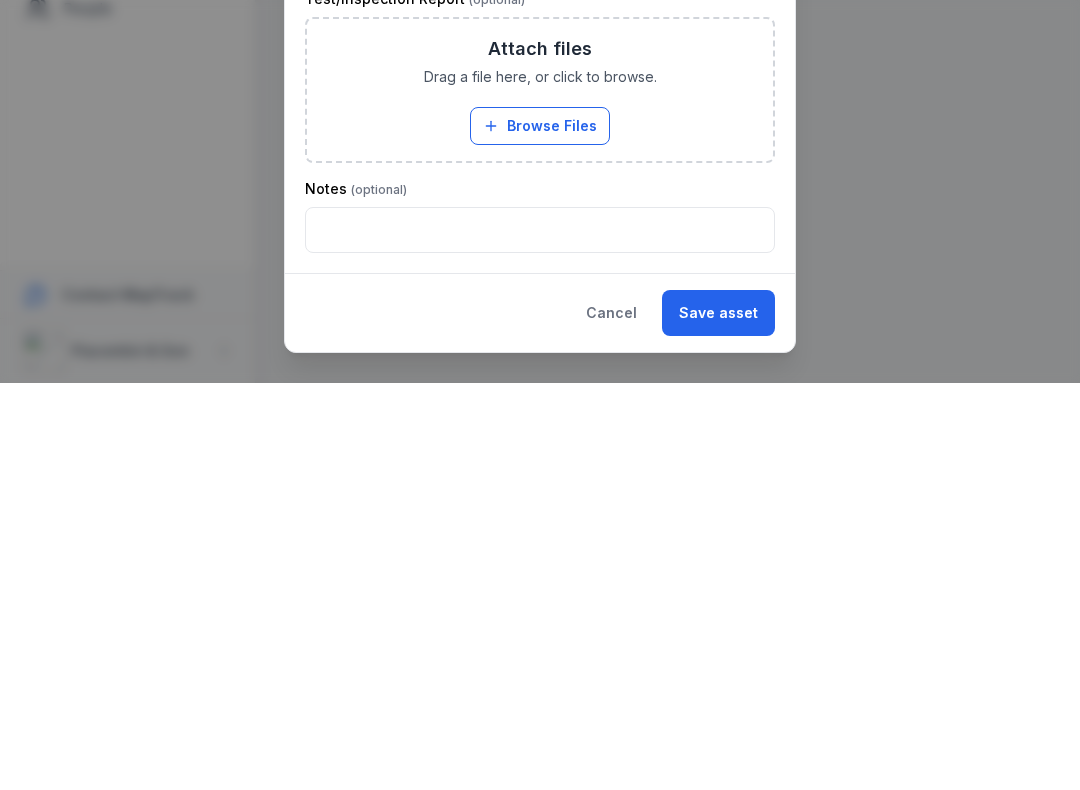 scroll, scrollTop: 595, scrollLeft: 0, axis: vertical 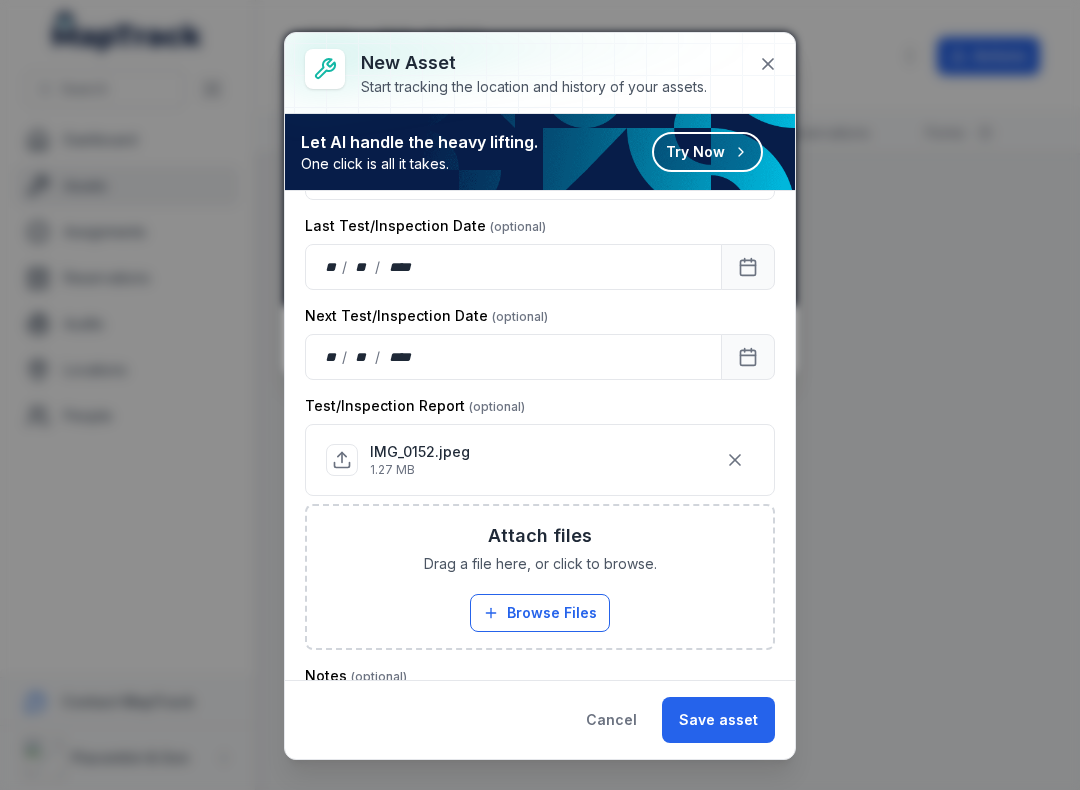 click on "Save asset" at bounding box center (718, 720) 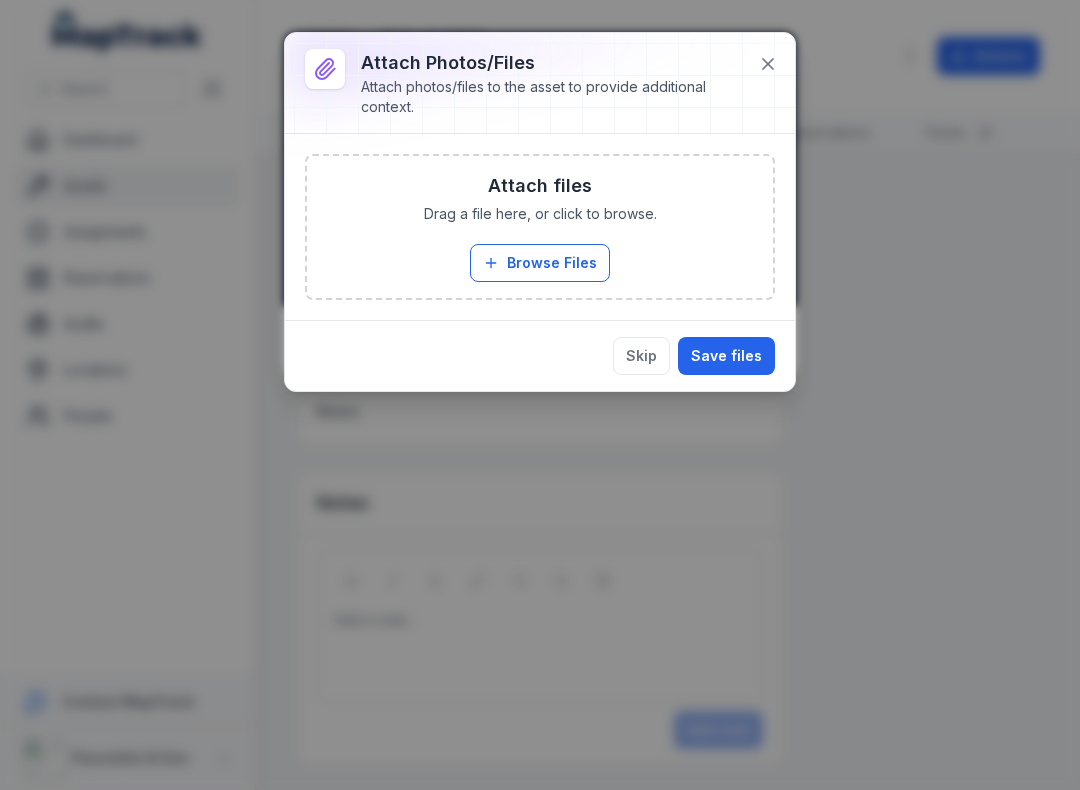 click on "Save files" at bounding box center [726, 356] 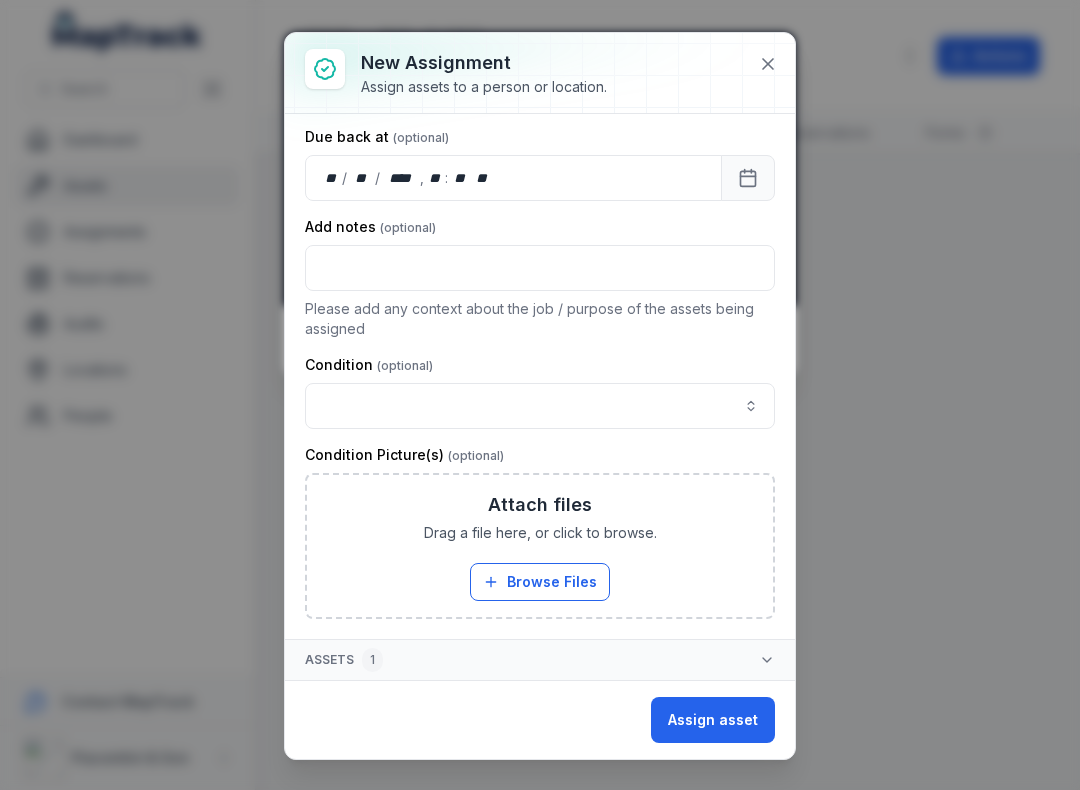 scroll, scrollTop: 217, scrollLeft: 0, axis: vertical 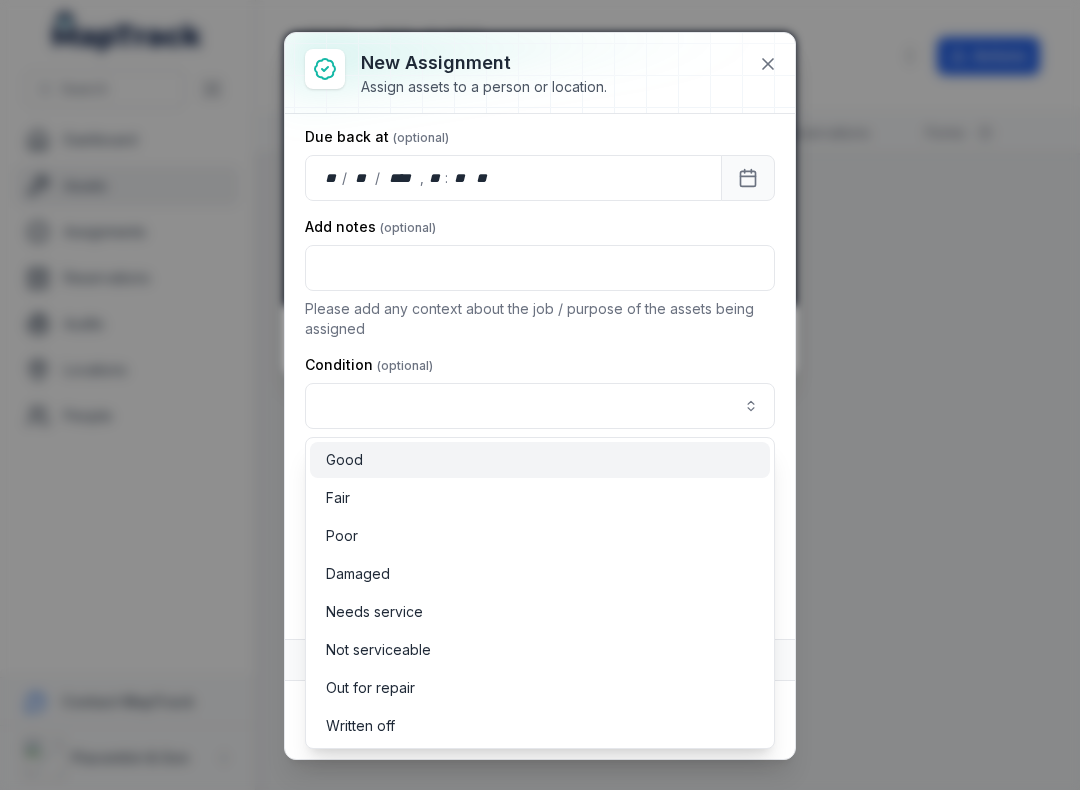 click on "Good" at bounding box center [540, 460] 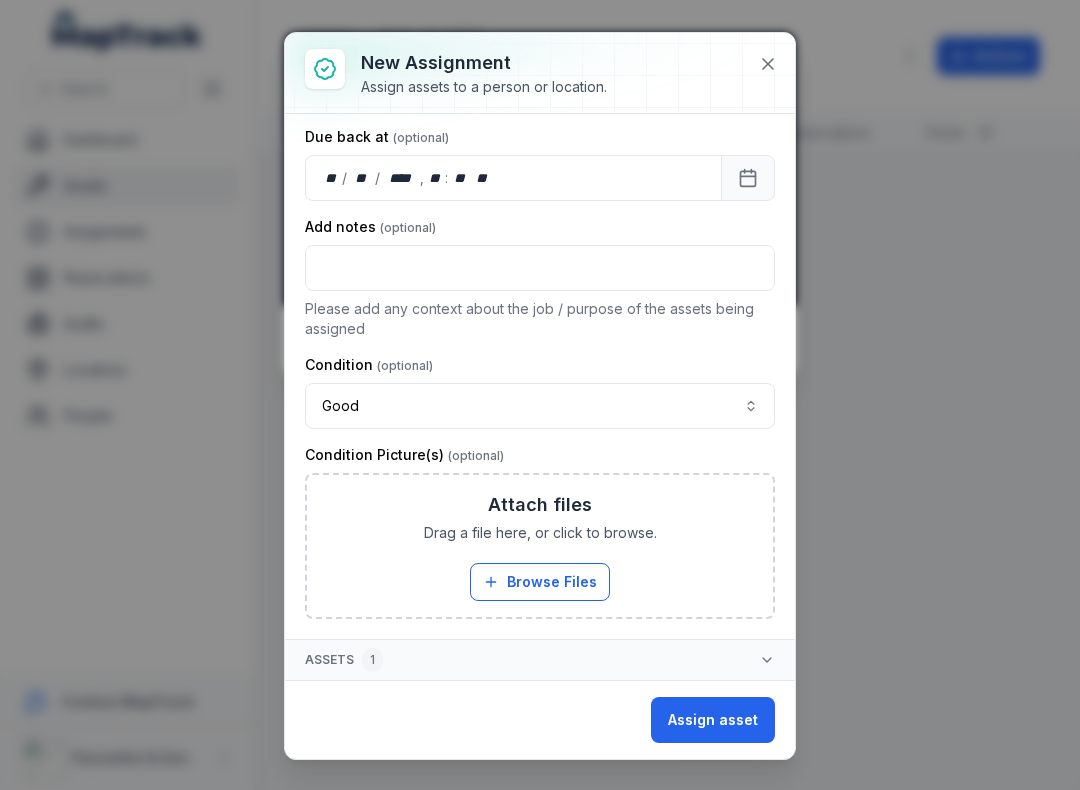 click on "Browse Files" at bounding box center (540, 582) 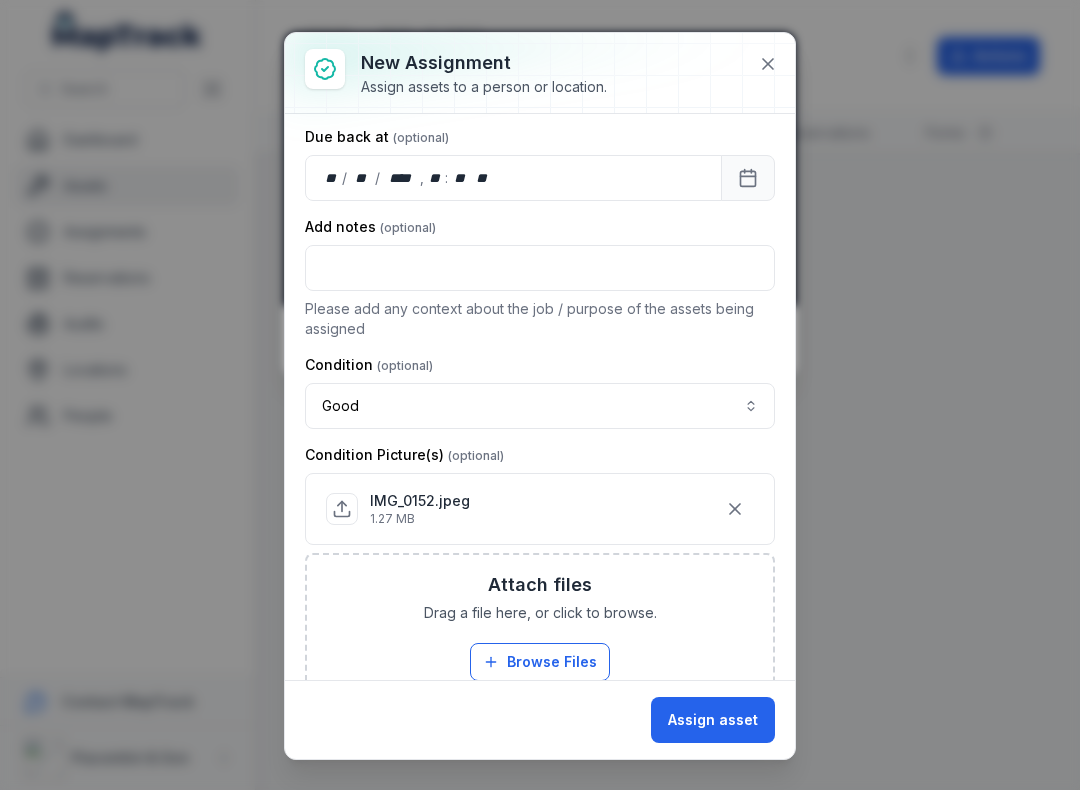 click on "Assign asset" at bounding box center [713, 720] 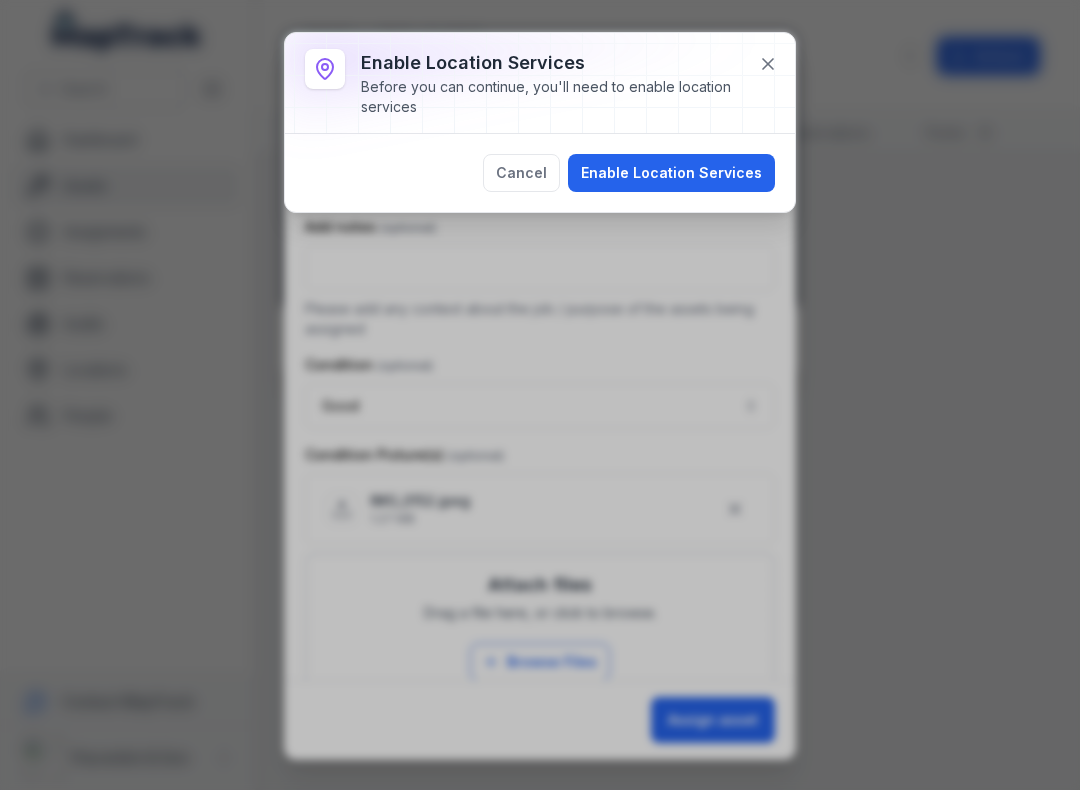 click on "Enable Location Services" at bounding box center (671, 173) 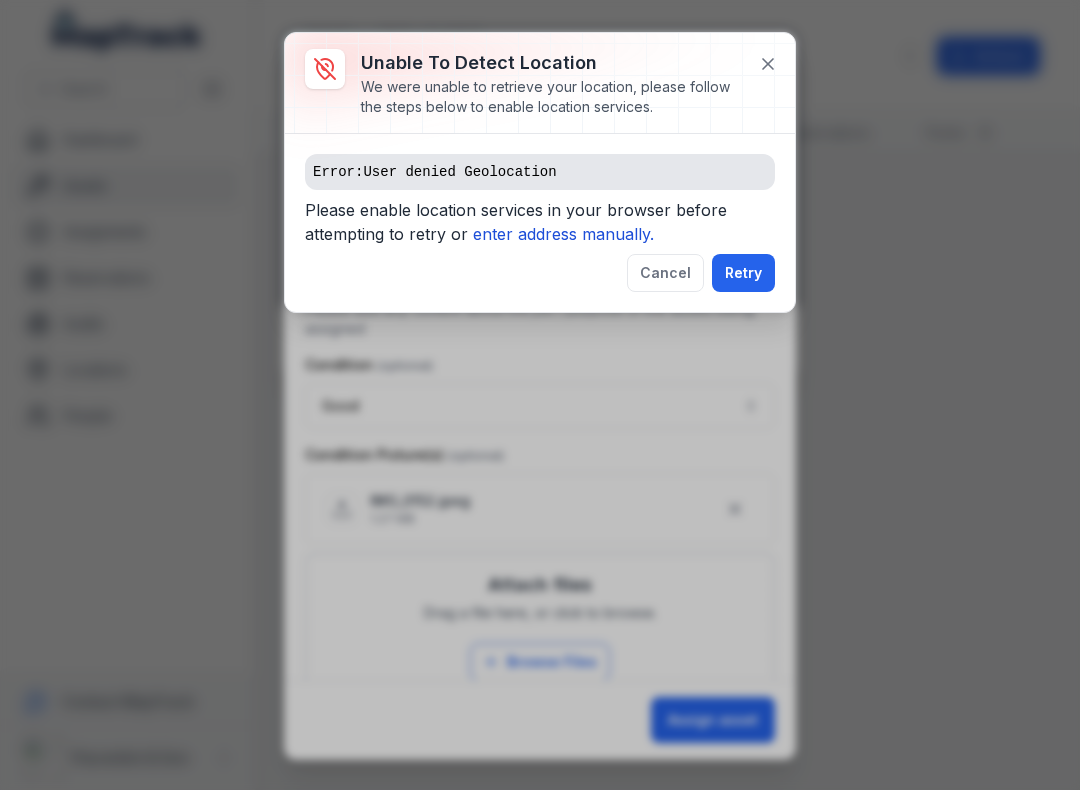click on "enter address manually." at bounding box center (563, 234) 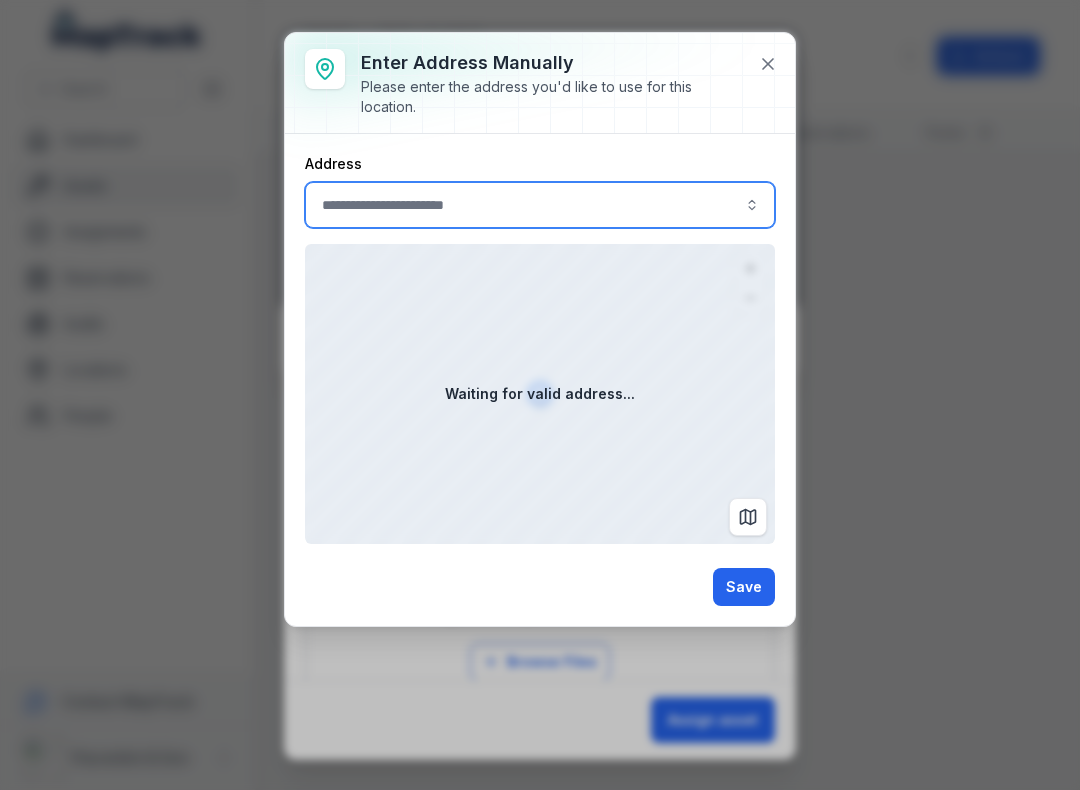 click at bounding box center [752, 205] 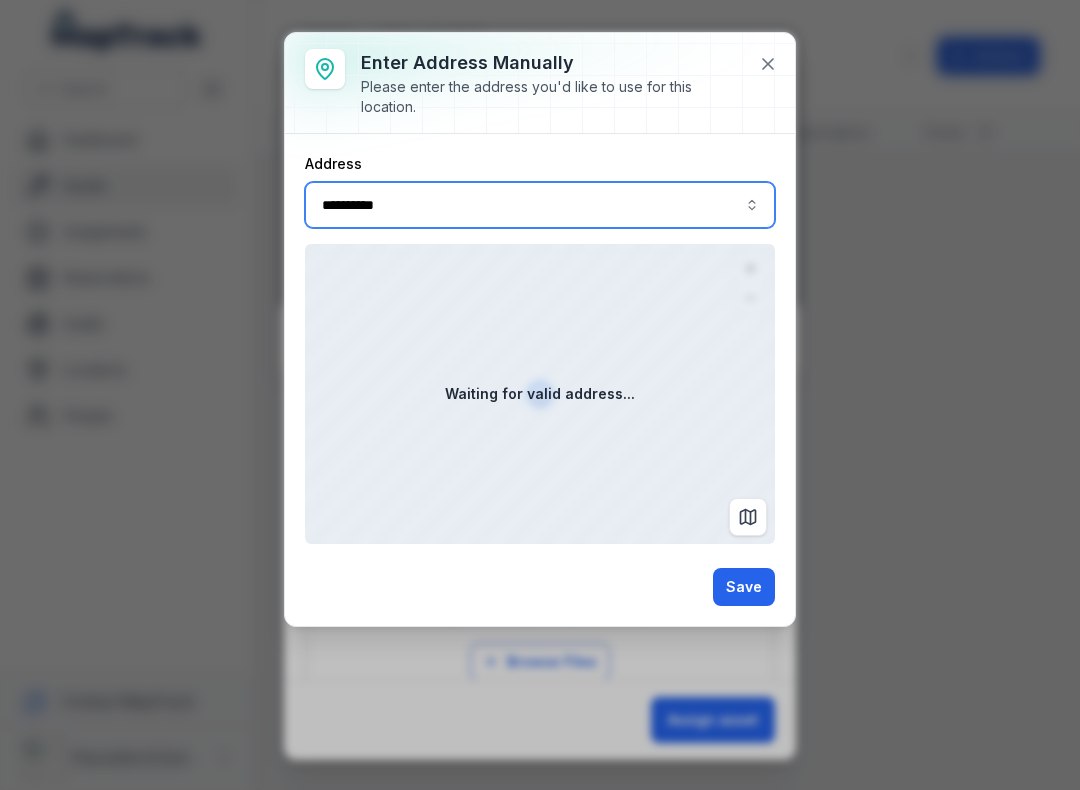 type on "**********" 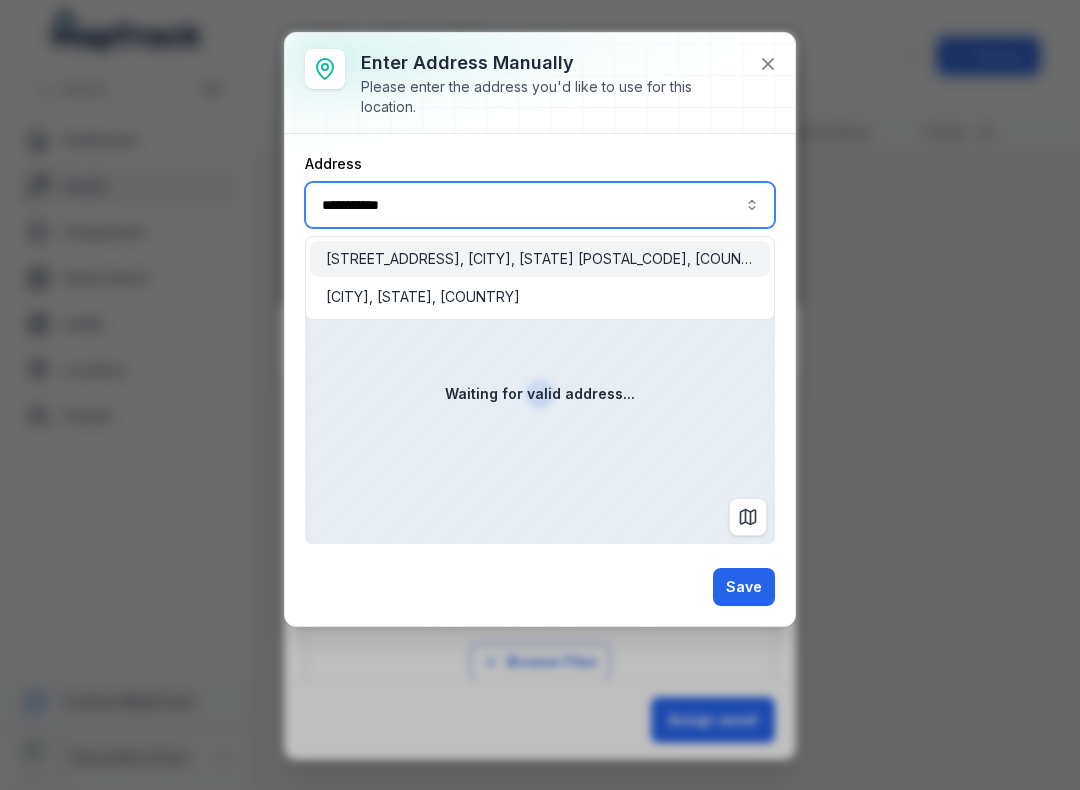 click on "[STREET_ADDRESS], [CITY], [STATE] [POSTAL_CODE], [COUNTRY]" at bounding box center (540, 259) 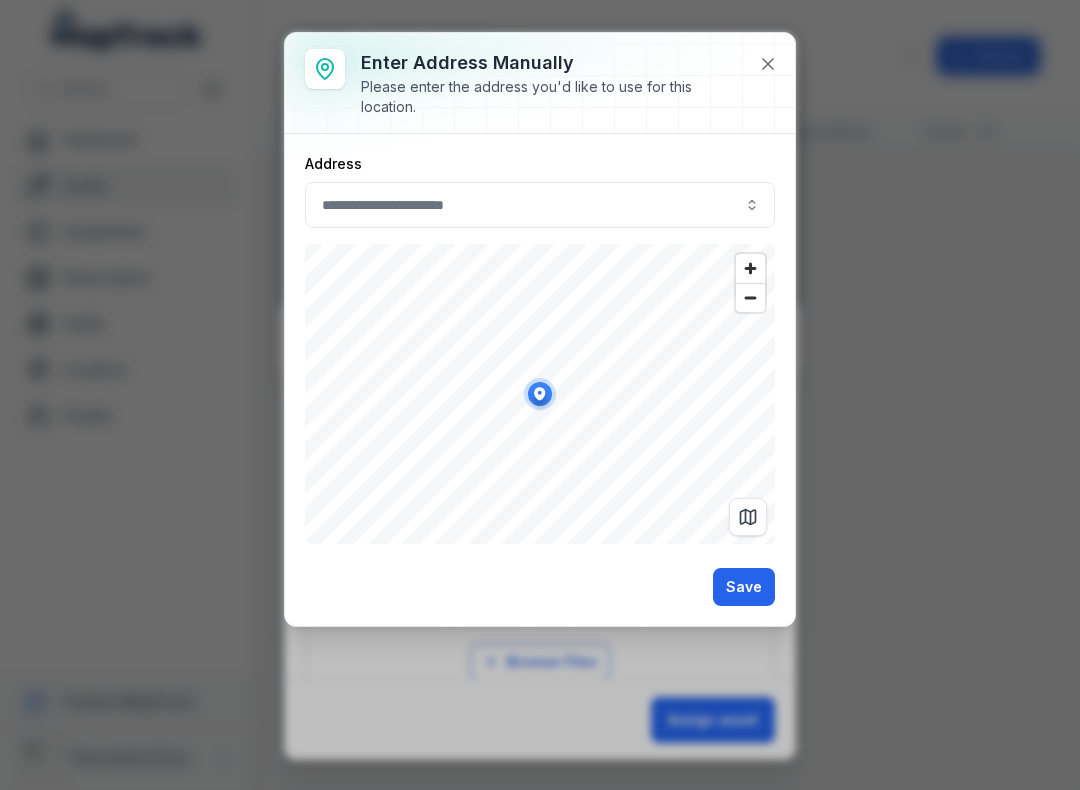 click on "Save" at bounding box center [744, 587] 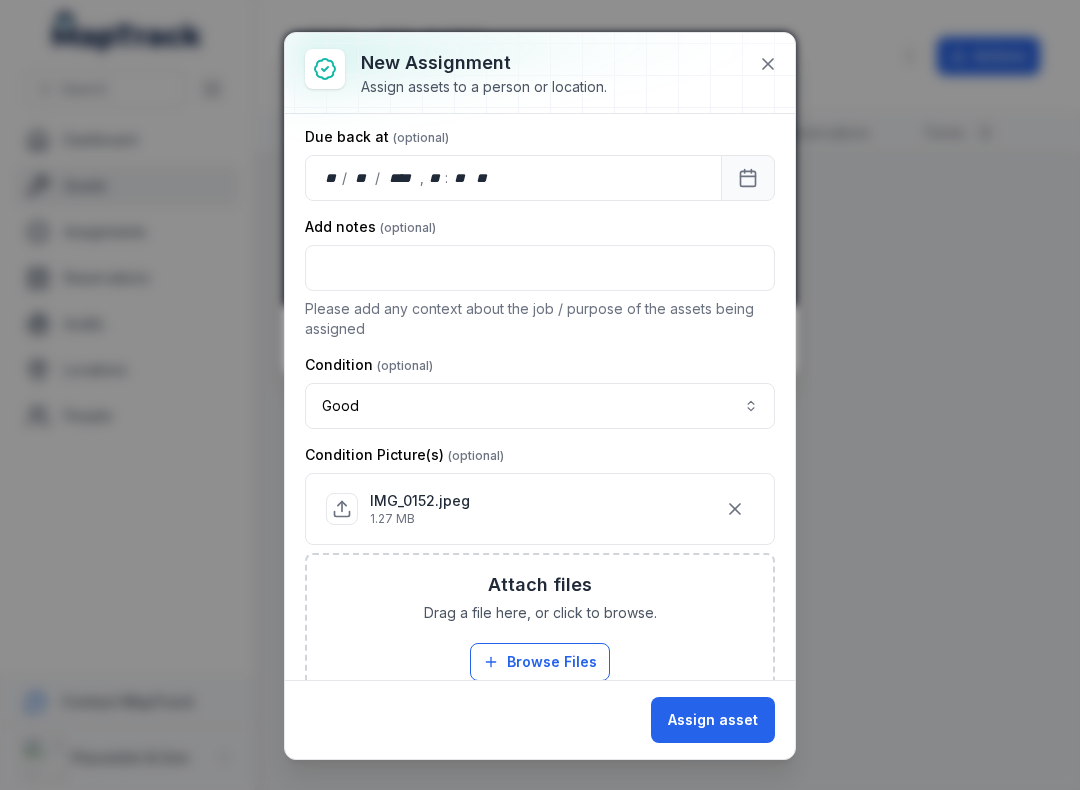 click on "Assign asset" at bounding box center (713, 720) 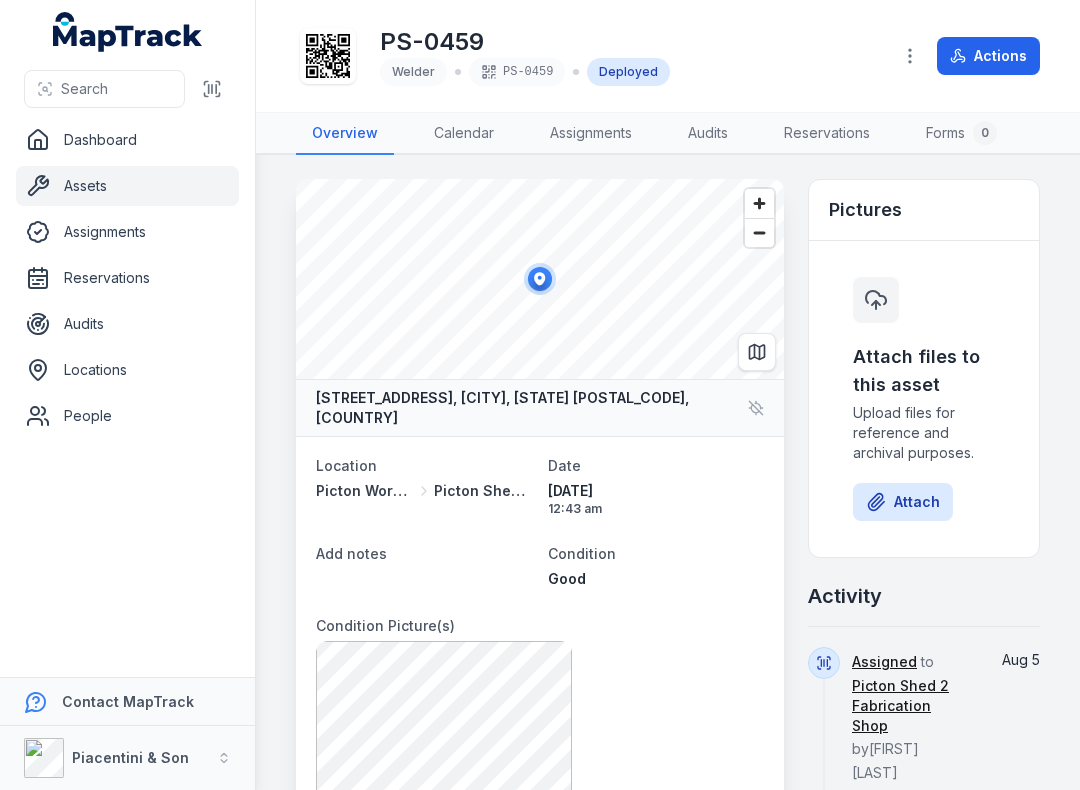 scroll, scrollTop: 0, scrollLeft: 0, axis: both 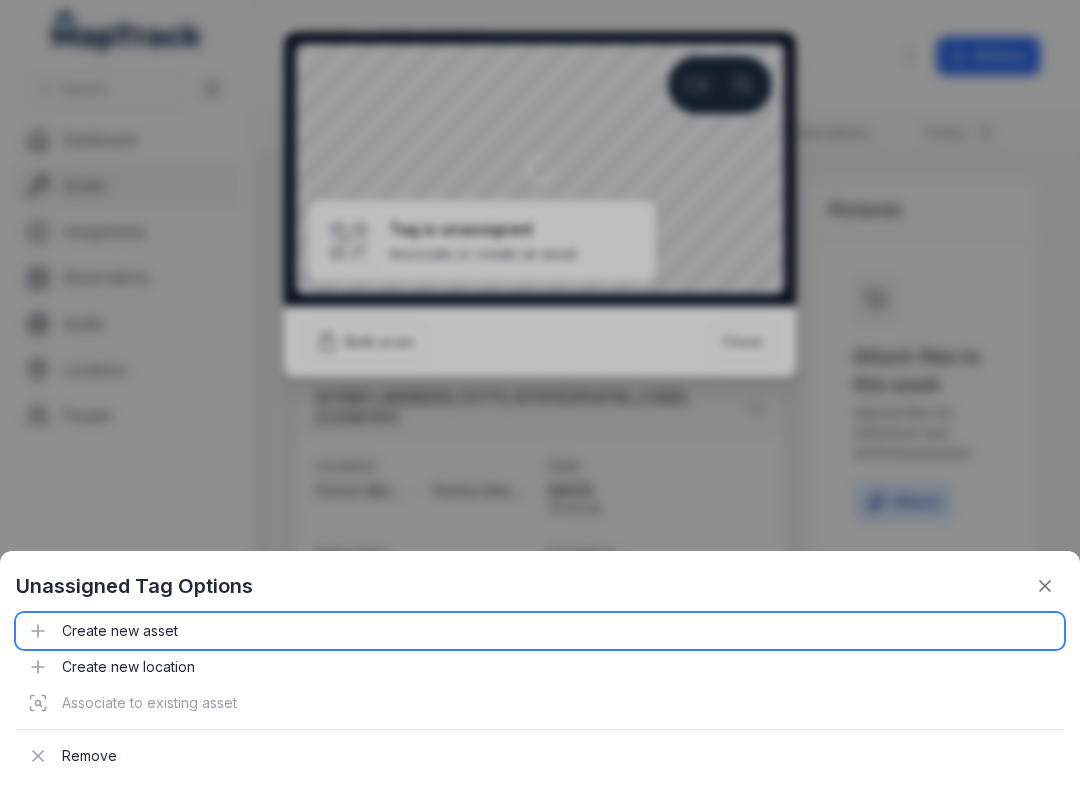 click on "Create new asset" at bounding box center (540, 631) 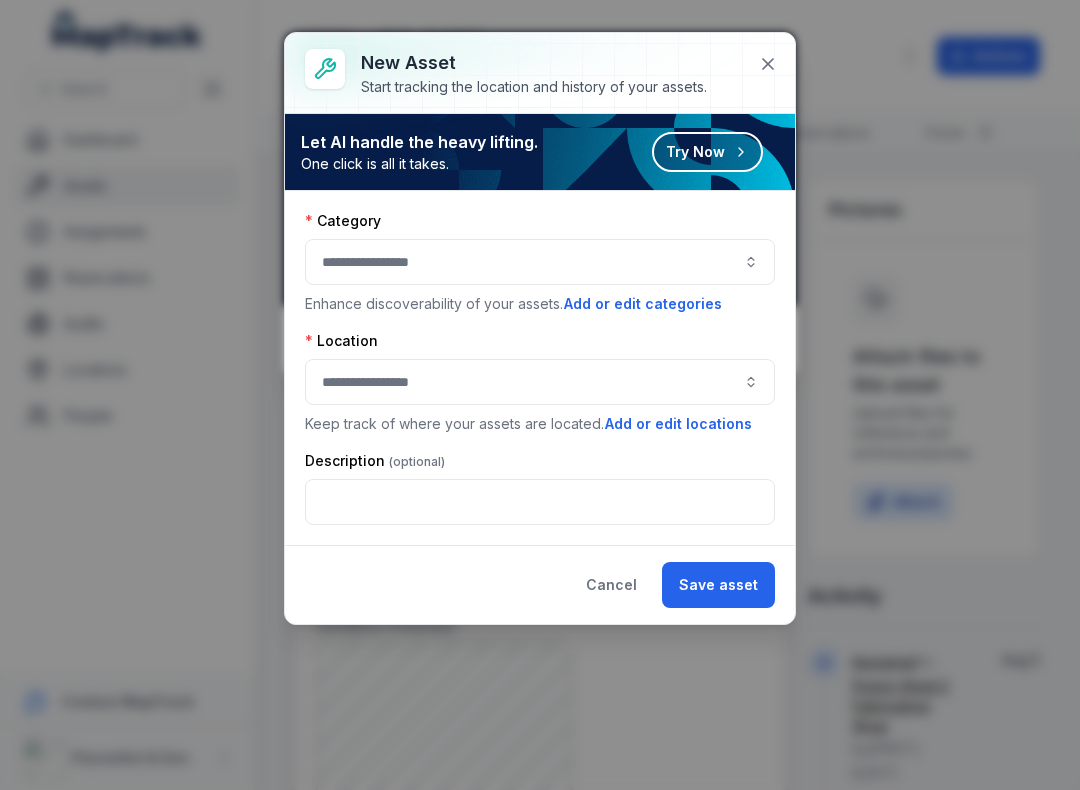 click at bounding box center [540, 262] 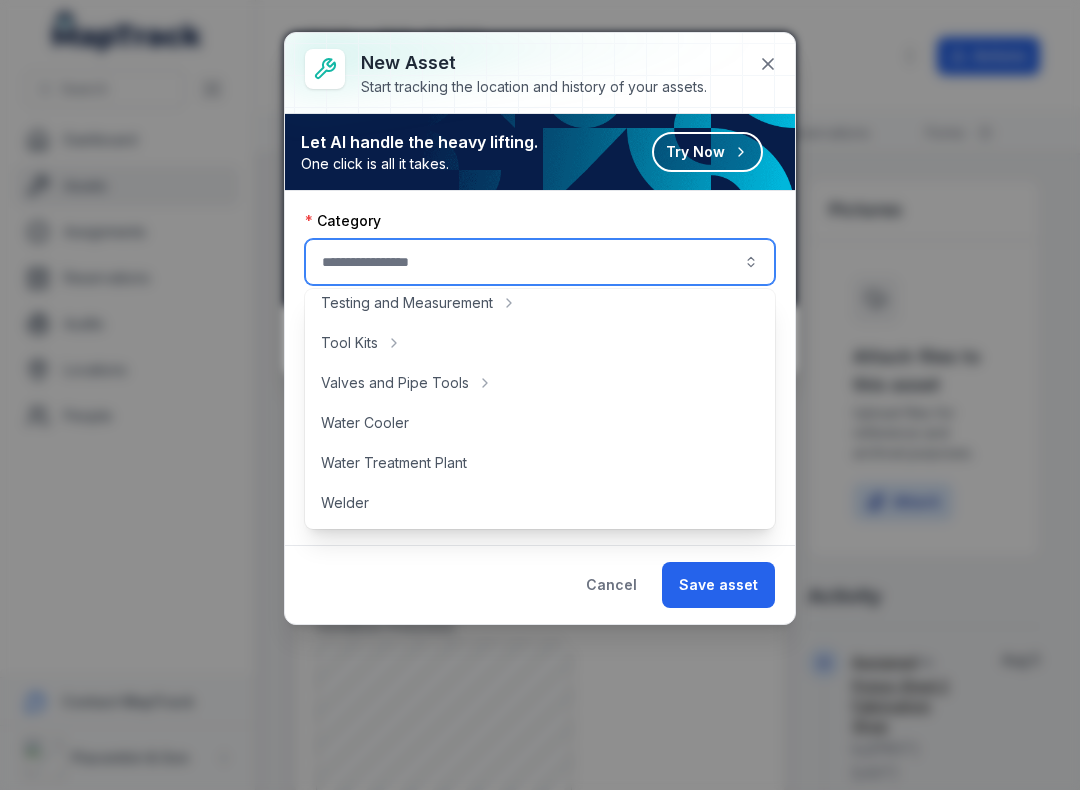 scroll, scrollTop: 892, scrollLeft: 0, axis: vertical 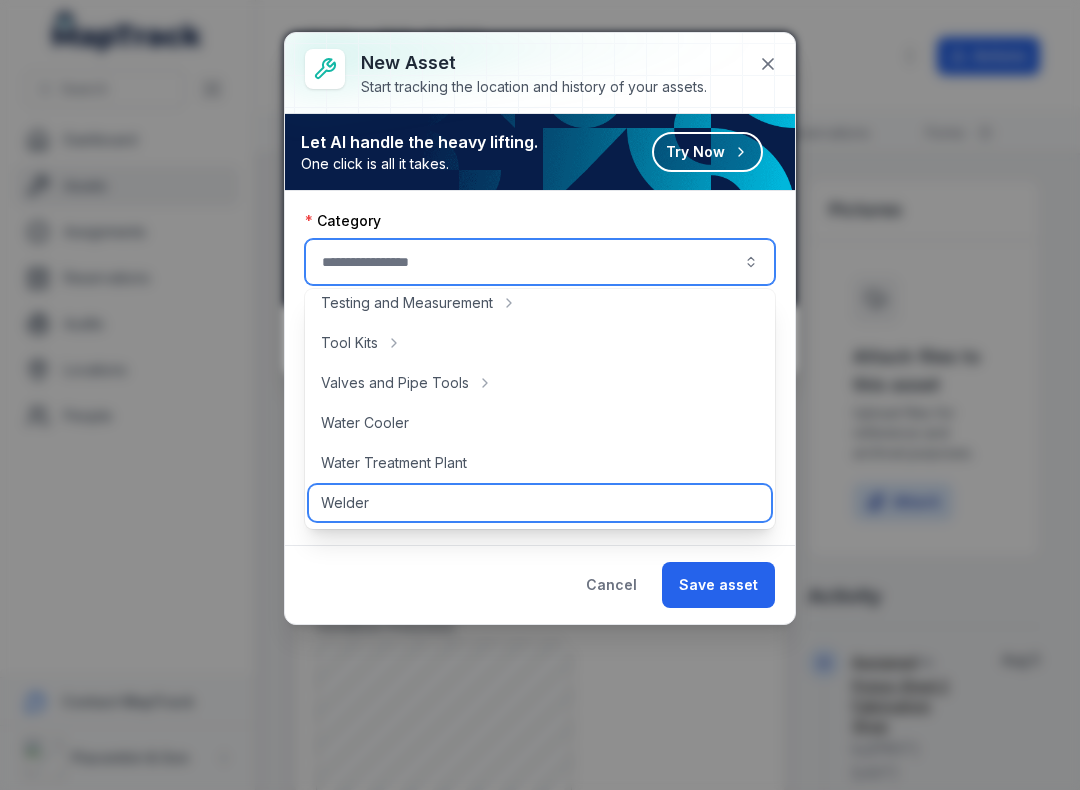 click on "Welder" at bounding box center [540, 503] 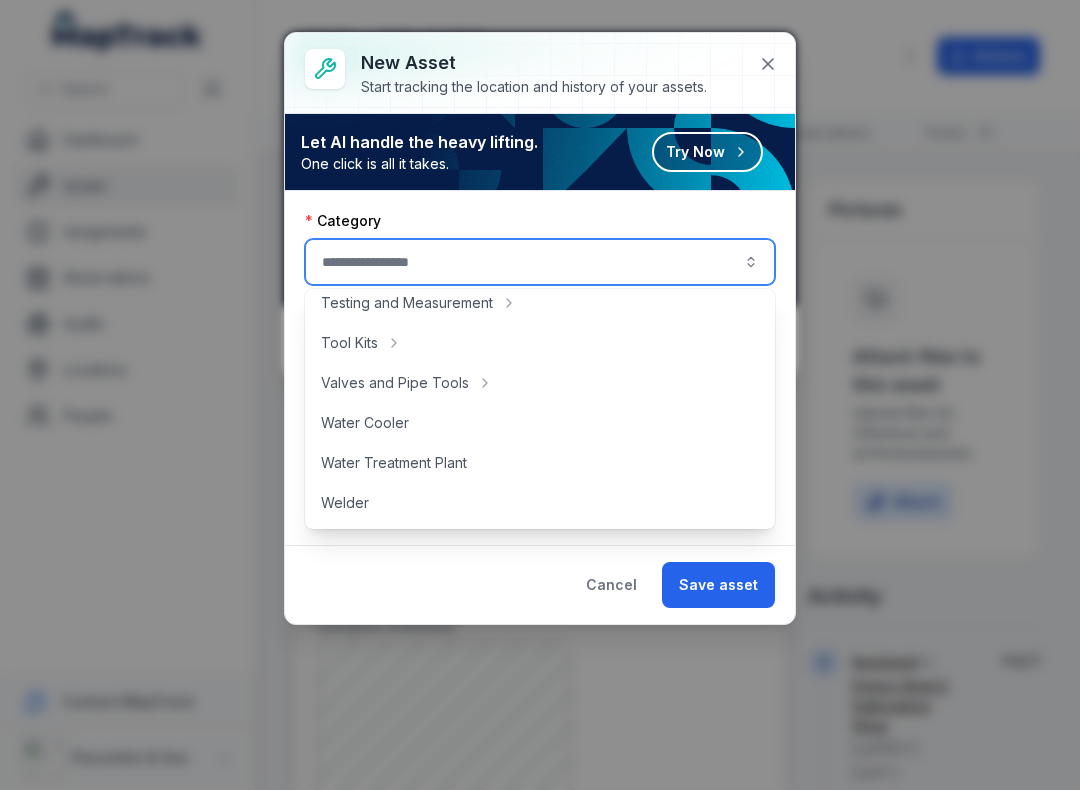 type on "******" 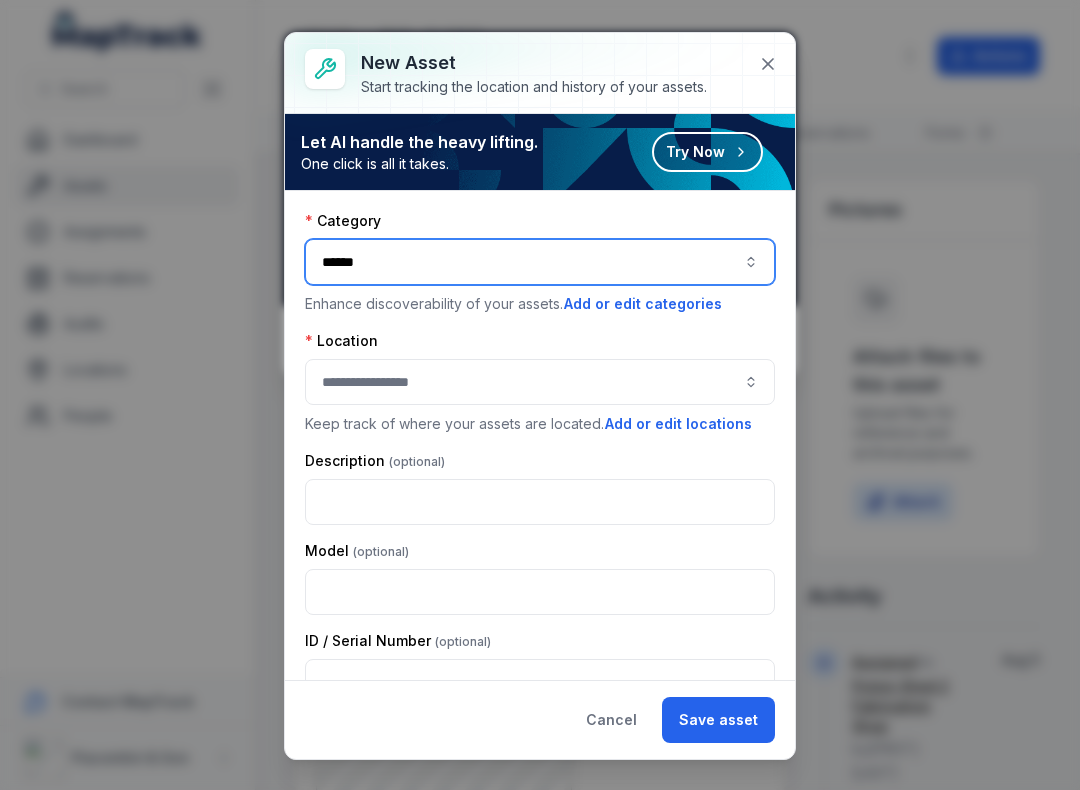click at bounding box center (540, 382) 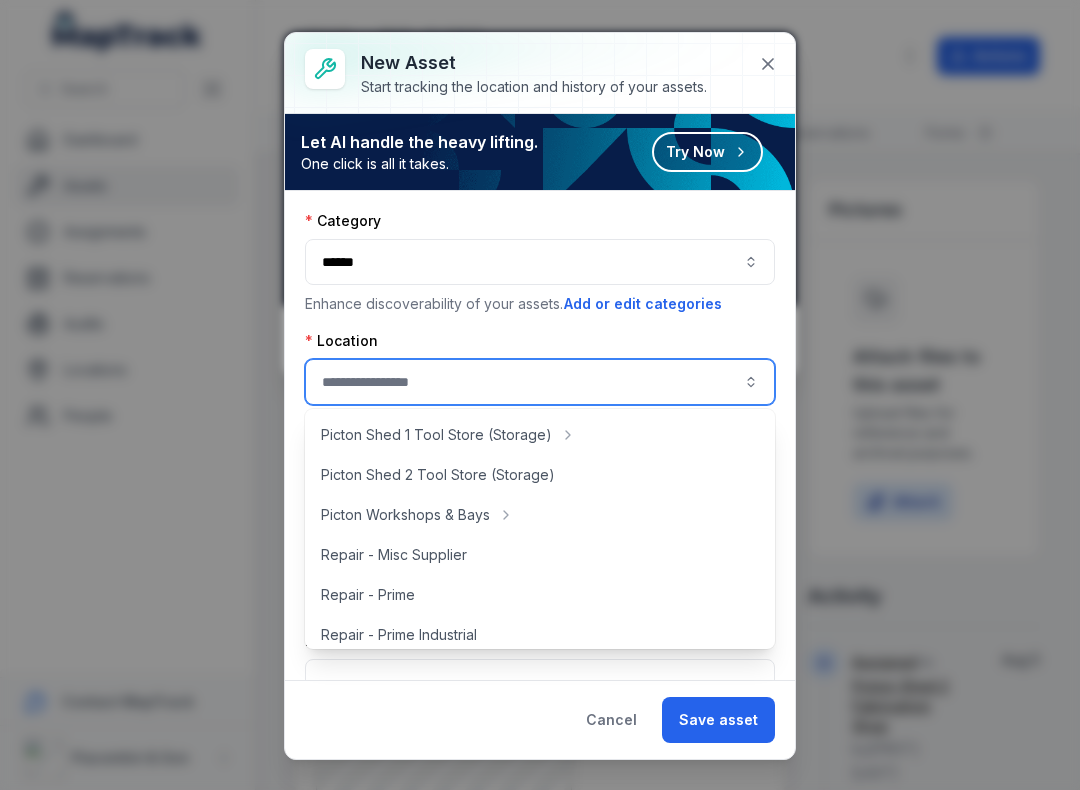 scroll, scrollTop: 401, scrollLeft: 0, axis: vertical 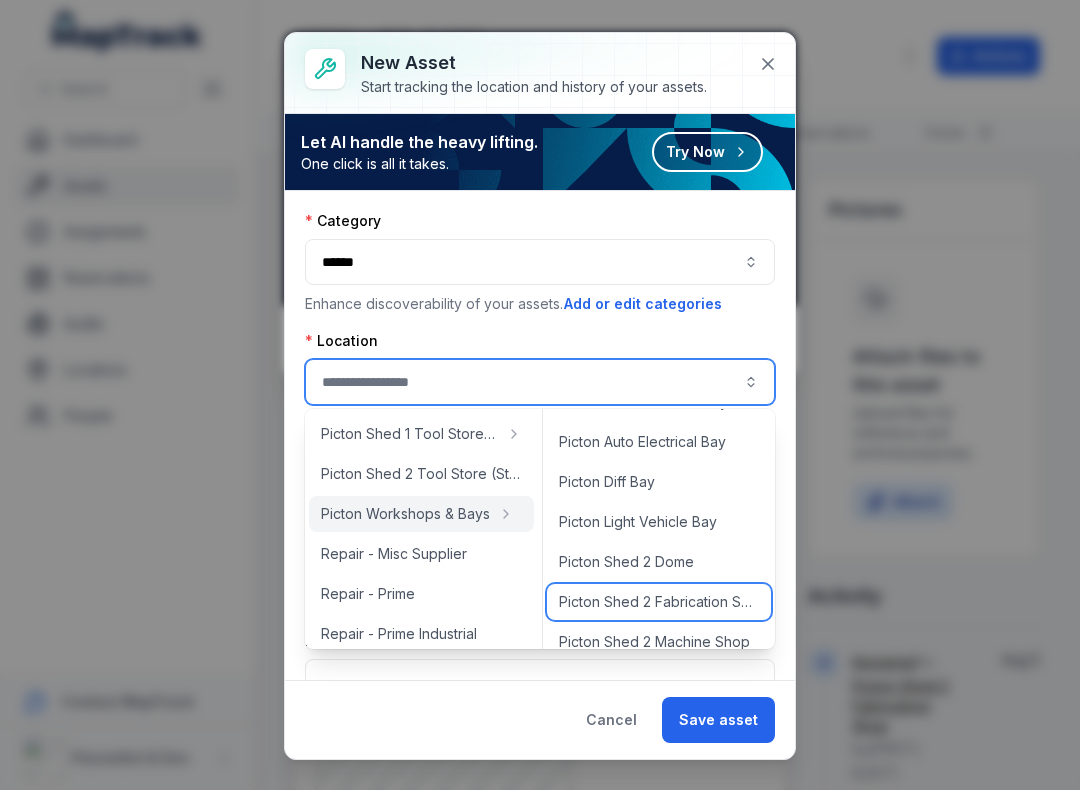 click on "Picton Shed 2 Fabrication Shop" at bounding box center (659, 602) 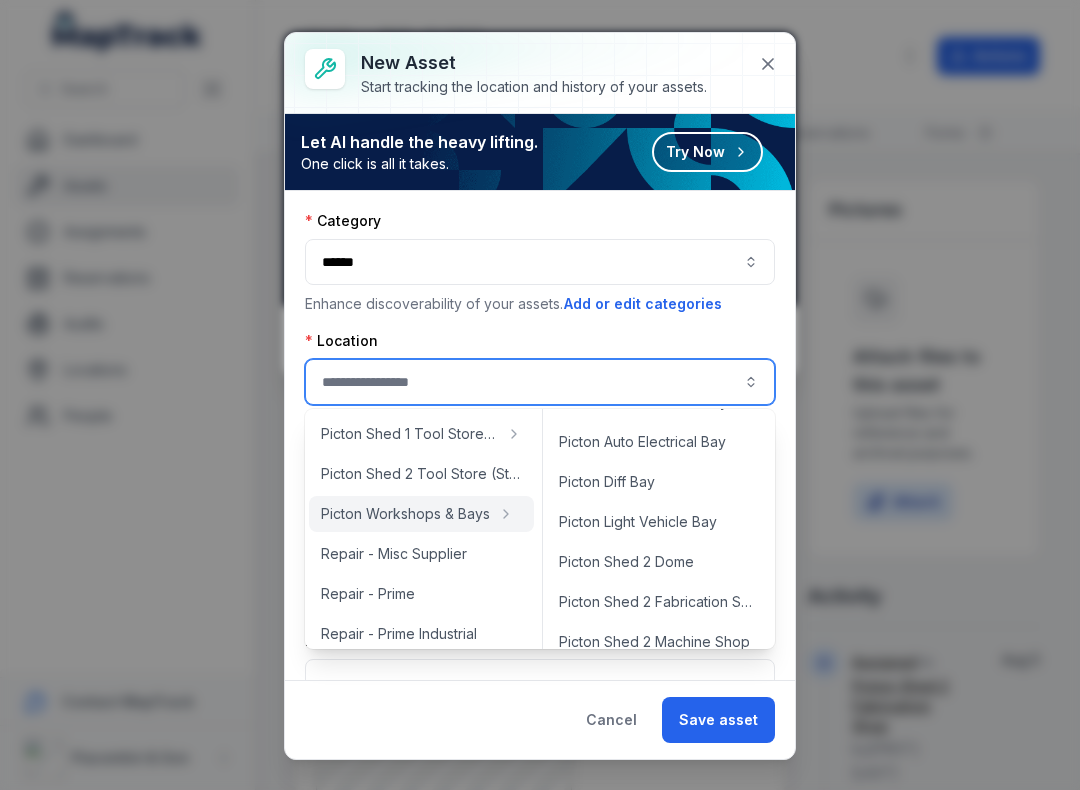 type on "**********" 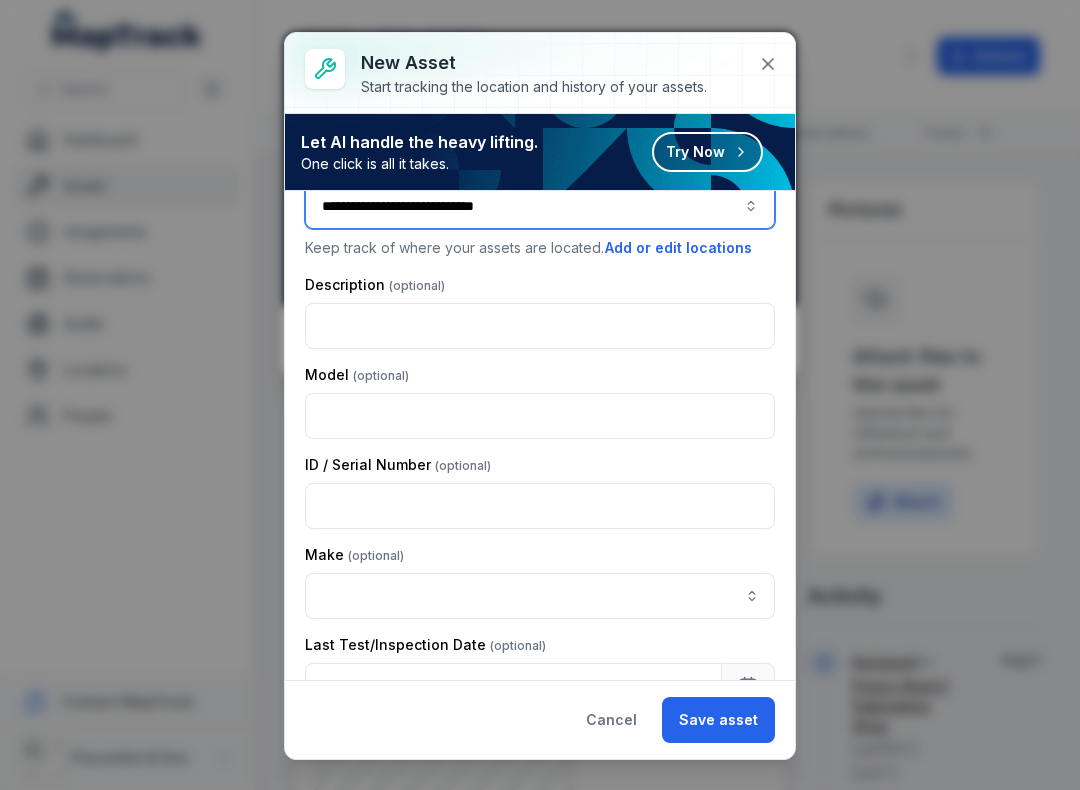 scroll, scrollTop: 203, scrollLeft: 0, axis: vertical 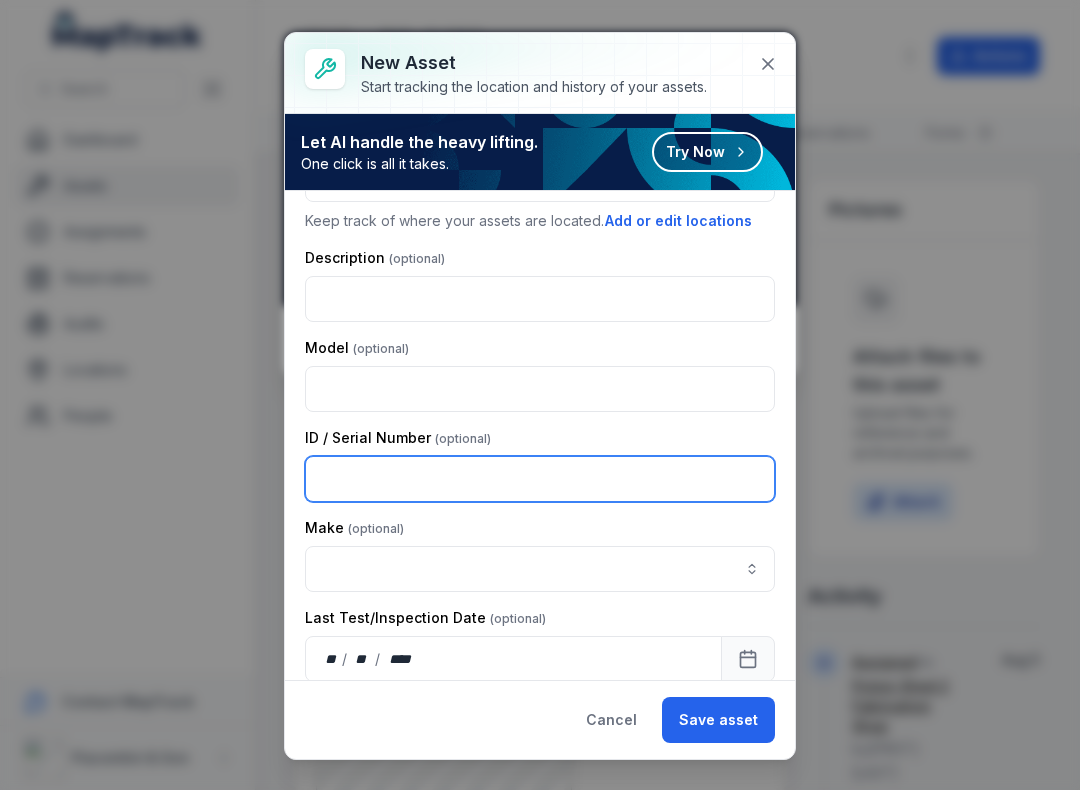 click at bounding box center [540, 479] 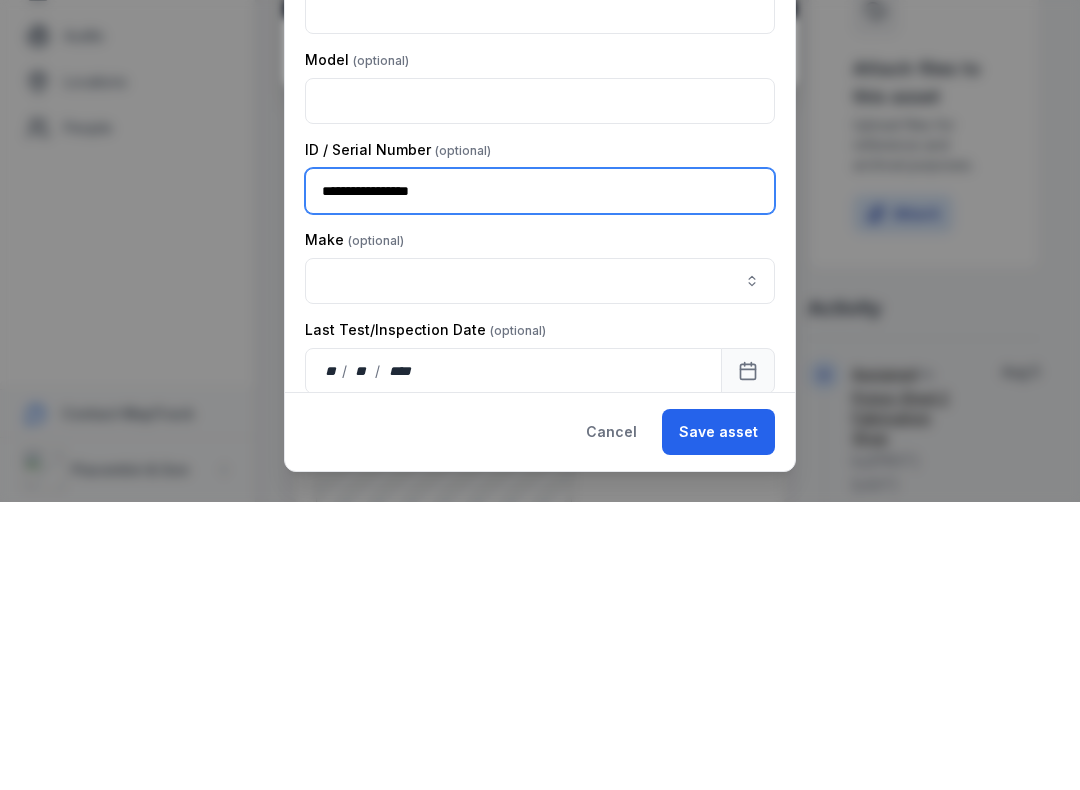type on "**********" 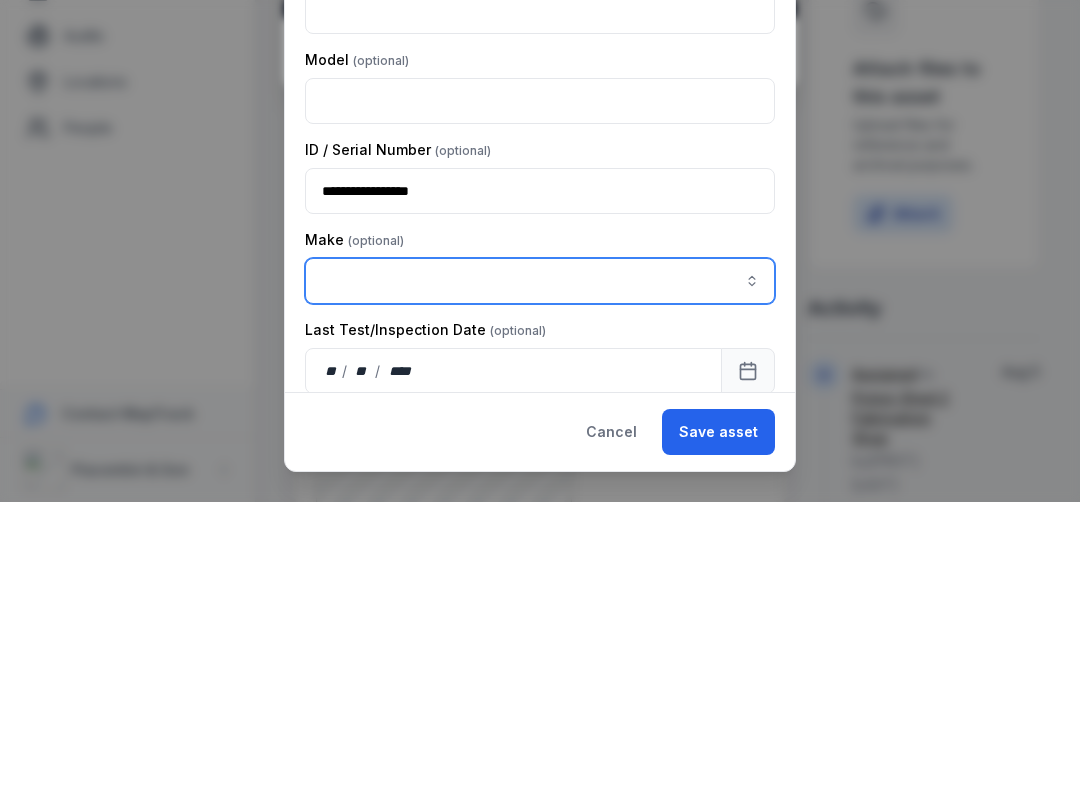 click at bounding box center (540, 569) 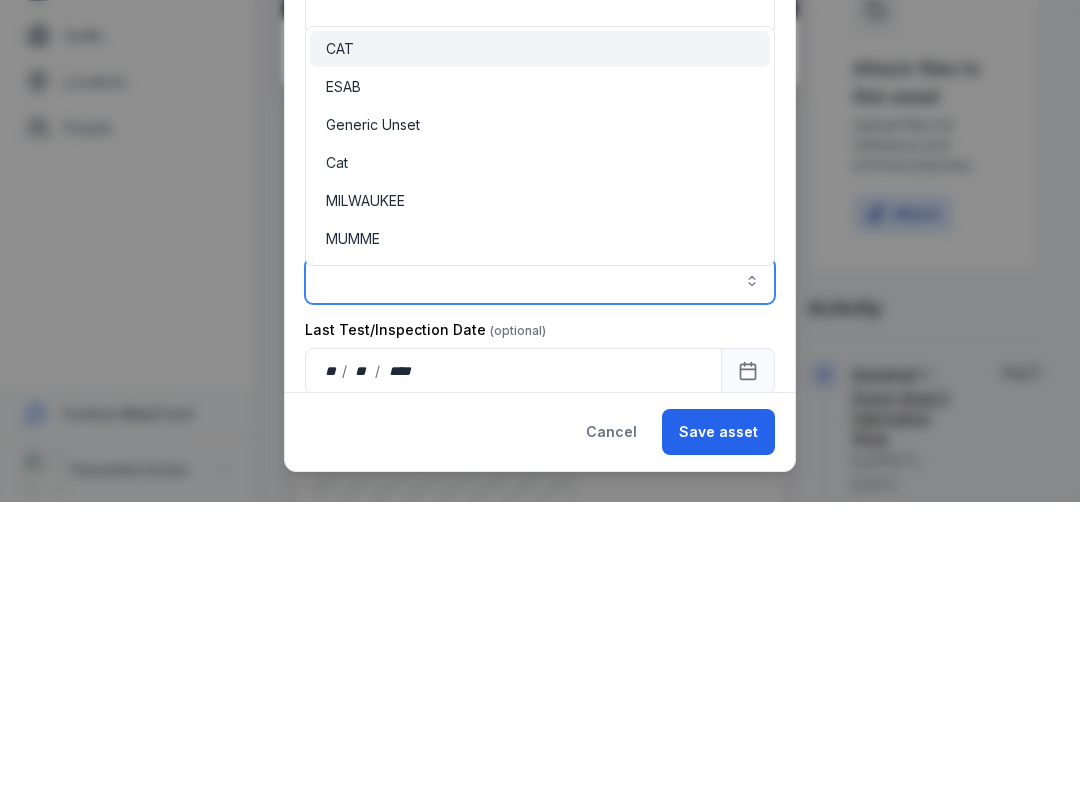 click on "ESAB" at bounding box center [343, 375] 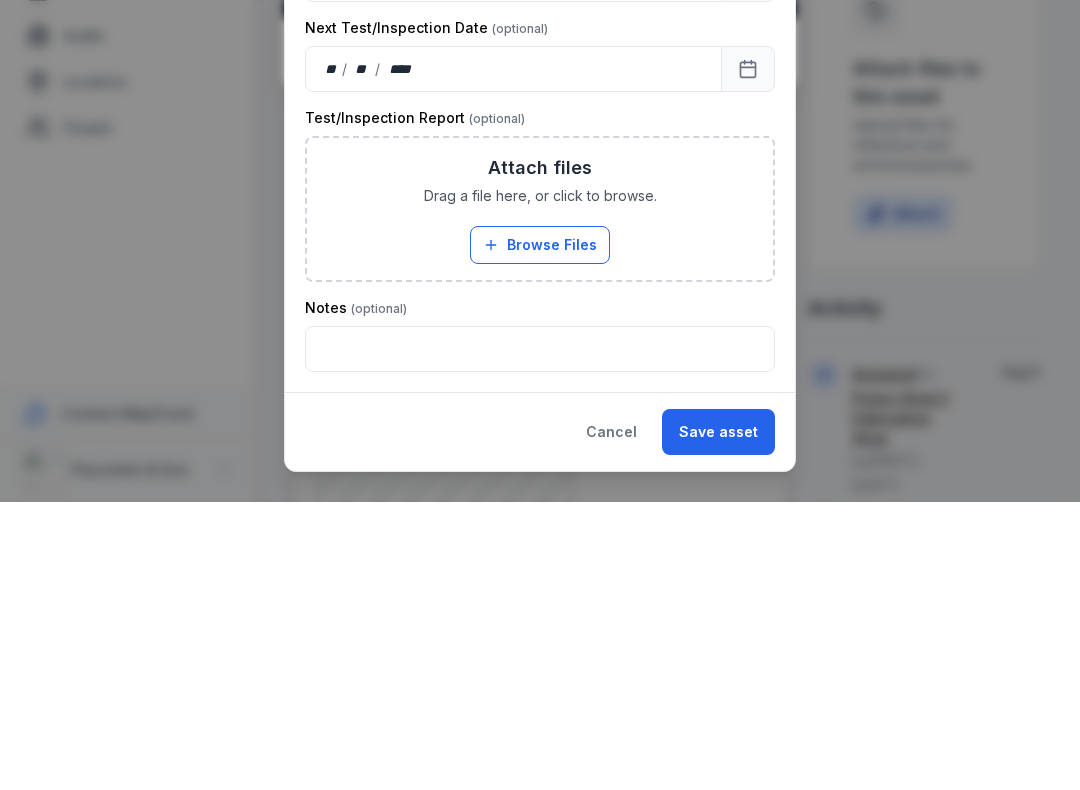 scroll, scrollTop: 595, scrollLeft: 0, axis: vertical 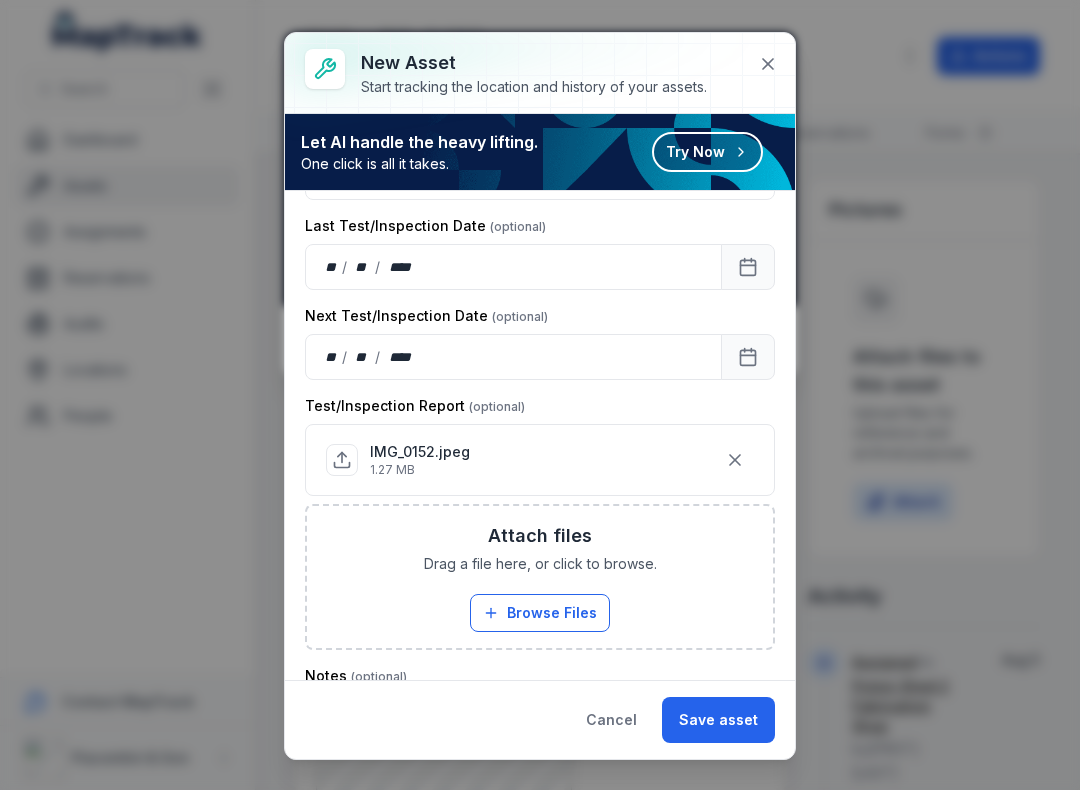 click on "Save asset" at bounding box center [718, 720] 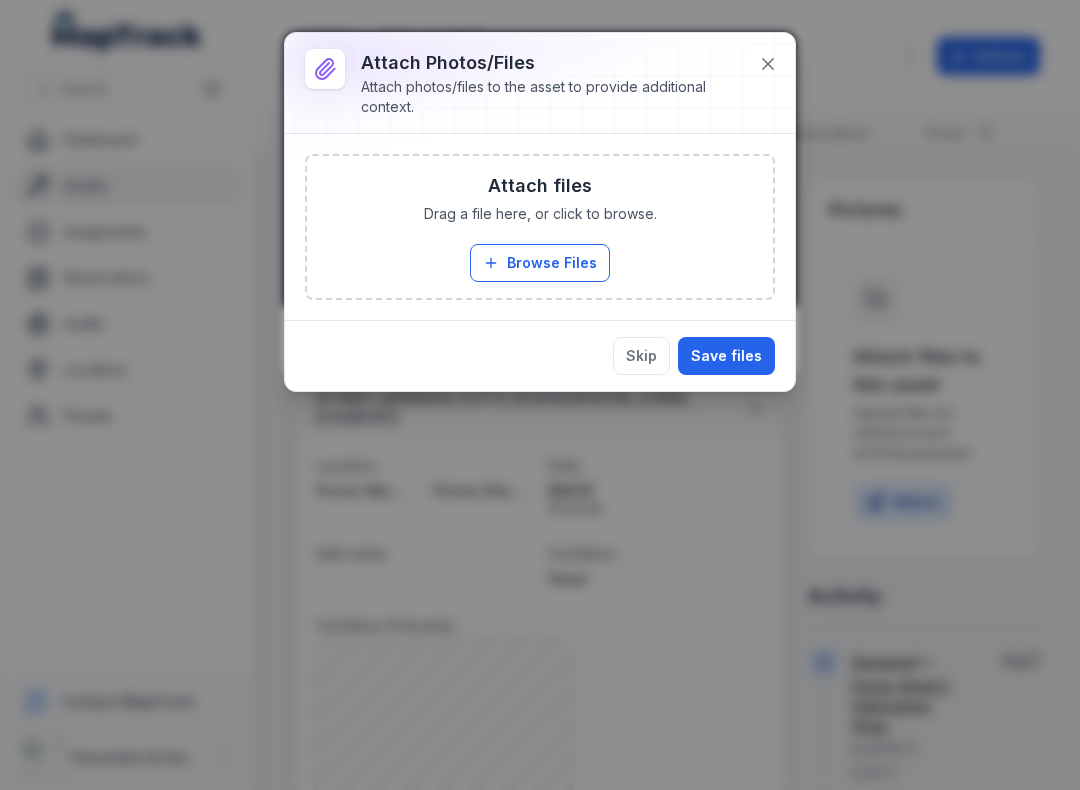 click on "Browse Files" at bounding box center [540, 263] 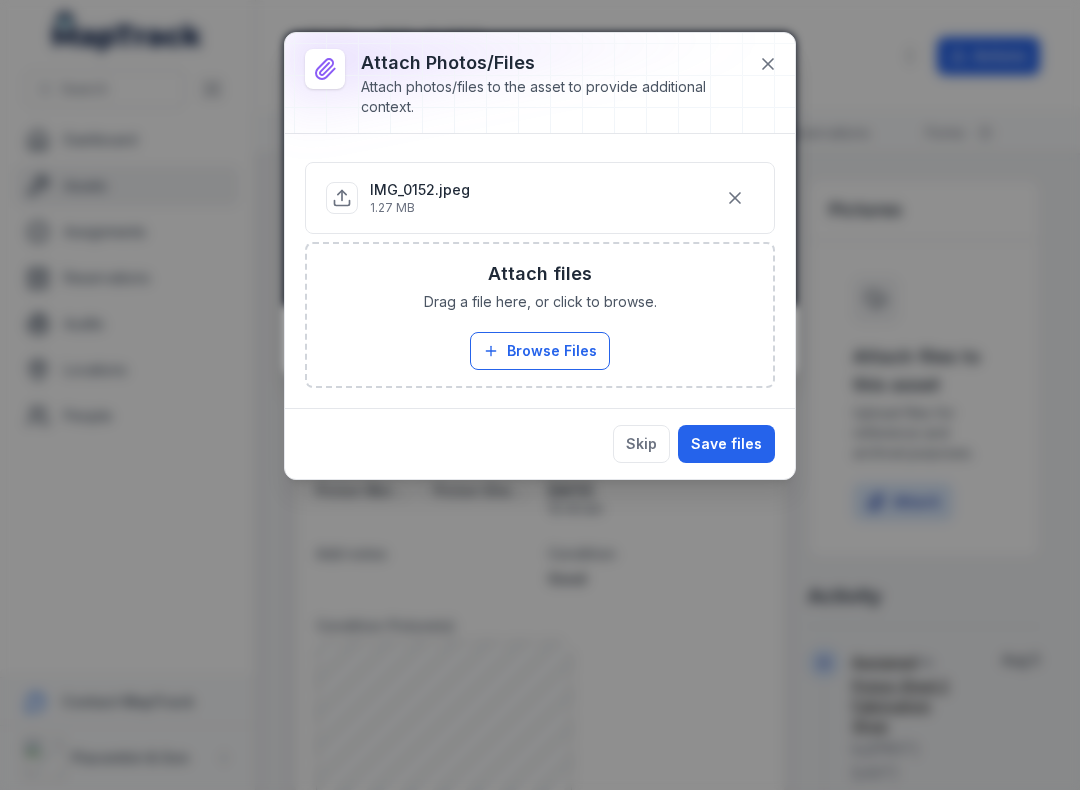 click on "Save files" at bounding box center [726, 444] 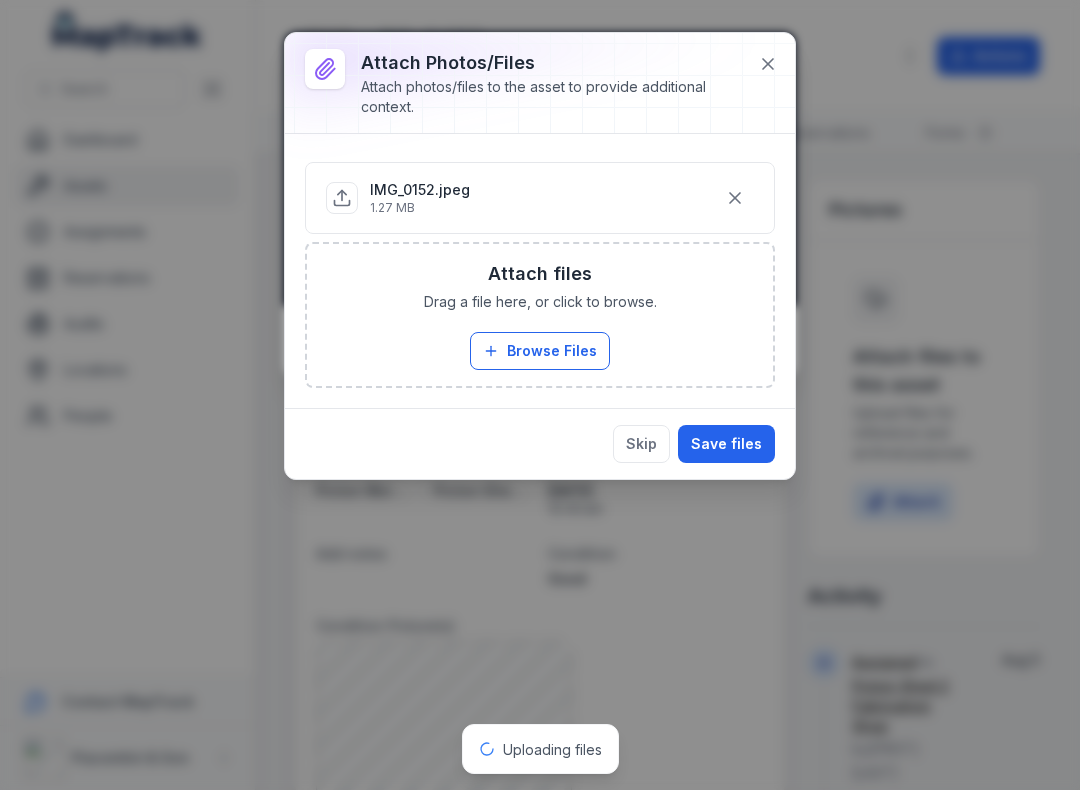 click 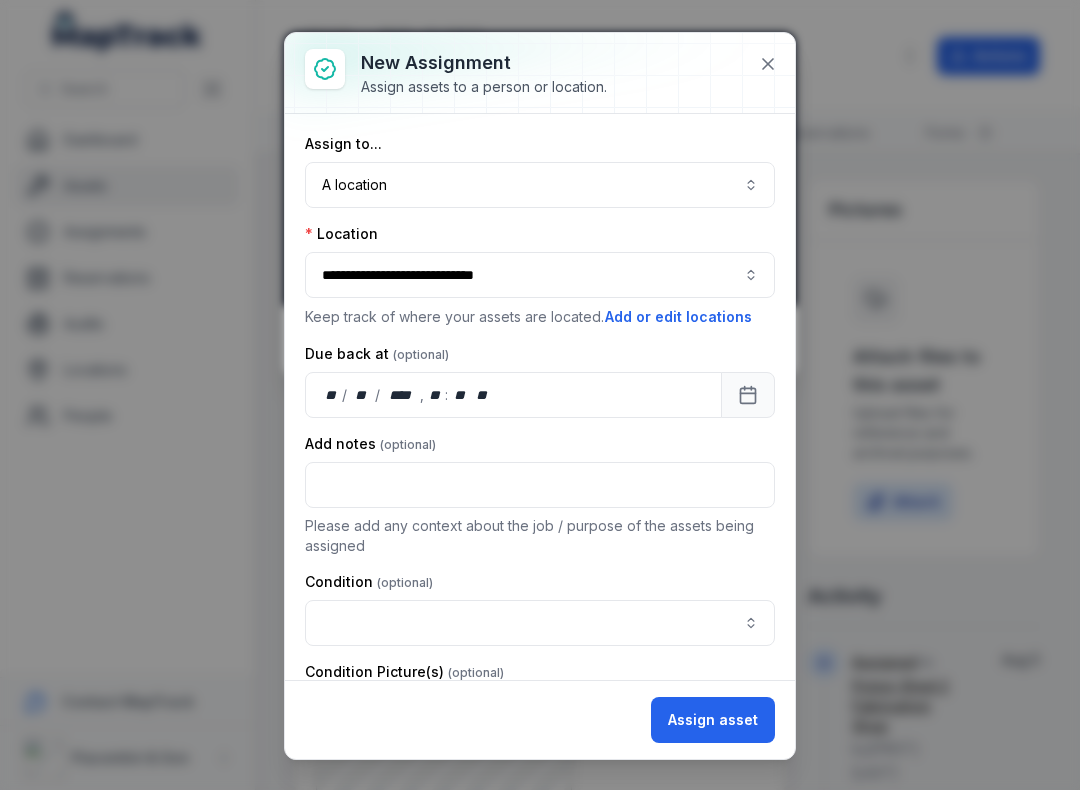 click at bounding box center [540, 623] 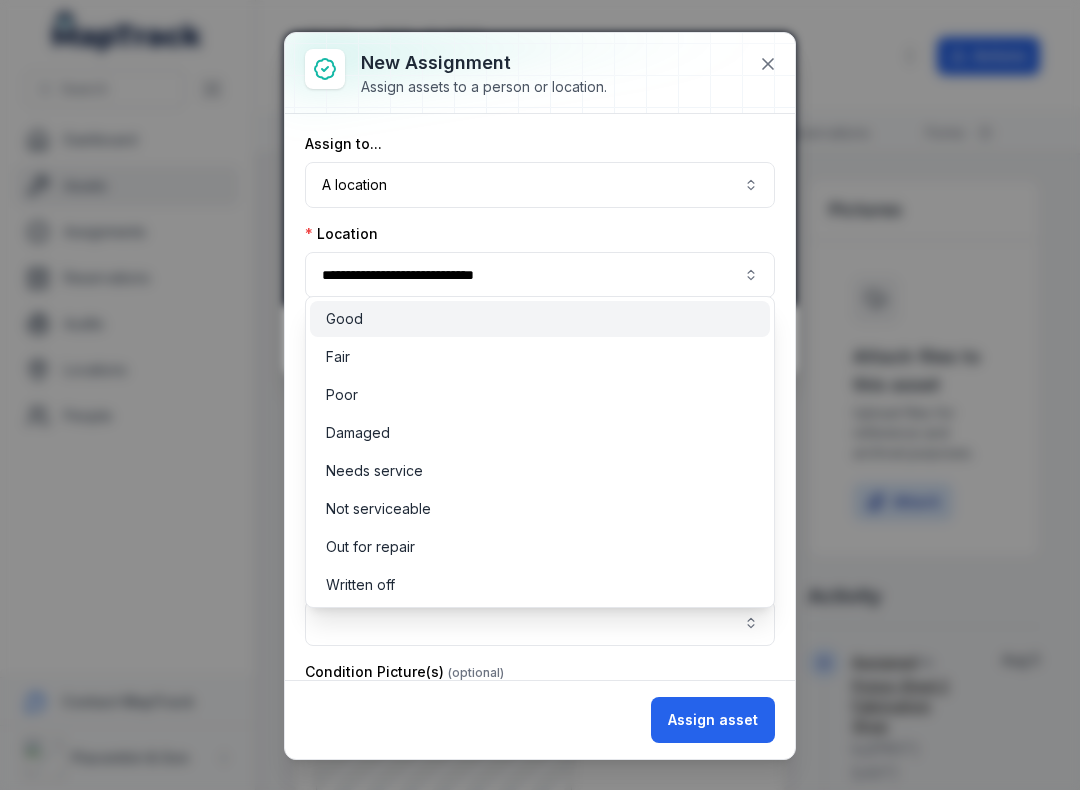 click on "Good" at bounding box center (540, 319) 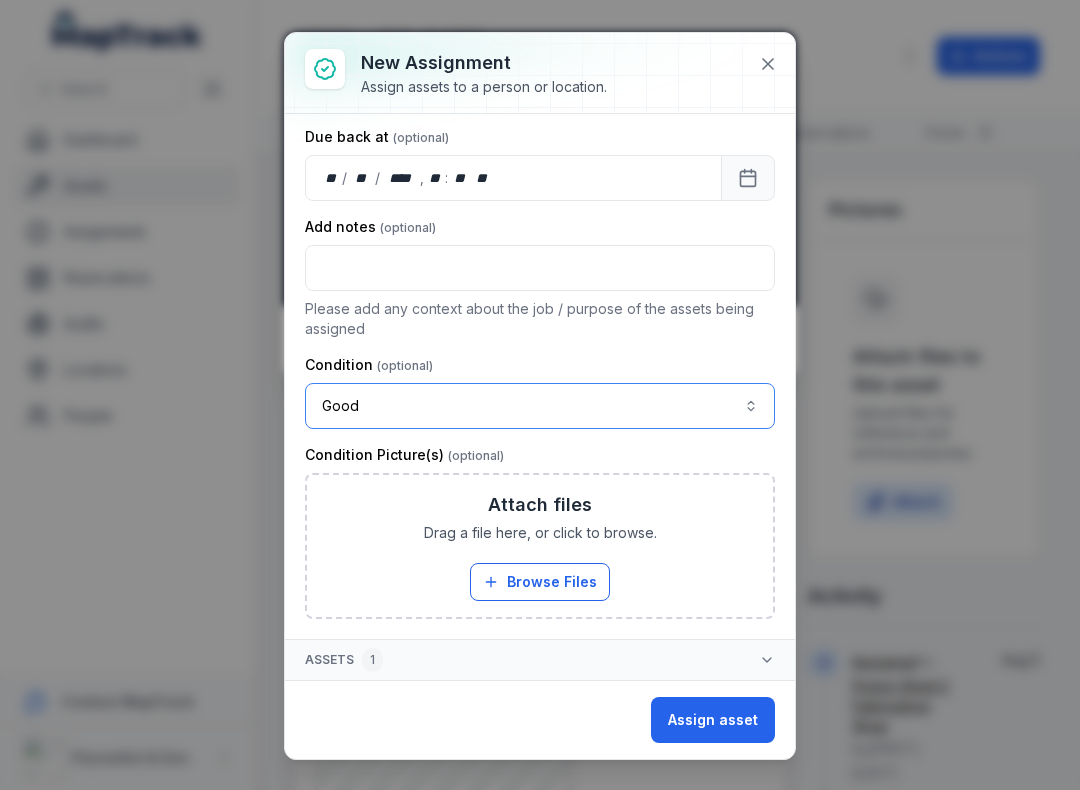 scroll, scrollTop: 217, scrollLeft: 0, axis: vertical 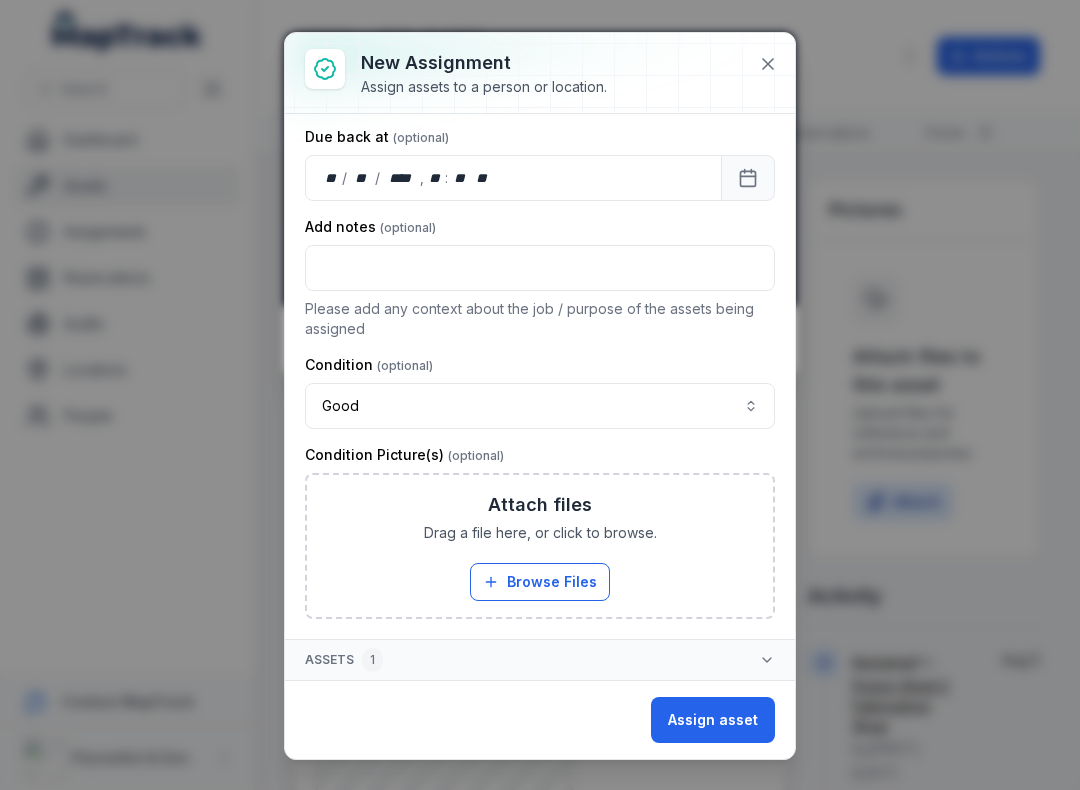 click on "Browse Files" at bounding box center [540, 582] 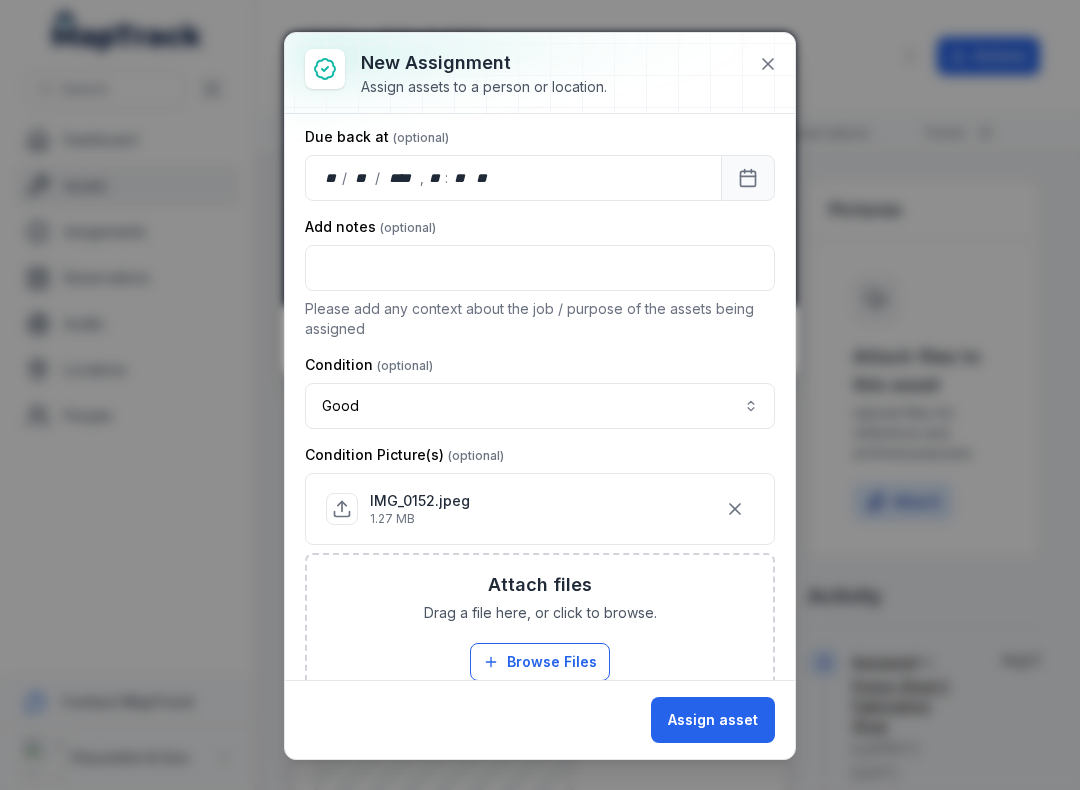 click on "Assign asset" at bounding box center (713, 720) 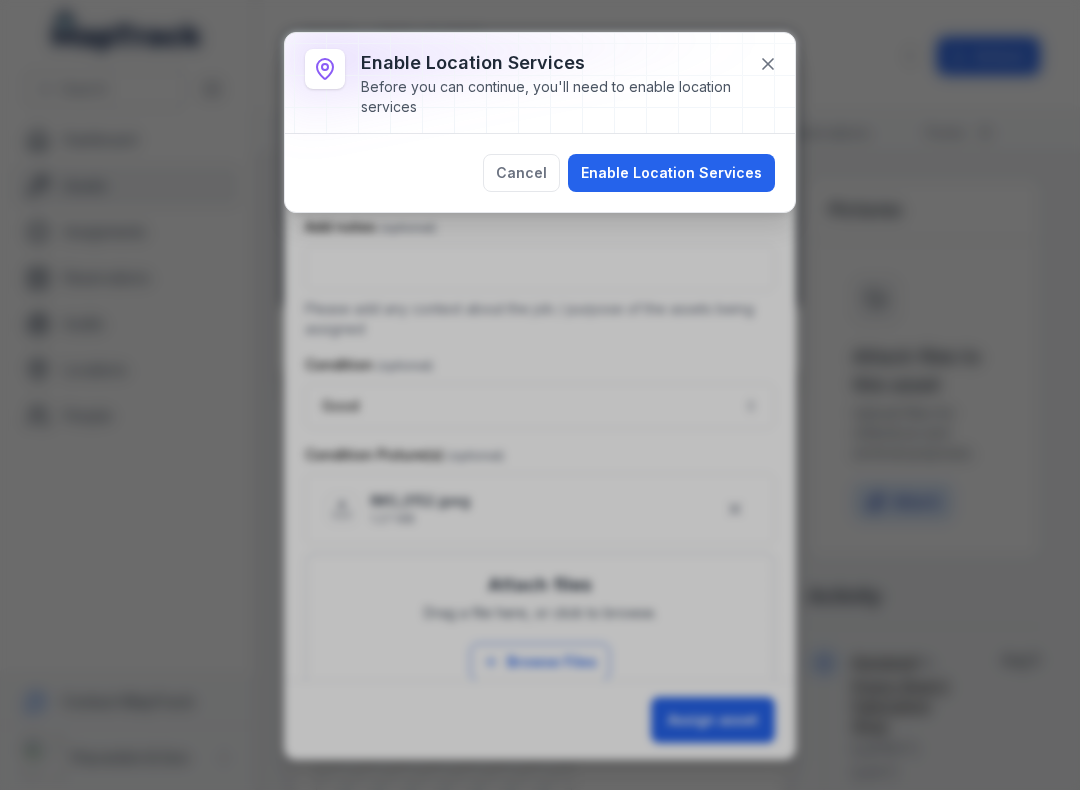click on "Enable Location Services" at bounding box center (671, 173) 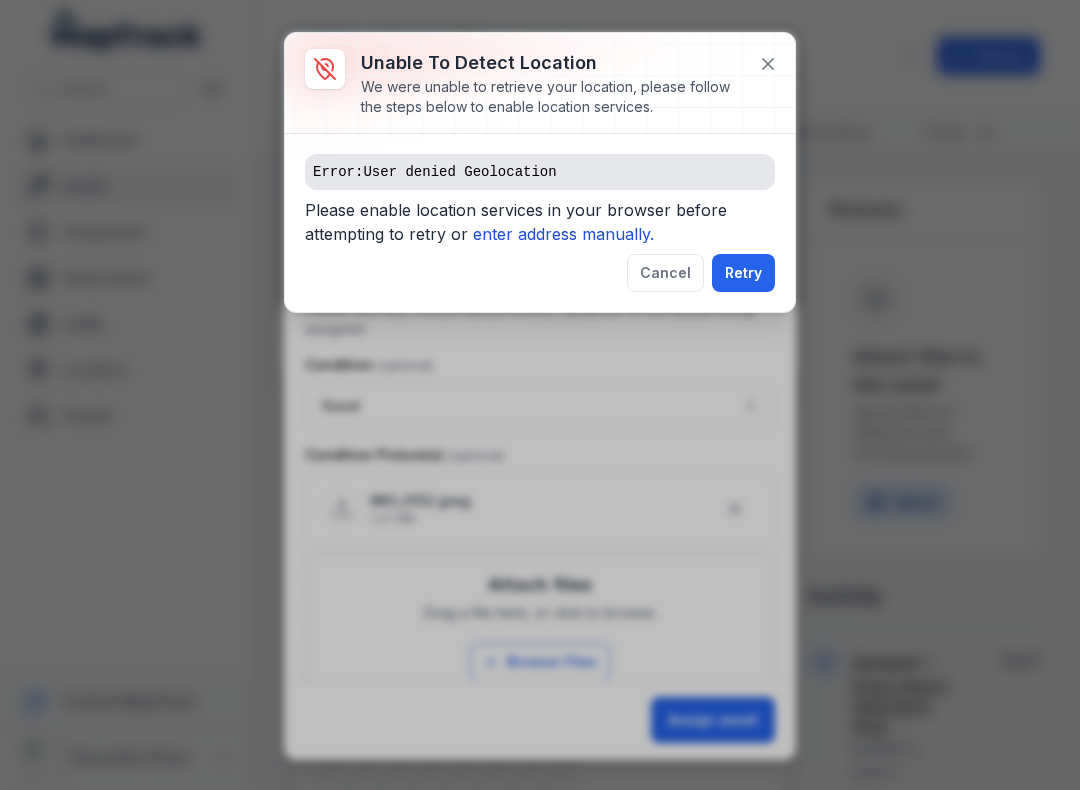 click on "enter address manually." at bounding box center [563, 234] 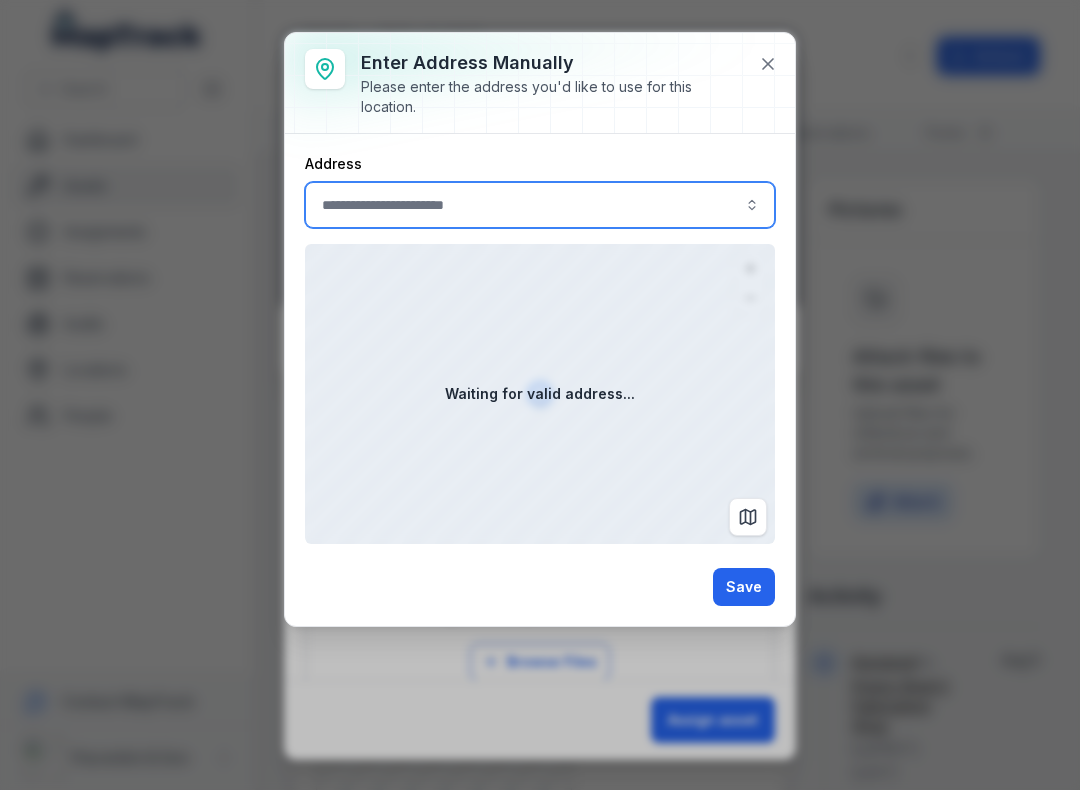 click at bounding box center [540, 205] 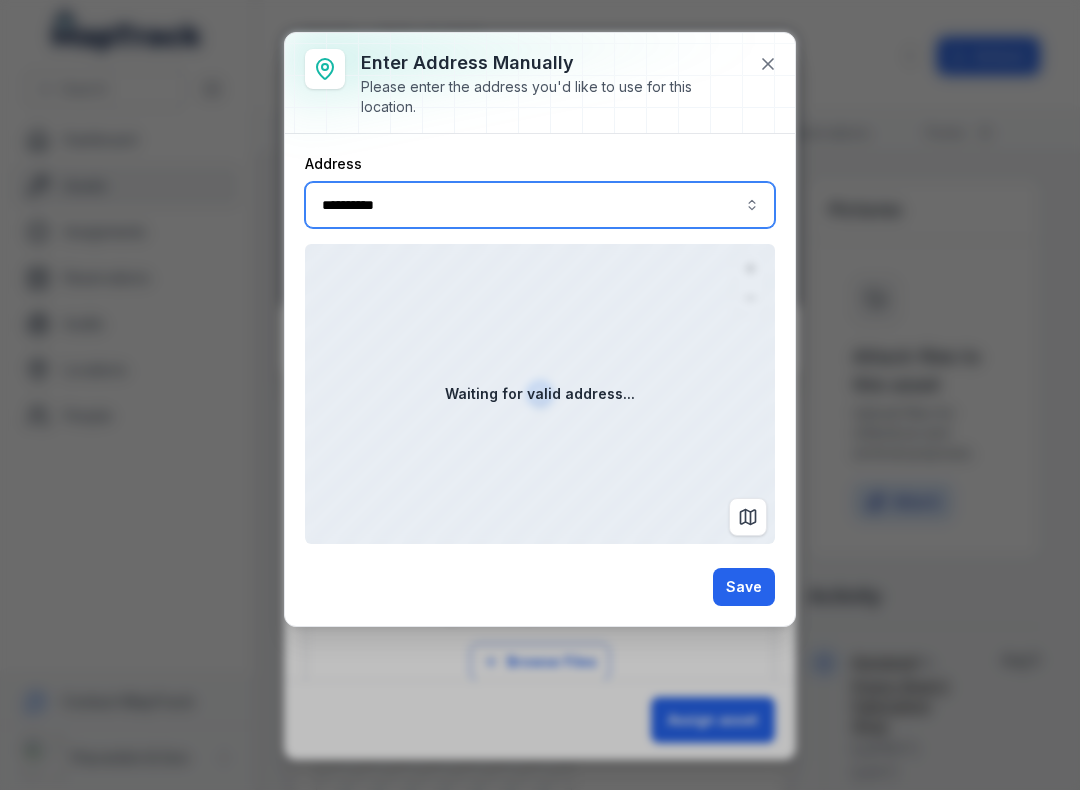 type on "**********" 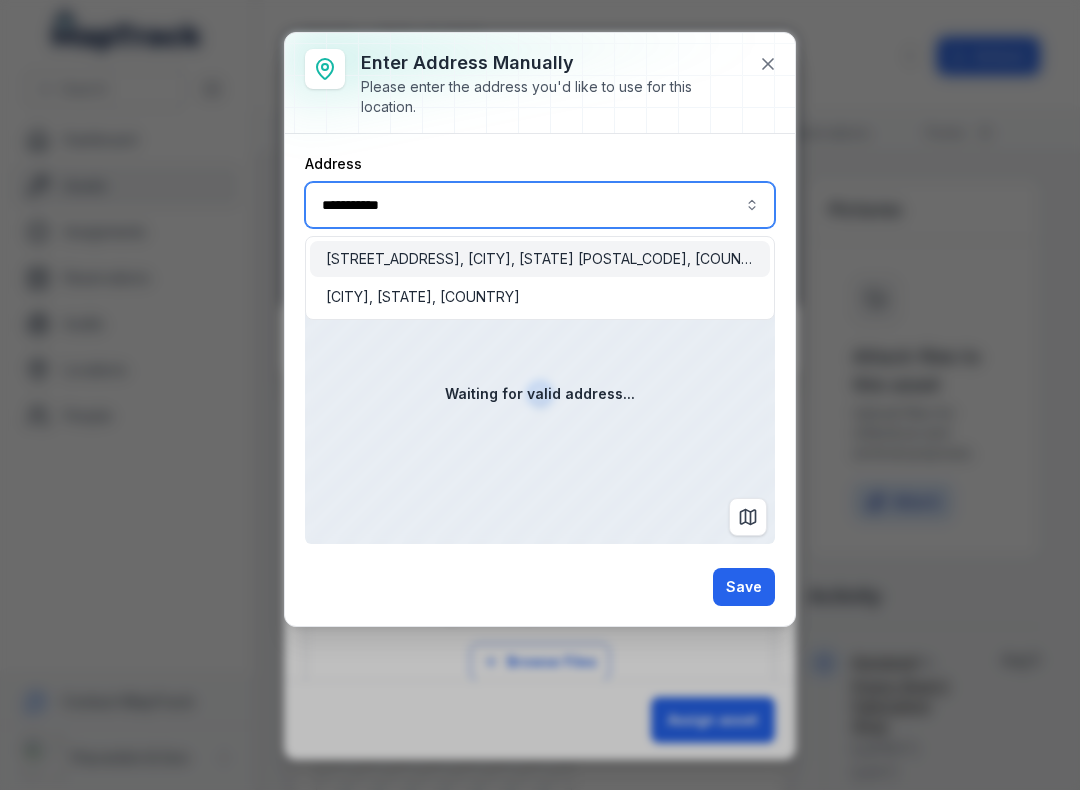 click on "[STREET_ADDRESS], [CITY], [STATE] [POSTAL_CODE], [COUNTRY]" at bounding box center (540, 259) 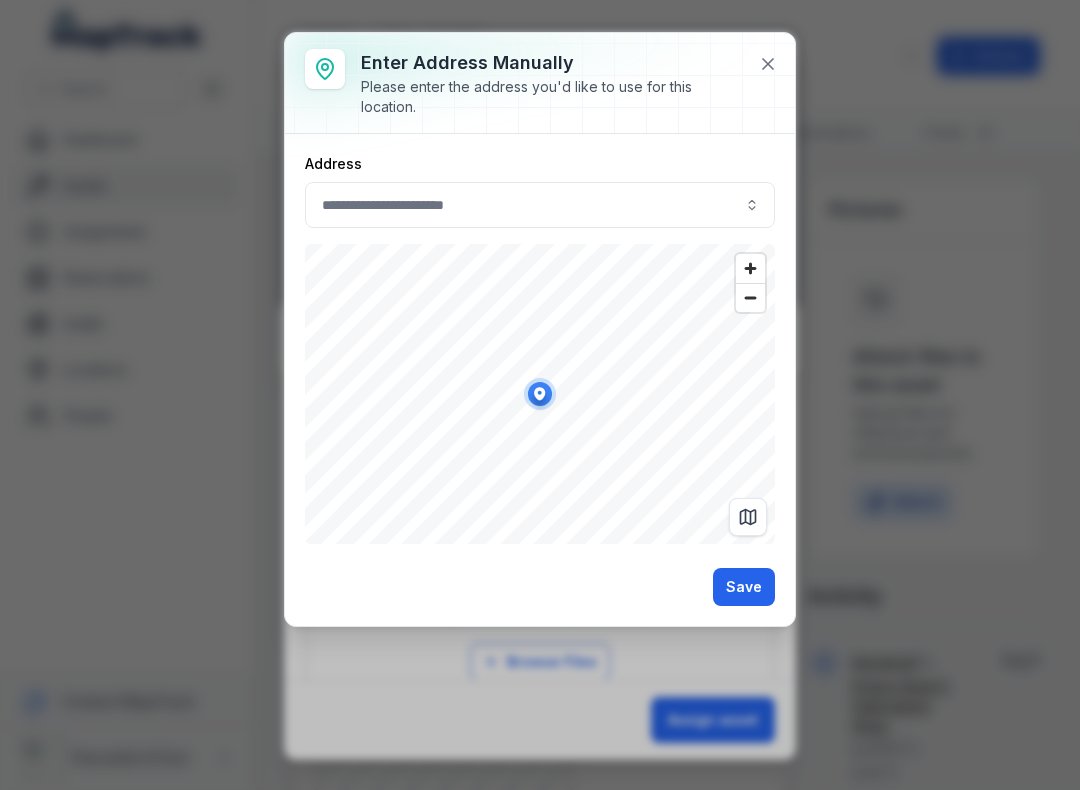 click on "Save" at bounding box center (744, 587) 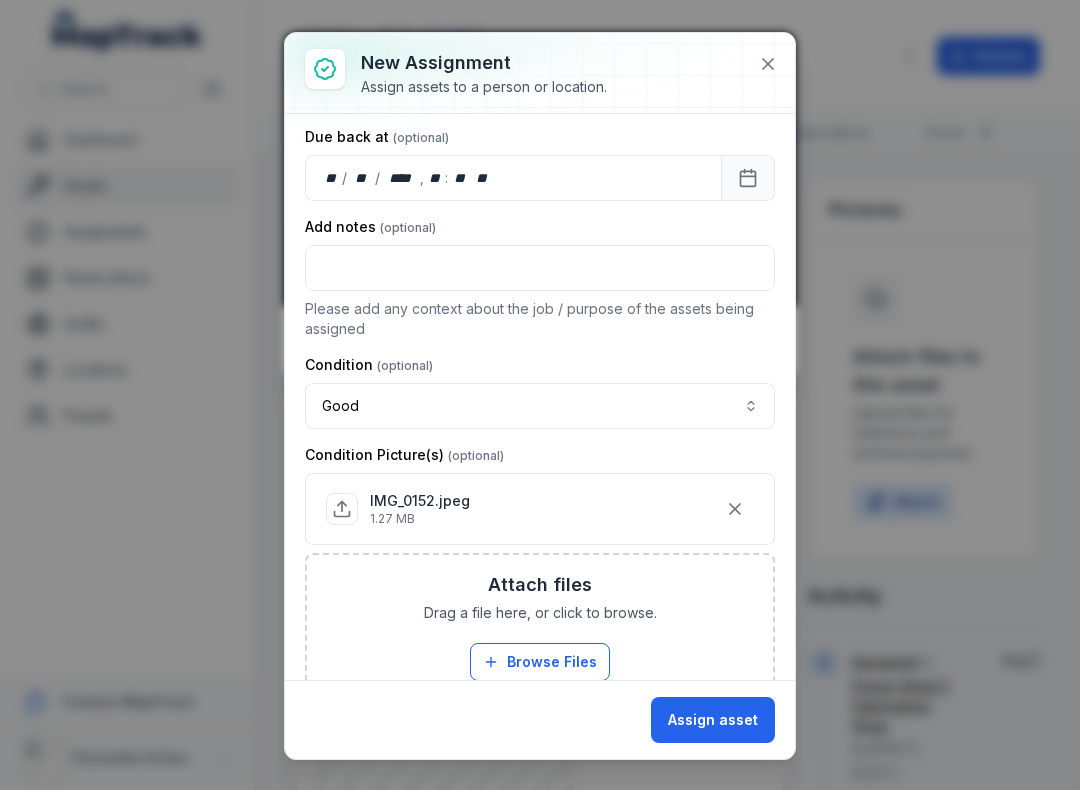 click on "Assign asset" at bounding box center (713, 720) 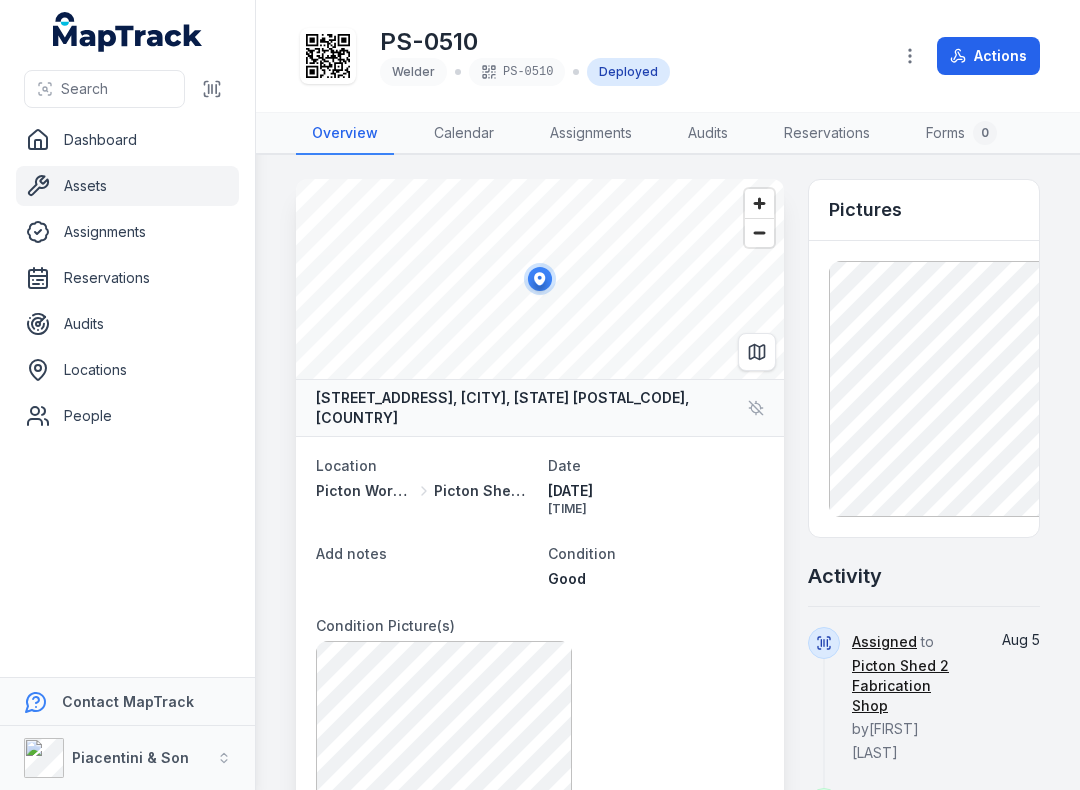 click 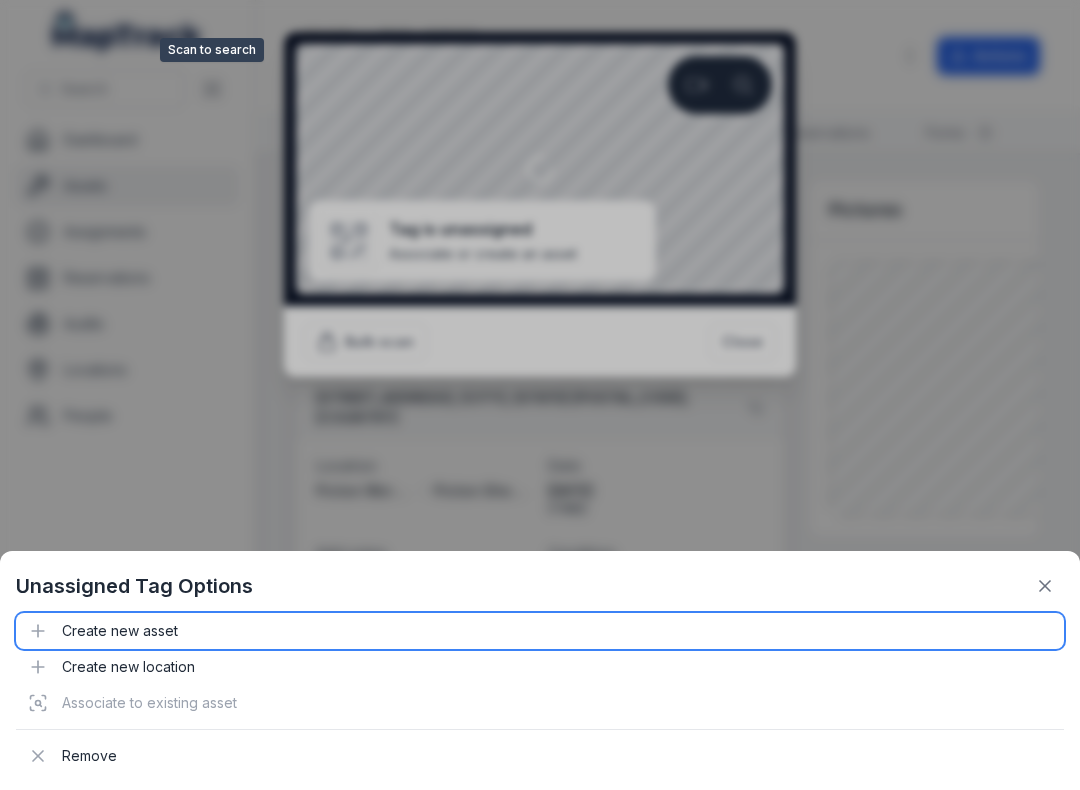 click on "Create new asset" at bounding box center [540, 631] 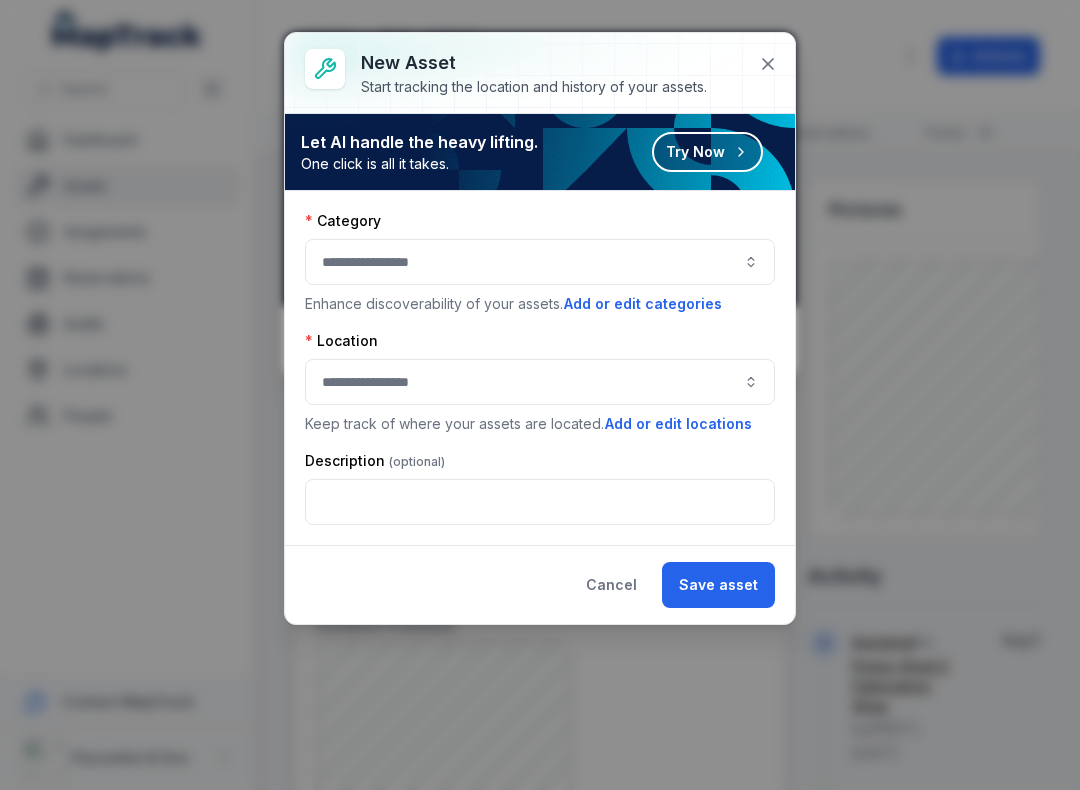 click at bounding box center (540, 262) 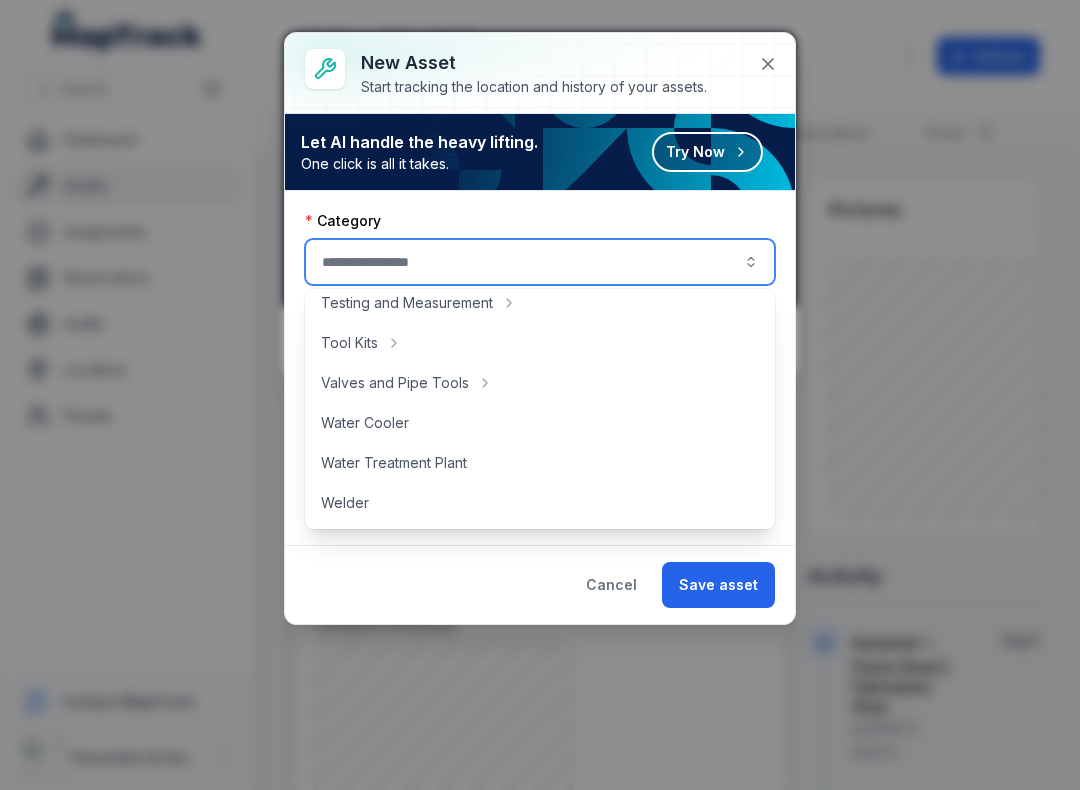 scroll, scrollTop: 892, scrollLeft: 0, axis: vertical 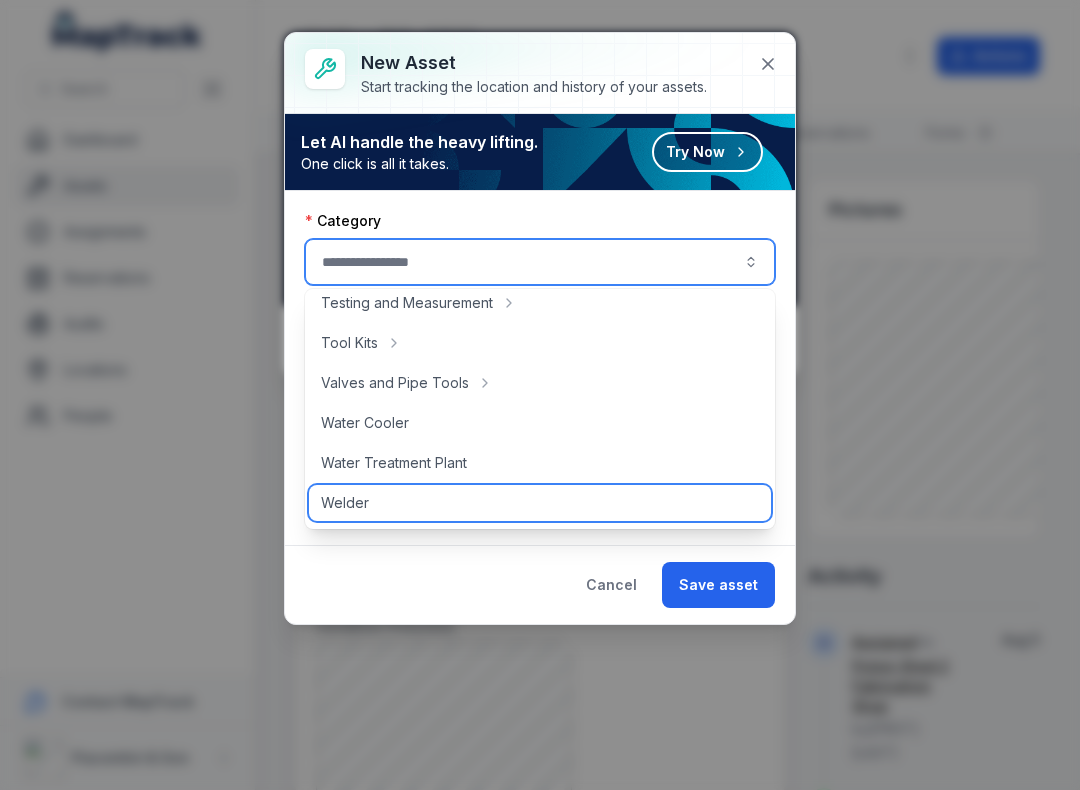 click on "Welder" at bounding box center [540, 503] 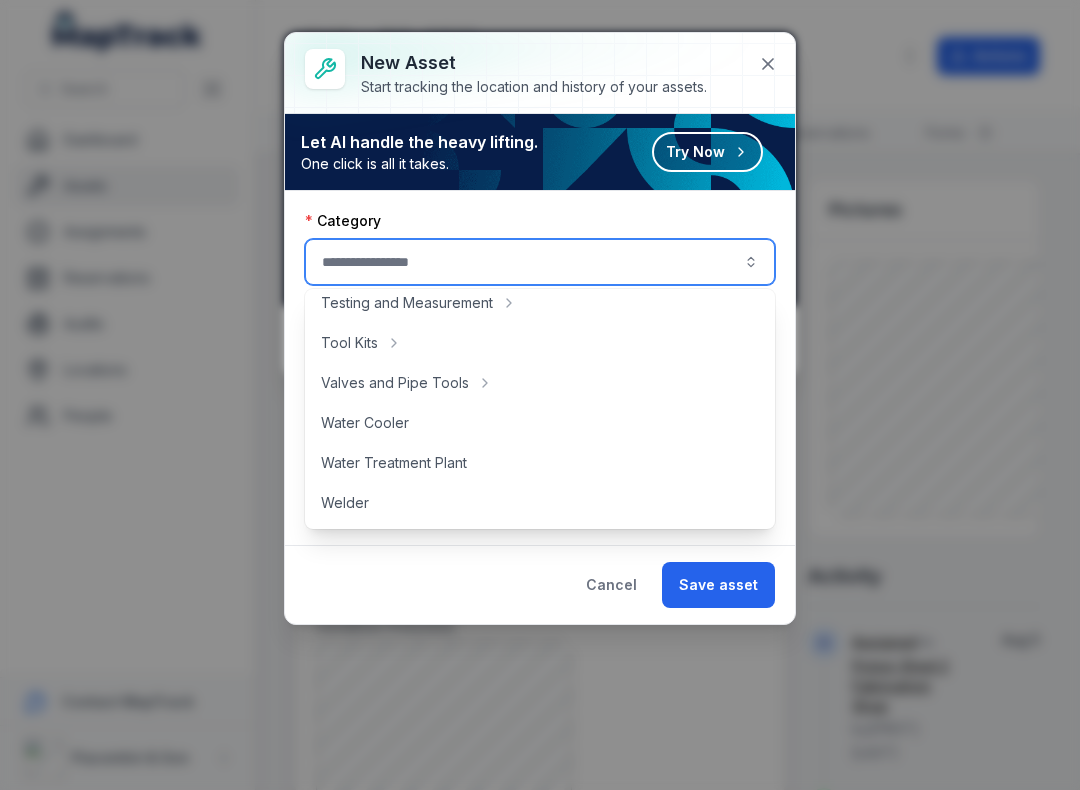 type on "******" 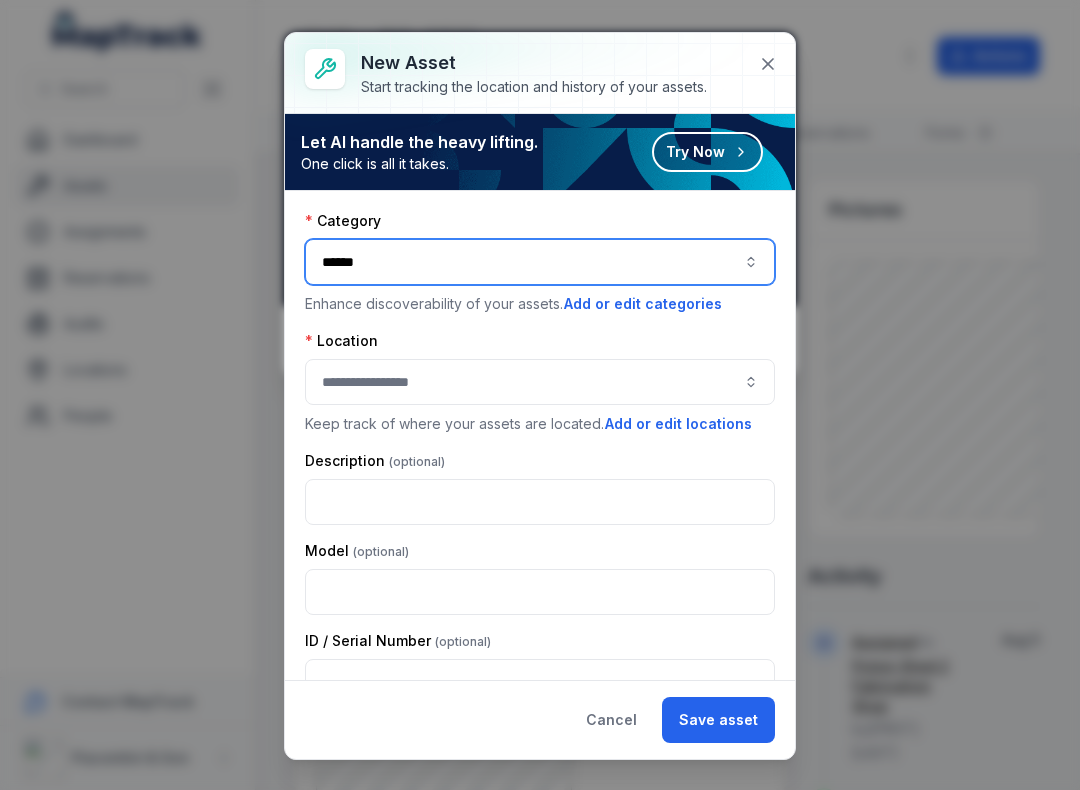 click at bounding box center [540, 382] 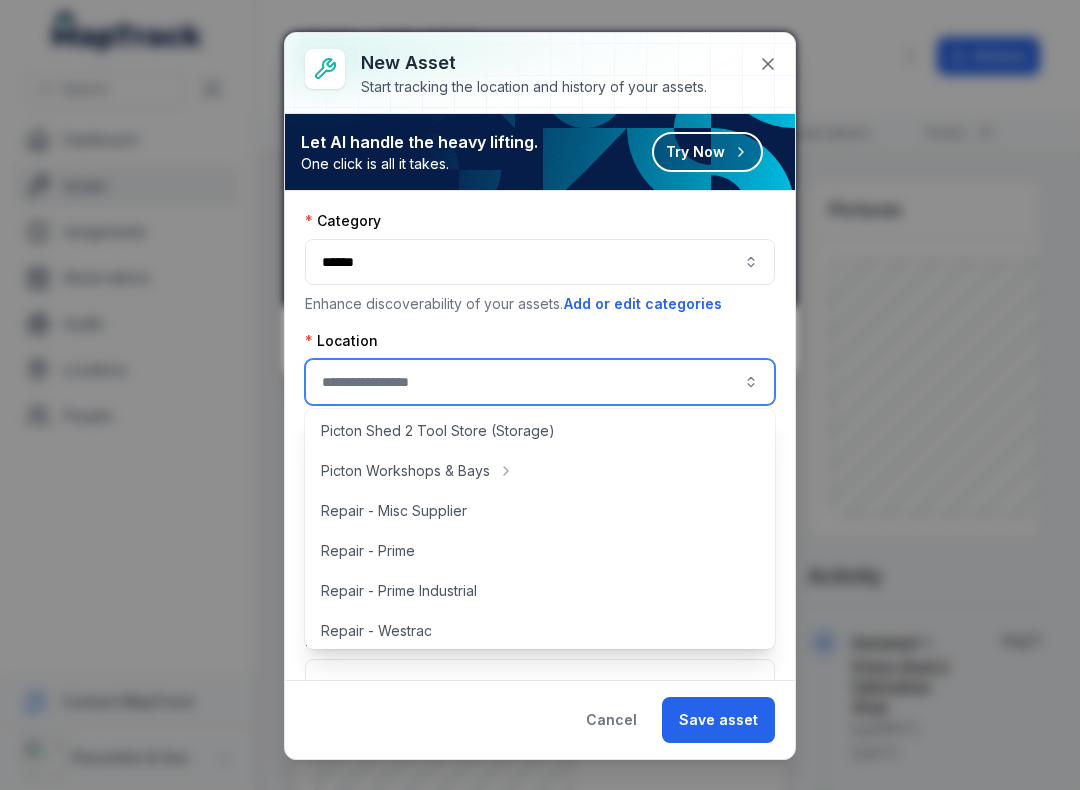 scroll, scrollTop: 443, scrollLeft: 0, axis: vertical 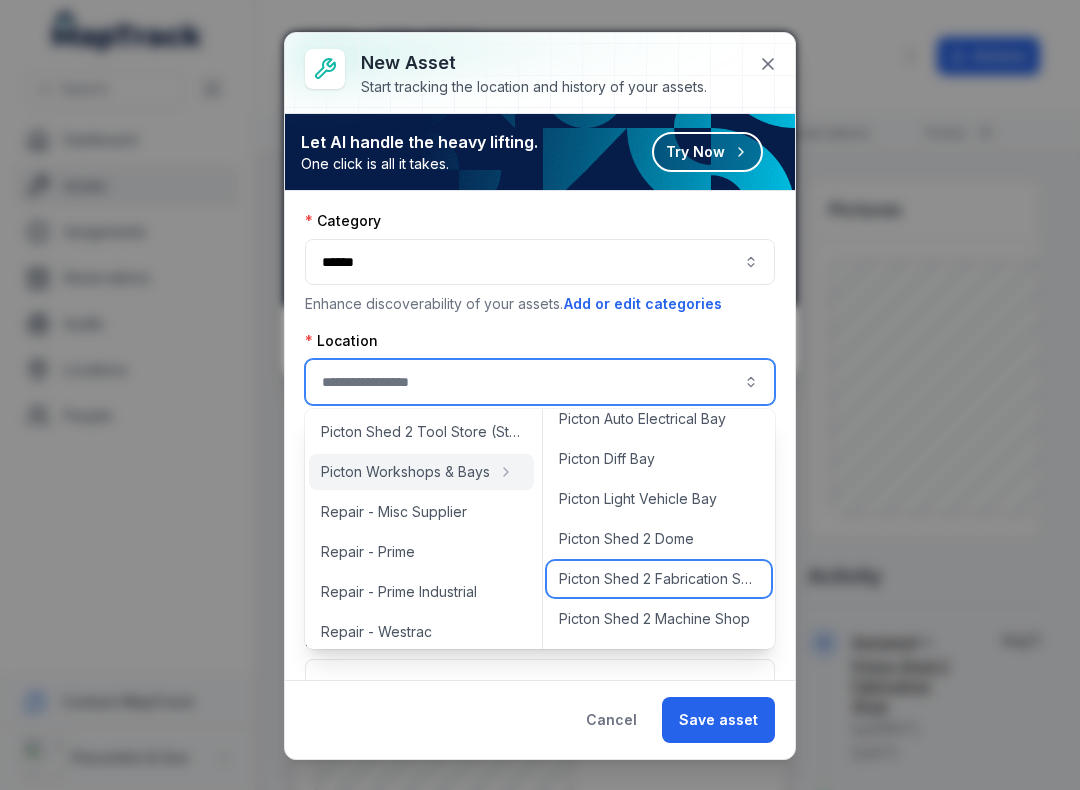 click on "Picton Shed 2 Fabrication Shop" at bounding box center (659, 579) 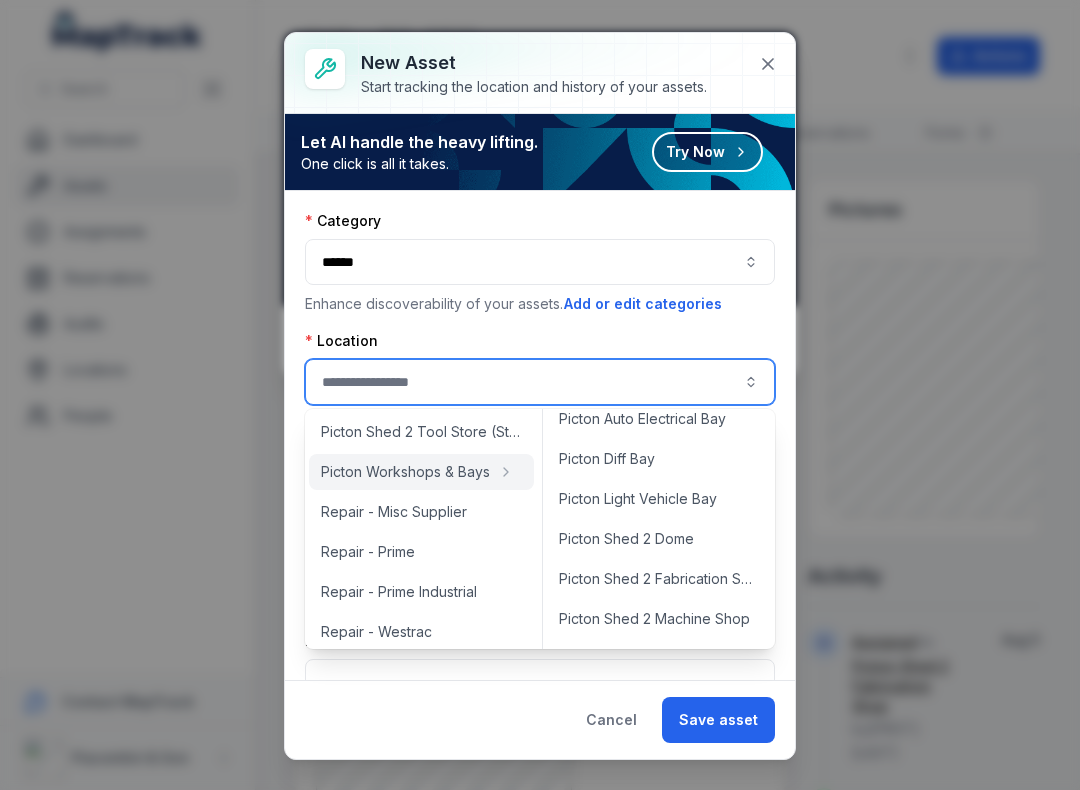 type on "**********" 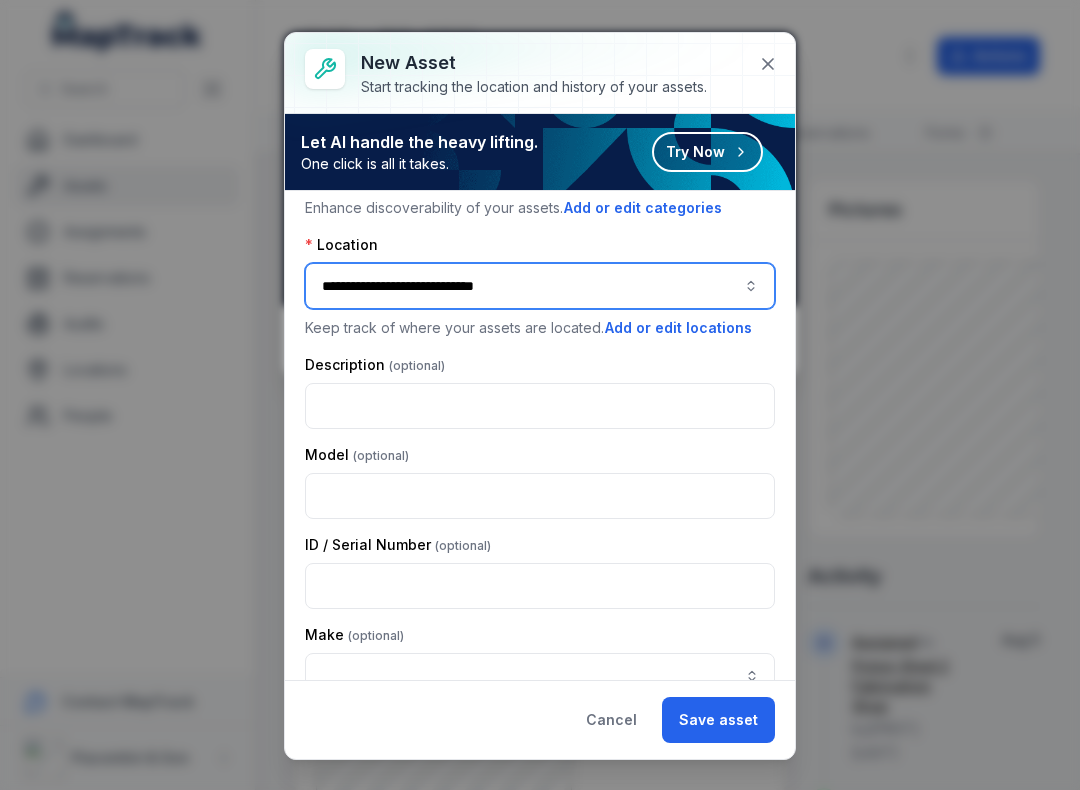 scroll, scrollTop: 102, scrollLeft: 0, axis: vertical 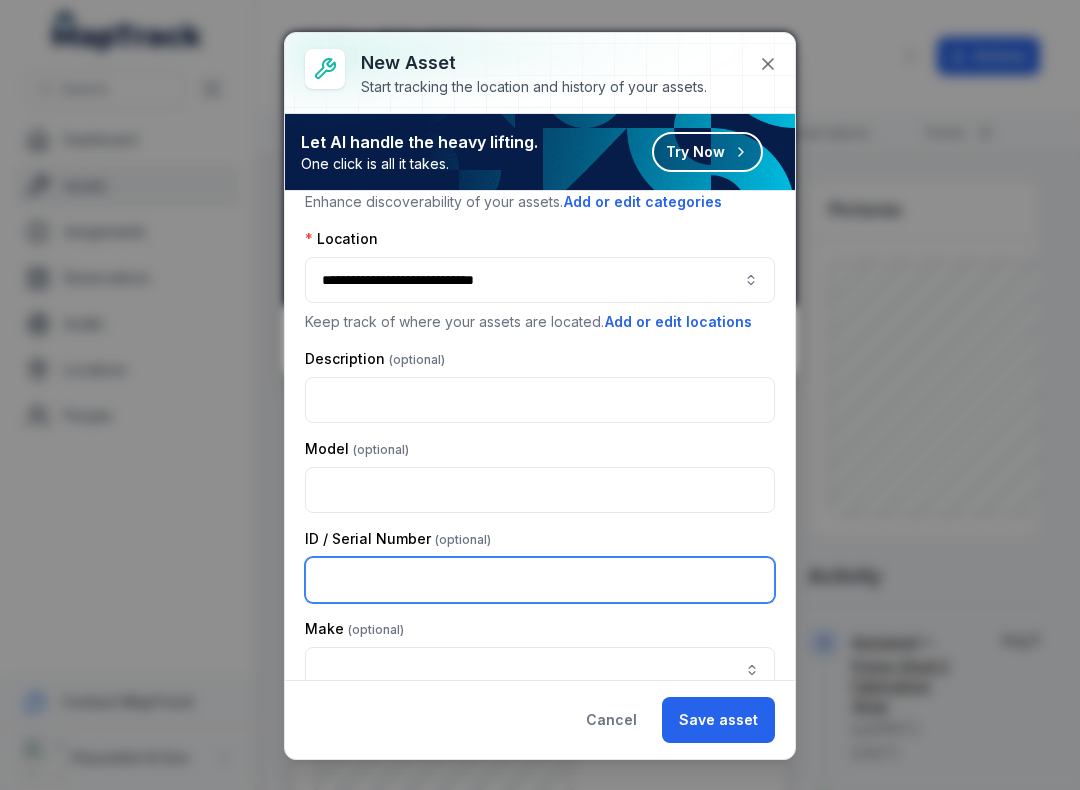 click at bounding box center [540, 580] 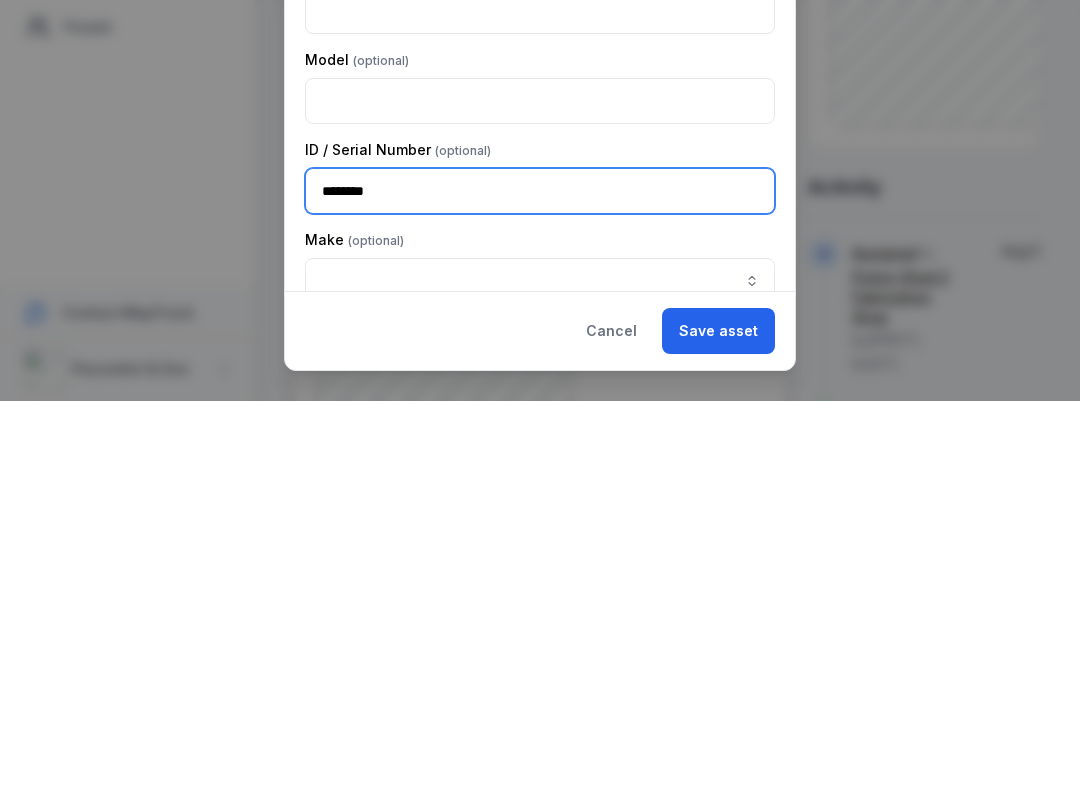 type on "********" 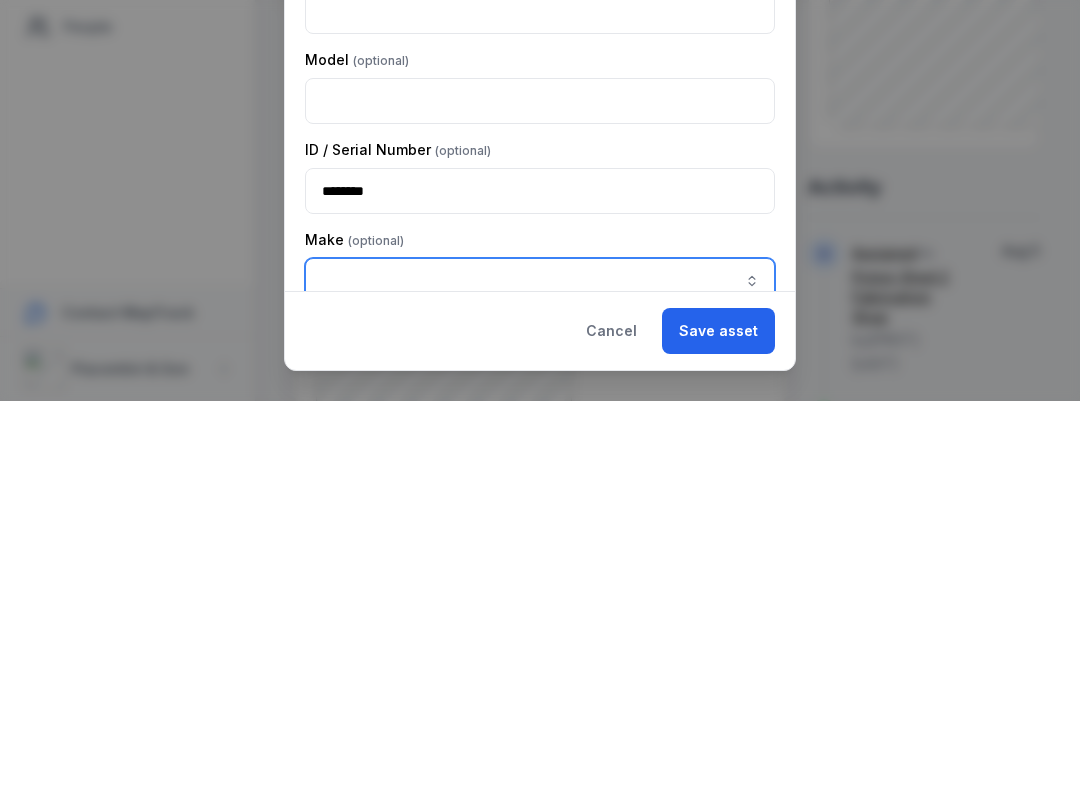 click at bounding box center (540, 670) 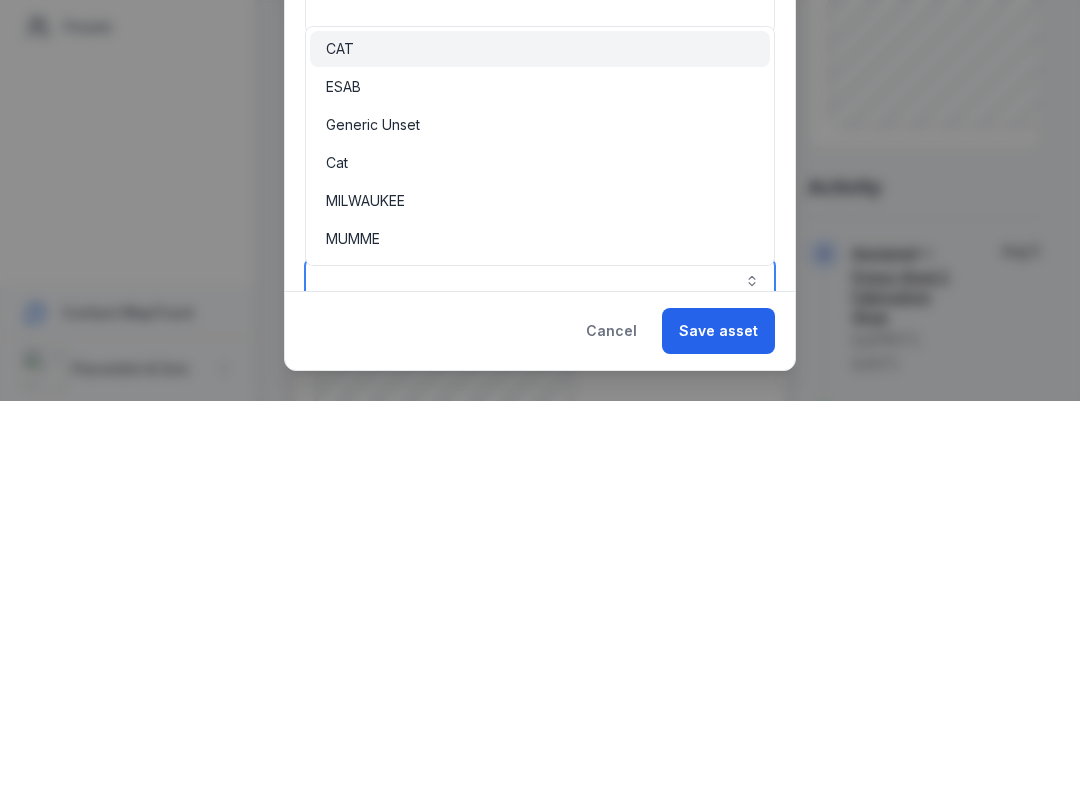click on "ESAB" at bounding box center [540, 476] 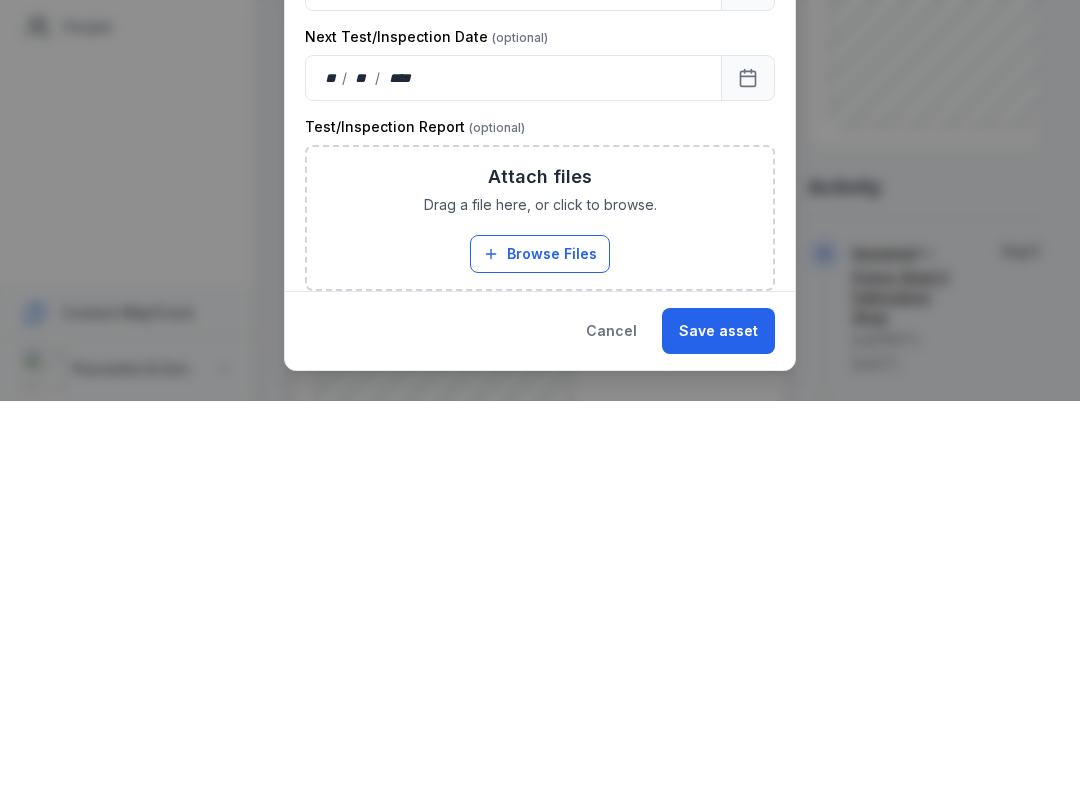 scroll, scrollTop: 497, scrollLeft: 0, axis: vertical 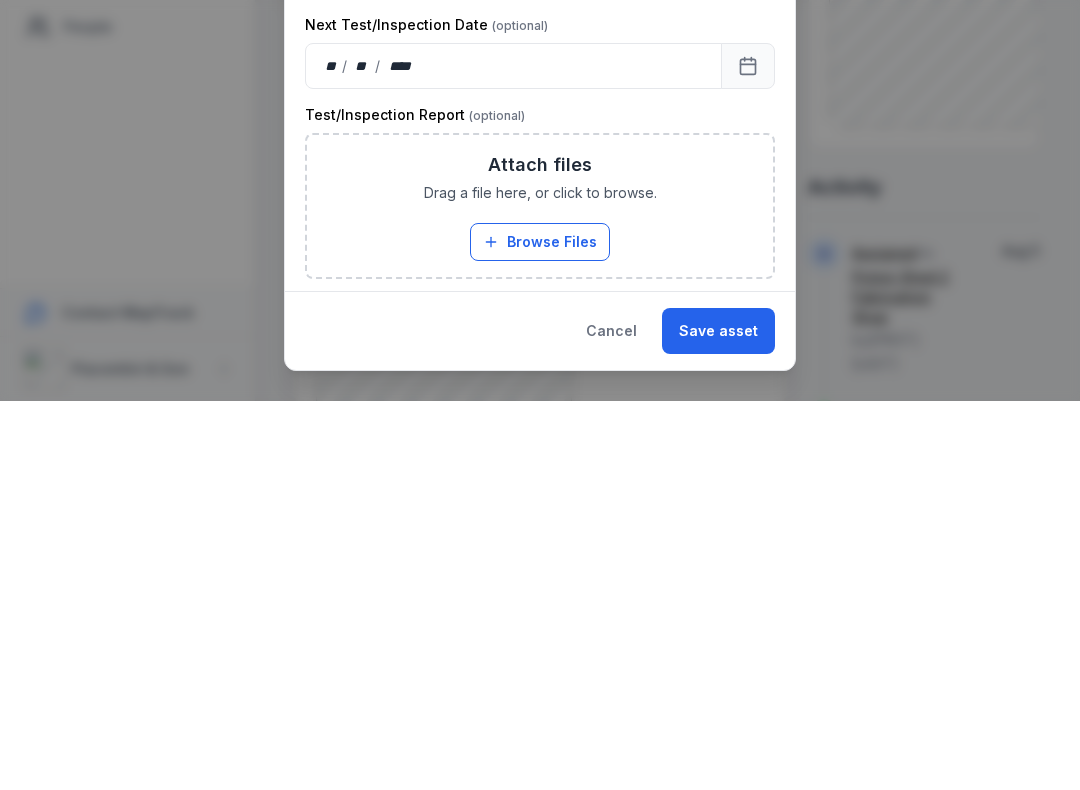 click on "Browse Files" at bounding box center [540, 631] 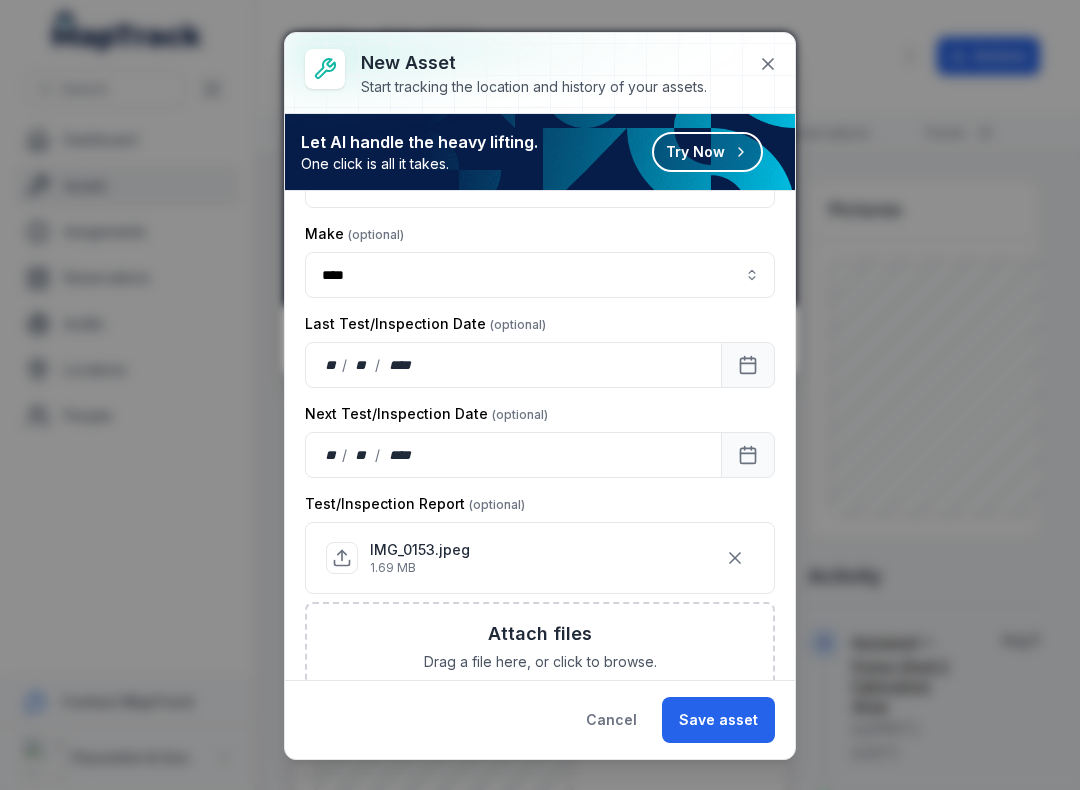 click on "Save asset" at bounding box center [718, 720] 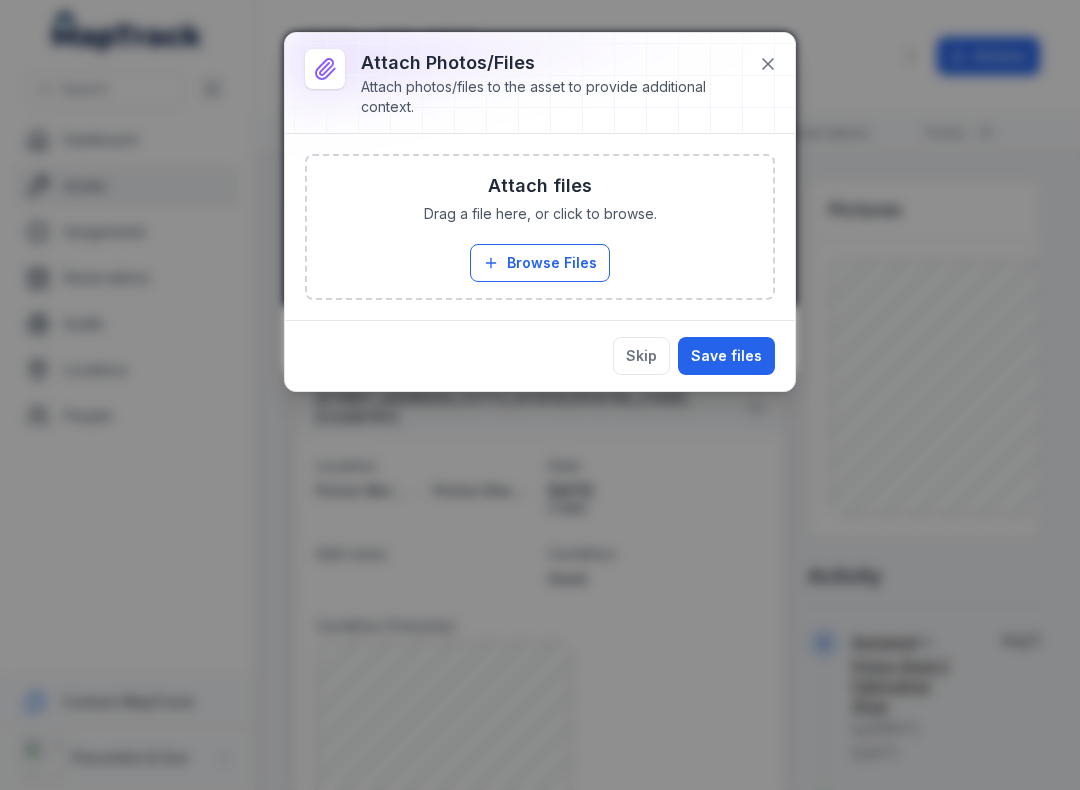 click on "Save files" at bounding box center [726, 356] 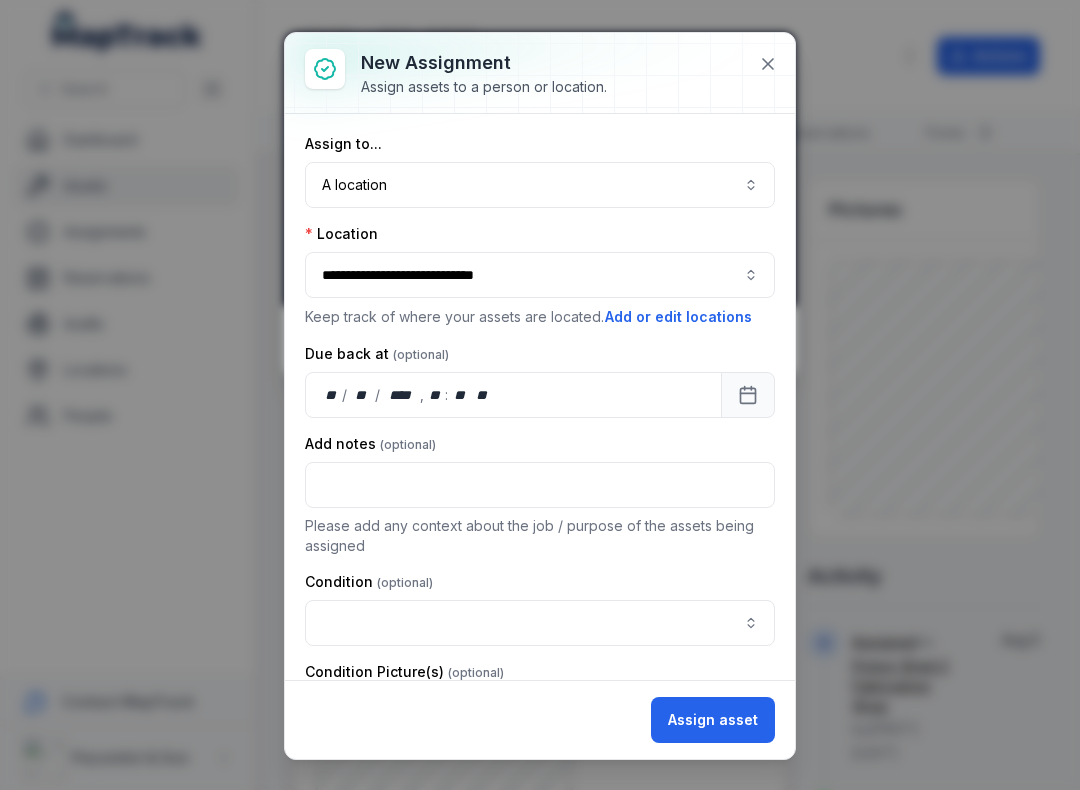 click at bounding box center (540, 623) 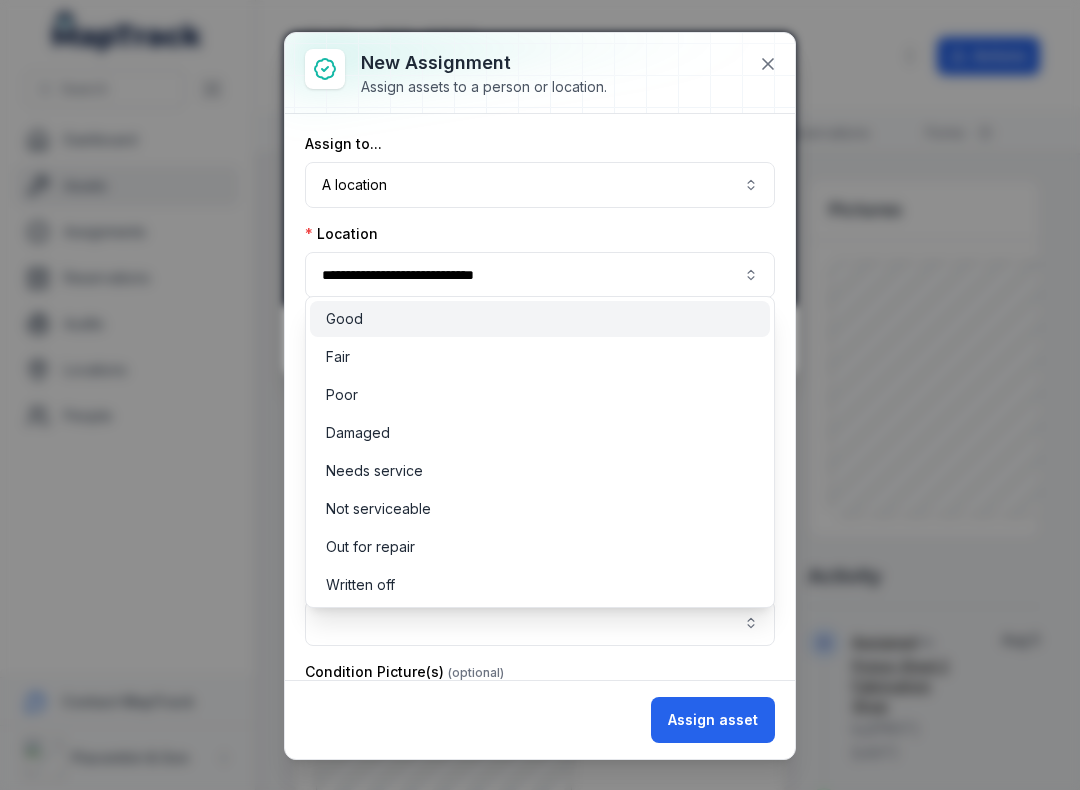 click on "Good" at bounding box center (540, 319) 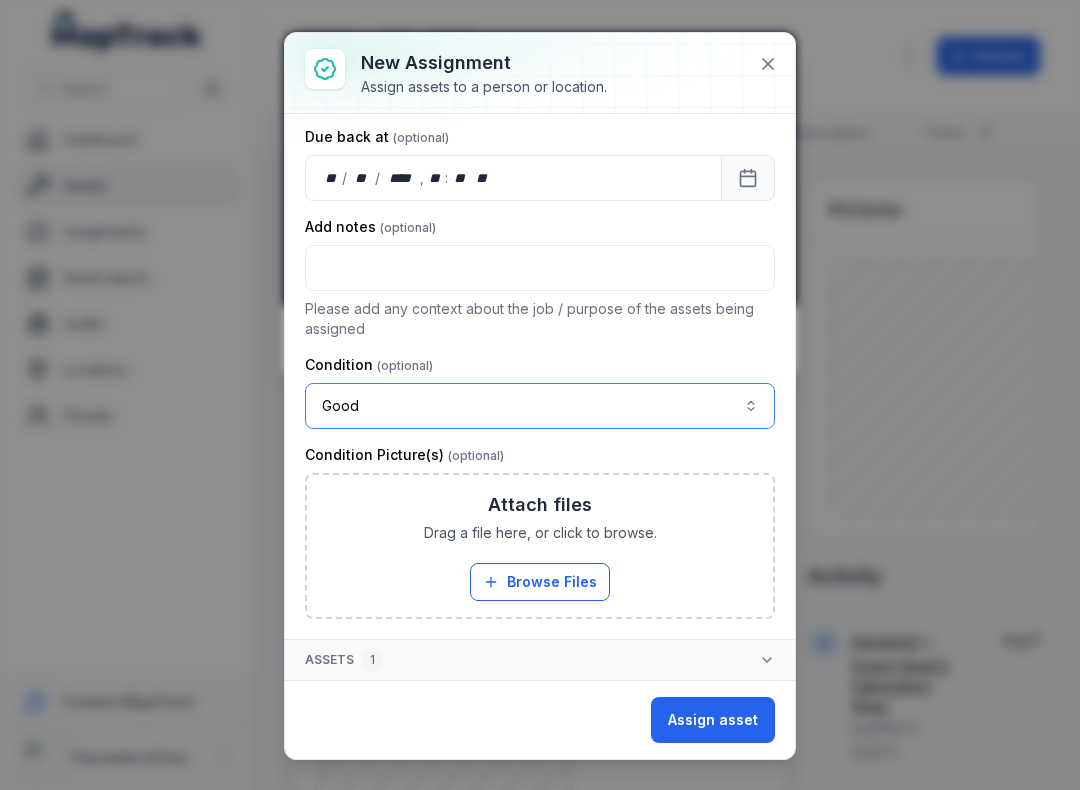 scroll, scrollTop: 217, scrollLeft: 0, axis: vertical 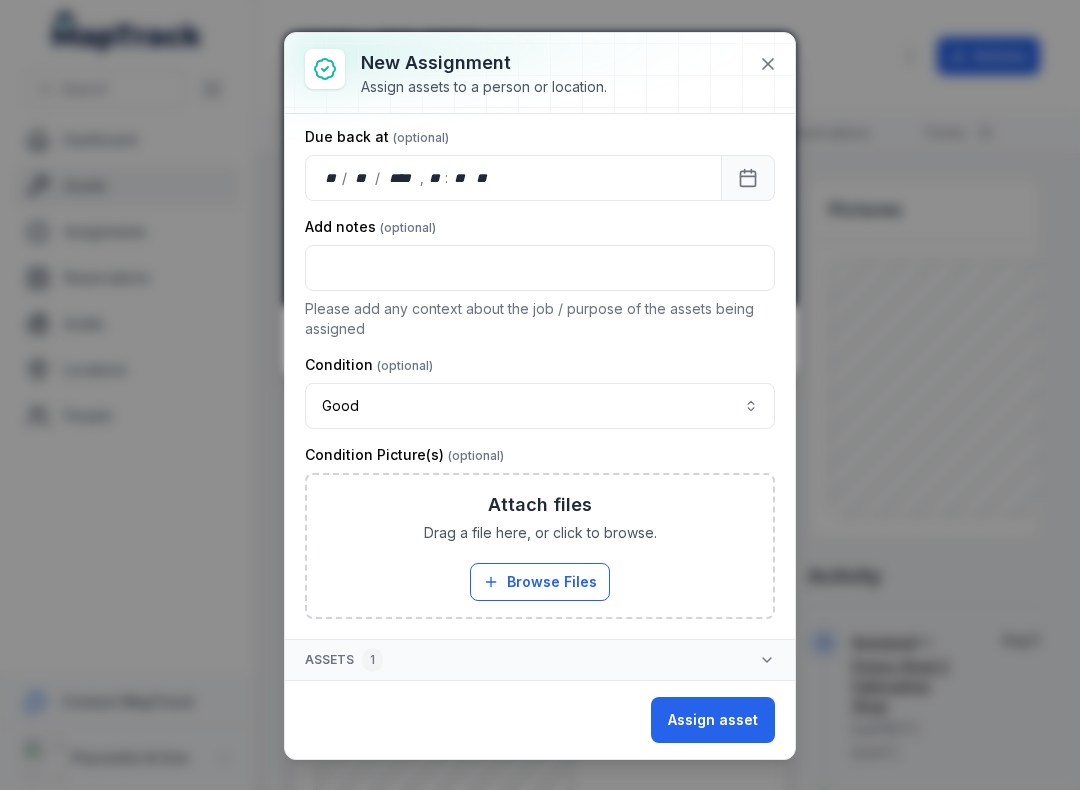 click on "Browse Files" at bounding box center [540, 582] 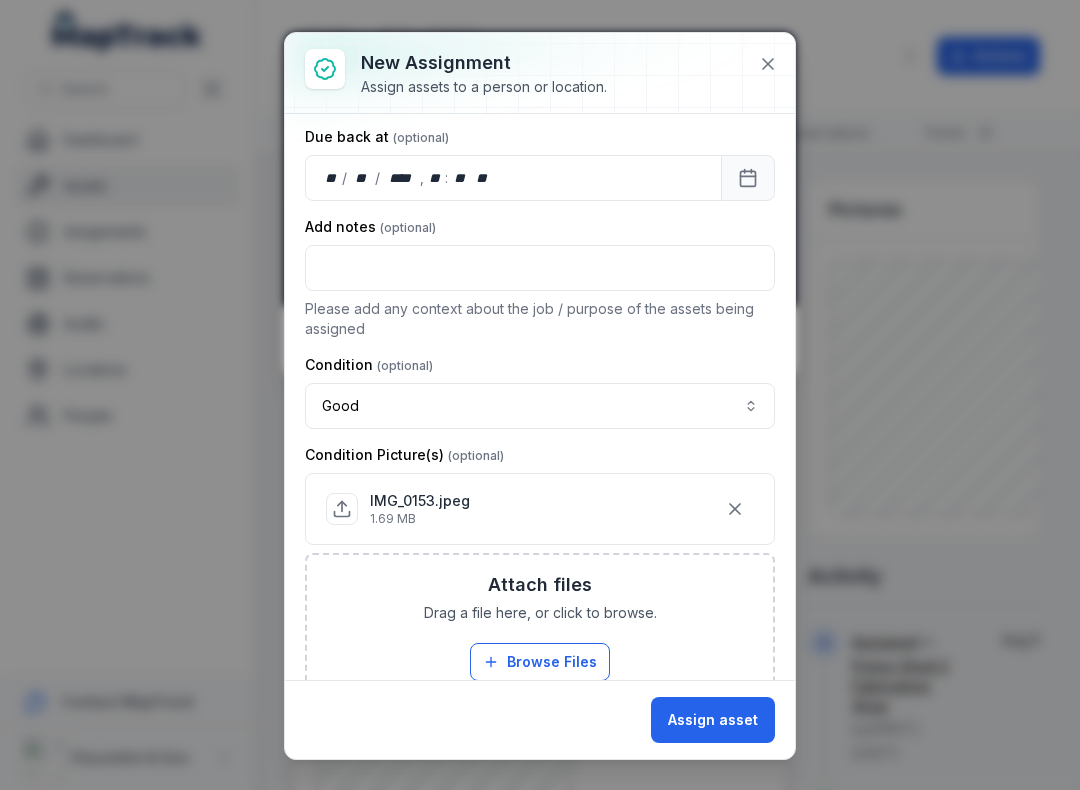 click on "Assign asset" at bounding box center (713, 720) 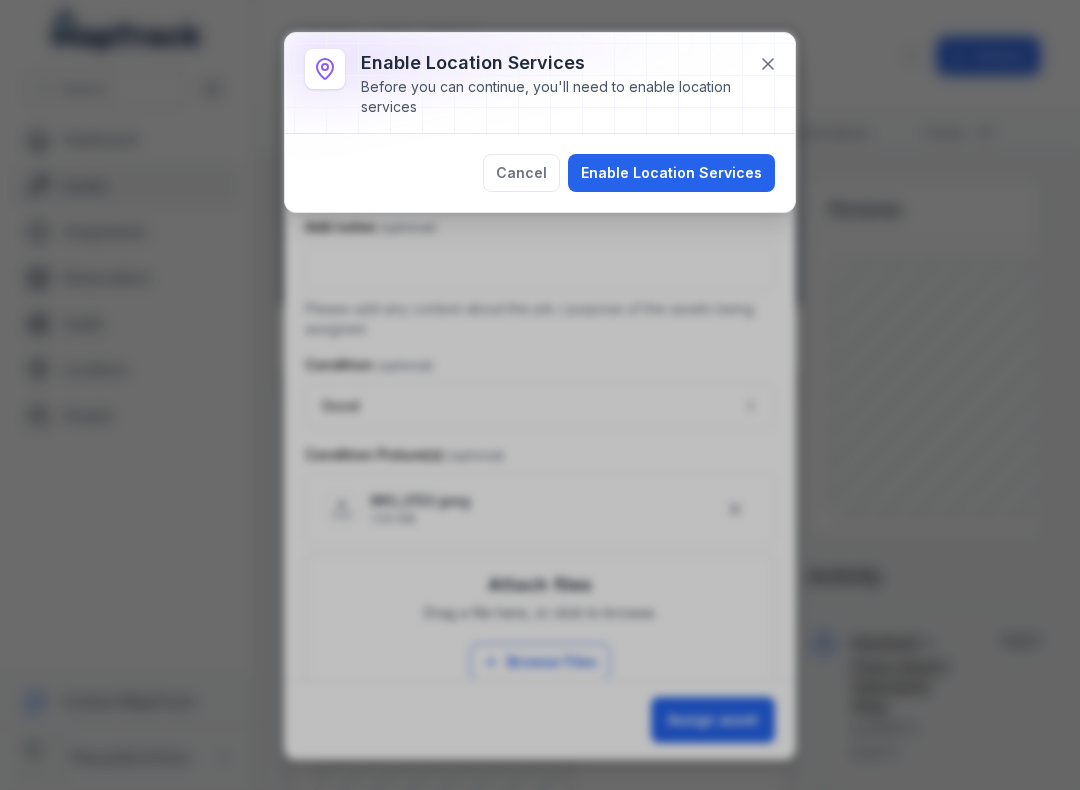 click on "Enable Location Services" at bounding box center (671, 173) 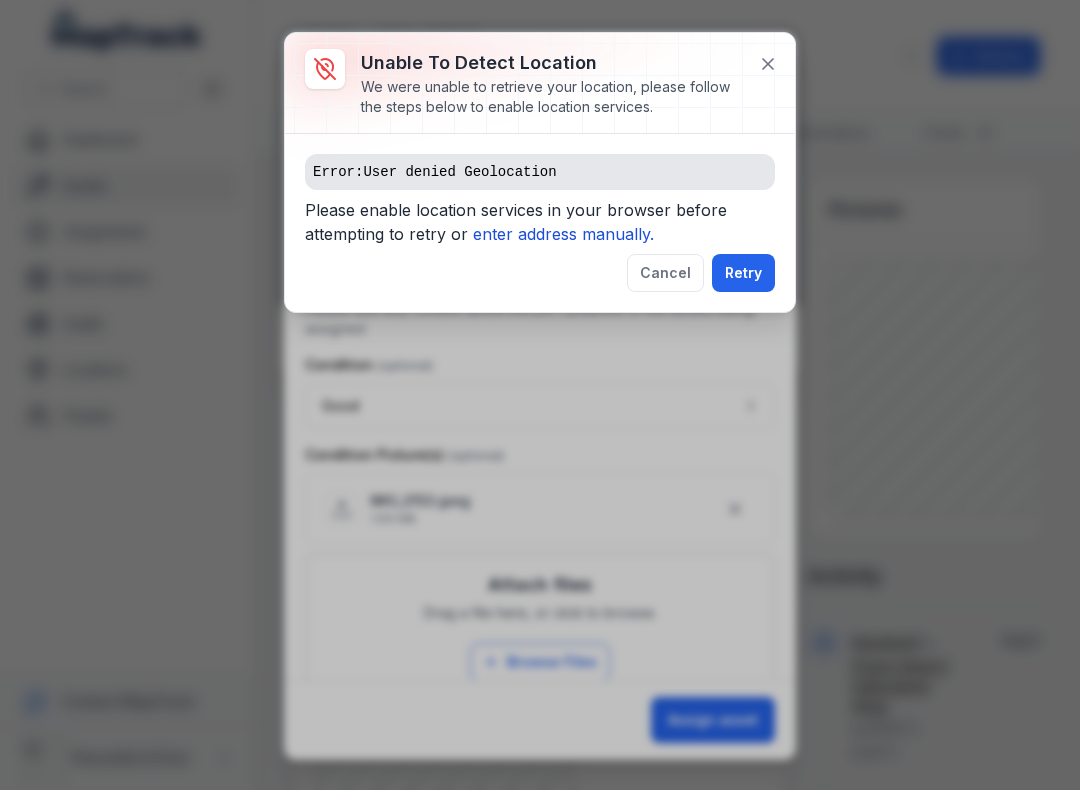 click on "enter address manually." at bounding box center (563, 234) 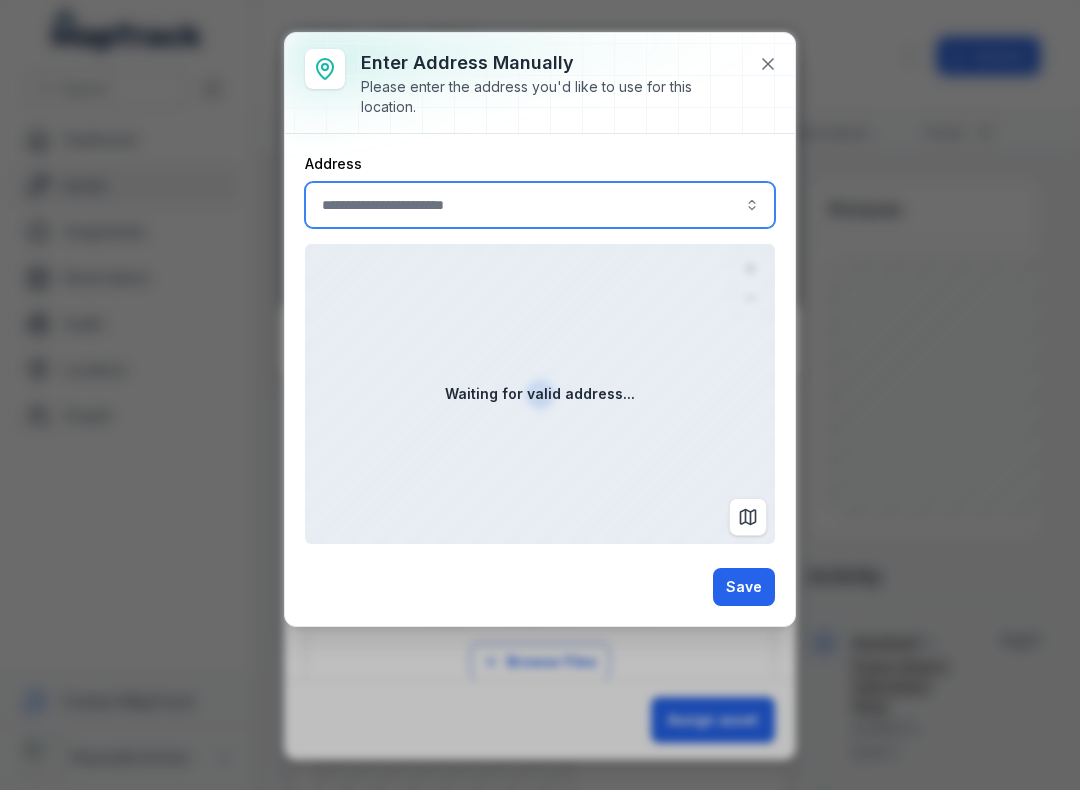 click at bounding box center [540, 205] 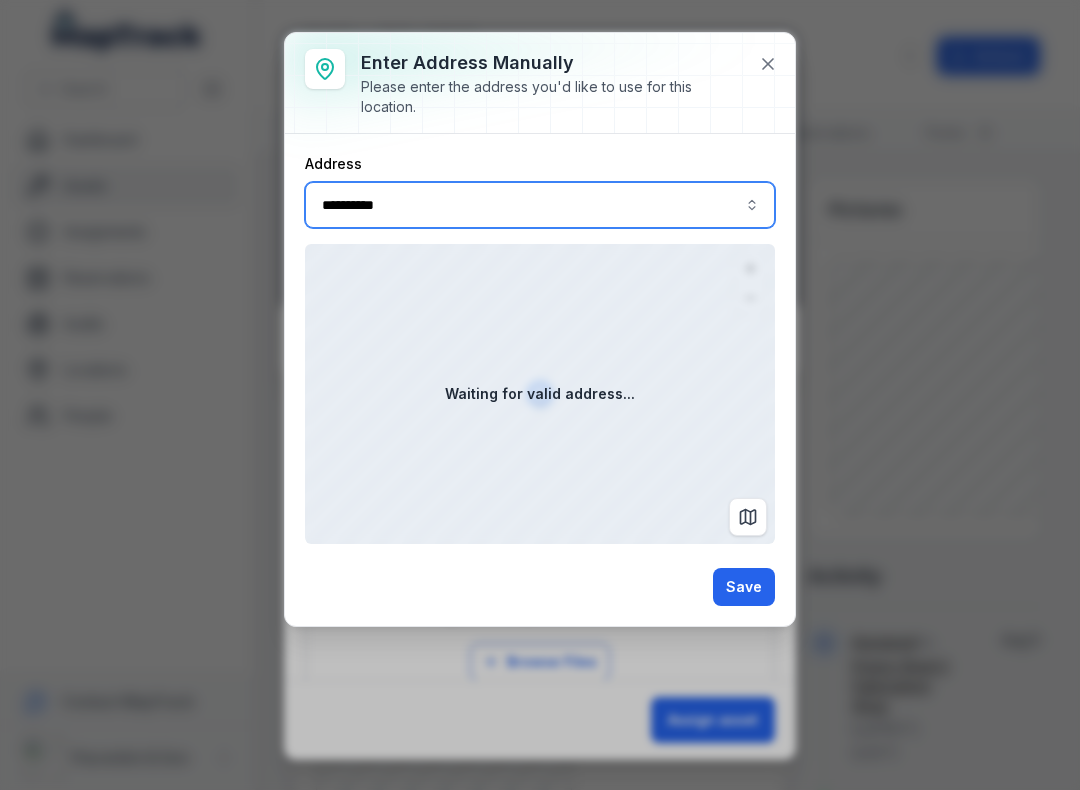 type on "**********" 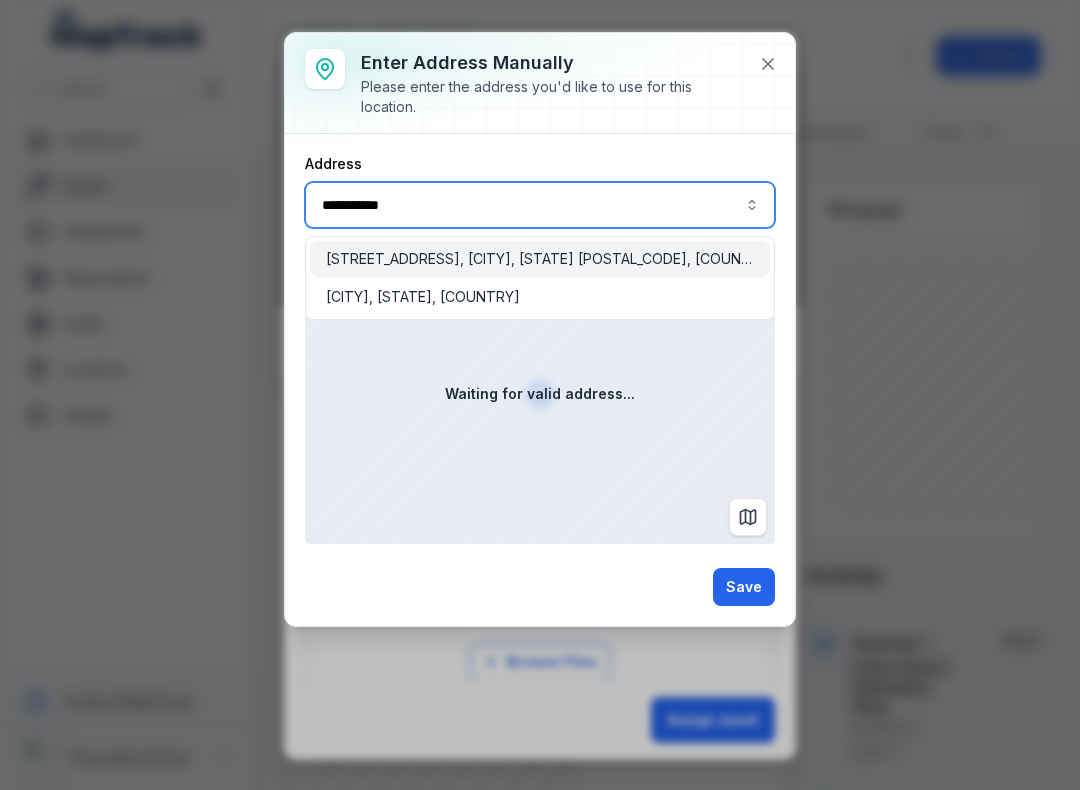 click on "[STREET_ADDRESS], [CITY], [STATE] [POSTAL_CODE], [COUNTRY]" at bounding box center (540, 259) 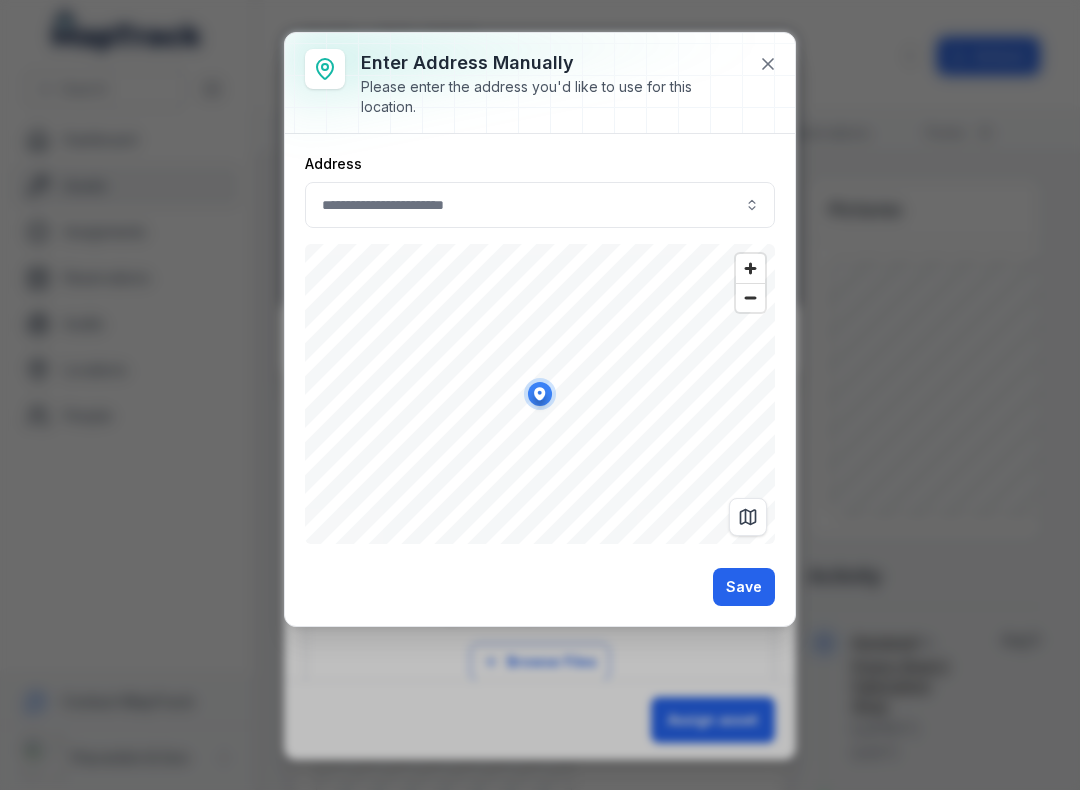 click on "Save" at bounding box center (744, 587) 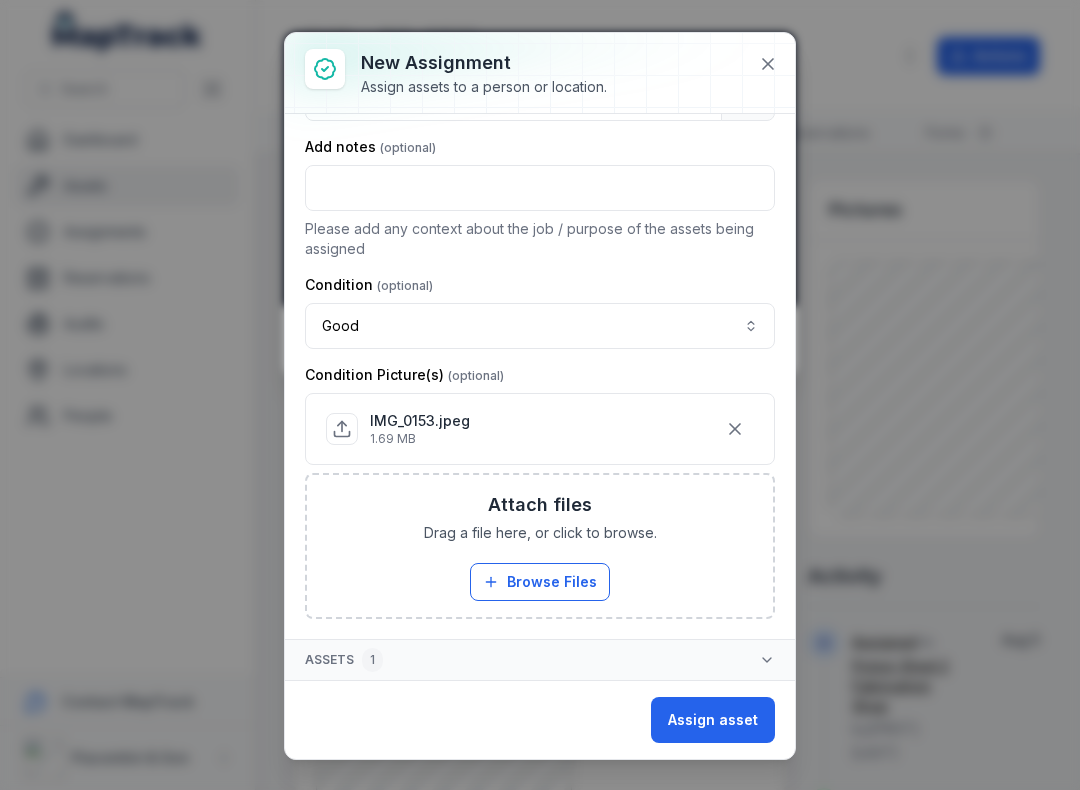 scroll, scrollTop: 297, scrollLeft: 0, axis: vertical 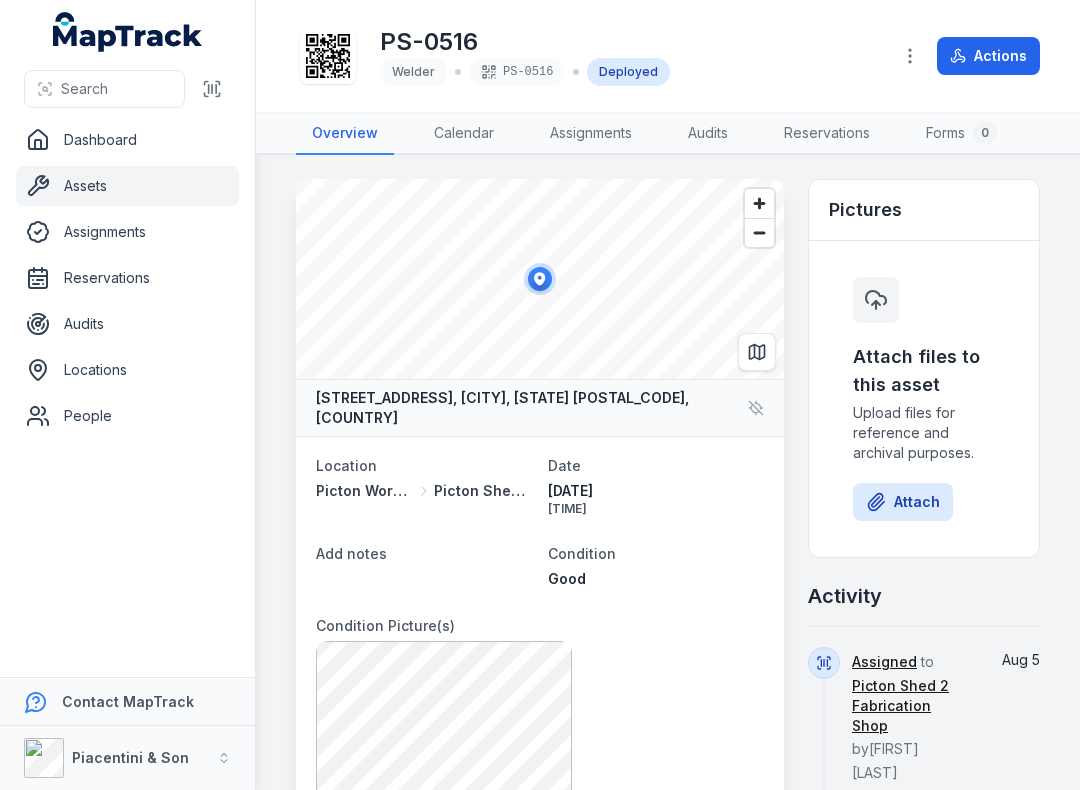 click at bounding box center (212, 89) 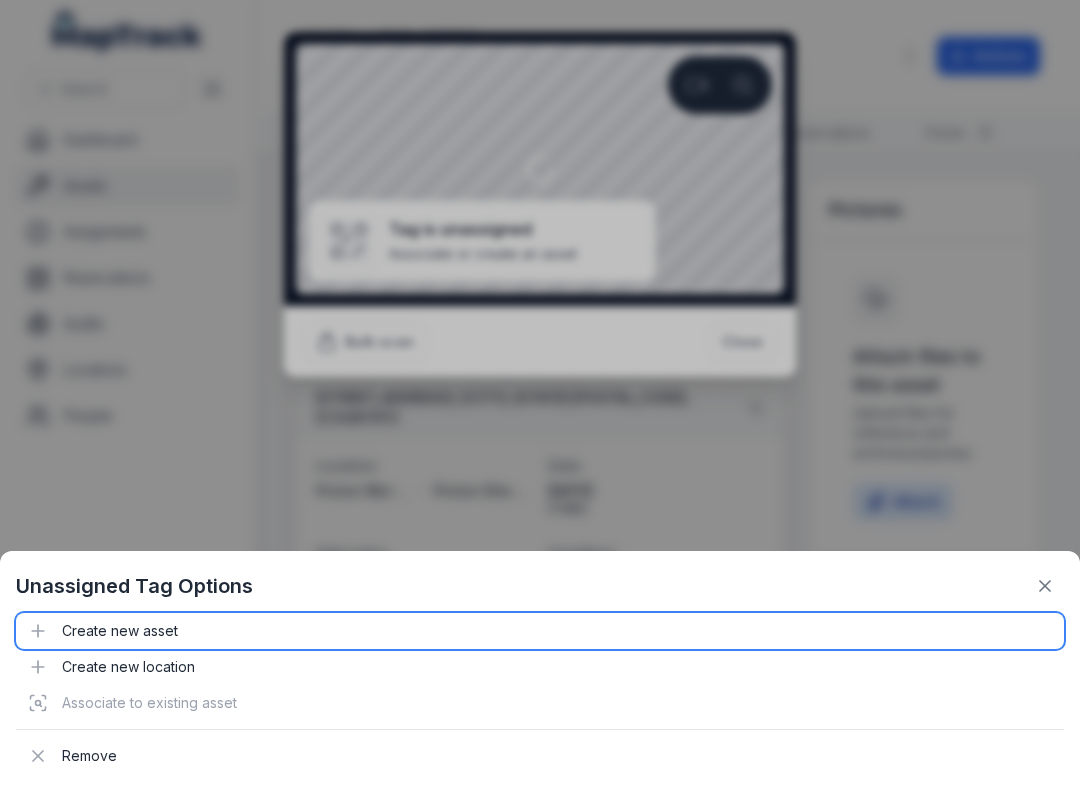 click on "Create new asset" at bounding box center (540, 631) 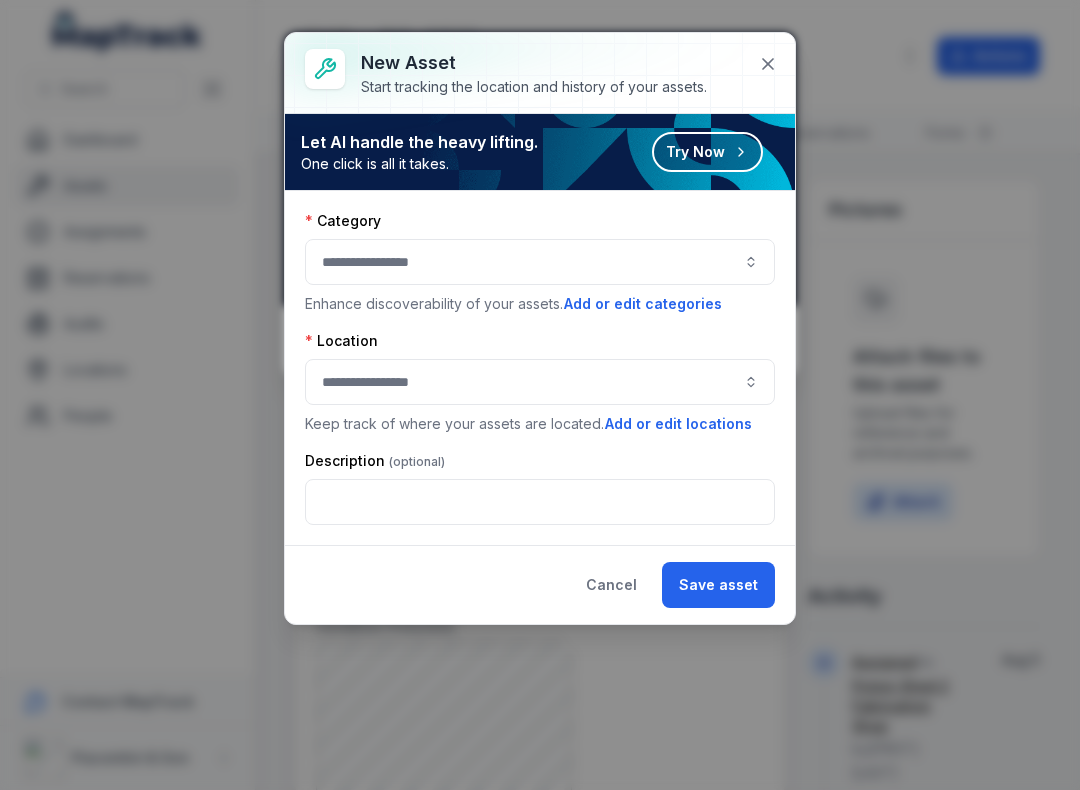 click at bounding box center [540, 262] 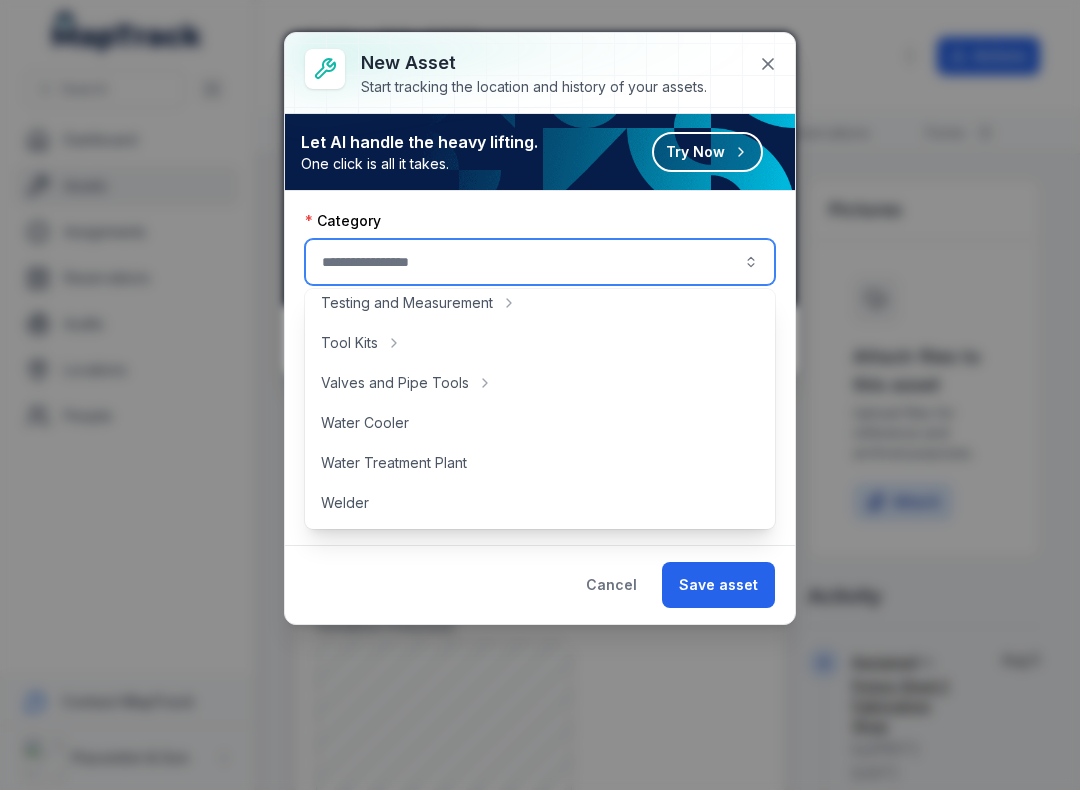 scroll, scrollTop: 892, scrollLeft: 0, axis: vertical 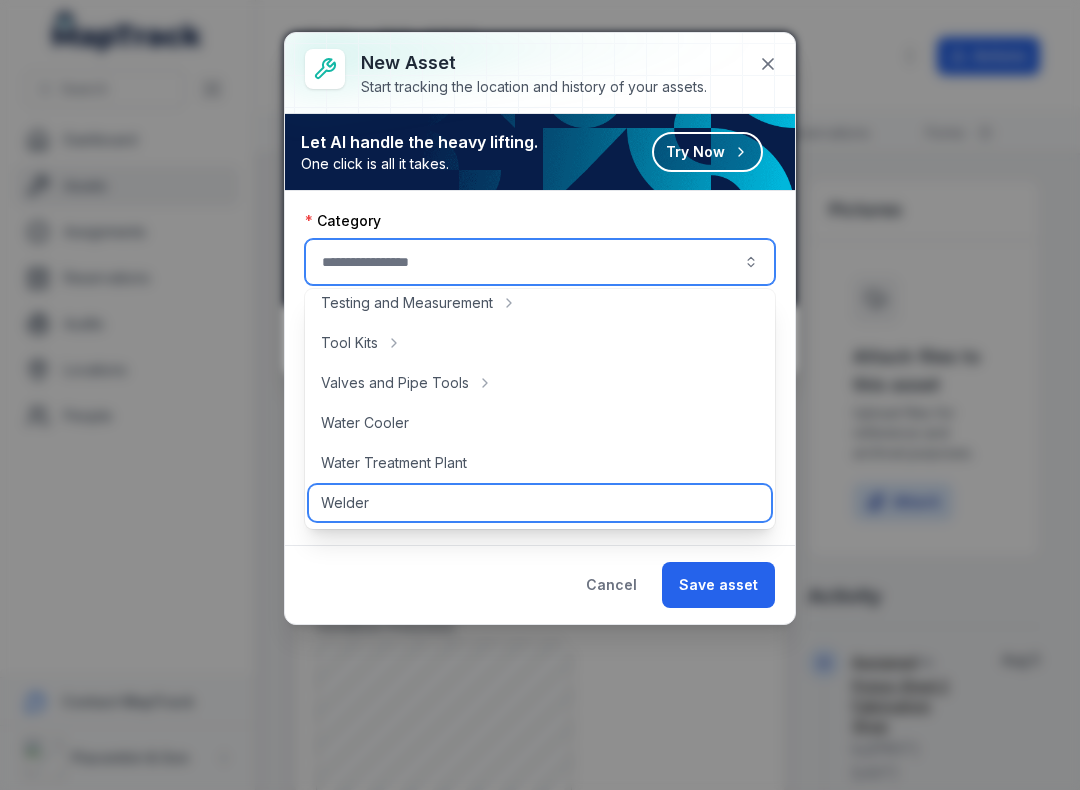 click on "Welder" at bounding box center (540, 503) 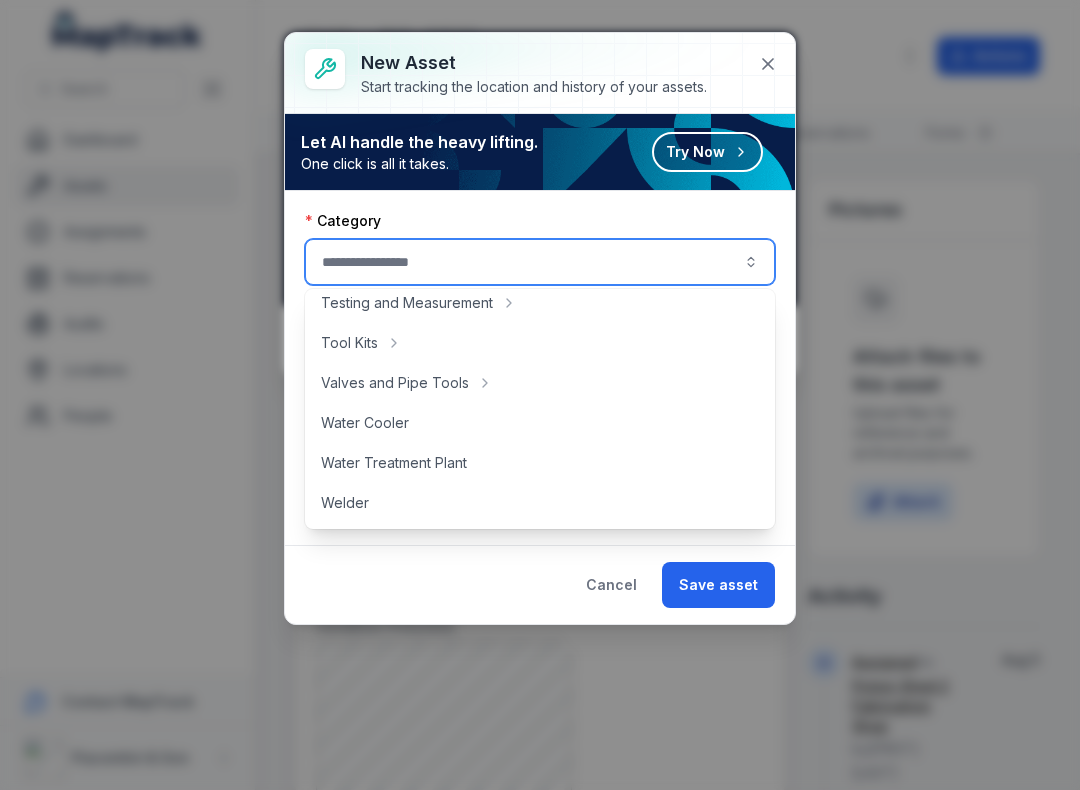 type on "******" 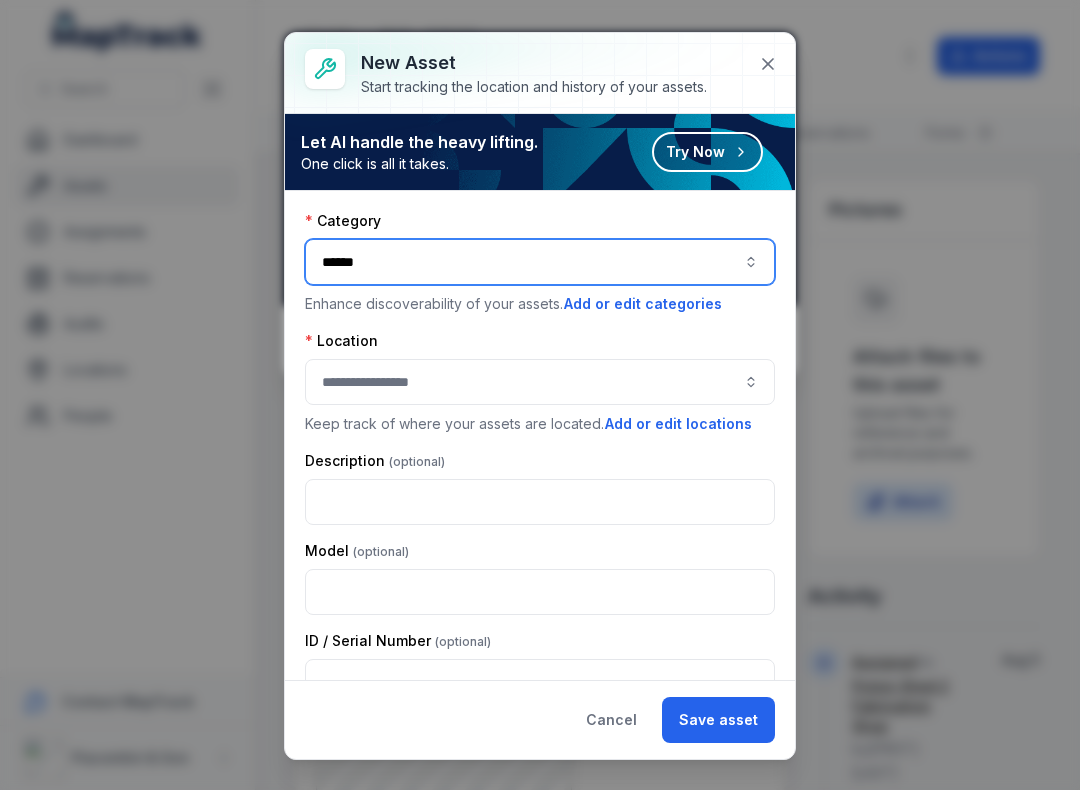 click at bounding box center (540, 382) 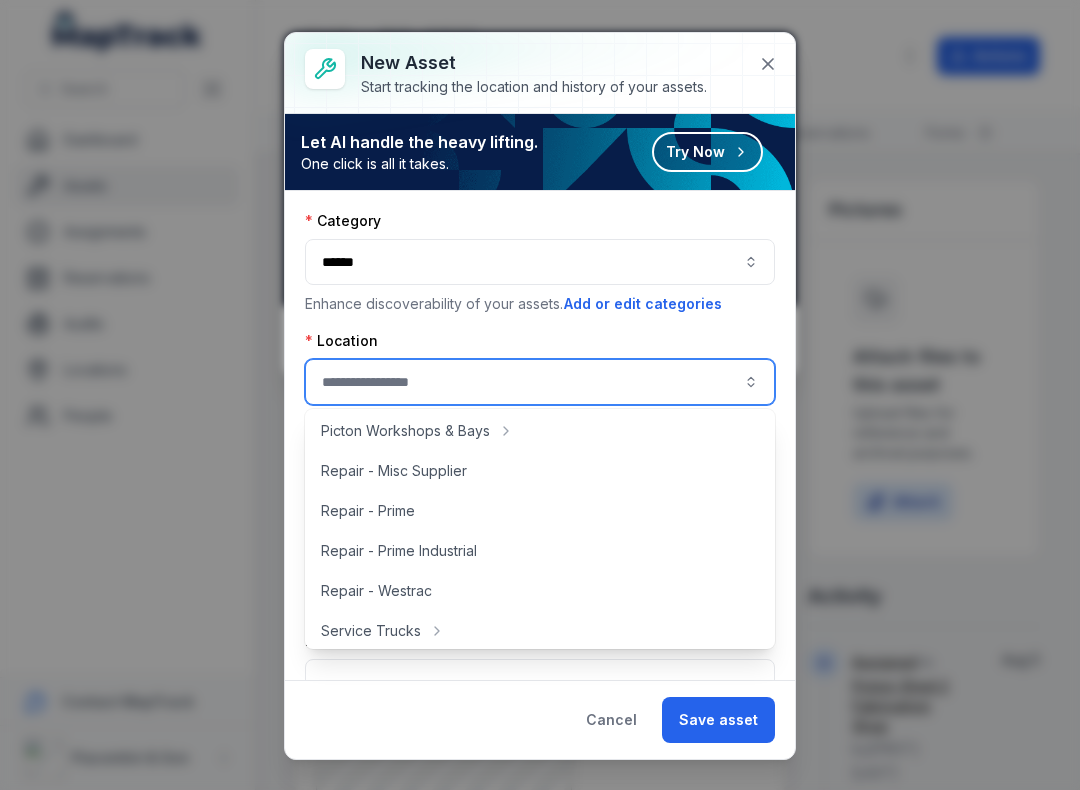 scroll, scrollTop: 485, scrollLeft: 0, axis: vertical 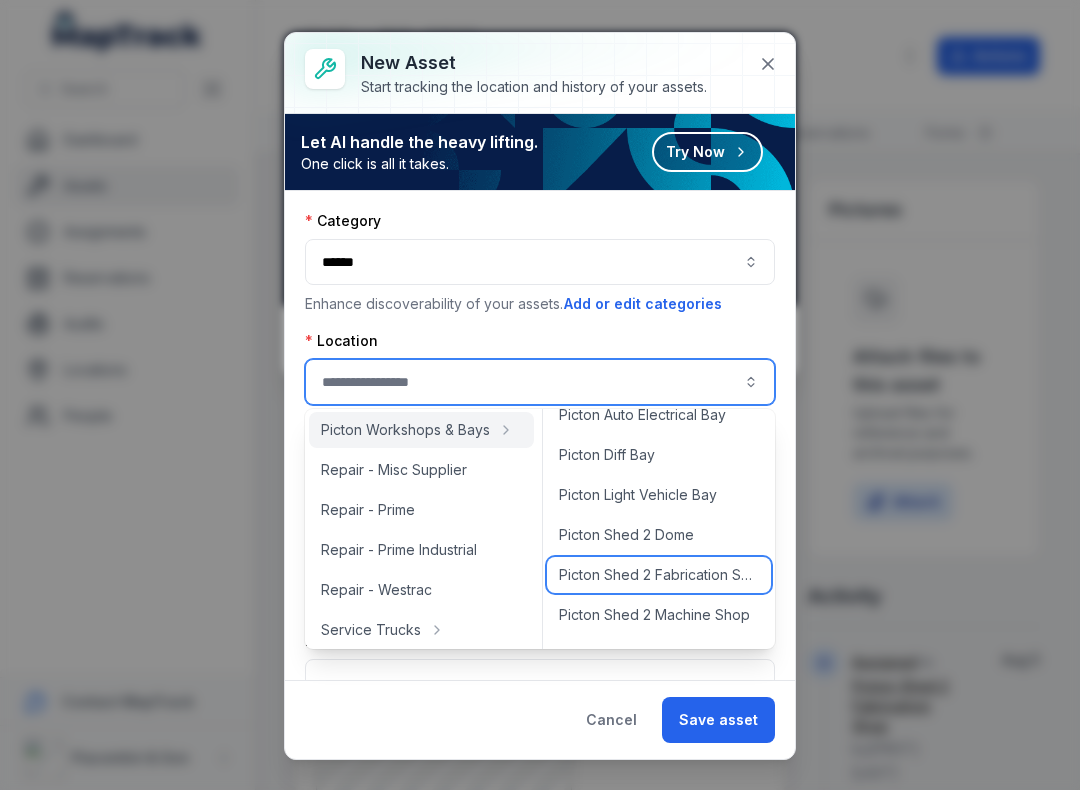 click on "Picton Shed 2 Fabrication Shop" at bounding box center (659, 575) 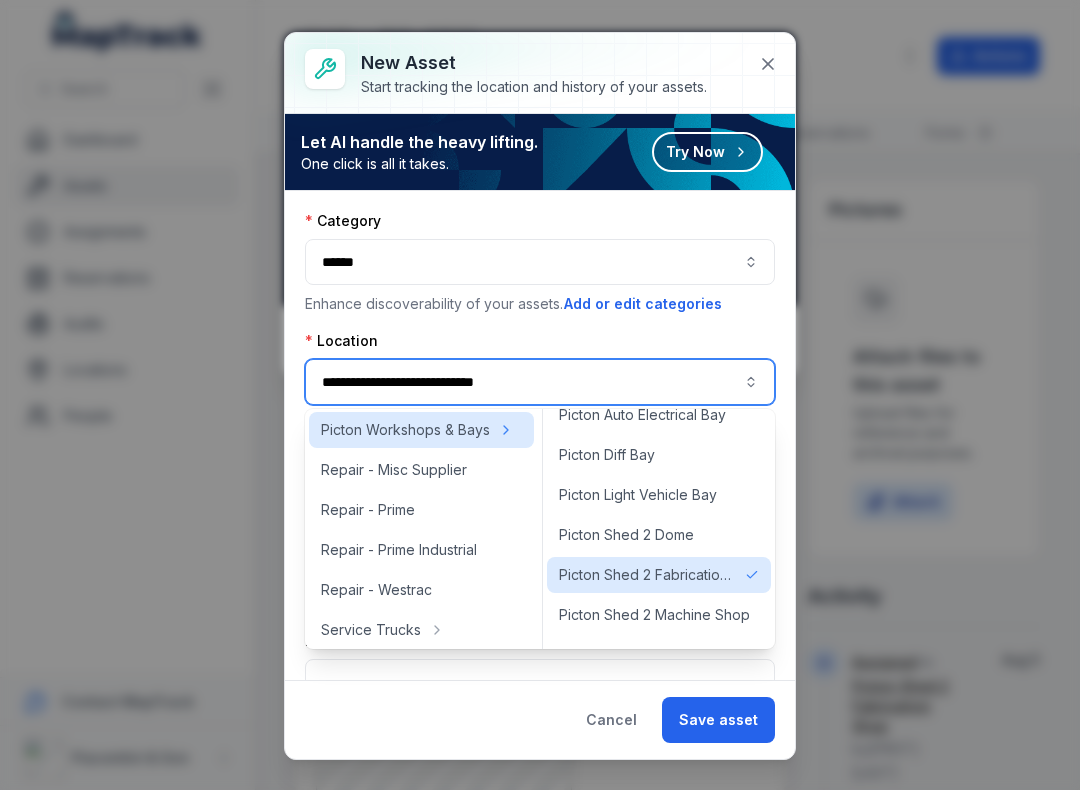 type on "**********" 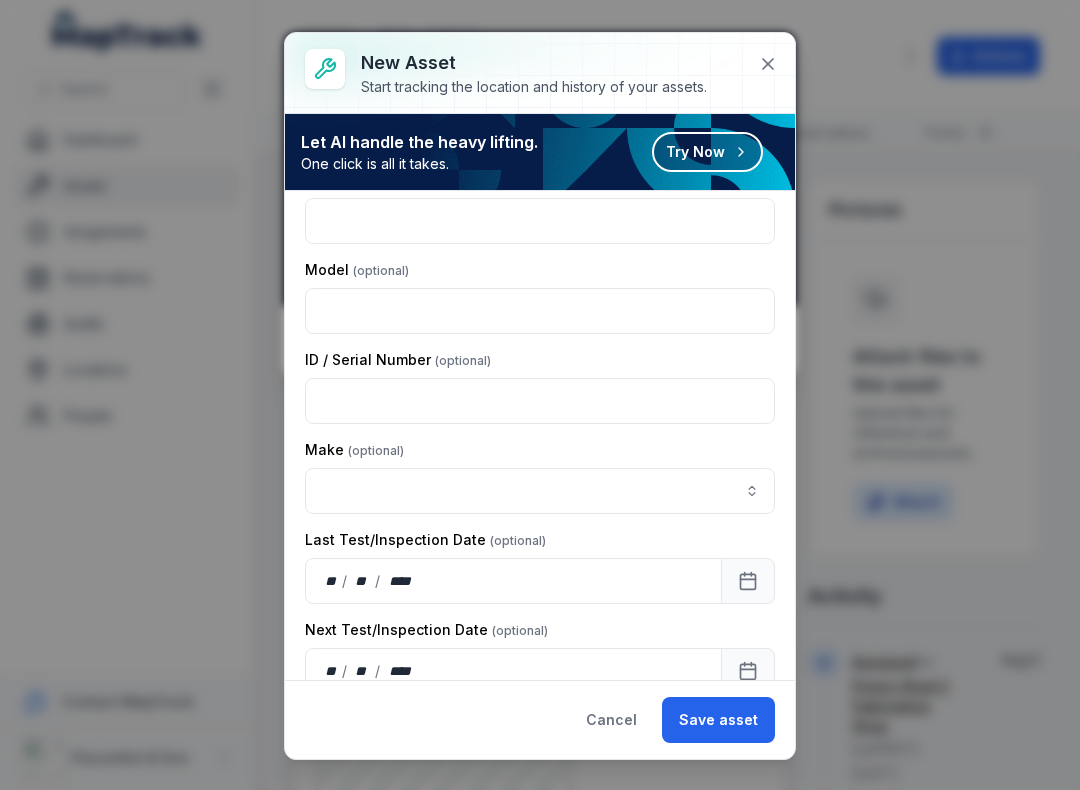 scroll, scrollTop: 288, scrollLeft: 0, axis: vertical 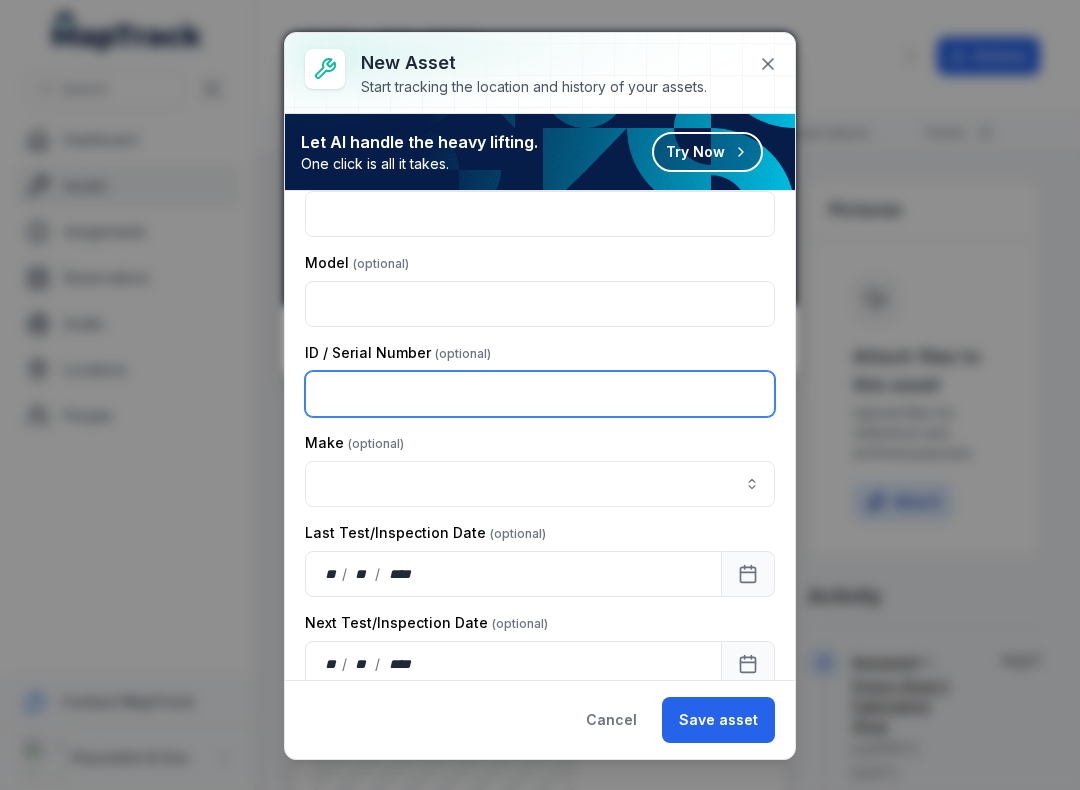 click at bounding box center [540, 394] 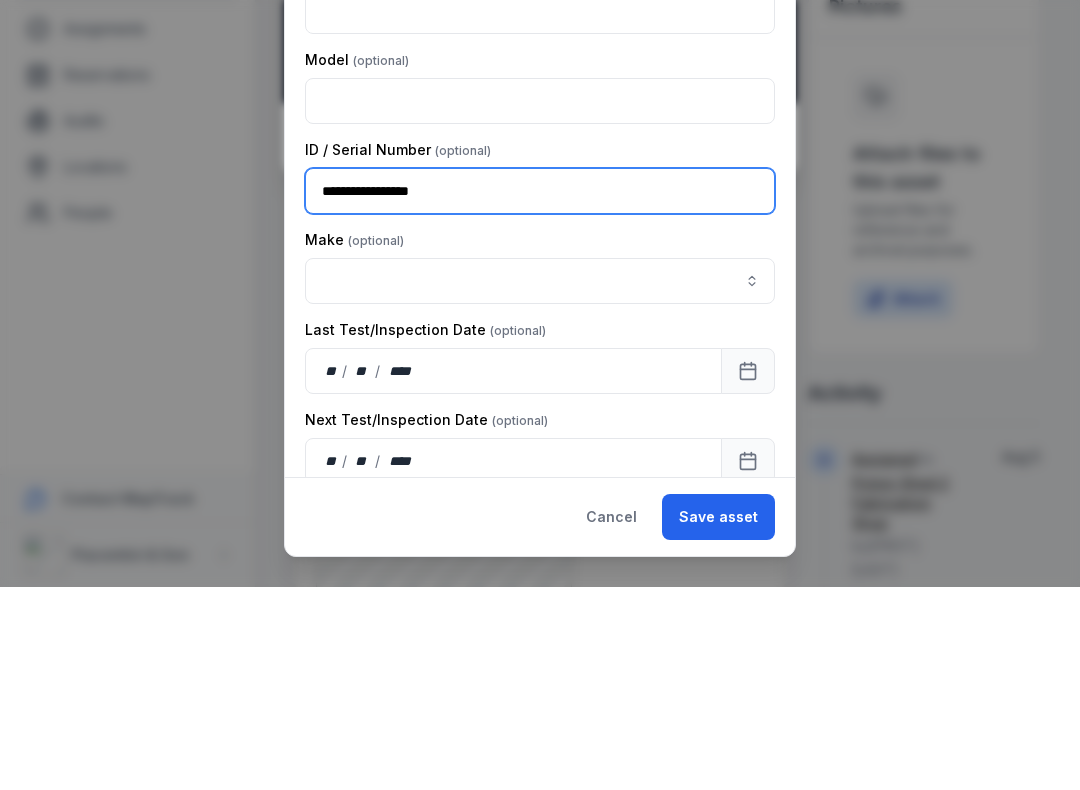 type on "**********" 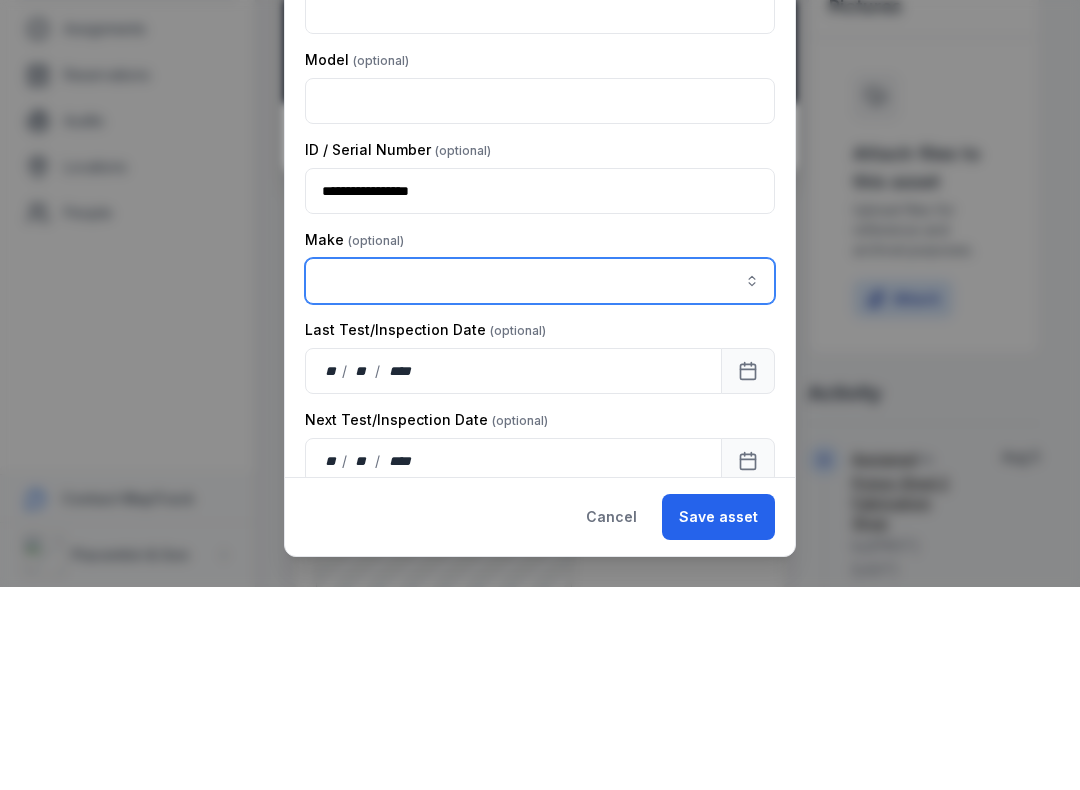 click at bounding box center (540, 484) 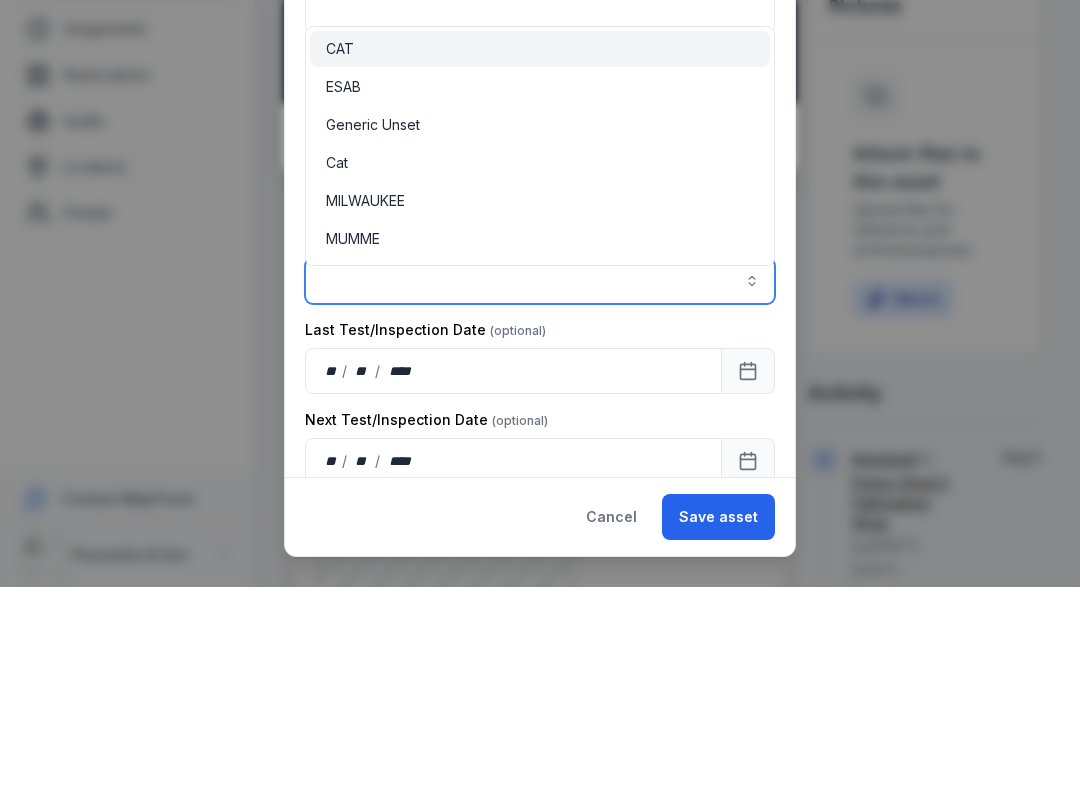click on "ESAB" at bounding box center (540, 290) 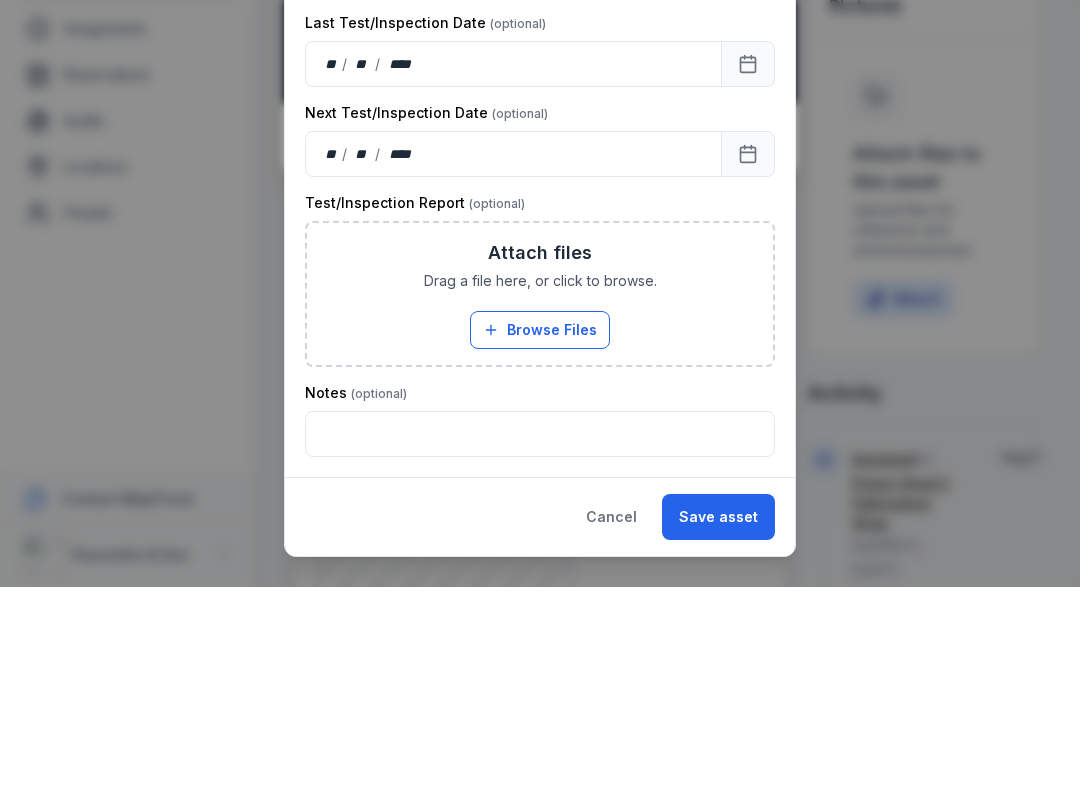 scroll, scrollTop: 595, scrollLeft: 0, axis: vertical 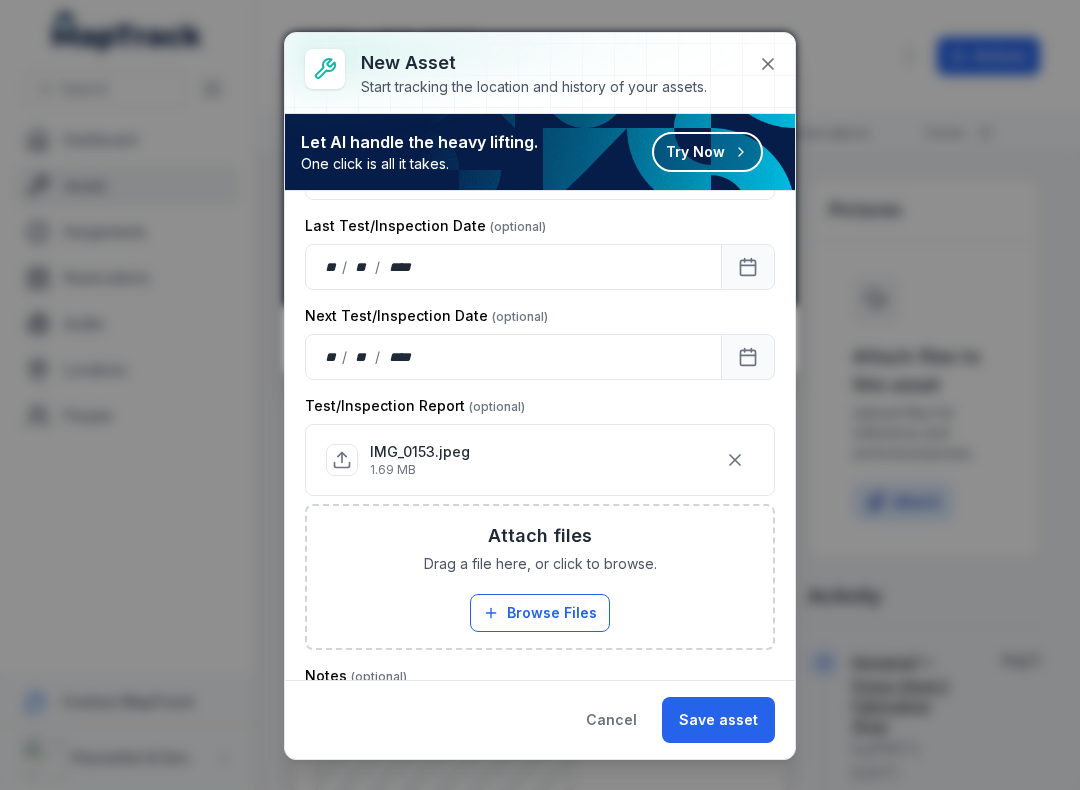 click on "Save asset" at bounding box center [718, 720] 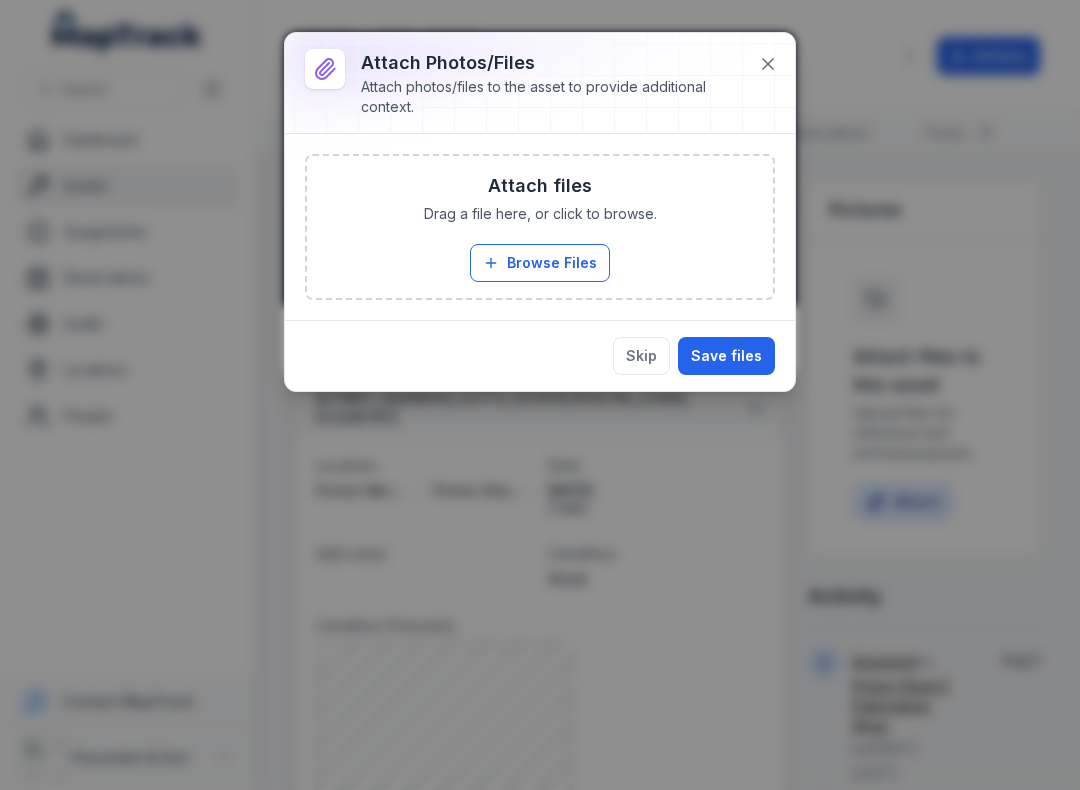 click on "Save files" at bounding box center (726, 356) 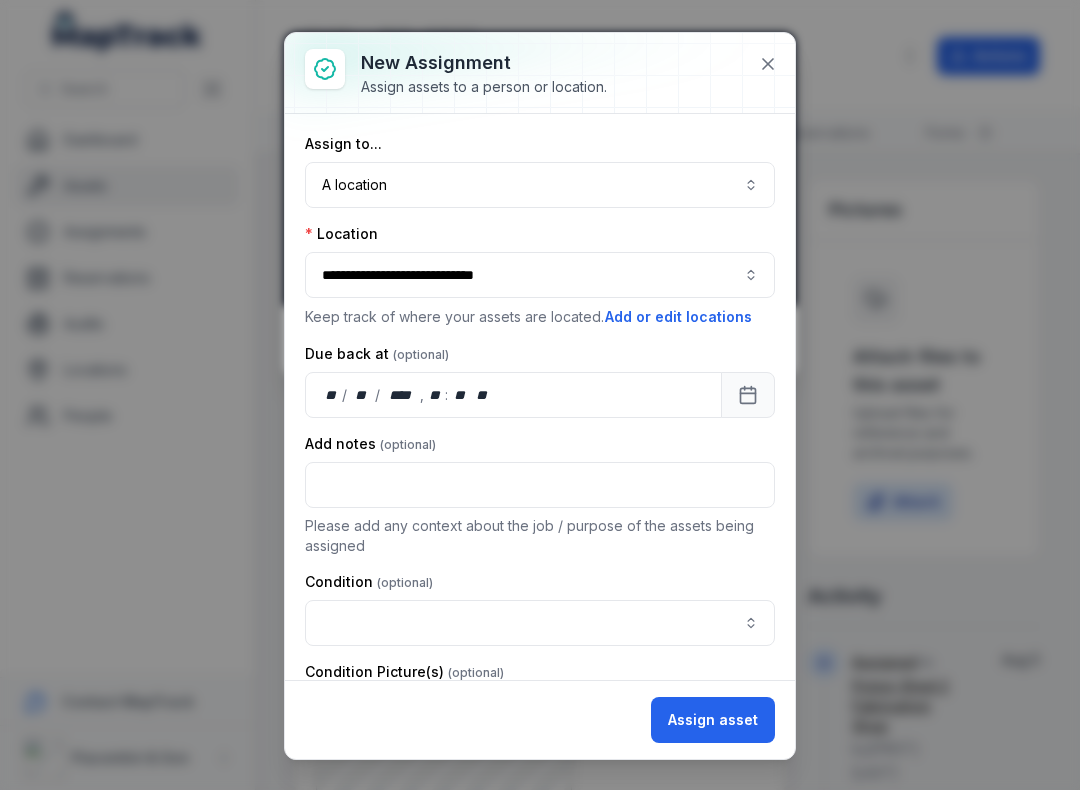 click at bounding box center [540, 623] 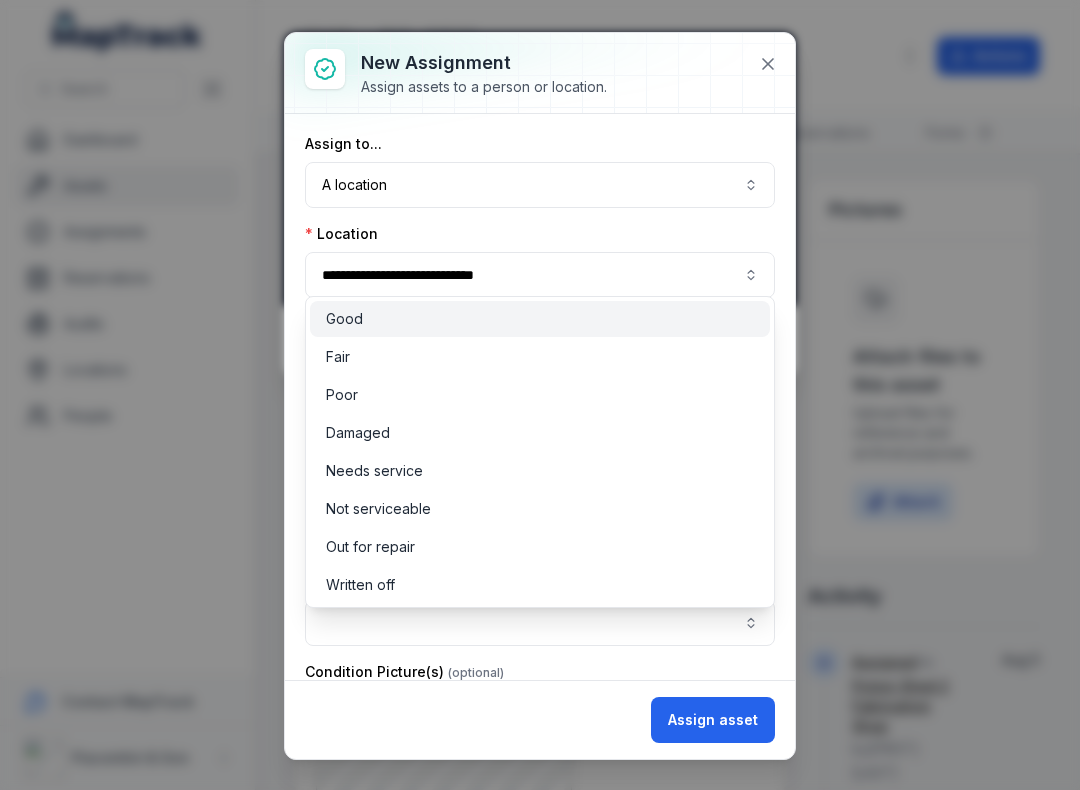 click on "Good" at bounding box center [540, 319] 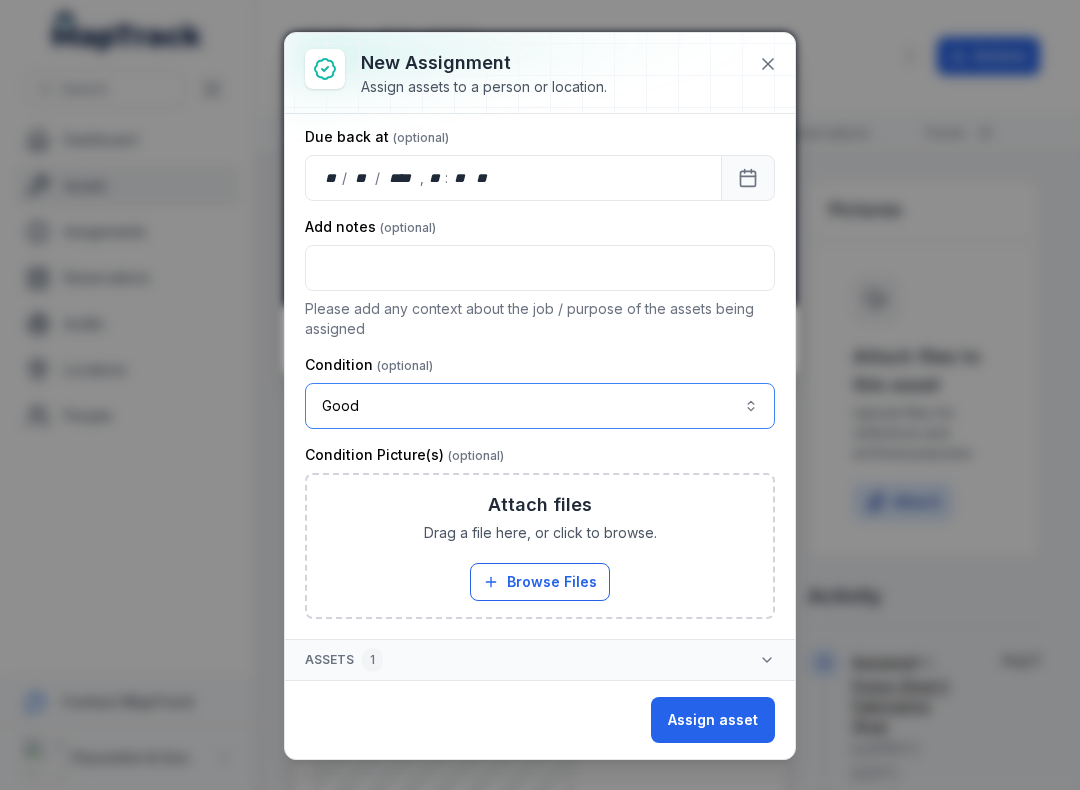 scroll, scrollTop: 217, scrollLeft: 0, axis: vertical 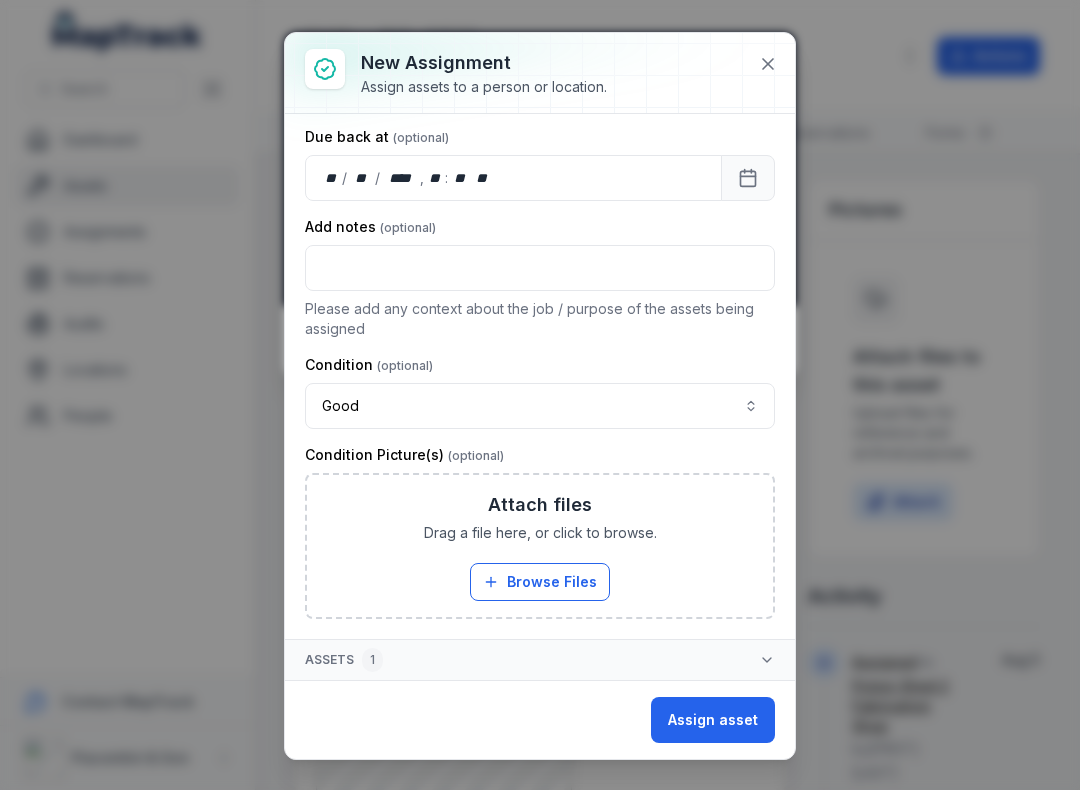 click on "Browse Files" at bounding box center (540, 582) 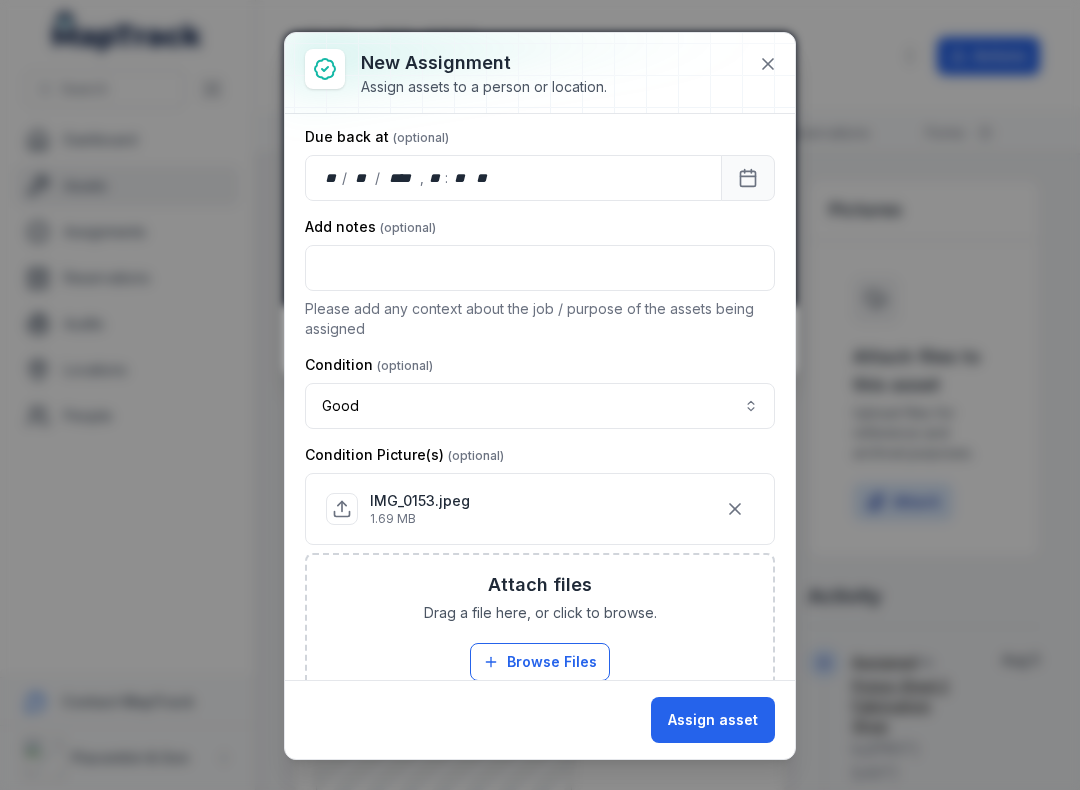 click on "Assign asset" at bounding box center (713, 720) 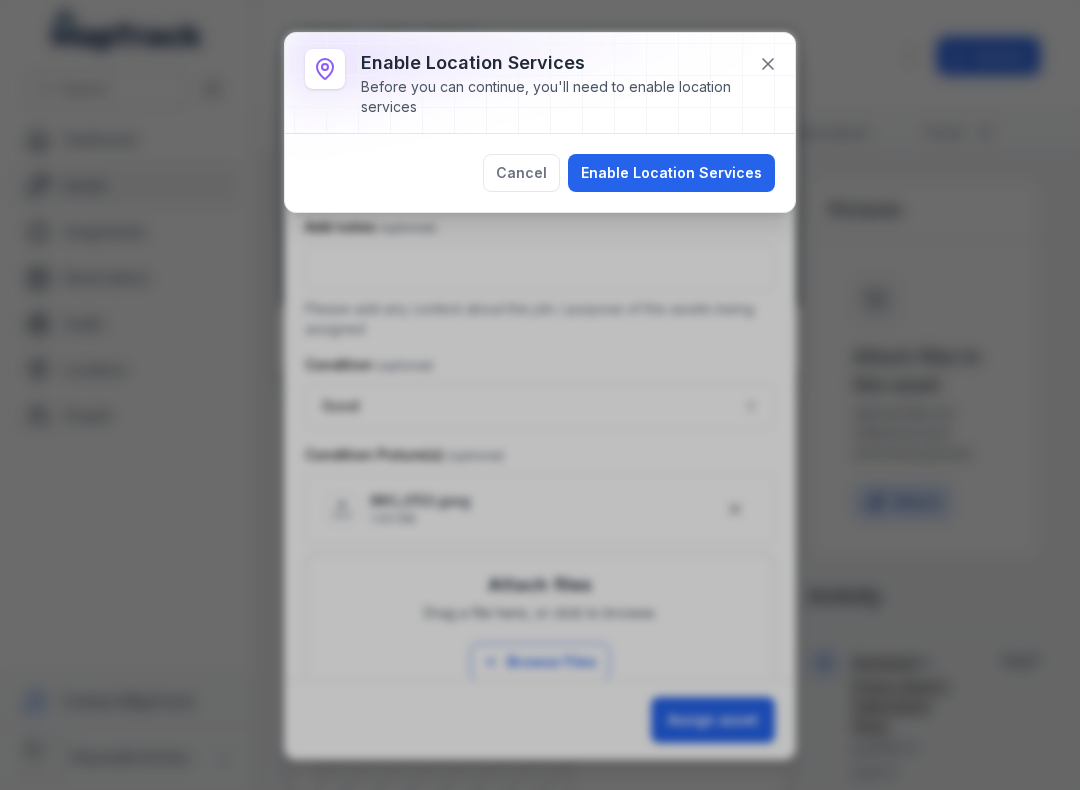 click on "Enable Location Services" at bounding box center (671, 173) 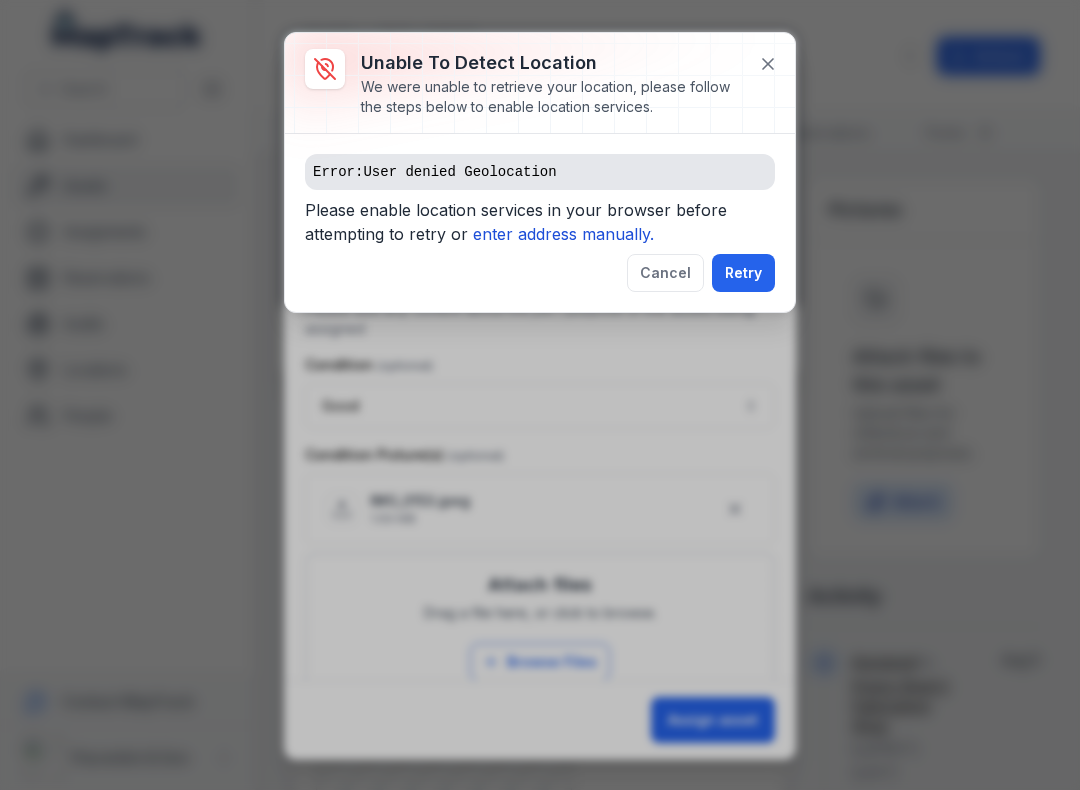 click on "enter address manually." at bounding box center [563, 234] 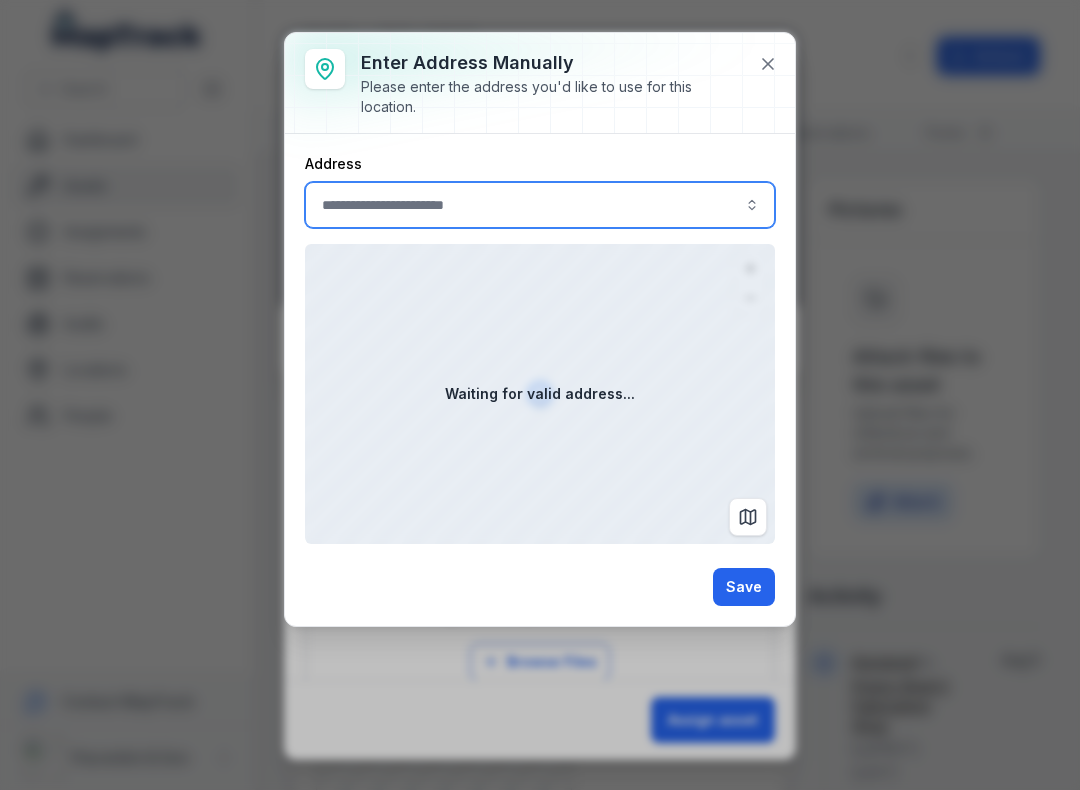 click at bounding box center [540, 205] 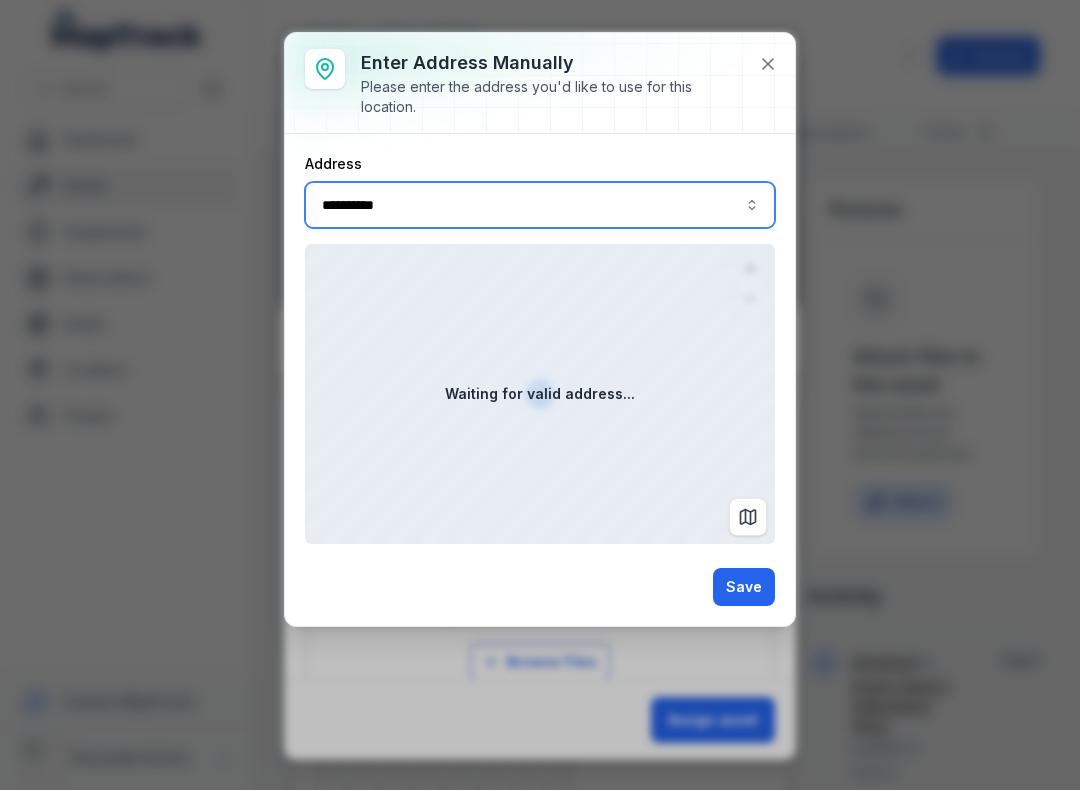 type on "**********" 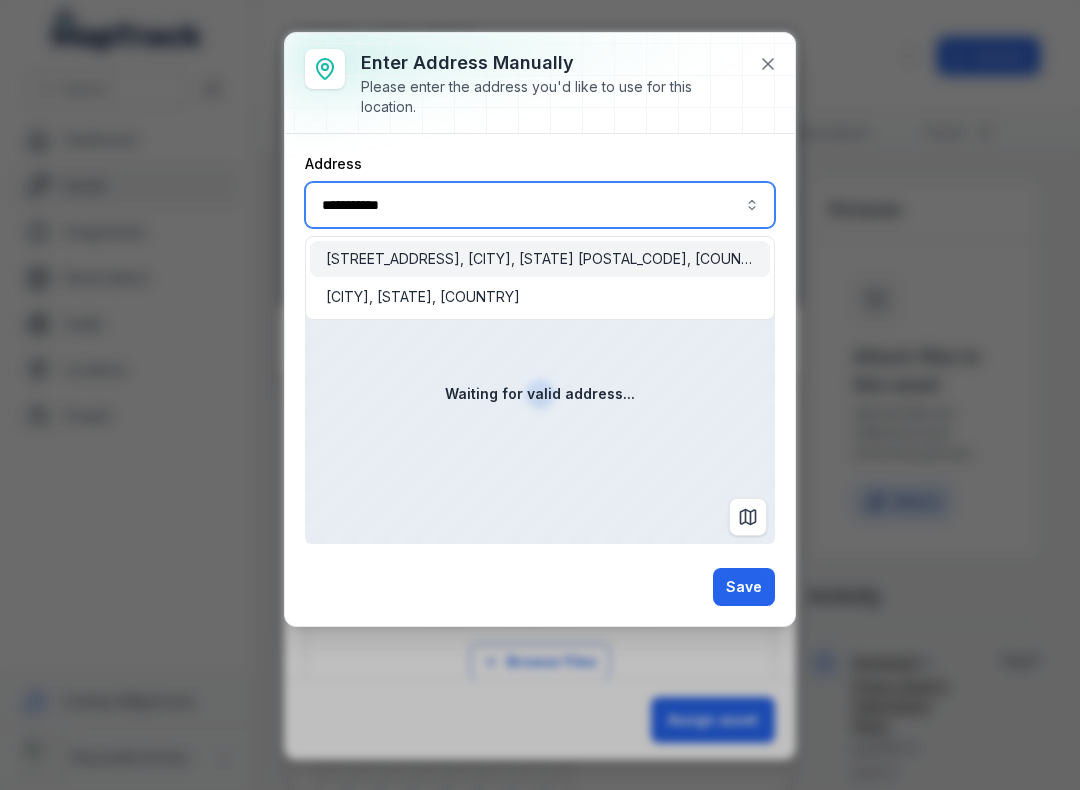 click on "[STREET_ADDRESS], [CITY], [STATE] [POSTAL_CODE], [COUNTRY]" at bounding box center (540, 259) 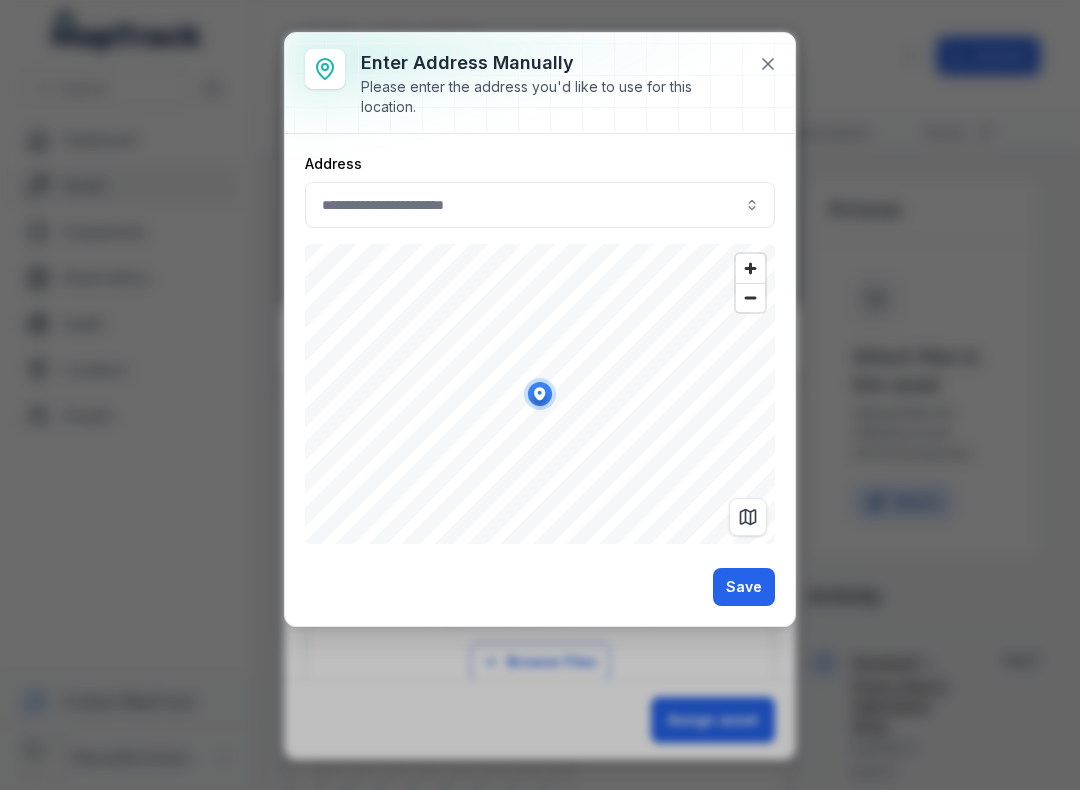click on "Save" at bounding box center (744, 587) 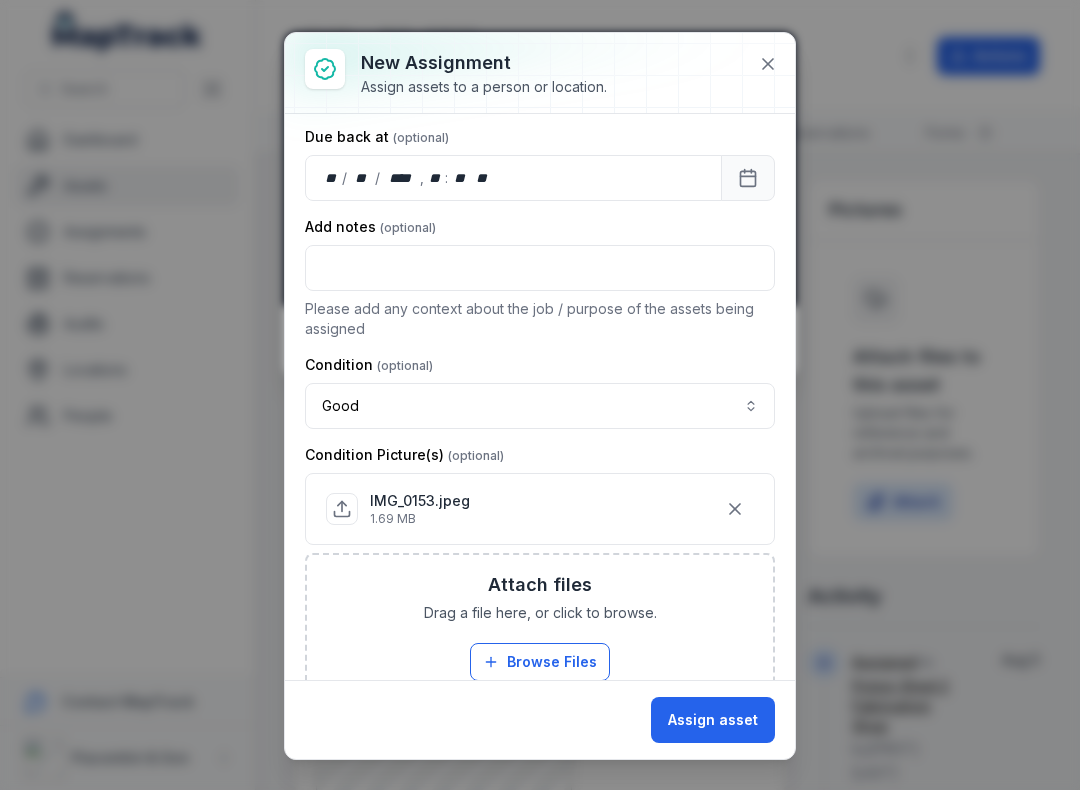 click on "Assign asset" at bounding box center [713, 720] 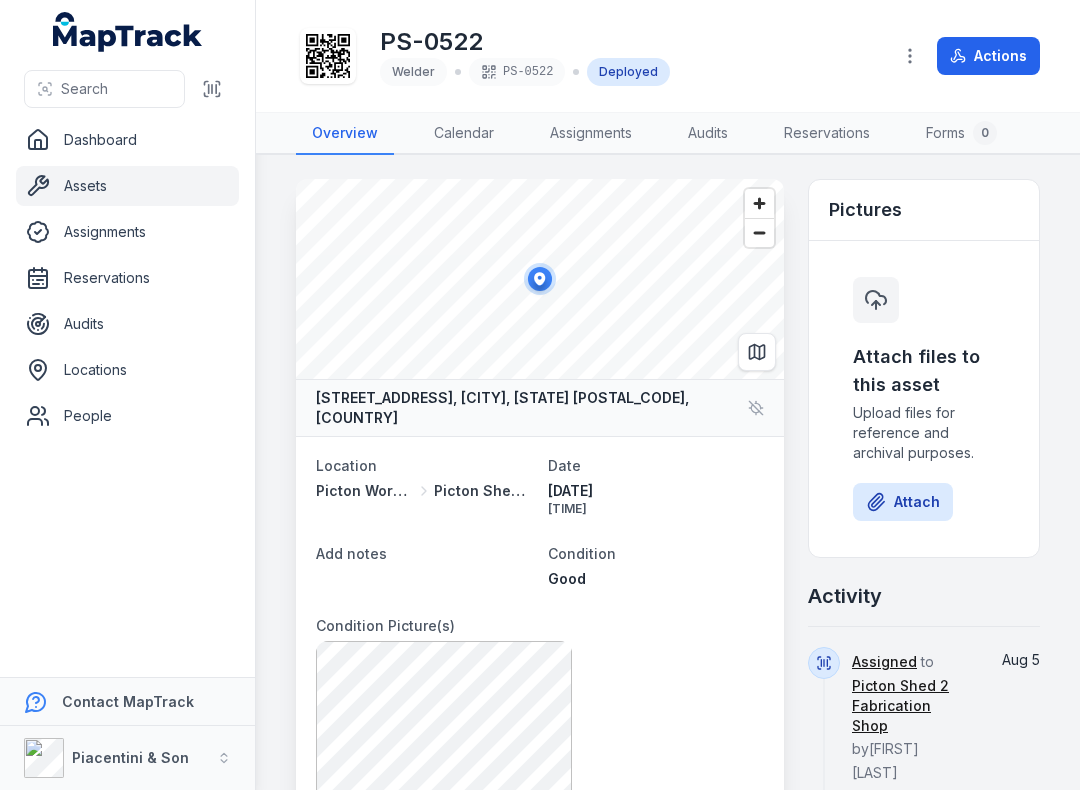 scroll, scrollTop: 0, scrollLeft: 0, axis: both 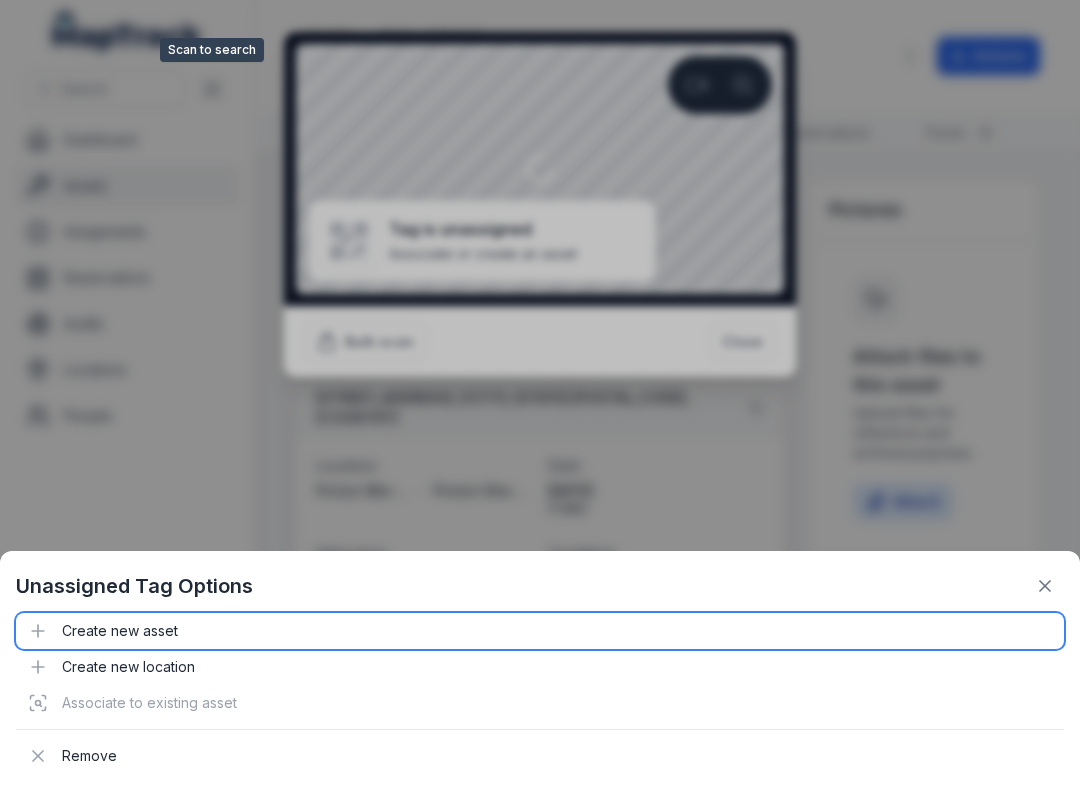 click on "Create new asset" at bounding box center [540, 631] 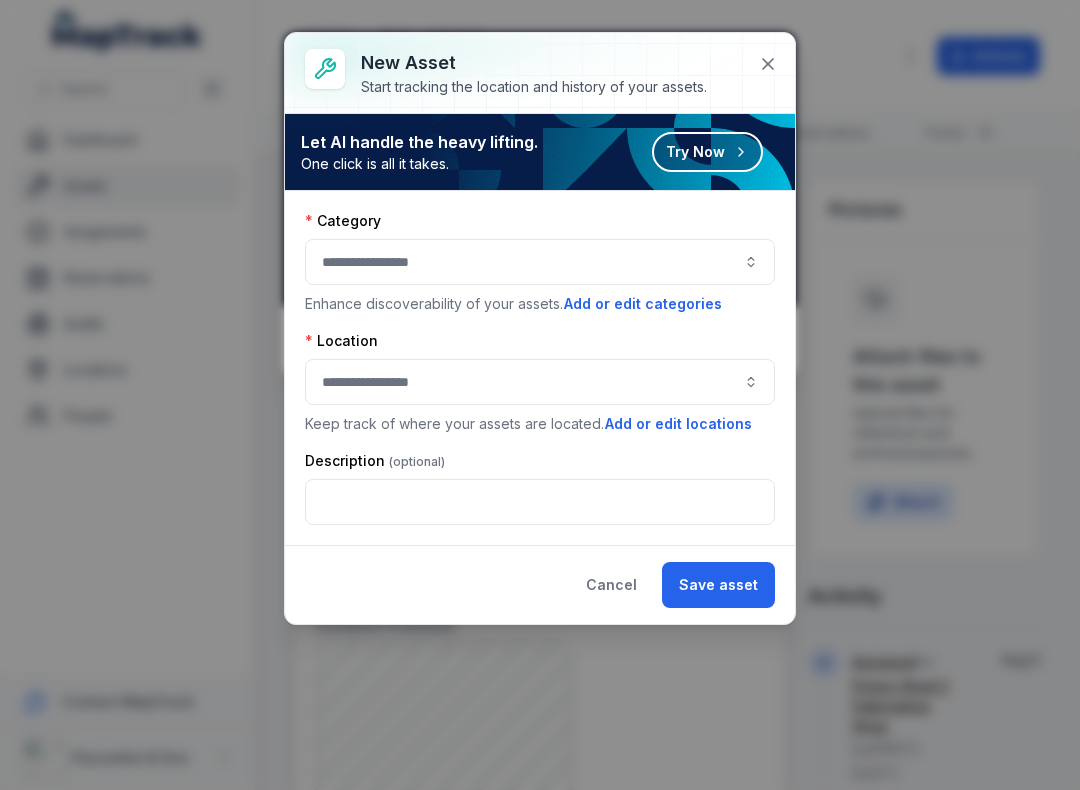 click at bounding box center [540, 262] 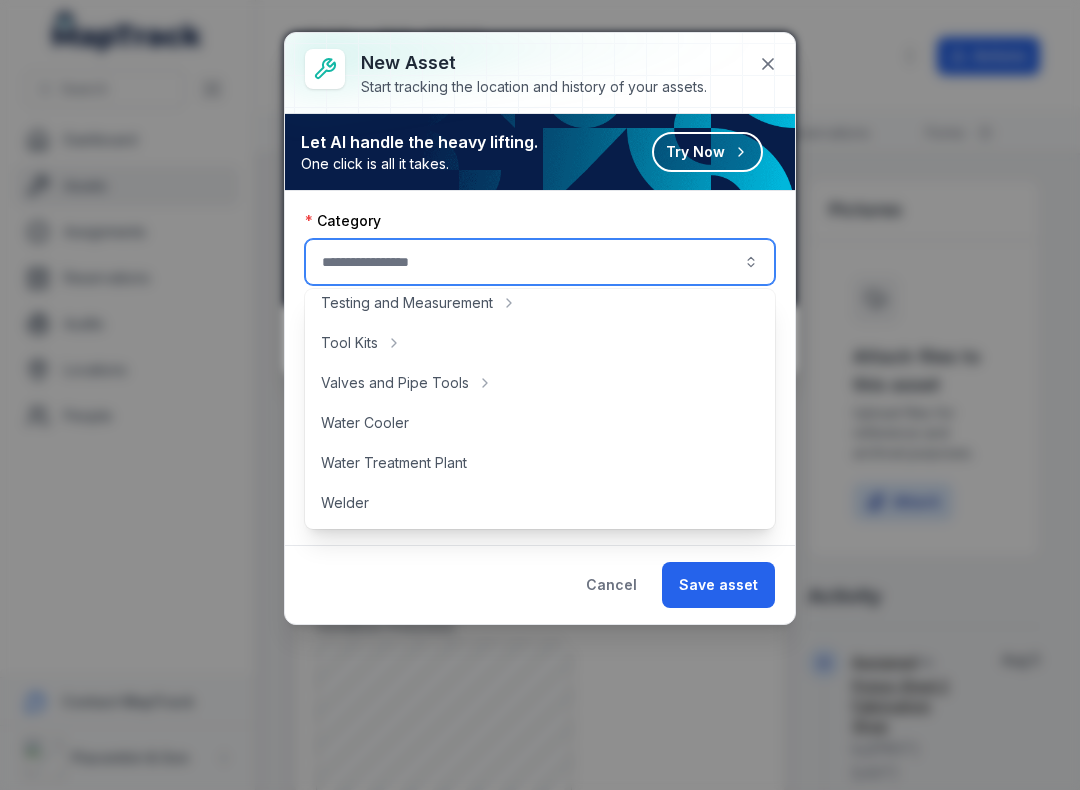 scroll, scrollTop: 892, scrollLeft: 0, axis: vertical 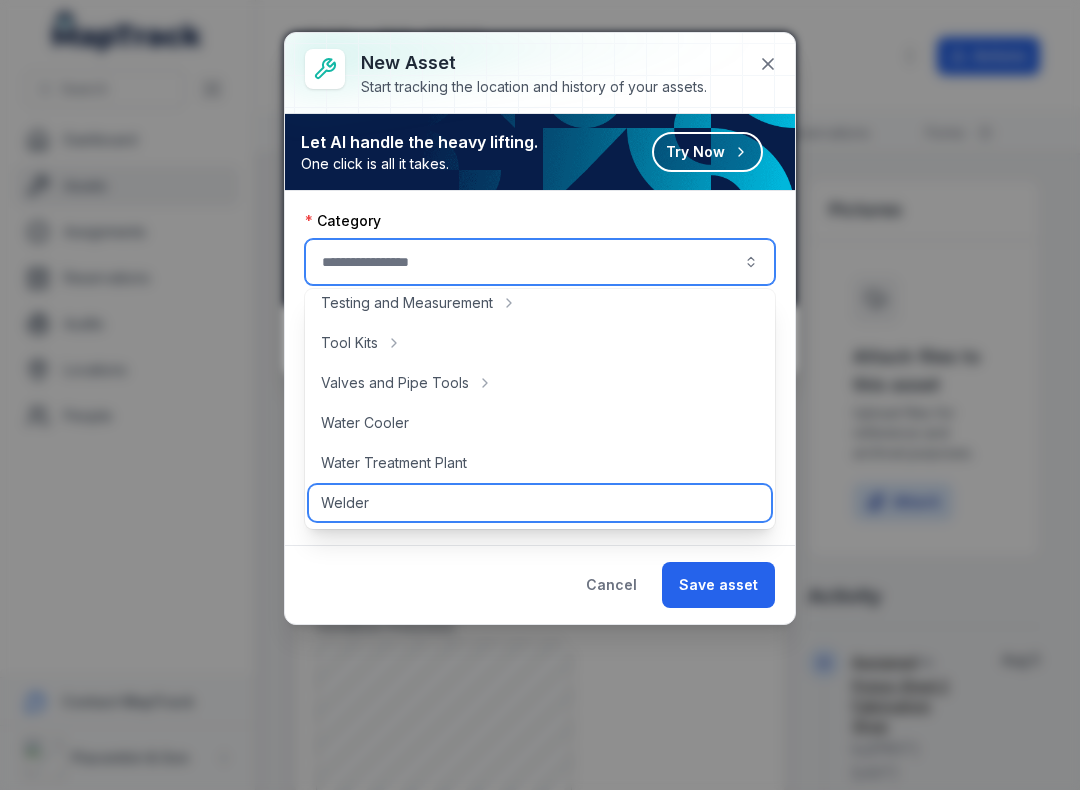 click on "Welder" at bounding box center [540, 503] 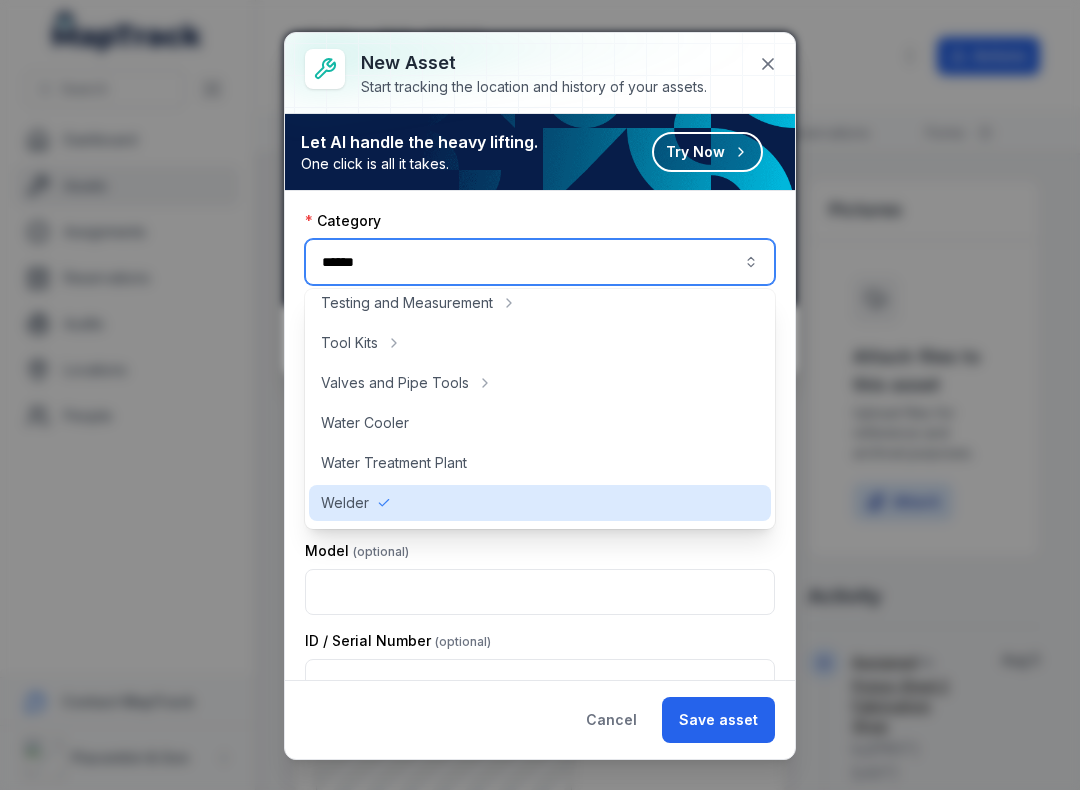 type on "******" 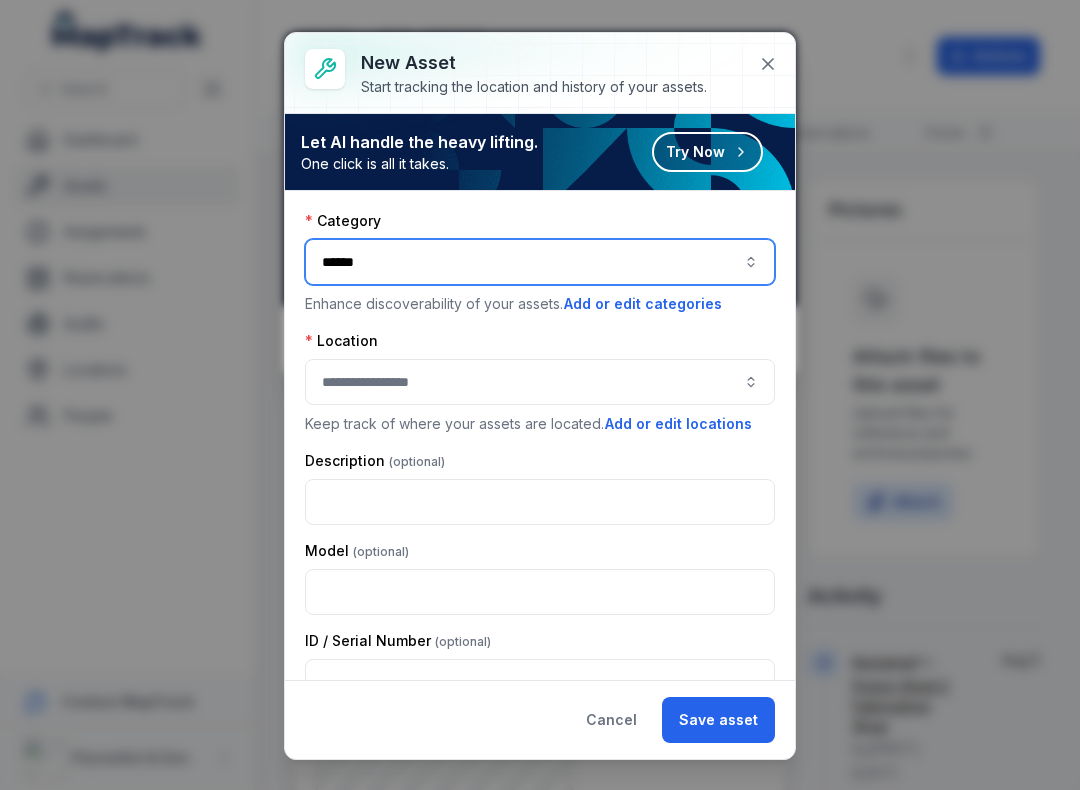 click at bounding box center [540, 382] 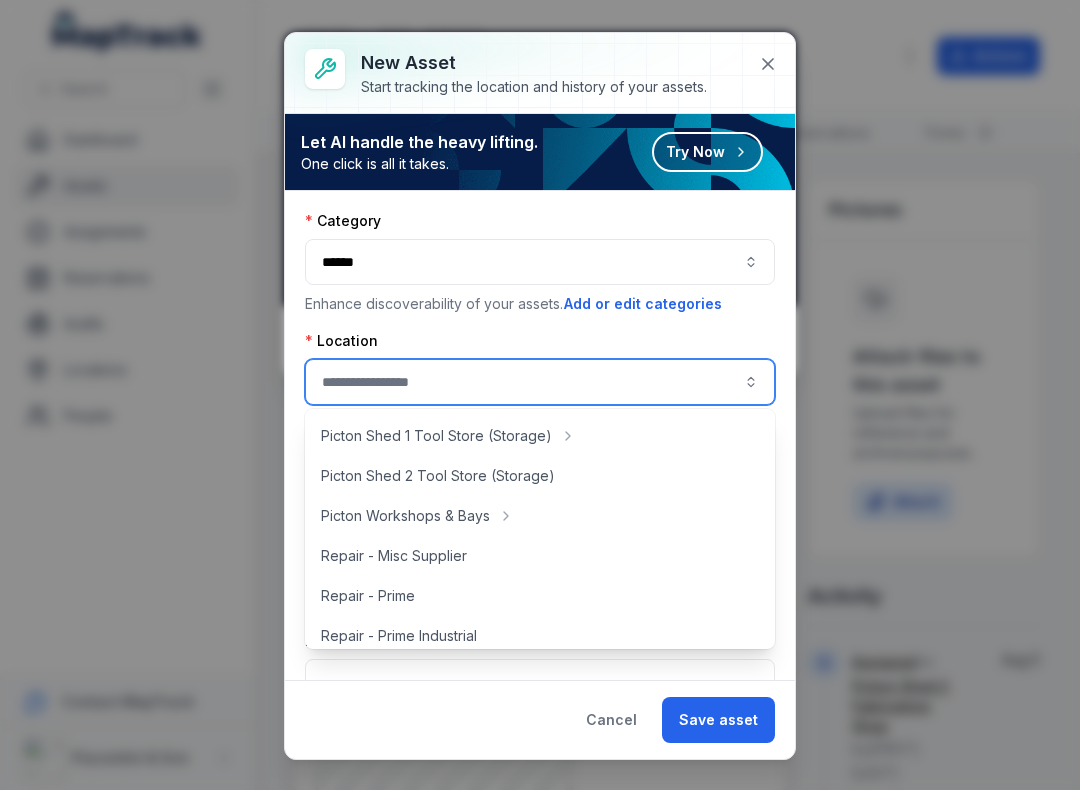 scroll, scrollTop: 403, scrollLeft: 0, axis: vertical 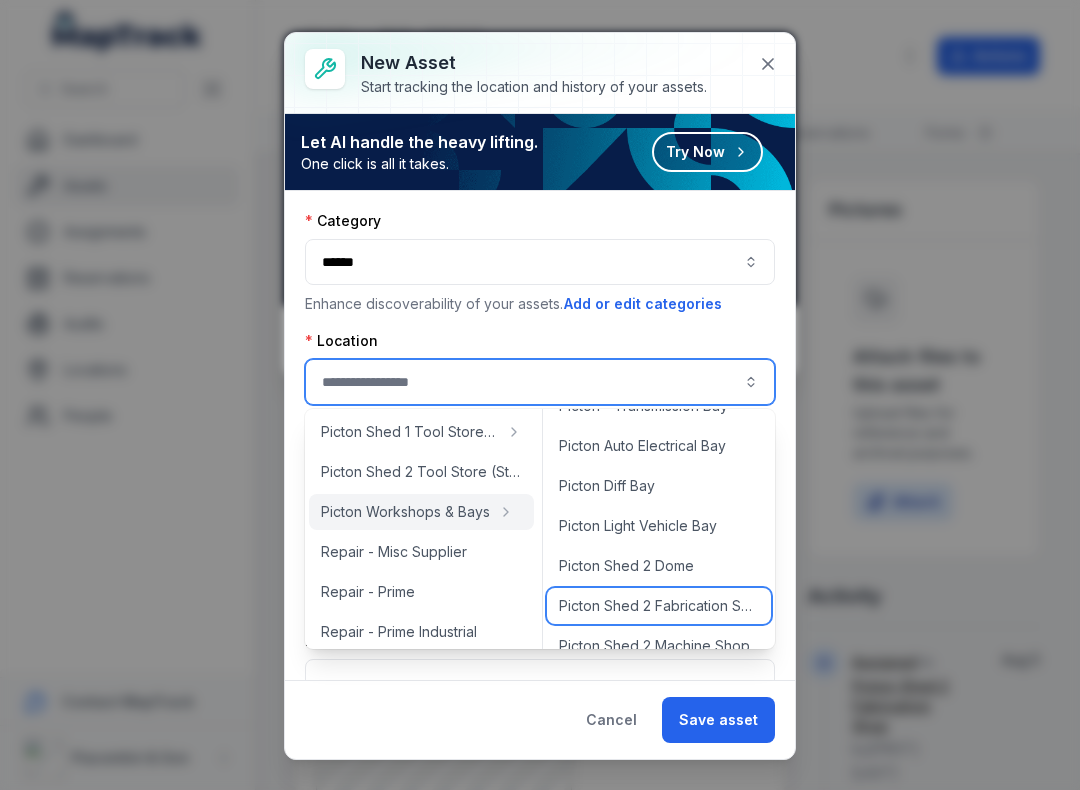 click on "Picton Shed 2 Fabrication Shop" at bounding box center [659, 606] 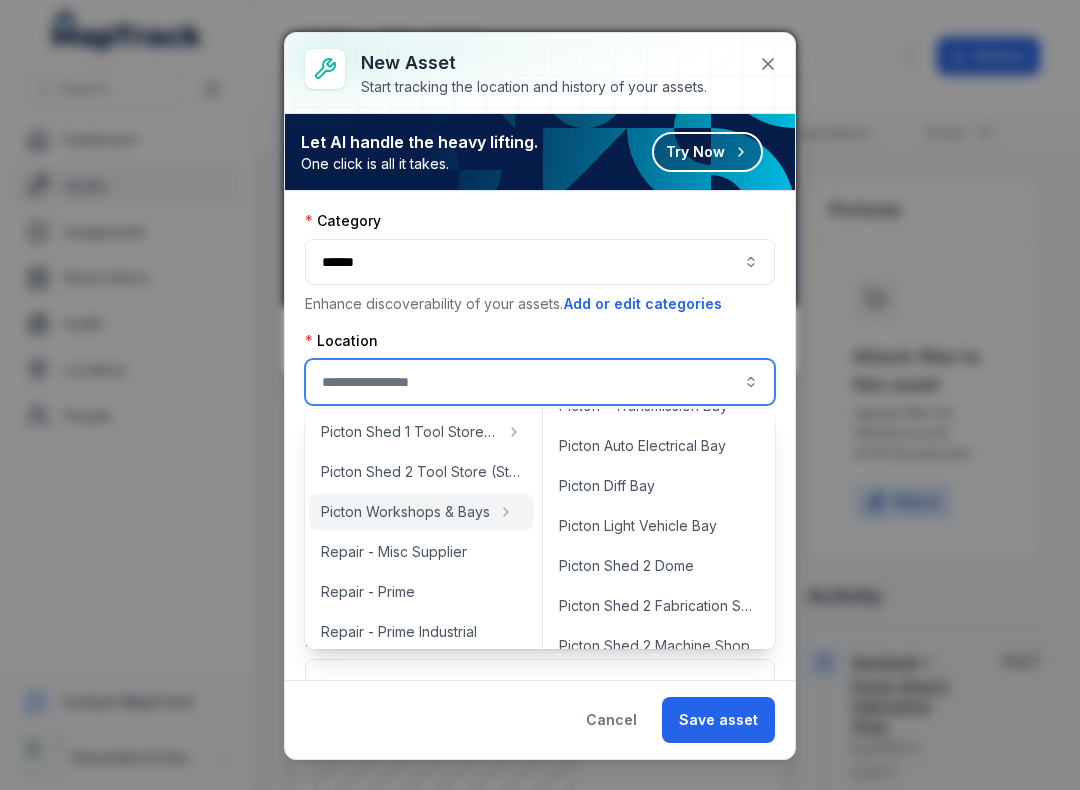 type on "**********" 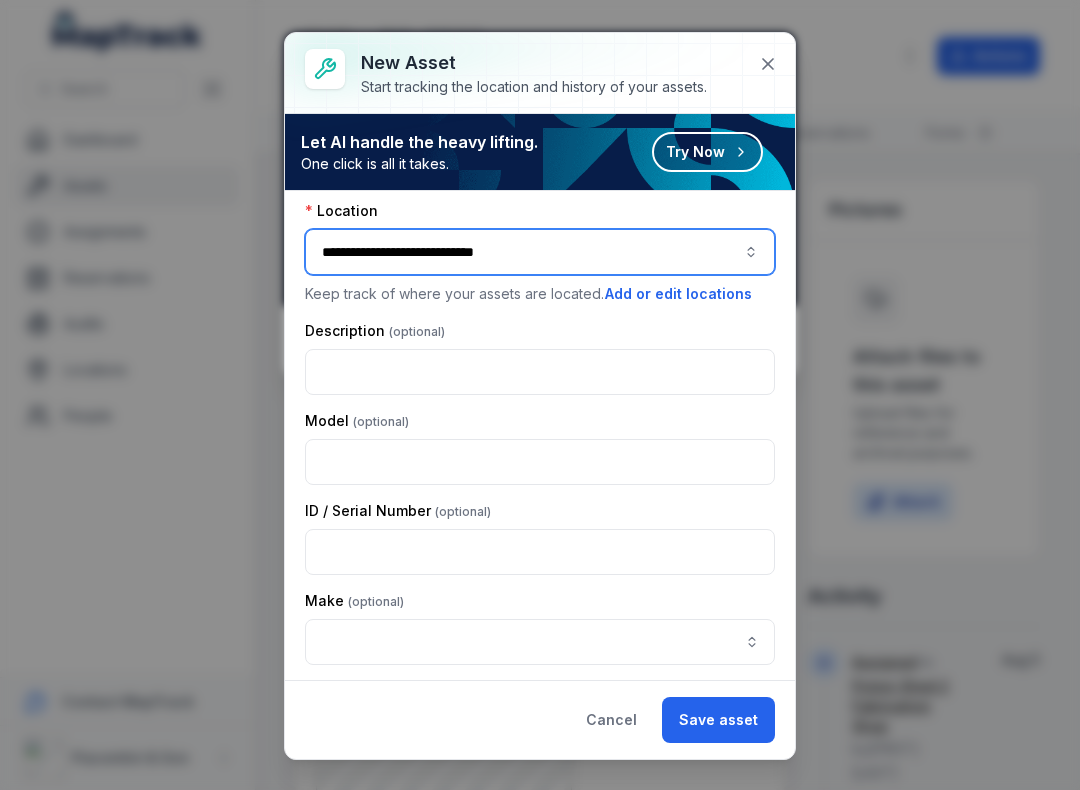 scroll, scrollTop: 131, scrollLeft: 0, axis: vertical 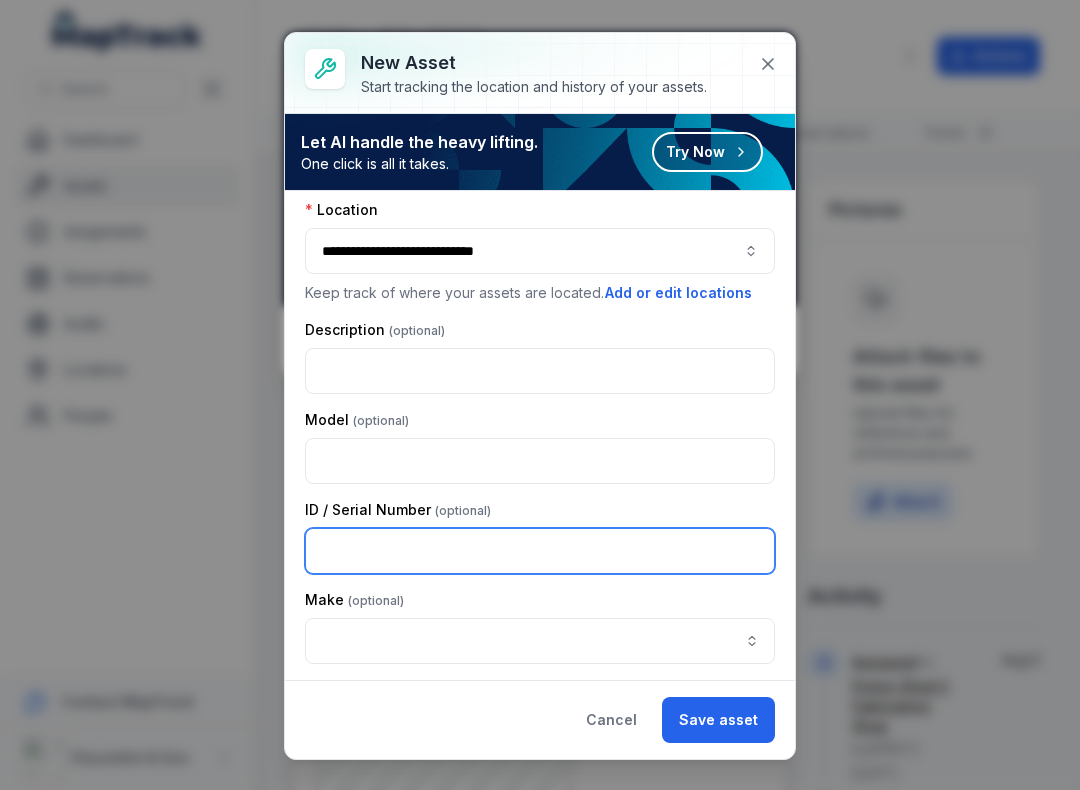 click at bounding box center (540, 551) 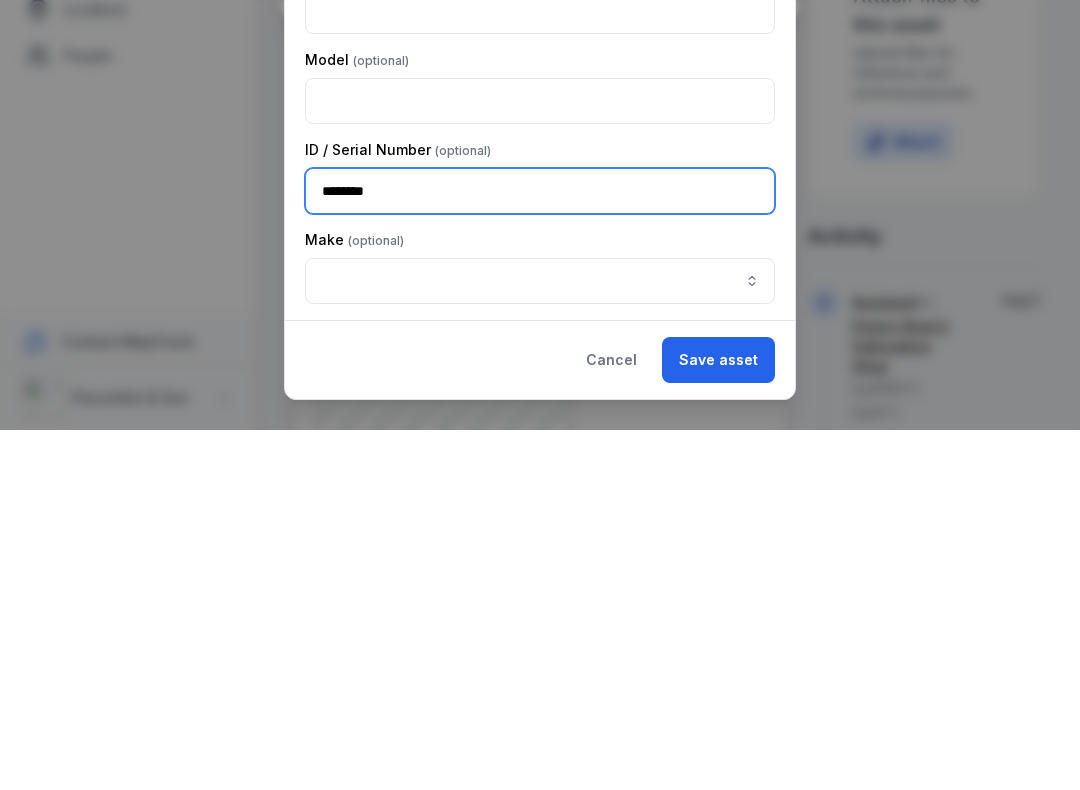 type on "********" 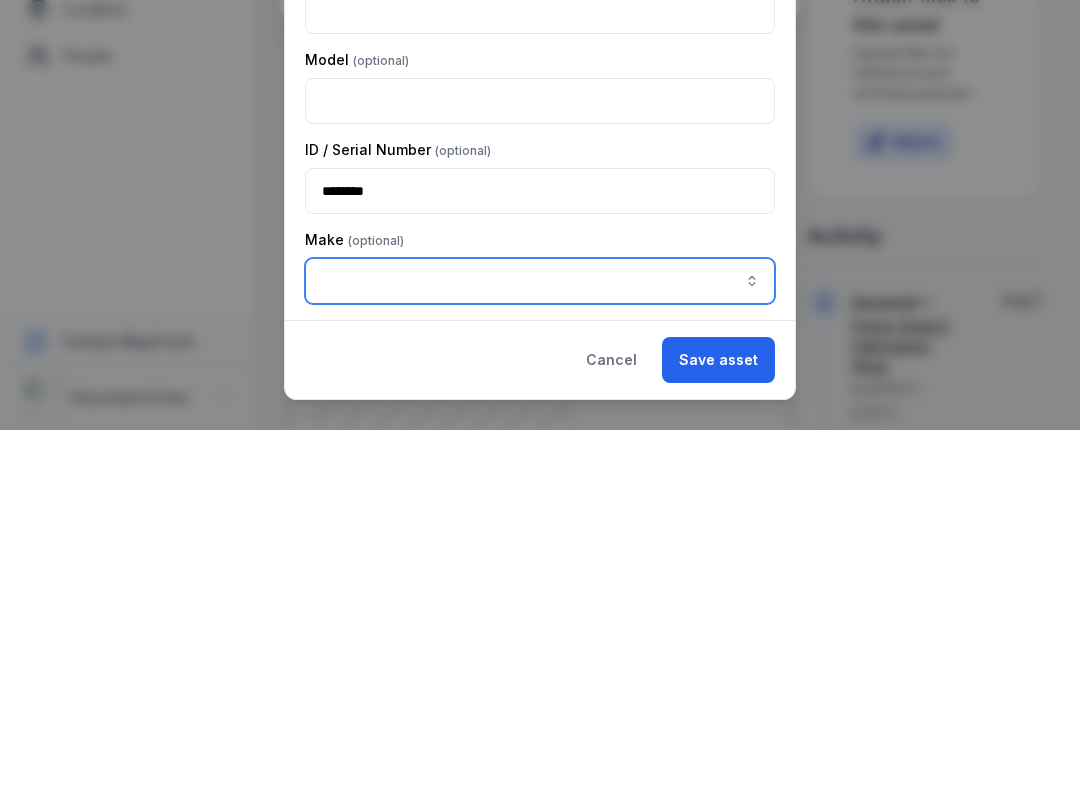 click at bounding box center (540, 641) 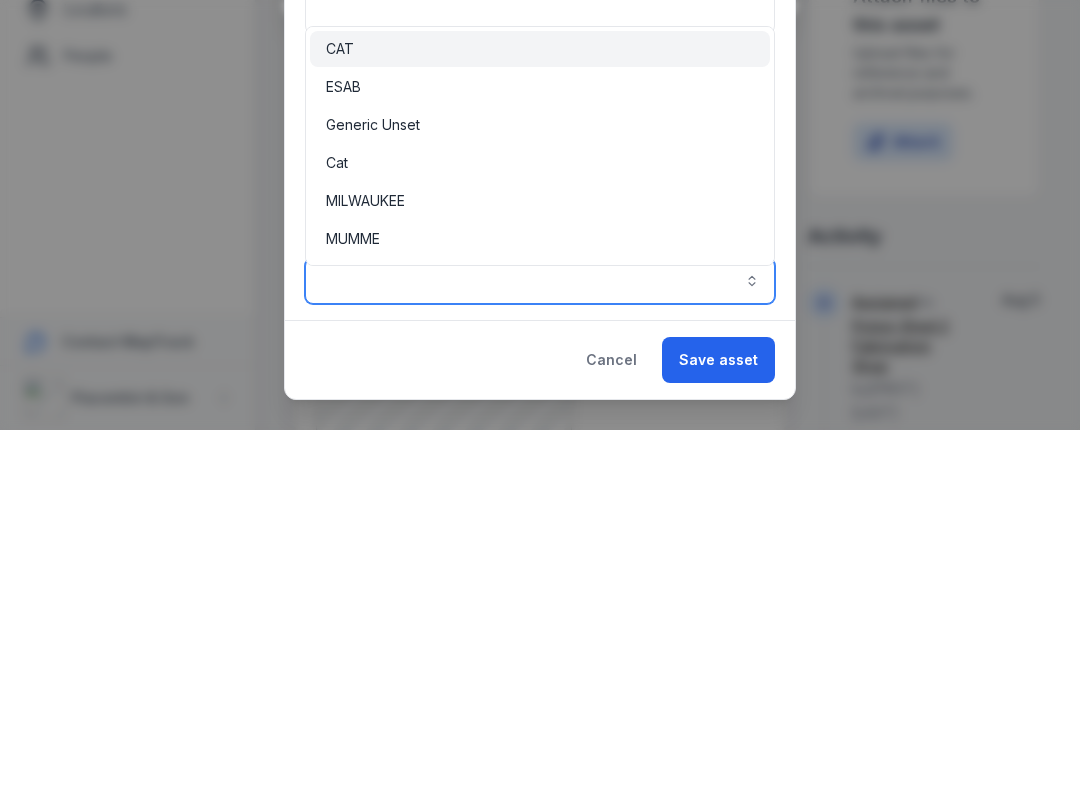 click on "ESAB" at bounding box center (343, 447) 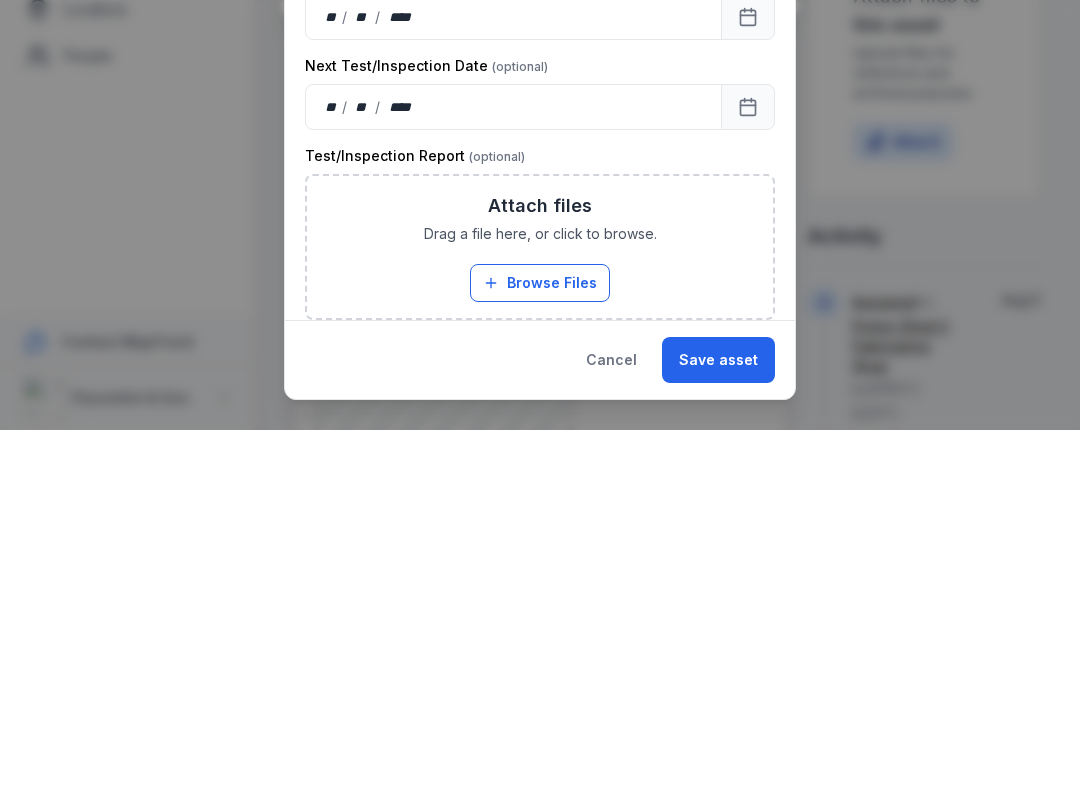 scroll, scrollTop: 488, scrollLeft: 0, axis: vertical 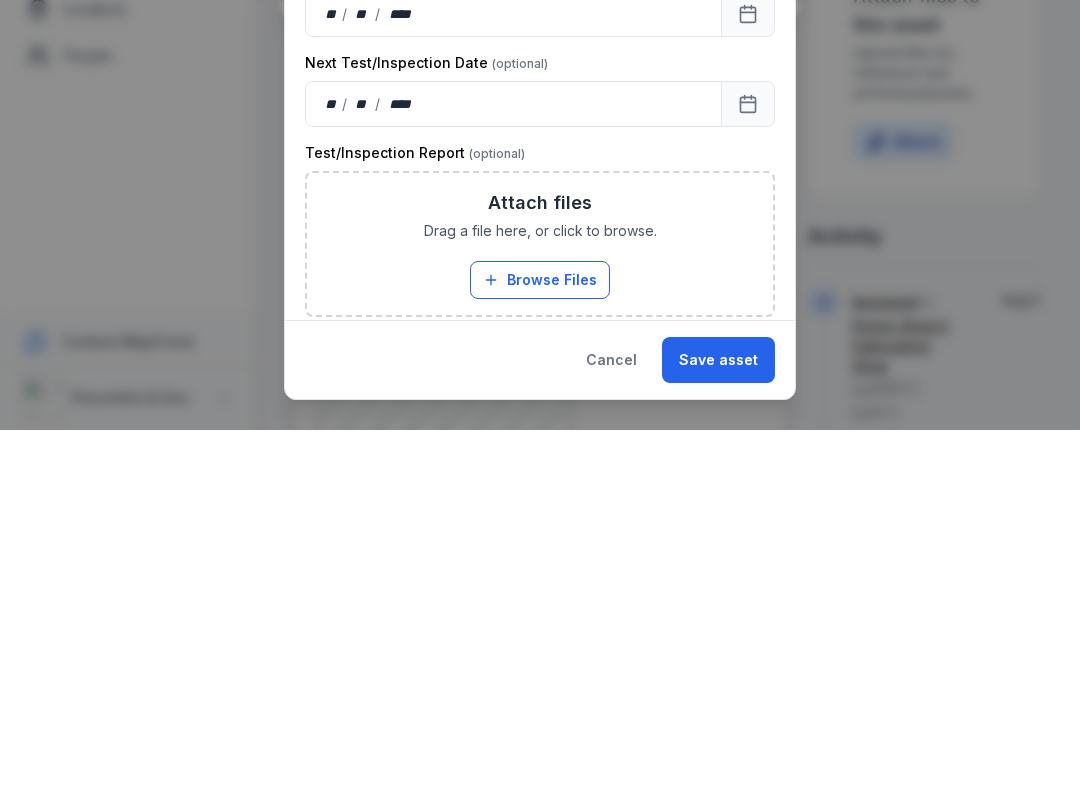 click on "Browse Files" at bounding box center [540, 640] 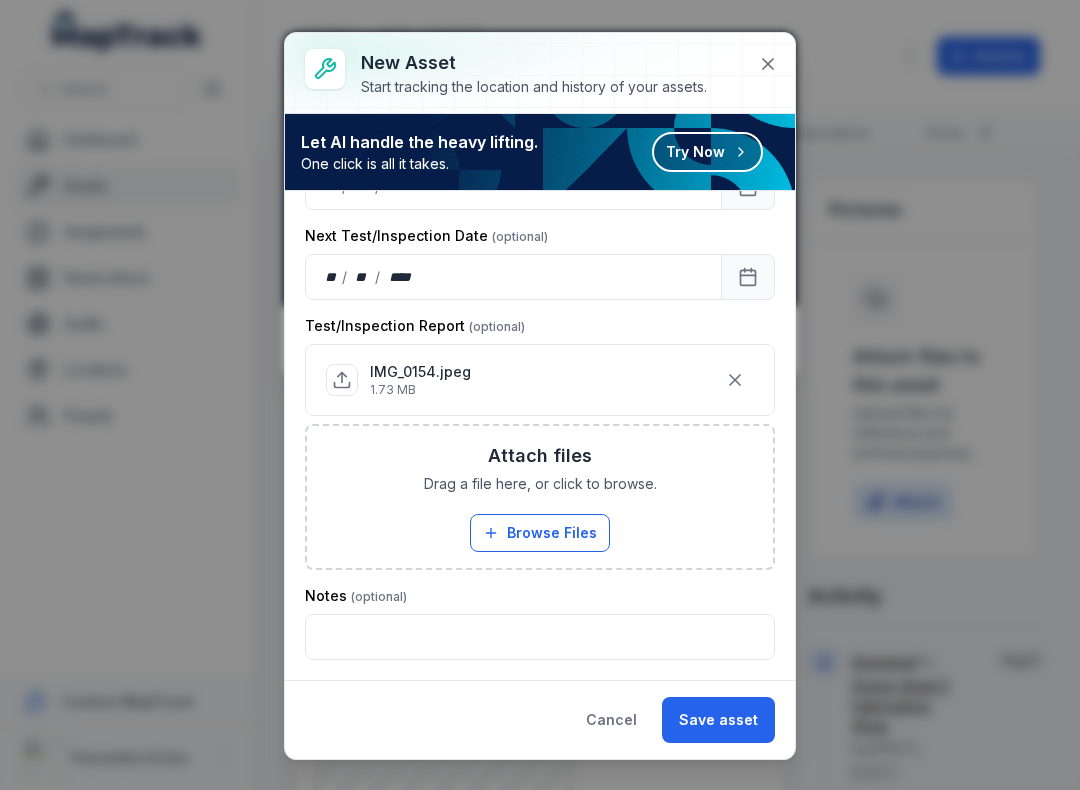 scroll, scrollTop: 675, scrollLeft: 0, axis: vertical 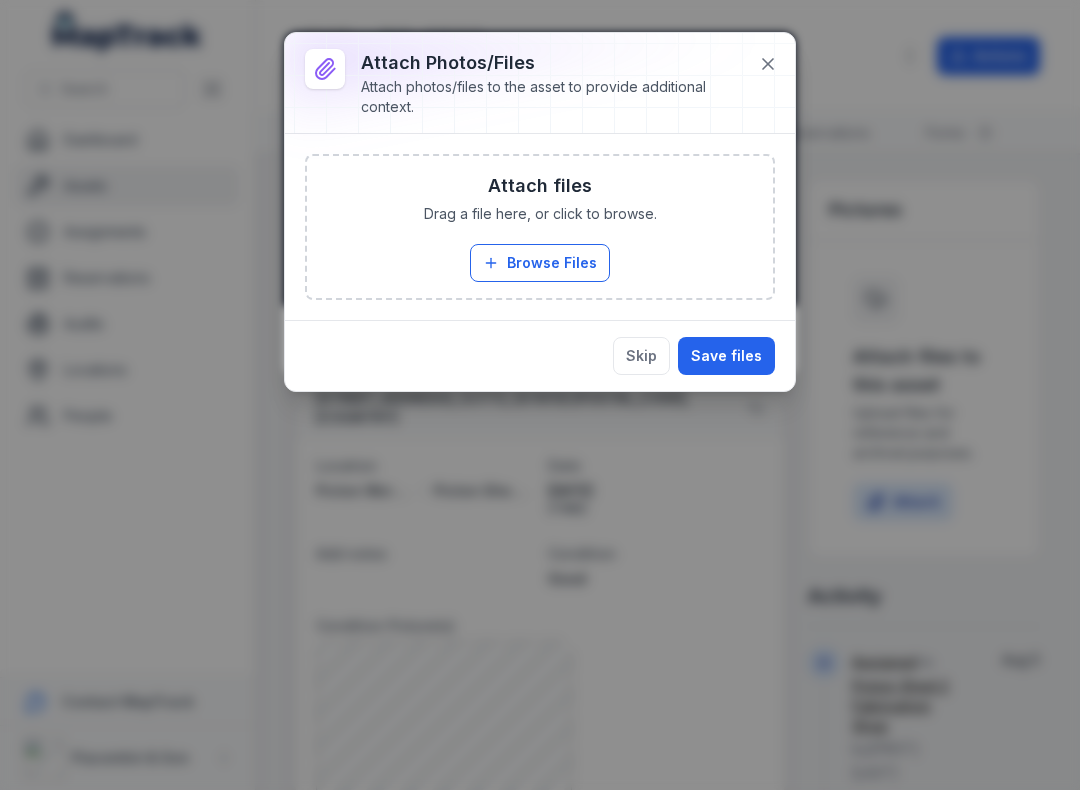 click on "Save files" at bounding box center [726, 356] 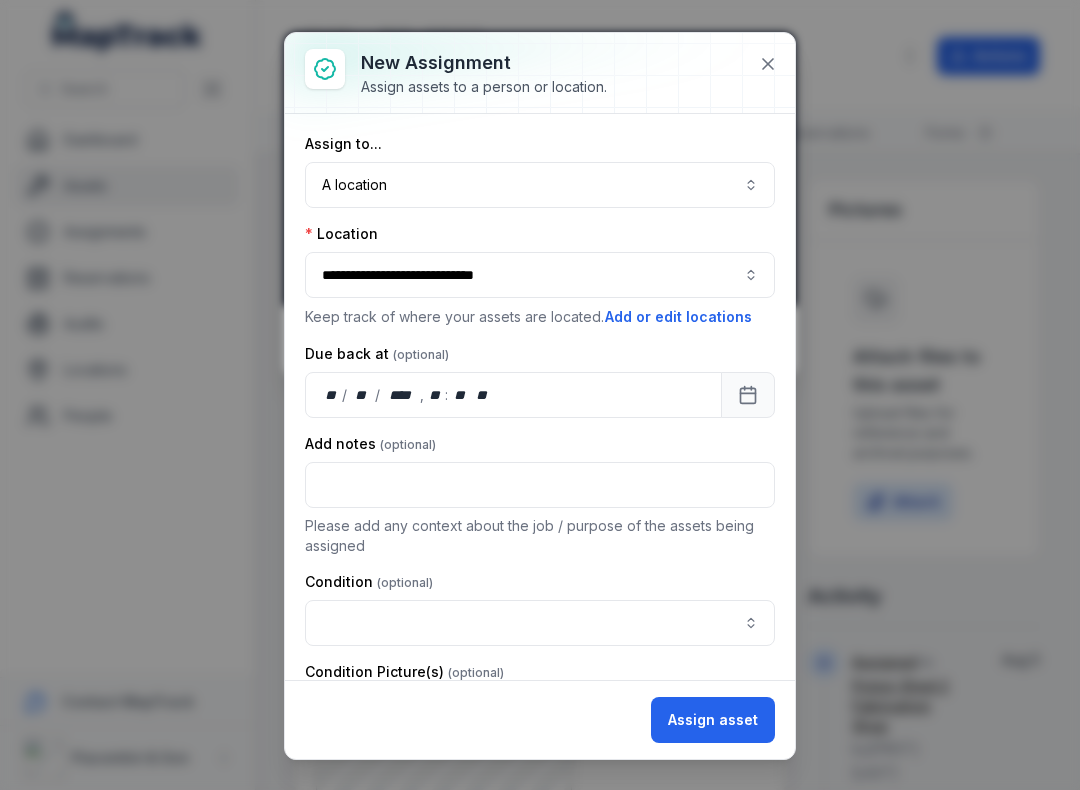 click at bounding box center (540, 623) 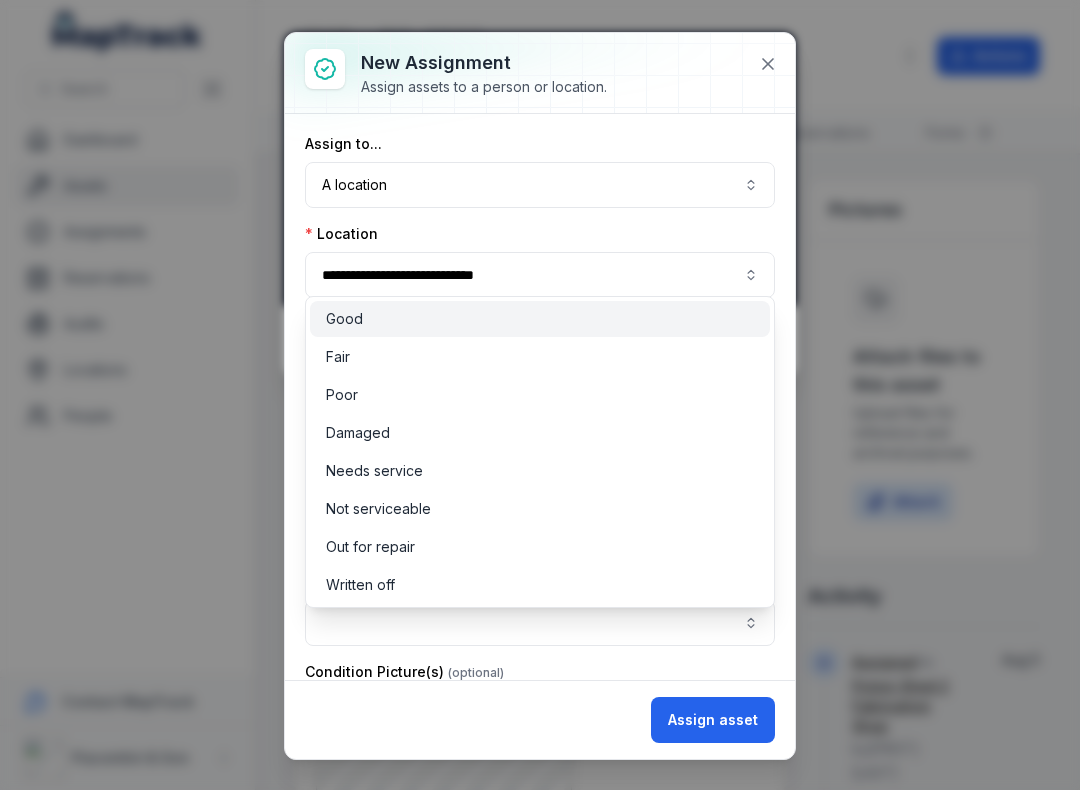 click on "Good" at bounding box center (344, 319) 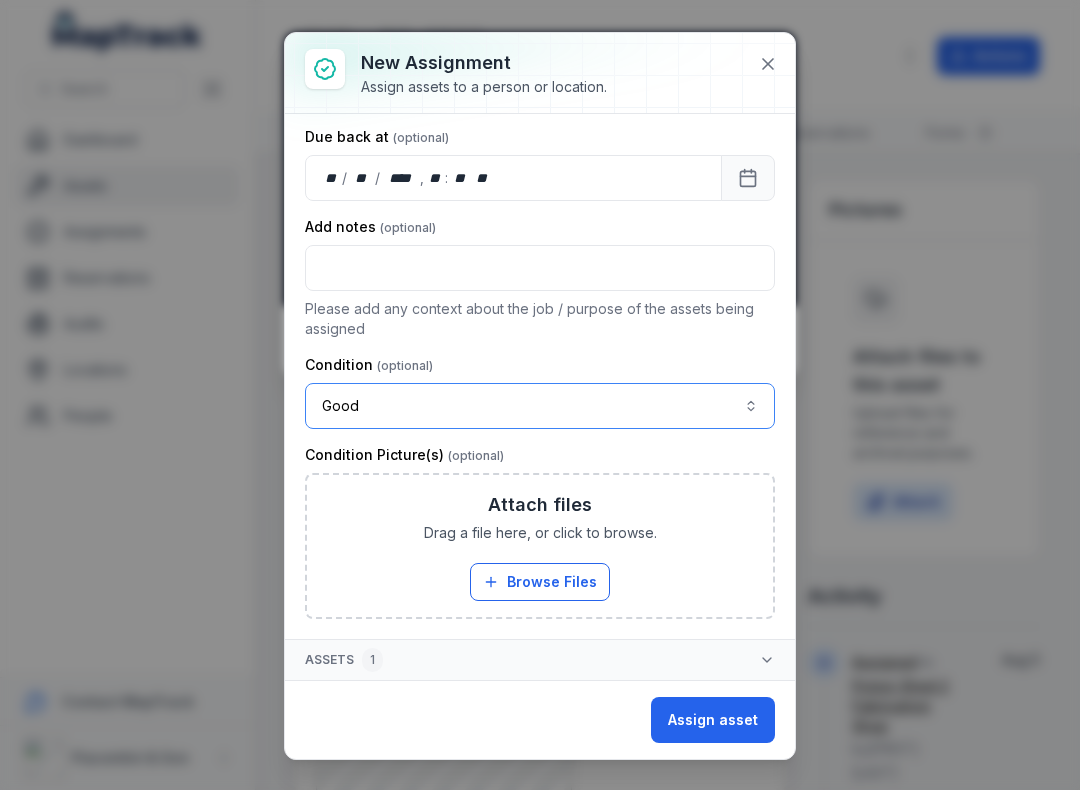 scroll, scrollTop: 217, scrollLeft: 0, axis: vertical 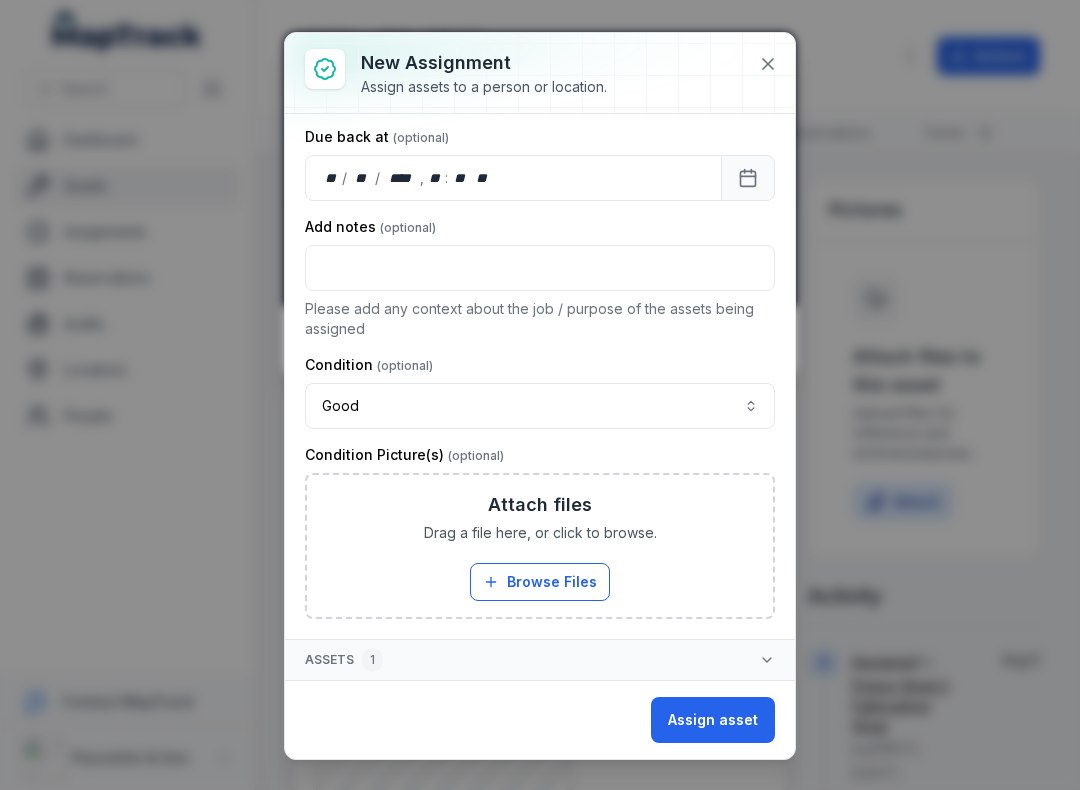 click on "Browse Files" at bounding box center (540, 582) 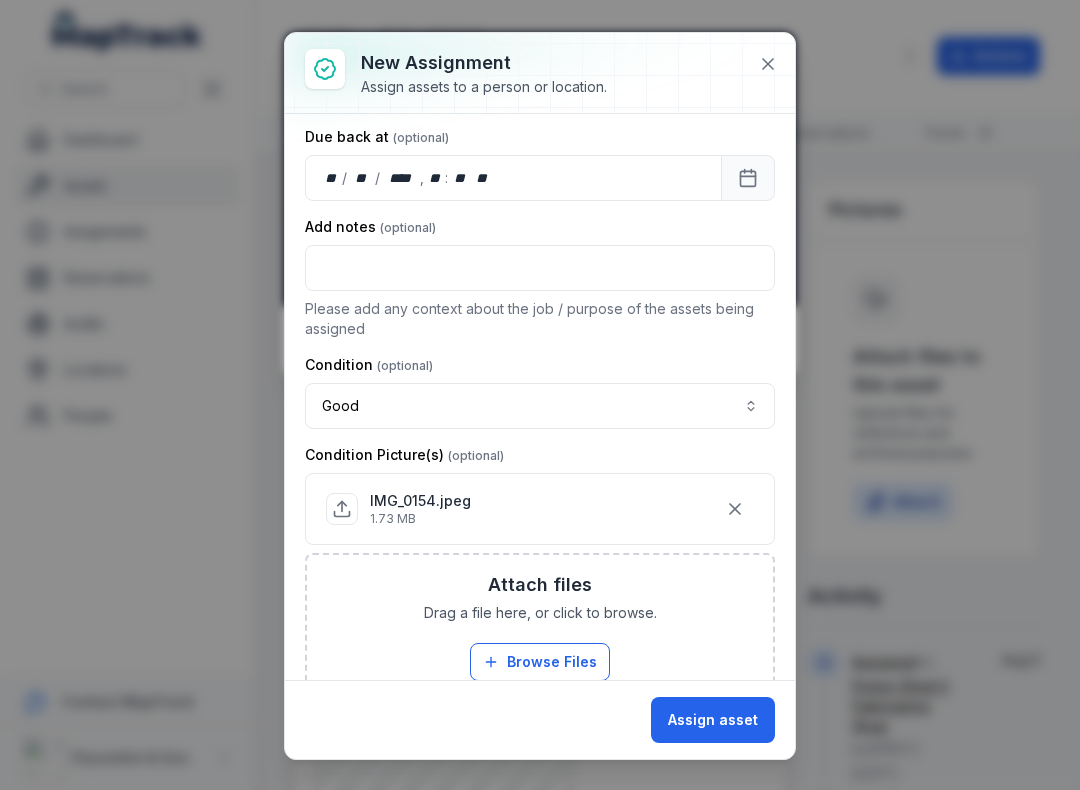 click on "Assign asset" at bounding box center [713, 720] 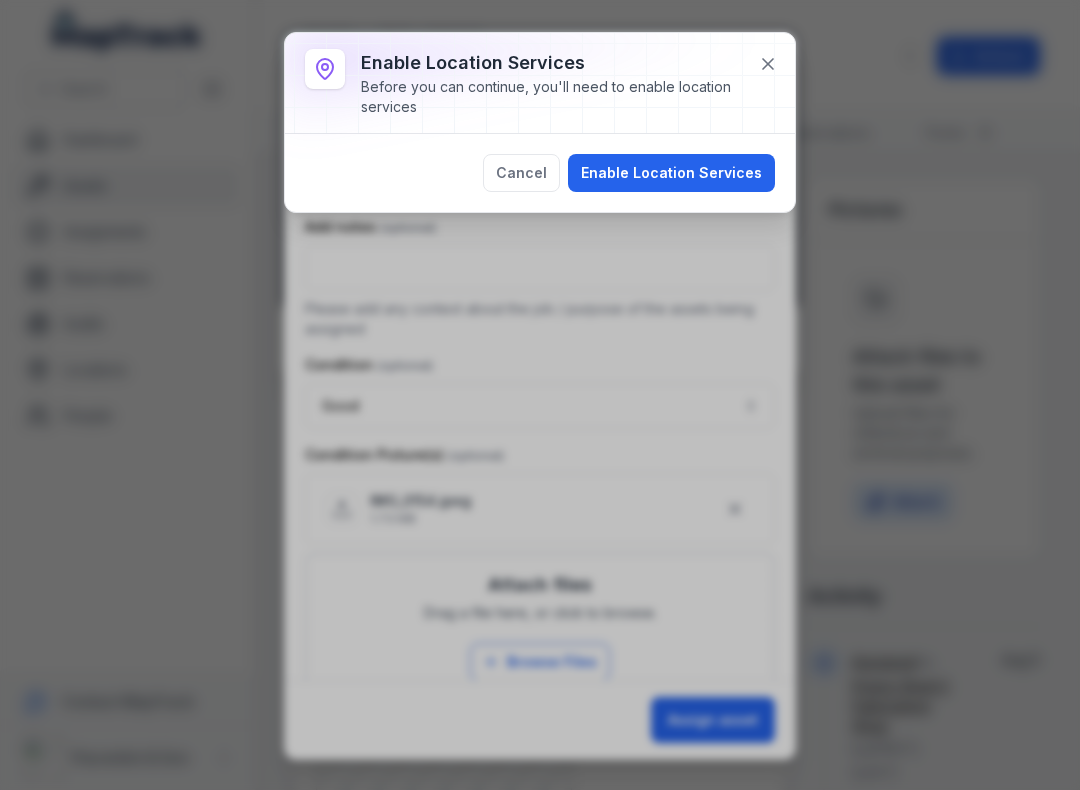 click on "Enable Location Services" at bounding box center [671, 173] 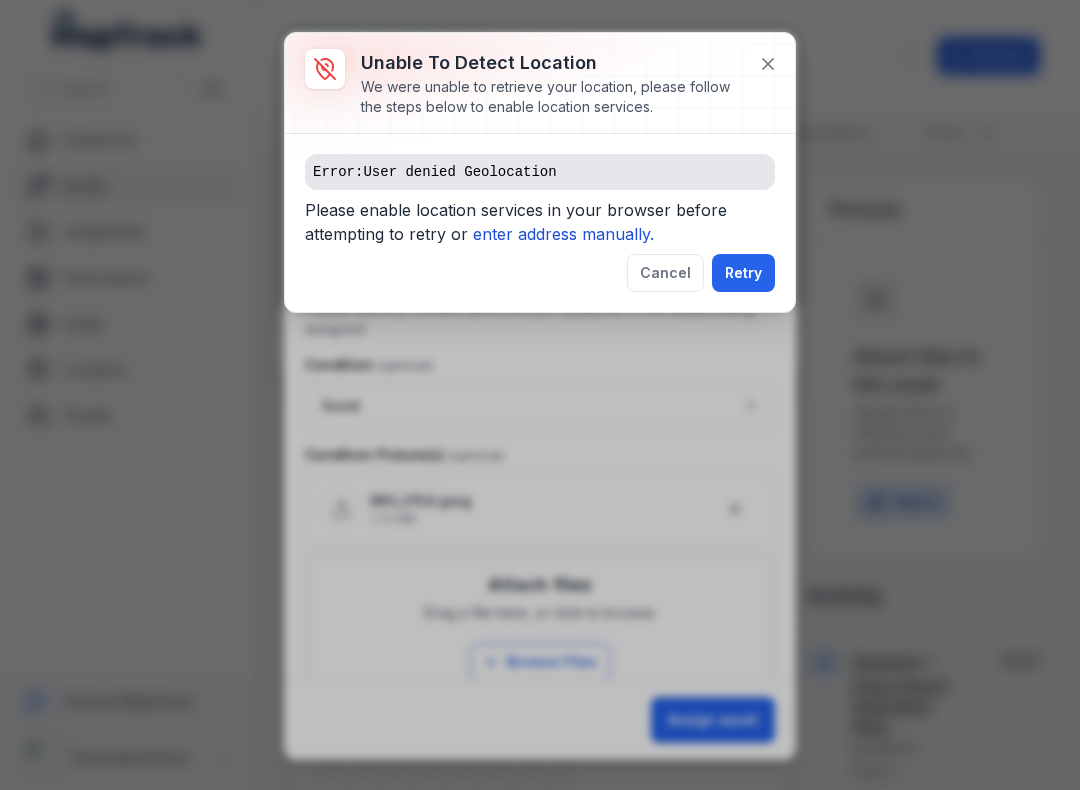 click on "enter address manually." at bounding box center [563, 234] 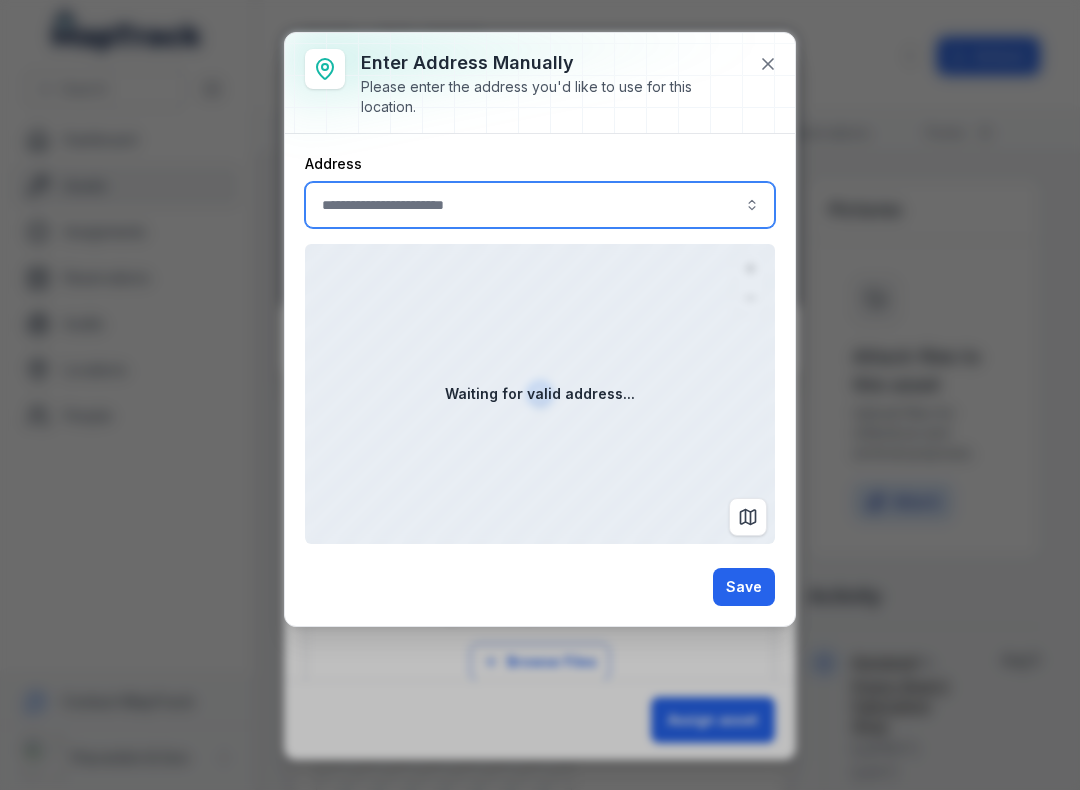 click at bounding box center (540, 205) 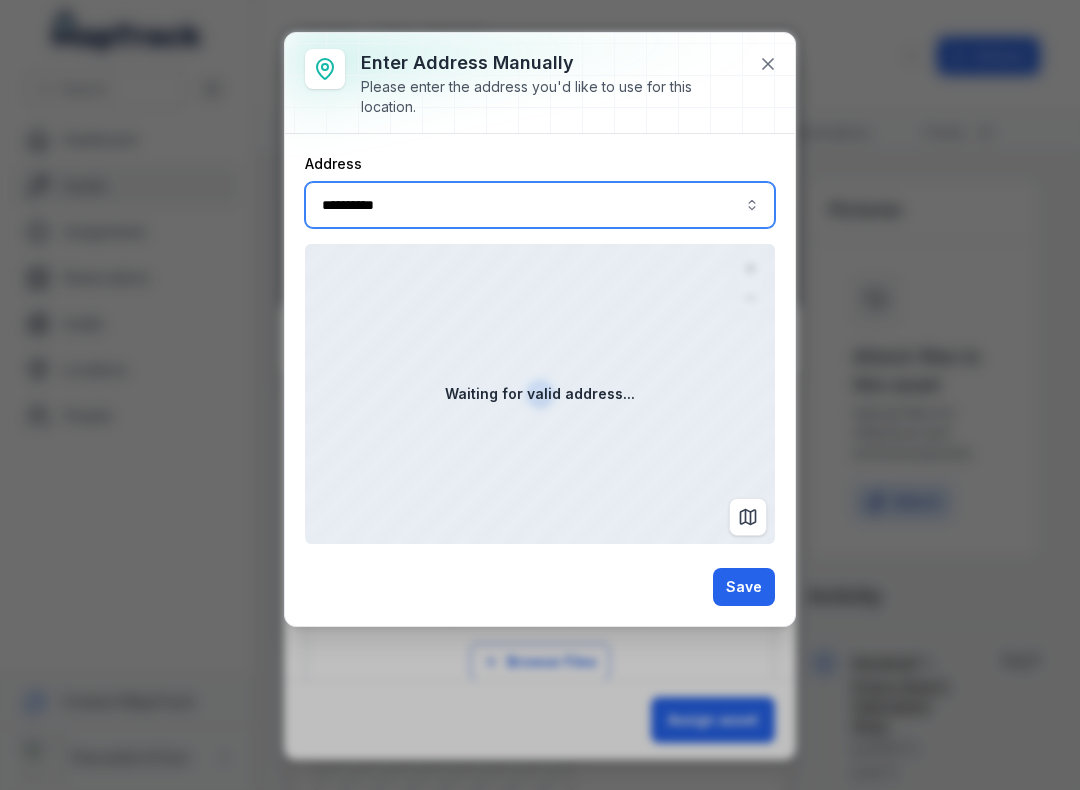 type on "**********" 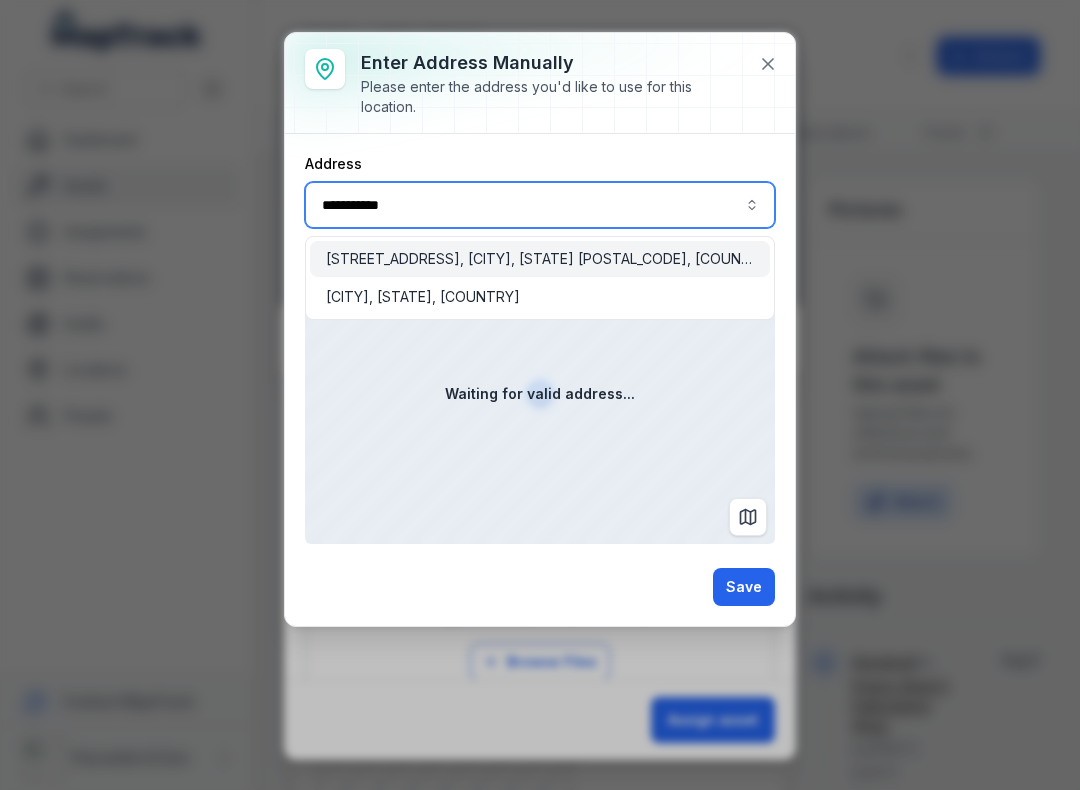 click on "[STREET_ADDRESS], [CITY], [STATE] [POSTAL_CODE], [COUNTRY]" at bounding box center [540, 259] 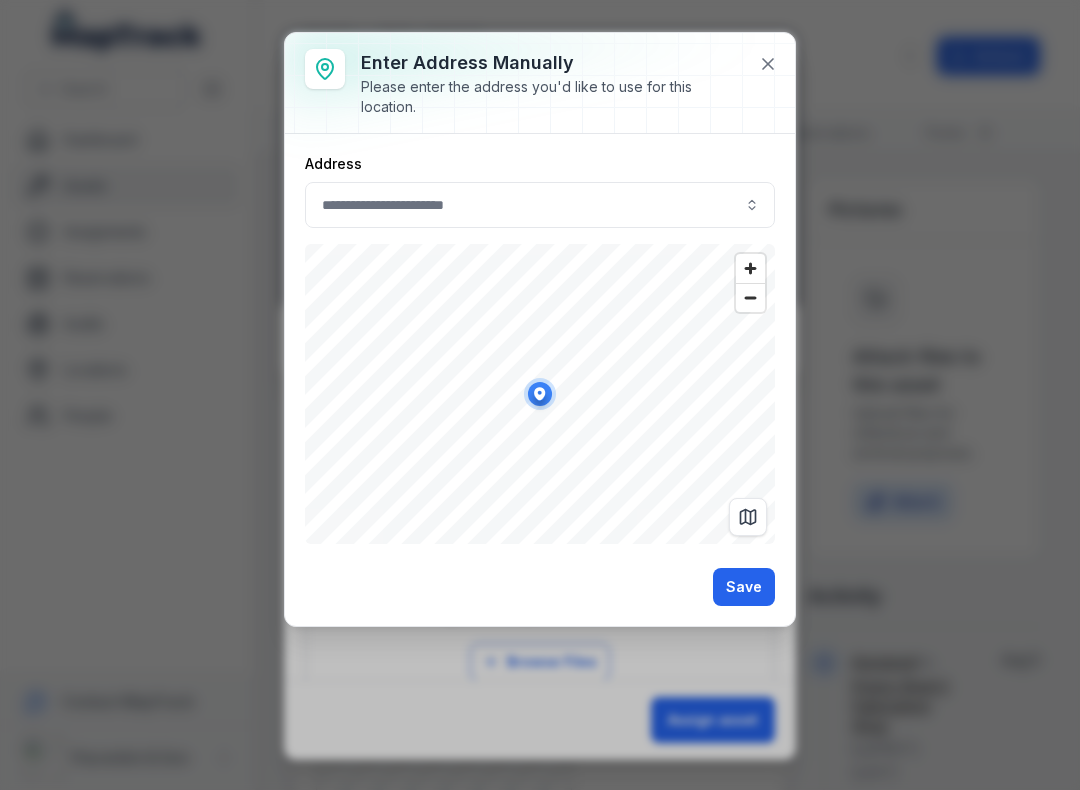 click on "Save" at bounding box center [744, 587] 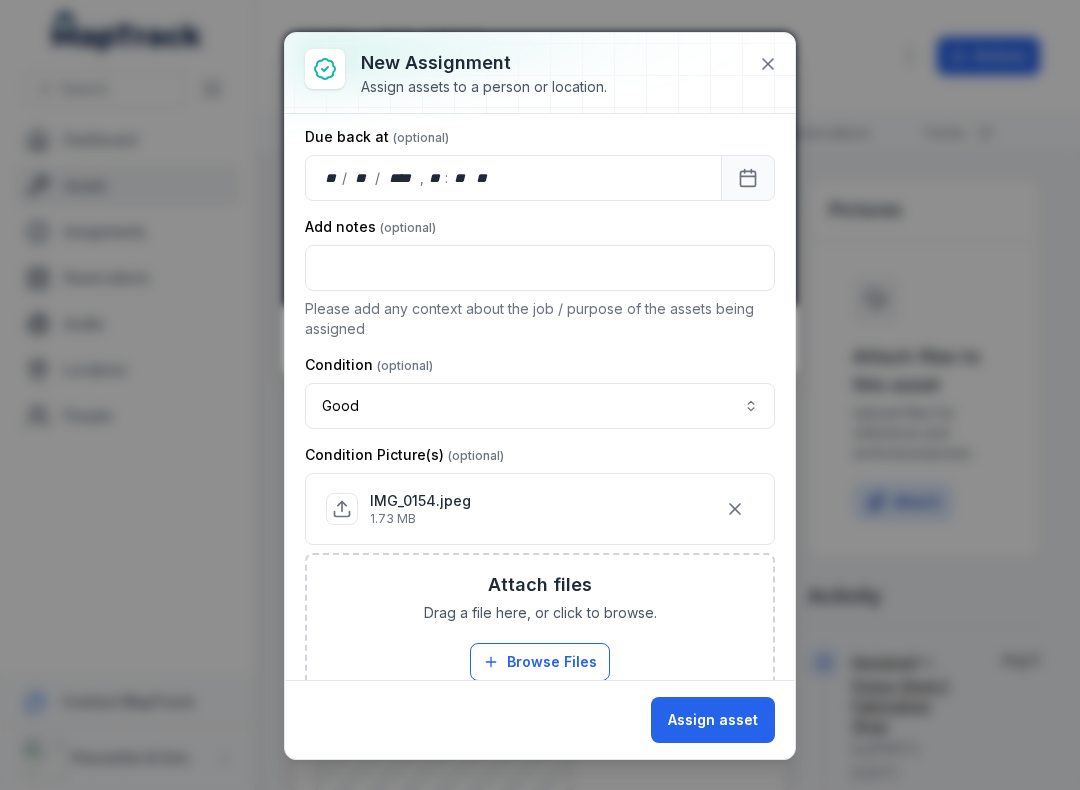 click on "Assign asset" at bounding box center [713, 720] 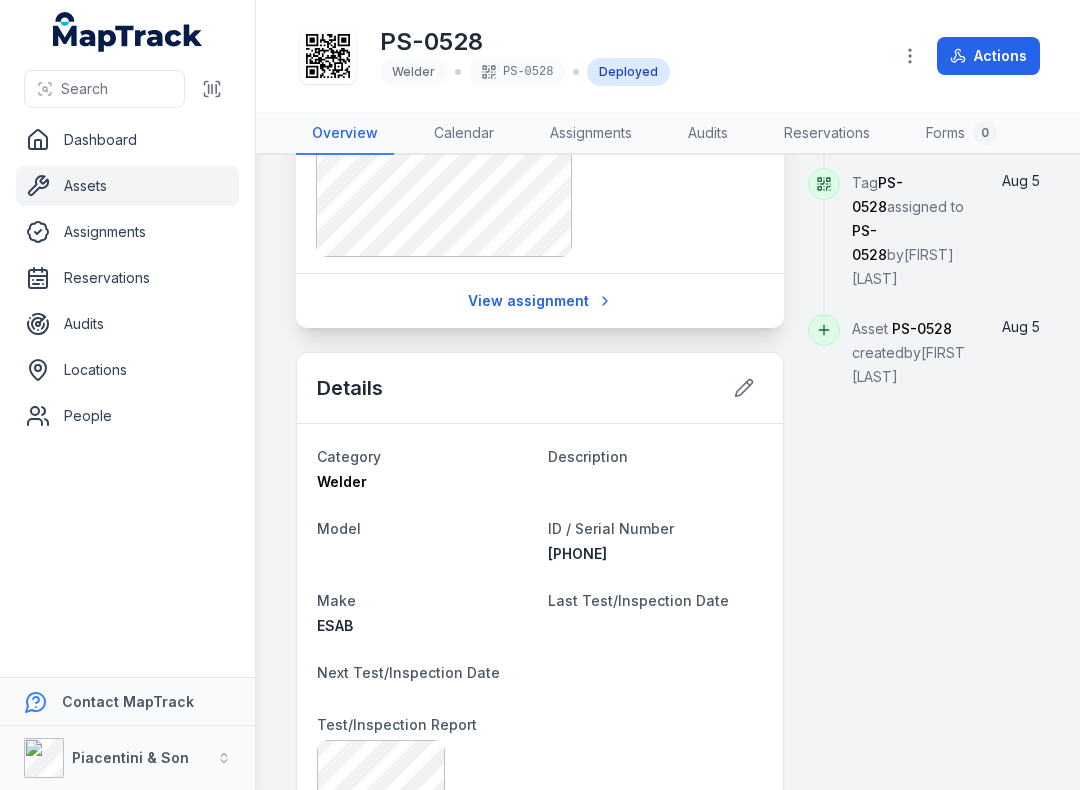 scroll, scrollTop: 642, scrollLeft: 0, axis: vertical 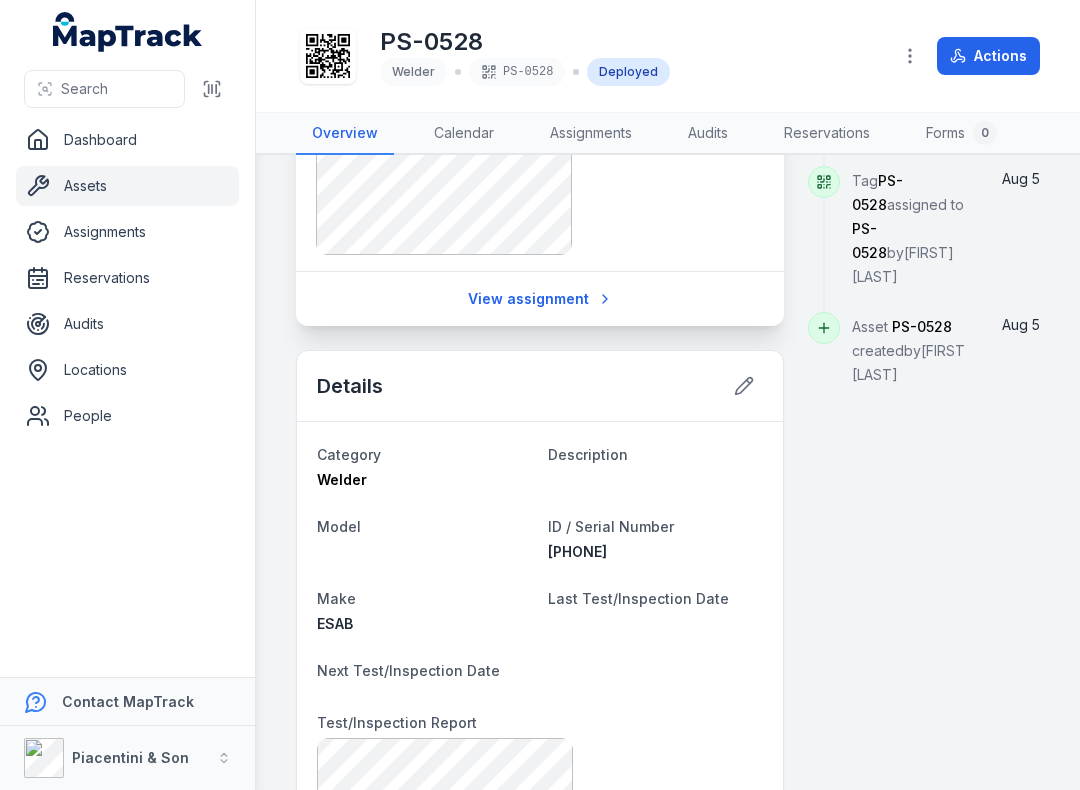 click at bounding box center [212, 89] 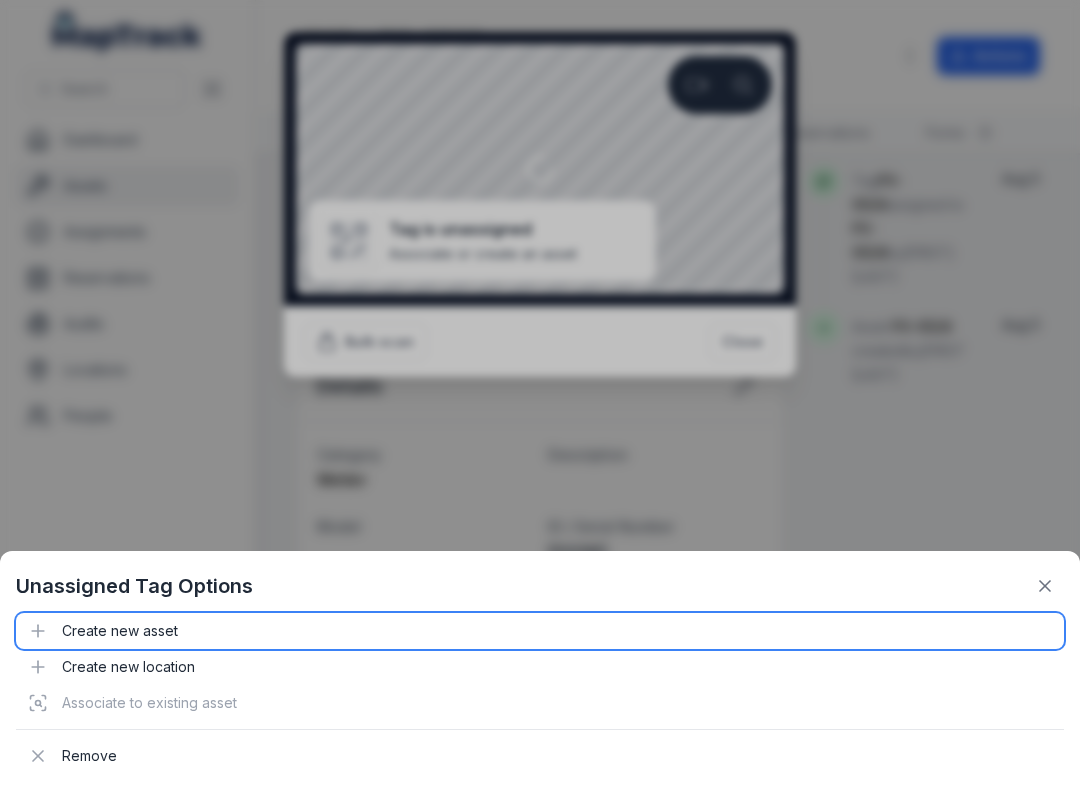 click on "Create new asset" at bounding box center (540, 631) 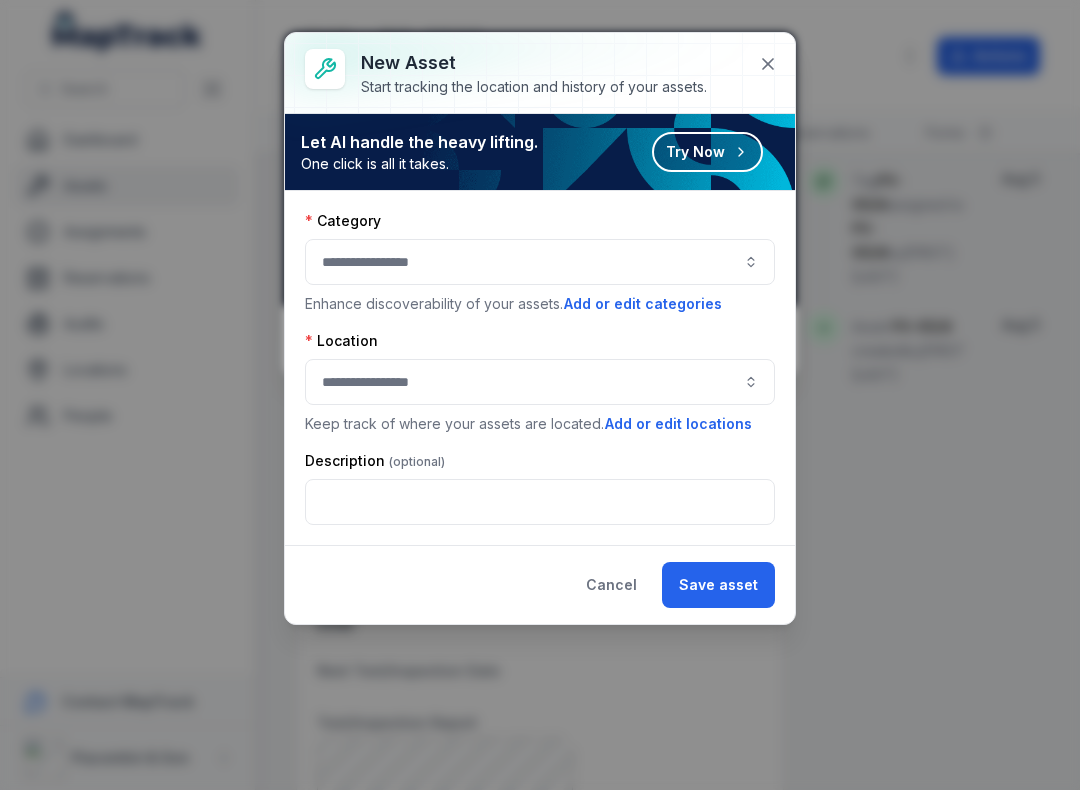 click at bounding box center (540, 262) 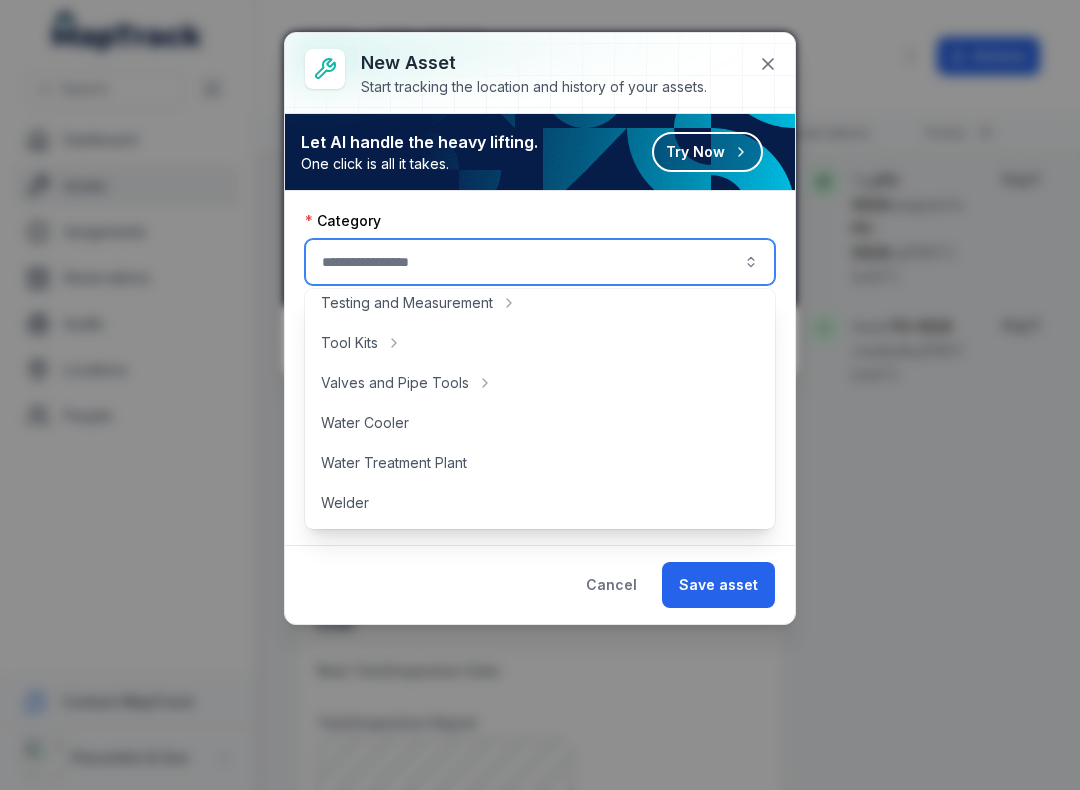 scroll, scrollTop: 892, scrollLeft: 0, axis: vertical 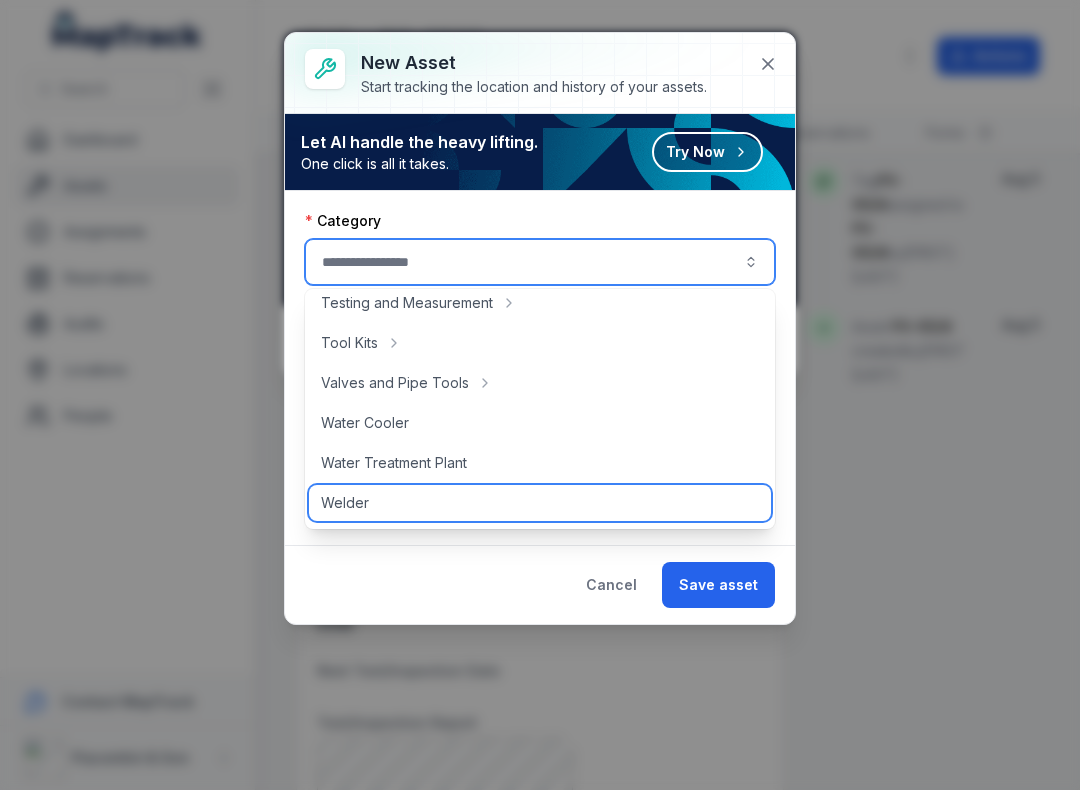 click on "Welder" at bounding box center [540, 503] 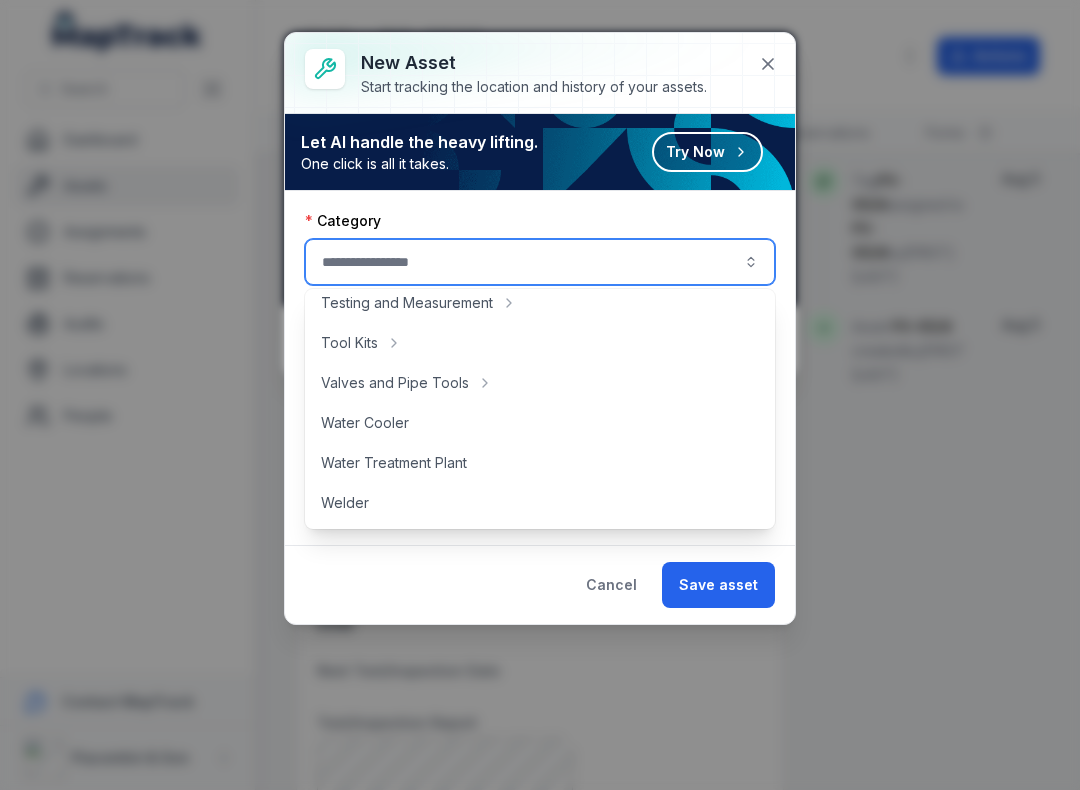 type on "******" 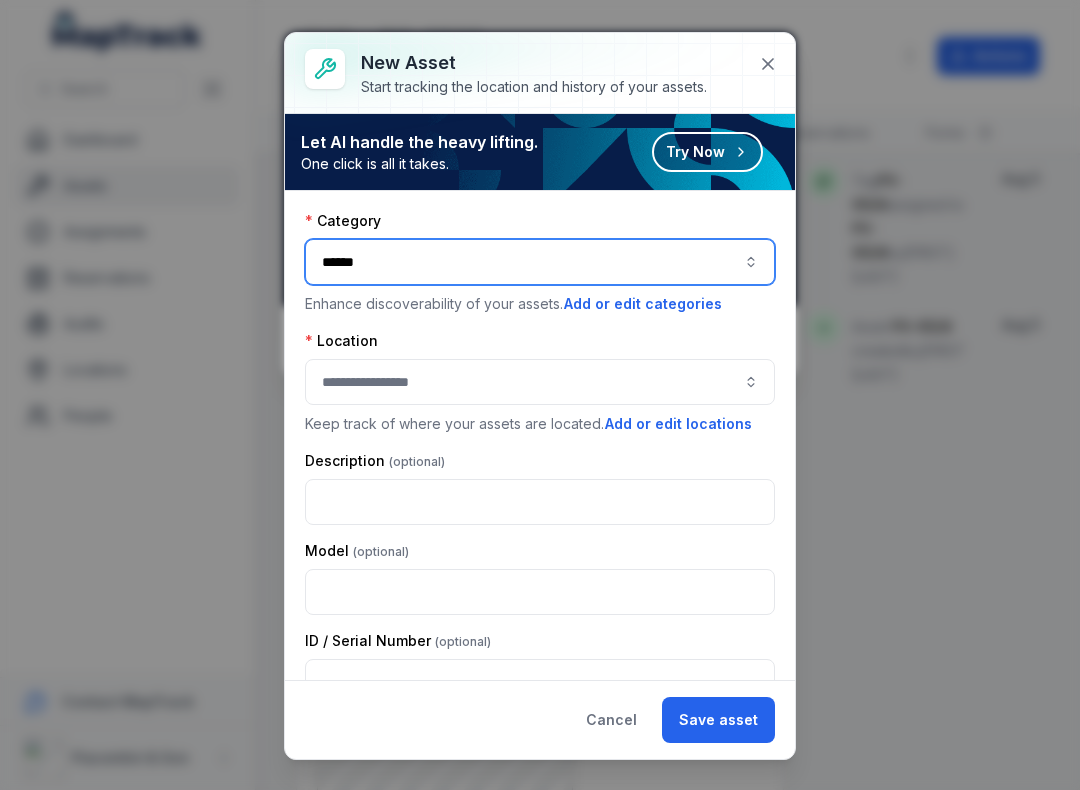 click at bounding box center (540, 382) 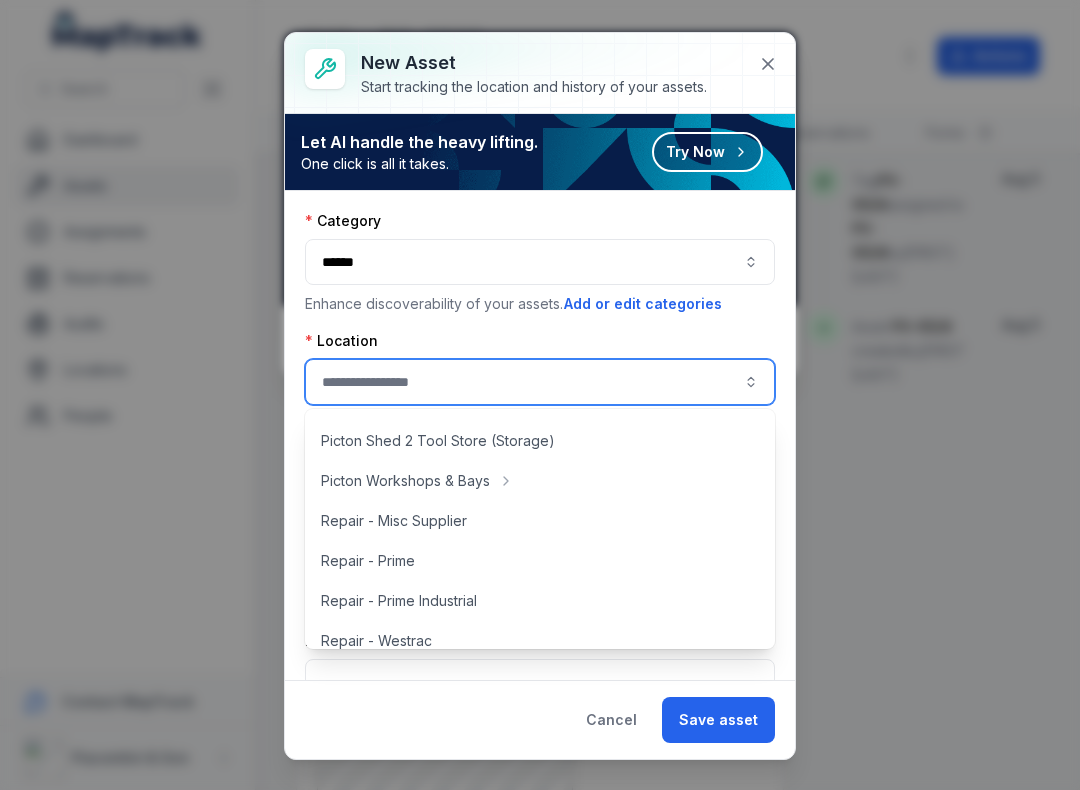 scroll, scrollTop: 433, scrollLeft: 0, axis: vertical 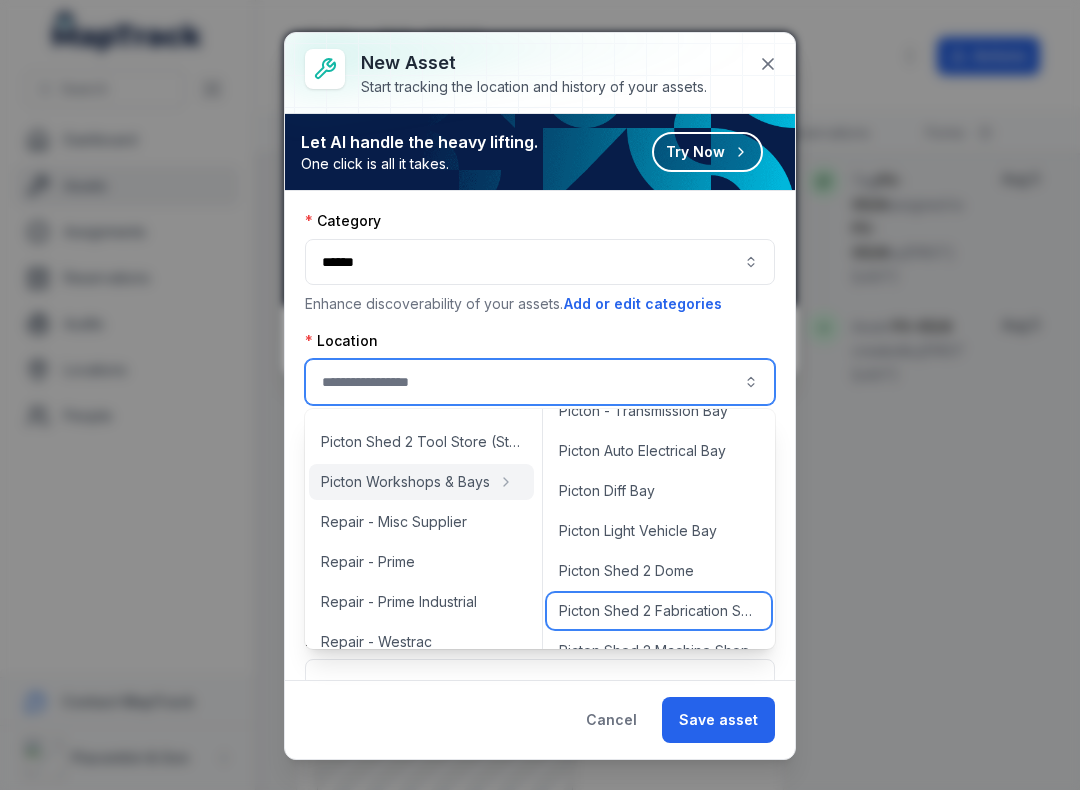 click on "Picton Shed 2 Fabrication Shop" at bounding box center [659, 611] 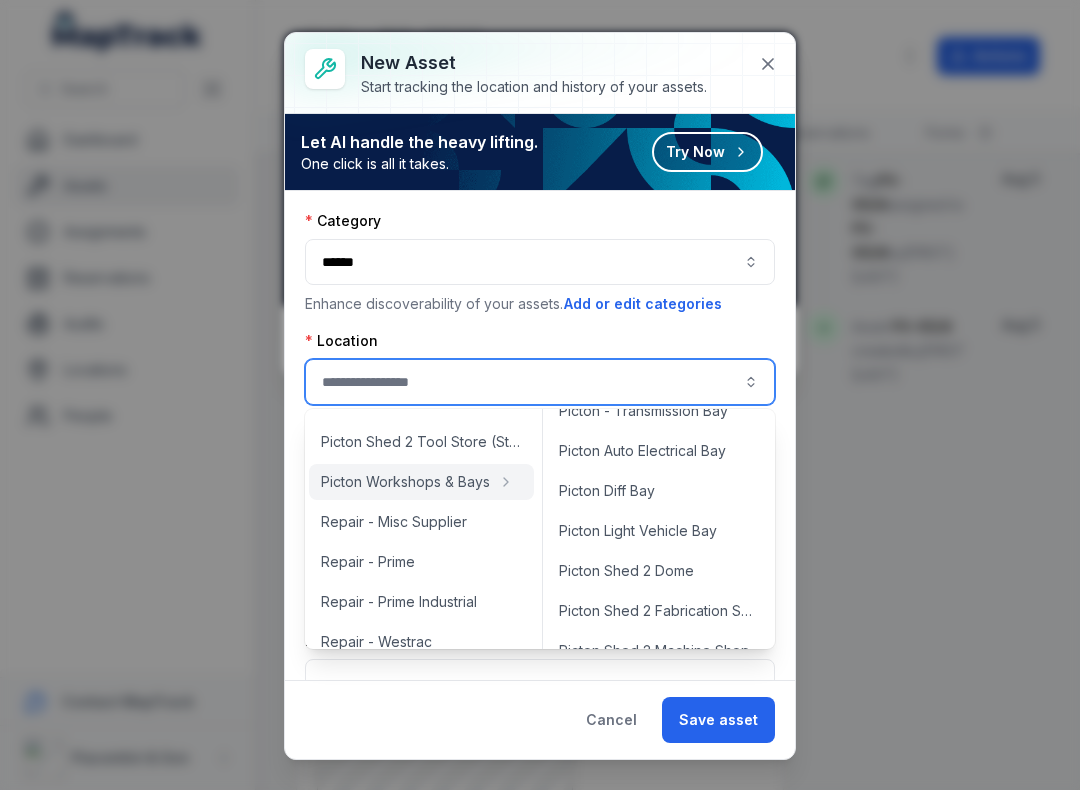 type on "**********" 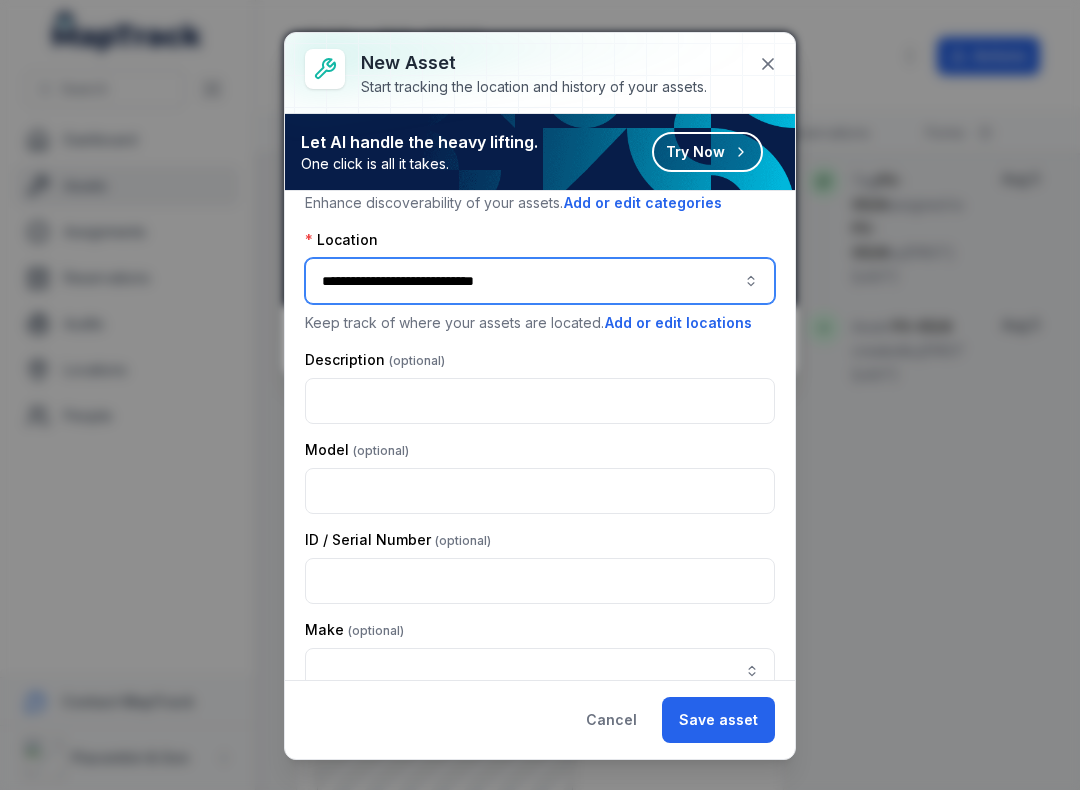 scroll, scrollTop: 124, scrollLeft: 0, axis: vertical 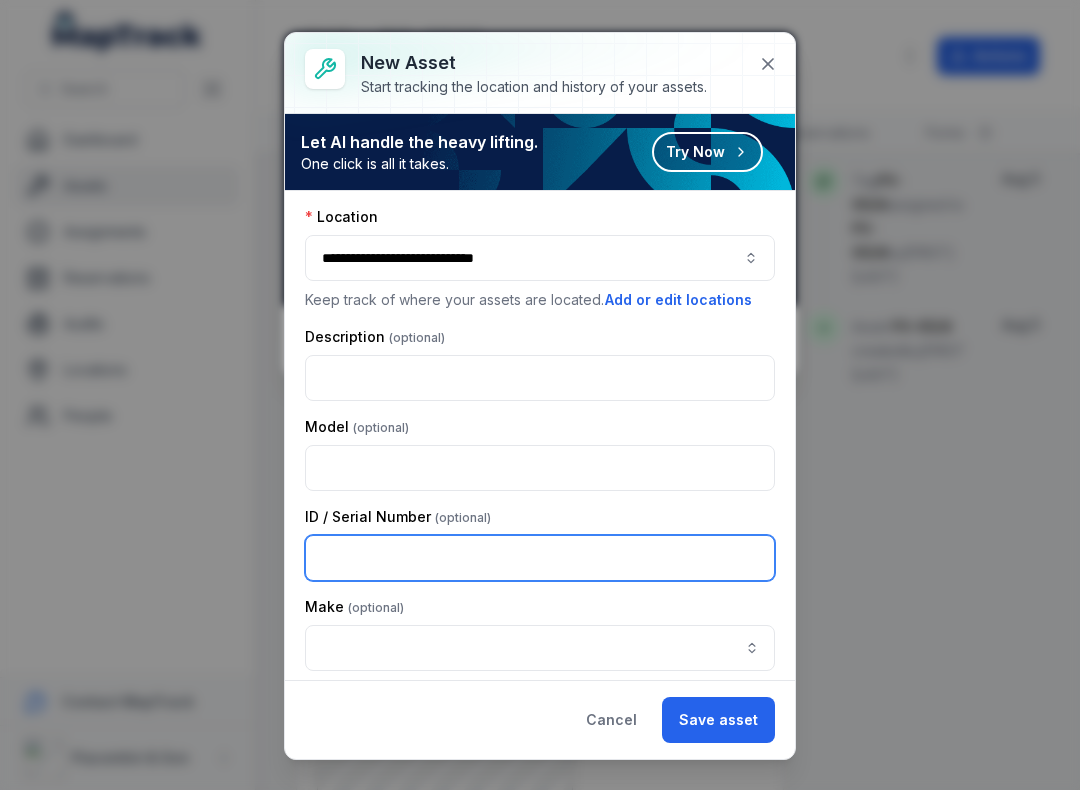 click at bounding box center (540, 558) 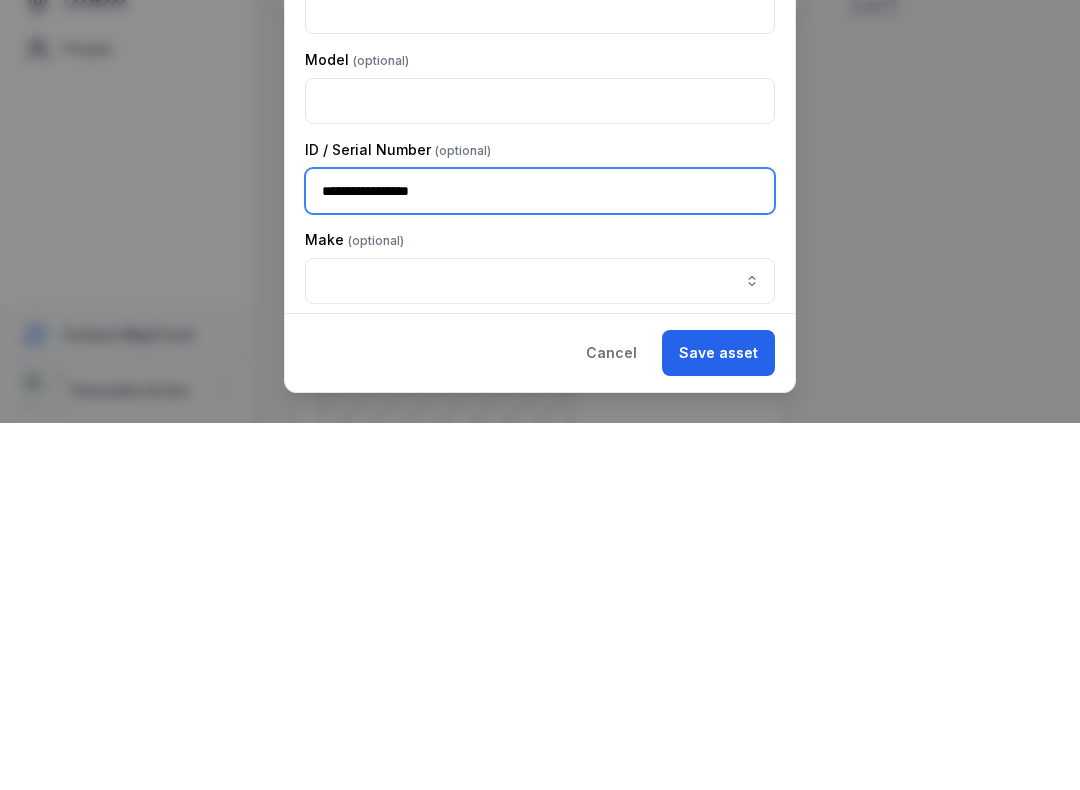 type on "**********" 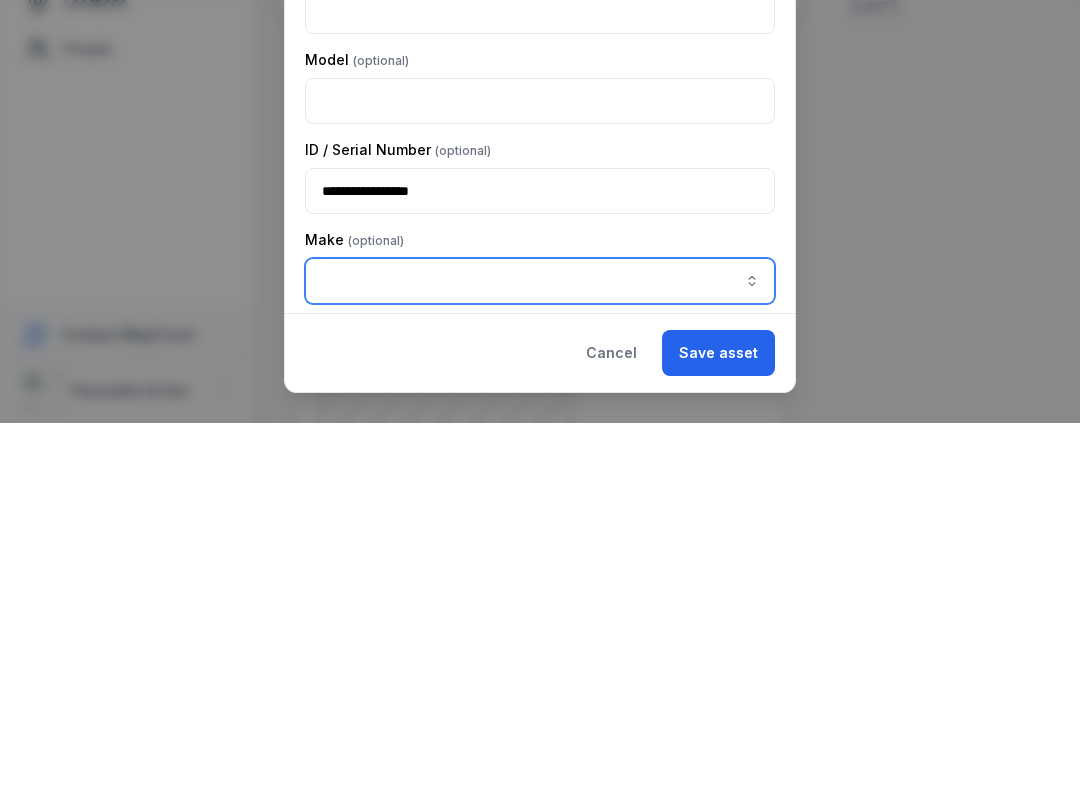 click at bounding box center [540, 648] 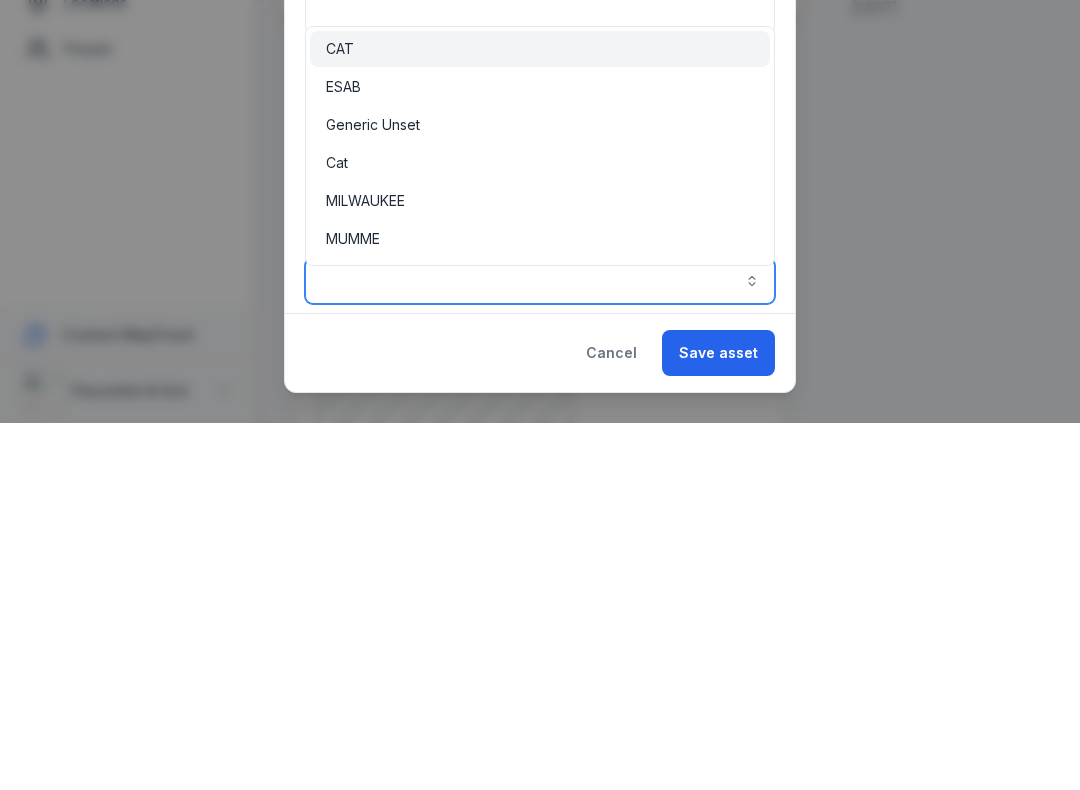 click on "ESAB" at bounding box center (540, 454) 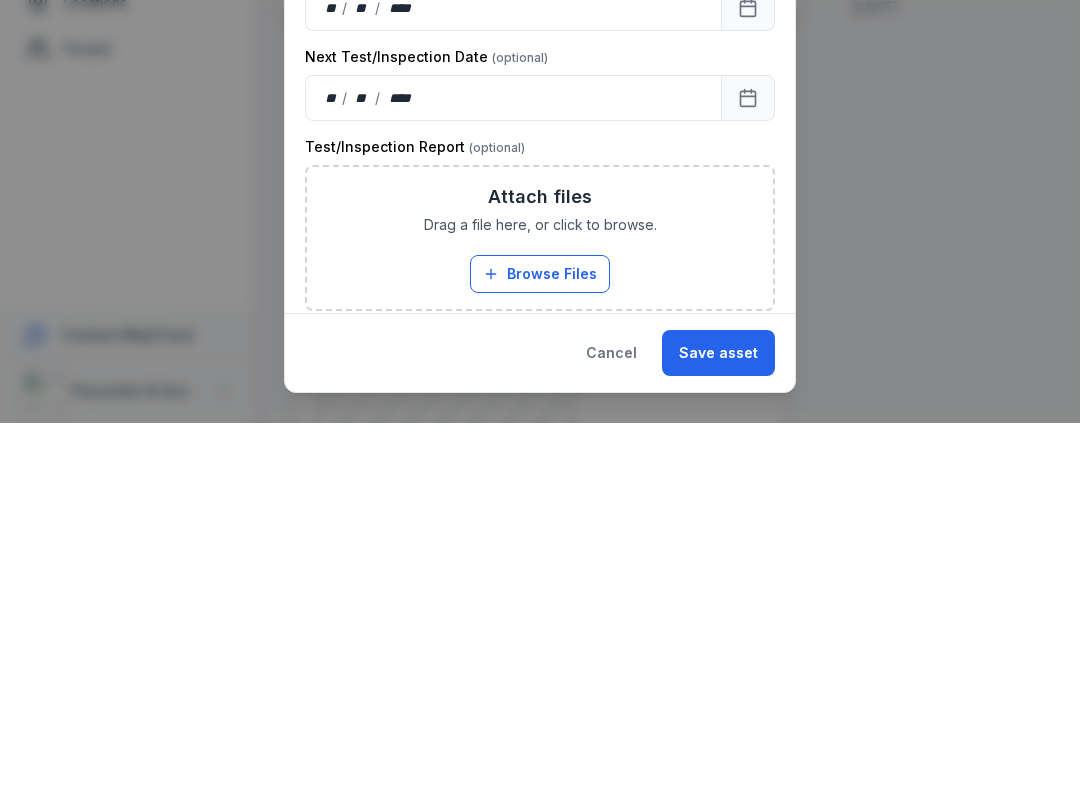 scroll, scrollTop: 492, scrollLeft: 0, axis: vertical 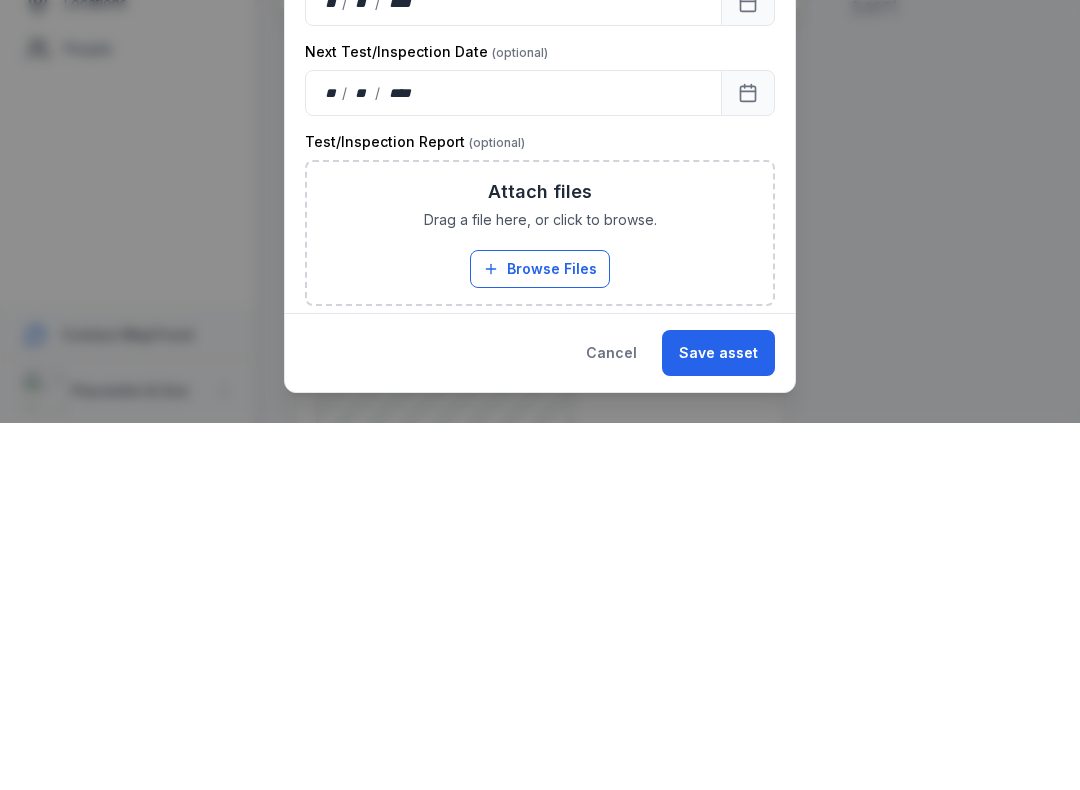 click on "Browse Files" at bounding box center (540, 636) 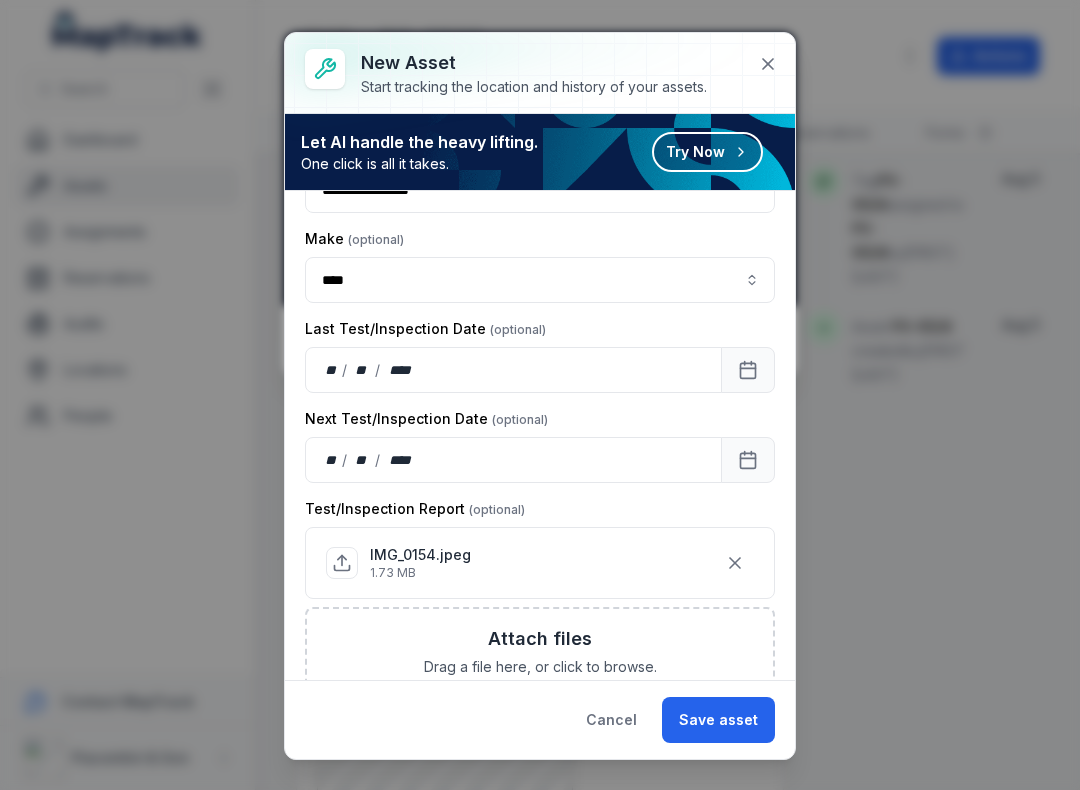click on "Save asset" at bounding box center (718, 720) 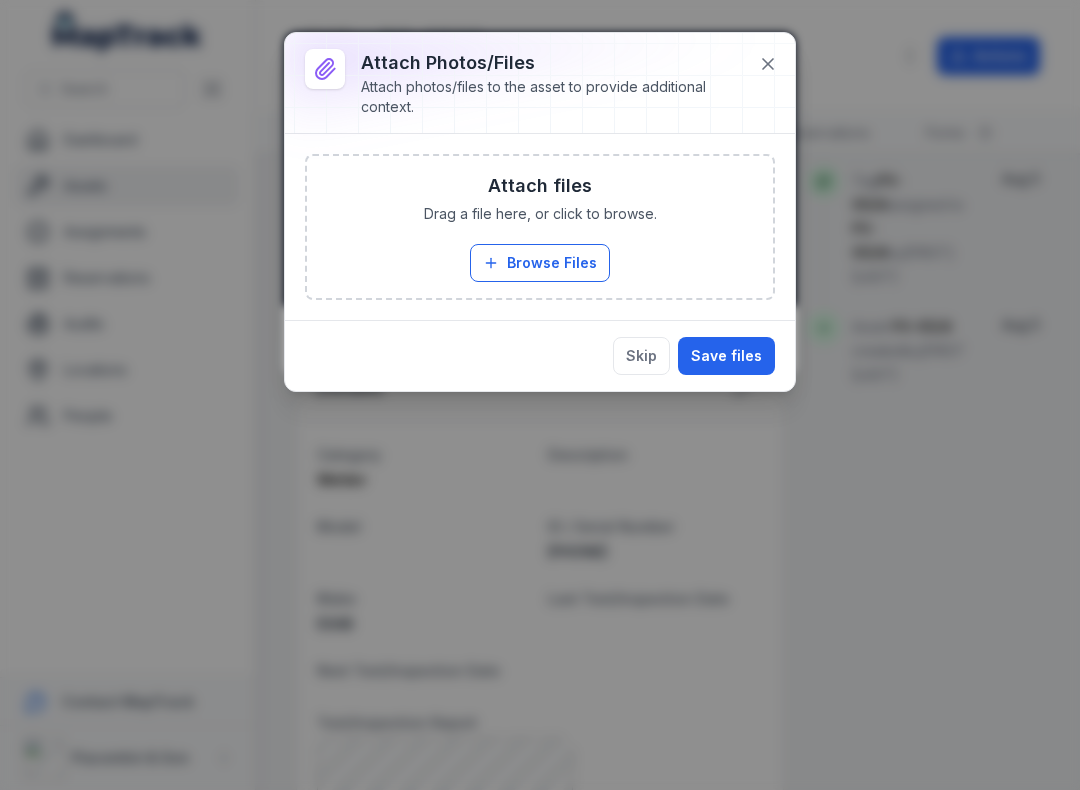 click on "Save files" at bounding box center [726, 356] 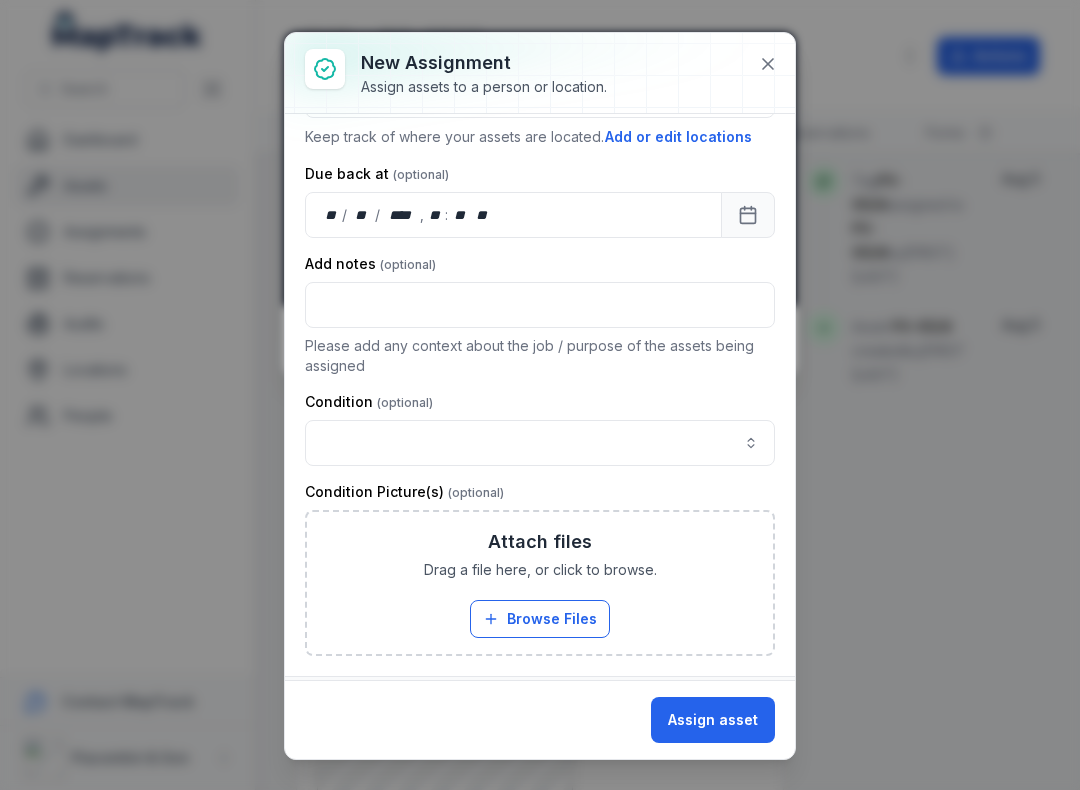 scroll, scrollTop: 182, scrollLeft: 0, axis: vertical 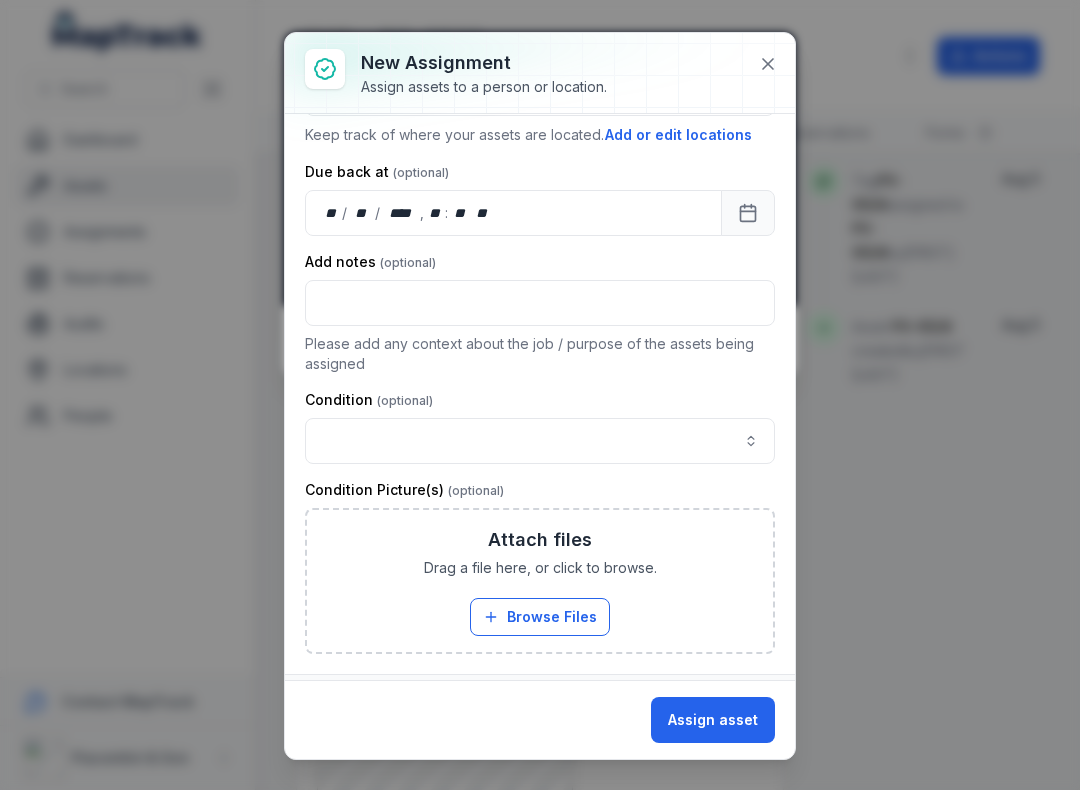 click at bounding box center [540, 441] 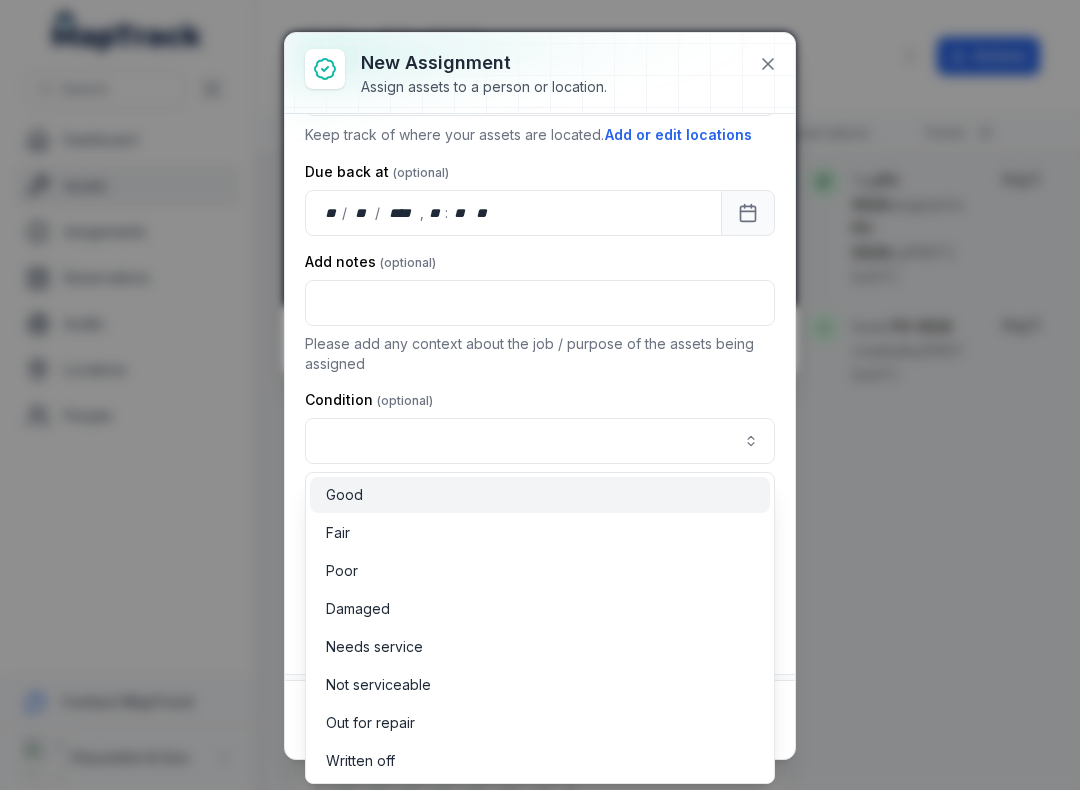 click on "Good" at bounding box center [540, 495] 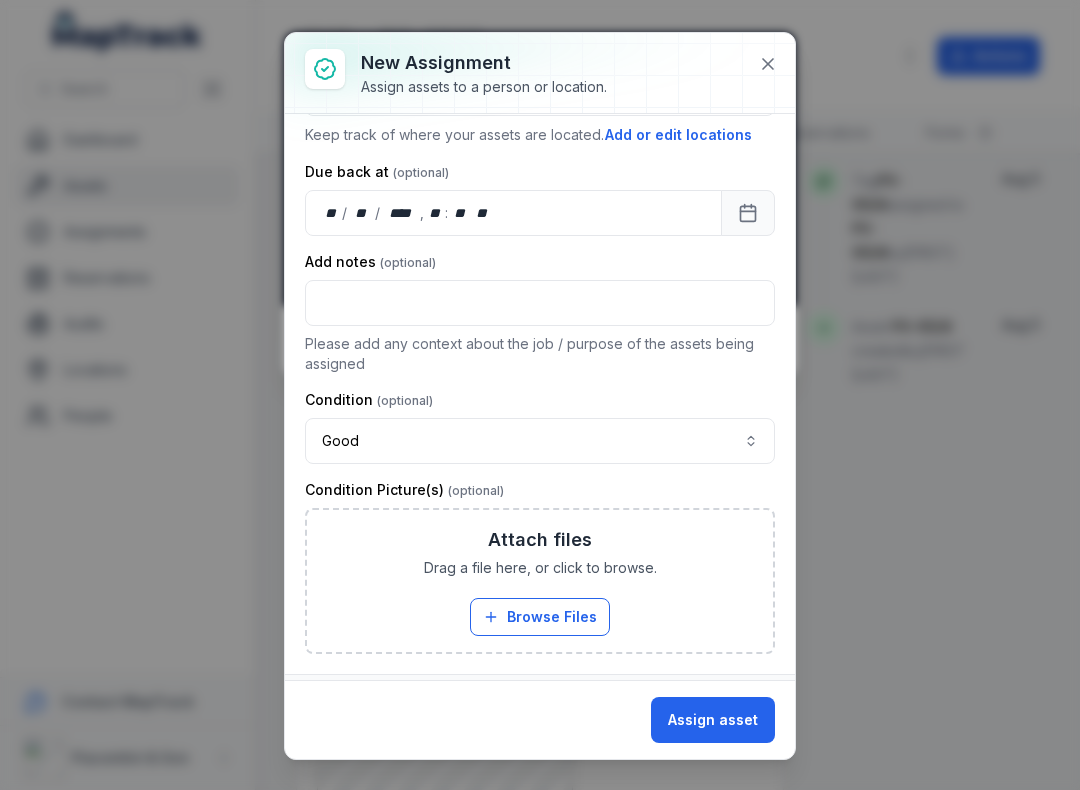 click on "Browse Files" at bounding box center [540, 617] 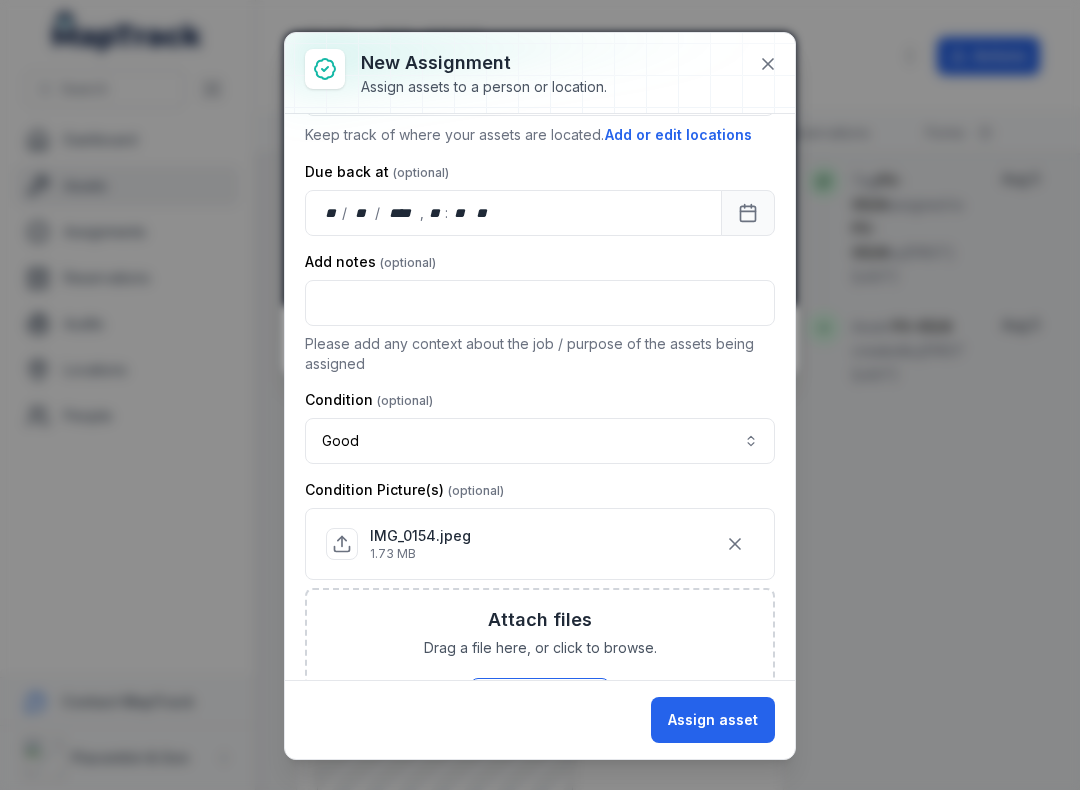 click on "Assign asset" at bounding box center [713, 720] 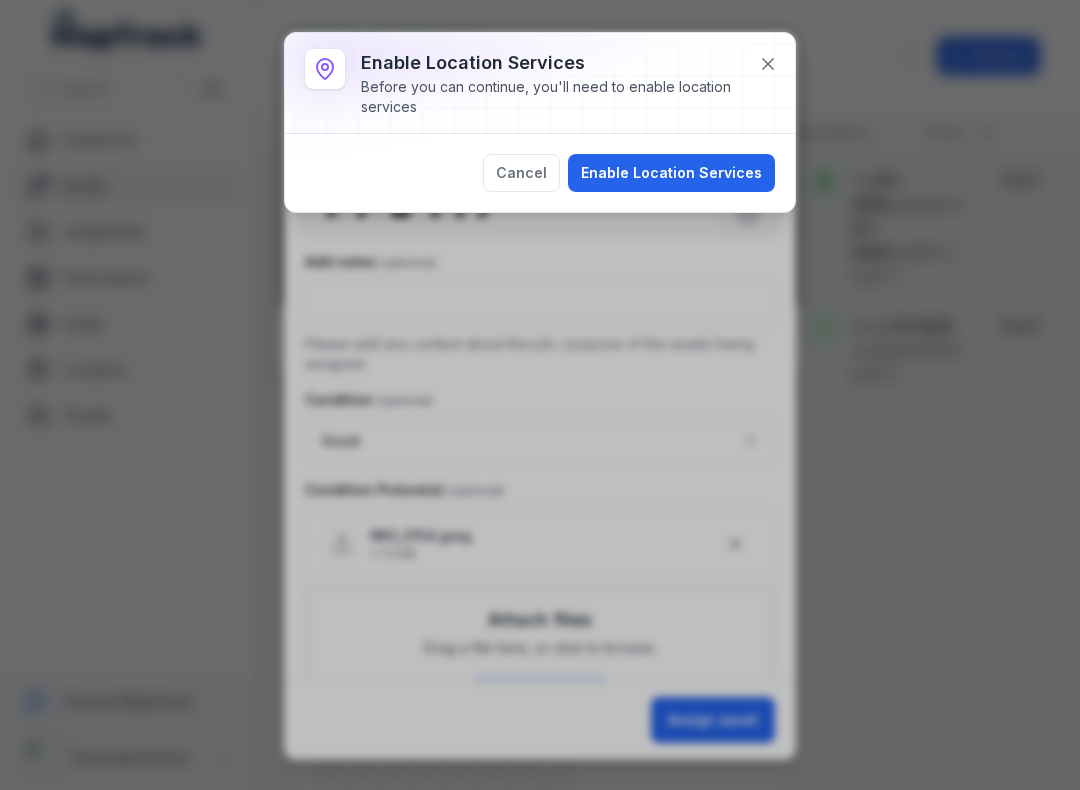 click on "Enable Location Services" at bounding box center (671, 173) 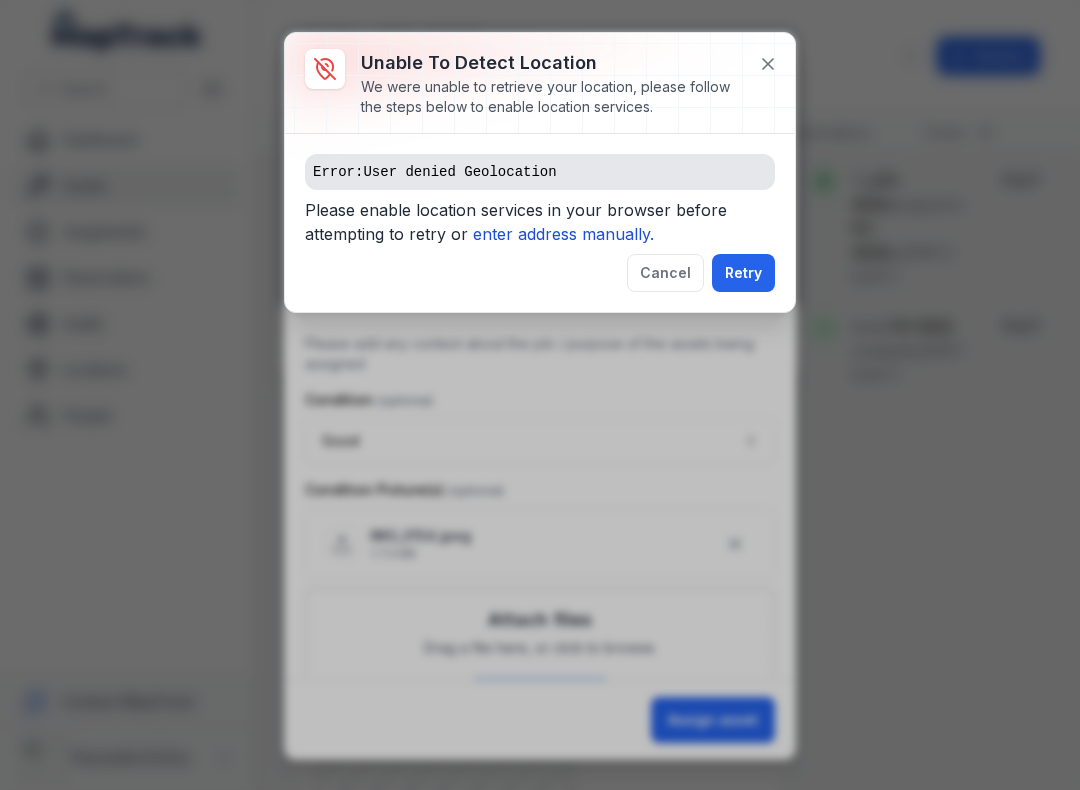 click on "Please enable location services in your browser before attempting to retry or enter address manually." at bounding box center [540, 226] 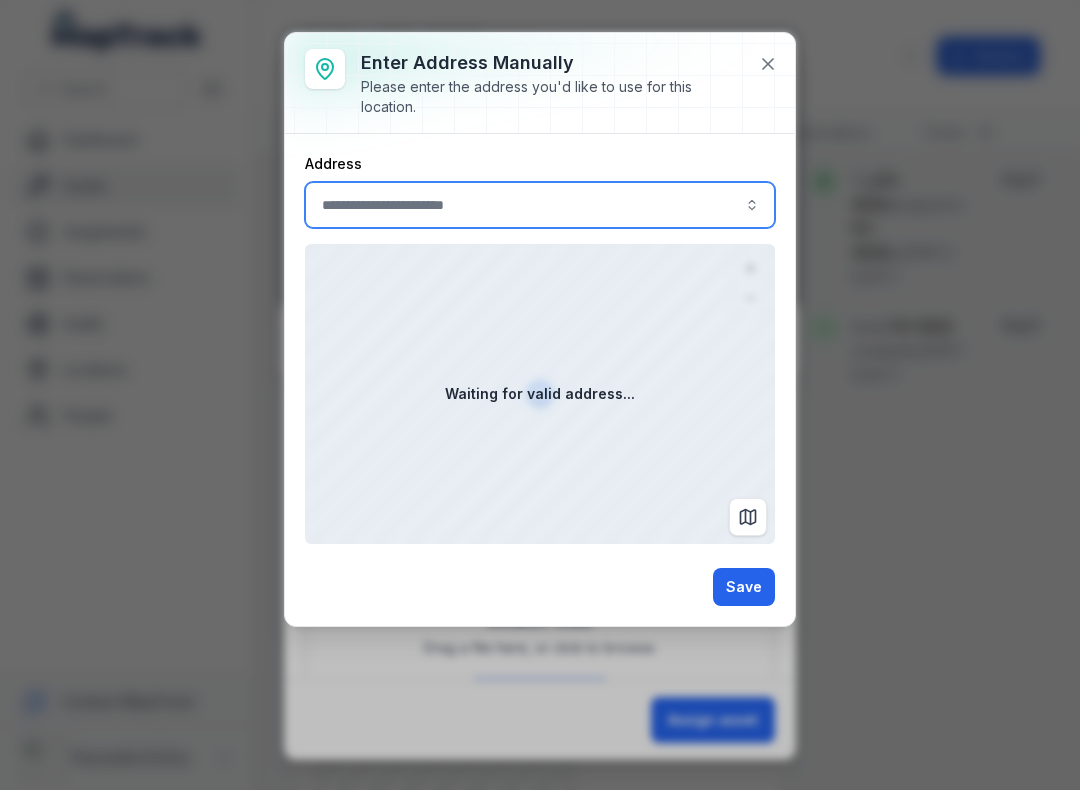 click at bounding box center (540, 205) 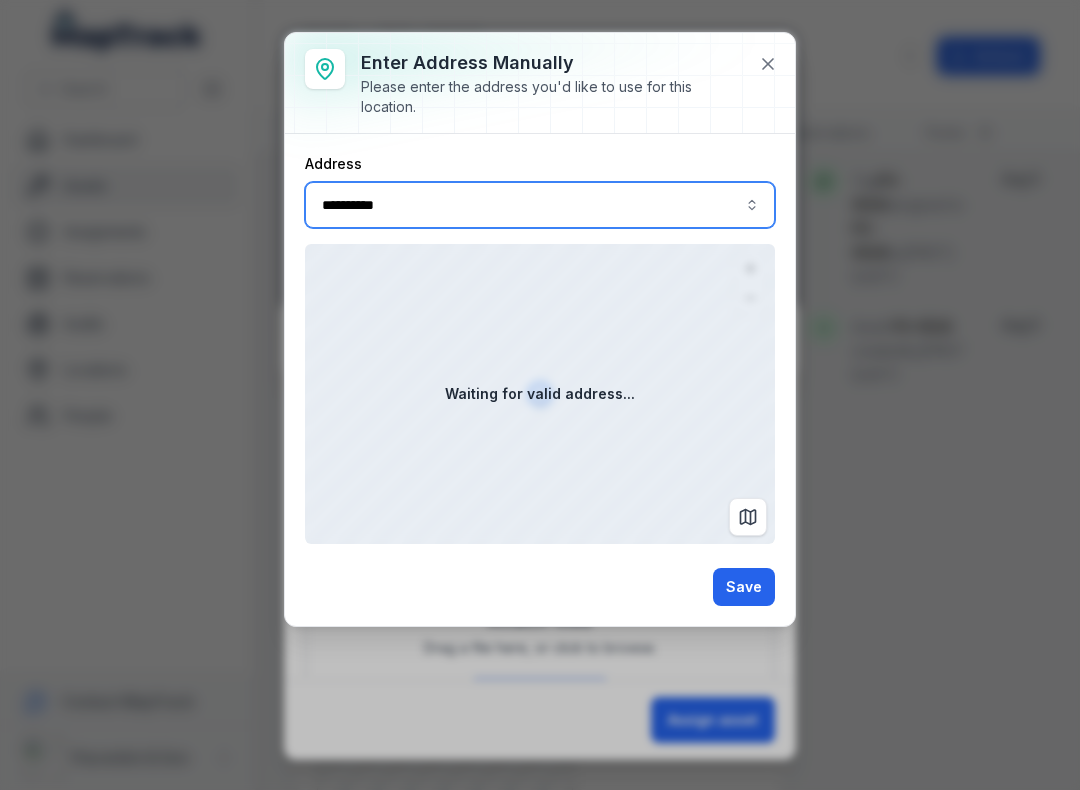 type on "**********" 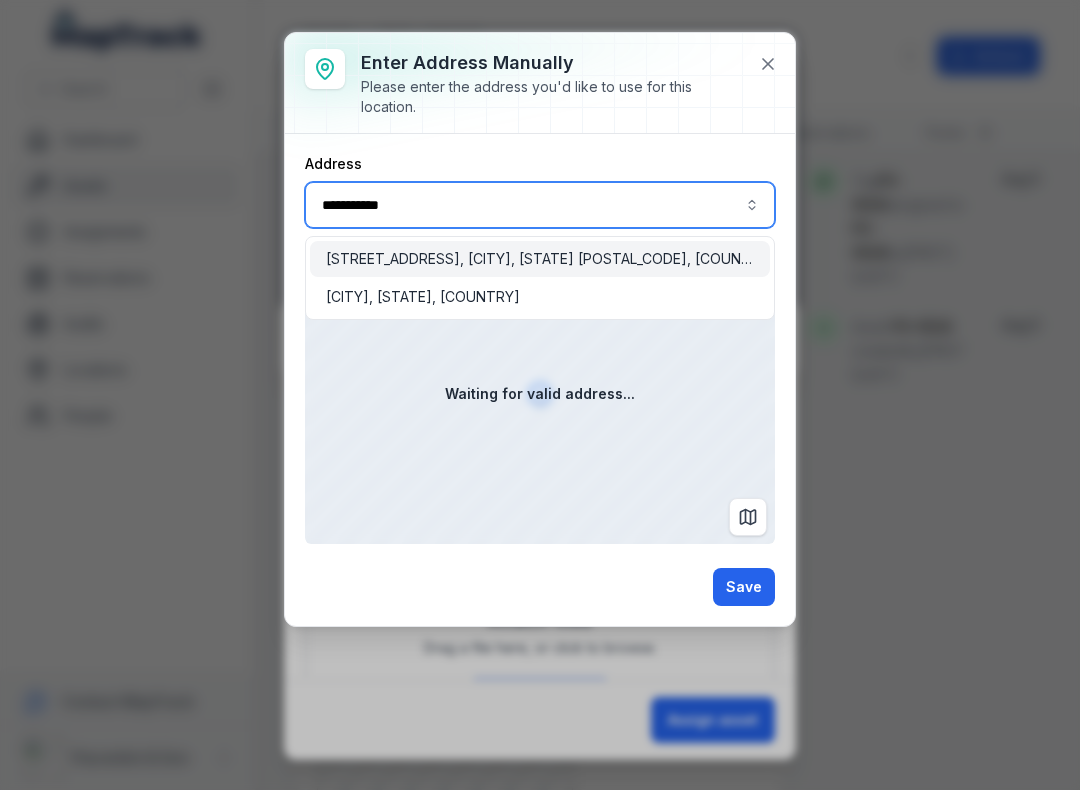 click on "[STREET_ADDRESS], [CITY], [STATE] [POSTAL_CODE], [COUNTRY]" at bounding box center [540, 259] 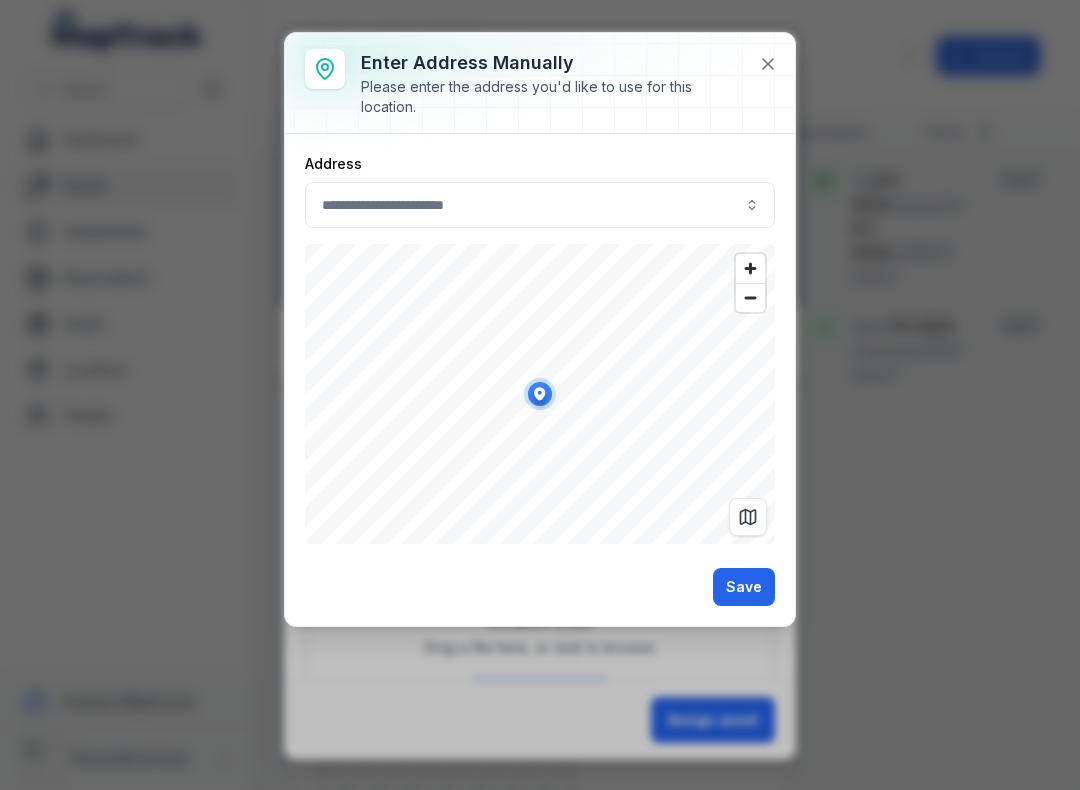 click on "Save" at bounding box center (744, 587) 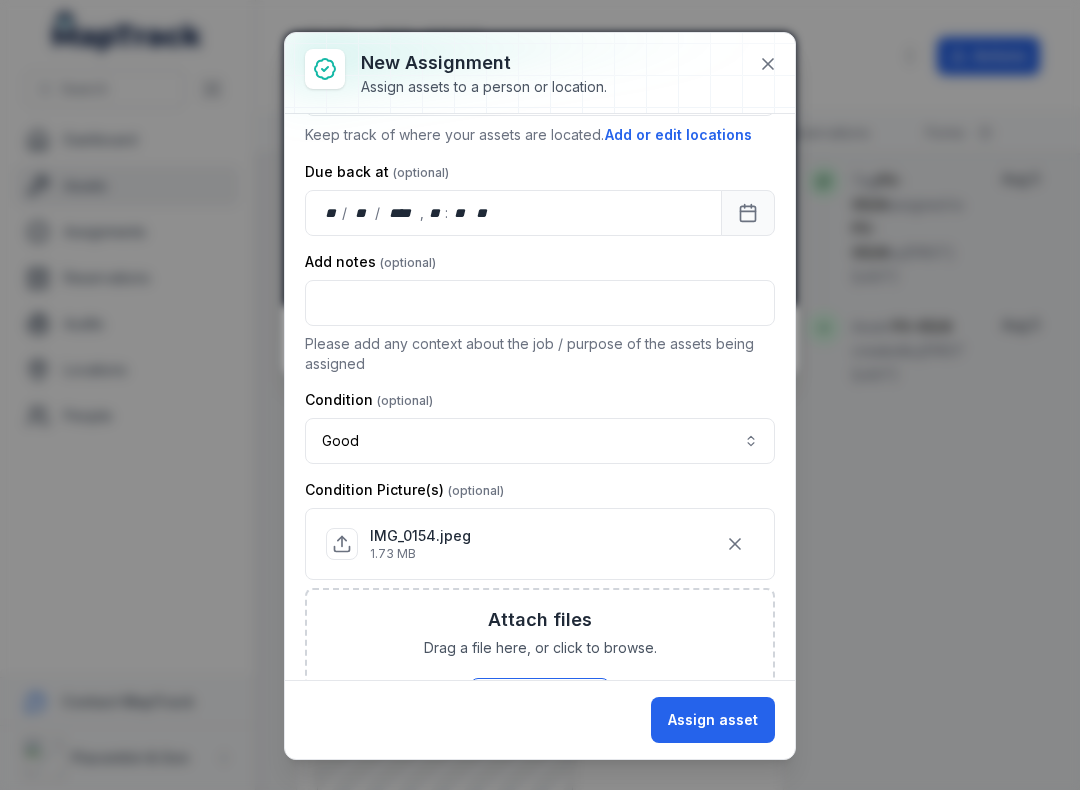 click on "Assign asset" at bounding box center (713, 720) 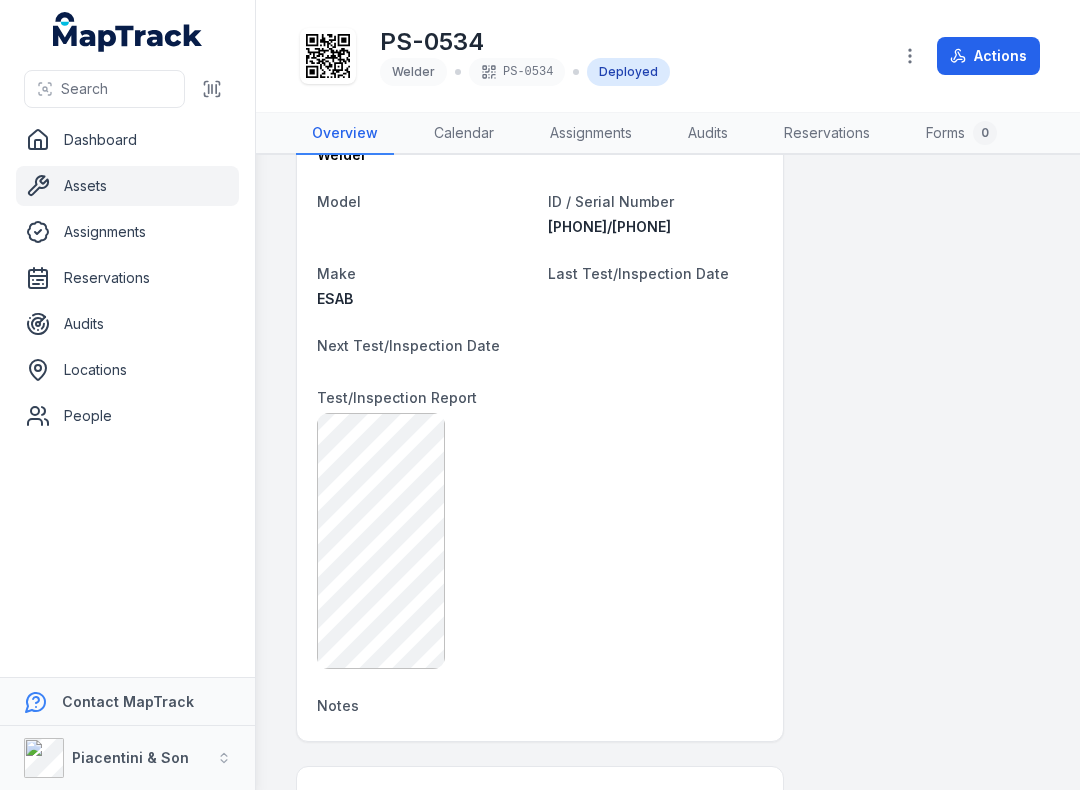 scroll, scrollTop: 967, scrollLeft: 0, axis: vertical 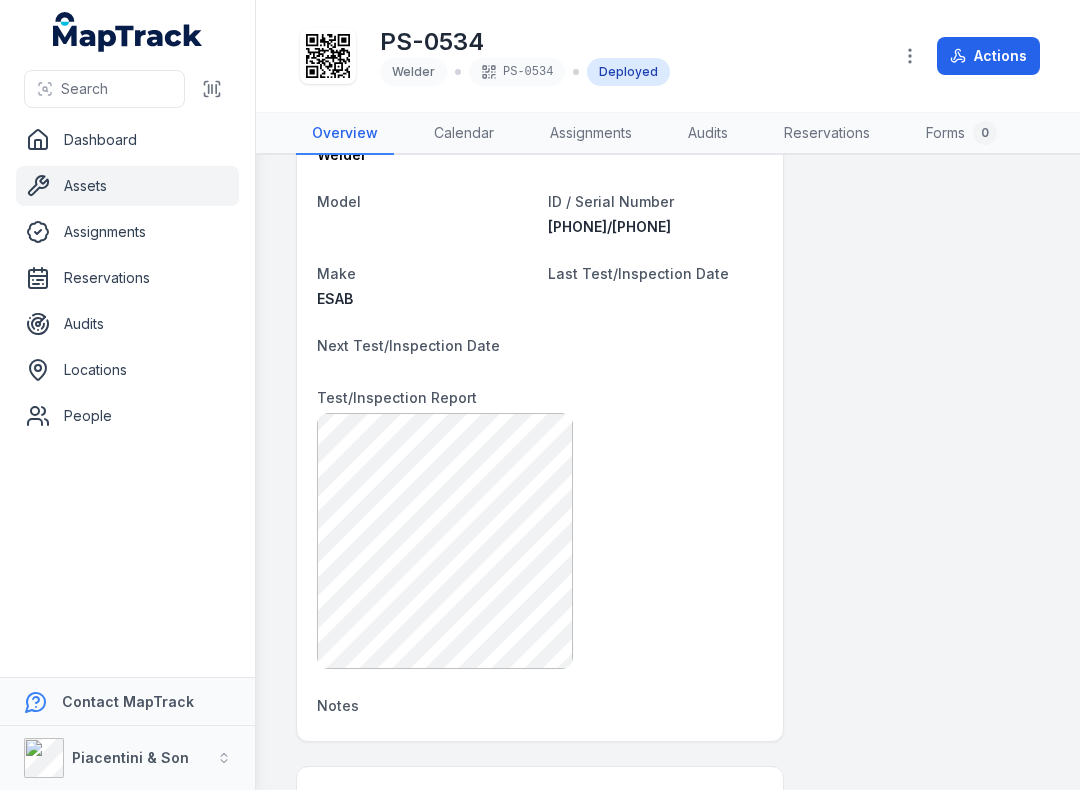 click 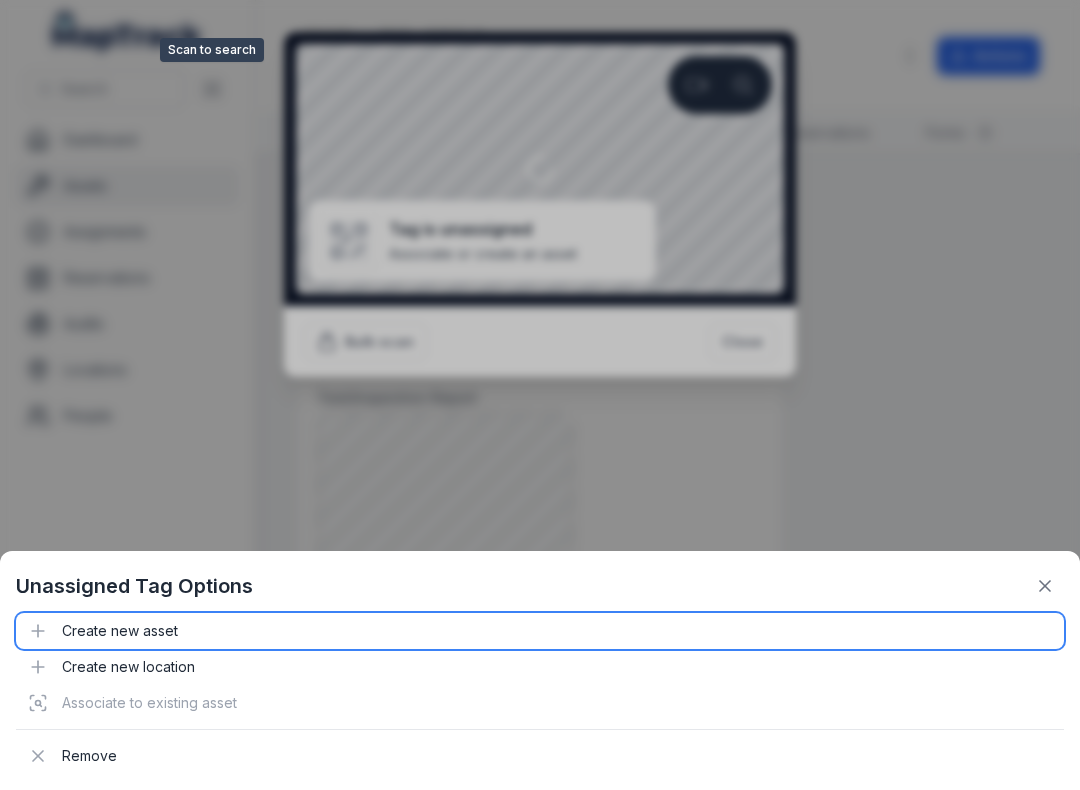 click on "Create new asset" at bounding box center [540, 631] 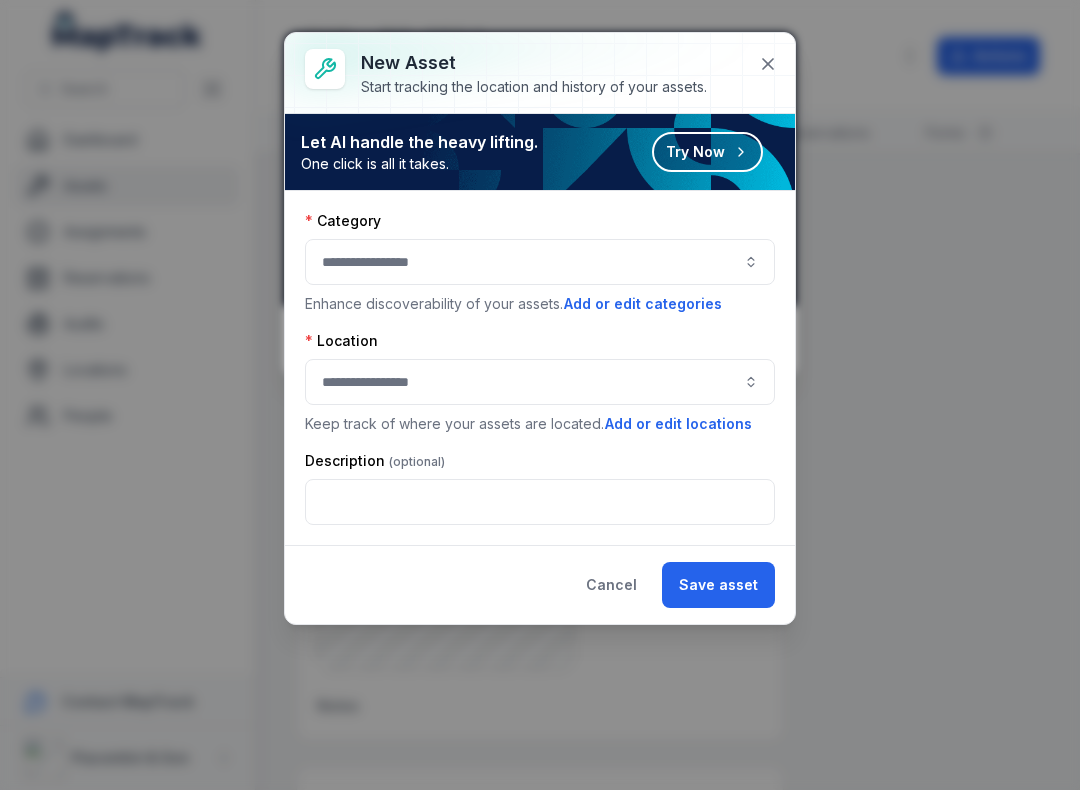 click at bounding box center (540, 262) 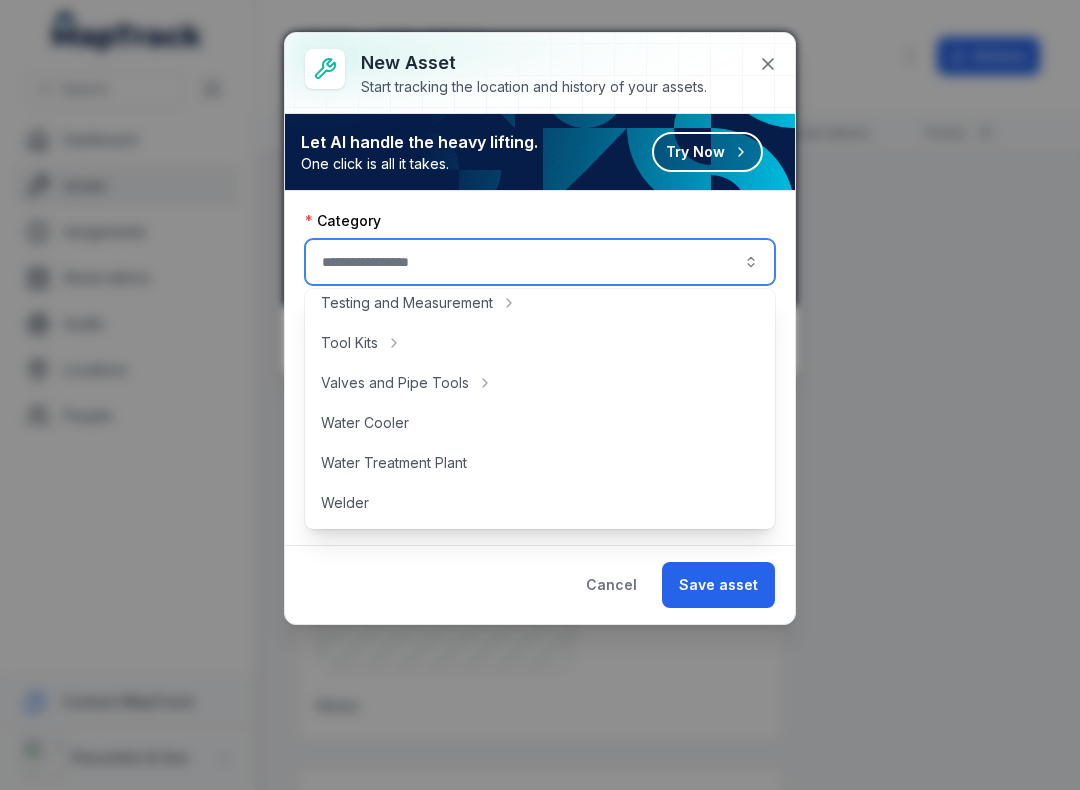 scroll, scrollTop: 892, scrollLeft: 0, axis: vertical 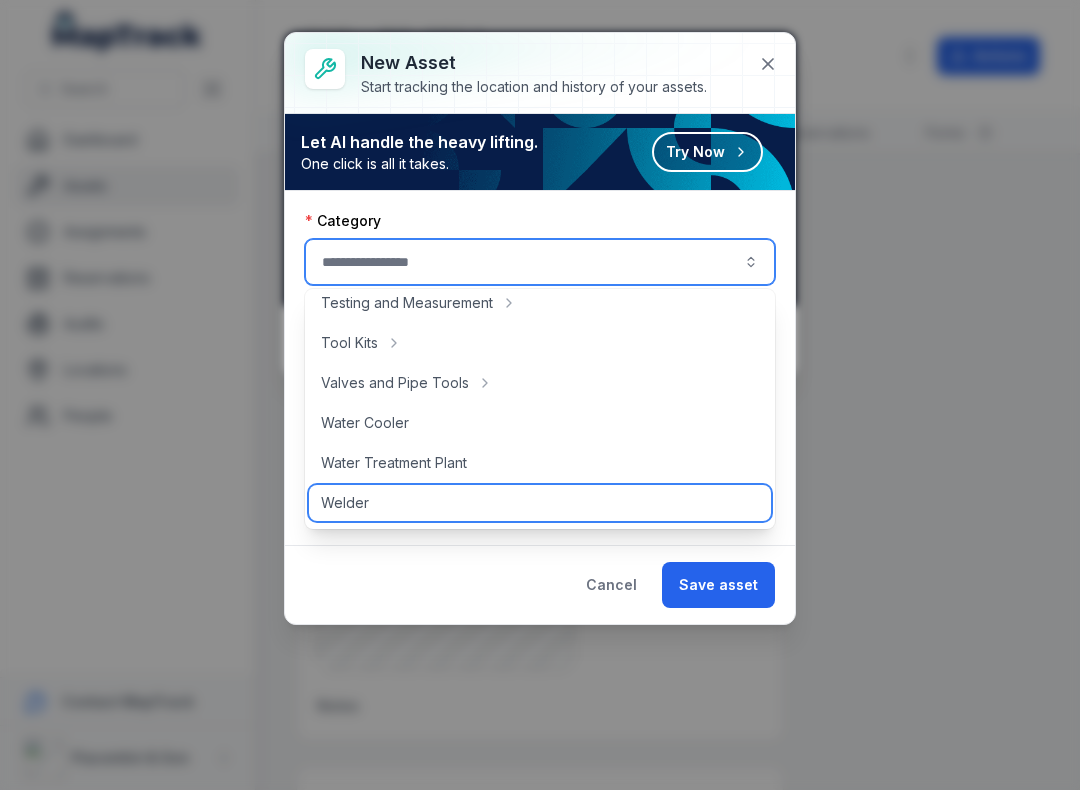 click on "Welder" at bounding box center [540, 503] 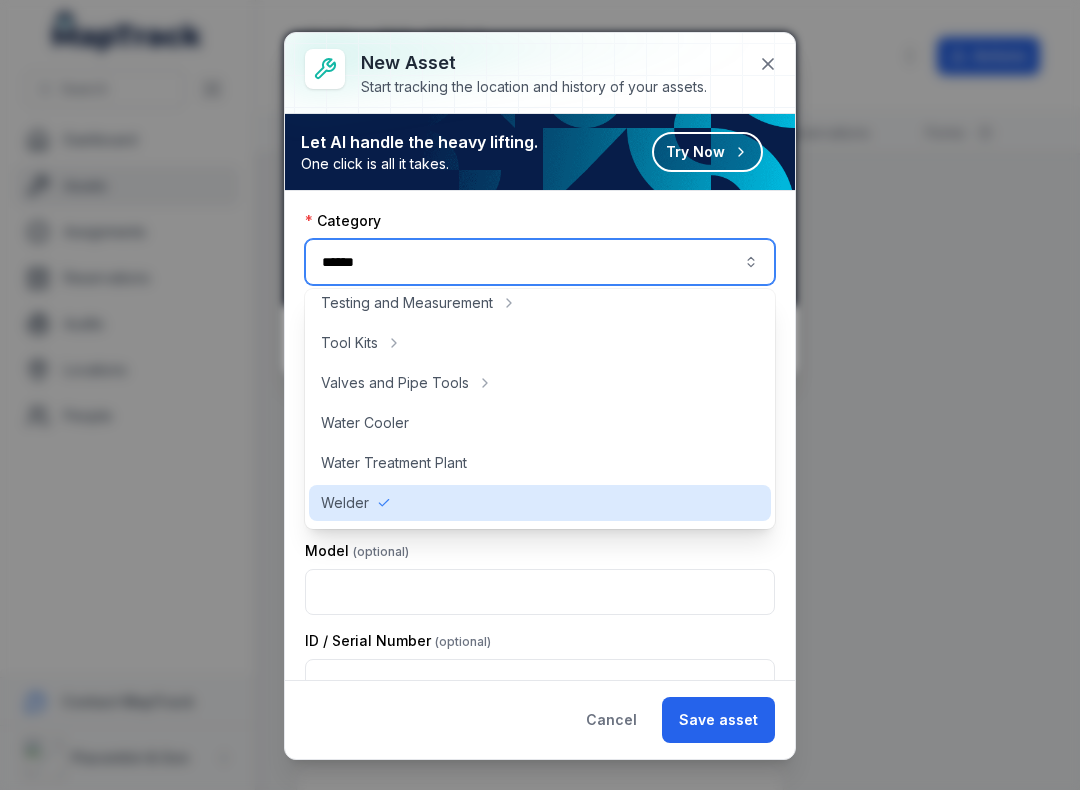 type on "******" 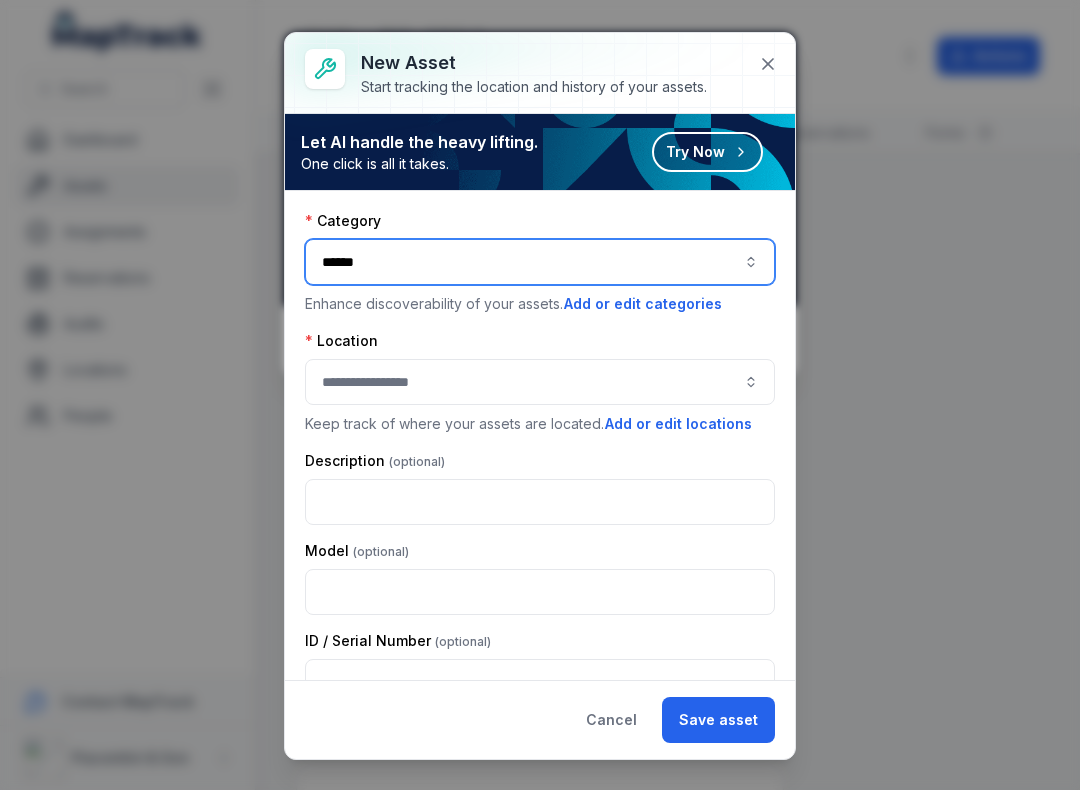 click at bounding box center (540, 382) 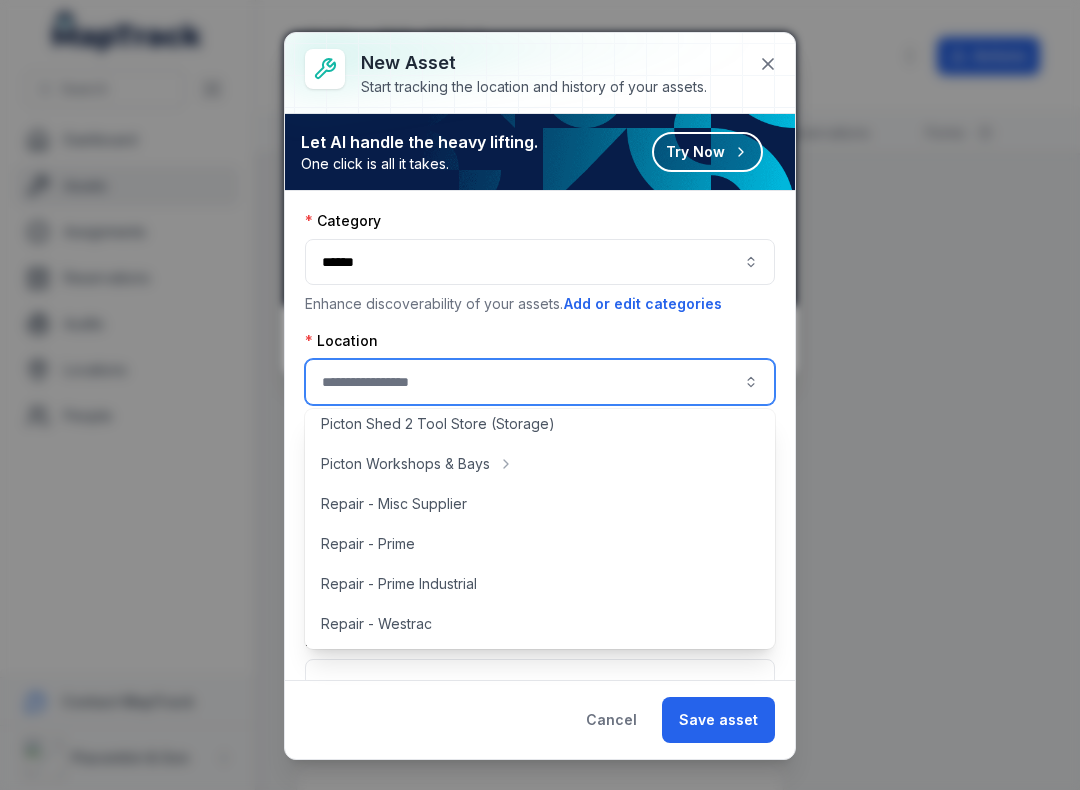 scroll, scrollTop: 447, scrollLeft: 0, axis: vertical 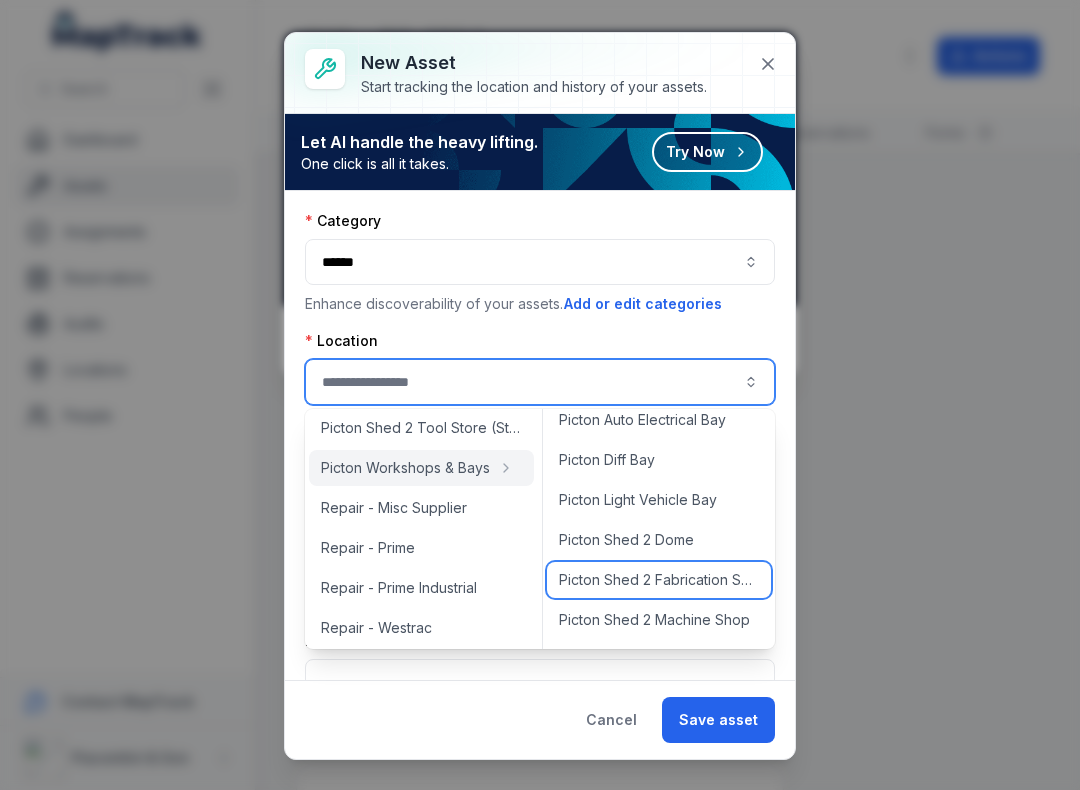 click on "Picton Shed 2 Fabrication Shop" at bounding box center (659, 580) 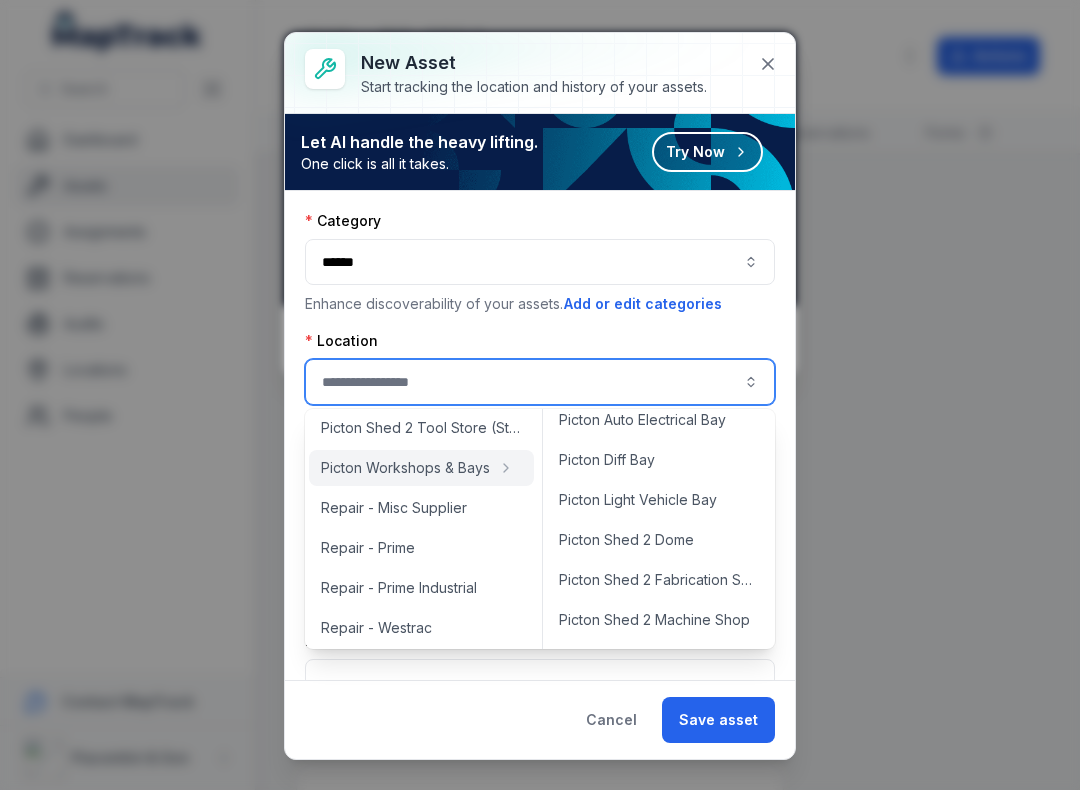 type on "**********" 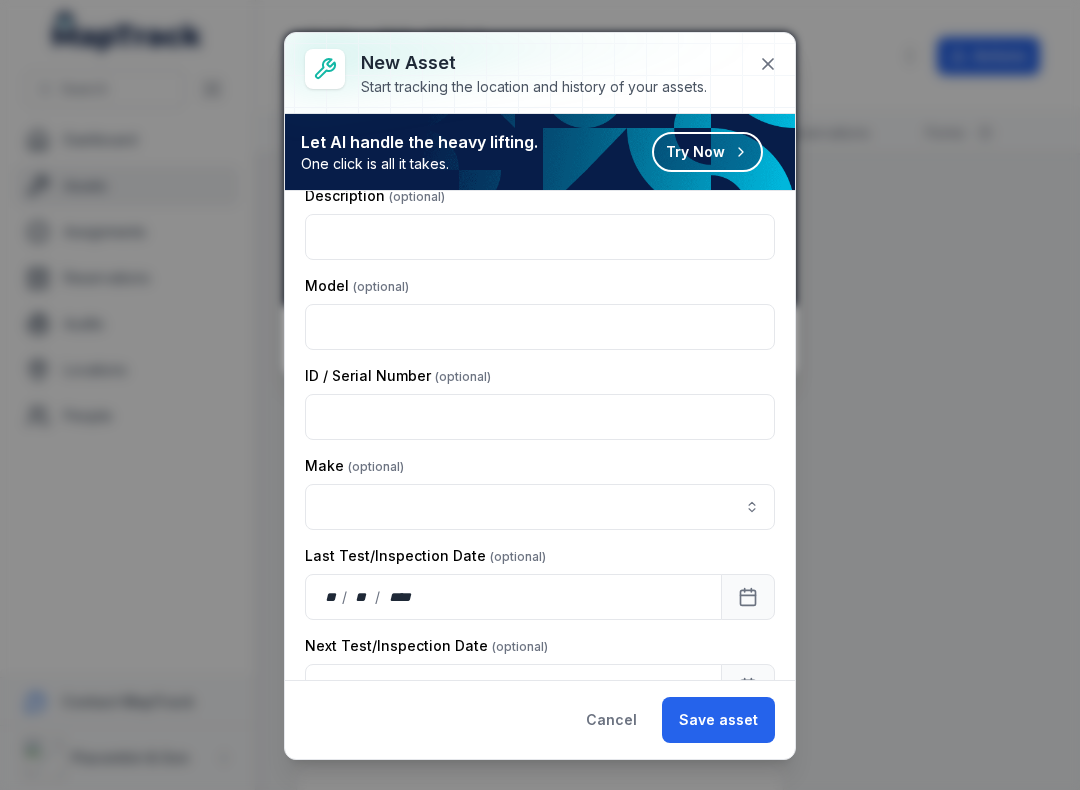 scroll, scrollTop: 281, scrollLeft: 0, axis: vertical 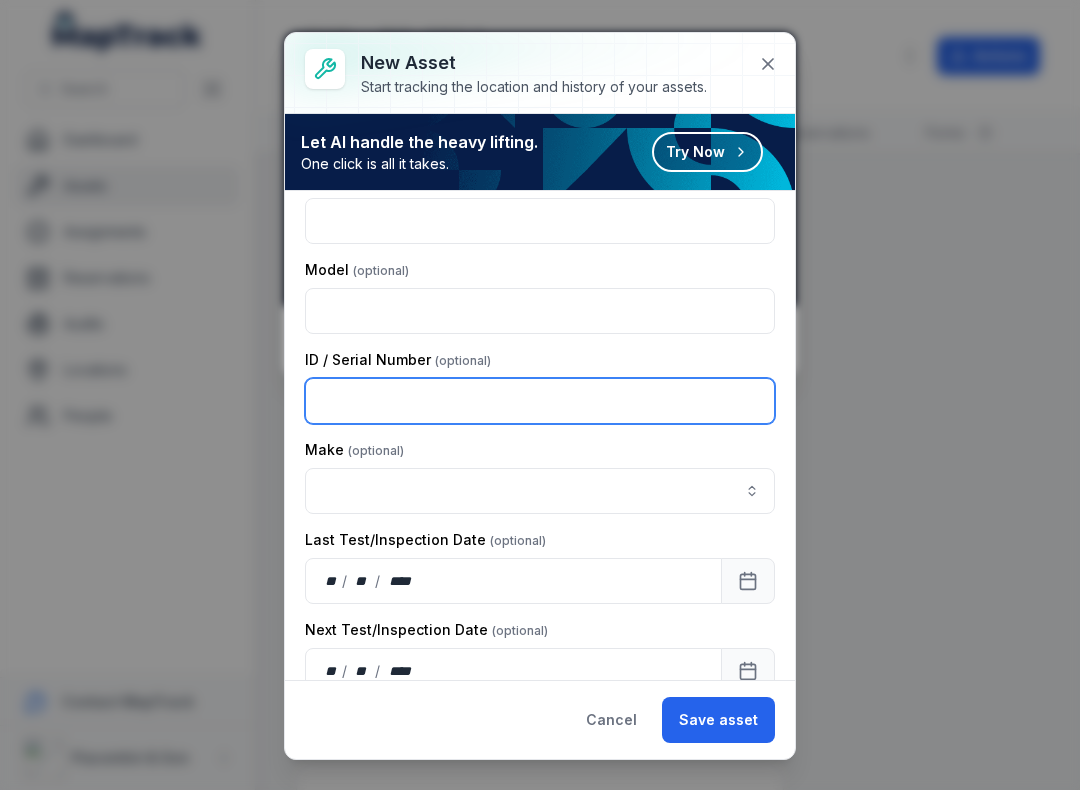 click at bounding box center (540, 401) 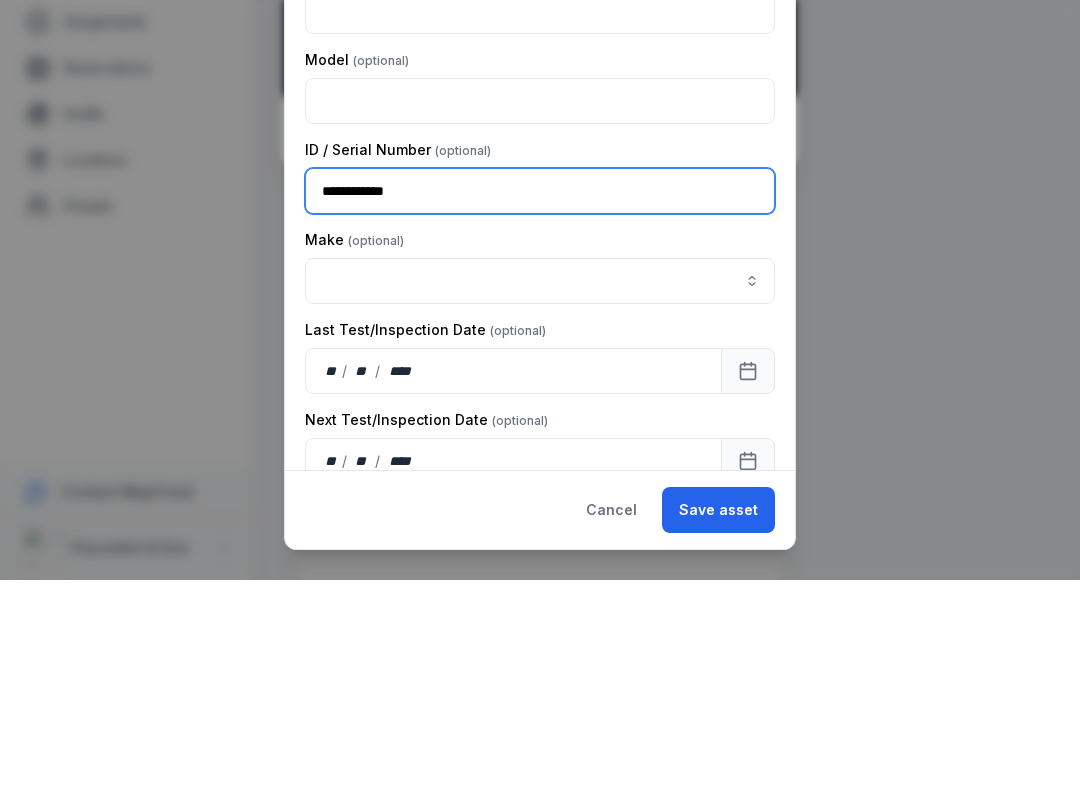type on "**********" 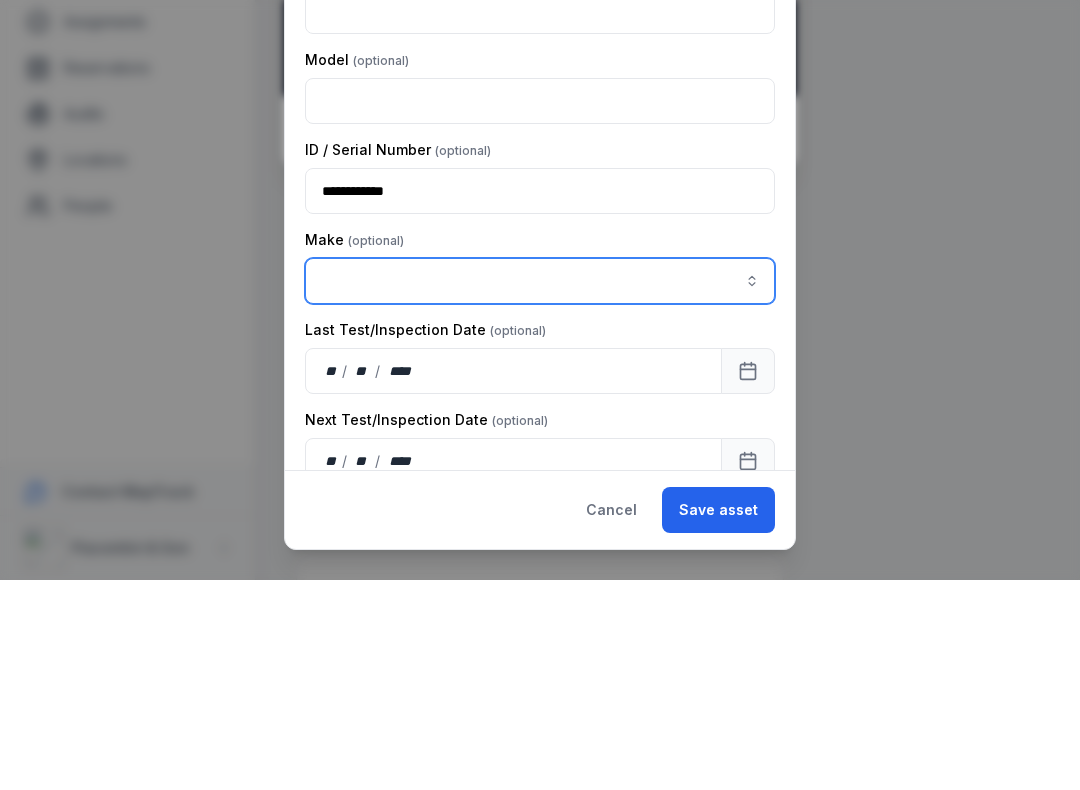 click at bounding box center [540, 491] 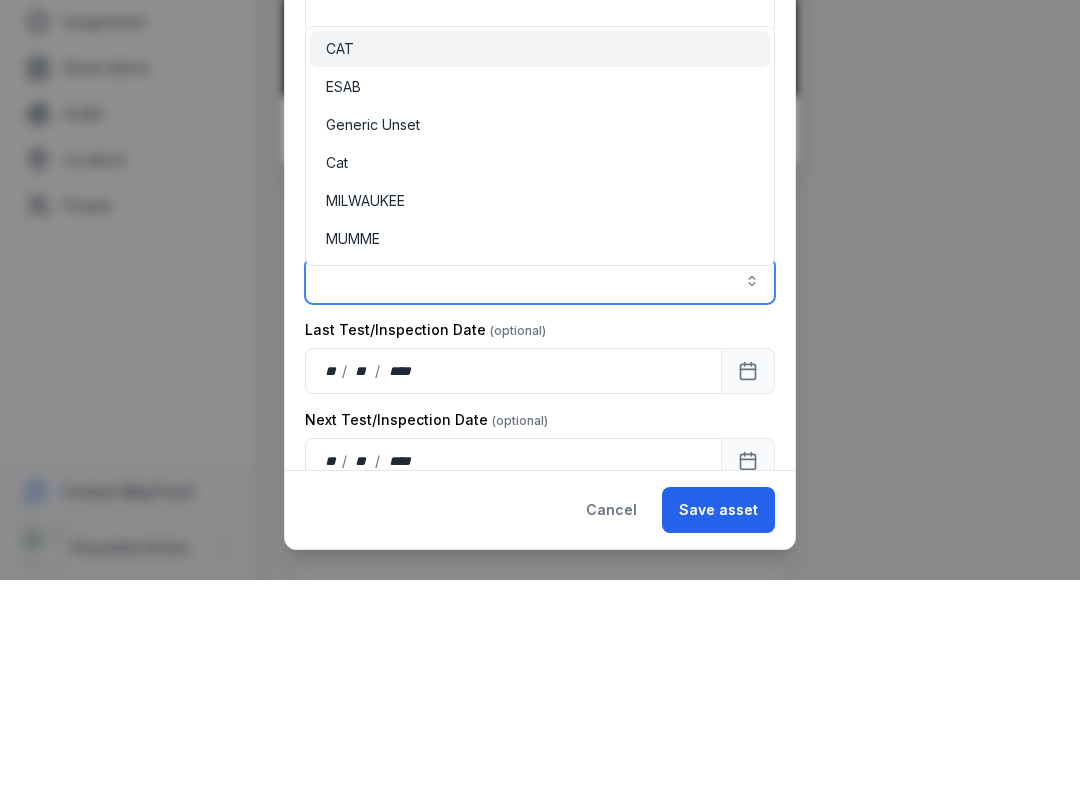 click on "ESAB" at bounding box center [540, 297] 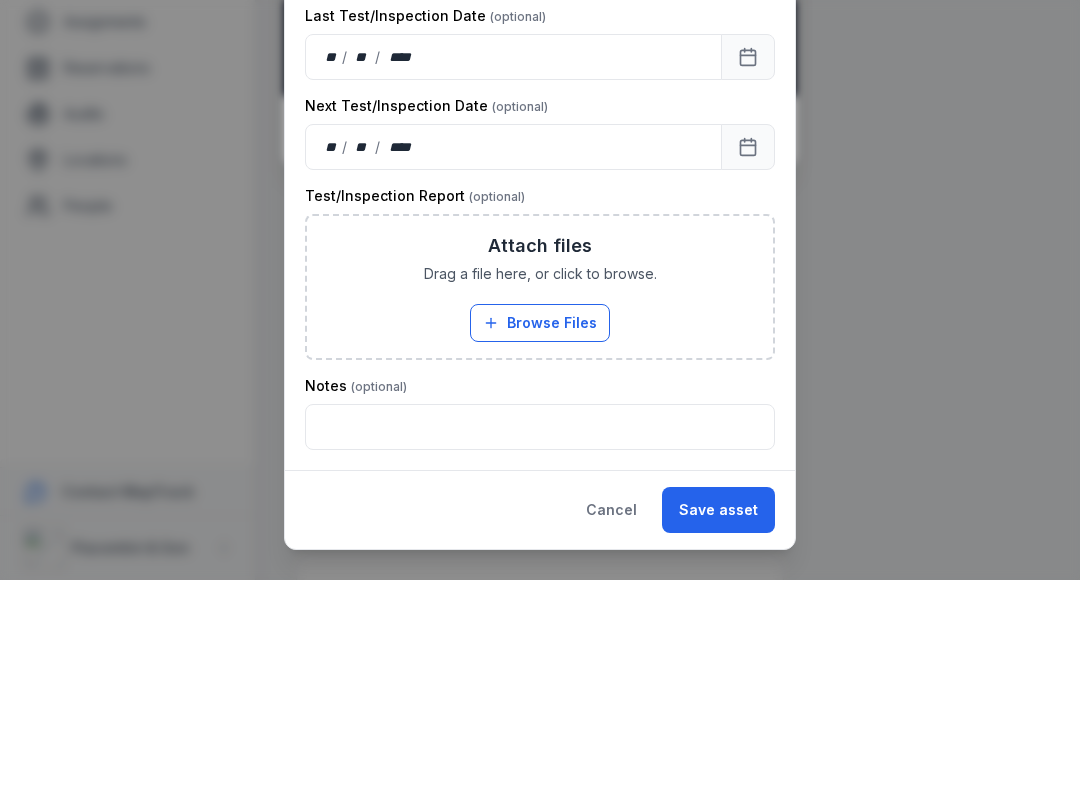 scroll, scrollTop: 595, scrollLeft: 0, axis: vertical 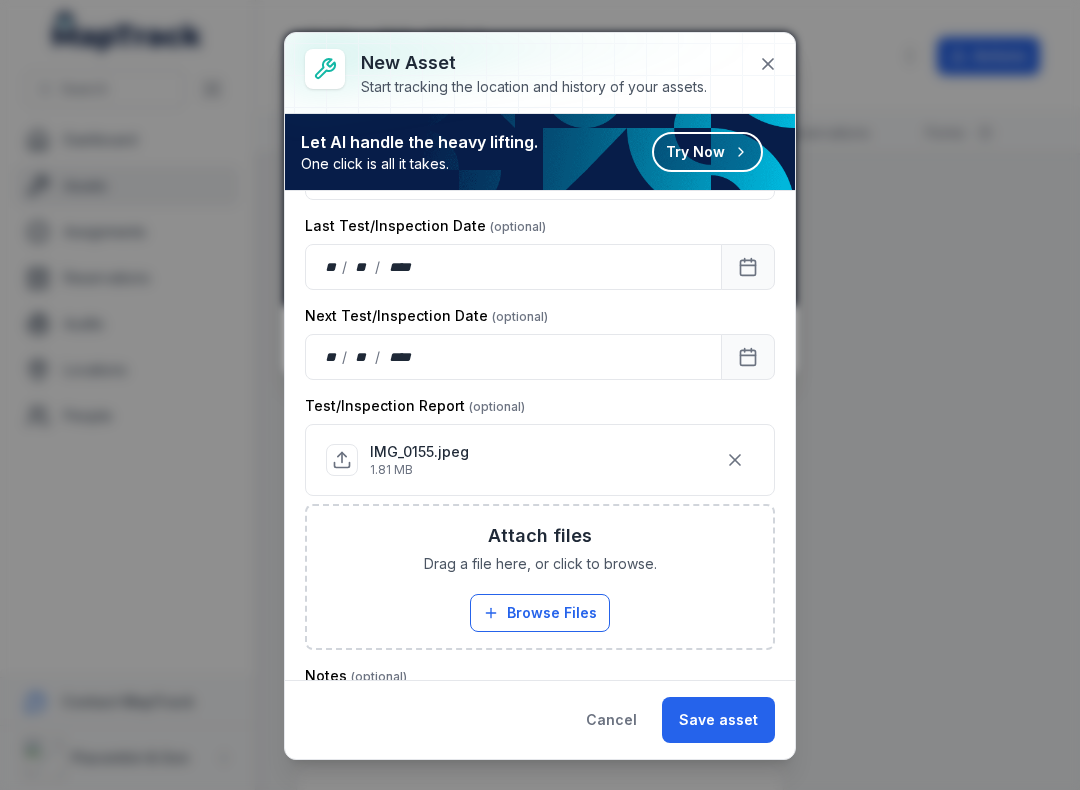 click on "Save asset" at bounding box center (718, 720) 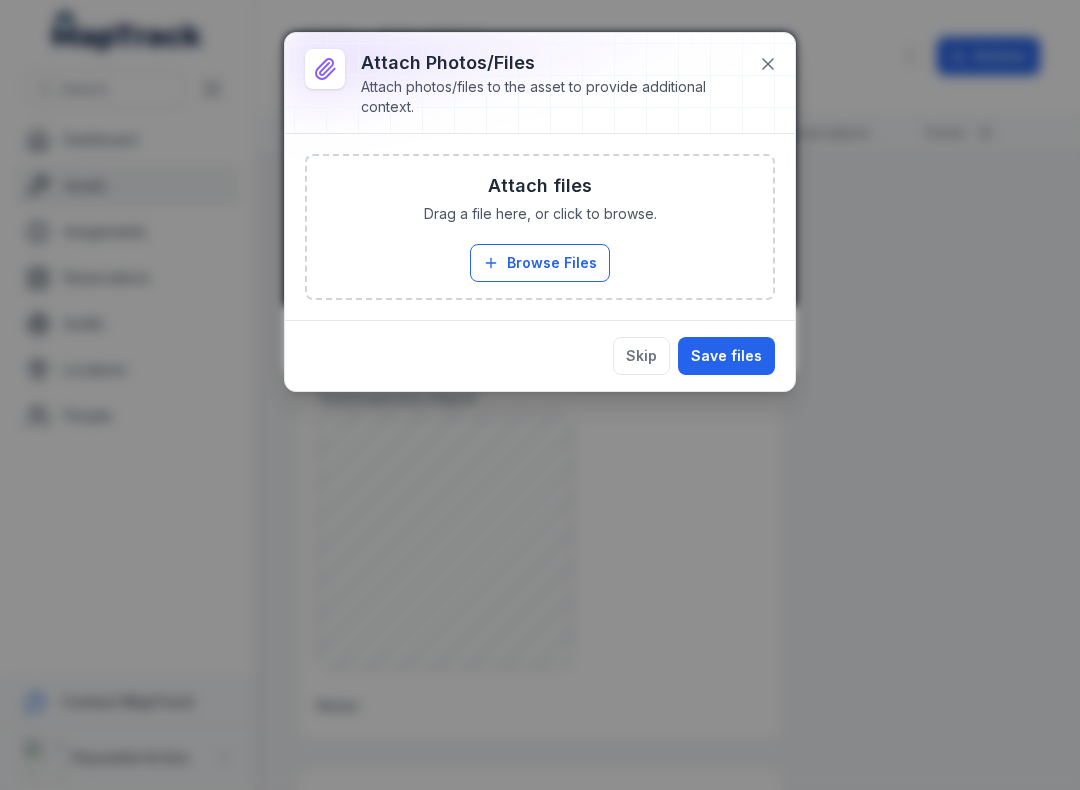 click on "Save files" at bounding box center [726, 356] 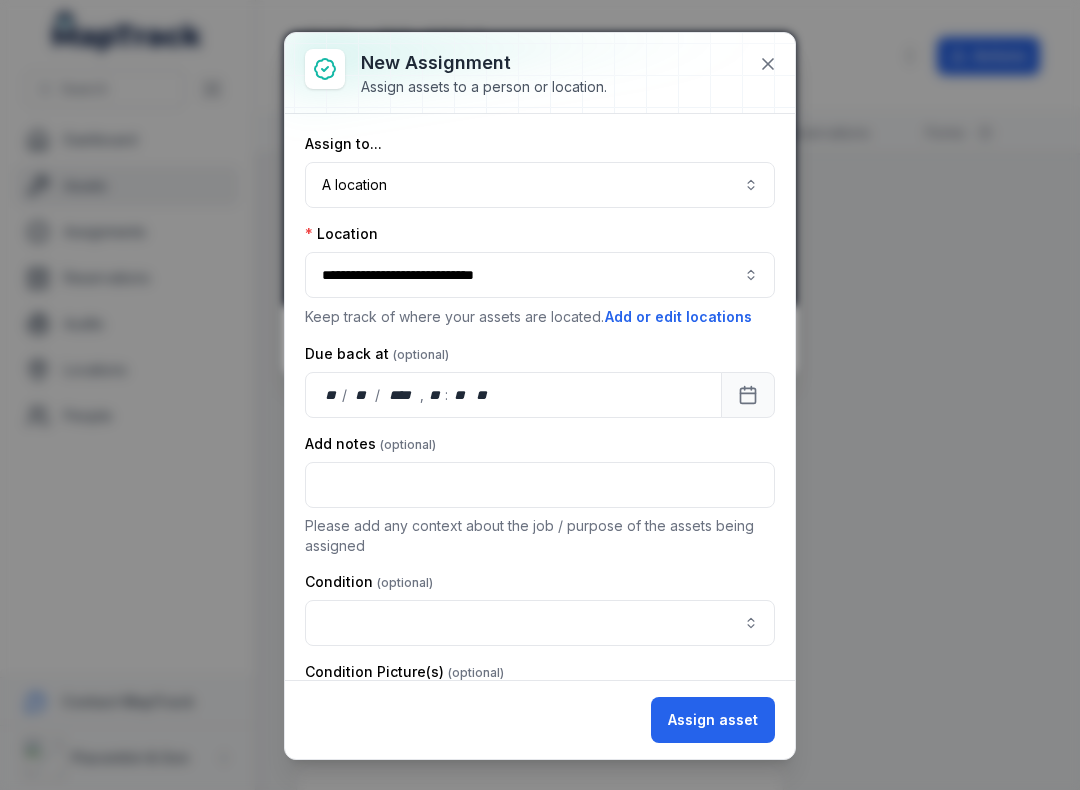click at bounding box center [540, 623] 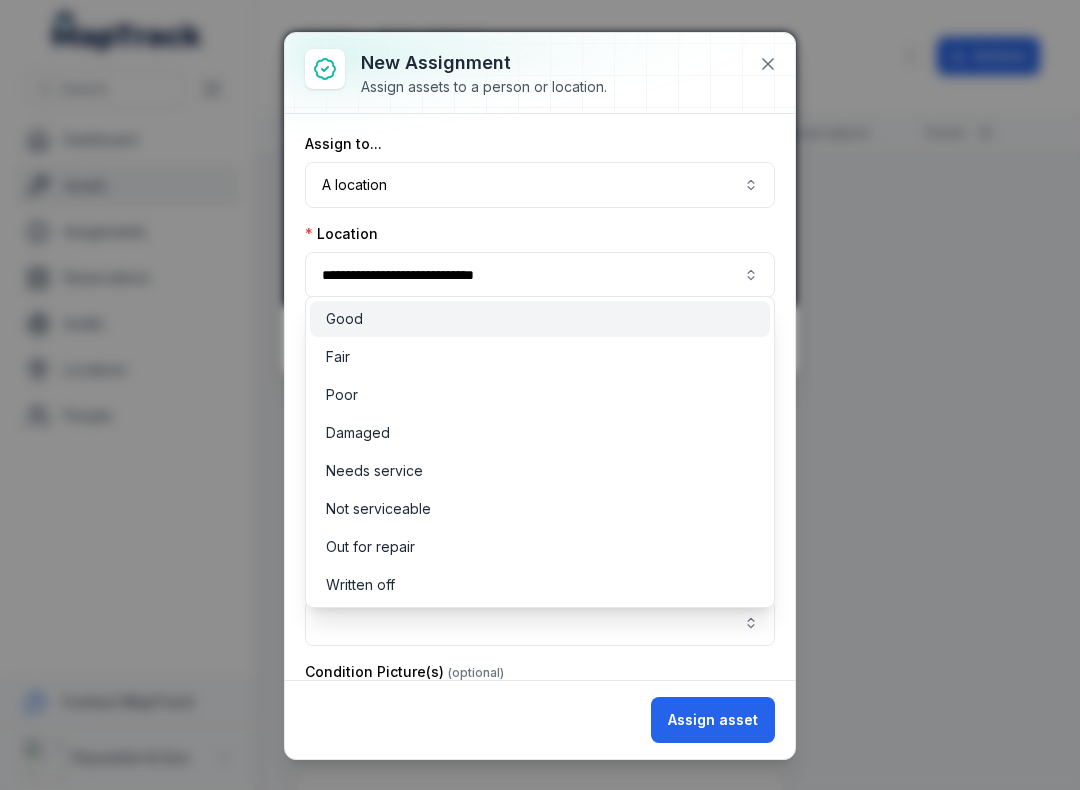 click on "Good" at bounding box center [540, 319] 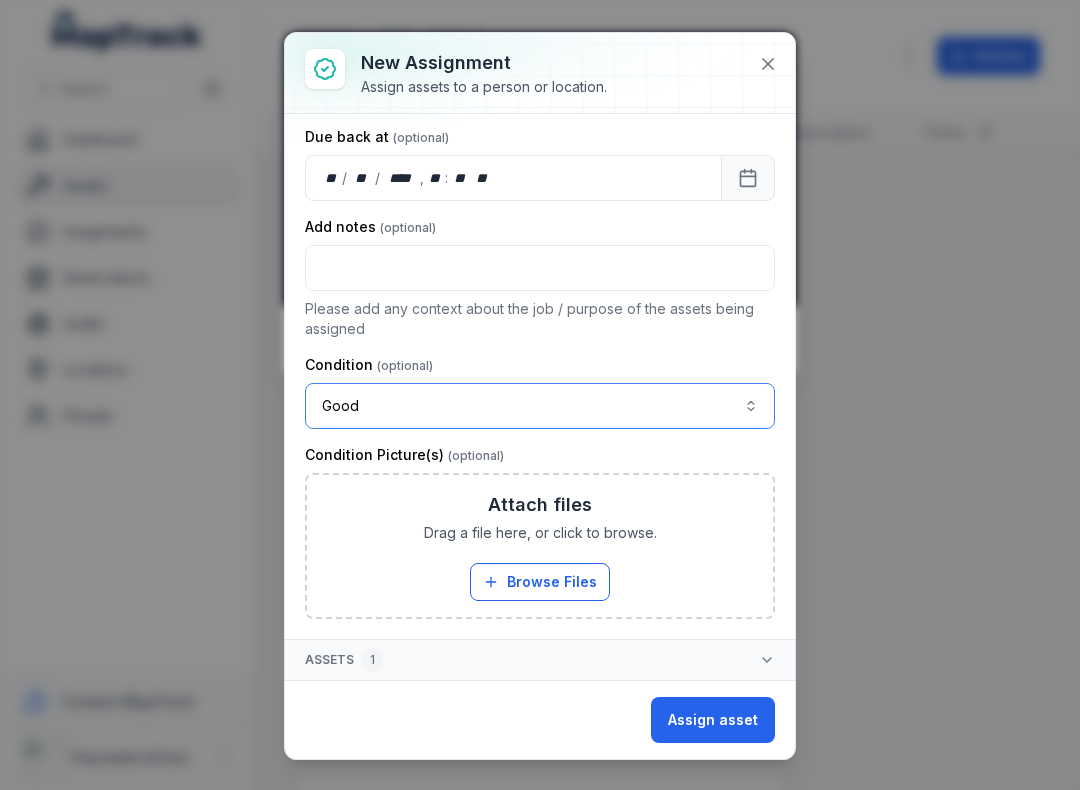 scroll, scrollTop: 217, scrollLeft: 0, axis: vertical 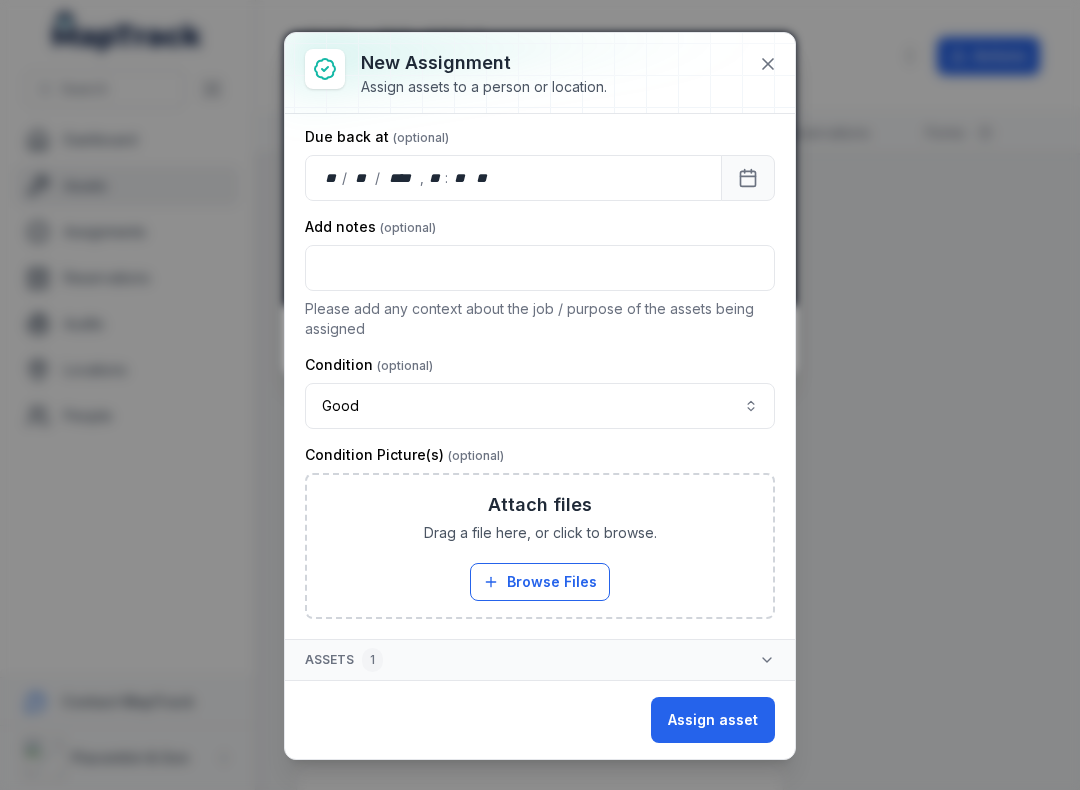 click on "Browse Files" at bounding box center (540, 582) 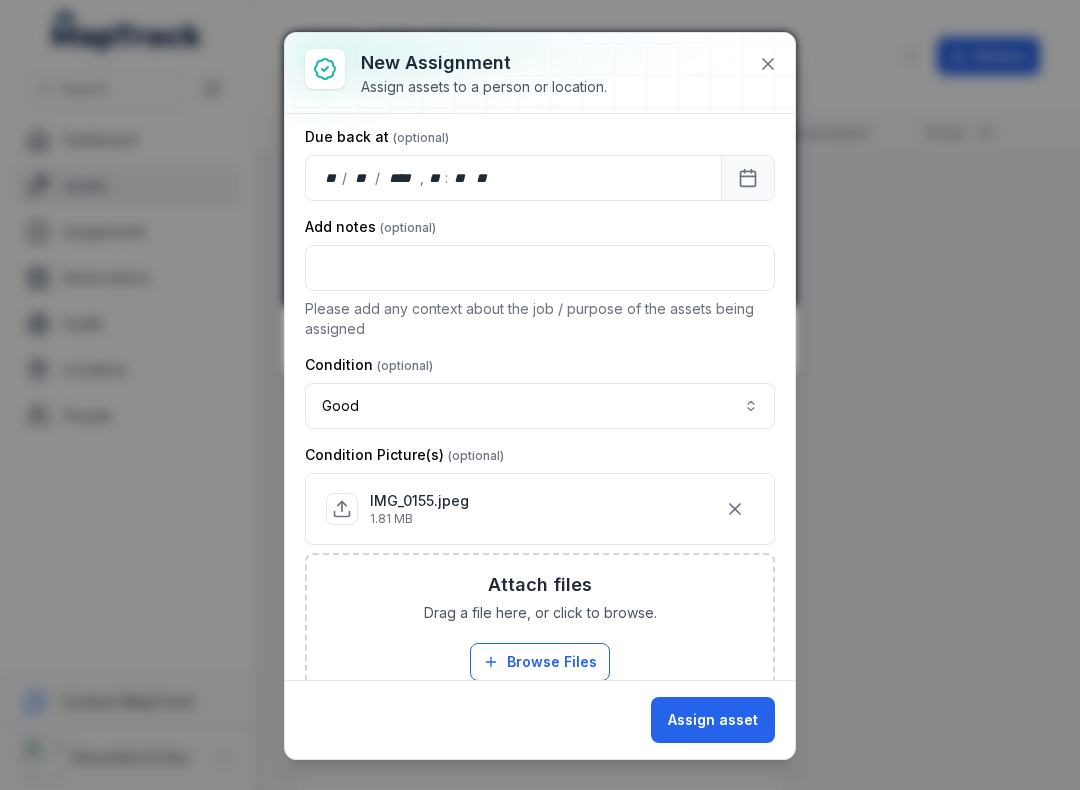 click on "Assign asset" at bounding box center (713, 720) 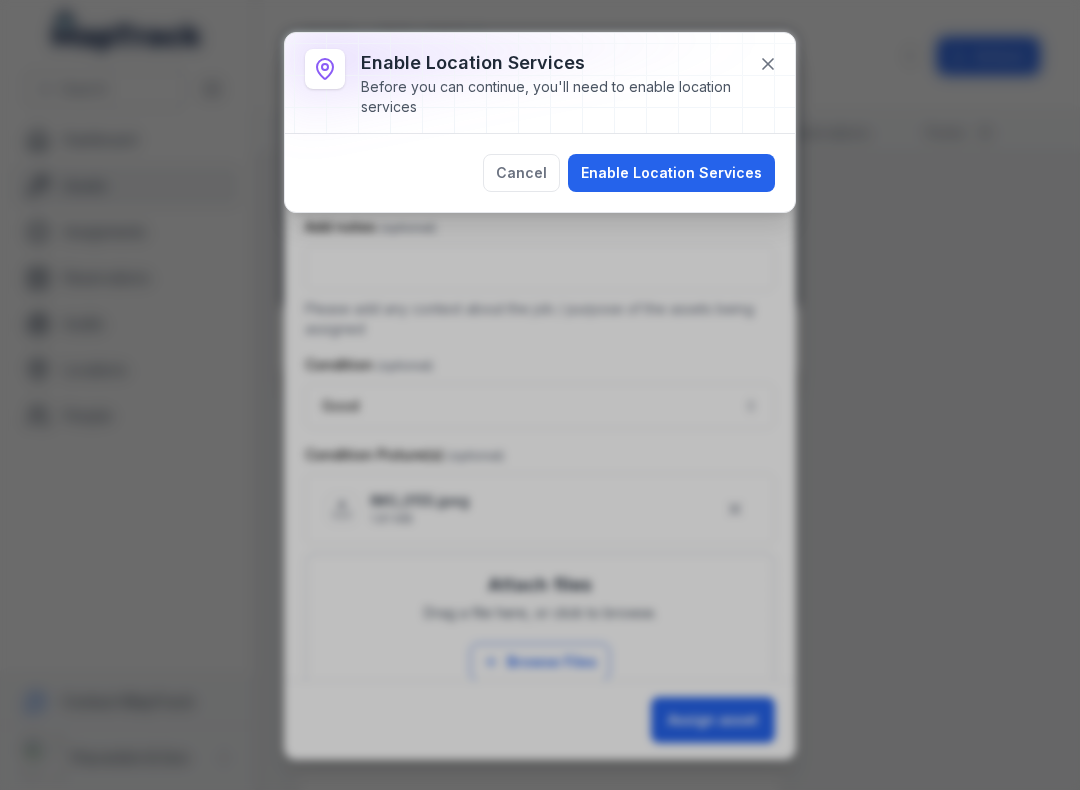 click on "Enable Location Services" at bounding box center [671, 173] 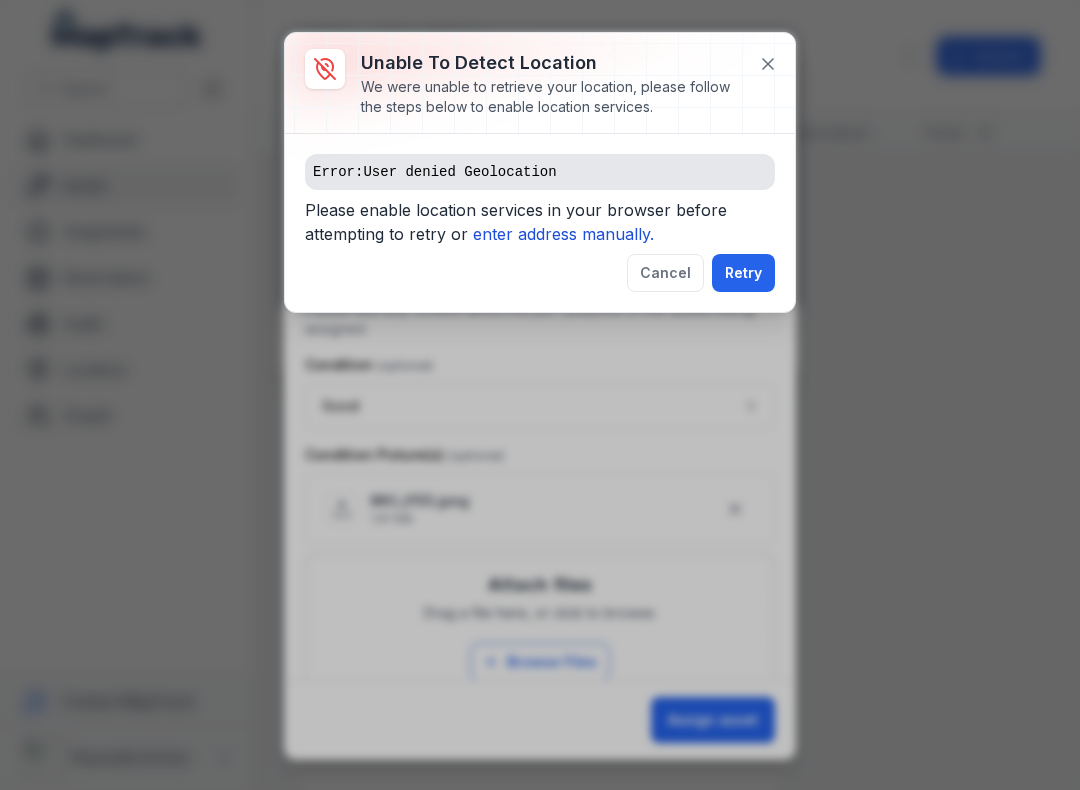click on "enter address manually." at bounding box center [563, 234] 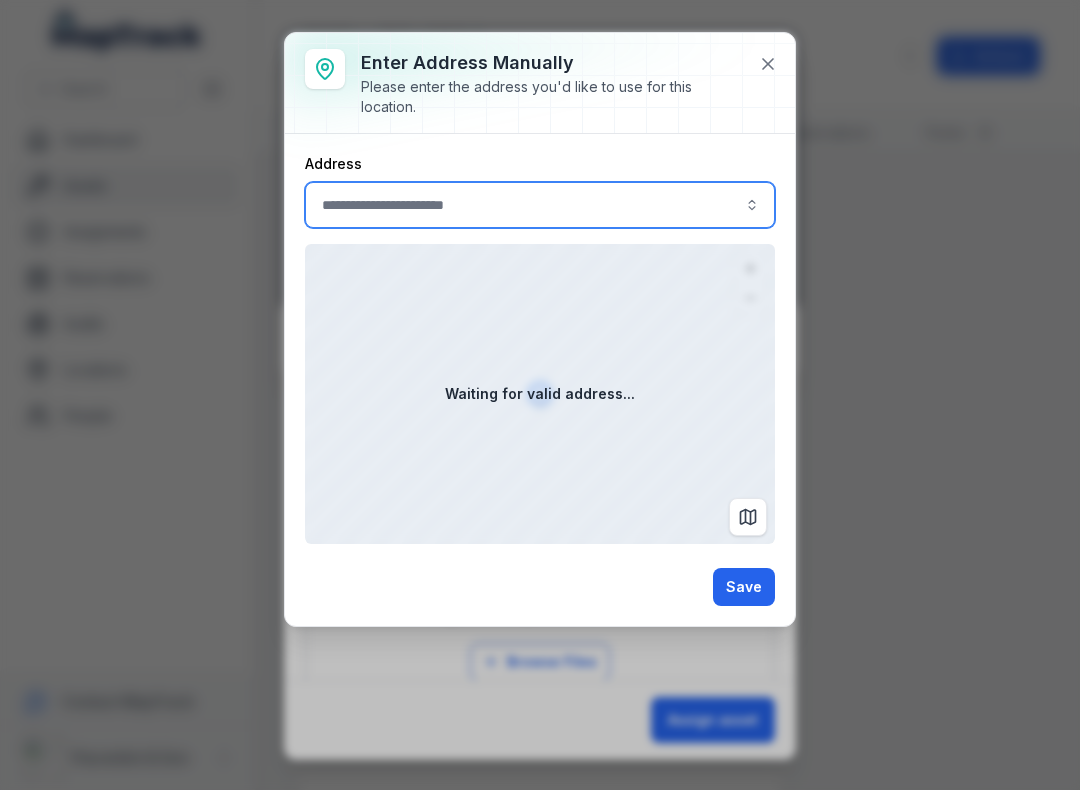 click at bounding box center [540, 205] 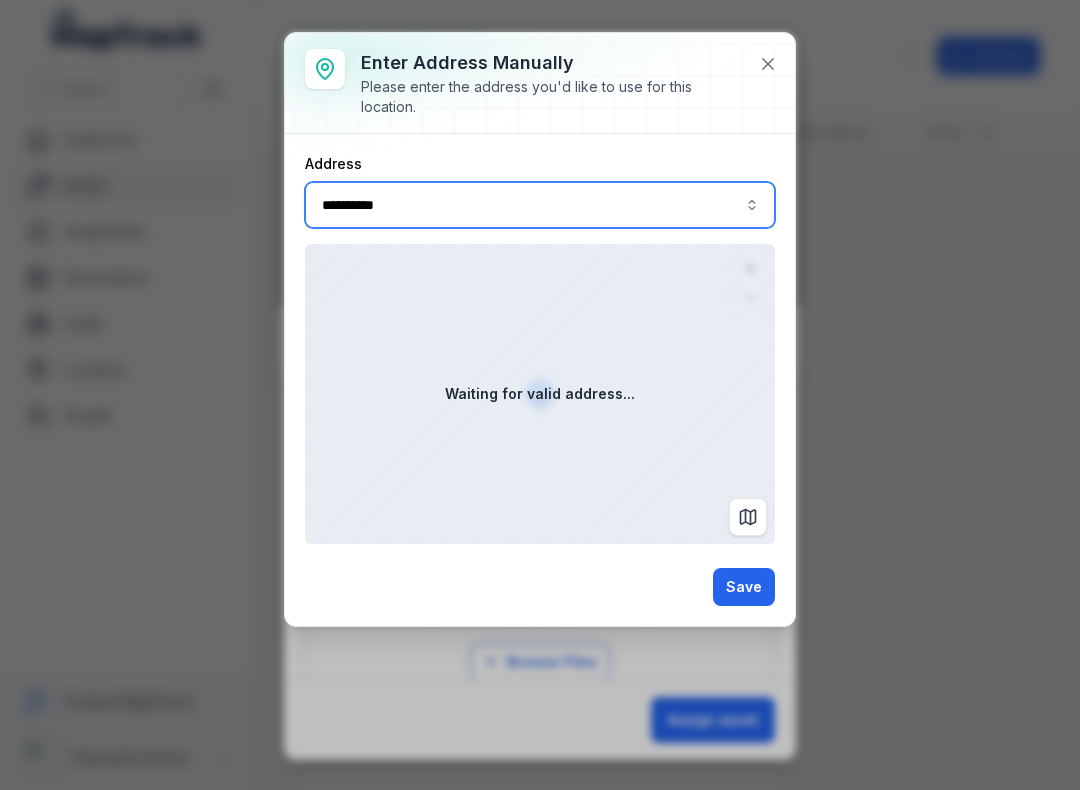 type on "**********" 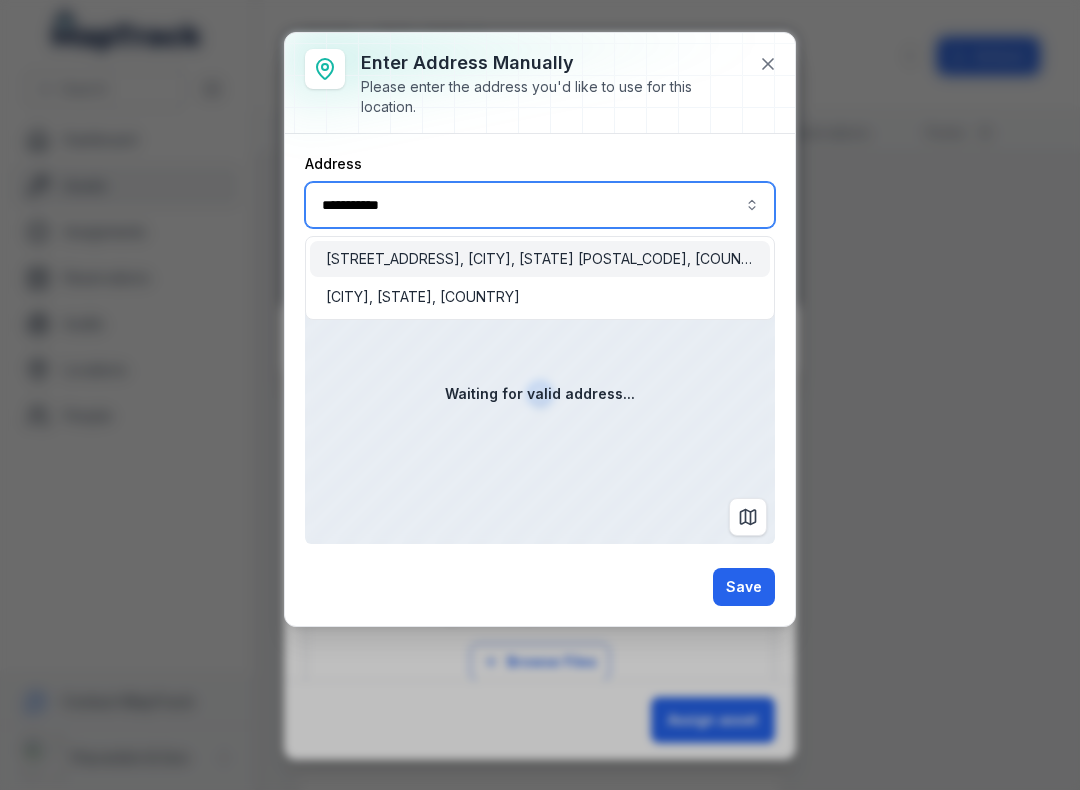 click on "[STREET_ADDRESS], [CITY], [STATE] [POSTAL_CODE], [COUNTRY]" at bounding box center [540, 259] 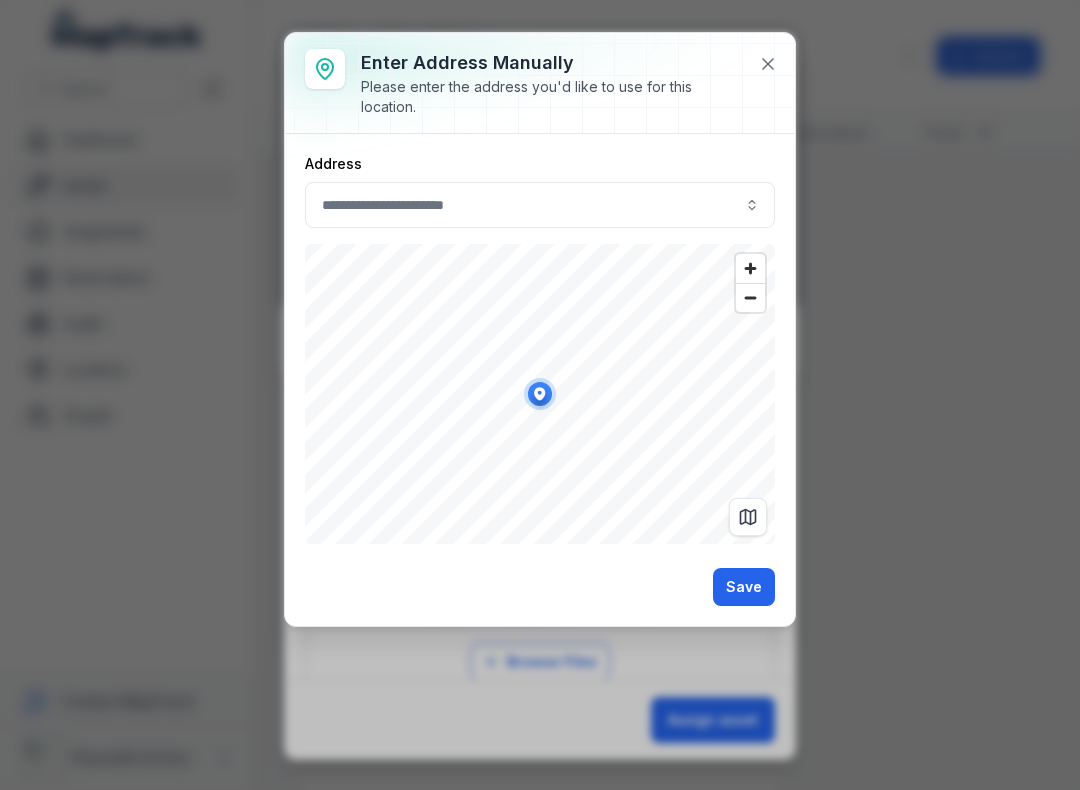 click on "Save" at bounding box center [744, 587] 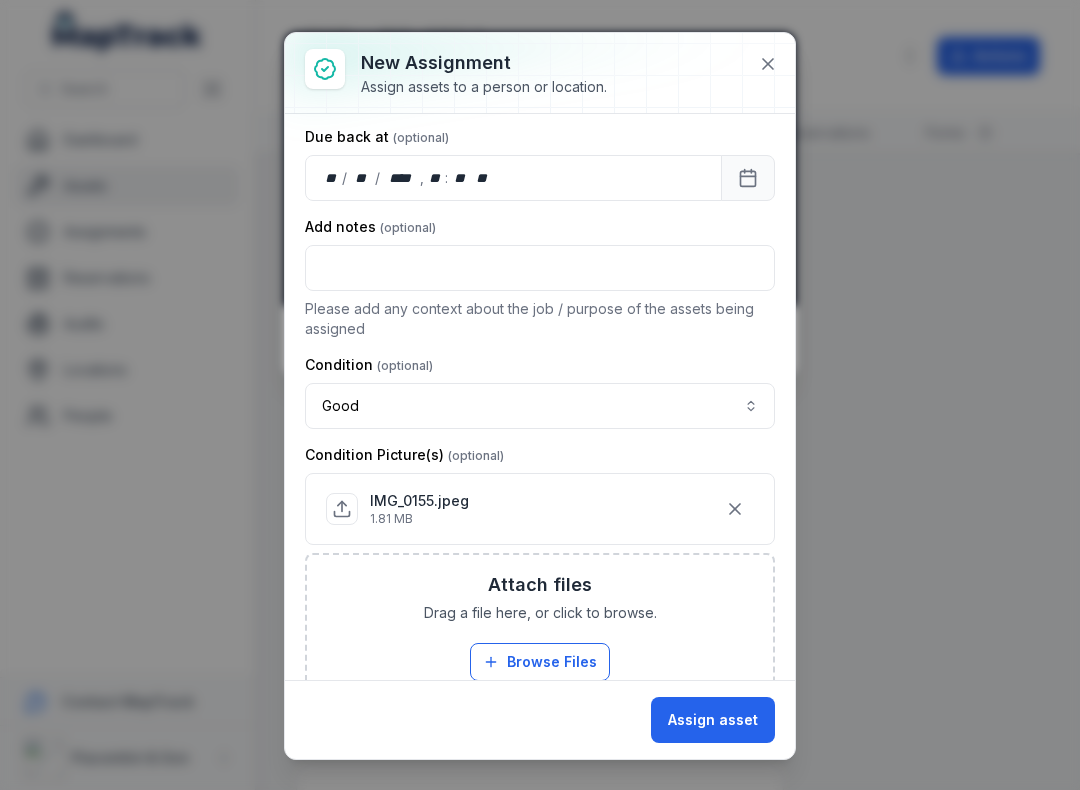 click on "Assign asset" at bounding box center (713, 720) 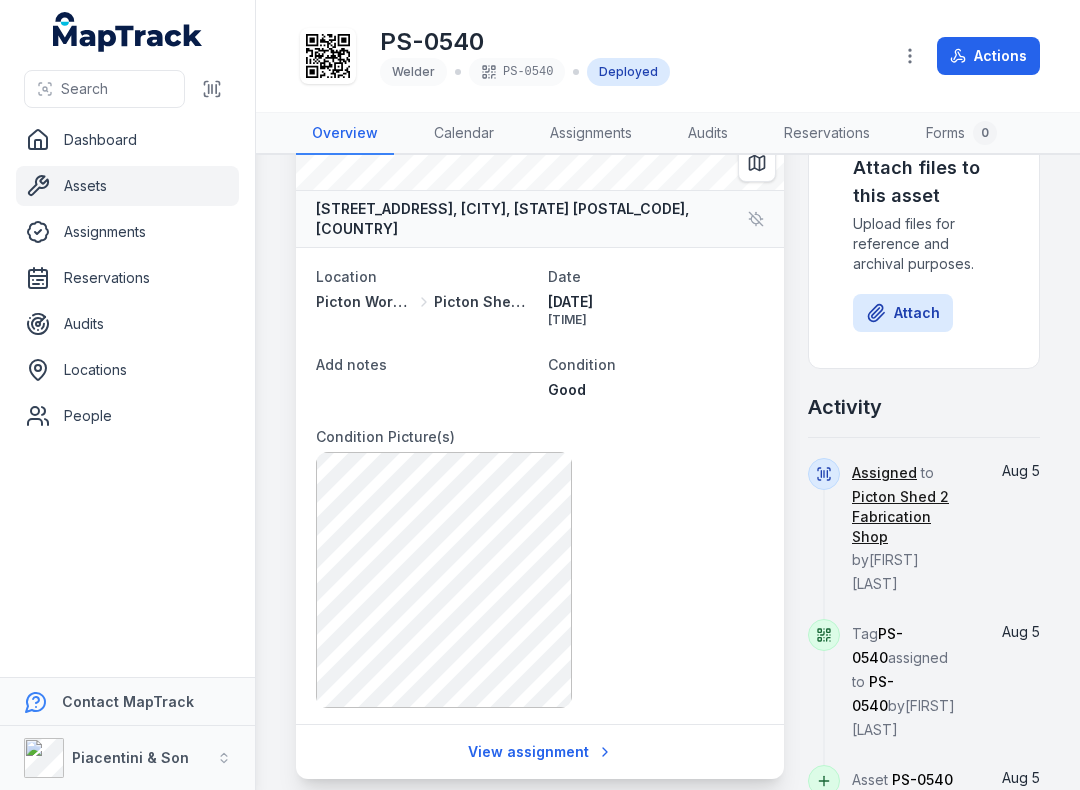 scroll, scrollTop: 234, scrollLeft: 0, axis: vertical 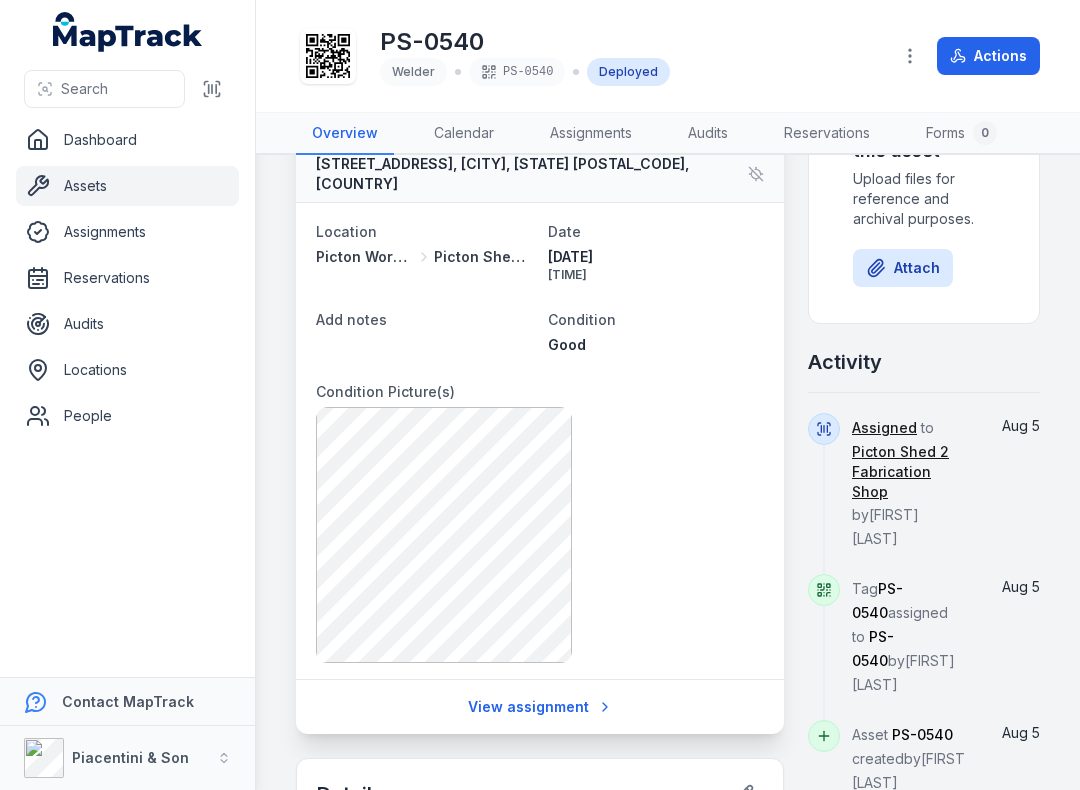 click at bounding box center (212, 89) 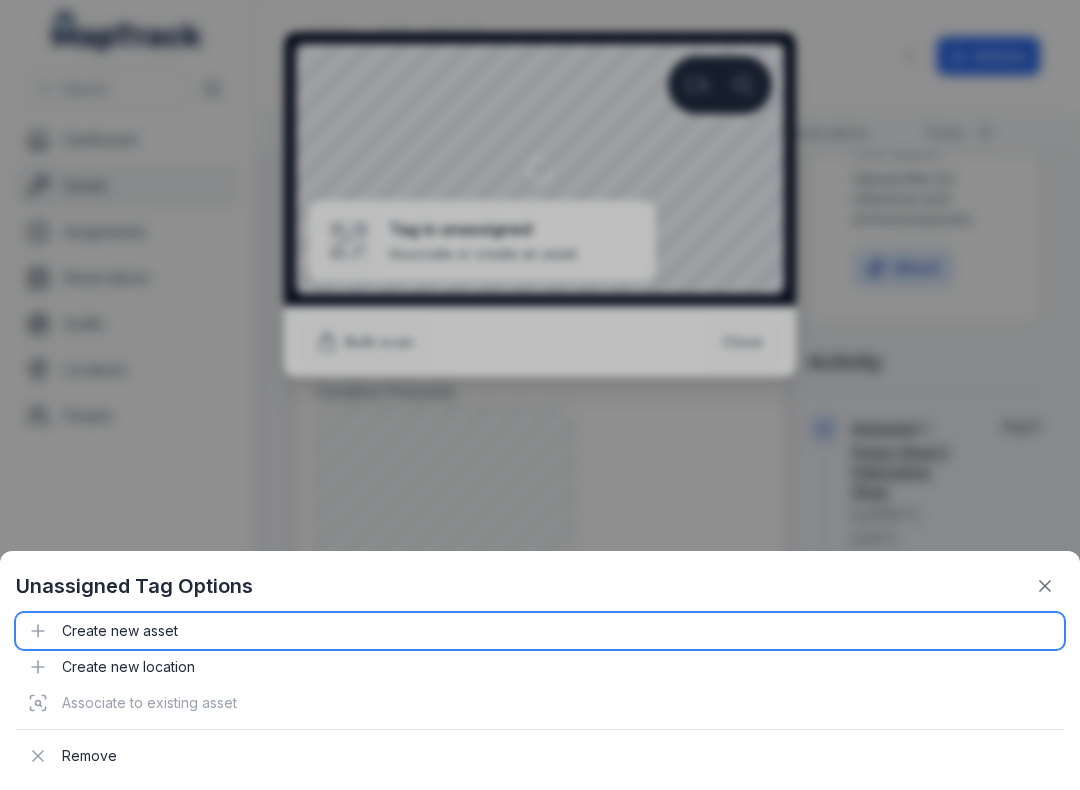click on "Create new asset" at bounding box center (540, 631) 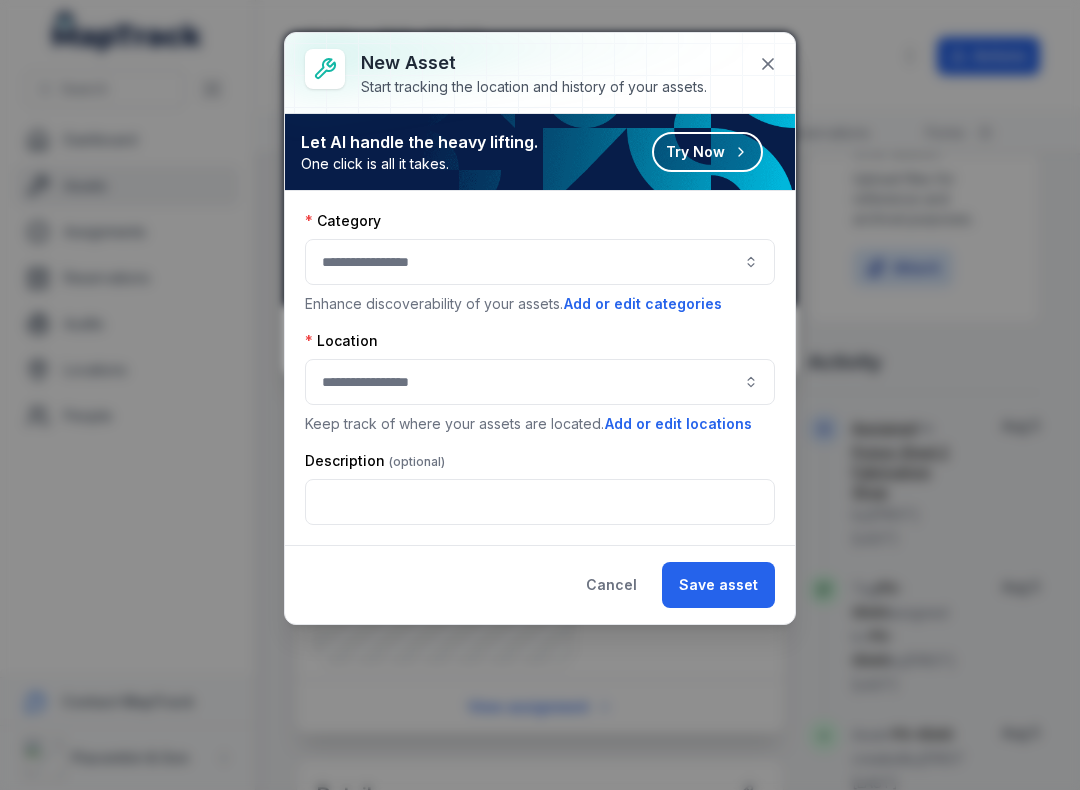 click at bounding box center (540, 262) 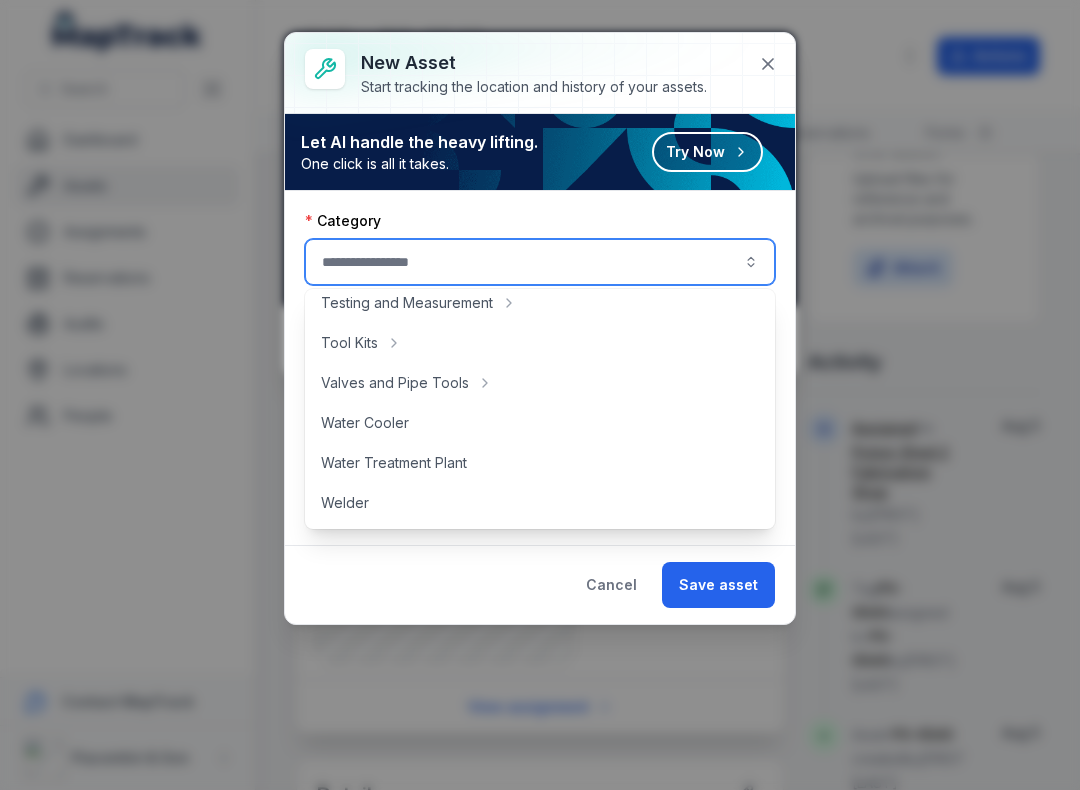 scroll, scrollTop: 892, scrollLeft: 0, axis: vertical 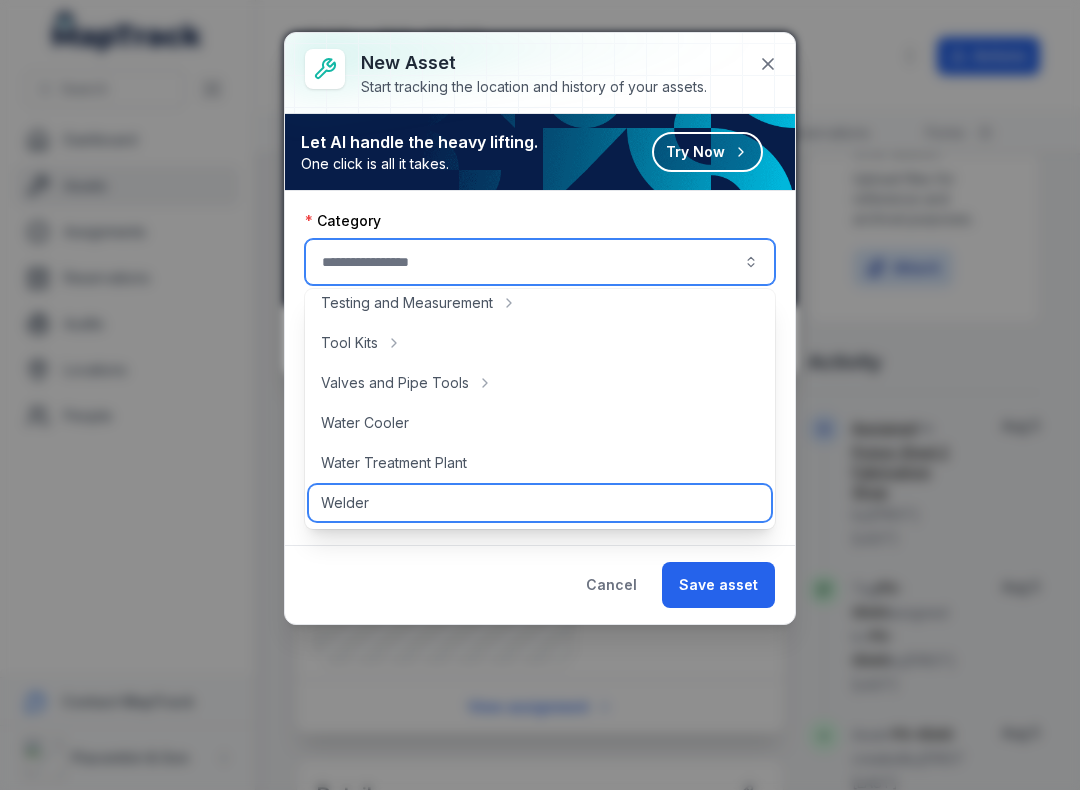 click on "Welder" at bounding box center [345, 503] 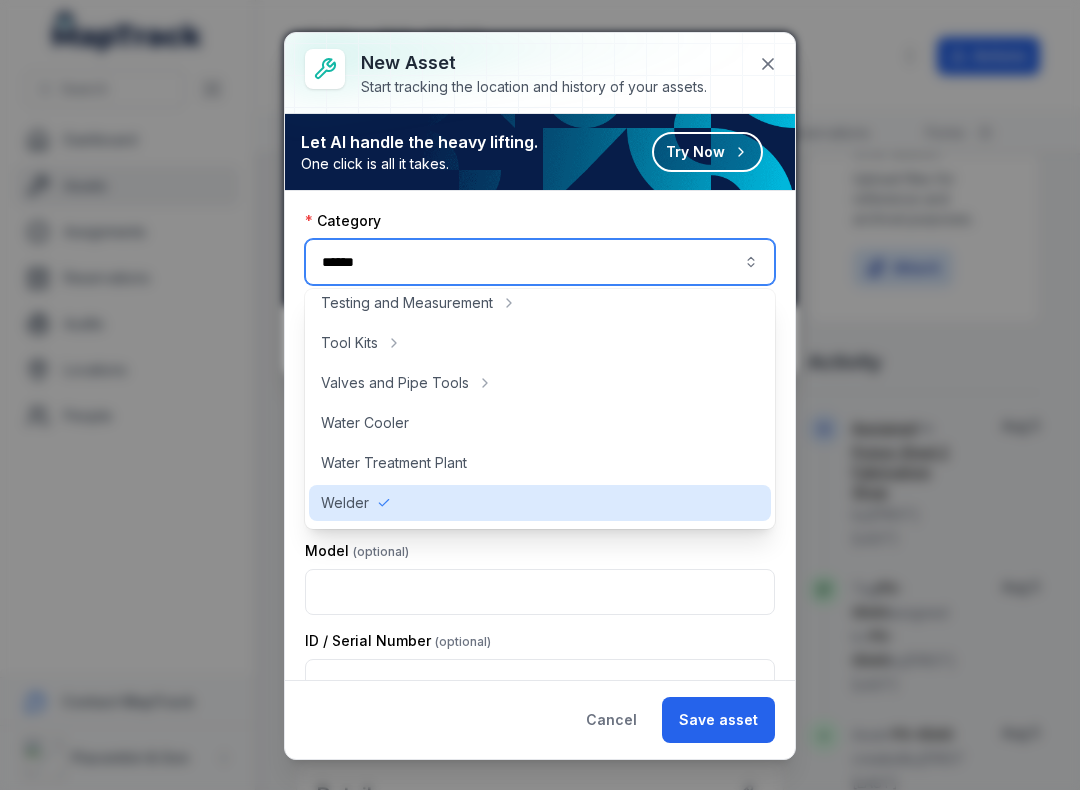 type on "******" 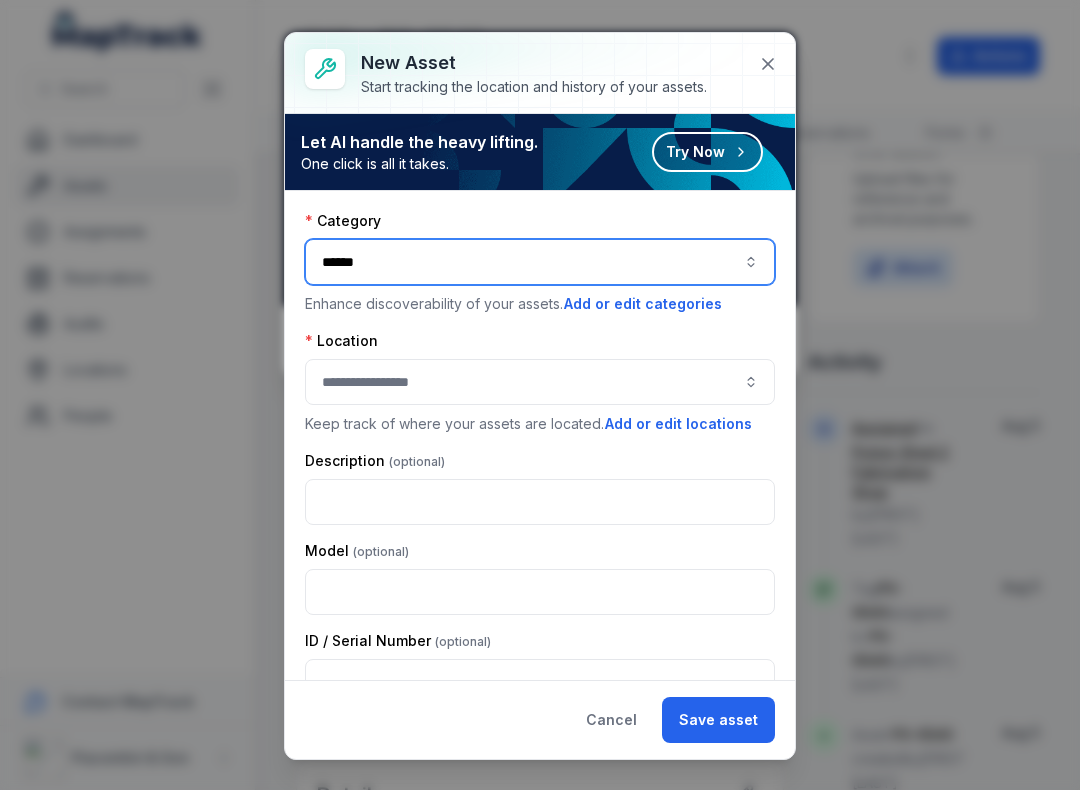 click at bounding box center [540, 382] 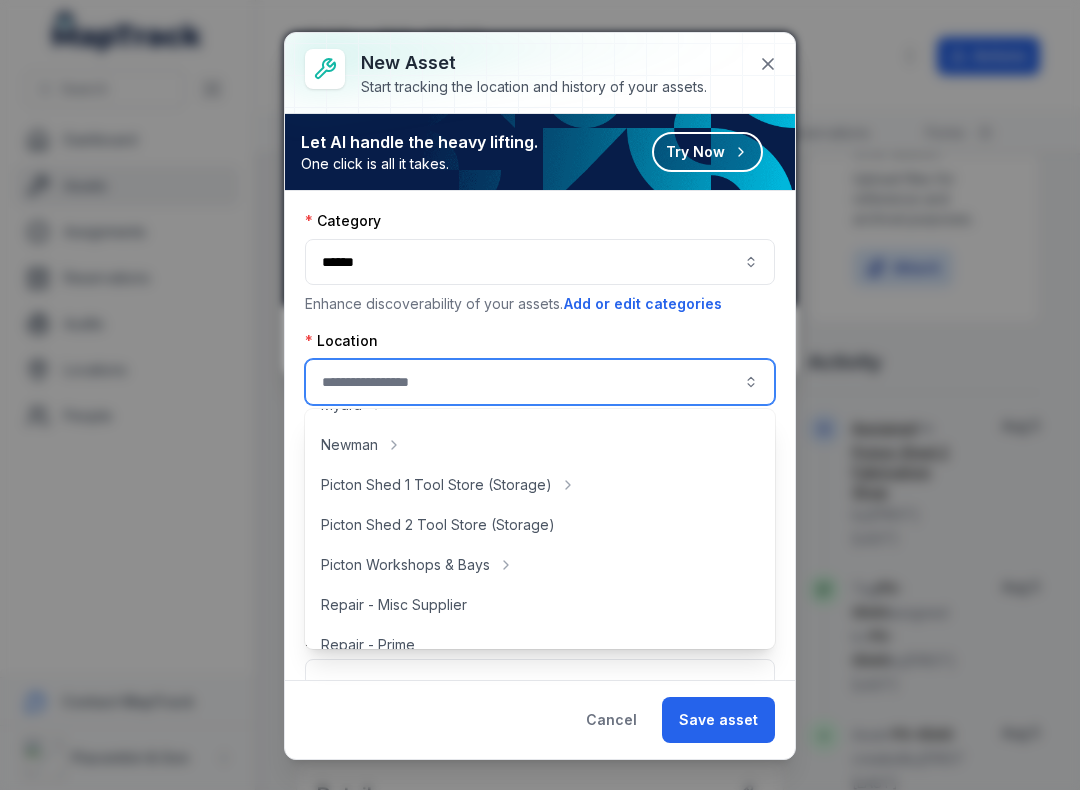 scroll, scrollTop: 353, scrollLeft: 0, axis: vertical 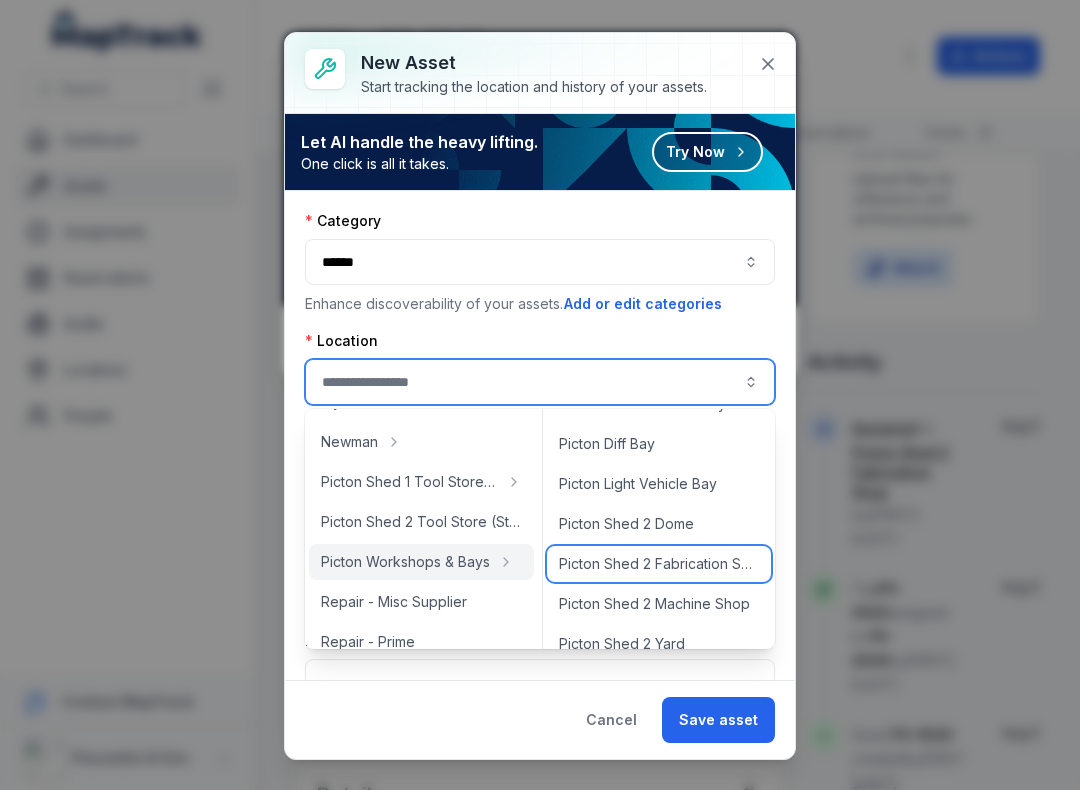 click on "Picton Shed 2 Fabrication Shop" at bounding box center (659, 564) 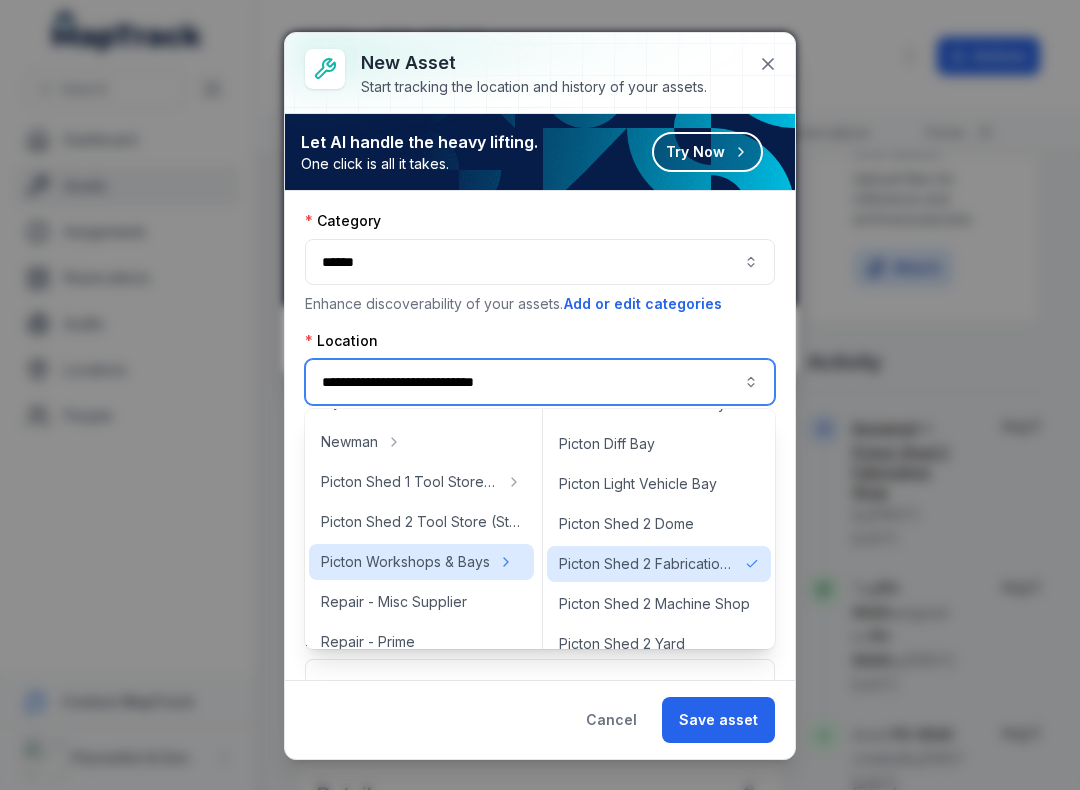 type on "**********" 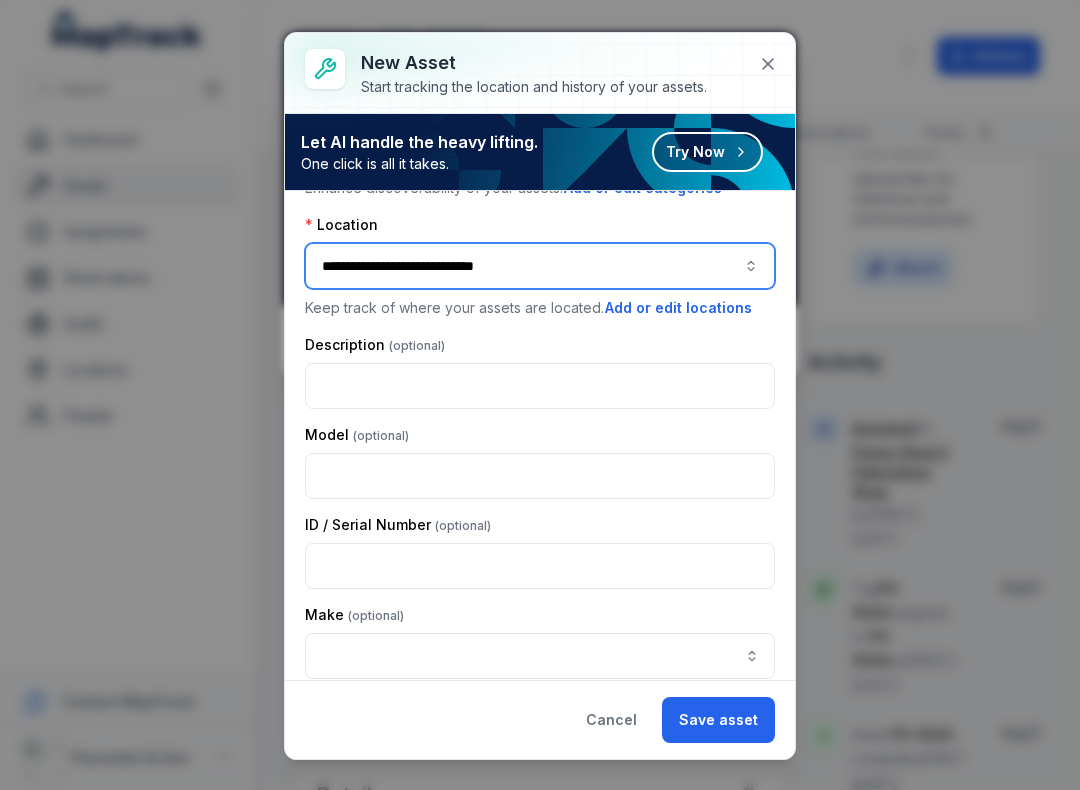 scroll, scrollTop: 115, scrollLeft: 0, axis: vertical 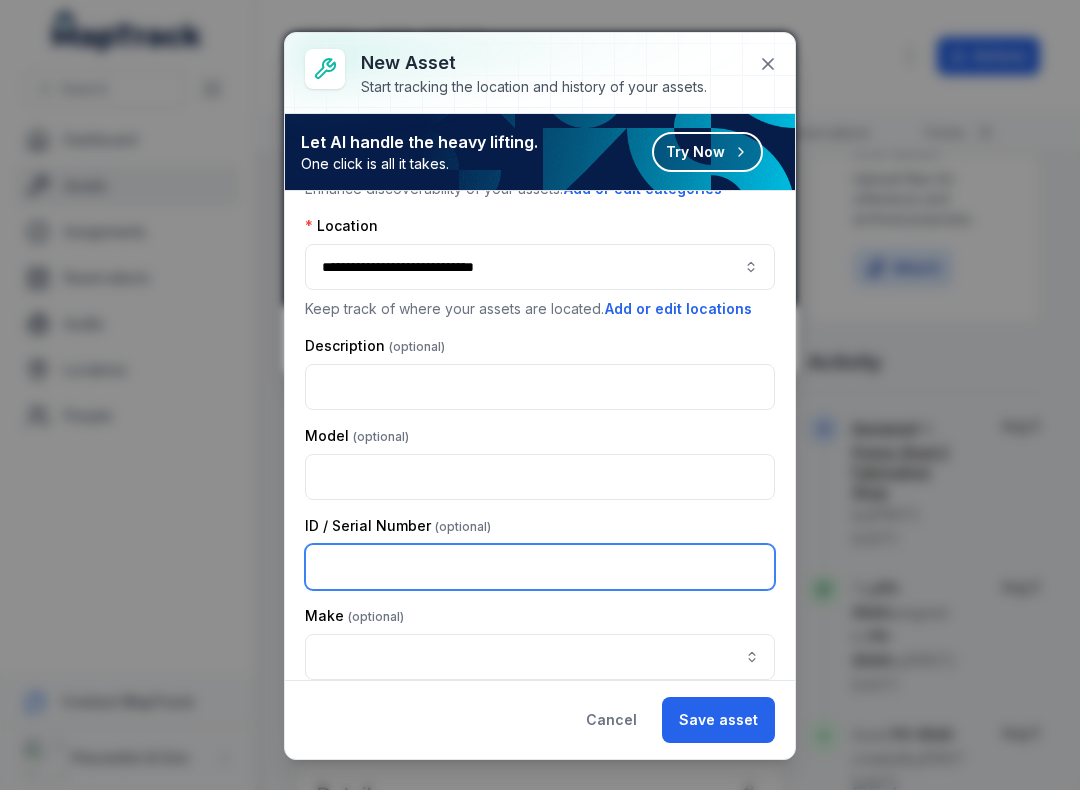 click at bounding box center [540, 567] 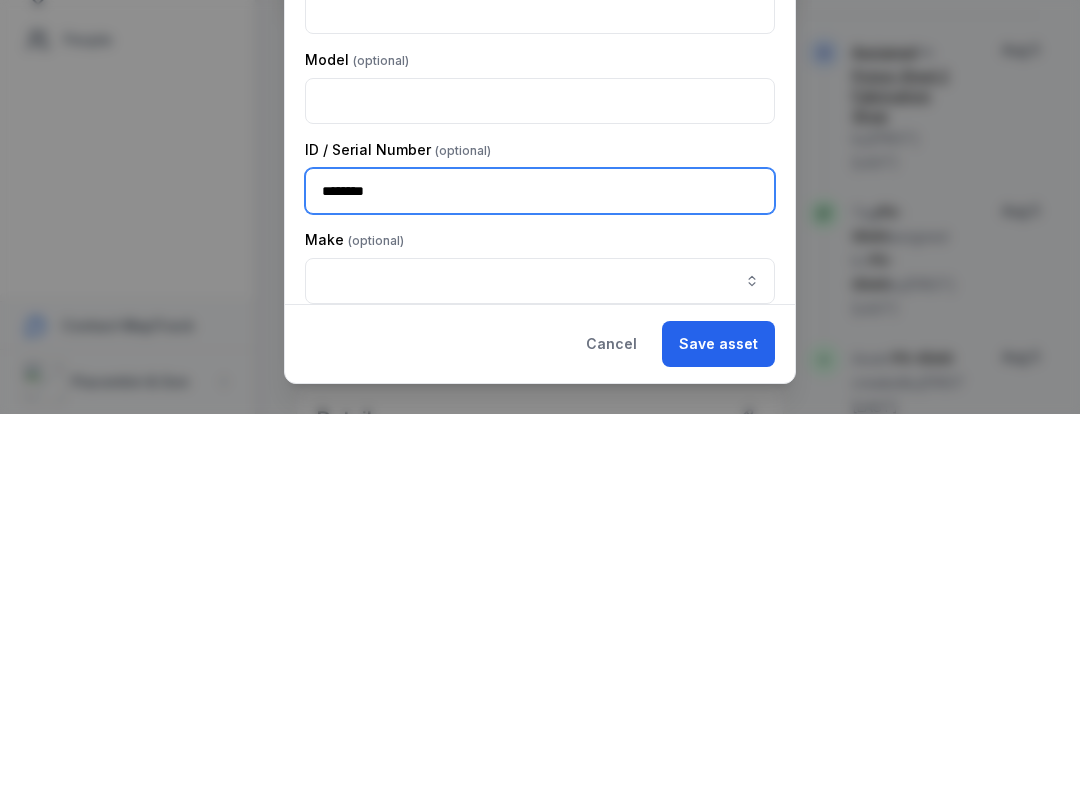 type on "********" 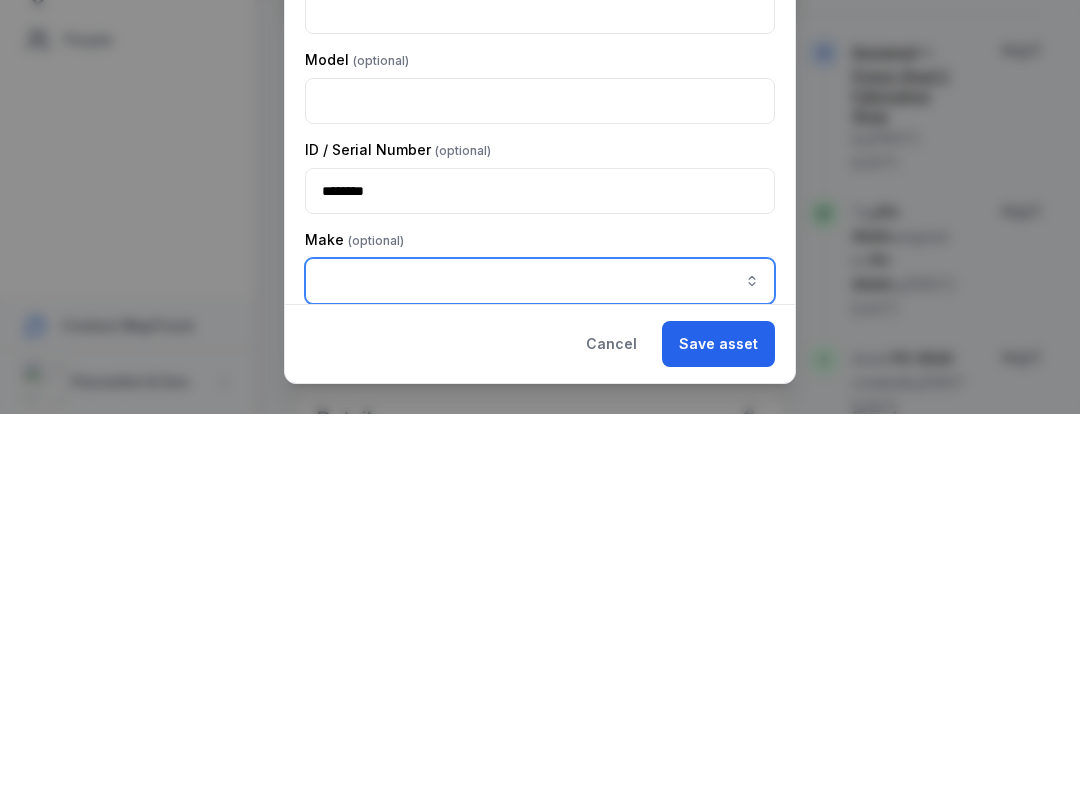 click at bounding box center (540, 657) 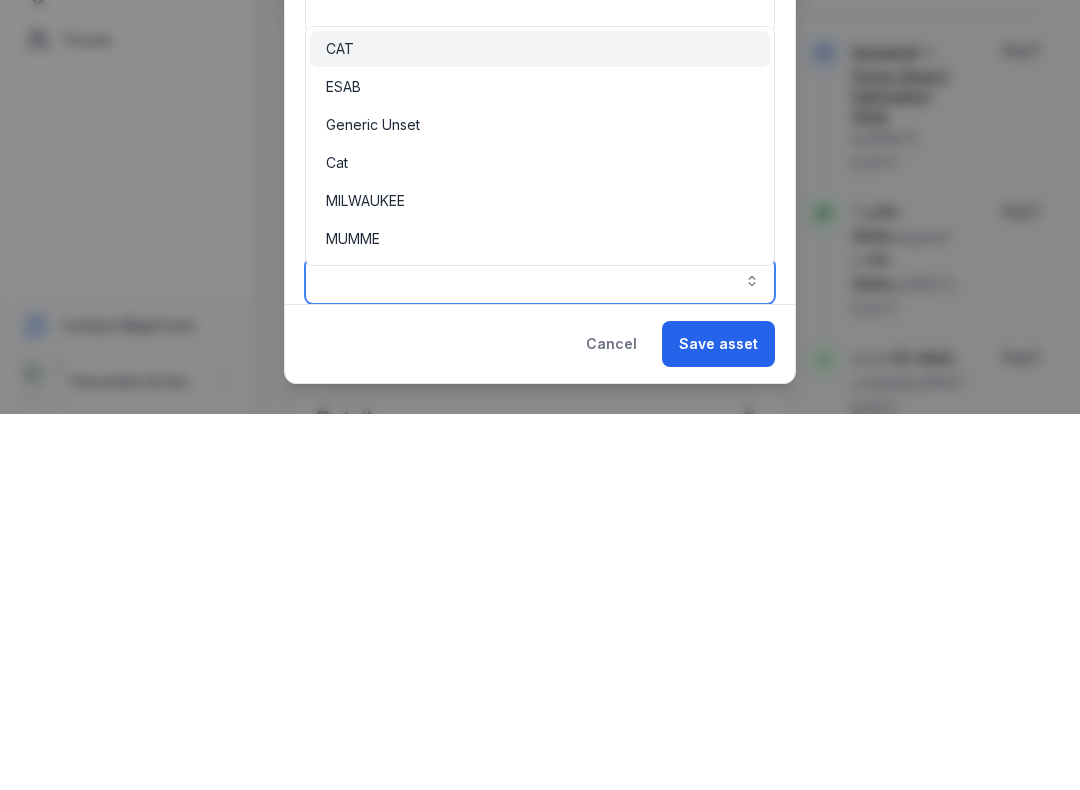 click on "ESAB" at bounding box center (343, 463) 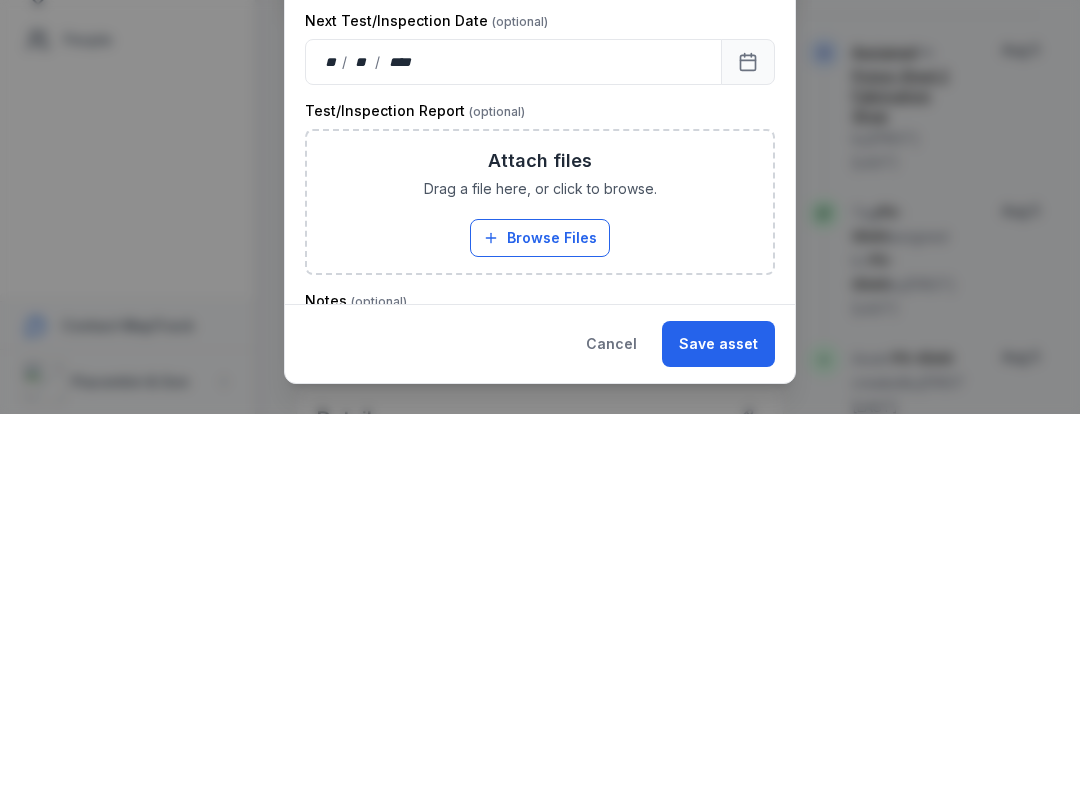 scroll, scrollTop: 518, scrollLeft: 0, axis: vertical 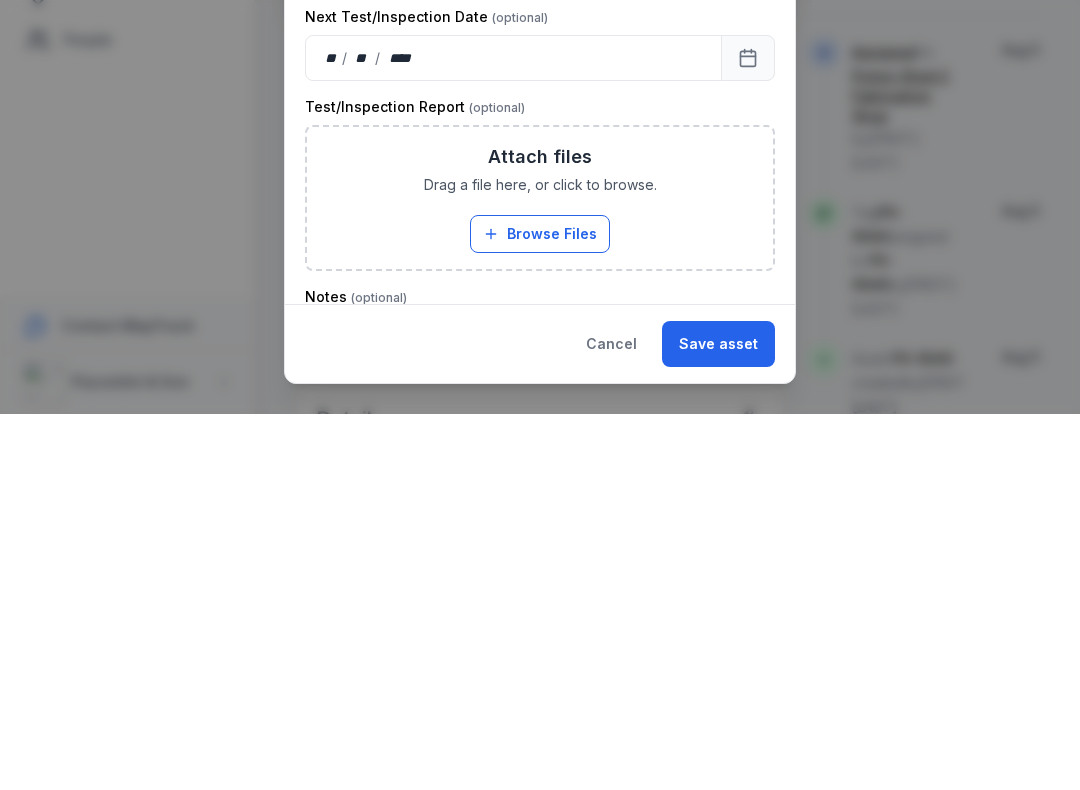click on "Browse Files" at bounding box center [540, 610] 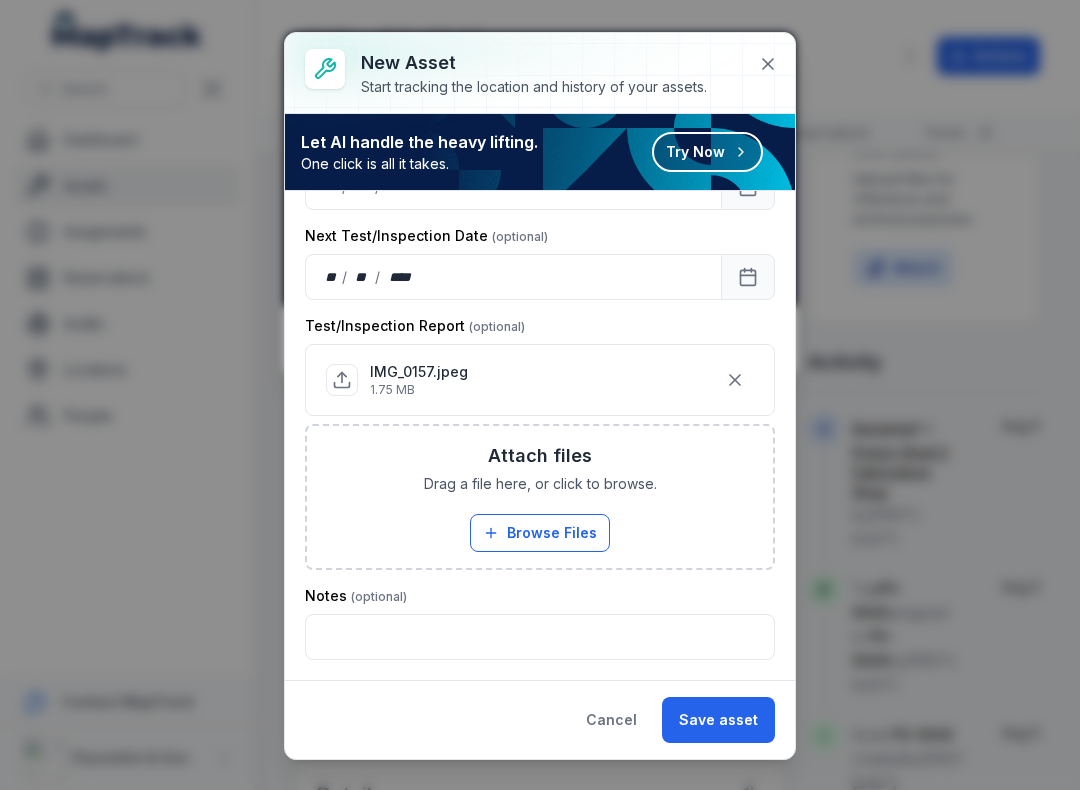 scroll, scrollTop: 675, scrollLeft: 0, axis: vertical 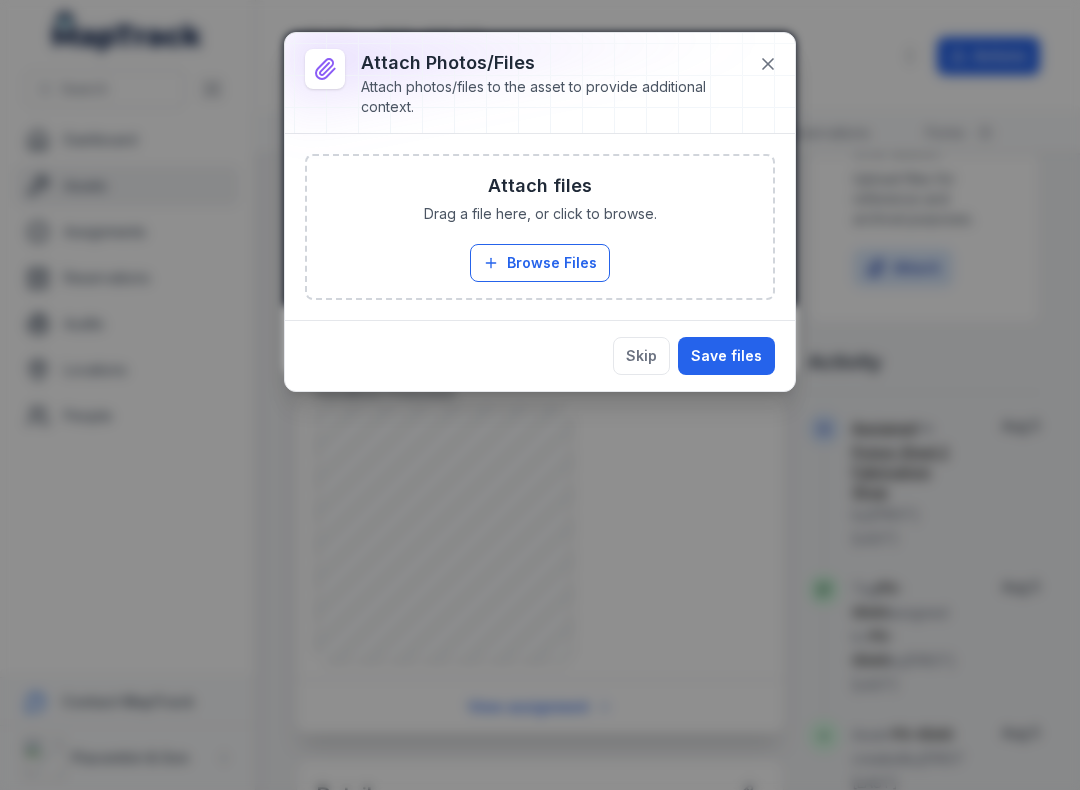 click on "Save files" at bounding box center [726, 356] 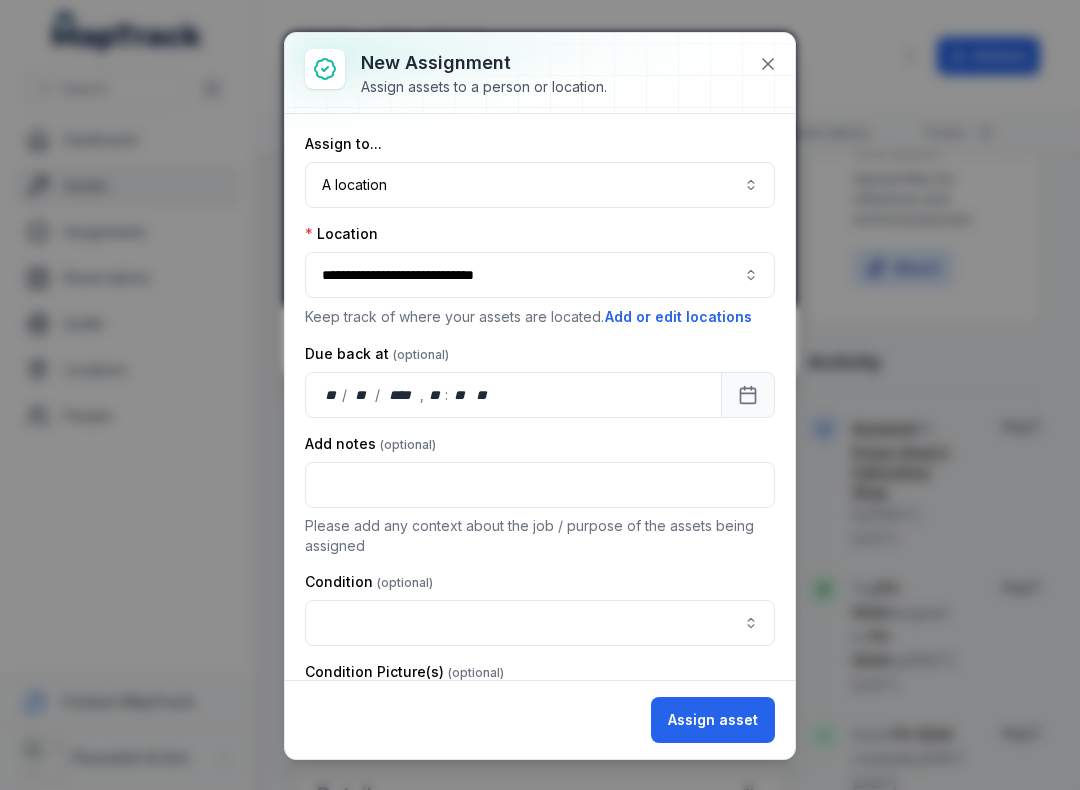 click at bounding box center [540, 623] 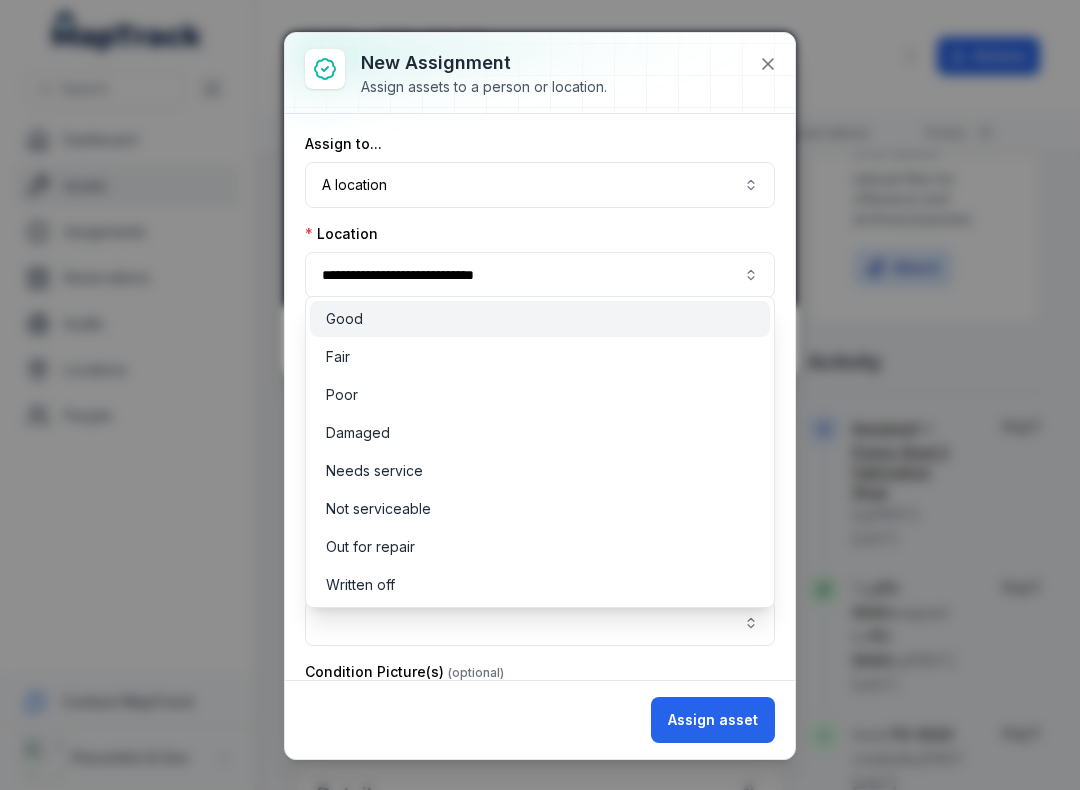 click on "Good" at bounding box center [540, 319] 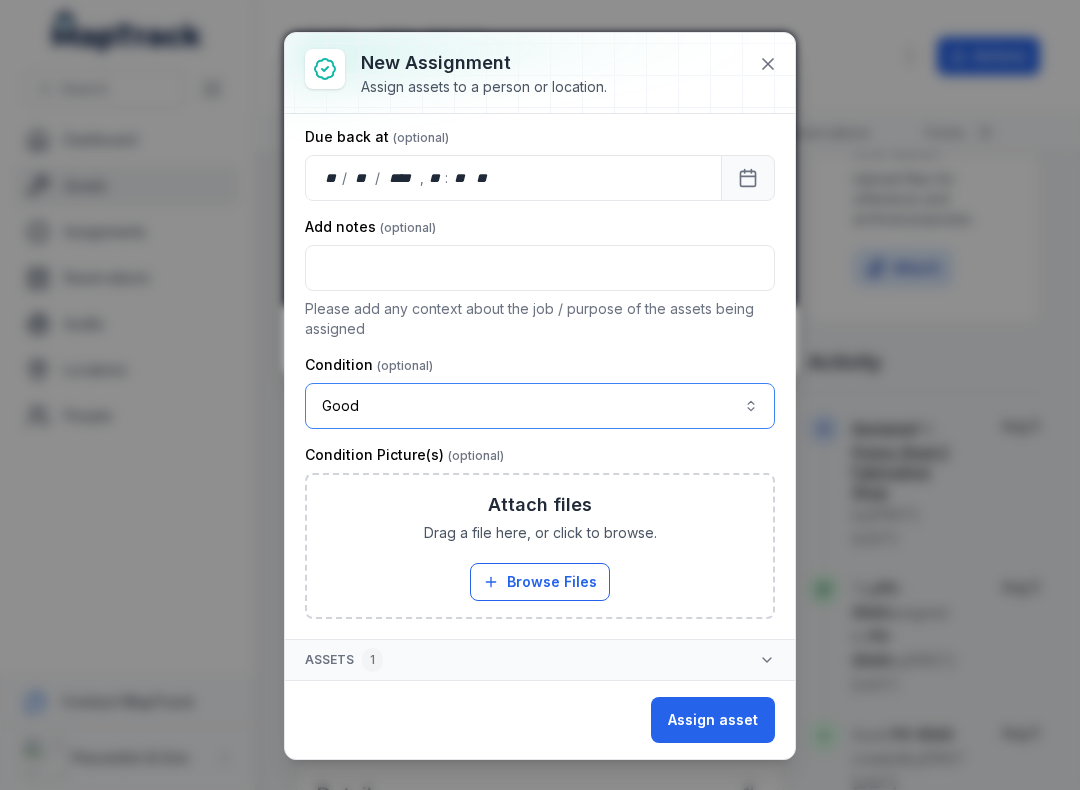 scroll, scrollTop: 217, scrollLeft: 0, axis: vertical 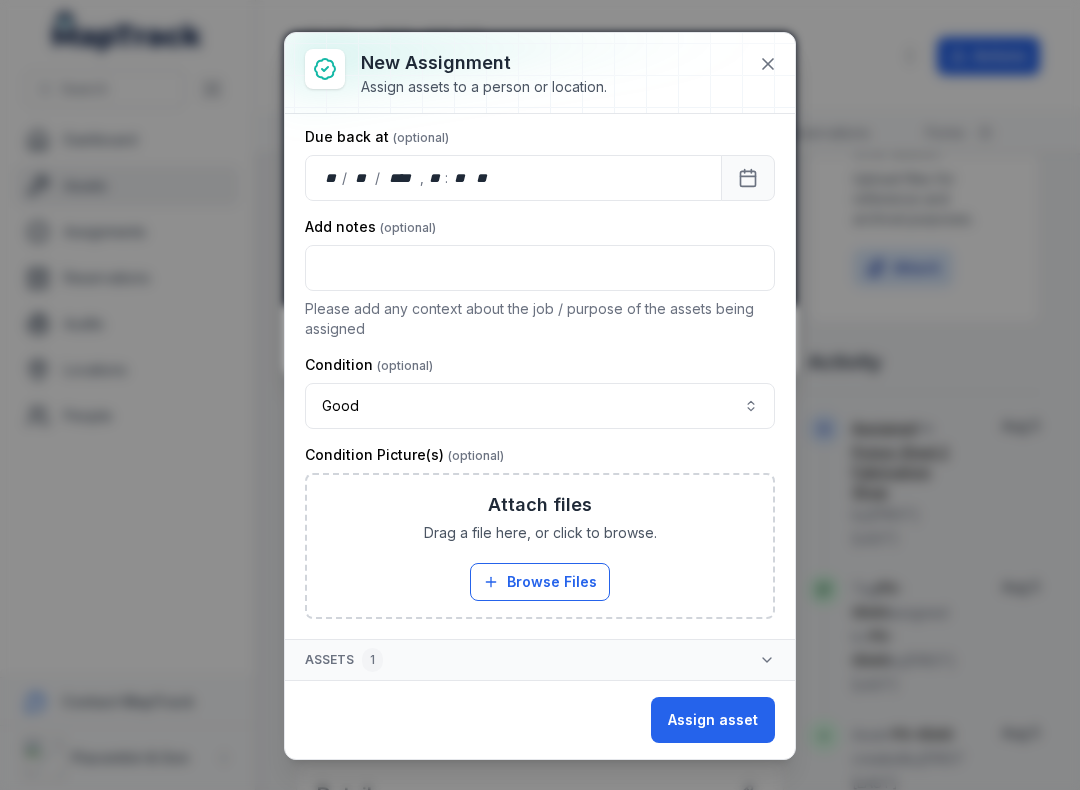 click on "Browse Files" at bounding box center (540, 582) 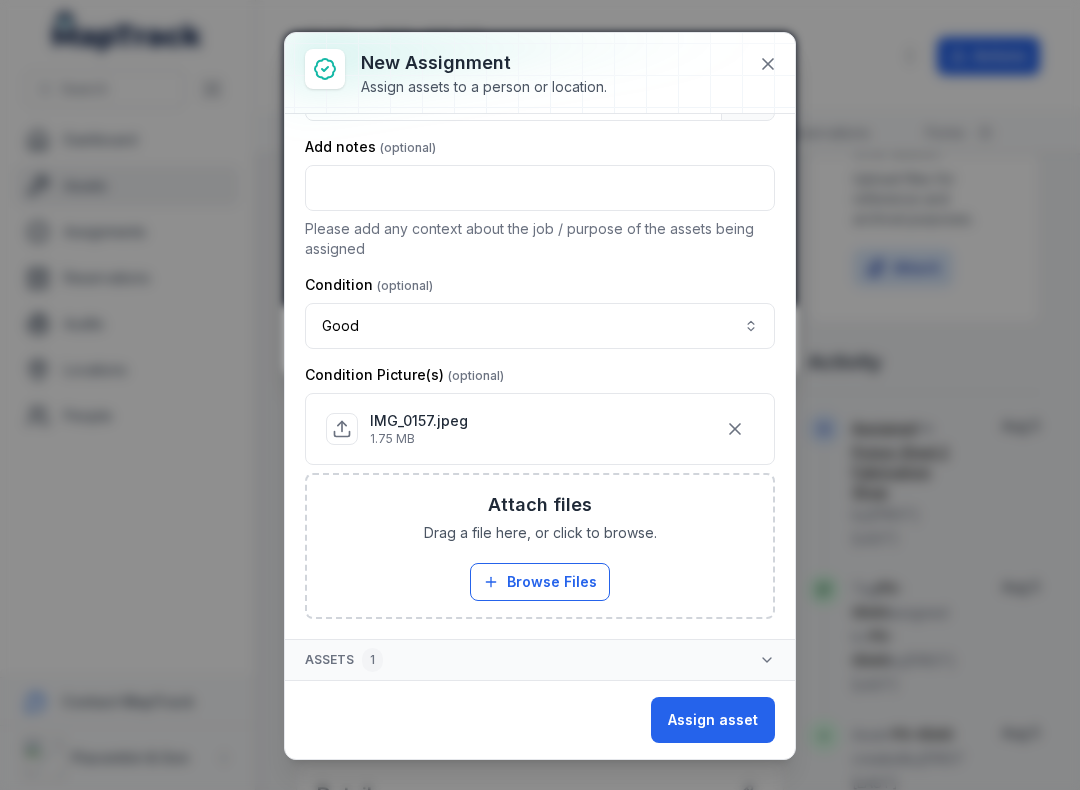 scroll, scrollTop: 297, scrollLeft: 0, axis: vertical 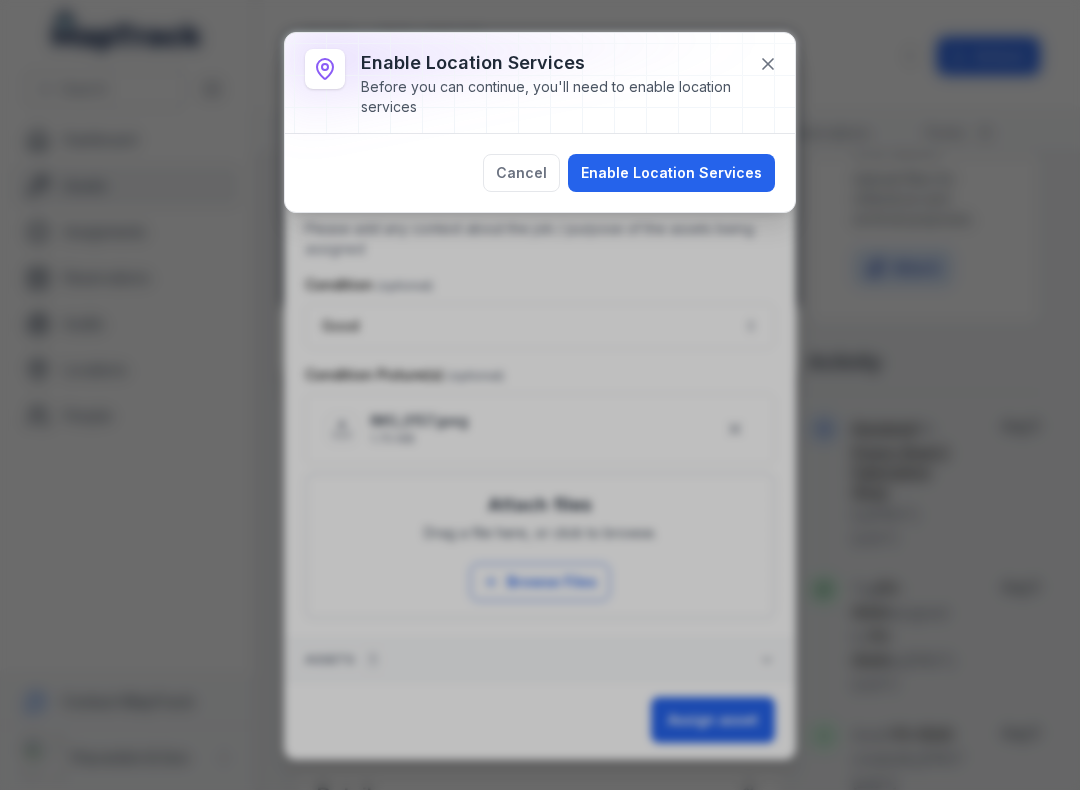 click on "Enable Location Services" at bounding box center [671, 173] 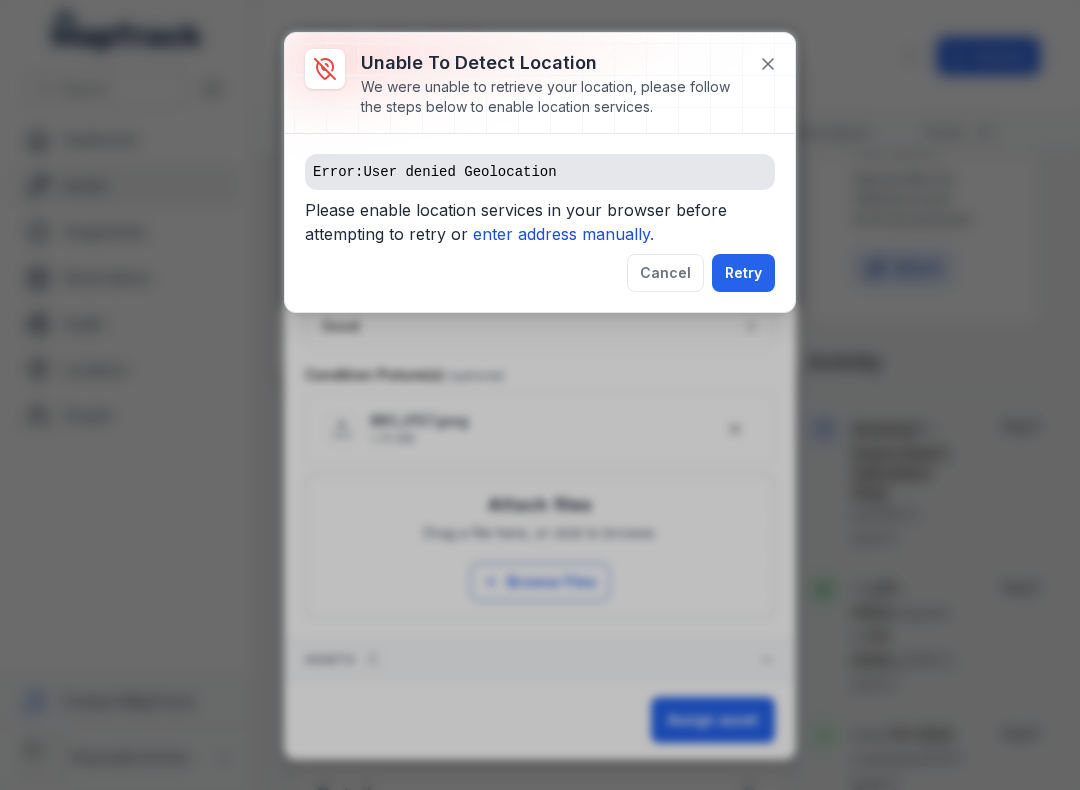 click on "enter address manually." at bounding box center [563, 234] 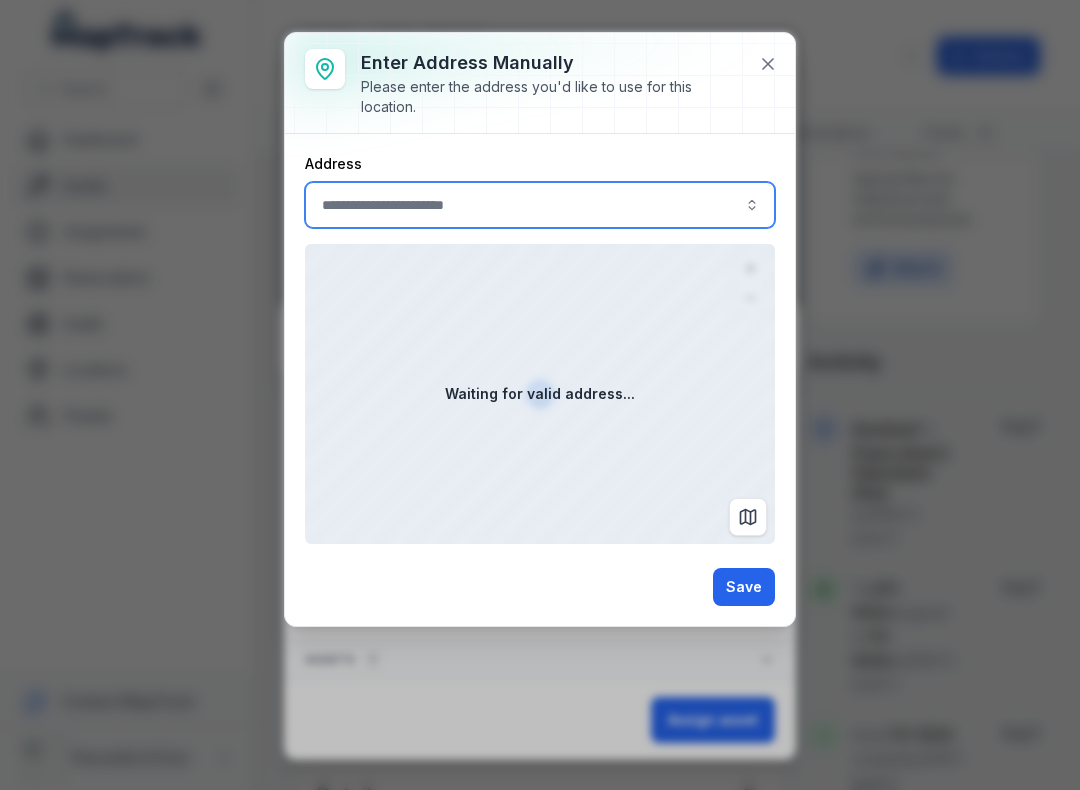 click at bounding box center (540, 205) 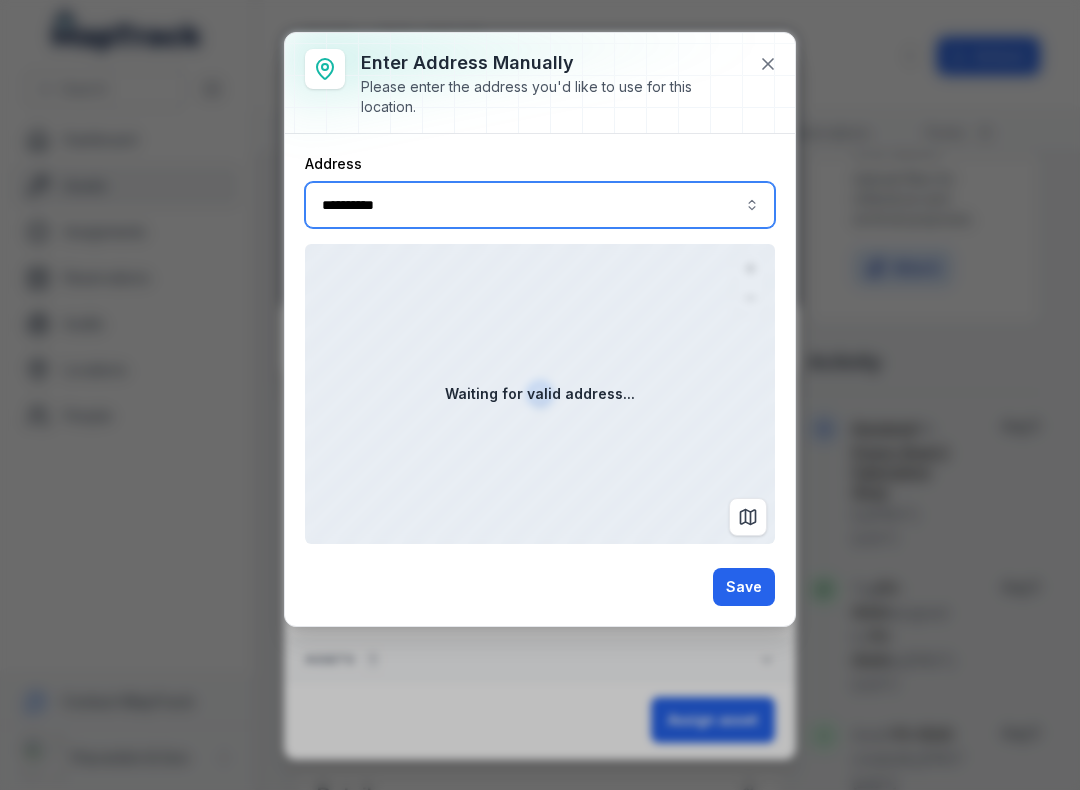 type on "**********" 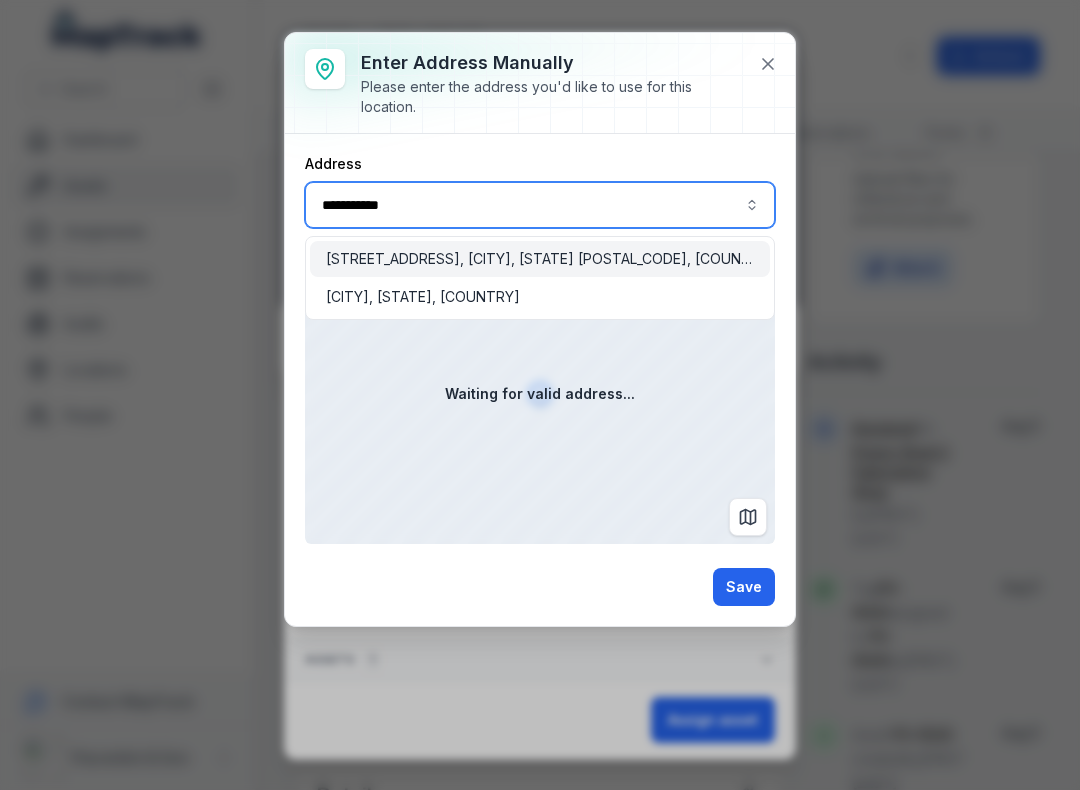 click on "[STREET_ADDRESS], [CITY], [STATE] [POSTAL_CODE], [COUNTRY]" at bounding box center (540, 259) 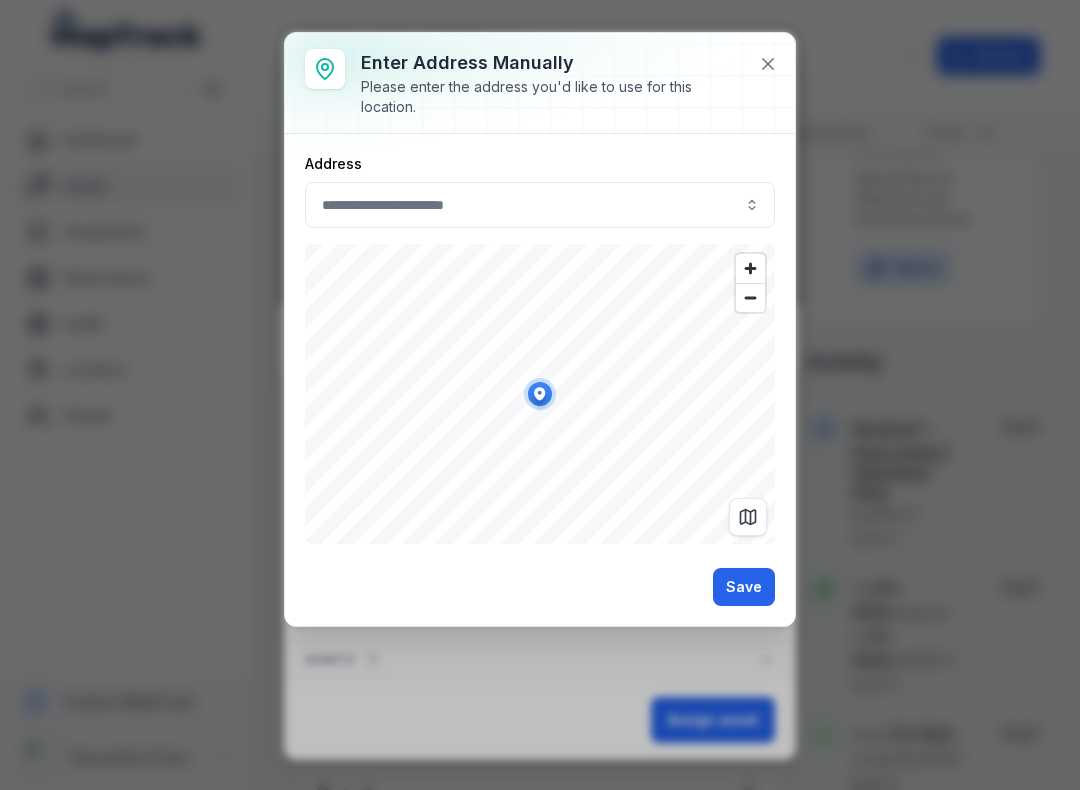 click on "Save" at bounding box center [744, 587] 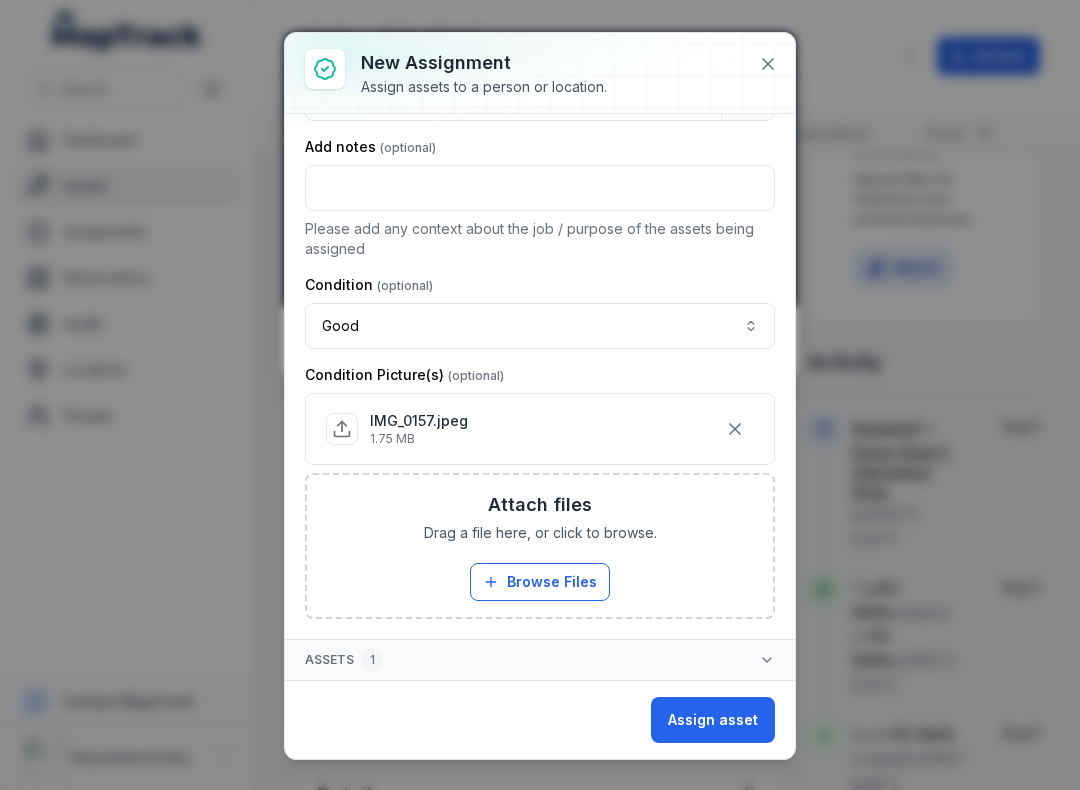 click on "Assign asset" at bounding box center [713, 720] 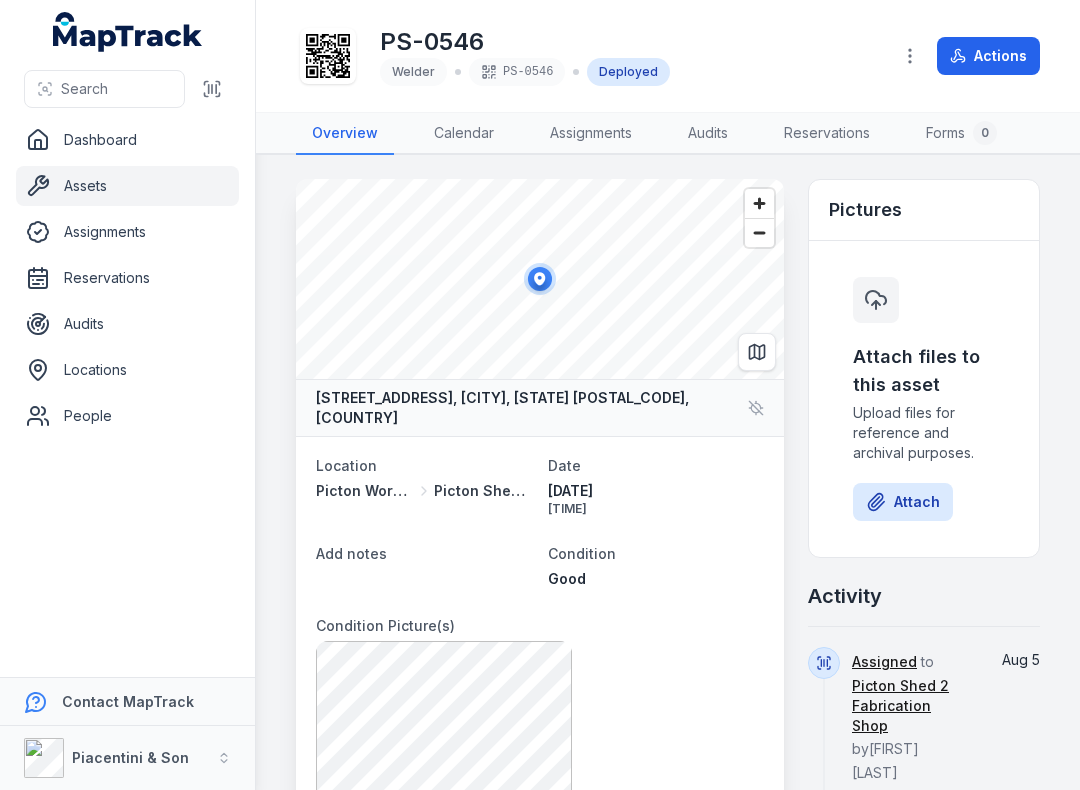scroll, scrollTop: 0, scrollLeft: 0, axis: both 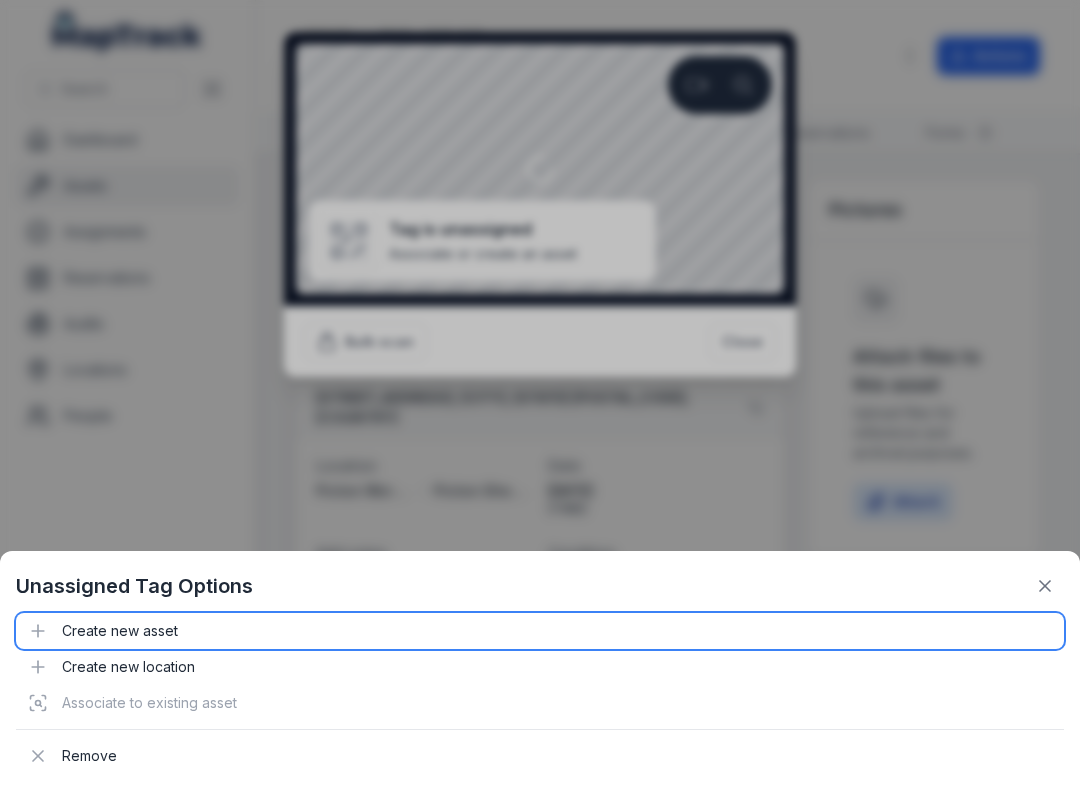 click on "Create new asset" at bounding box center [540, 631] 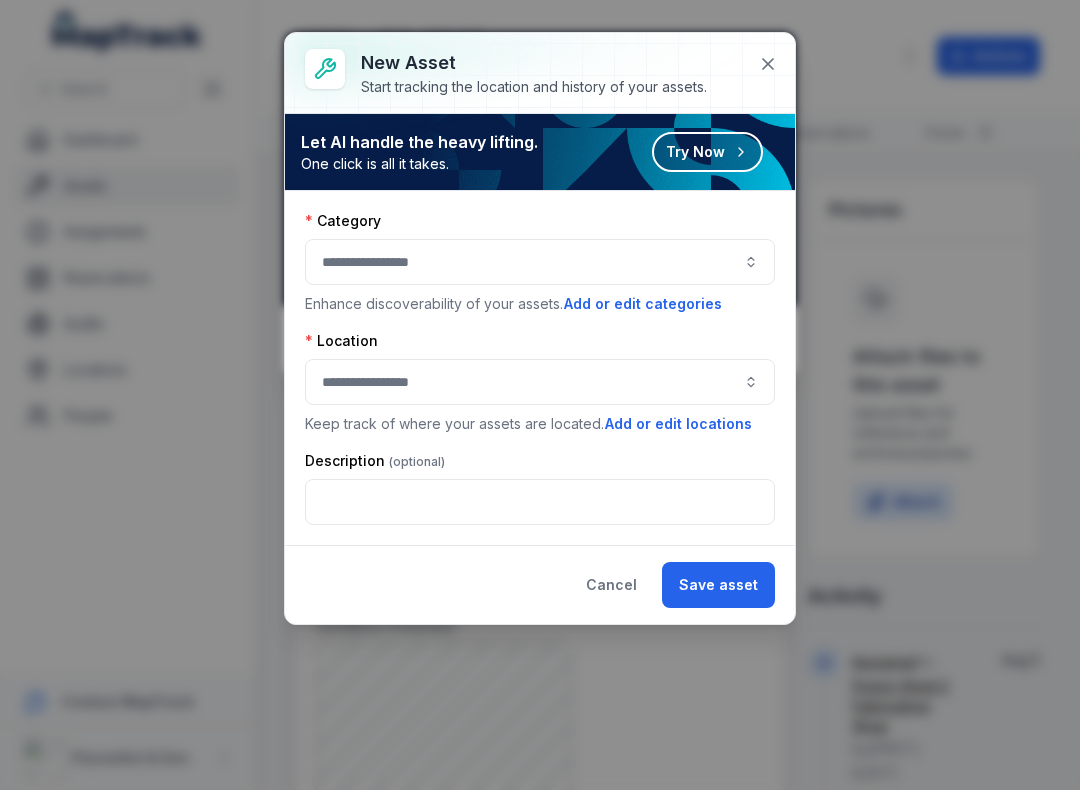 click at bounding box center [540, 262] 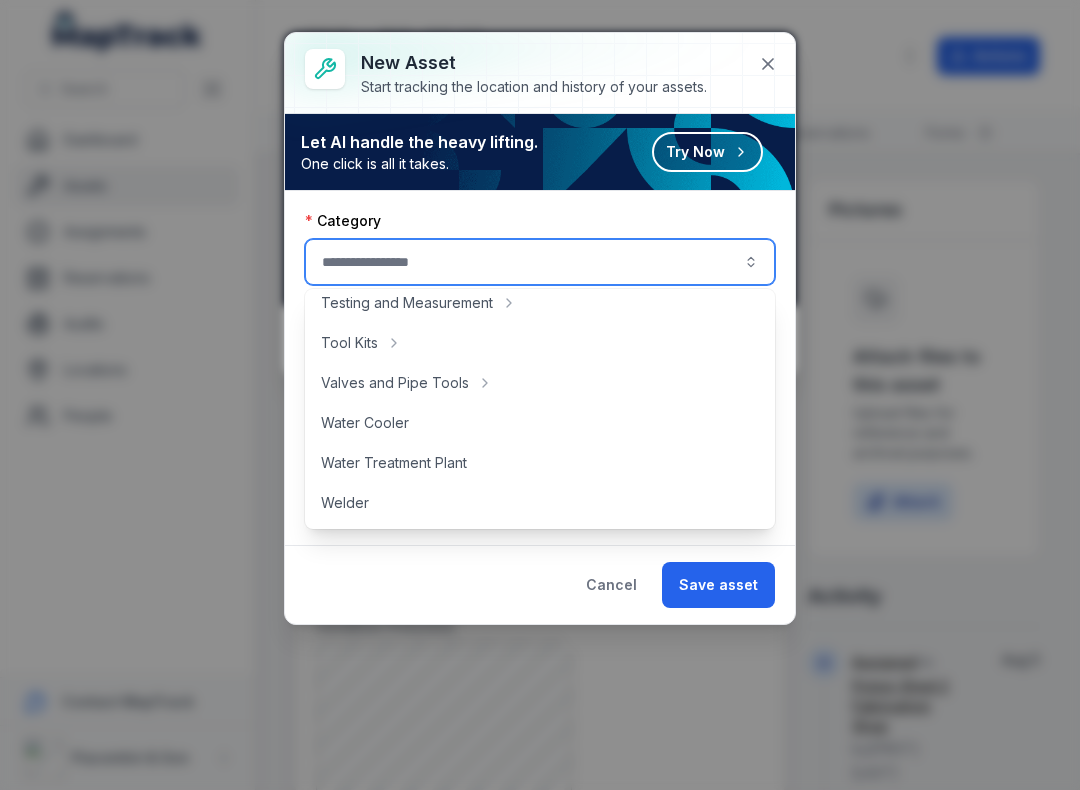 scroll, scrollTop: 892, scrollLeft: 0, axis: vertical 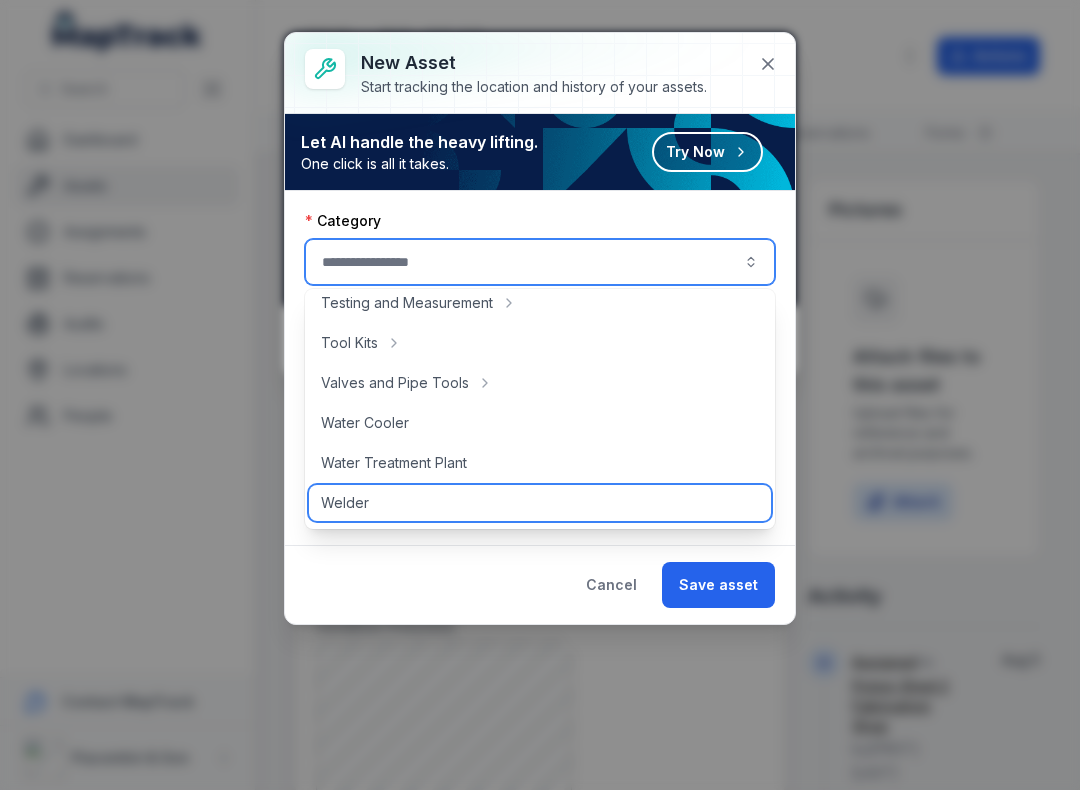 click on "Welder" at bounding box center [540, 503] 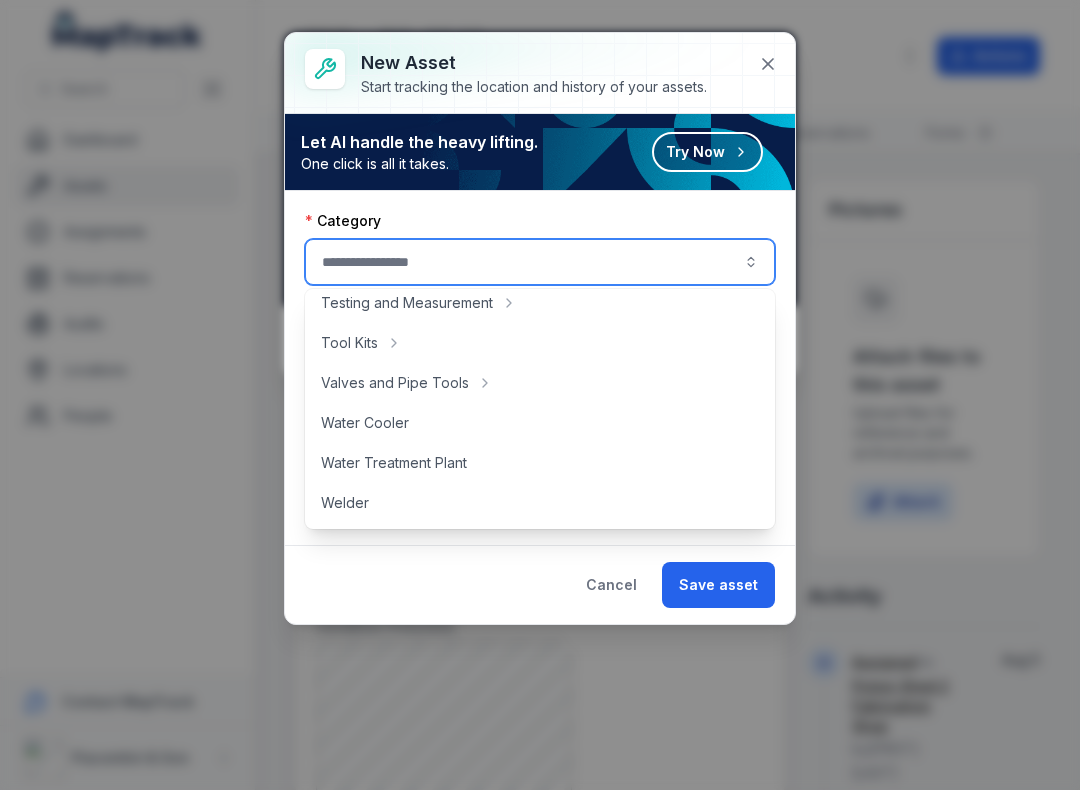 type on "******" 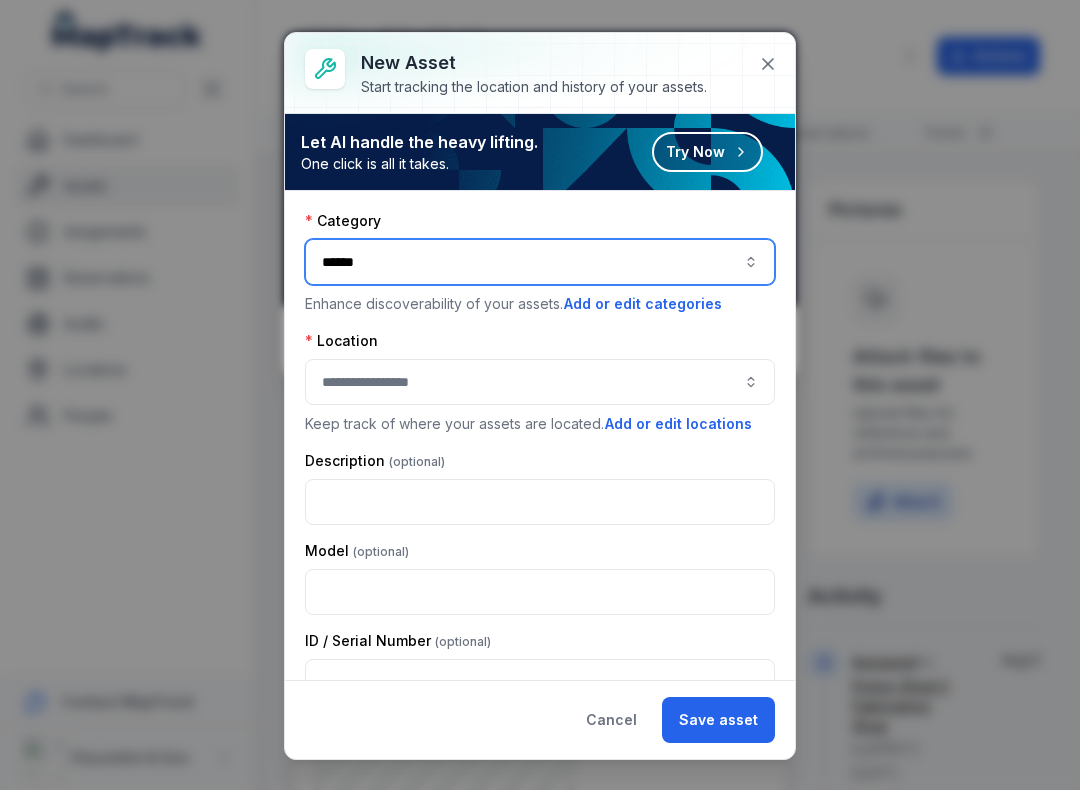 click at bounding box center [540, 382] 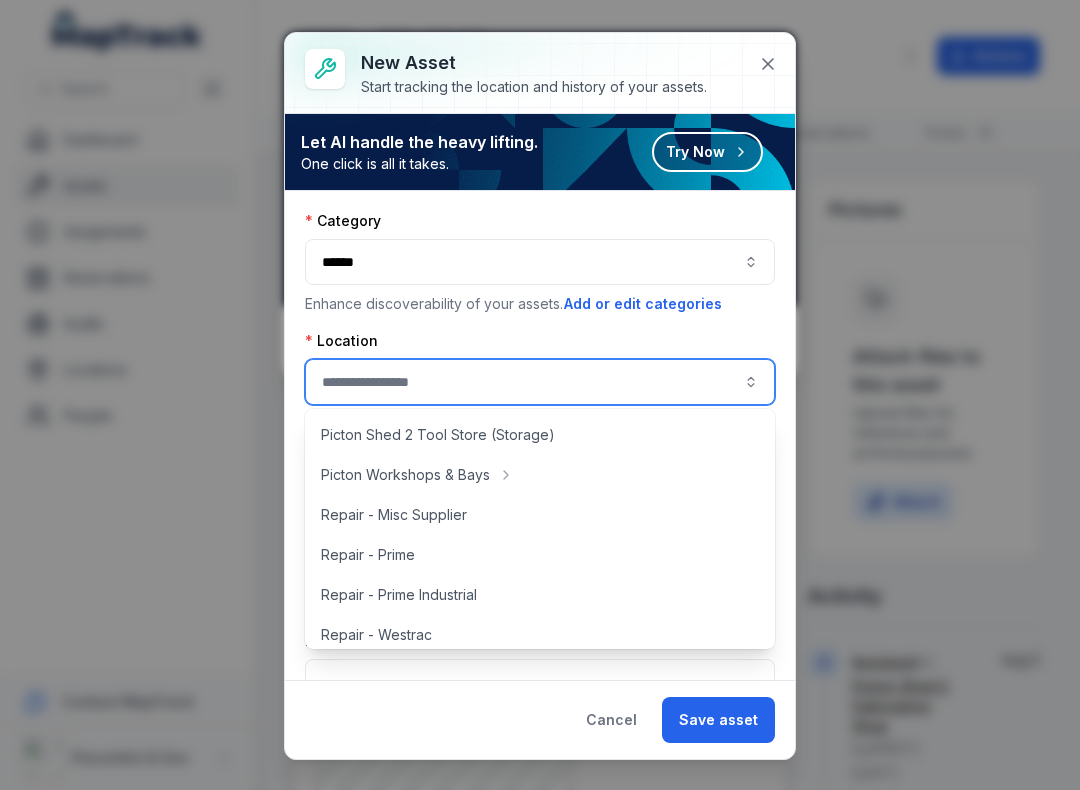 scroll, scrollTop: 441, scrollLeft: 0, axis: vertical 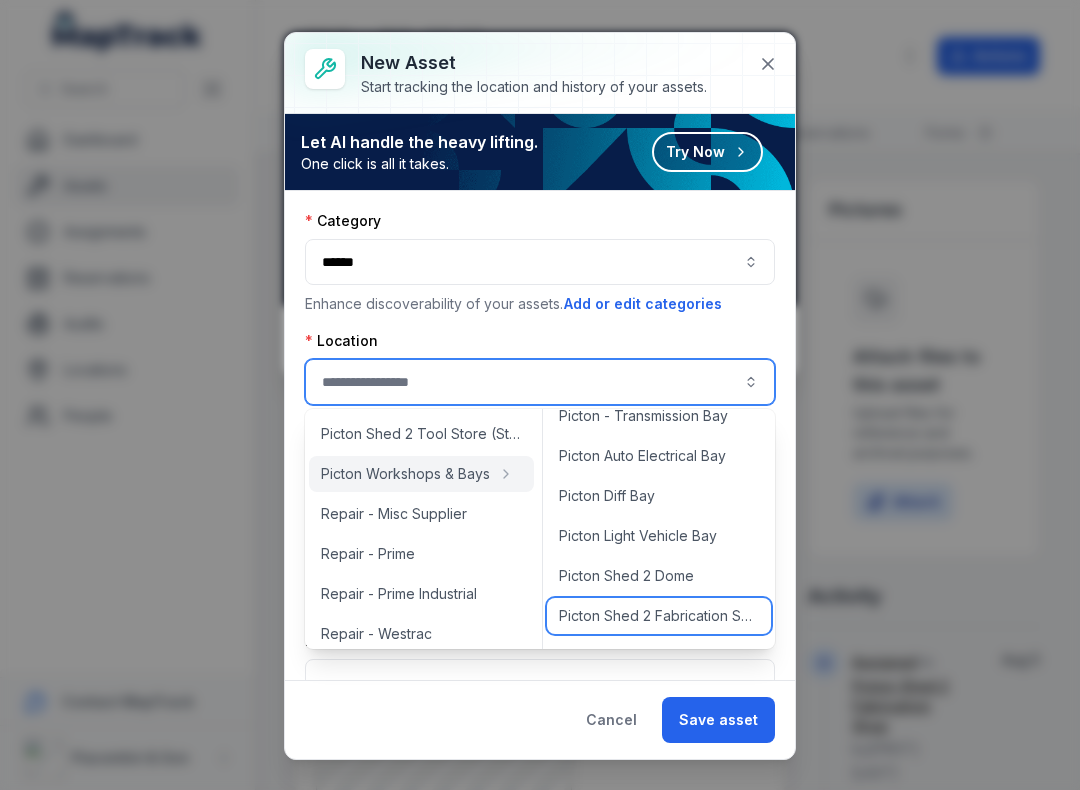 click on "Picton Shed 2 Fabrication Shop" at bounding box center [659, 616] 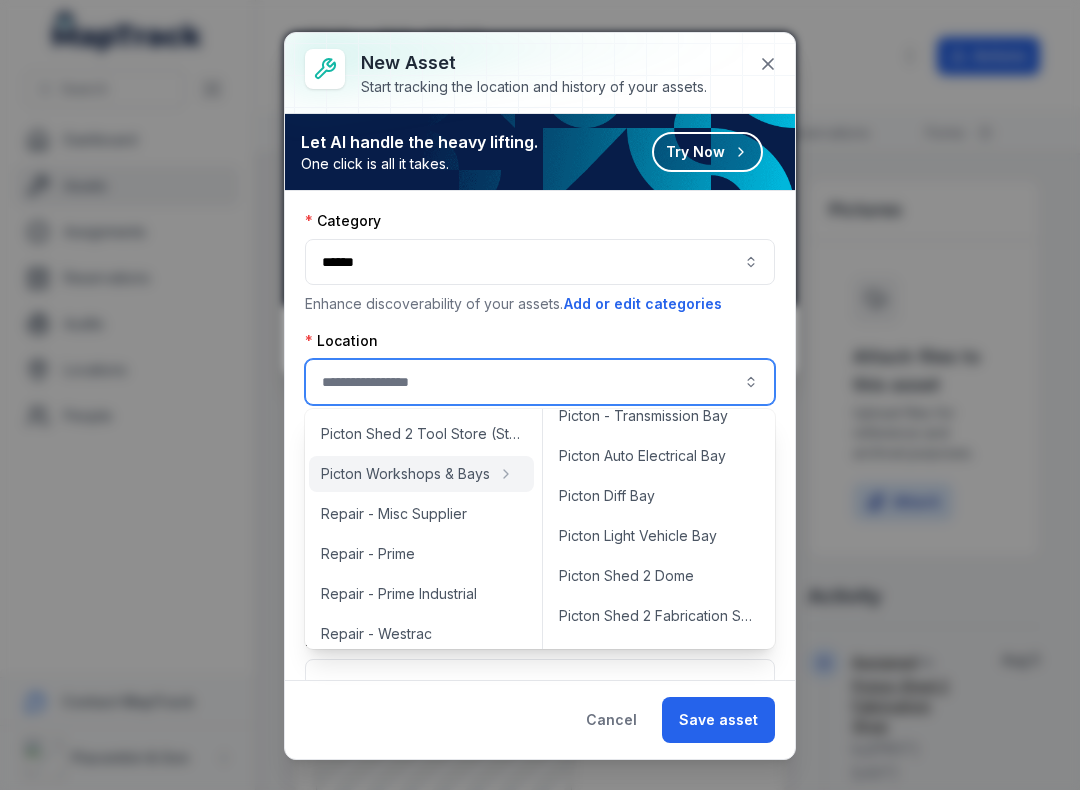 type on "**********" 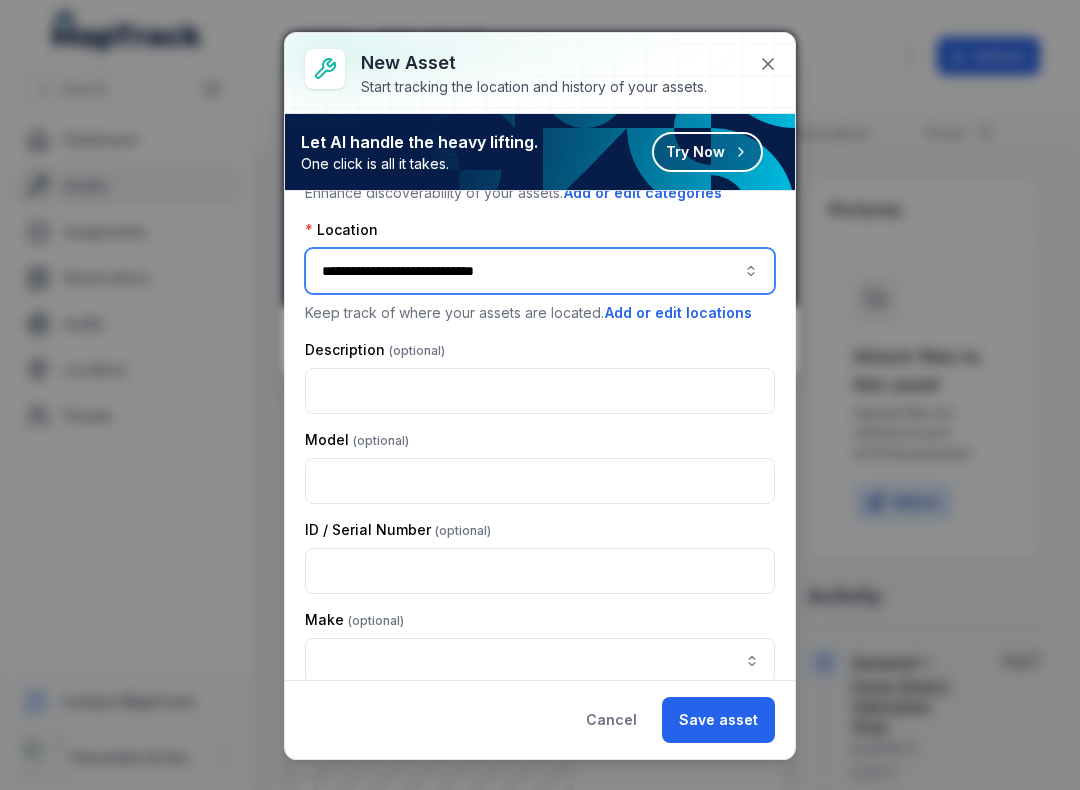 scroll, scrollTop: 107, scrollLeft: 0, axis: vertical 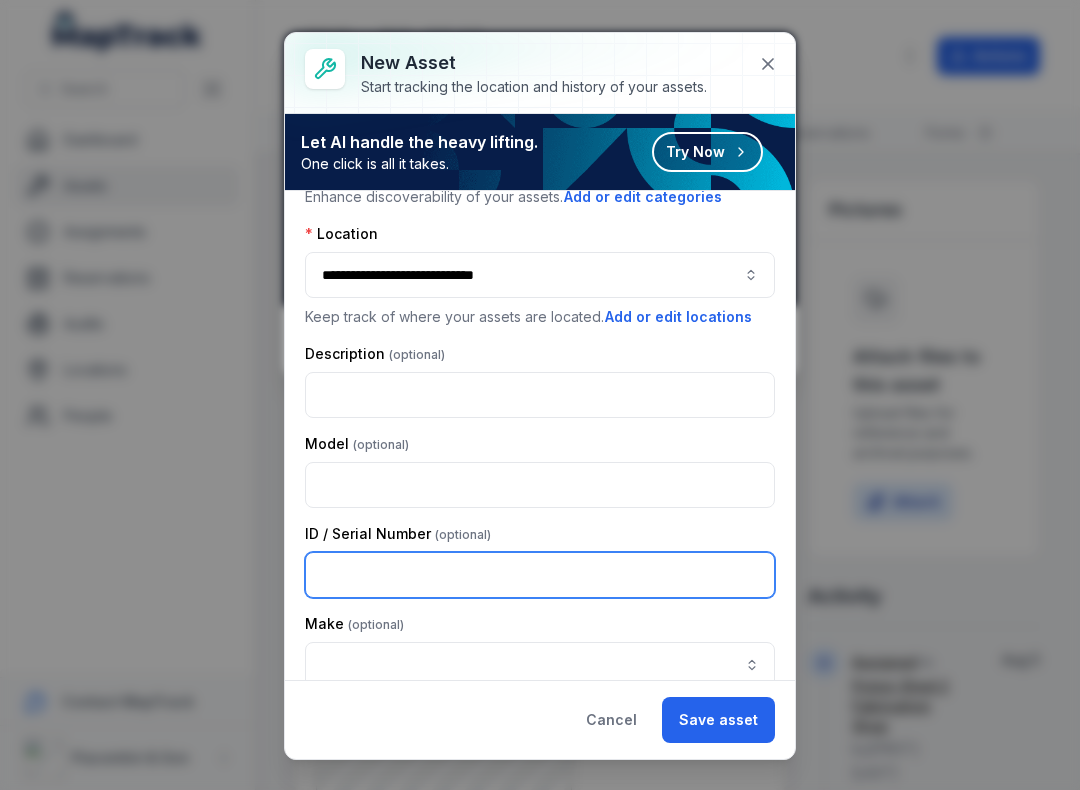 click at bounding box center [540, 575] 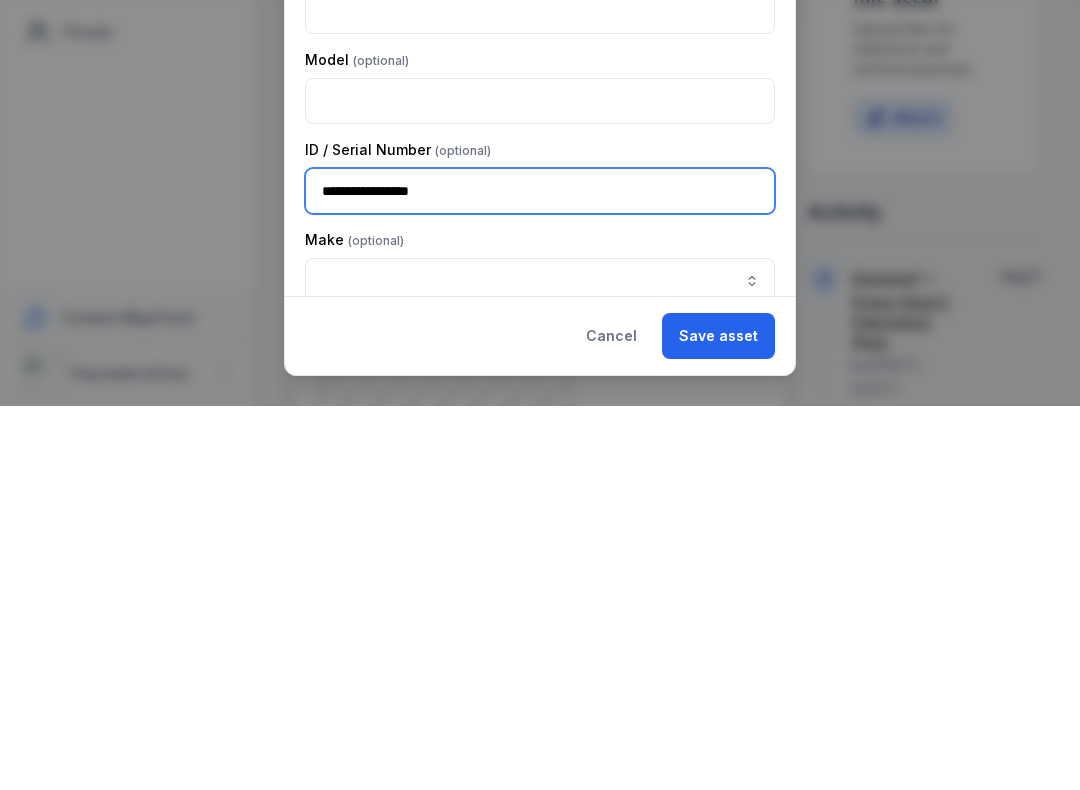 type on "**********" 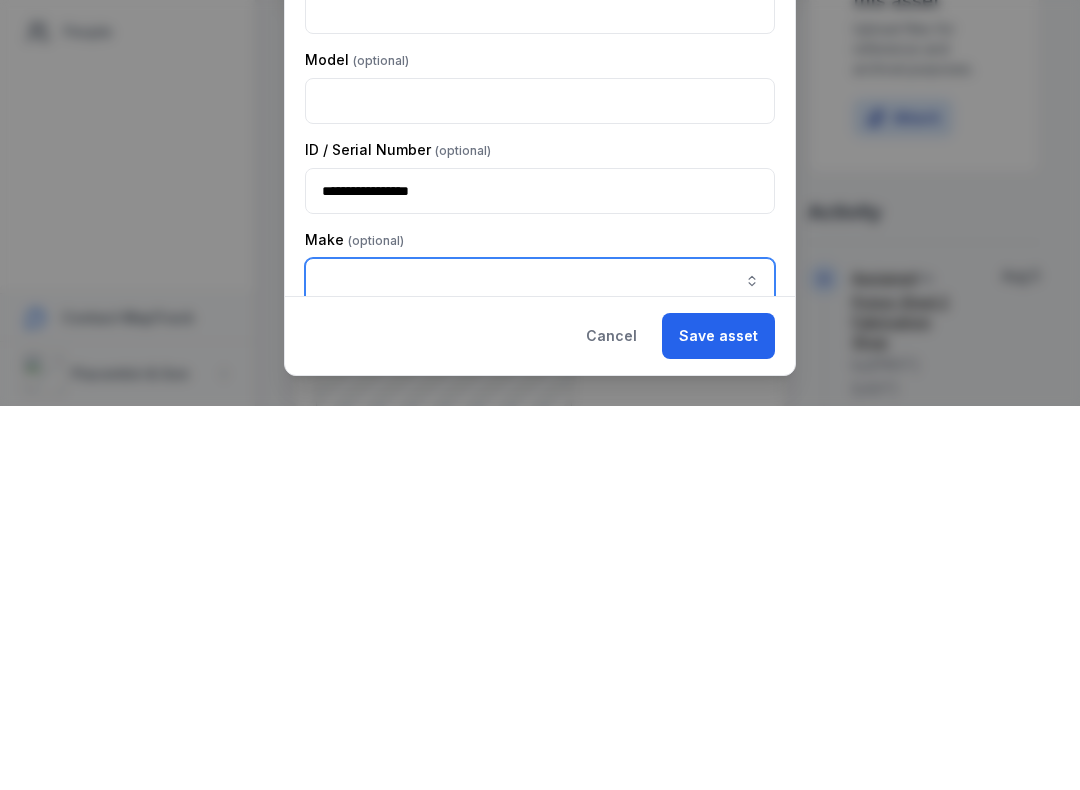 click at bounding box center [540, 665] 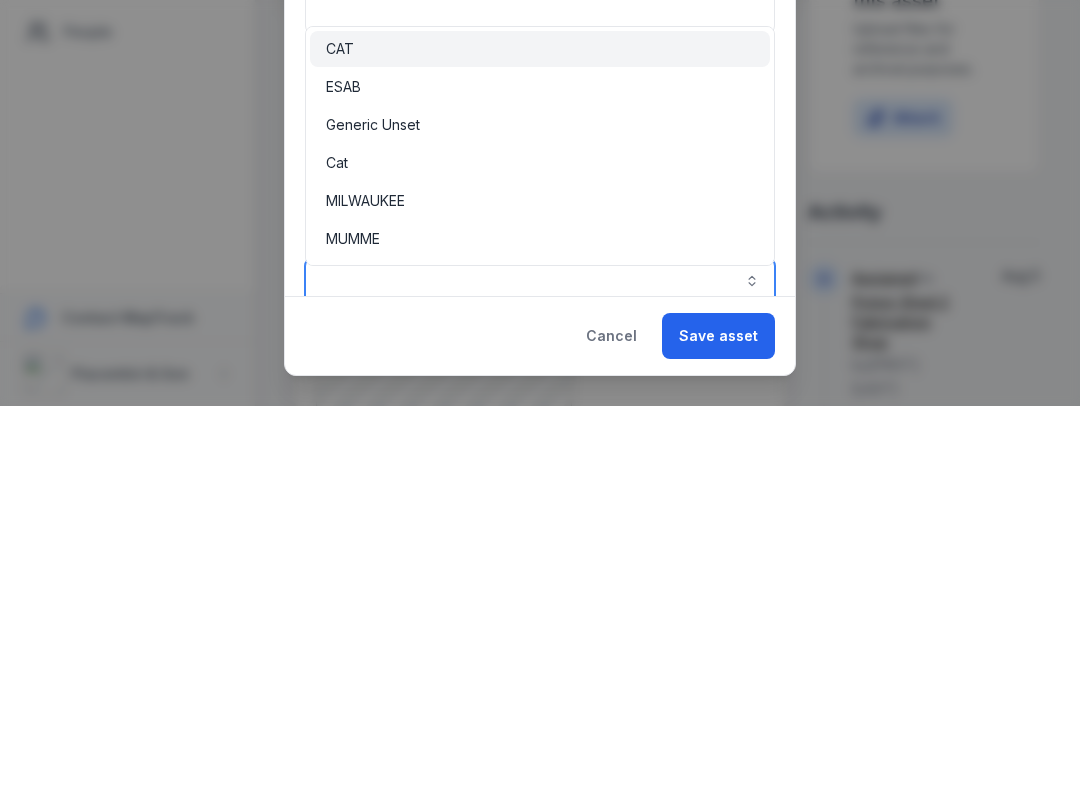 click on "ESAB" at bounding box center (343, 471) 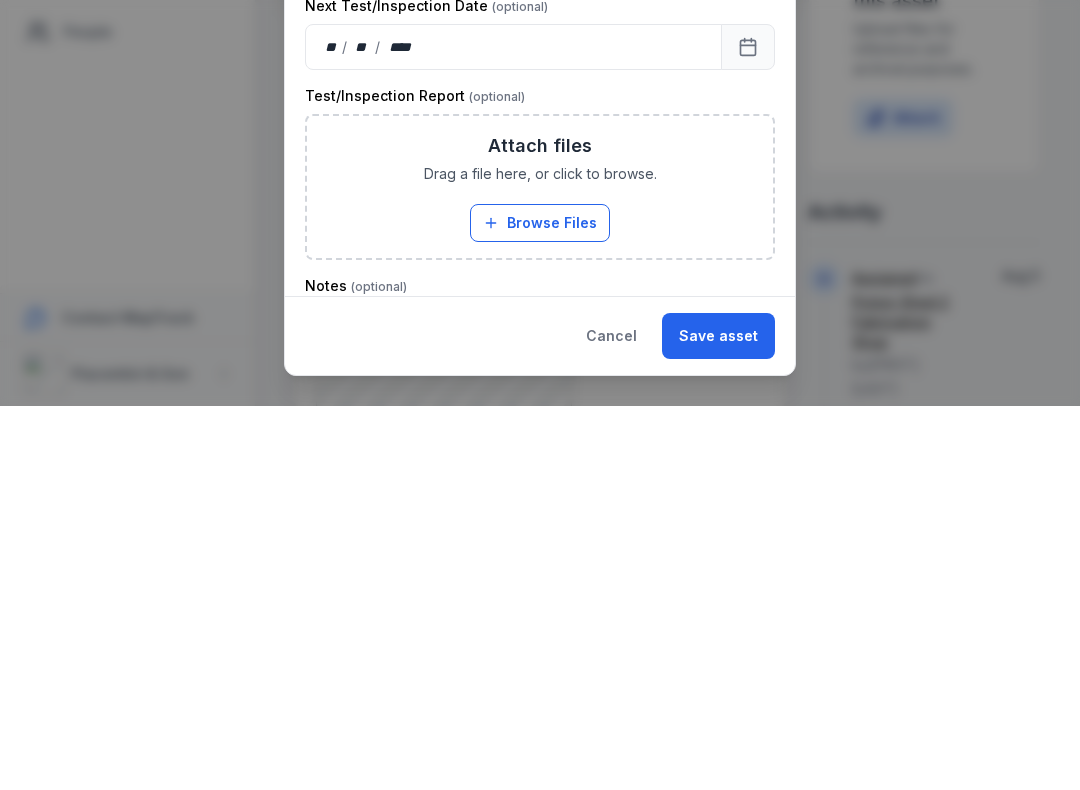 scroll, scrollTop: 526, scrollLeft: 0, axis: vertical 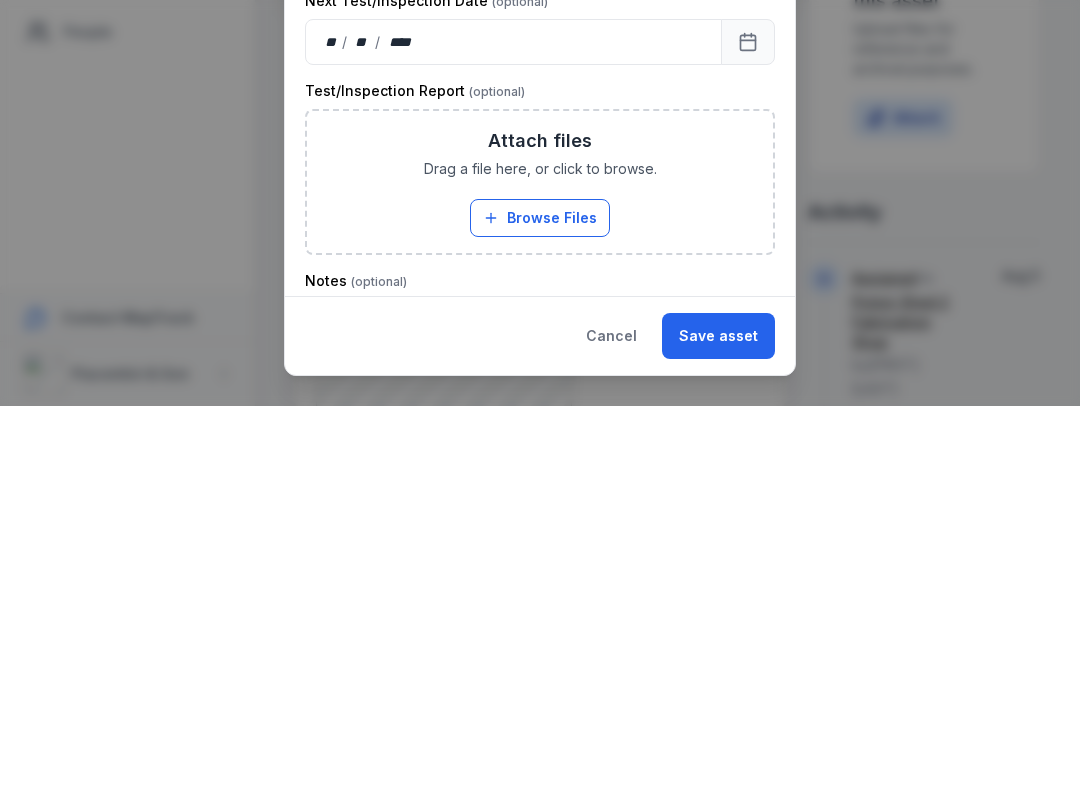click on "Browse Files" at bounding box center [540, 602] 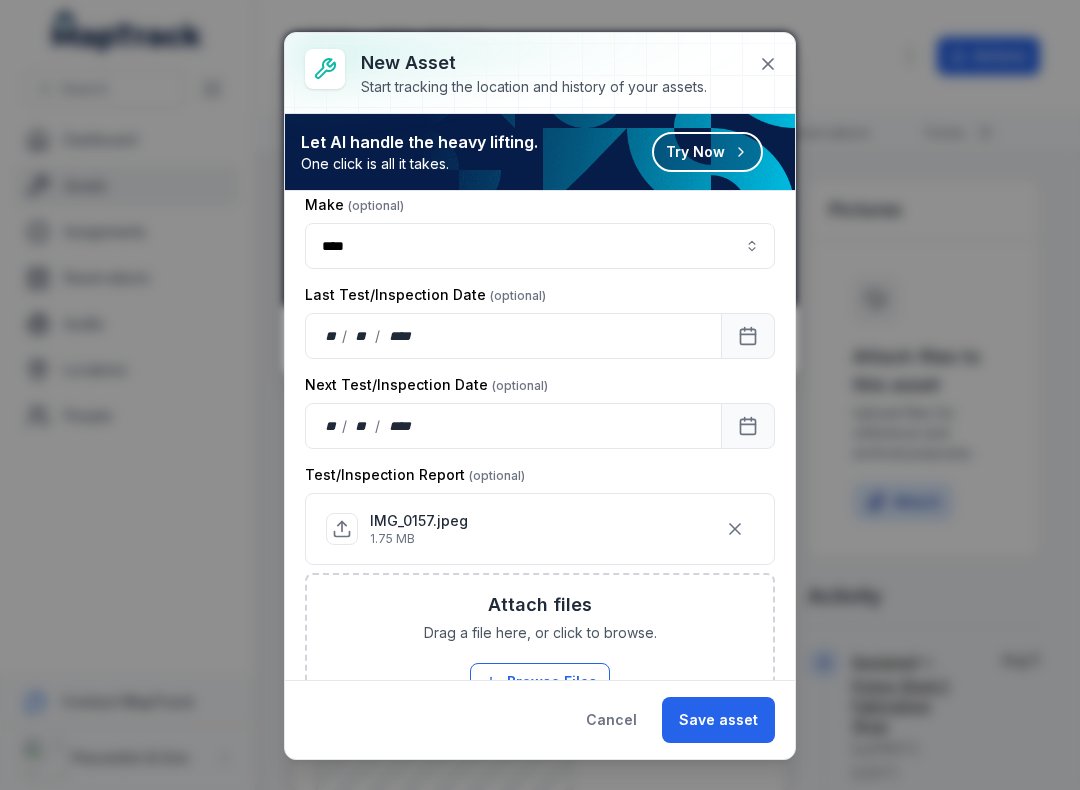click on "Save asset" at bounding box center [718, 720] 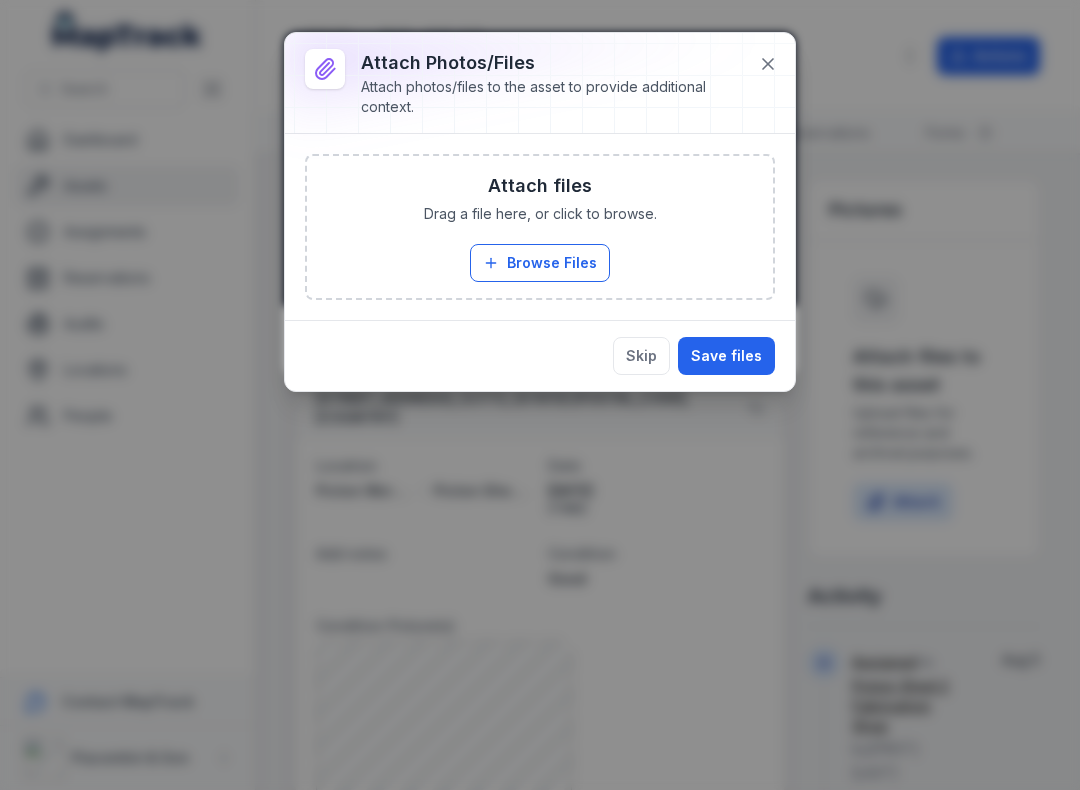 click on "Save files" at bounding box center [726, 356] 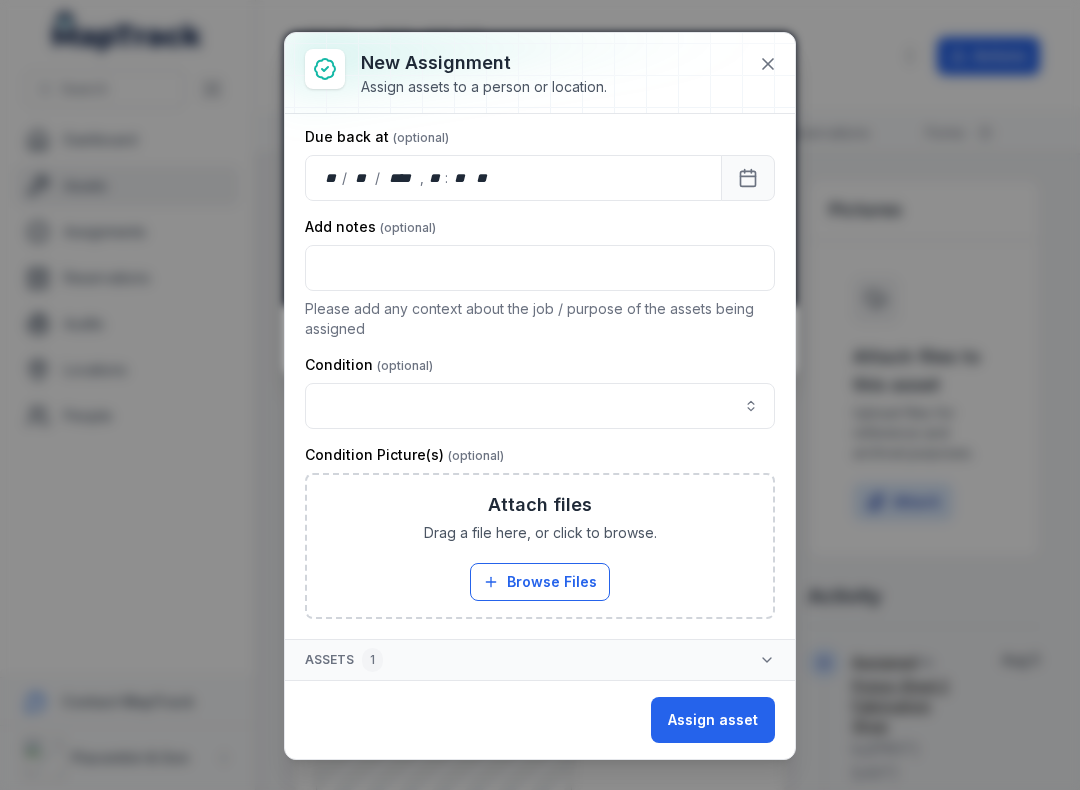 scroll, scrollTop: 217, scrollLeft: 0, axis: vertical 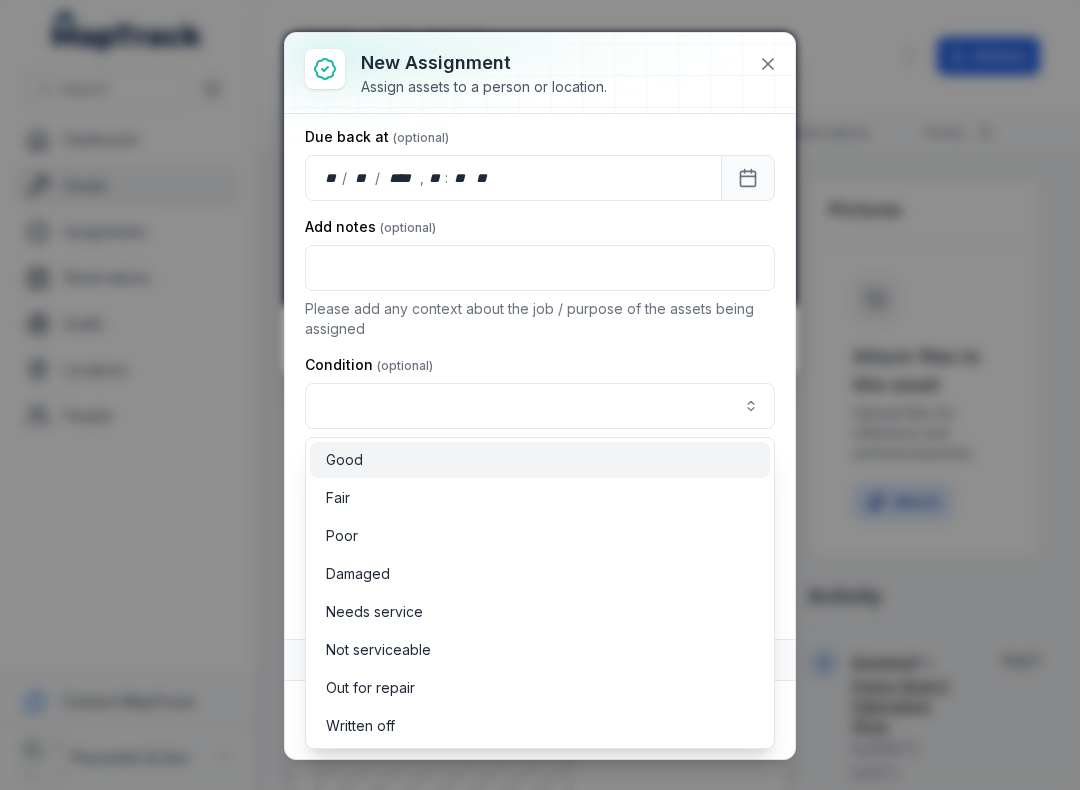 click on "Good" at bounding box center [540, 460] 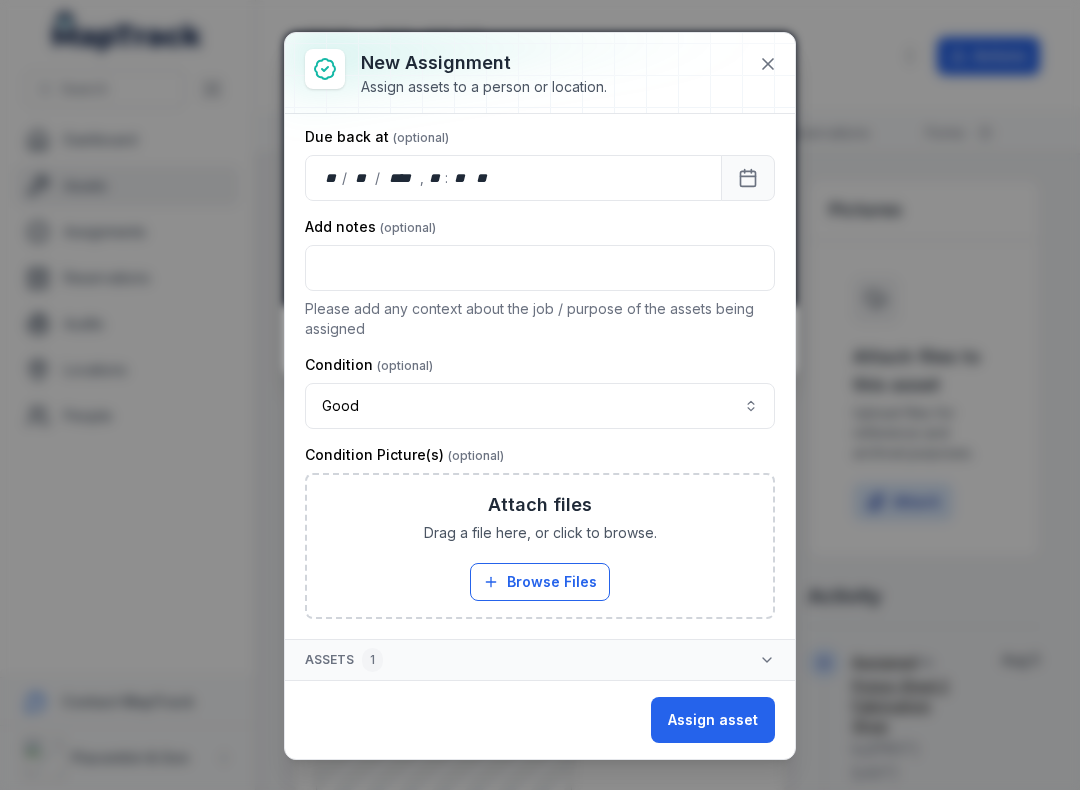 click on "Browse Files" at bounding box center (540, 582) 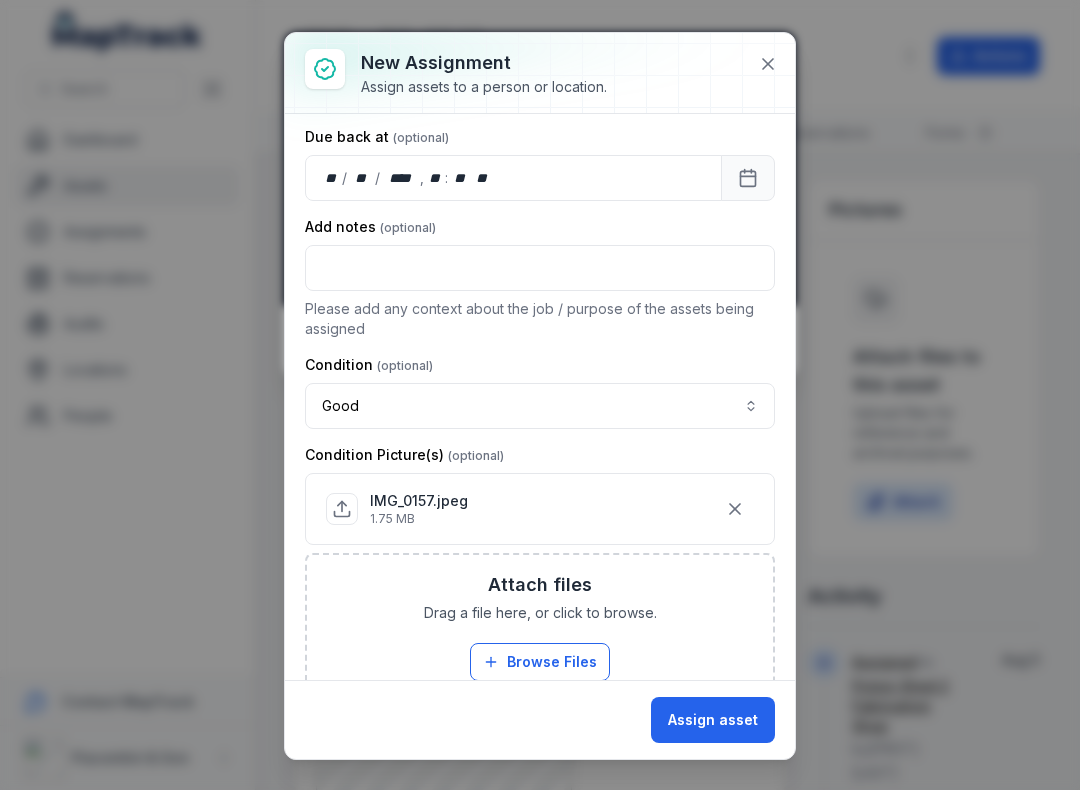 click on "Assign asset" at bounding box center [713, 720] 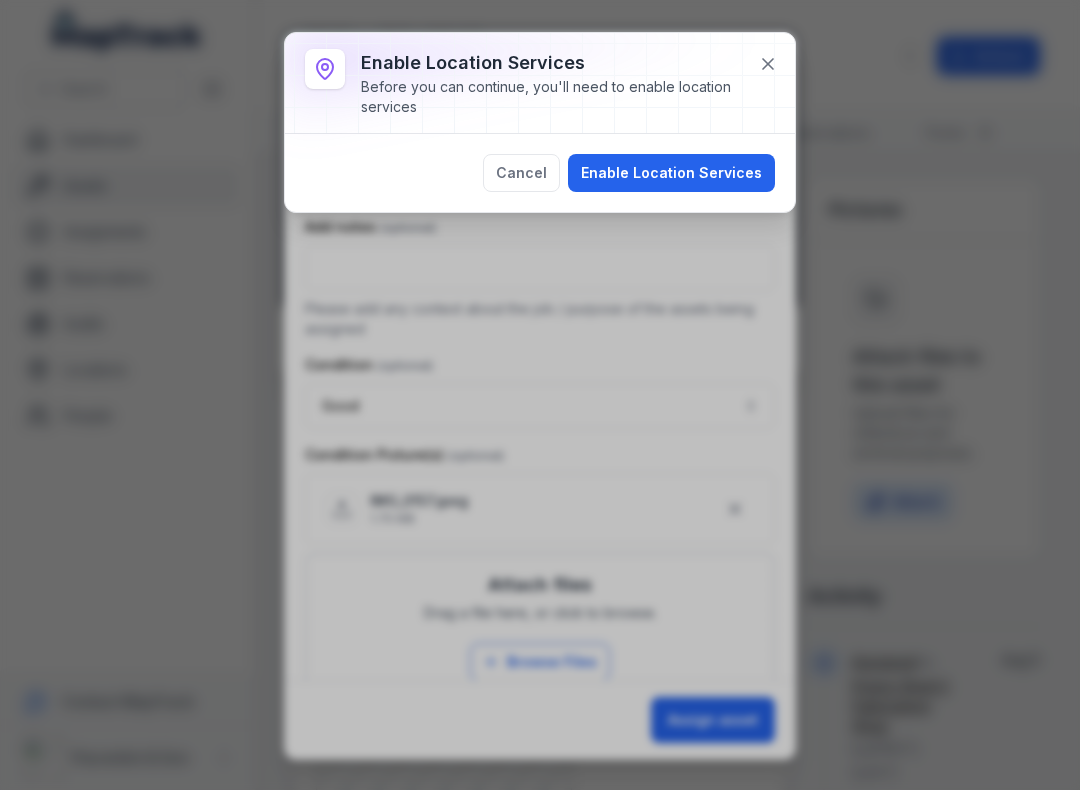 click on "Enable Location Services" at bounding box center [671, 173] 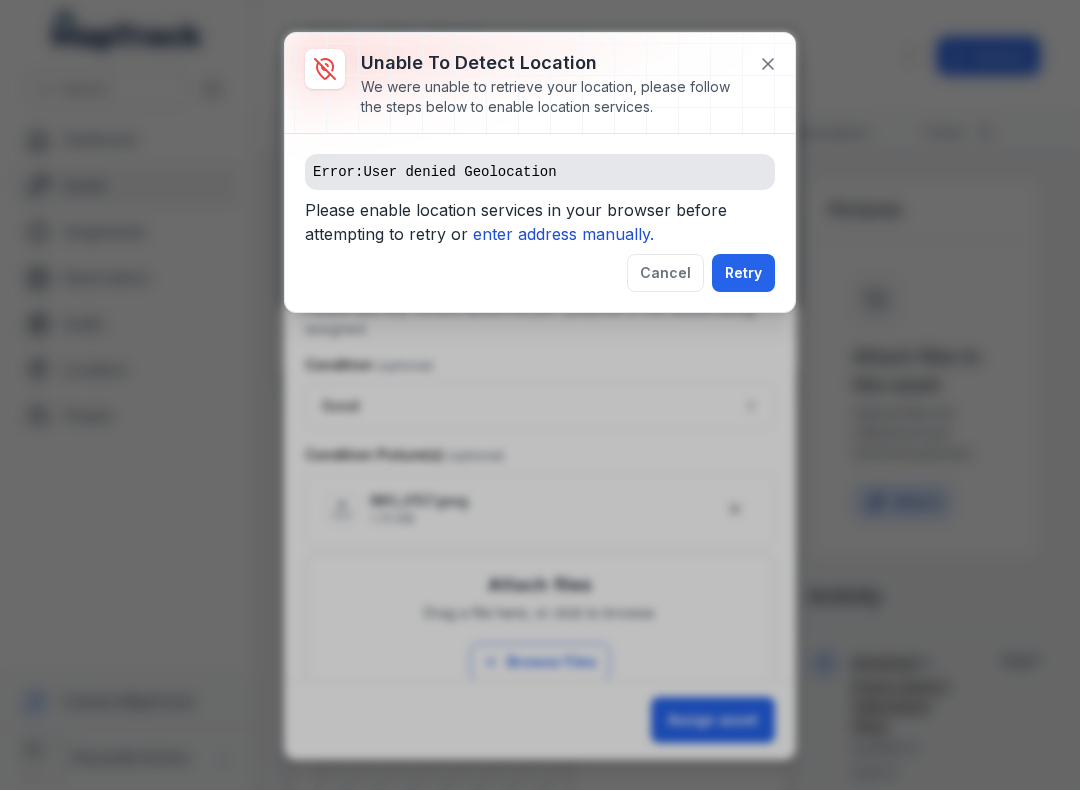 click on "enter address manually." at bounding box center (563, 234) 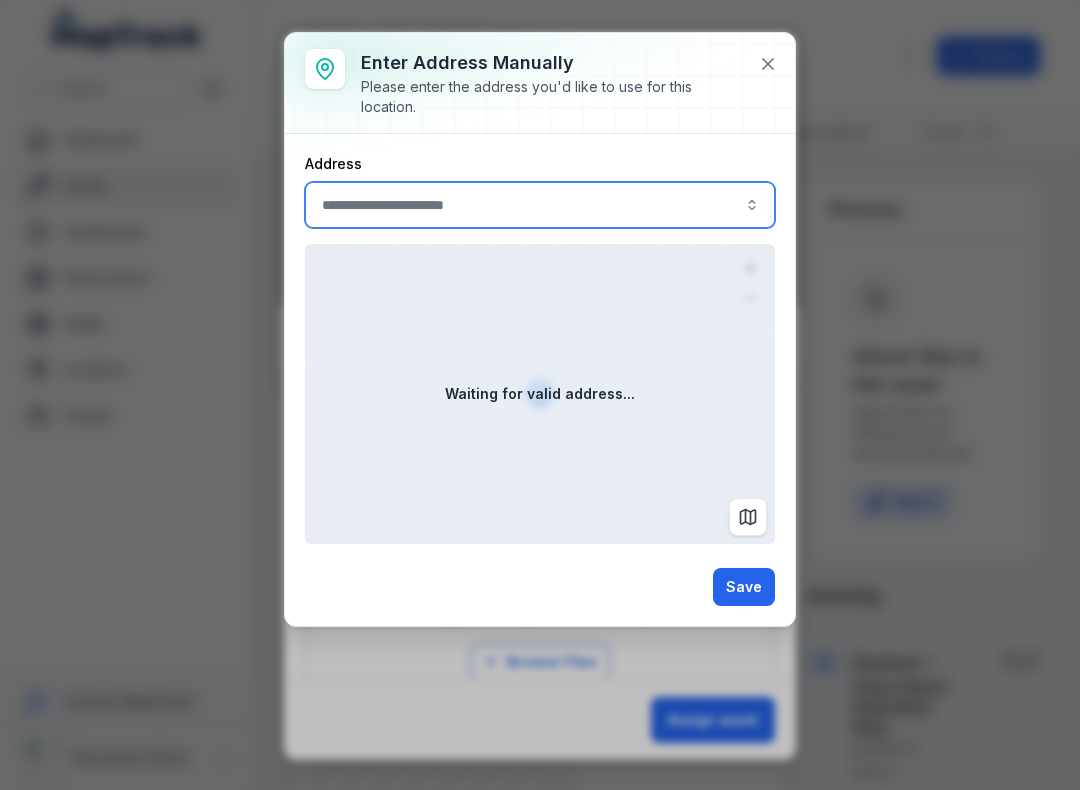 click at bounding box center [540, 205] 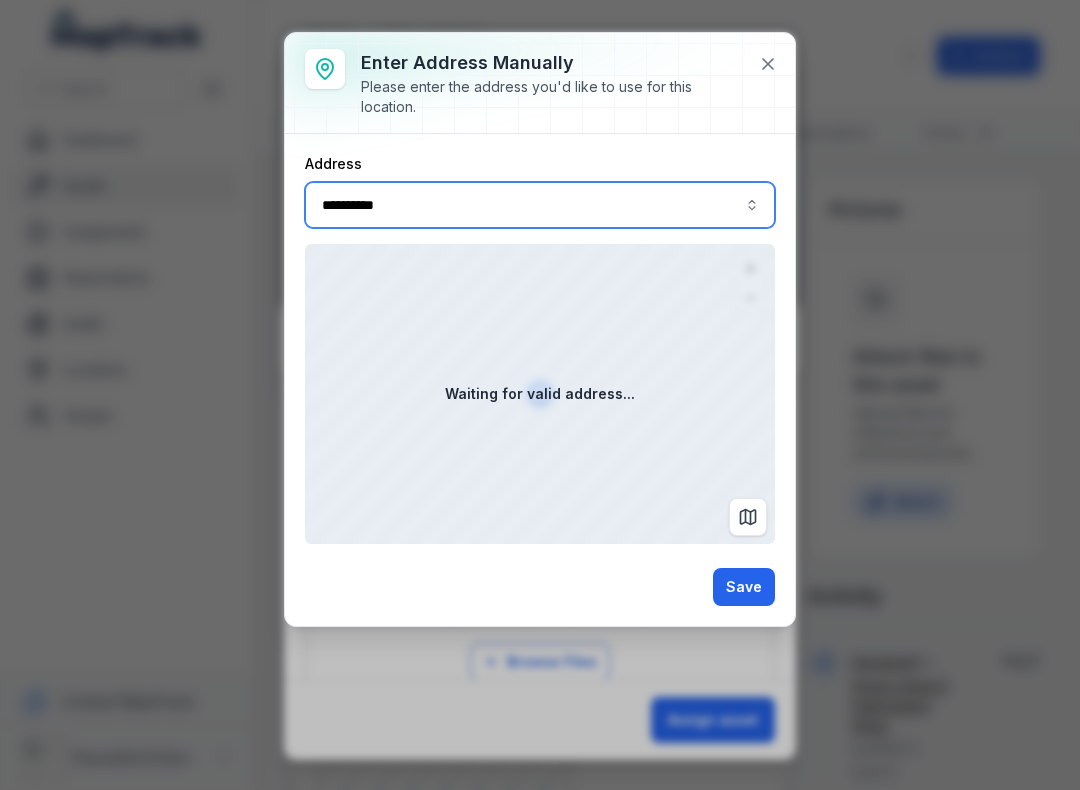 type on "**********" 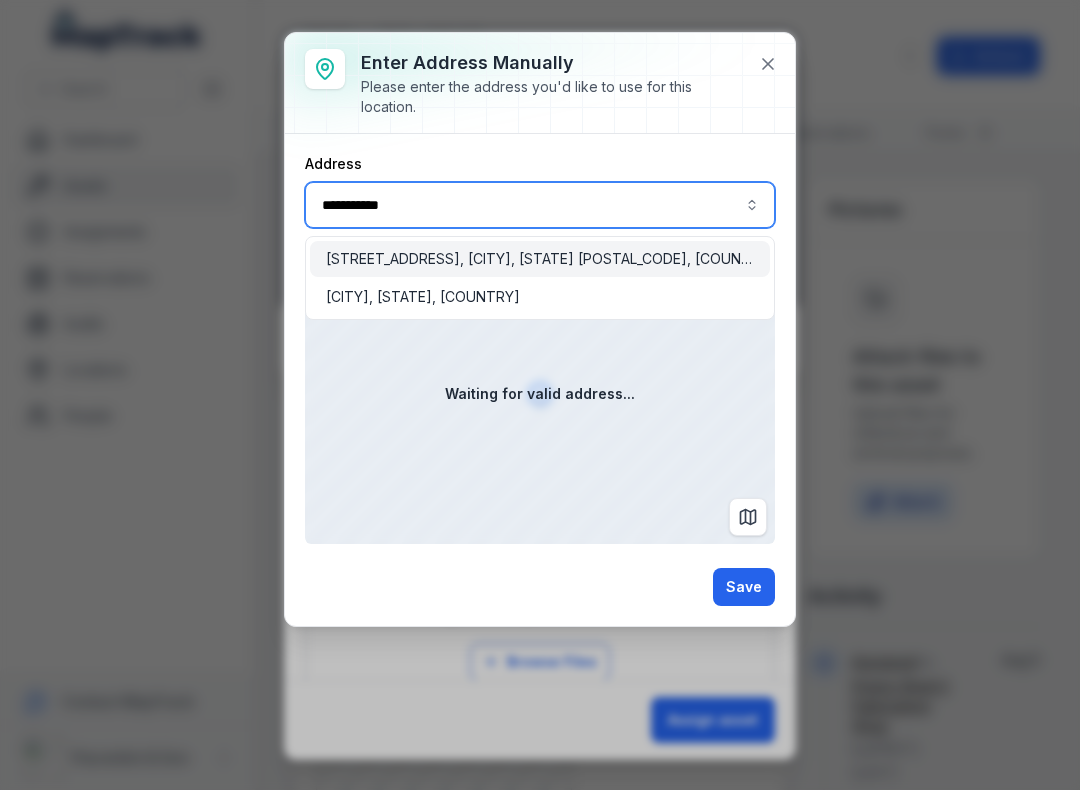 click on "[STREET_ADDRESS], [CITY], [STATE] [POSTAL_CODE], [COUNTRY]" at bounding box center [540, 259] 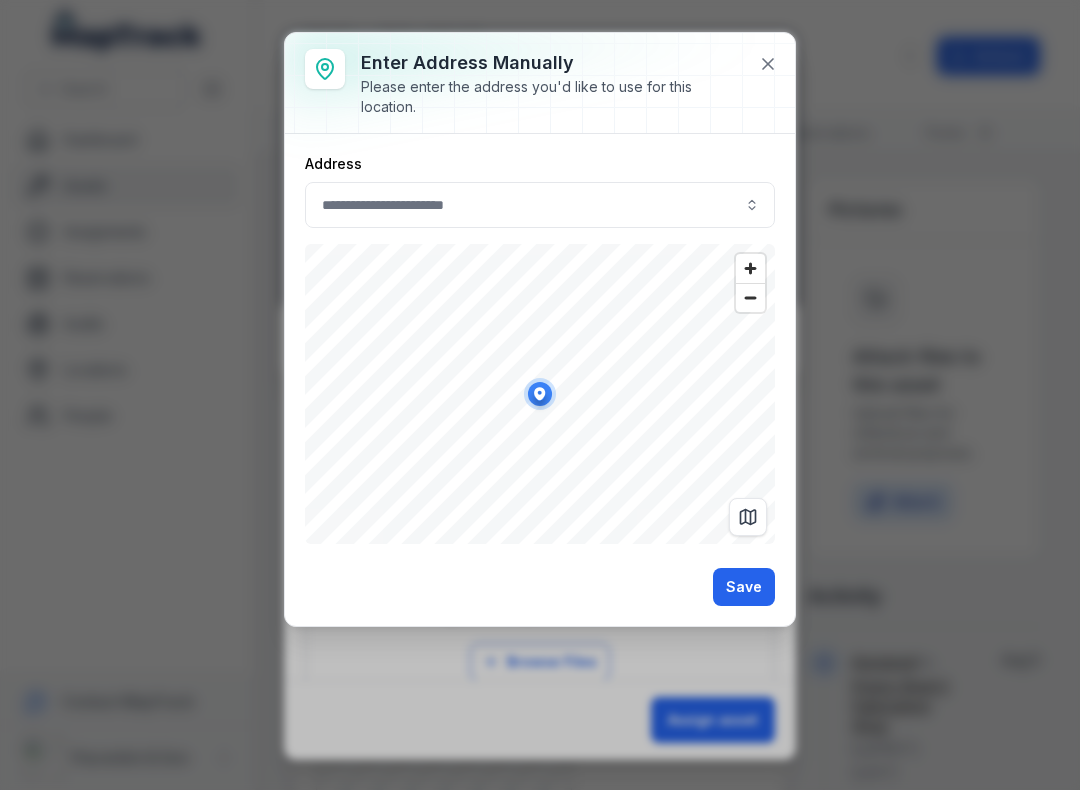 click on "Save" at bounding box center (744, 587) 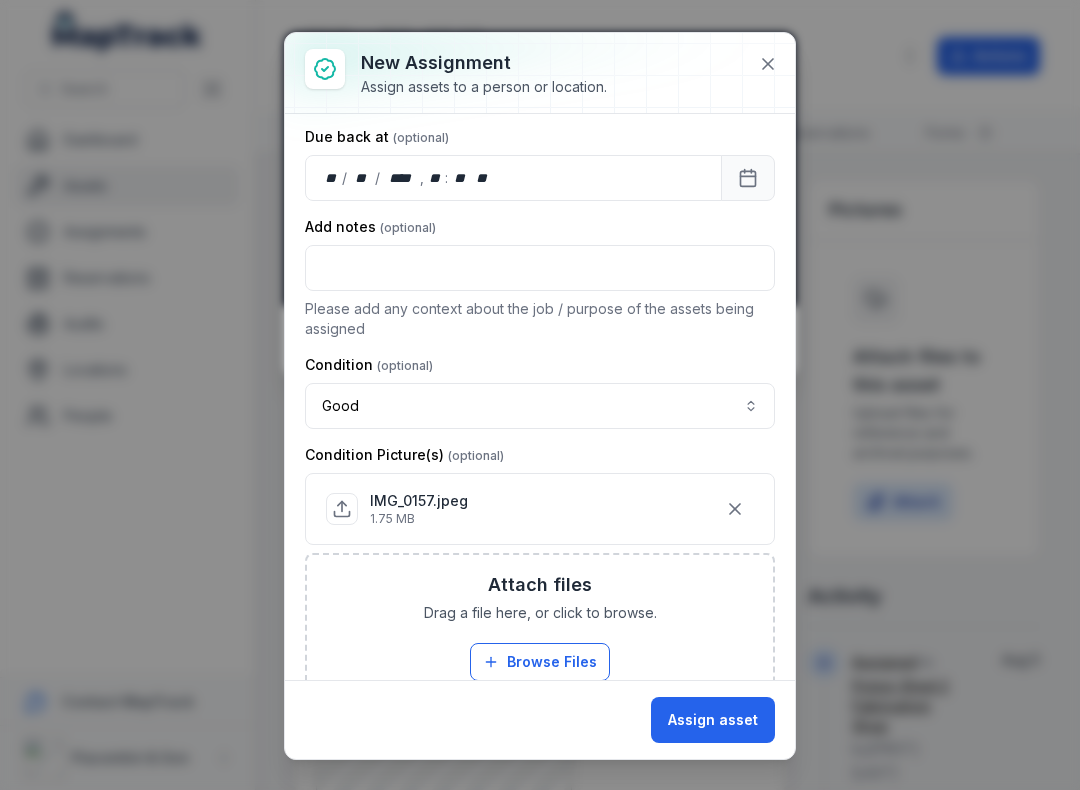 click on "Assign asset" at bounding box center [713, 720] 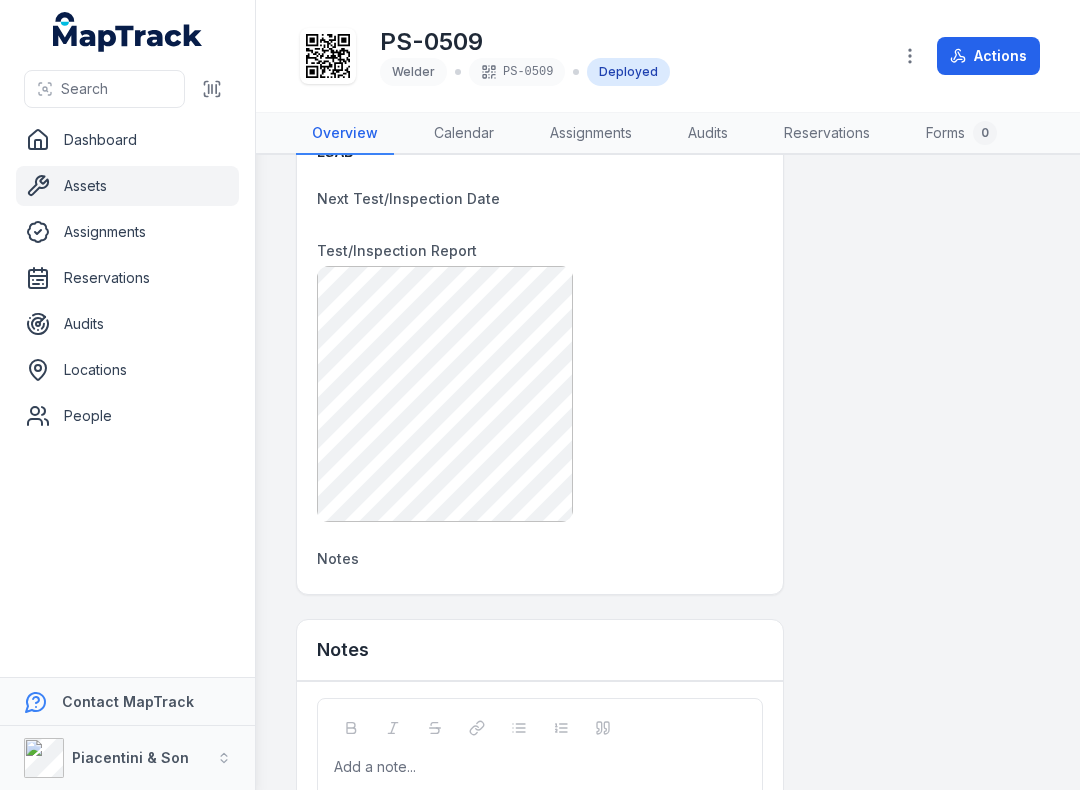 scroll, scrollTop: 1116, scrollLeft: 0, axis: vertical 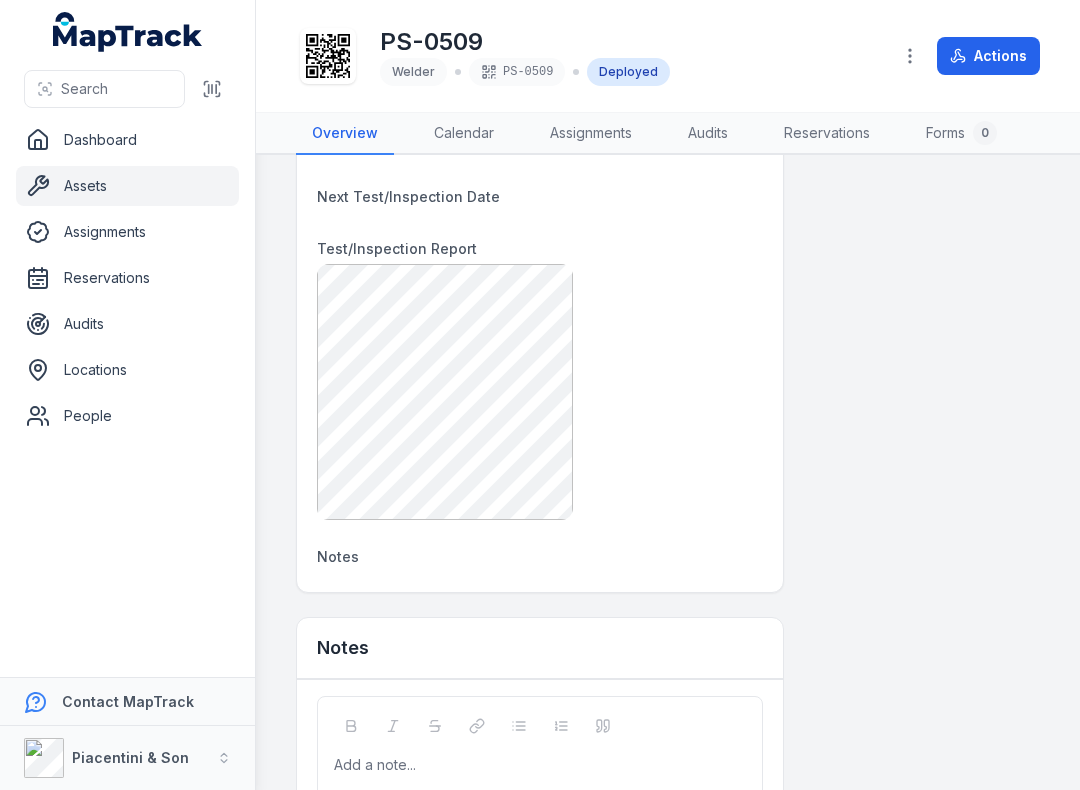 click at bounding box center [212, 89] 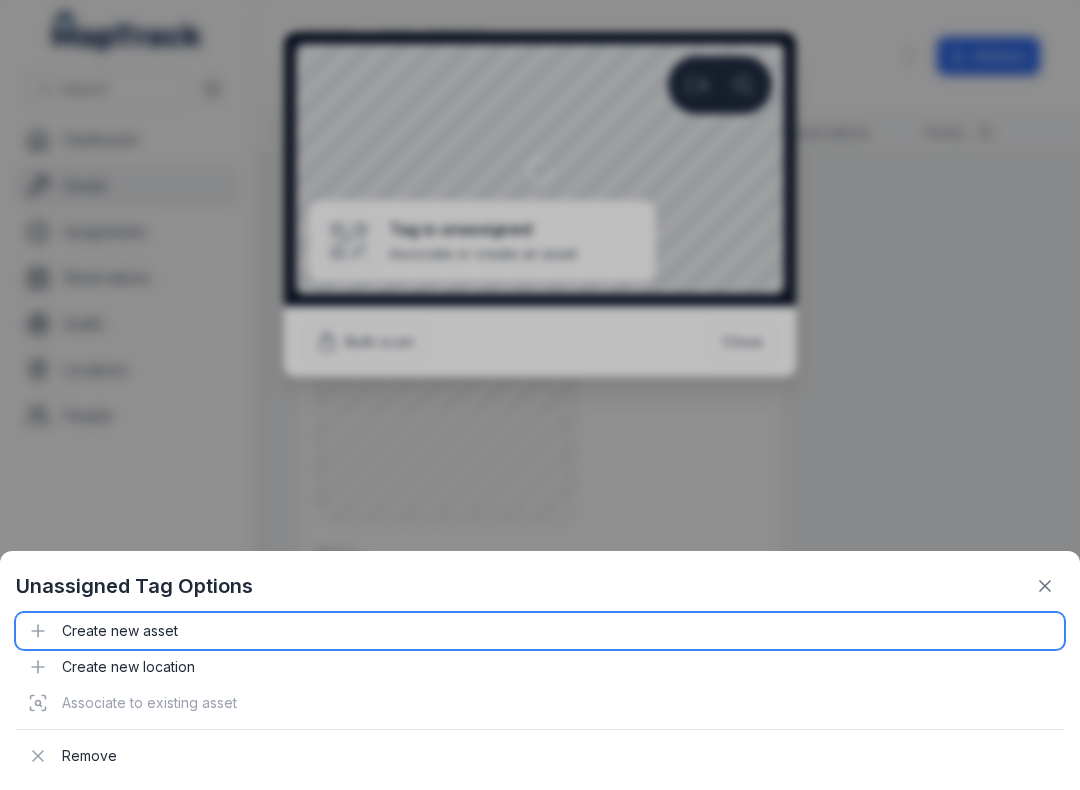 click on "Create new asset" at bounding box center [540, 631] 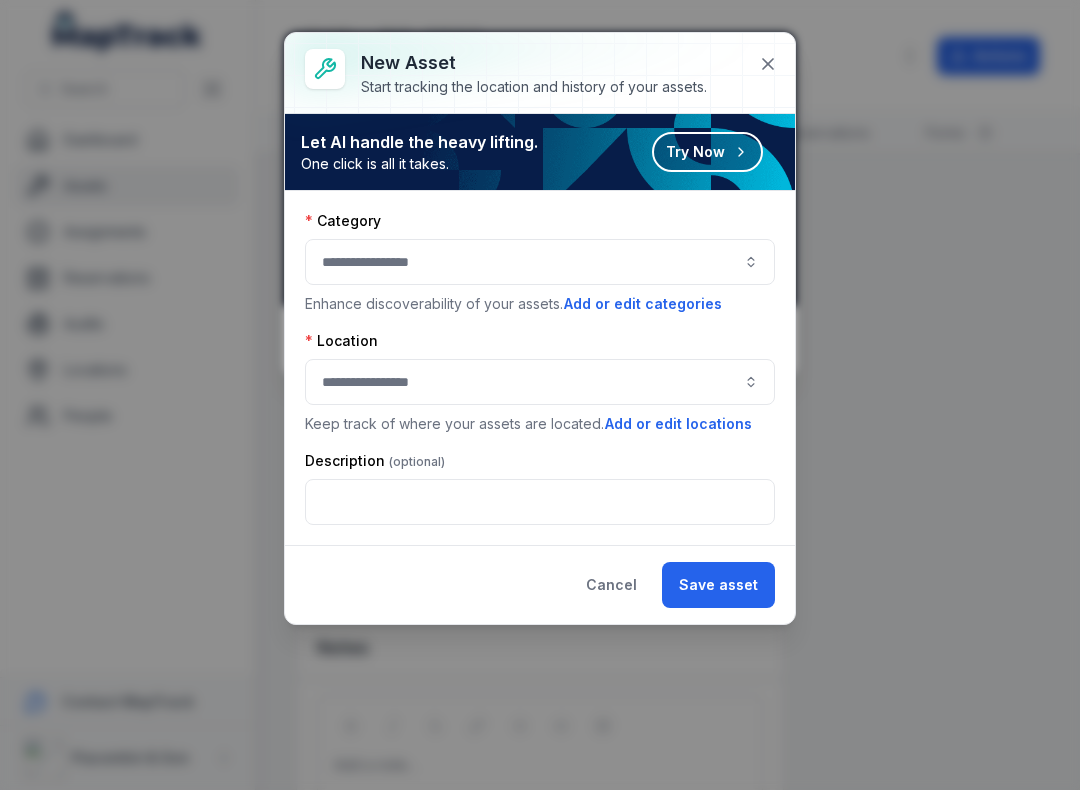 click at bounding box center (540, 262) 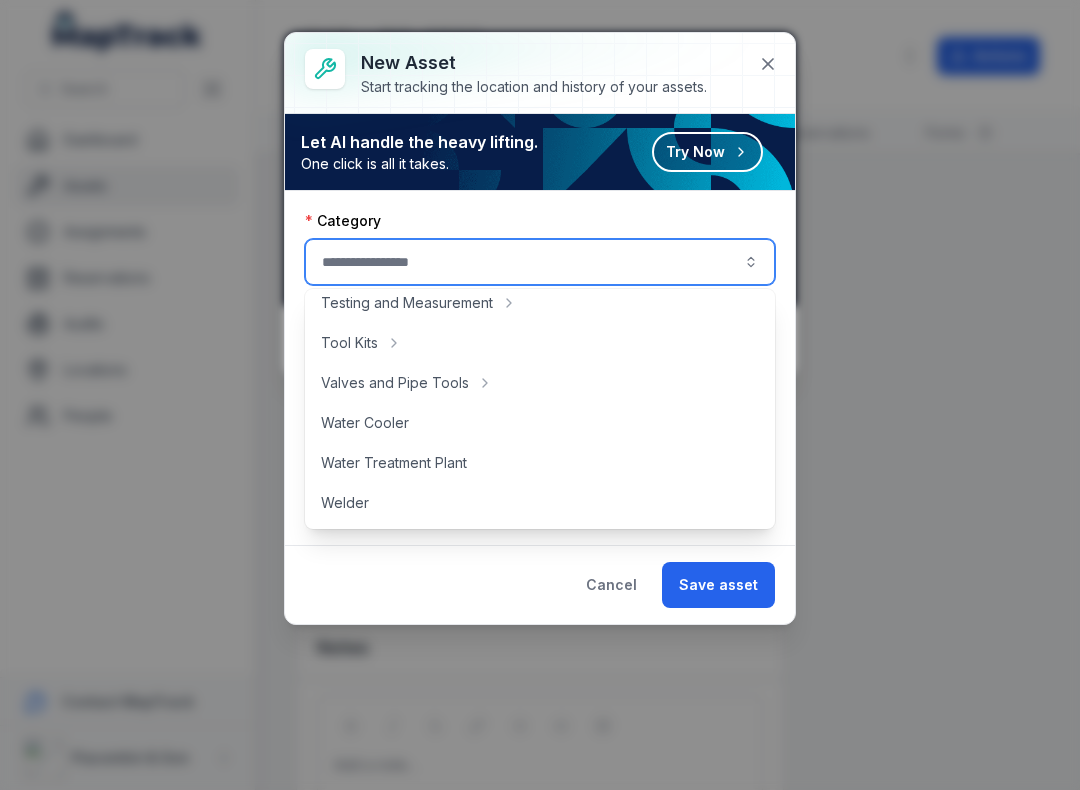 scroll, scrollTop: 892, scrollLeft: 0, axis: vertical 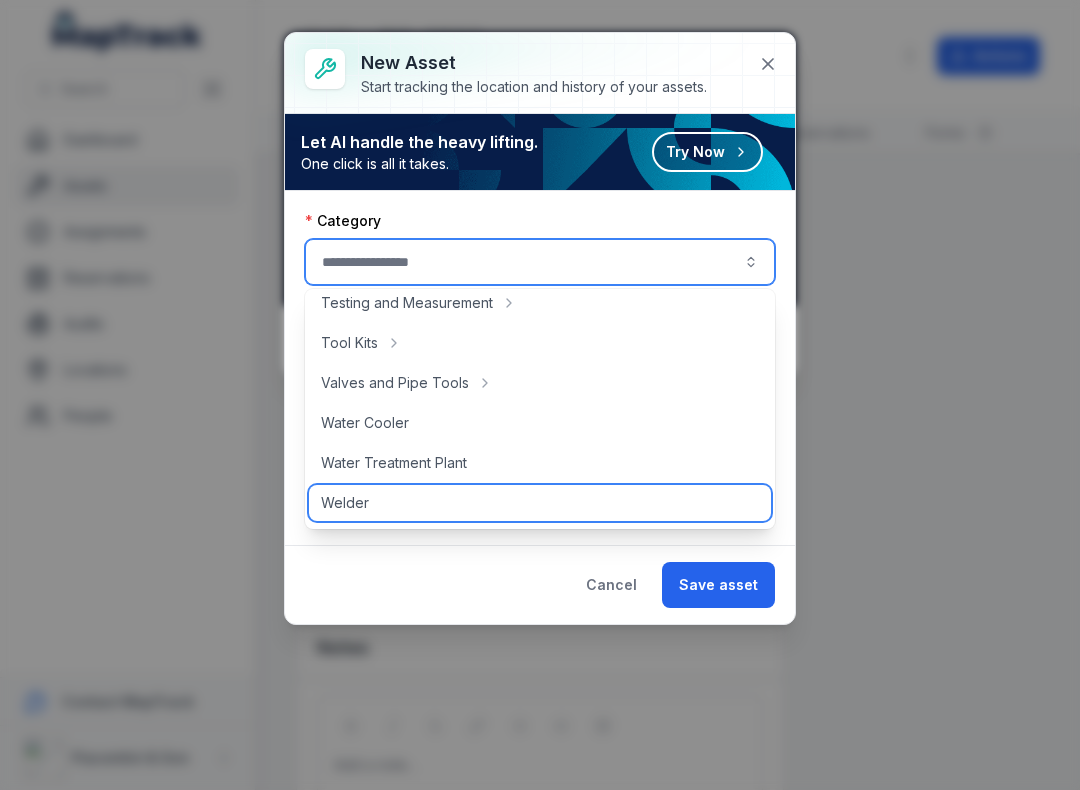 click on "Welder" at bounding box center (540, 503) 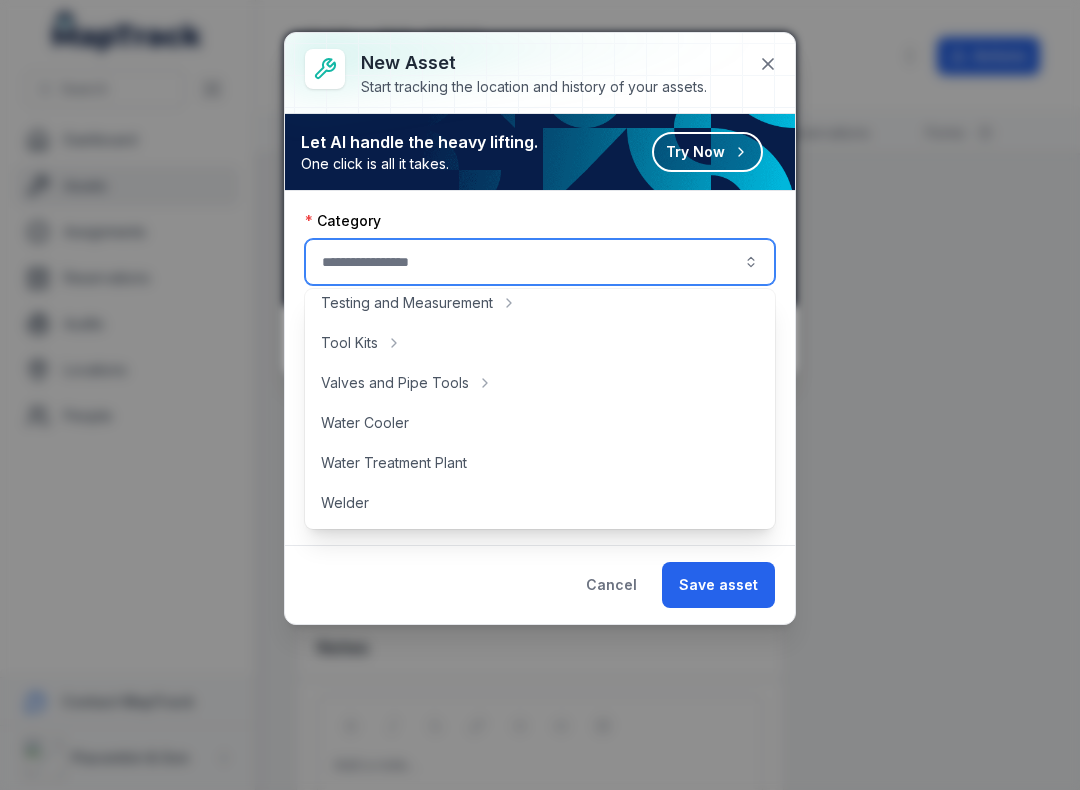 type on "******" 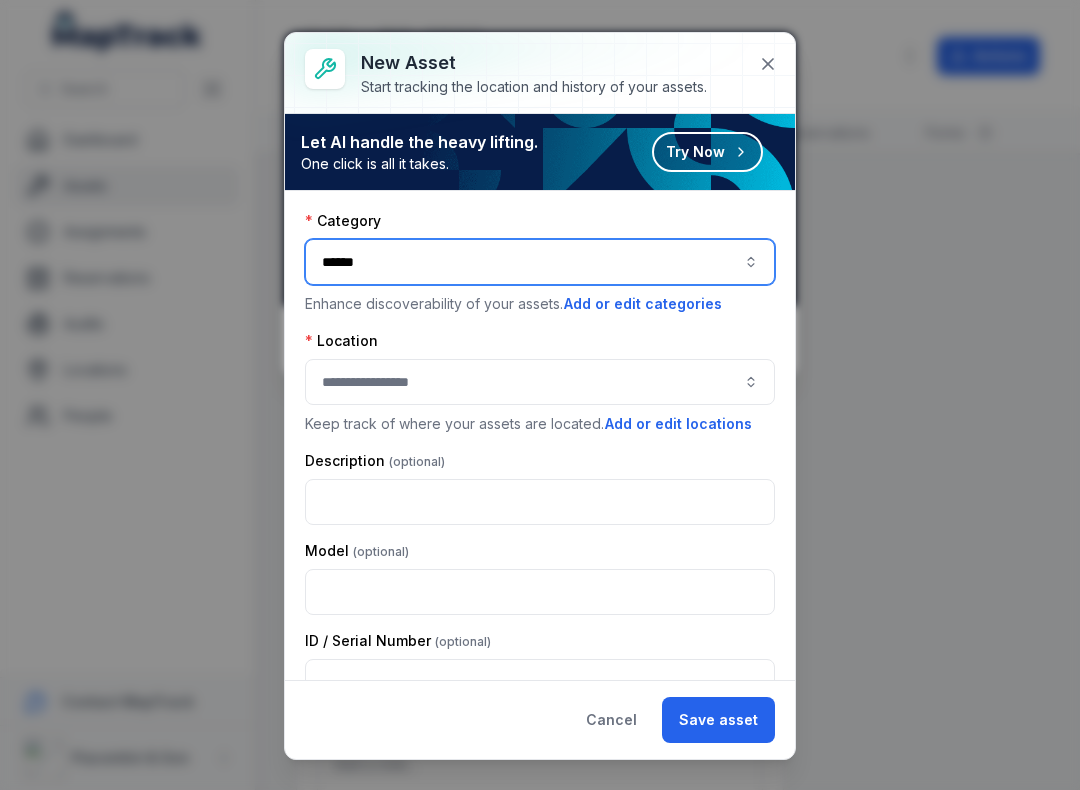 click at bounding box center [540, 382] 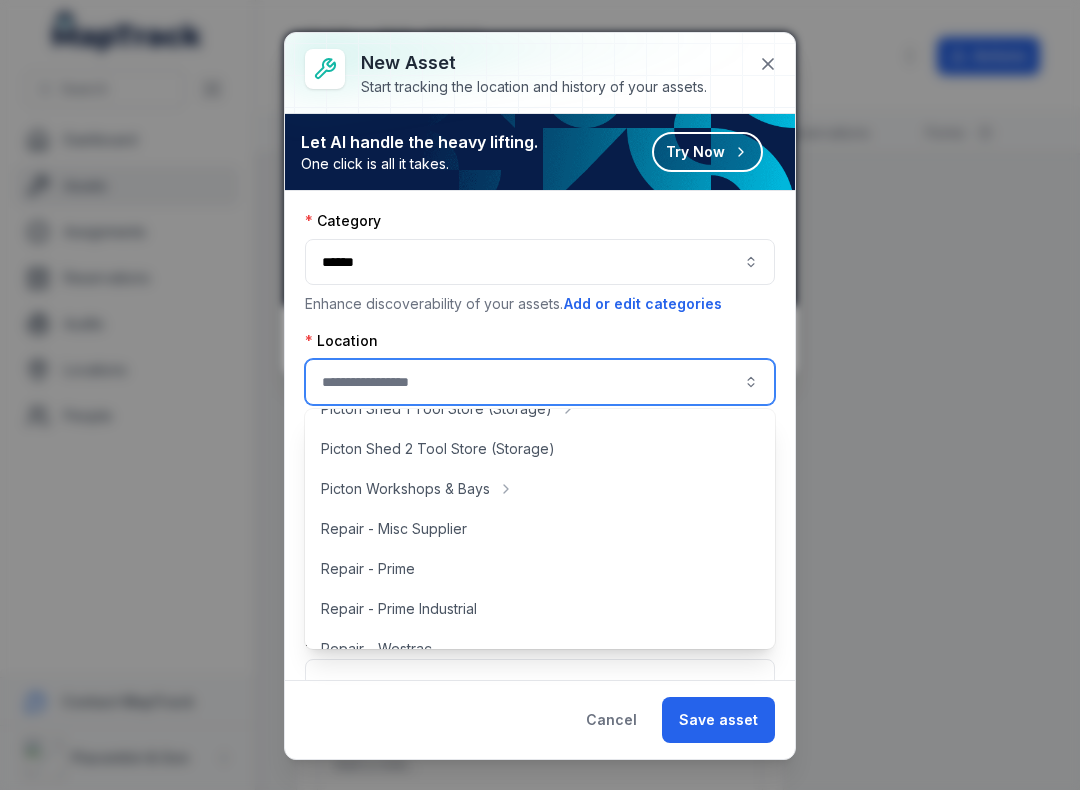 scroll, scrollTop: 422, scrollLeft: 0, axis: vertical 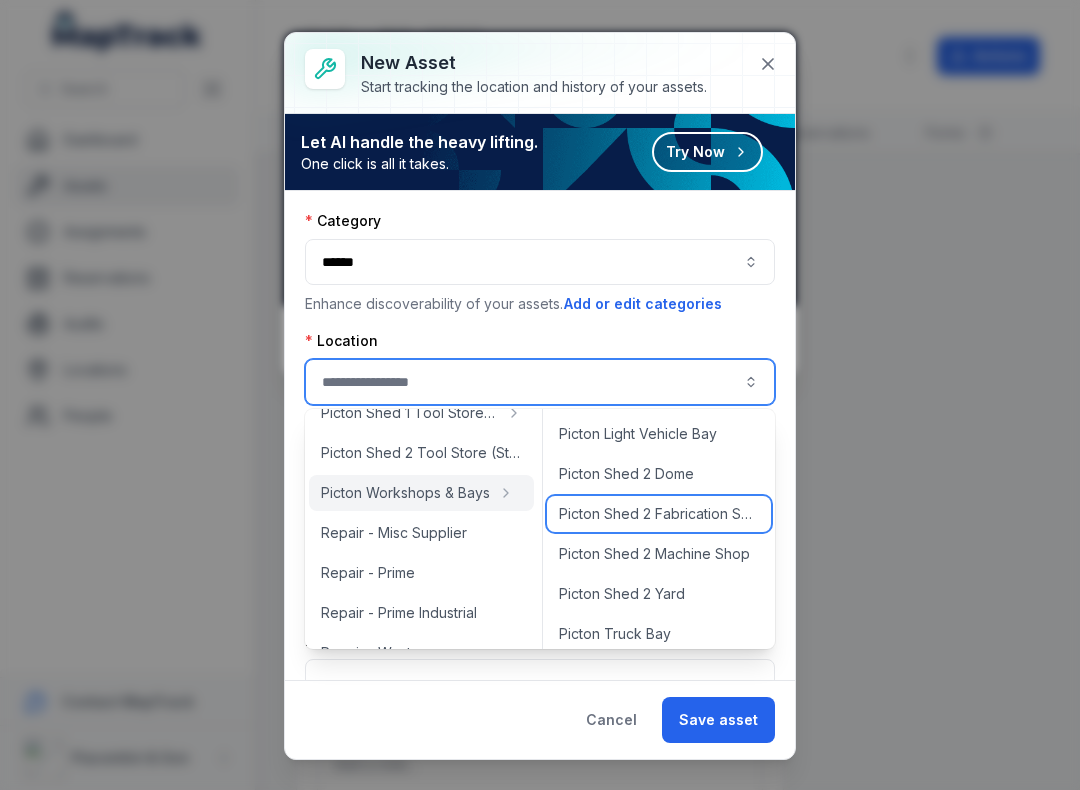click on "Picton Shed 2 Fabrication Shop" at bounding box center [659, 514] 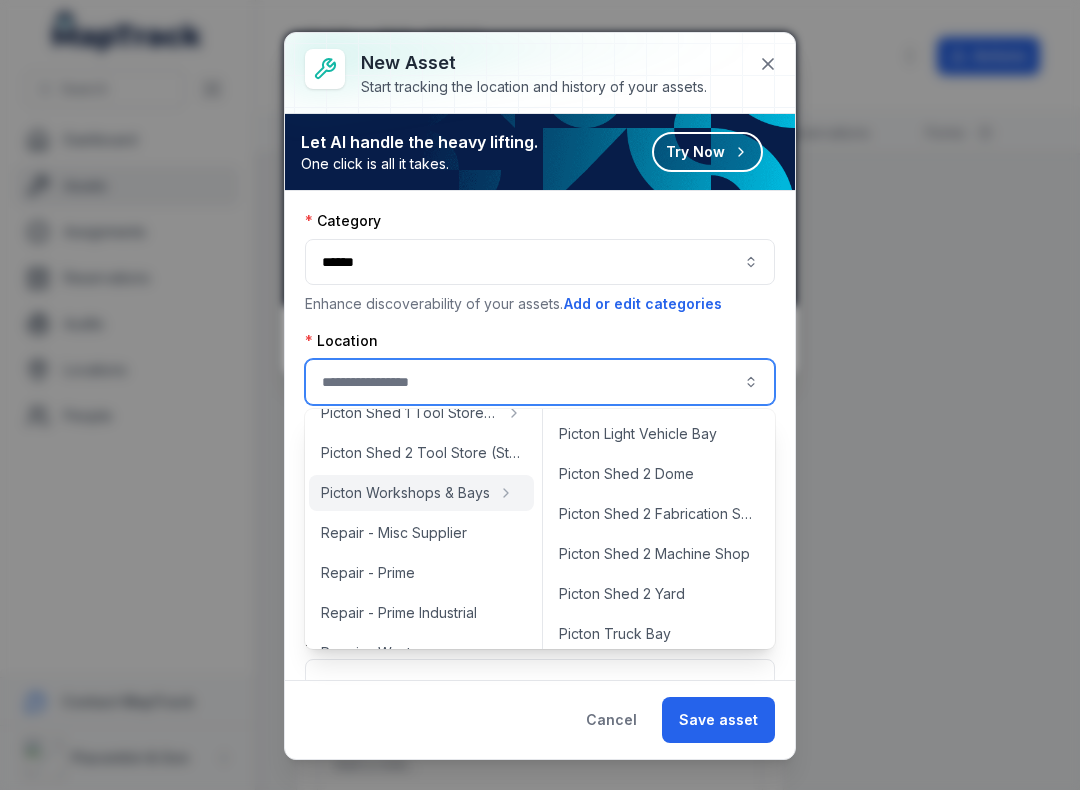 type on "**********" 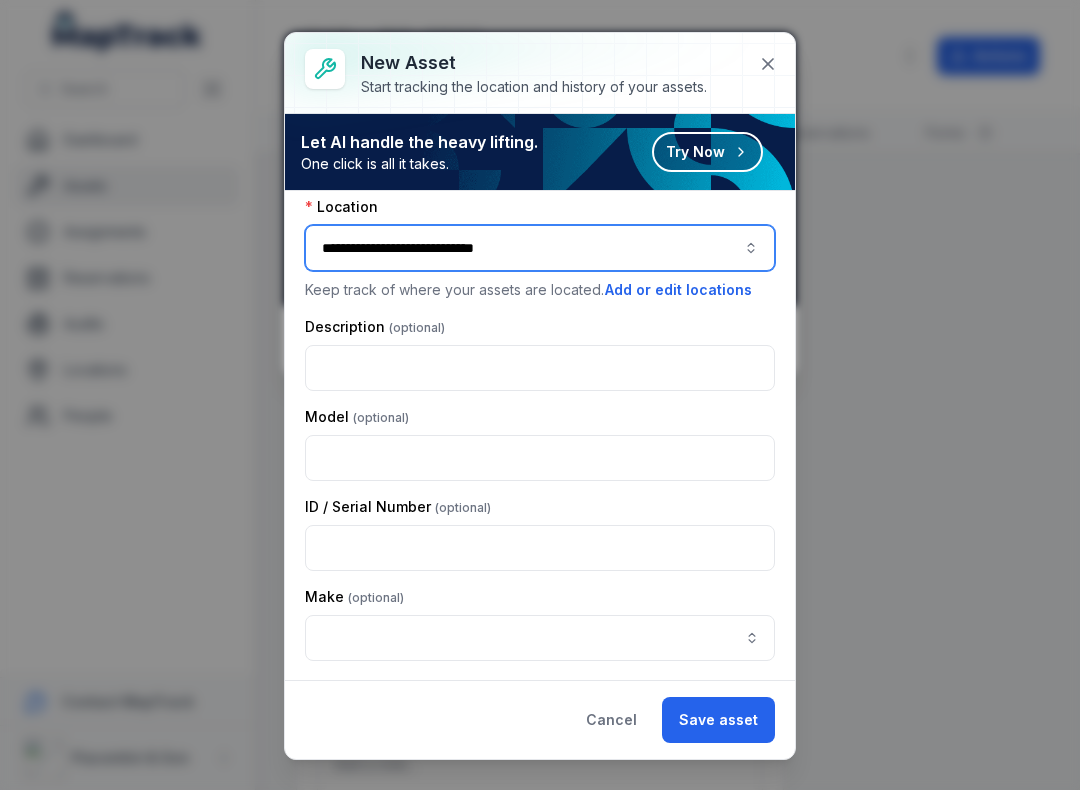scroll, scrollTop: 142, scrollLeft: 0, axis: vertical 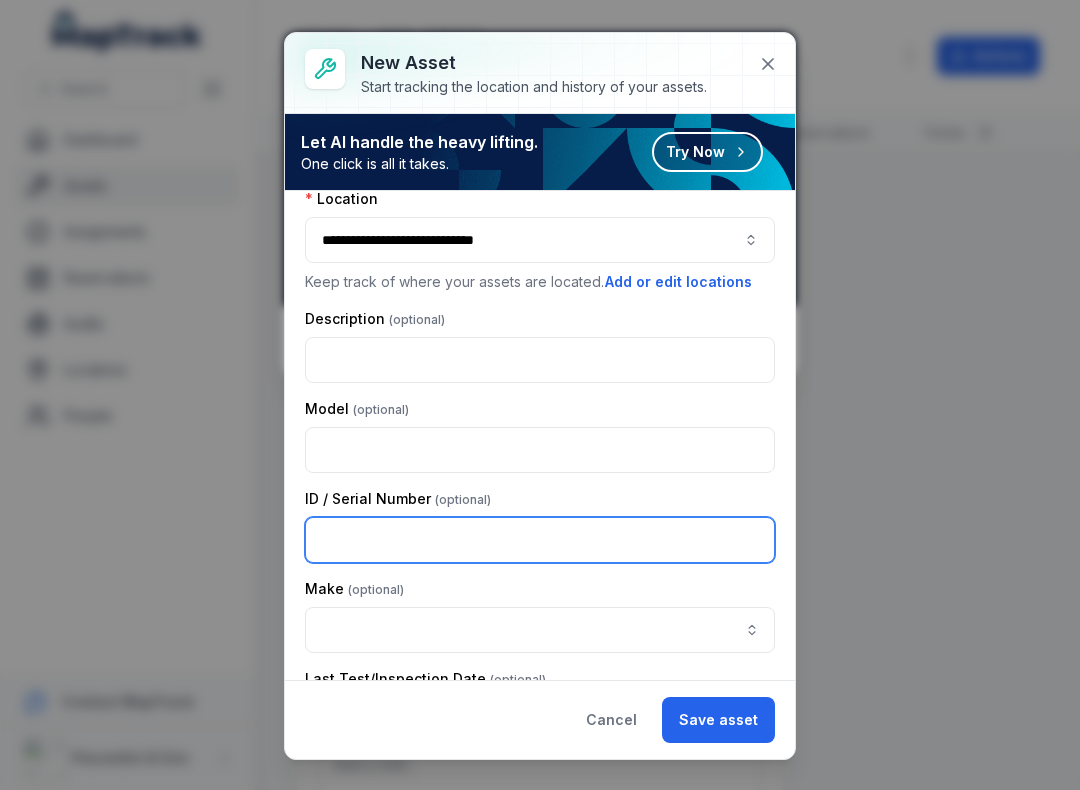 click at bounding box center (540, 540) 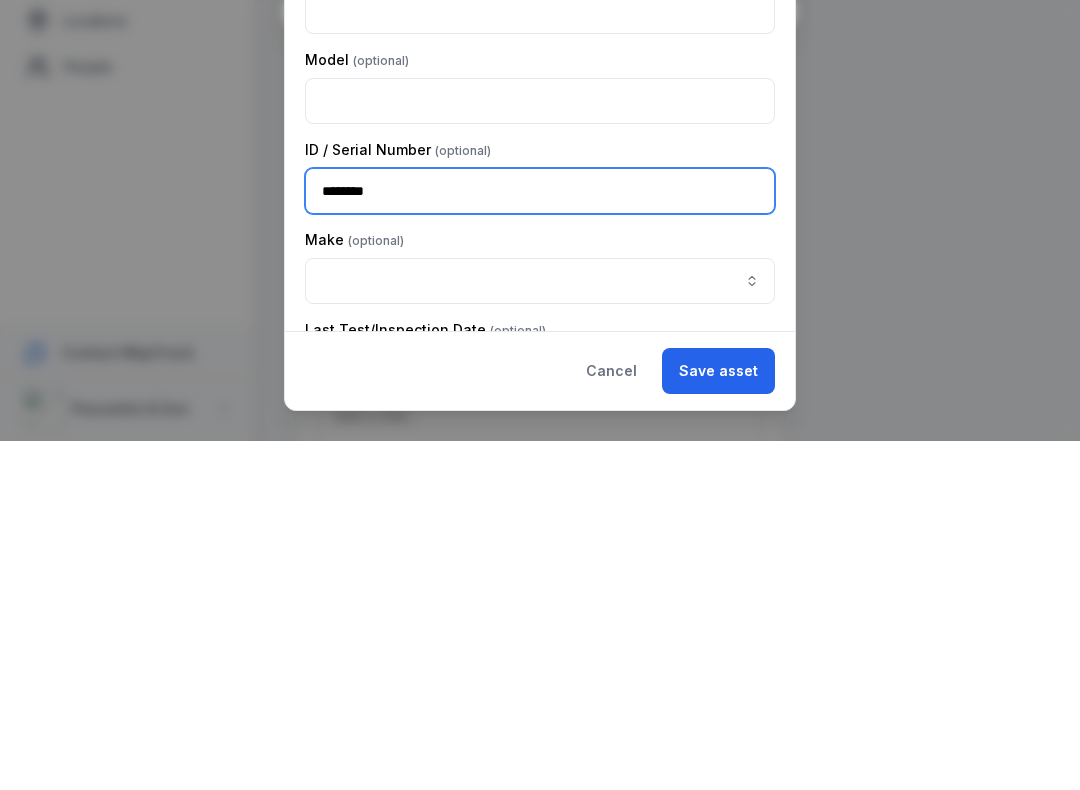 type on "********" 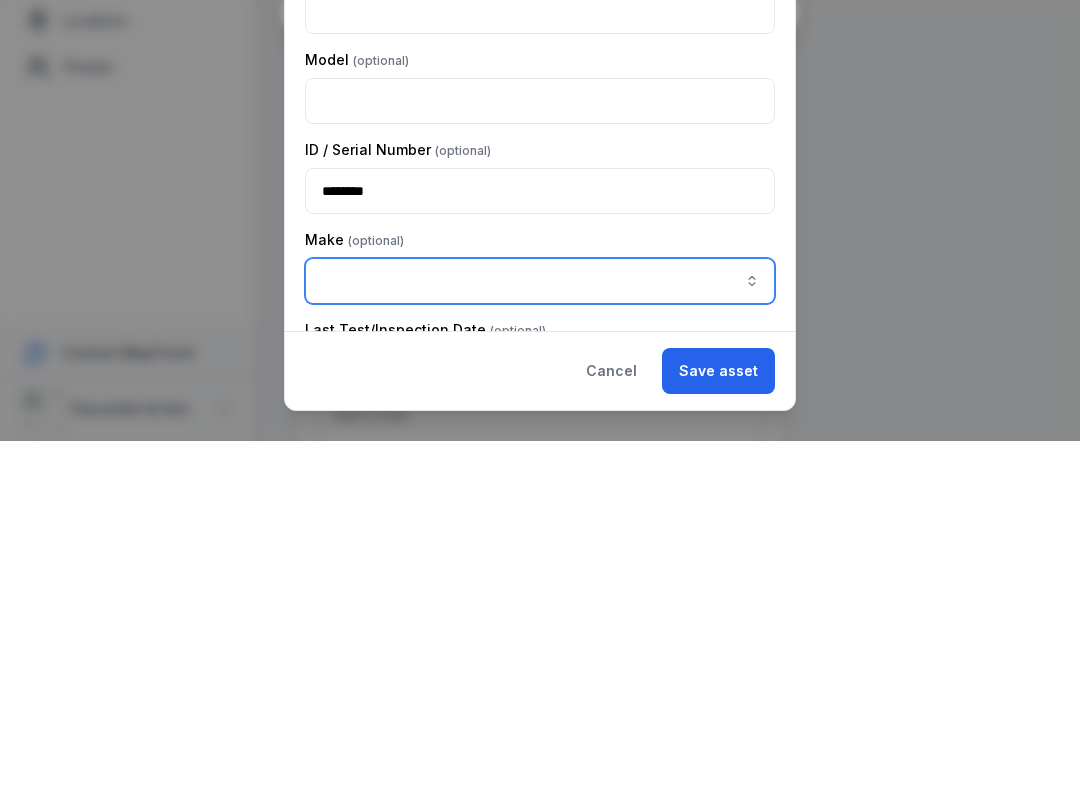 click at bounding box center [540, 630] 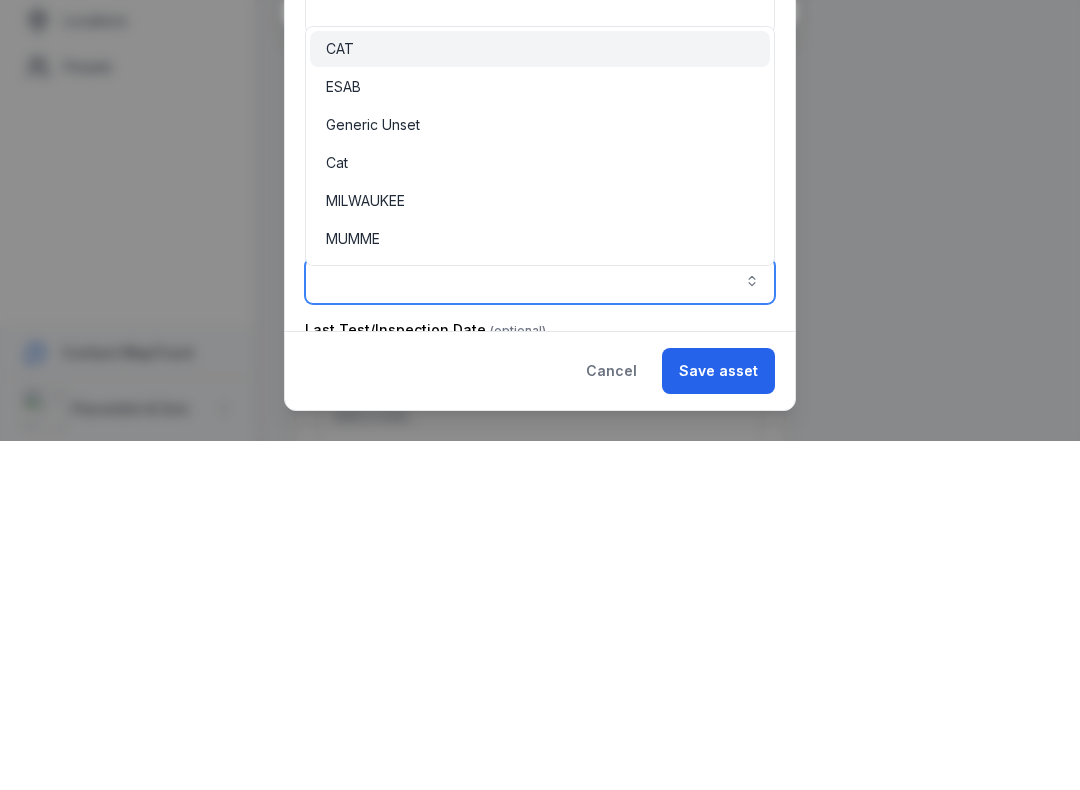 click on "ESAB" at bounding box center (540, 436) 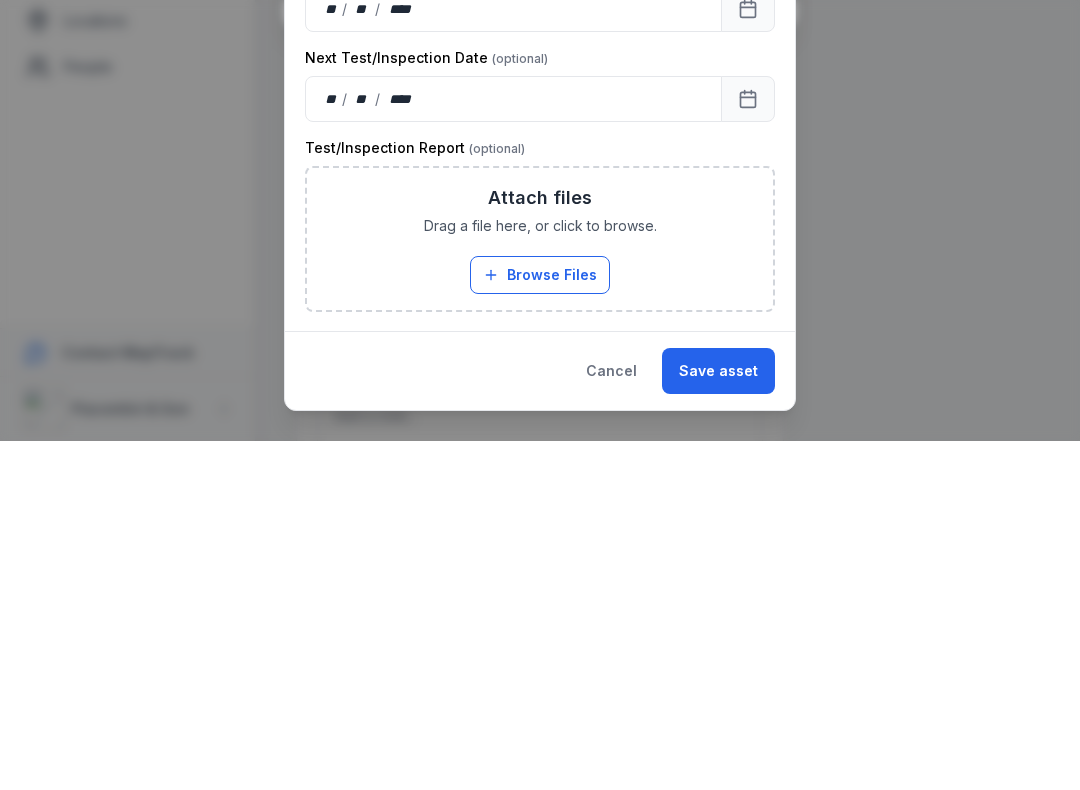 scroll, scrollTop: 516, scrollLeft: 0, axis: vertical 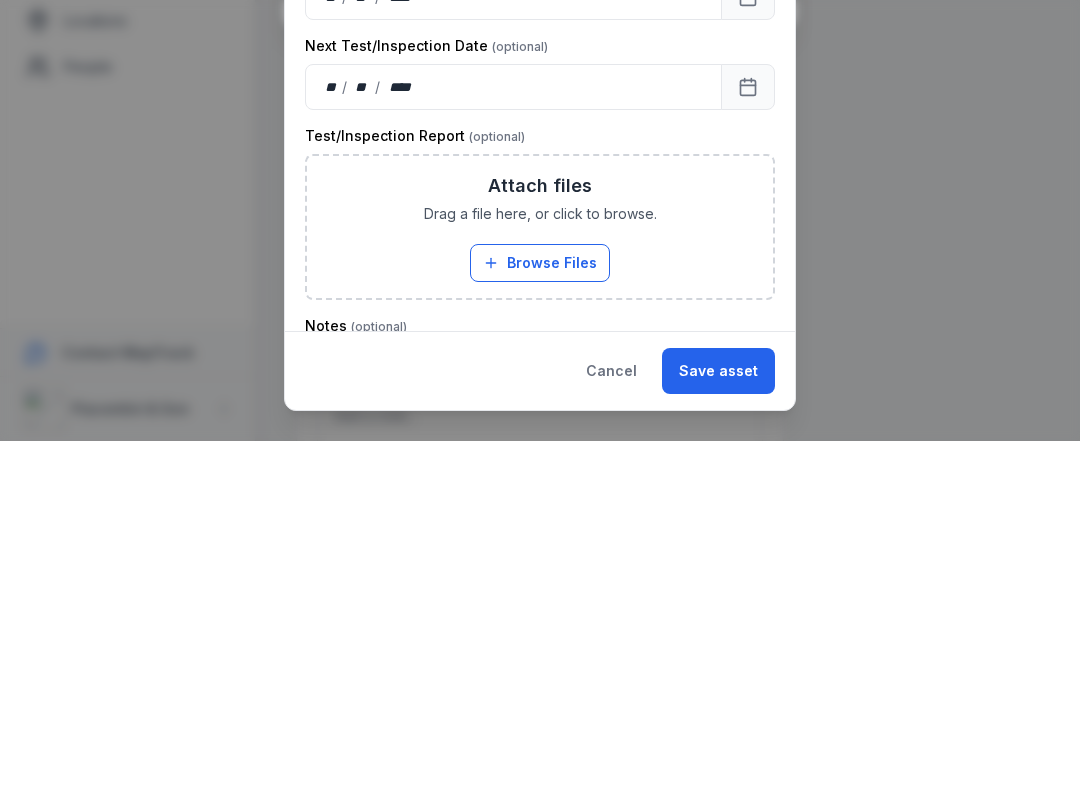click on "Browse Files" at bounding box center (540, 612) 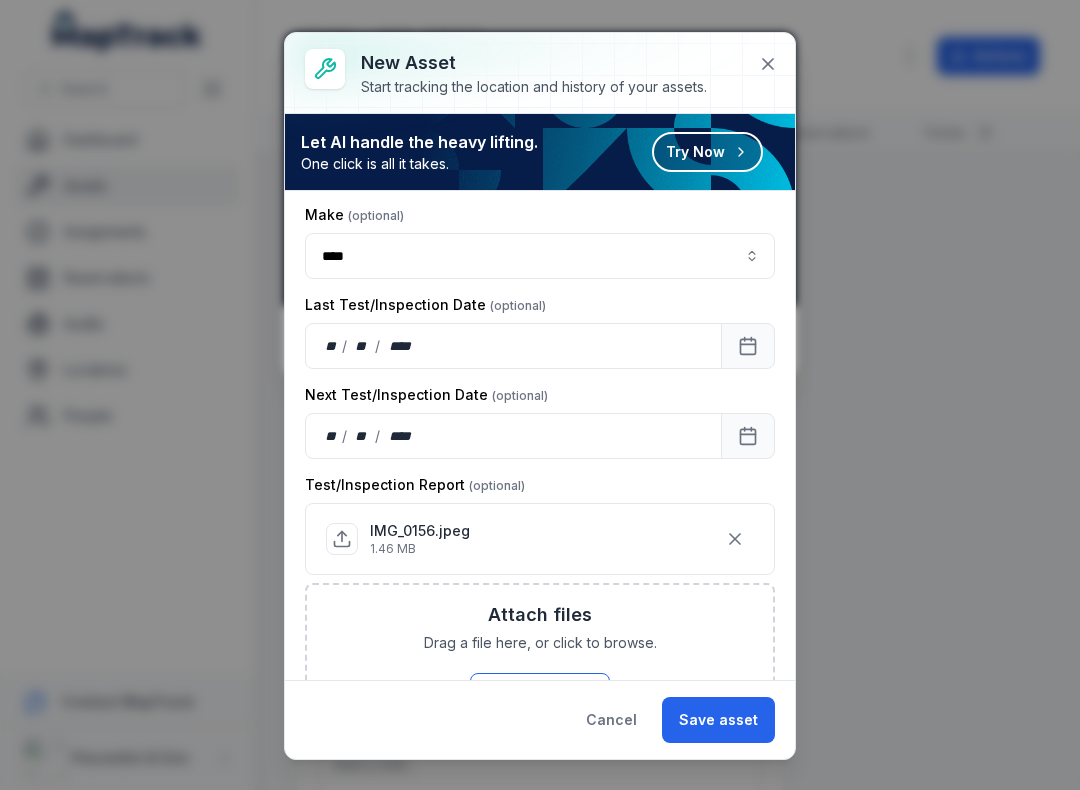 click on "Save asset" at bounding box center (718, 720) 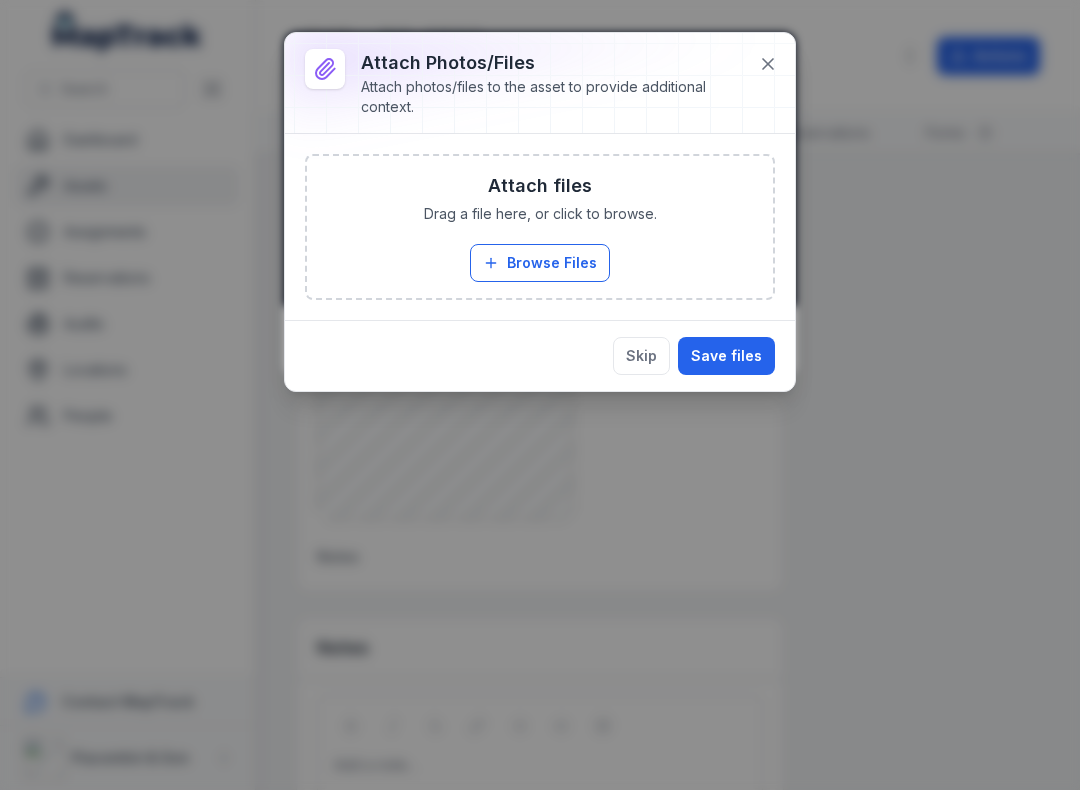 click on "Save files" at bounding box center (726, 356) 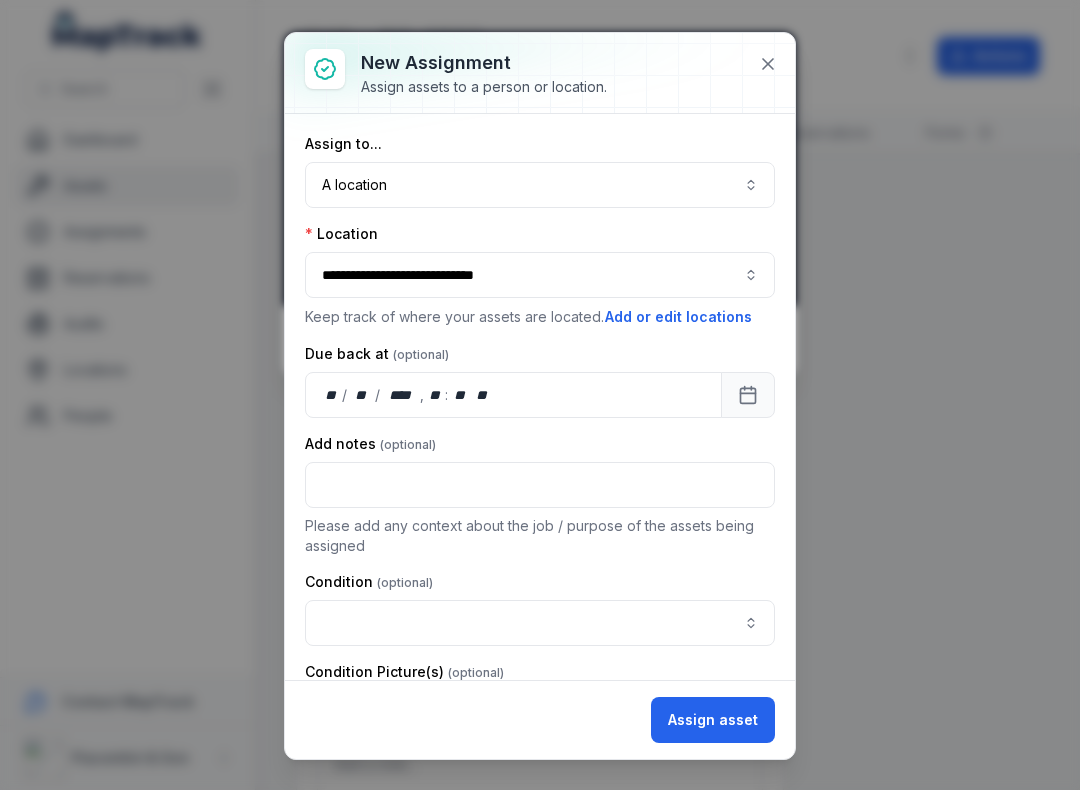 click at bounding box center [540, 623] 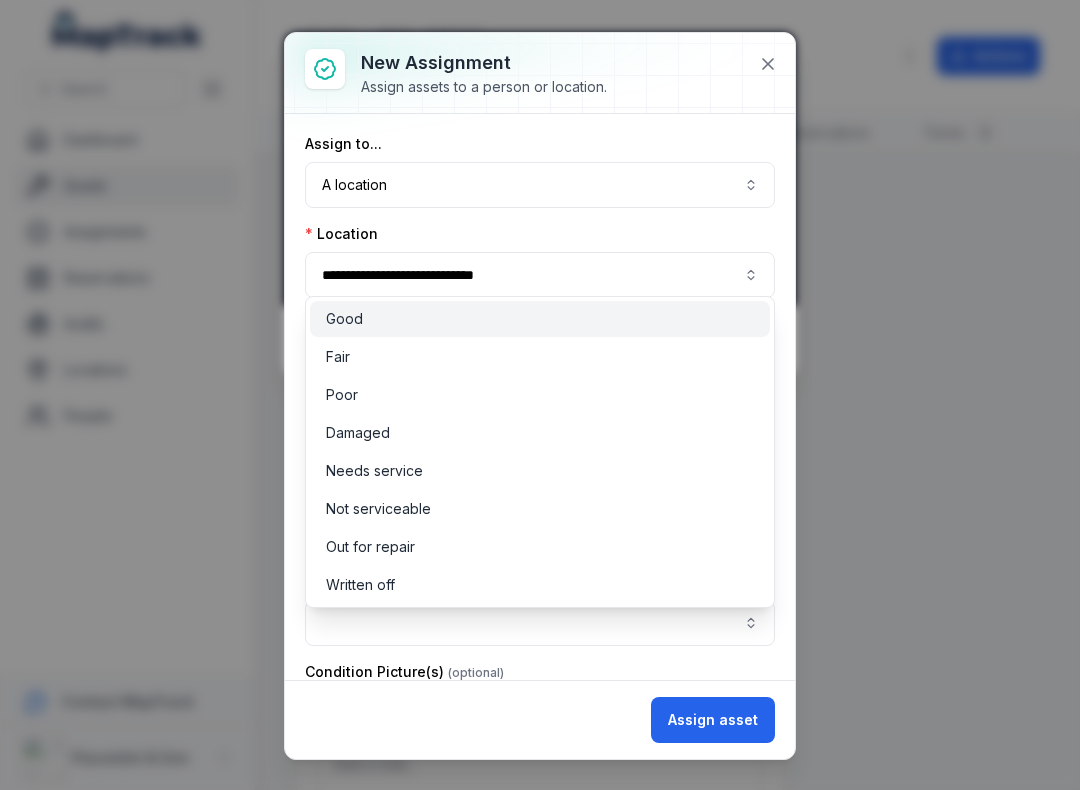 click on "Good" at bounding box center (540, 319) 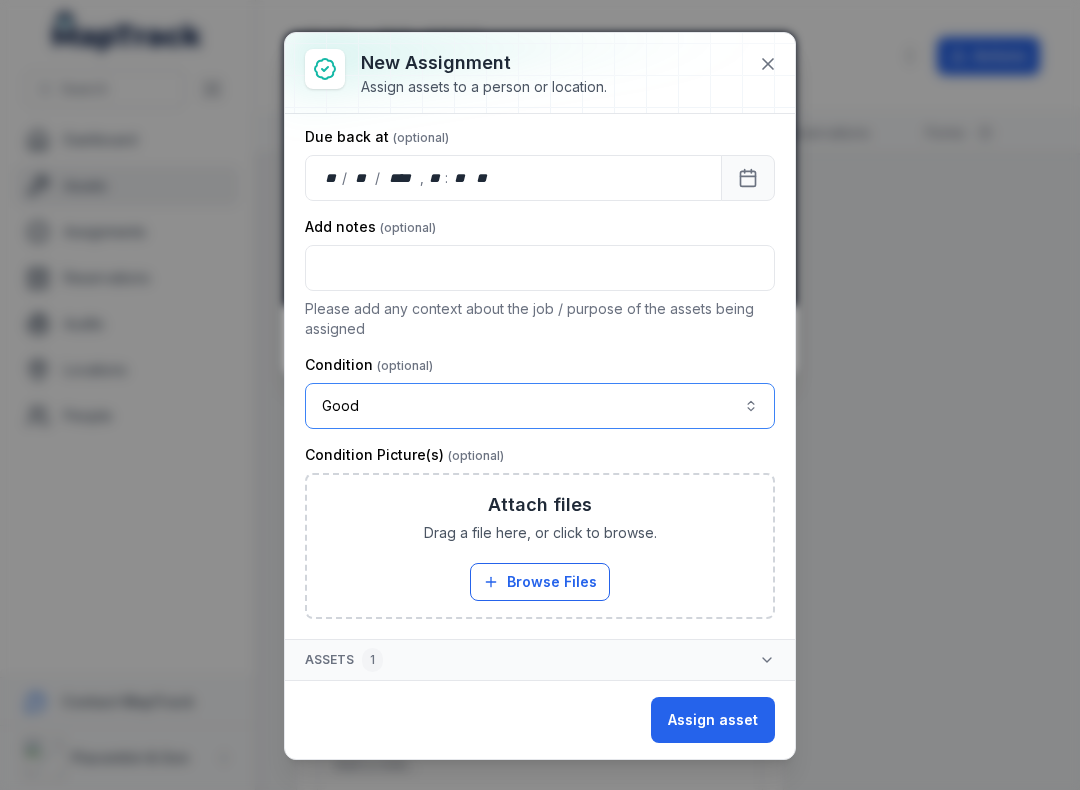 scroll, scrollTop: 217, scrollLeft: 0, axis: vertical 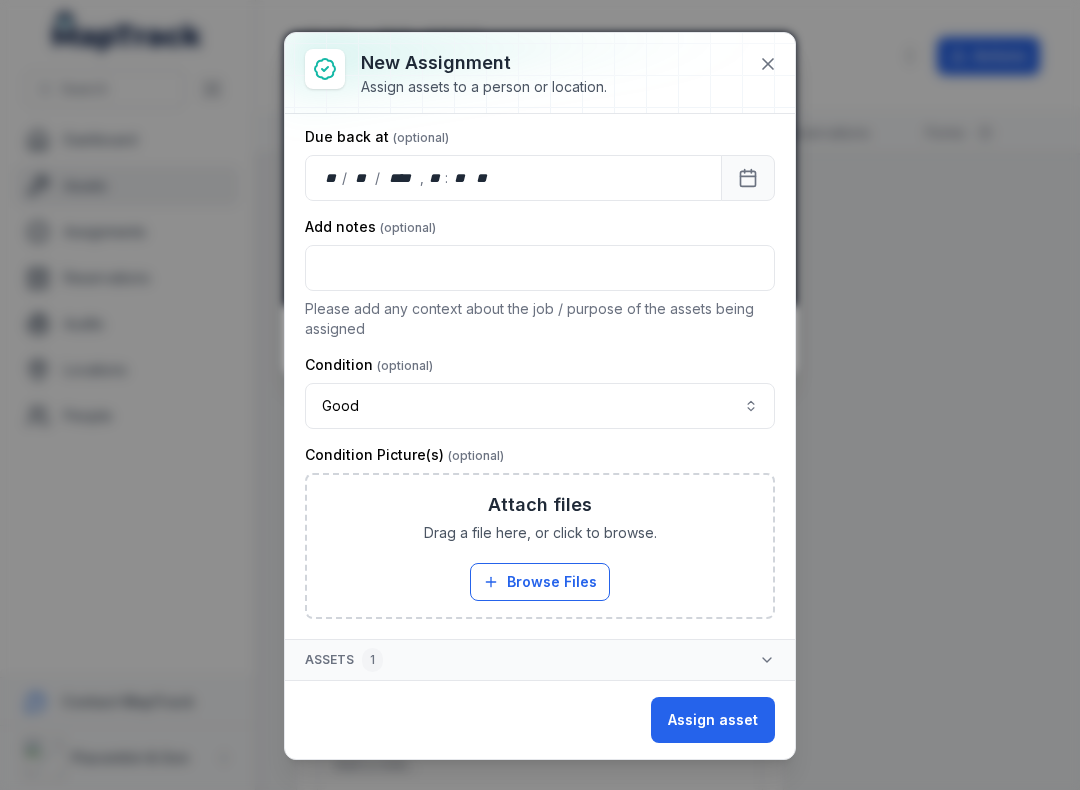 click on "Browse Files" at bounding box center (540, 582) 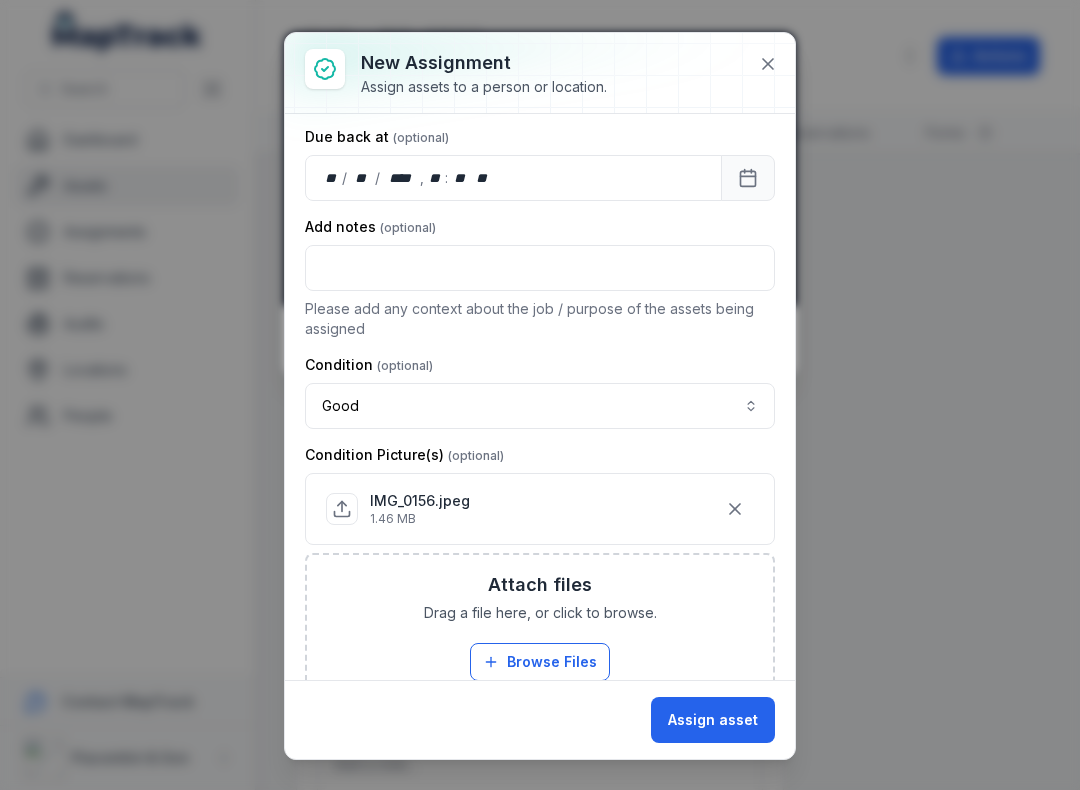 click on "Assign asset" at bounding box center [713, 720] 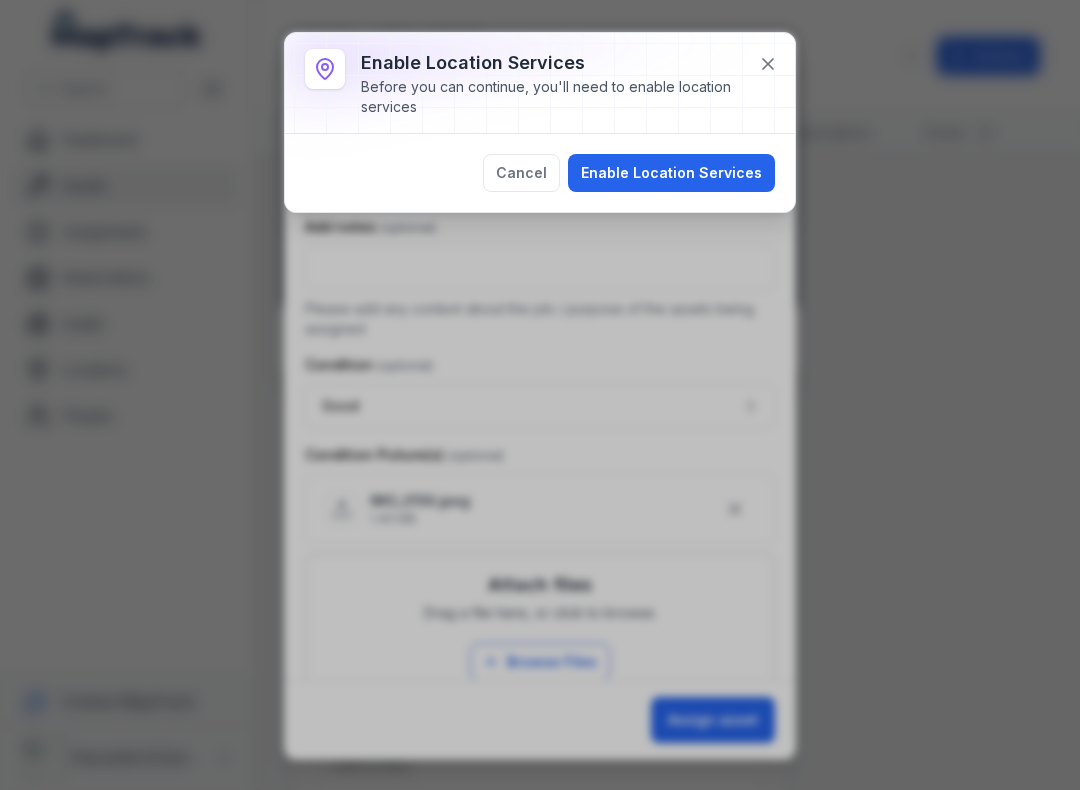 click on "Enable Location Services" at bounding box center [671, 173] 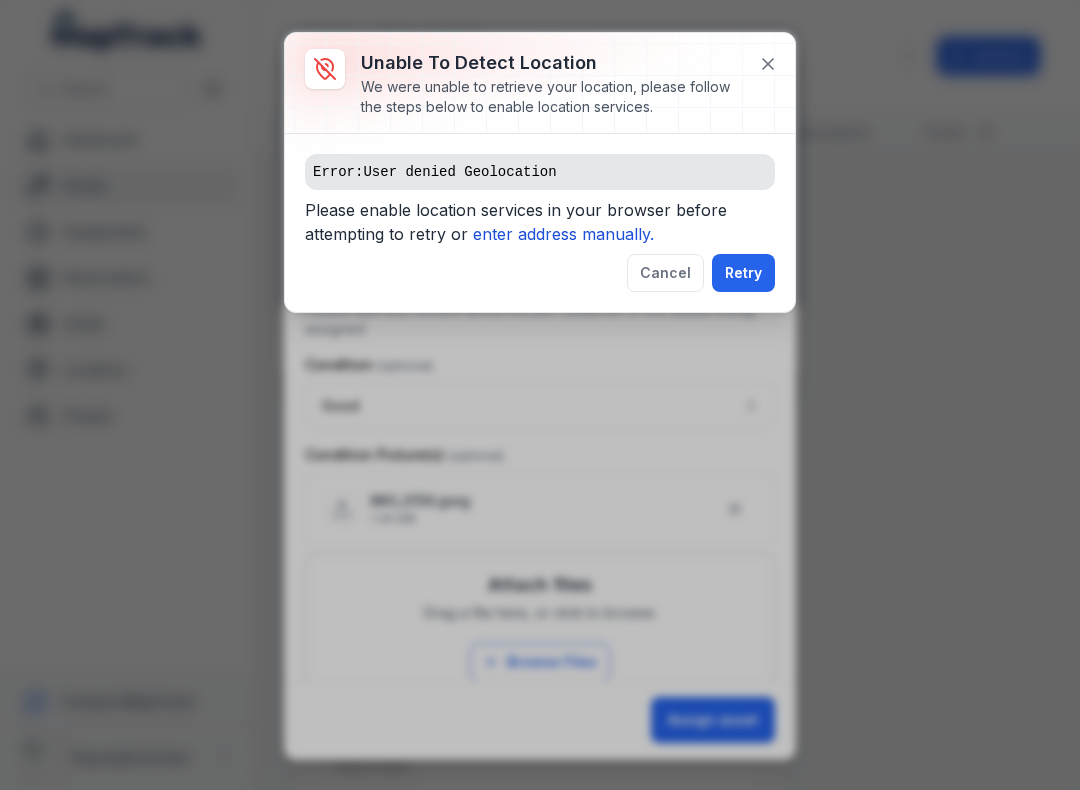 click on "enter address manually." at bounding box center (563, 234) 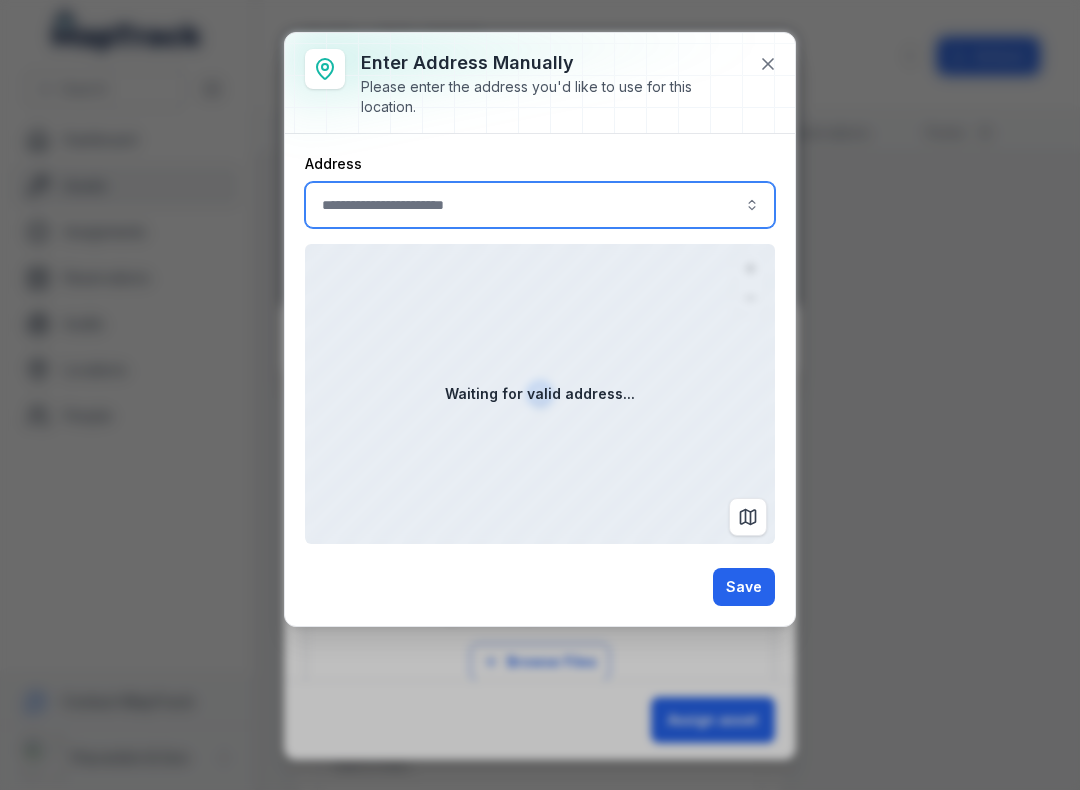 click at bounding box center [540, 205] 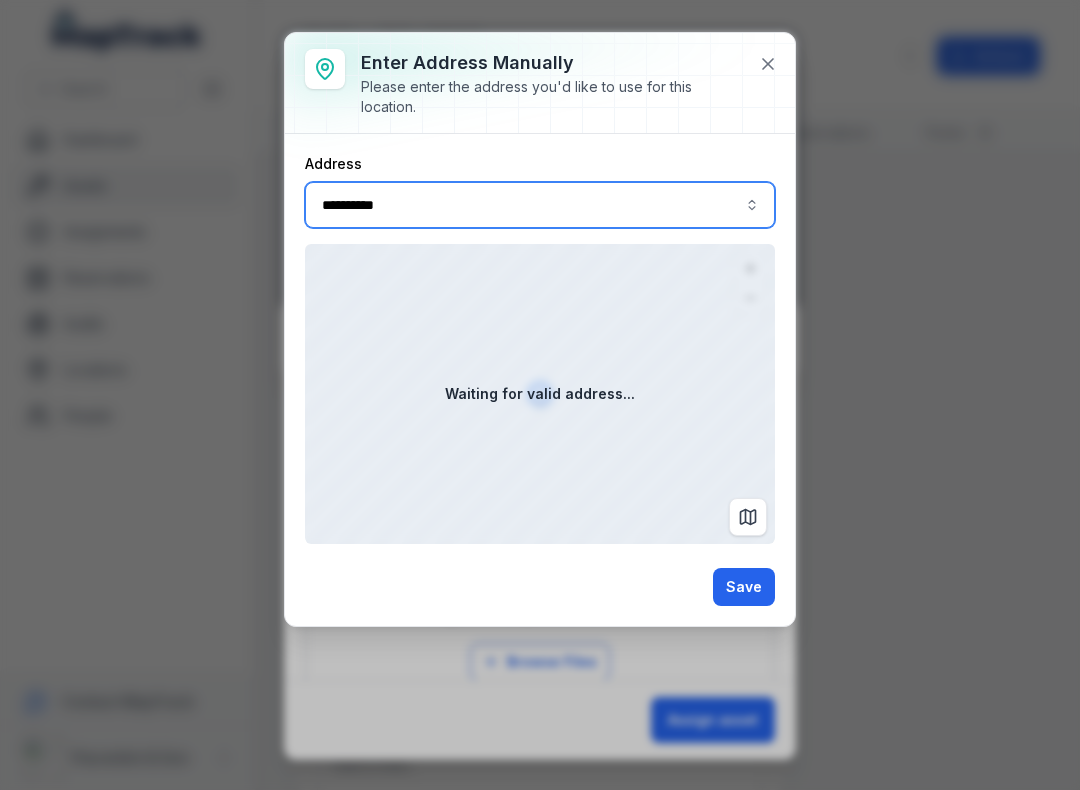 type on "**********" 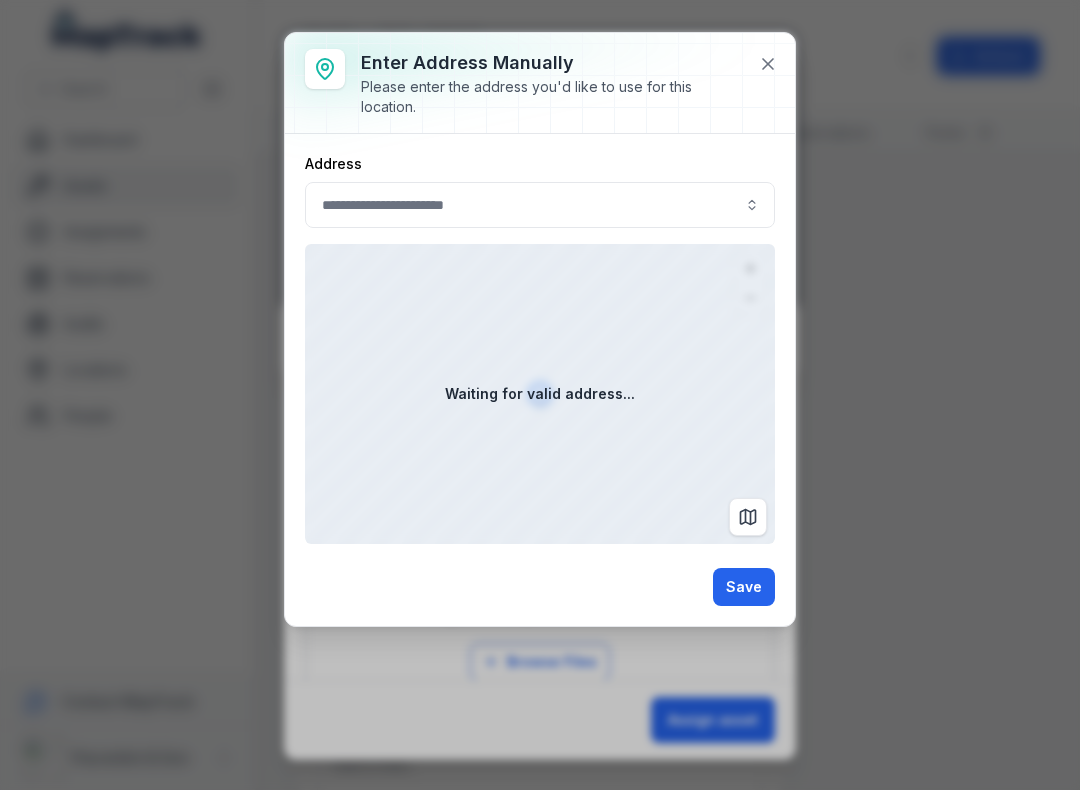 click on "Save" at bounding box center [744, 587] 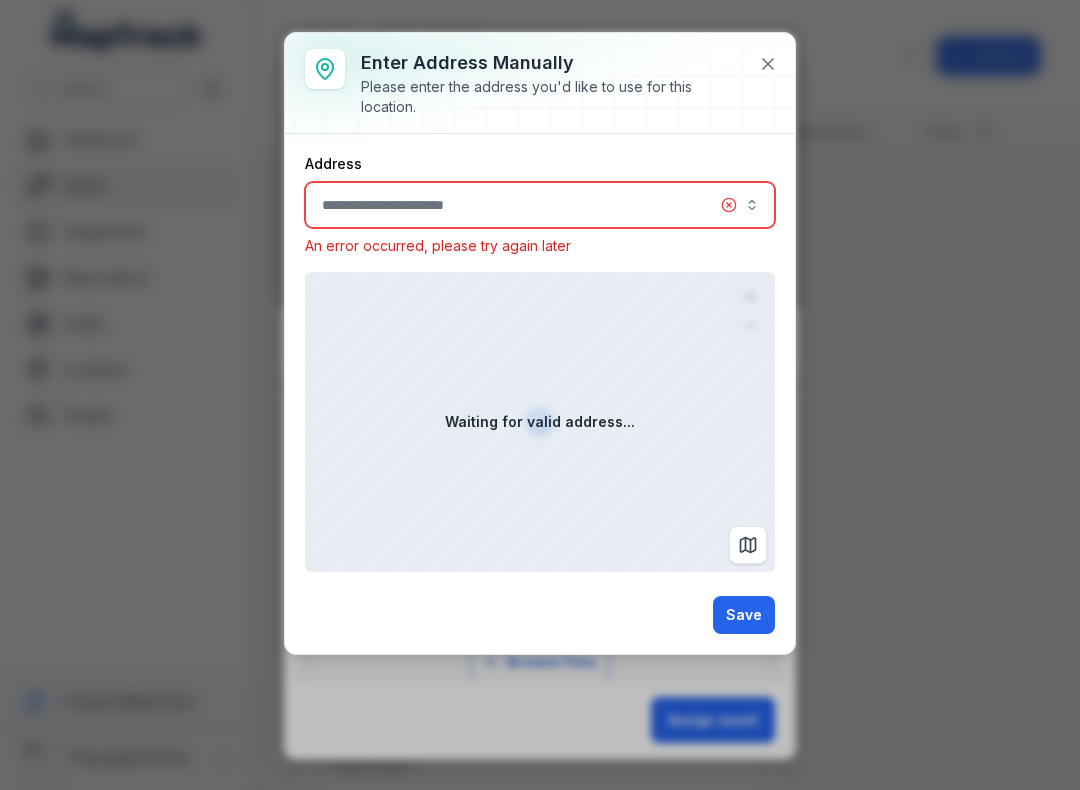 click at bounding box center [540, 205] 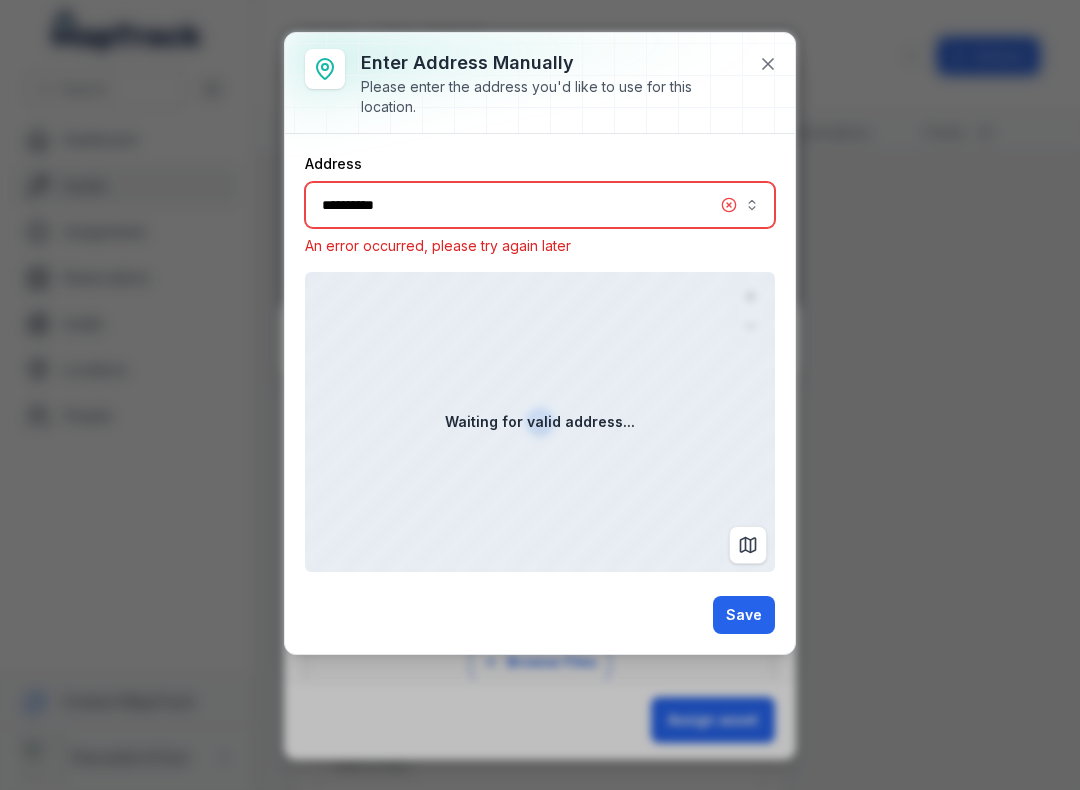 type on "**********" 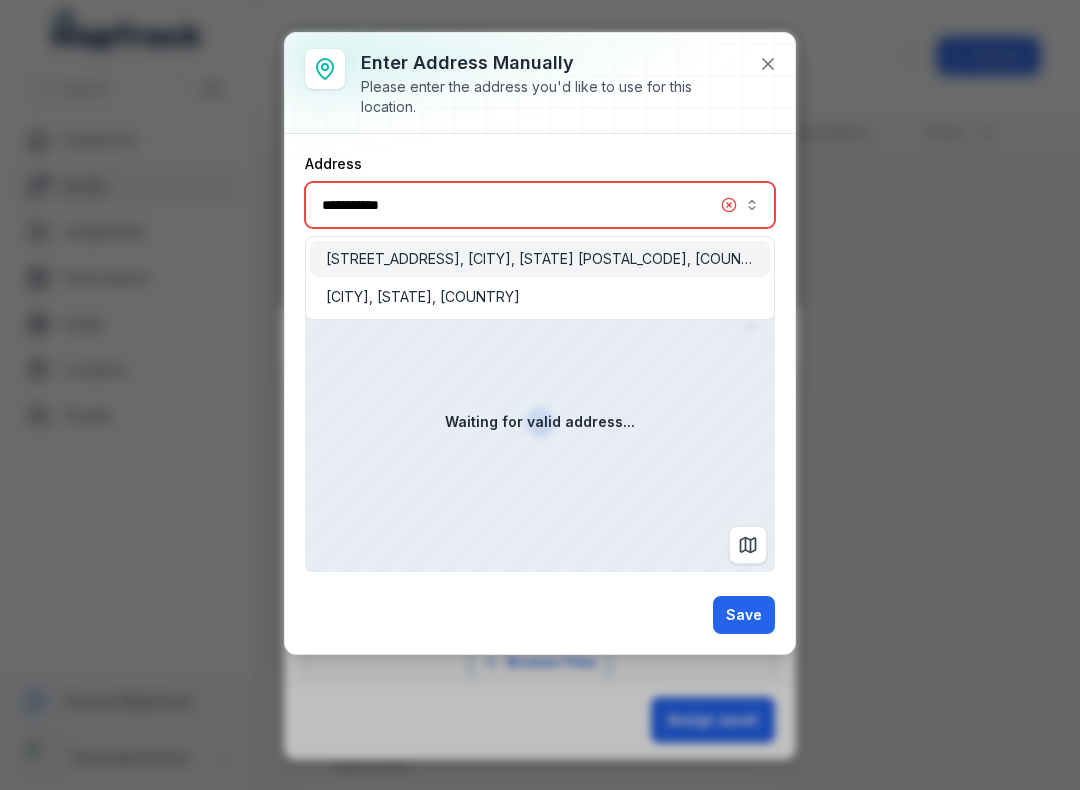 click on "[STREET_ADDRESS], [CITY], [STATE] [POSTAL_CODE], [COUNTRY]" at bounding box center (540, 259) 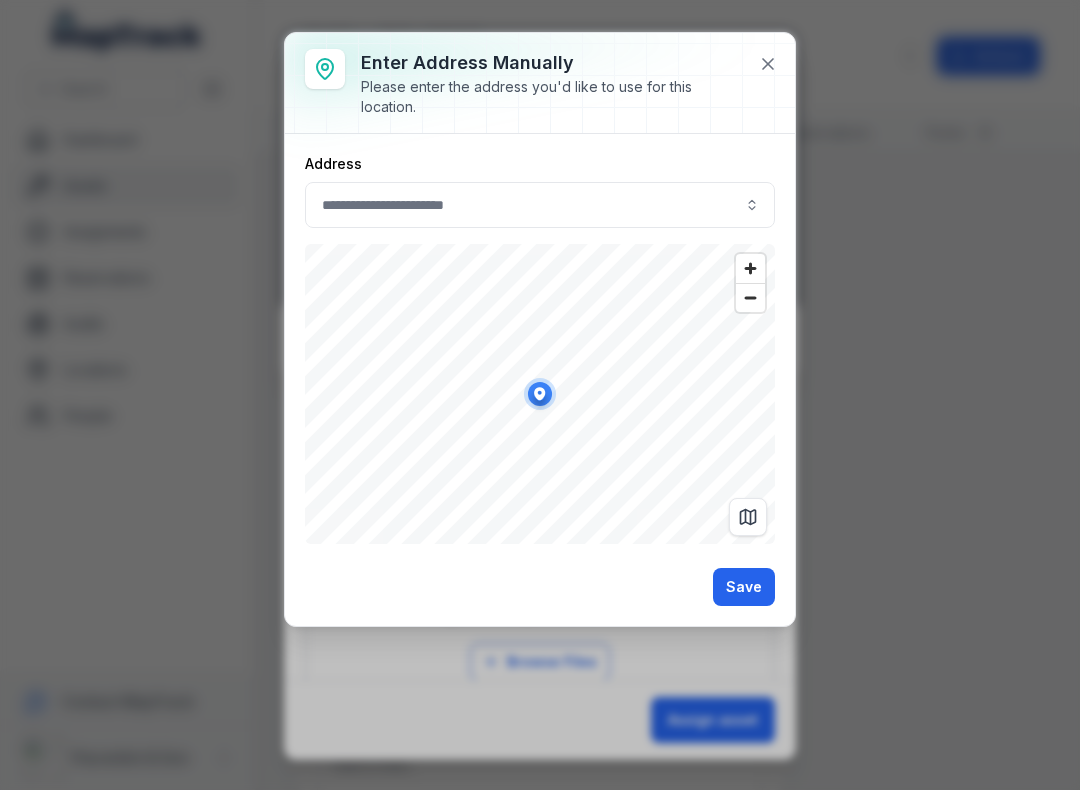 click on "Save" at bounding box center (744, 587) 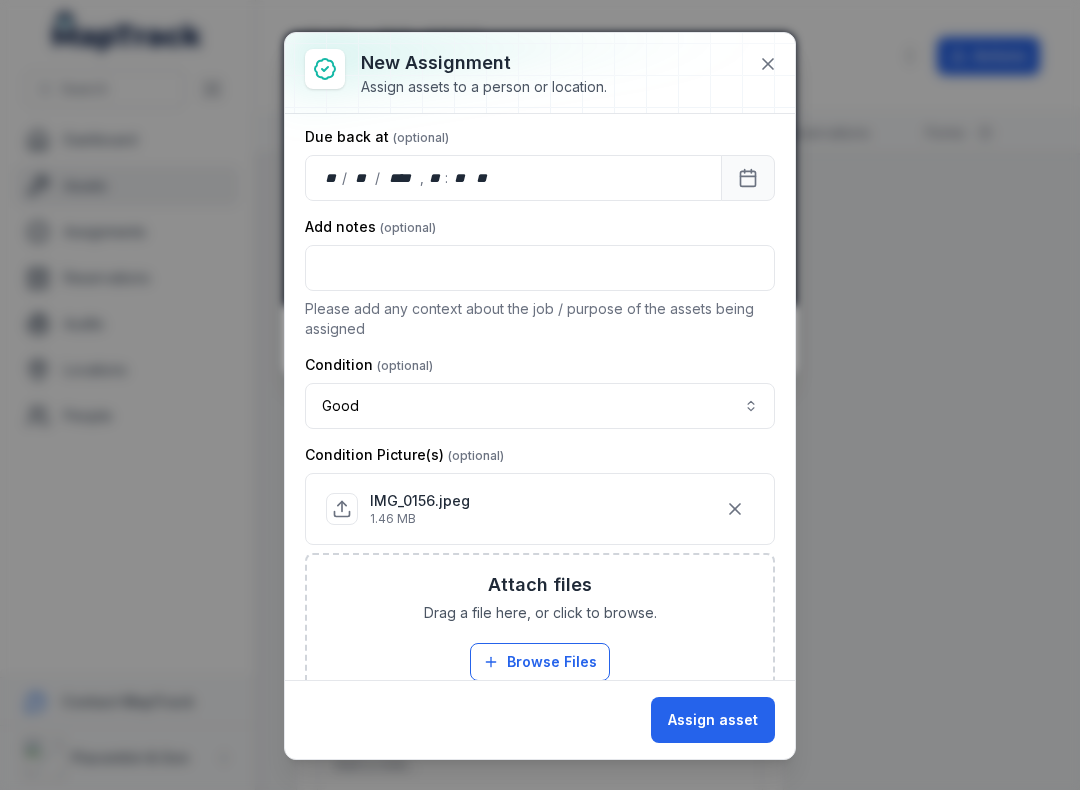 click on "Assign asset" at bounding box center (713, 720) 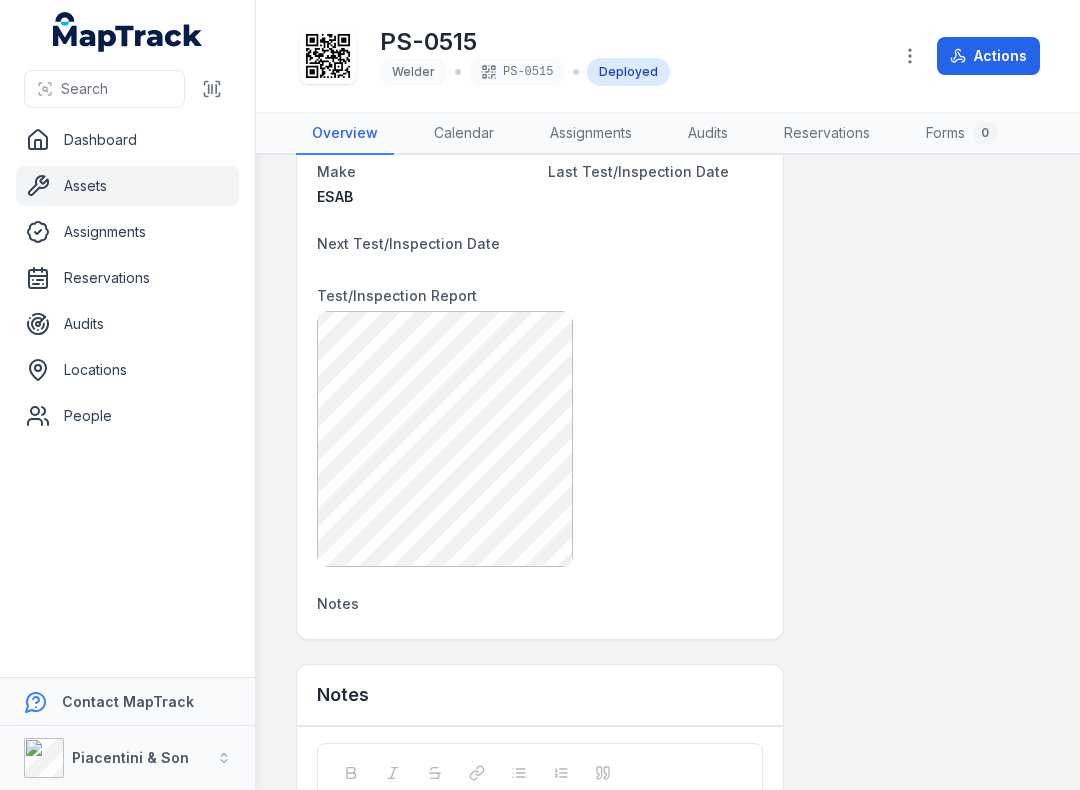 scroll, scrollTop: 1070, scrollLeft: 0, axis: vertical 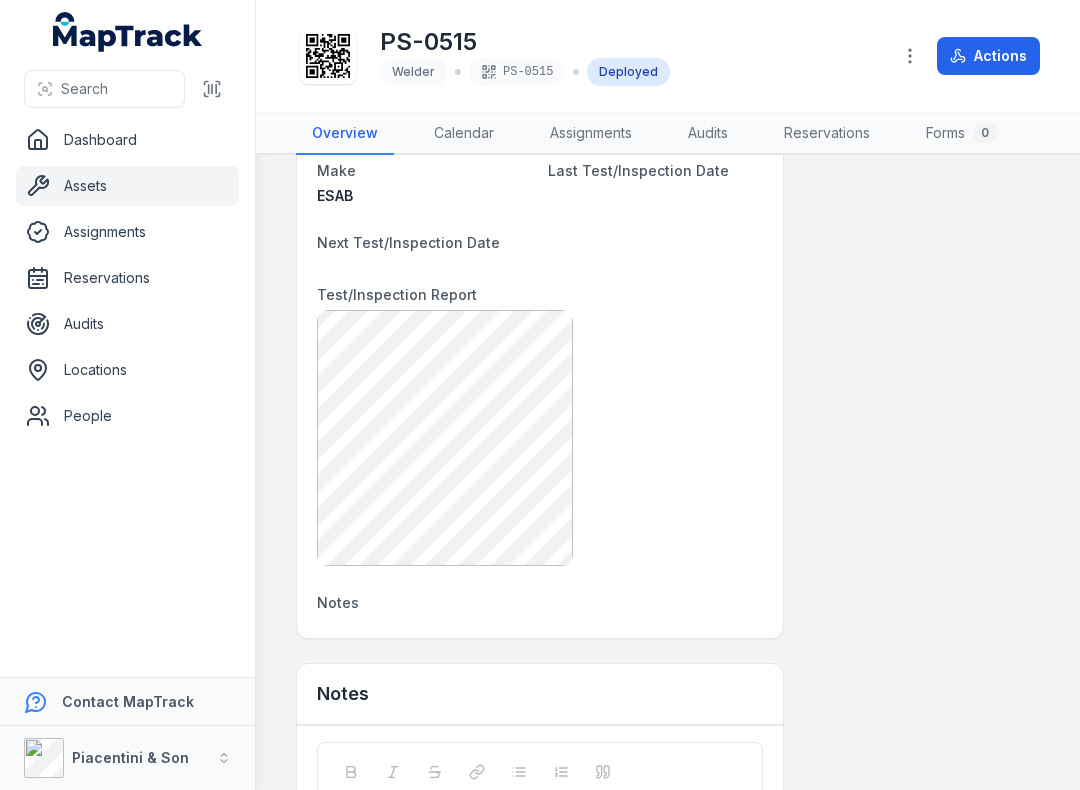 click 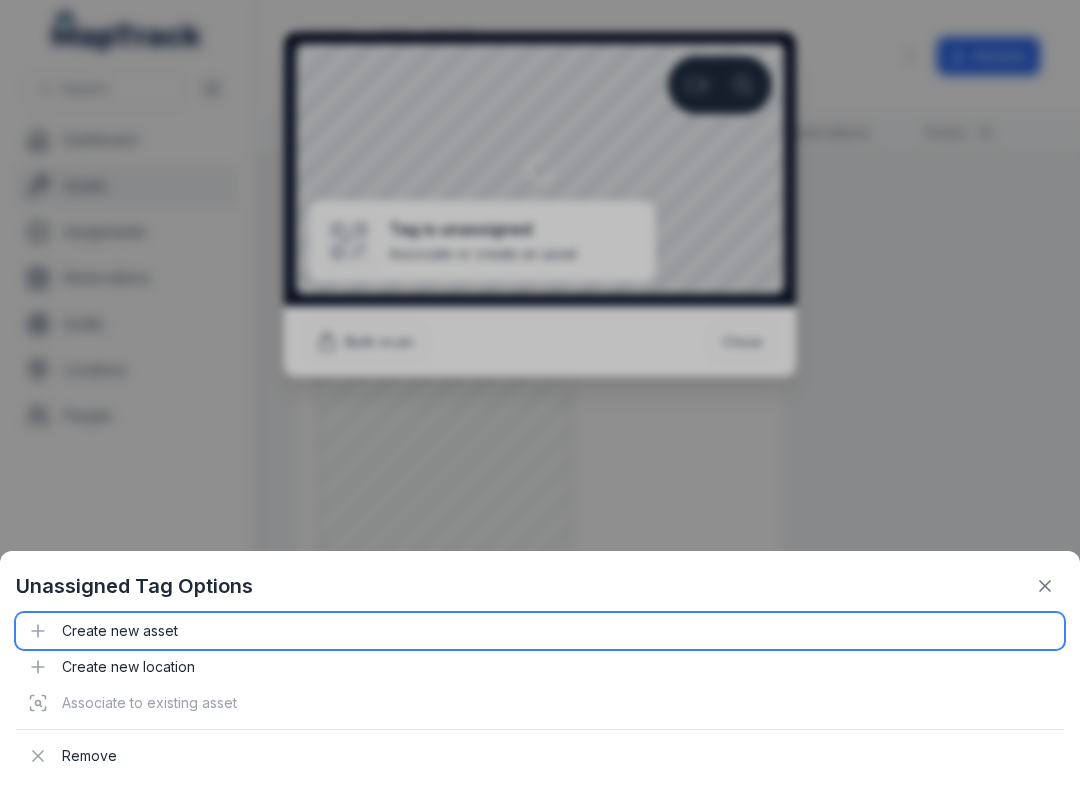 click on "Create new asset" at bounding box center [540, 631] 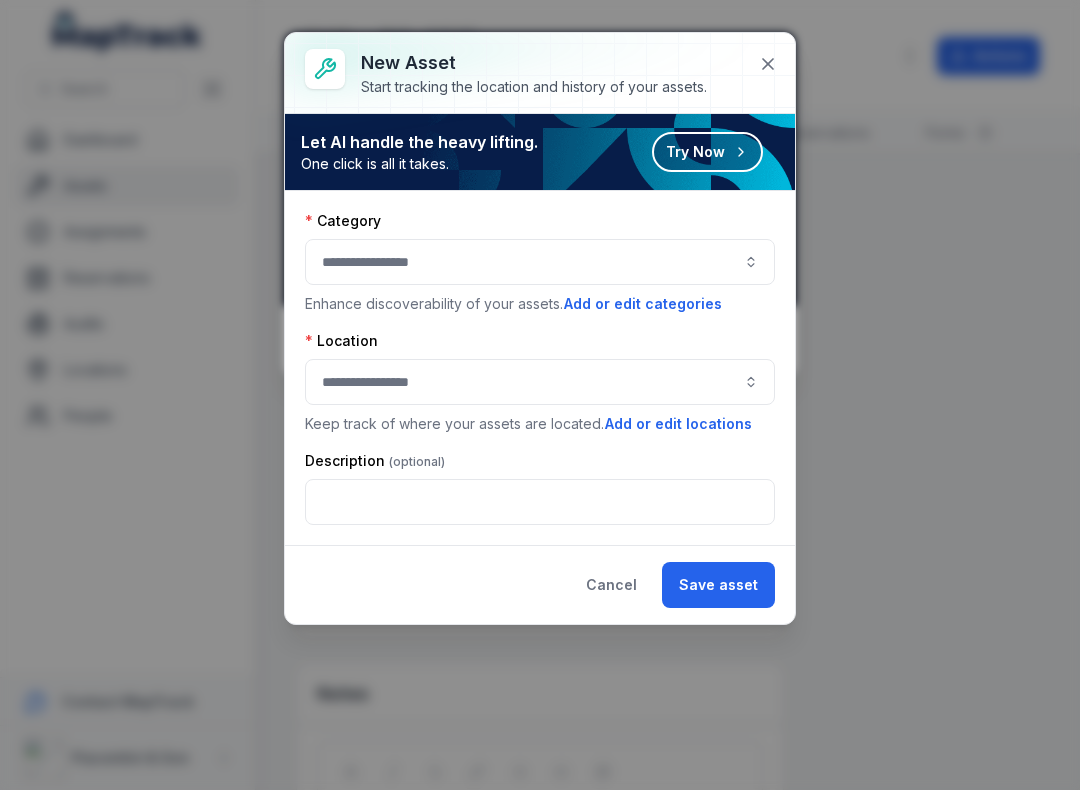 click at bounding box center (540, 262) 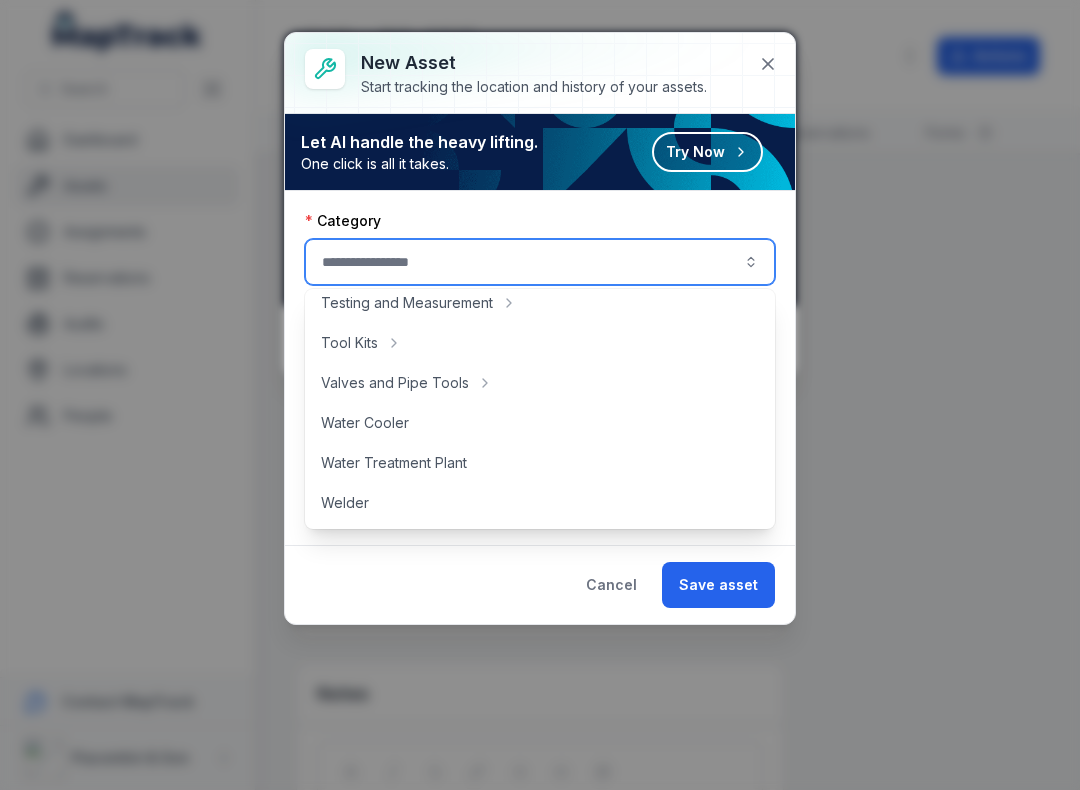 scroll, scrollTop: 892, scrollLeft: 0, axis: vertical 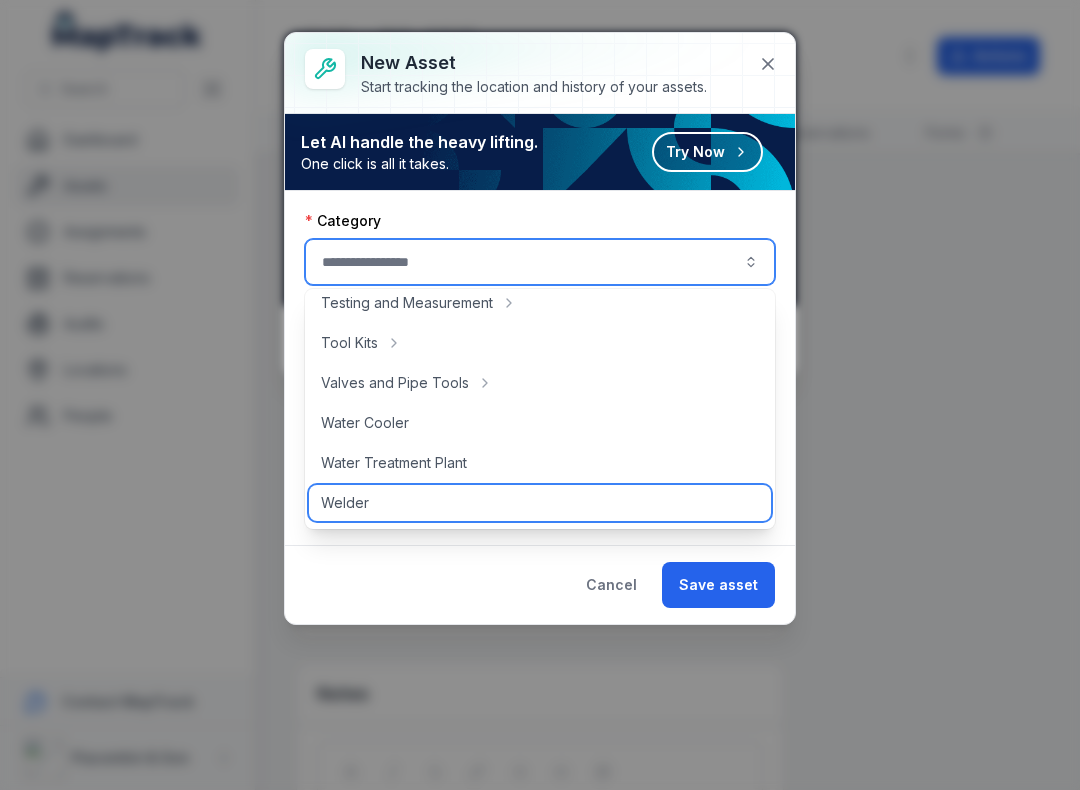 click on "Welder" at bounding box center (540, 503) 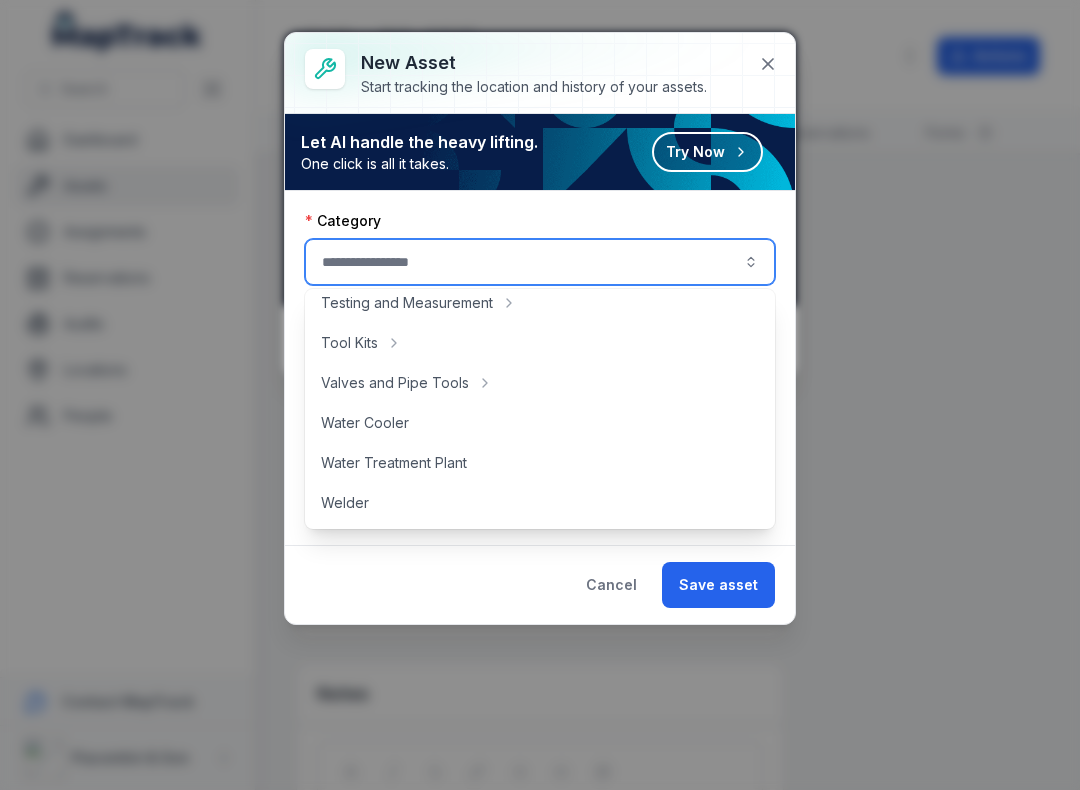 type on "******" 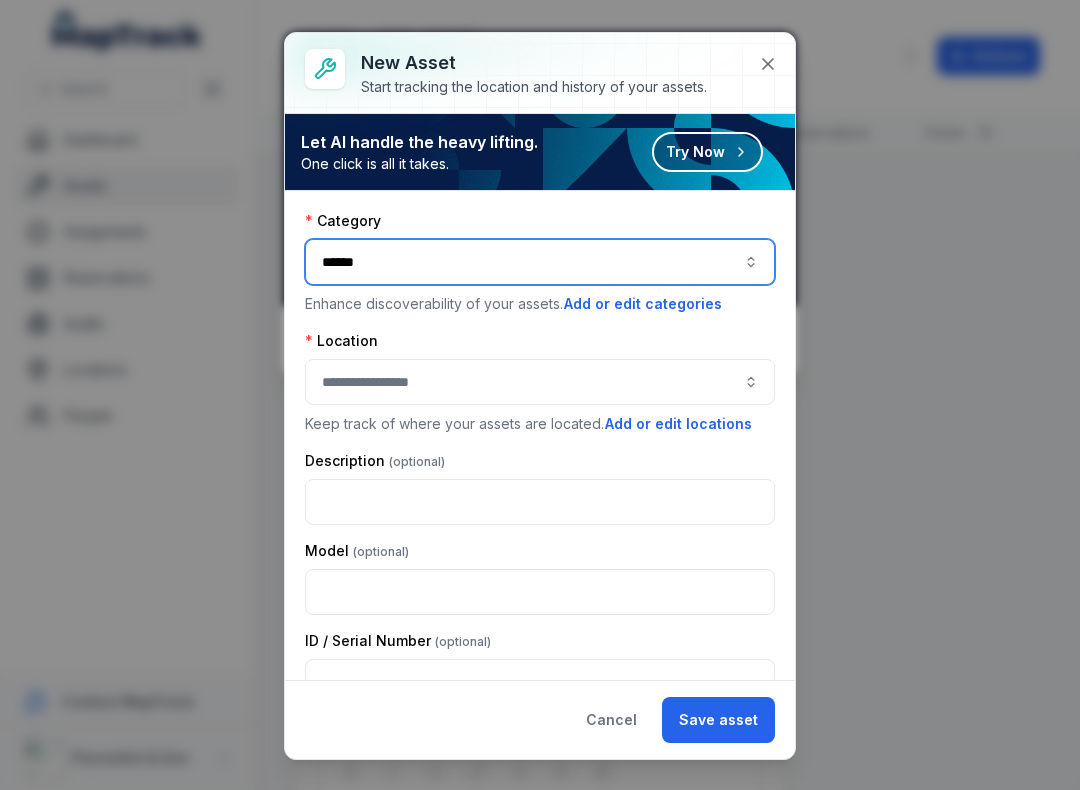 click at bounding box center (540, 382) 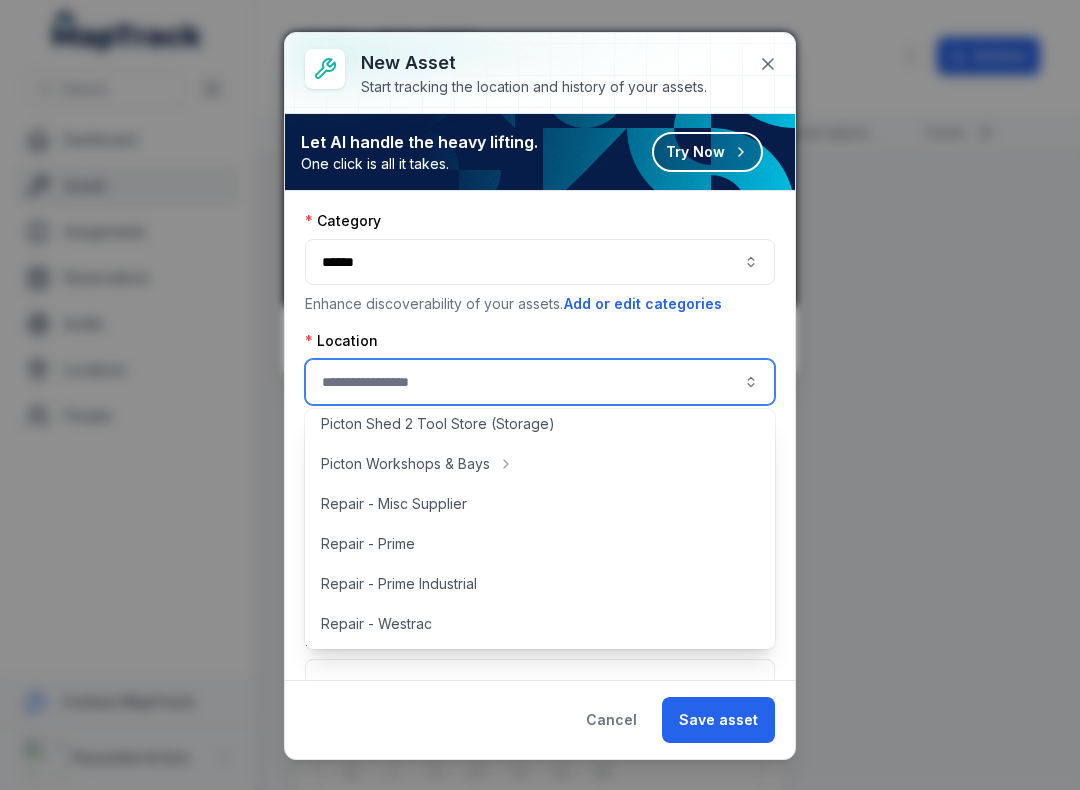 scroll, scrollTop: 456, scrollLeft: 0, axis: vertical 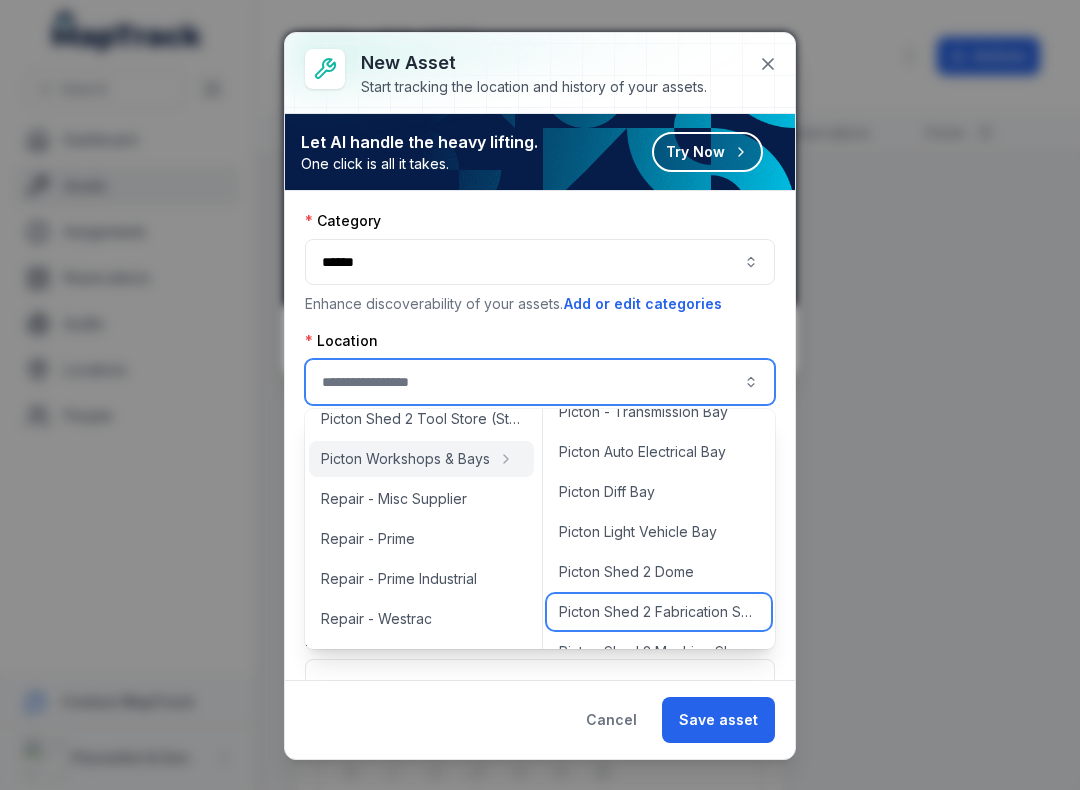 click on "Picton Shed 2 Fabrication Shop" at bounding box center (659, 612) 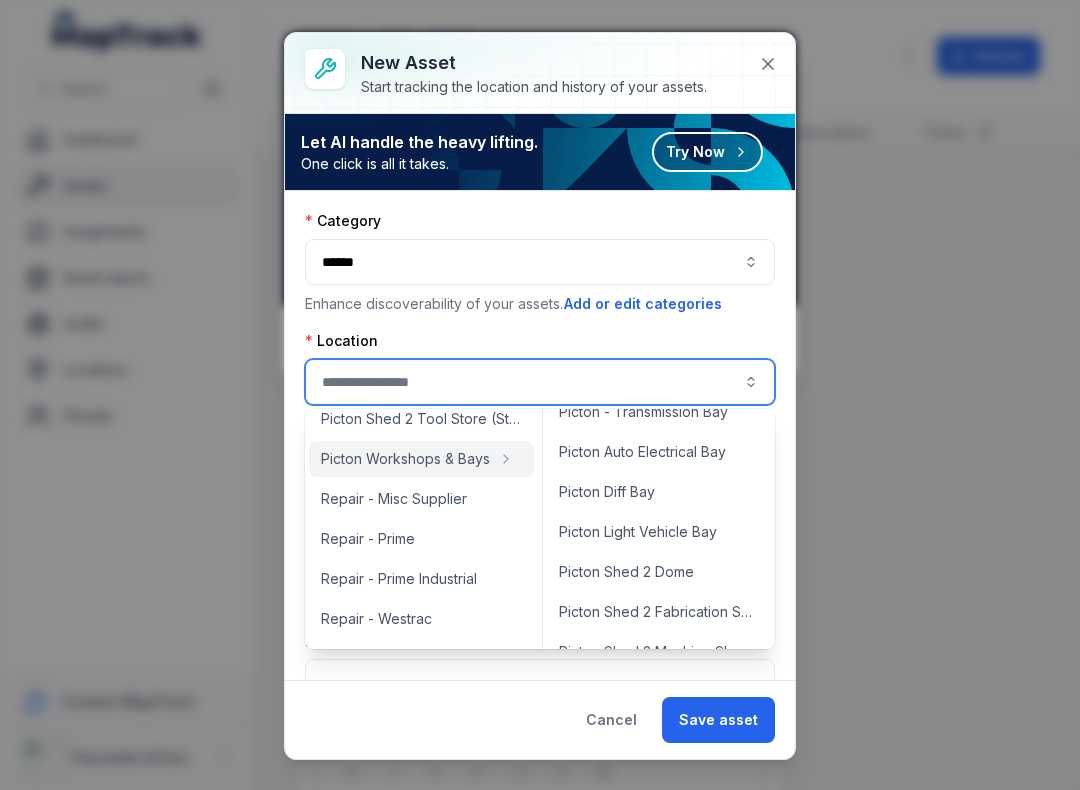 type on "**********" 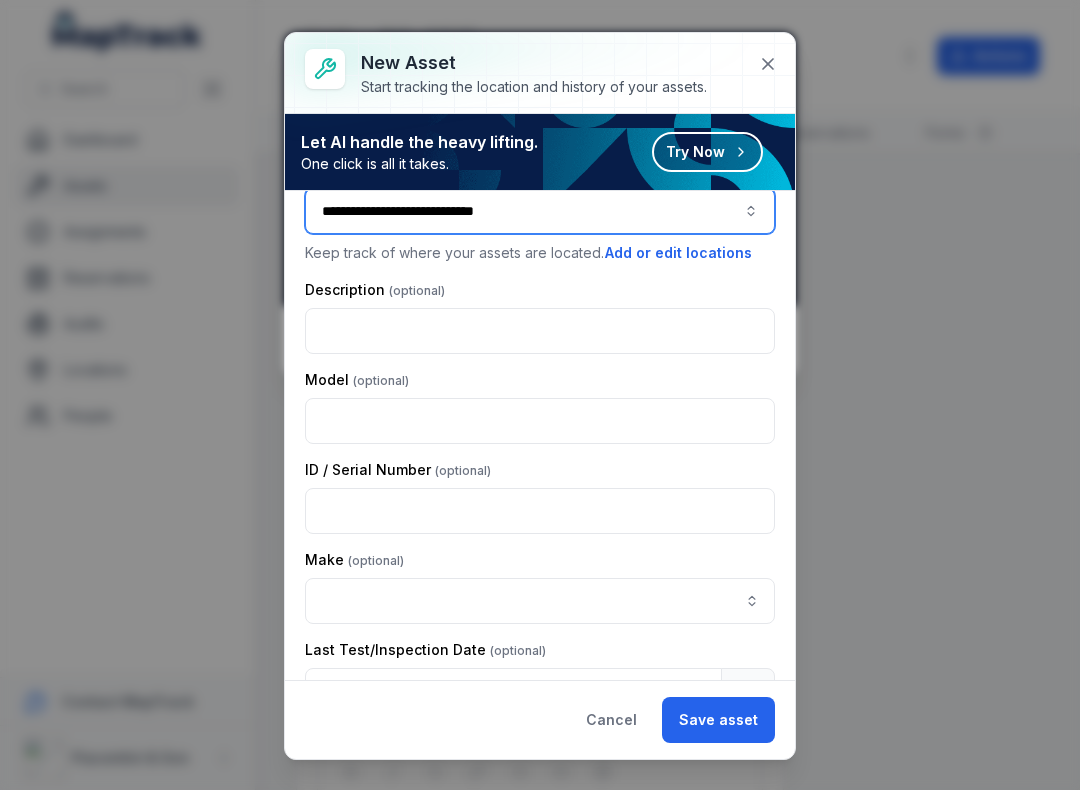 scroll, scrollTop: 186, scrollLeft: 0, axis: vertical 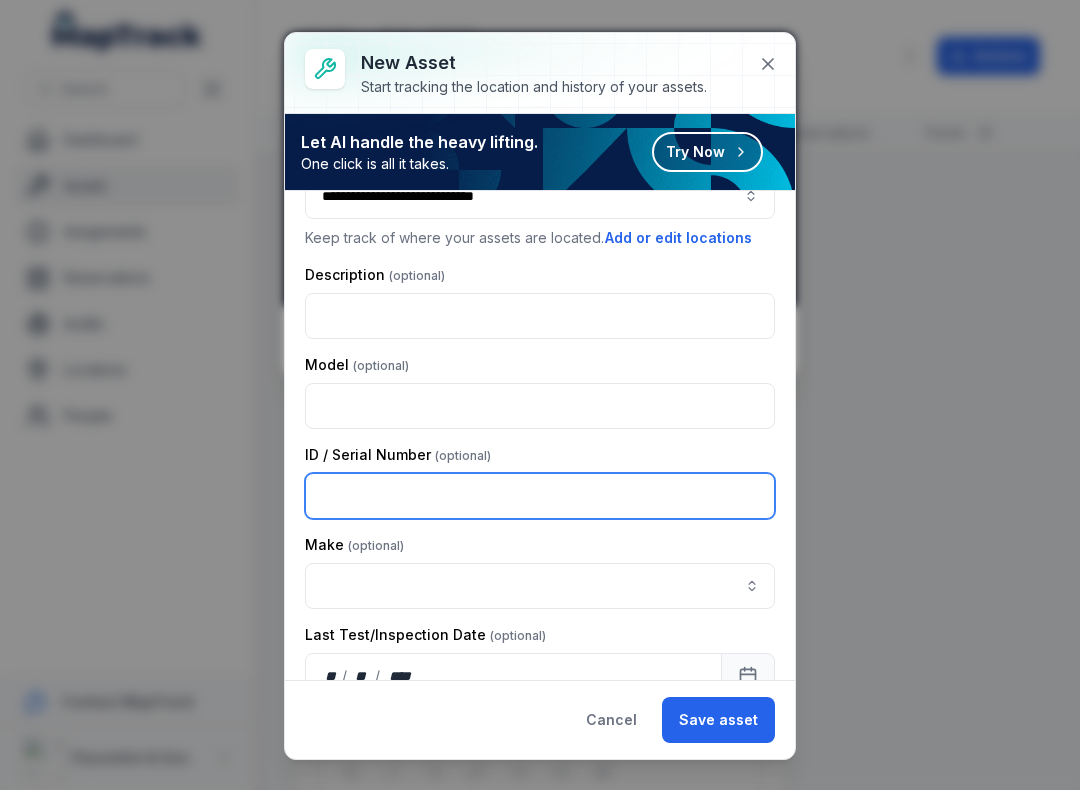 click at bounding box center [540, 496] 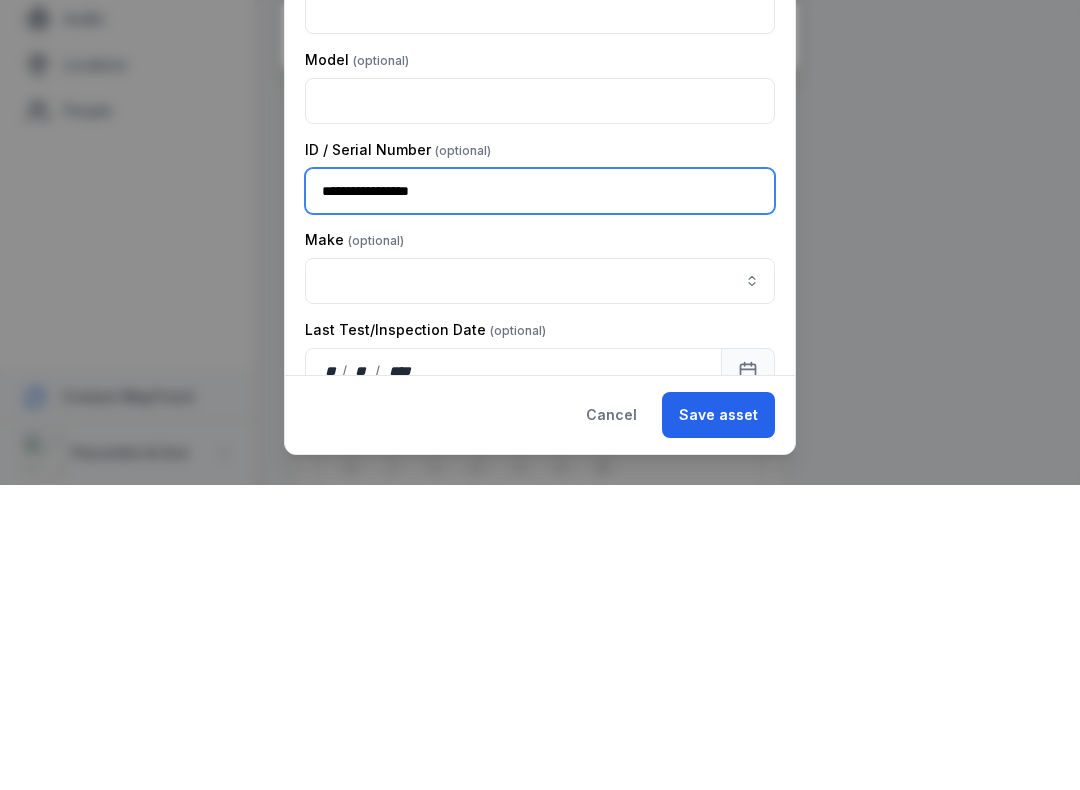 type on "**********" 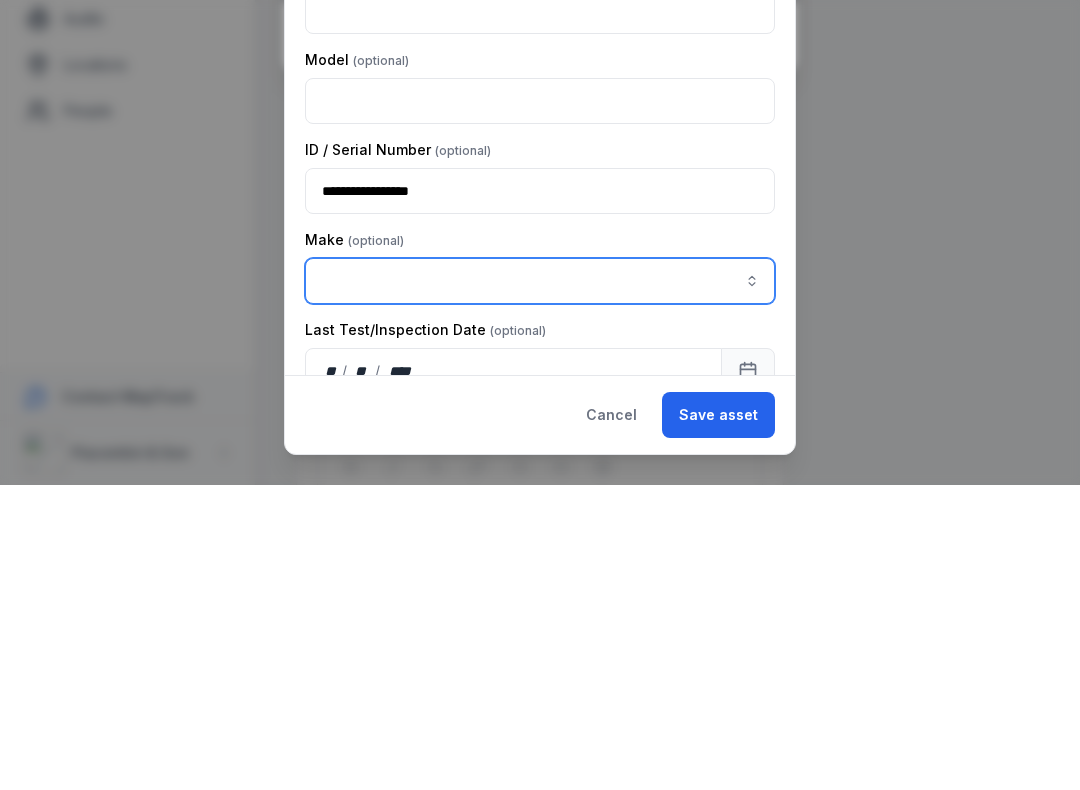 click at bounding box center (540, 586) 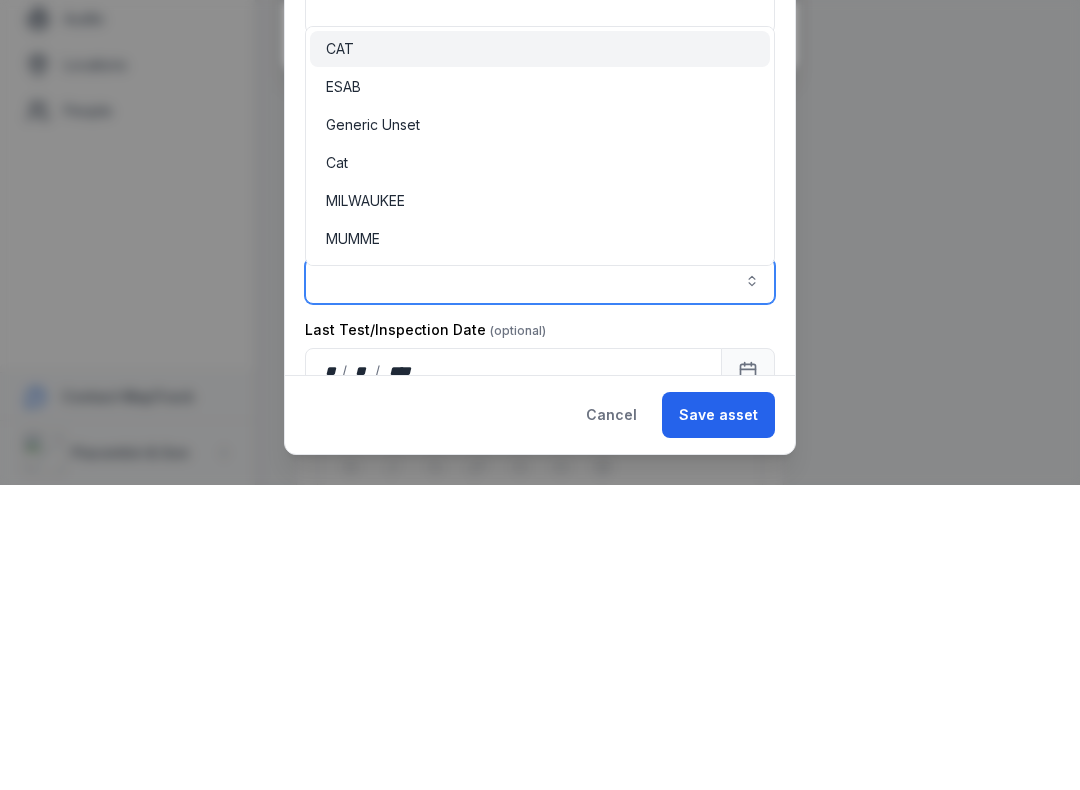 click on "ESAB" at bounding box center (540, 392) 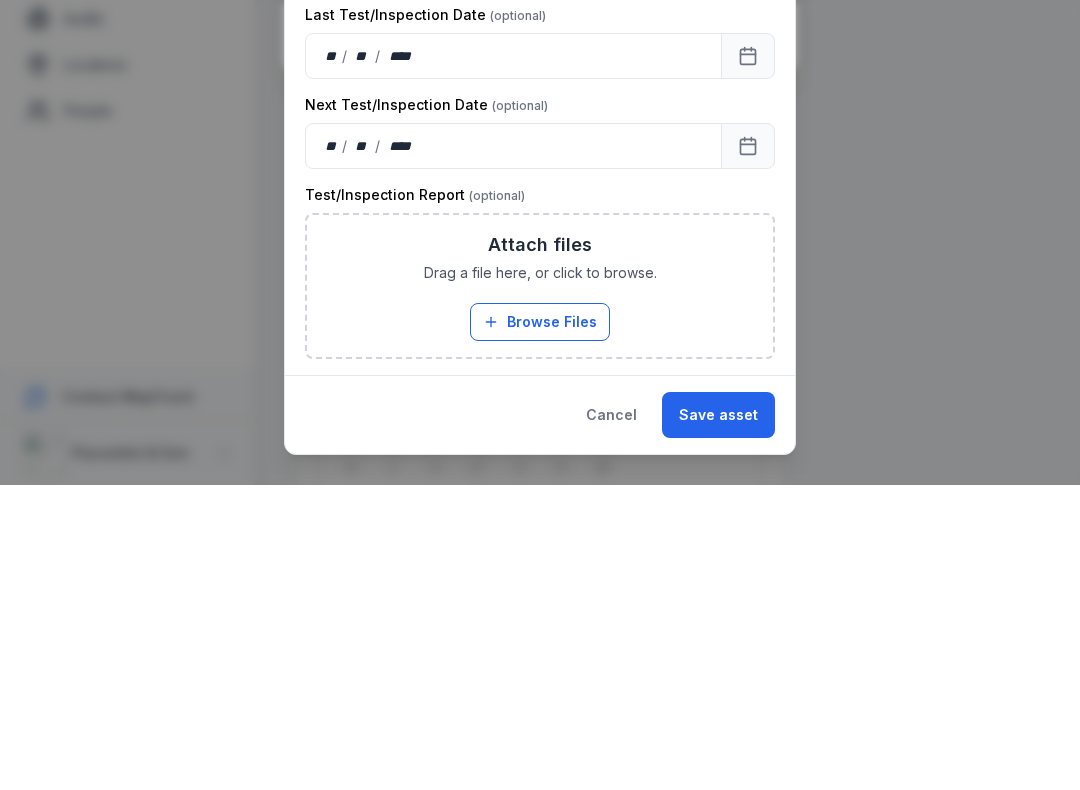 scroll, scrollTop: 545, scrollLeft: 0, axis: vertical 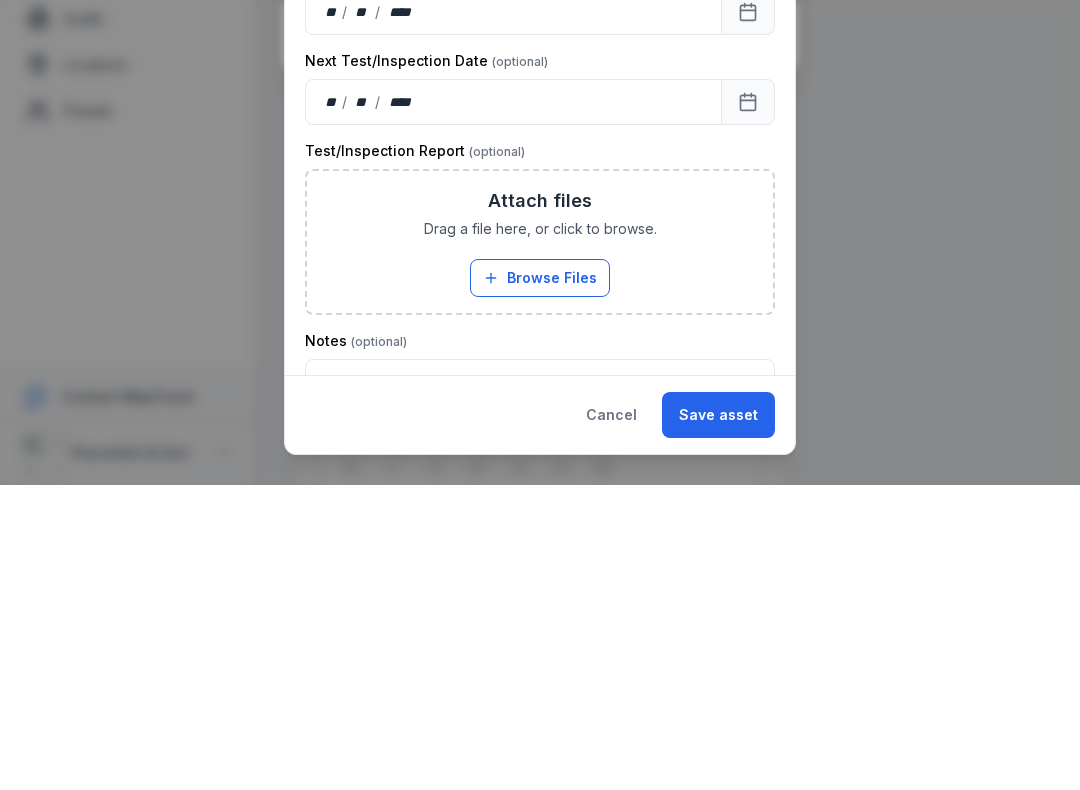 click on "Browse Files" at bounding box center [540, 583] 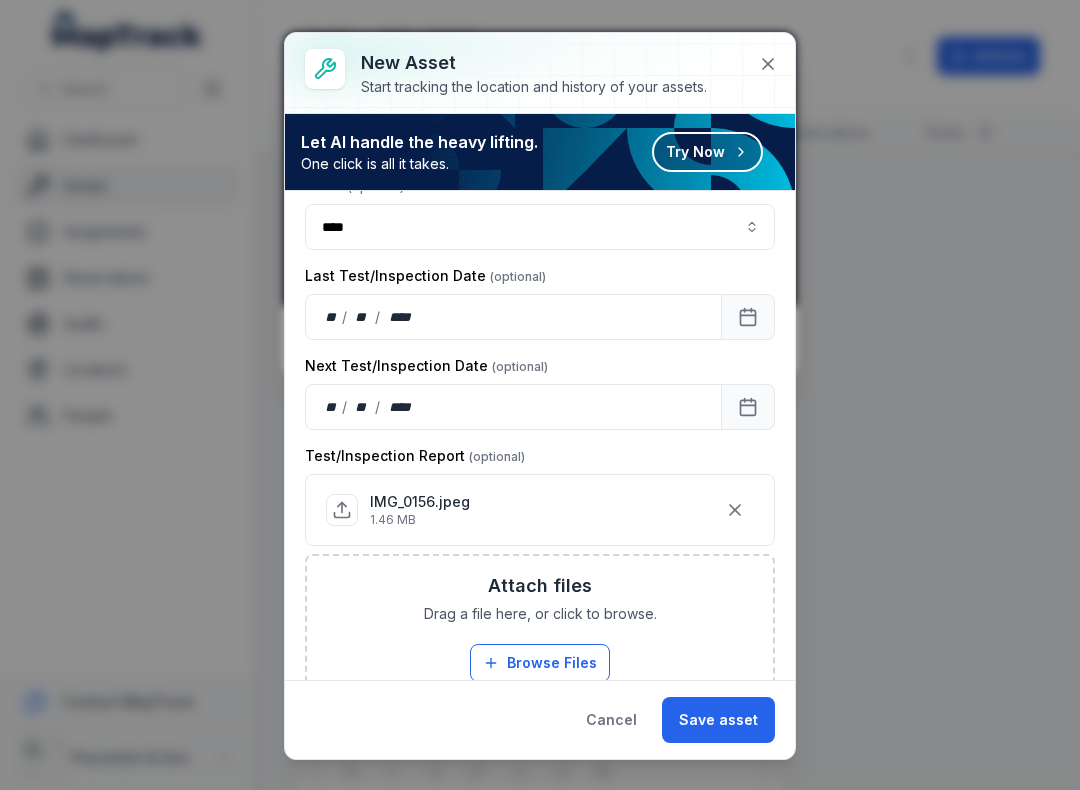 click on "Save asset" at bounding box center (718, 720) 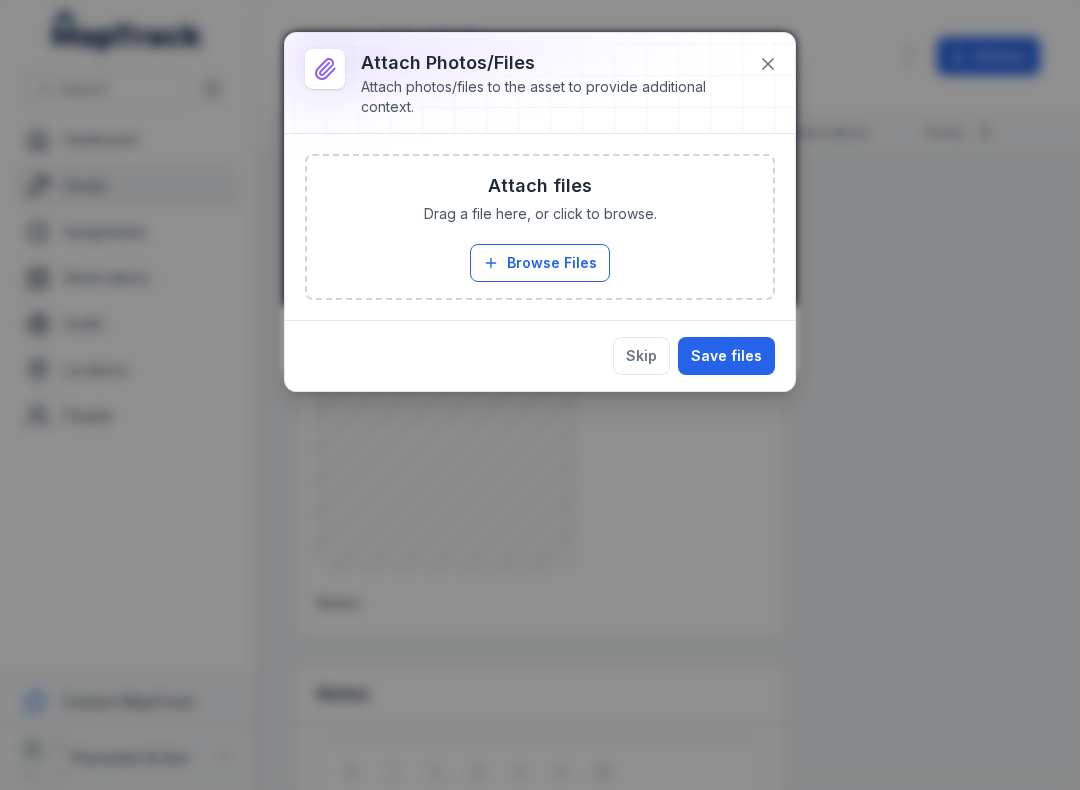 click on "Save files" at bounding box center [726, 356] 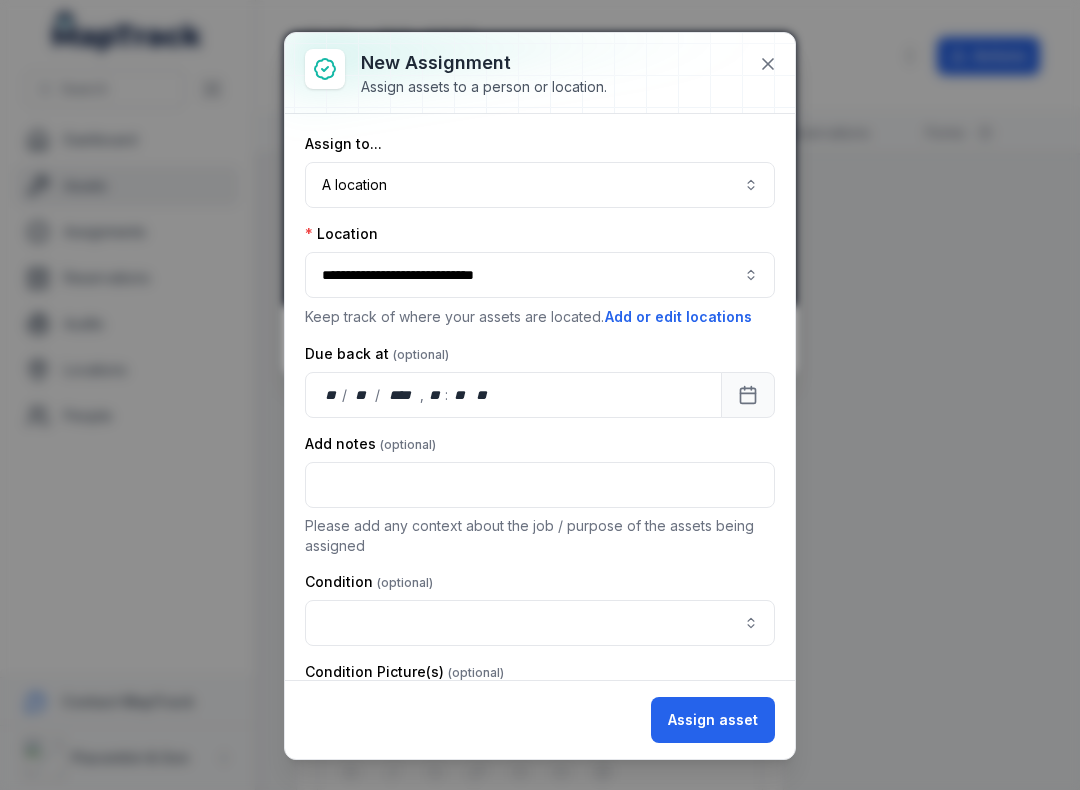 click at bounding box center (540, 623) 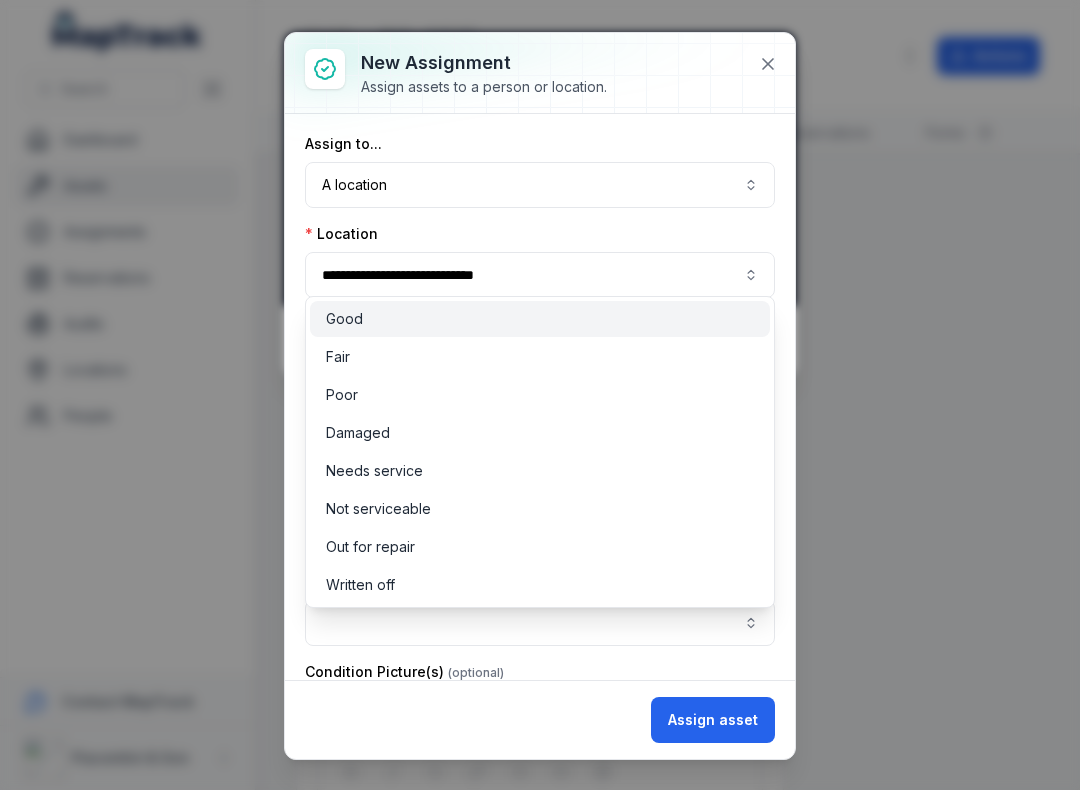 click on "Good" at bounding box center [540, 319] 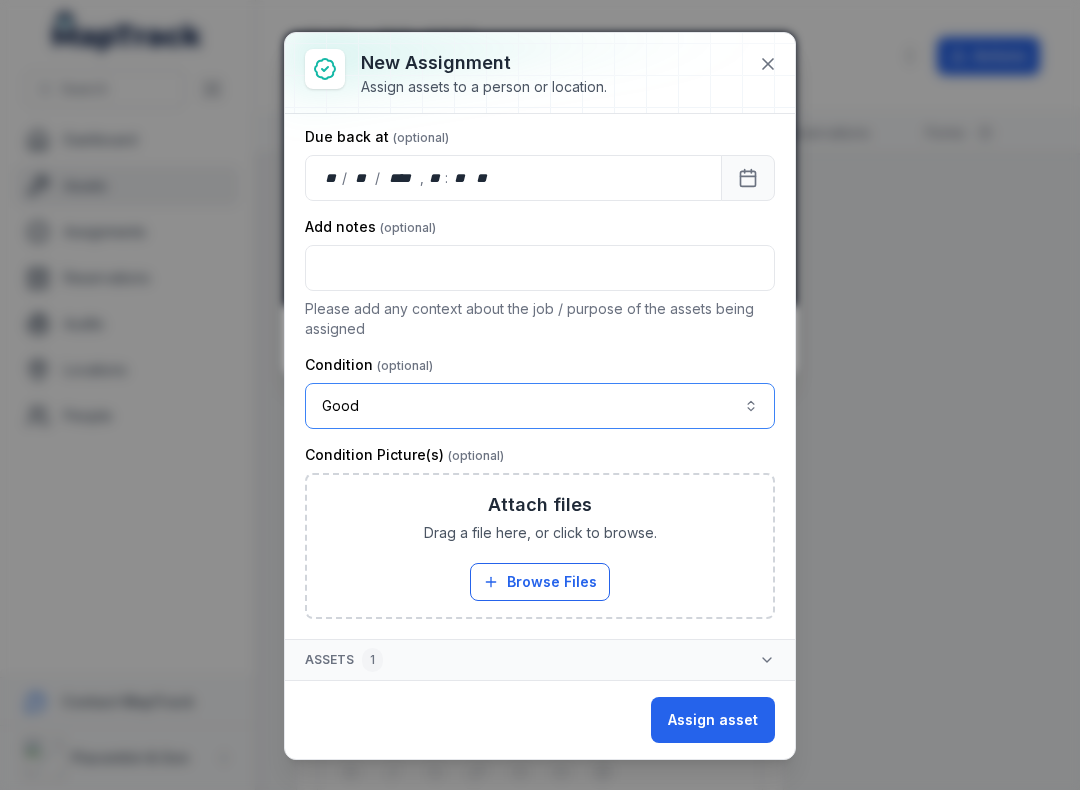 scroll, scrollTop: 217, scrollLeft: 0, axis: vertical 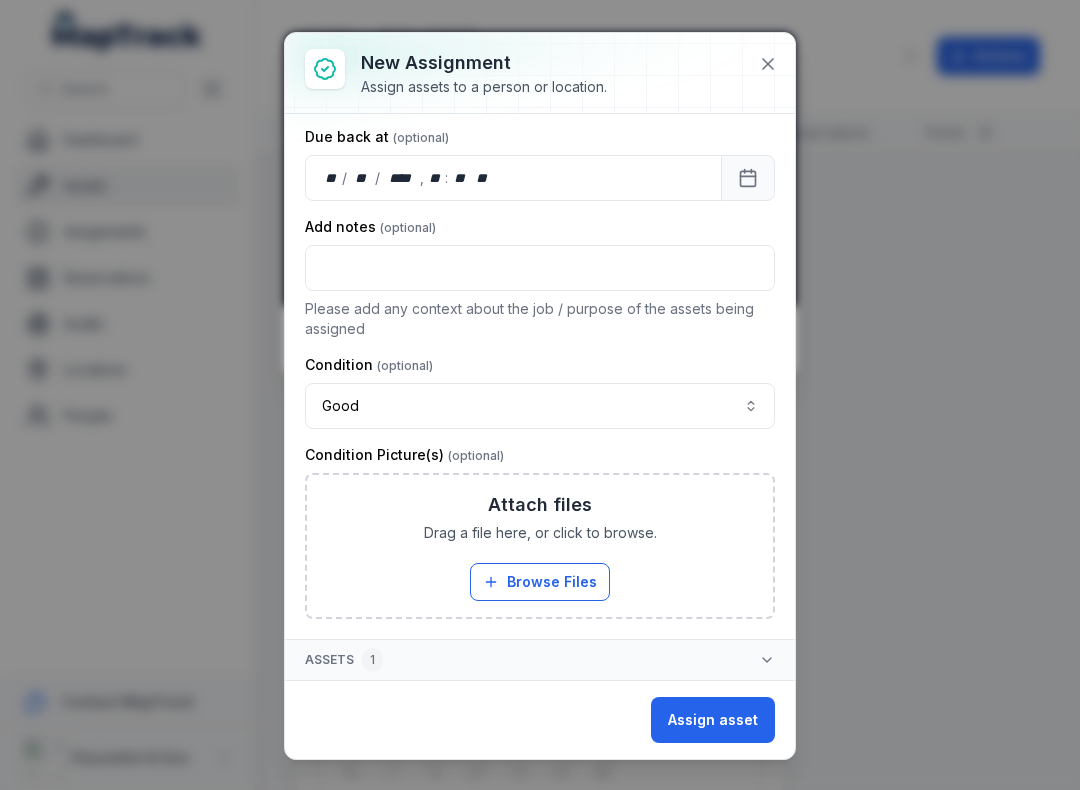 click on "Browse Files" at bounding box center (540, 582) 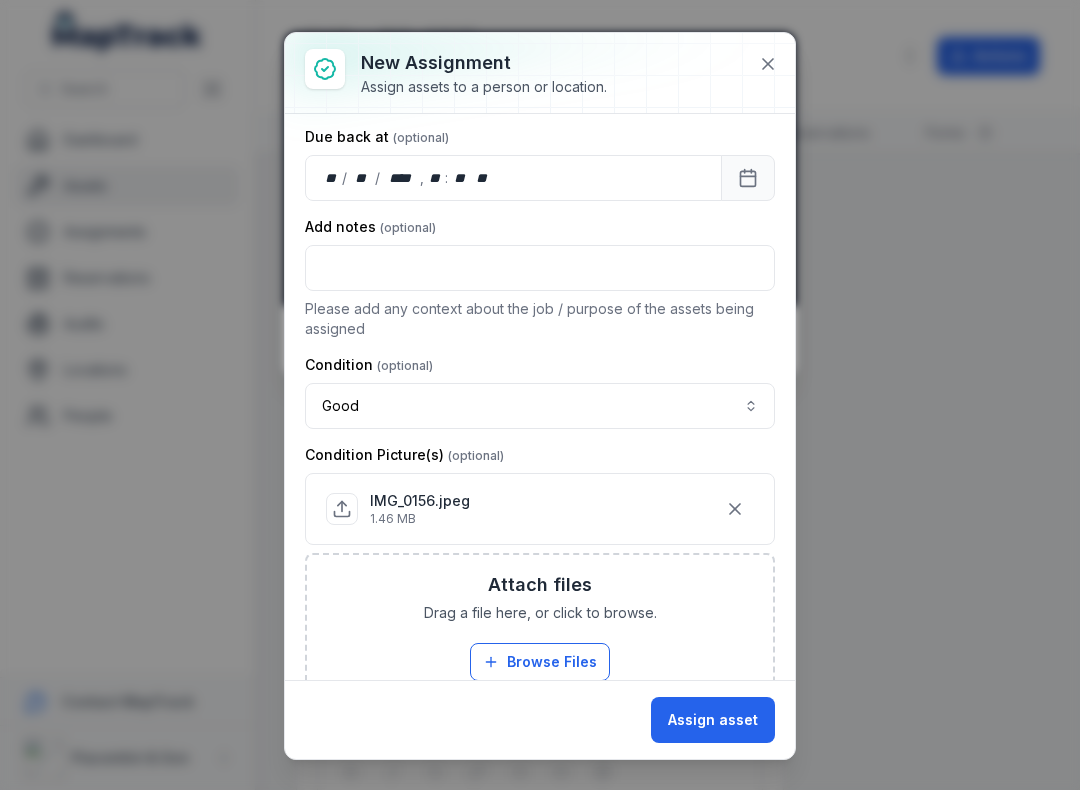 click on "Assign asset" at bounding box center [713, 720] 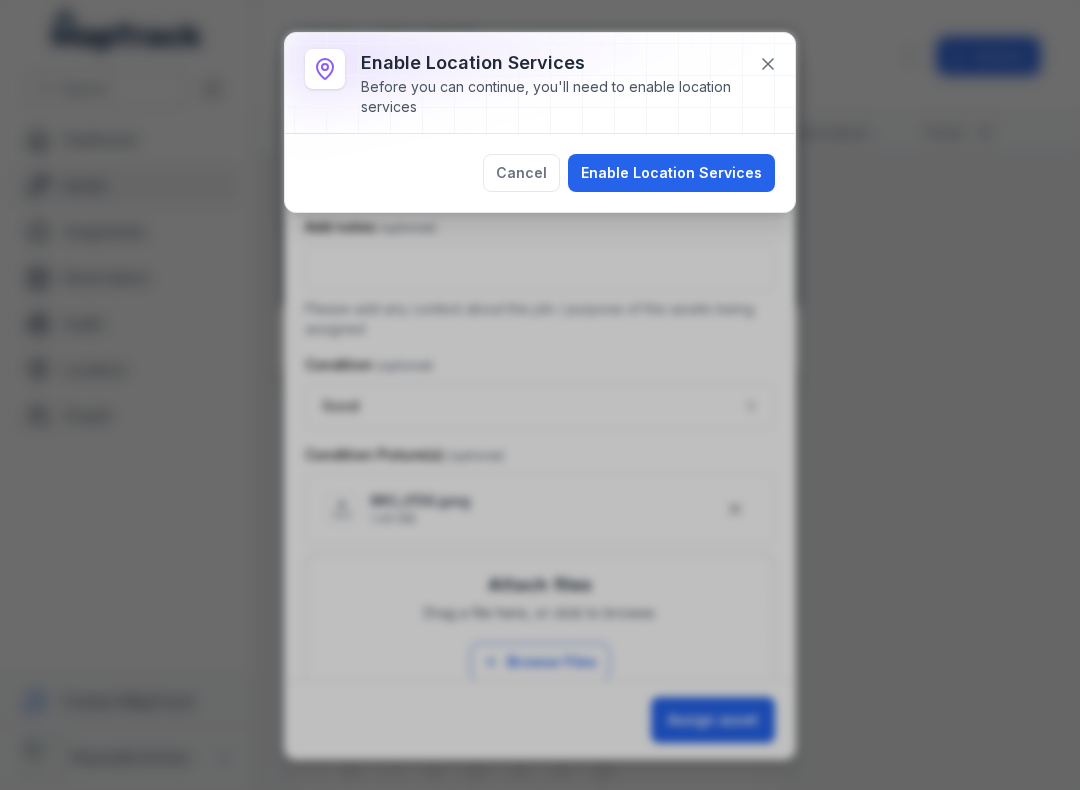 click on "Enable Location Services" at bounding box center (671, 173) 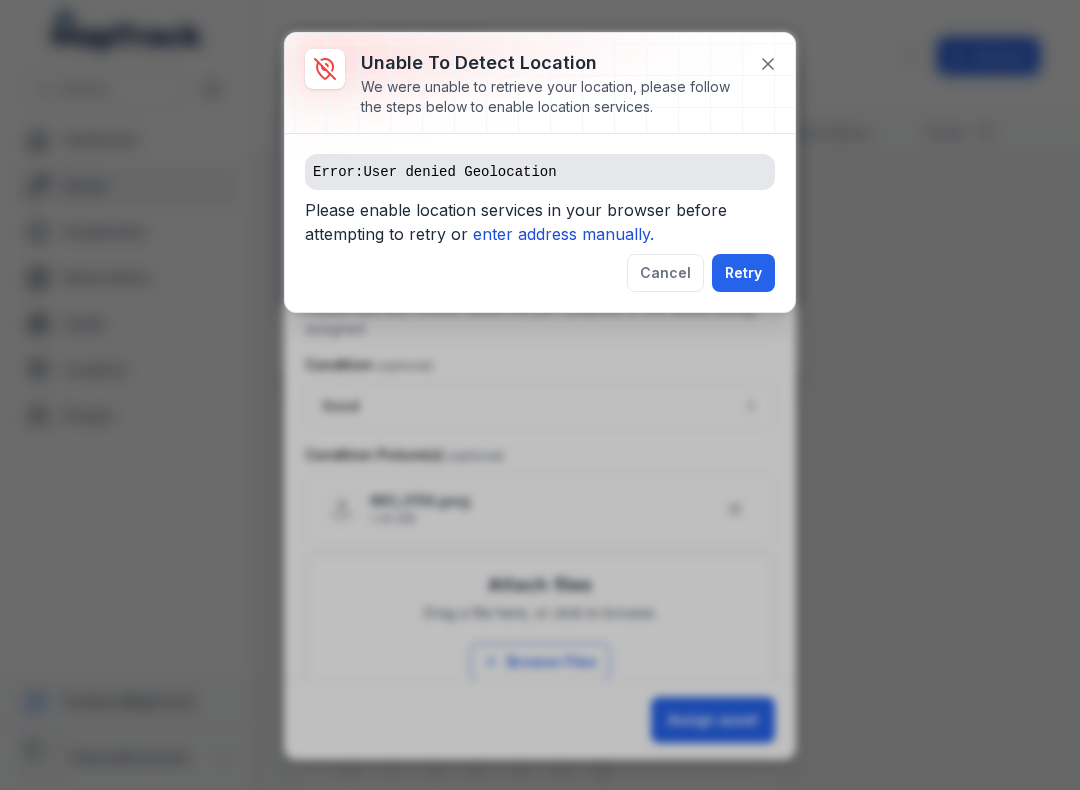 click on "enter address manually." at bounding box center [563, 234] 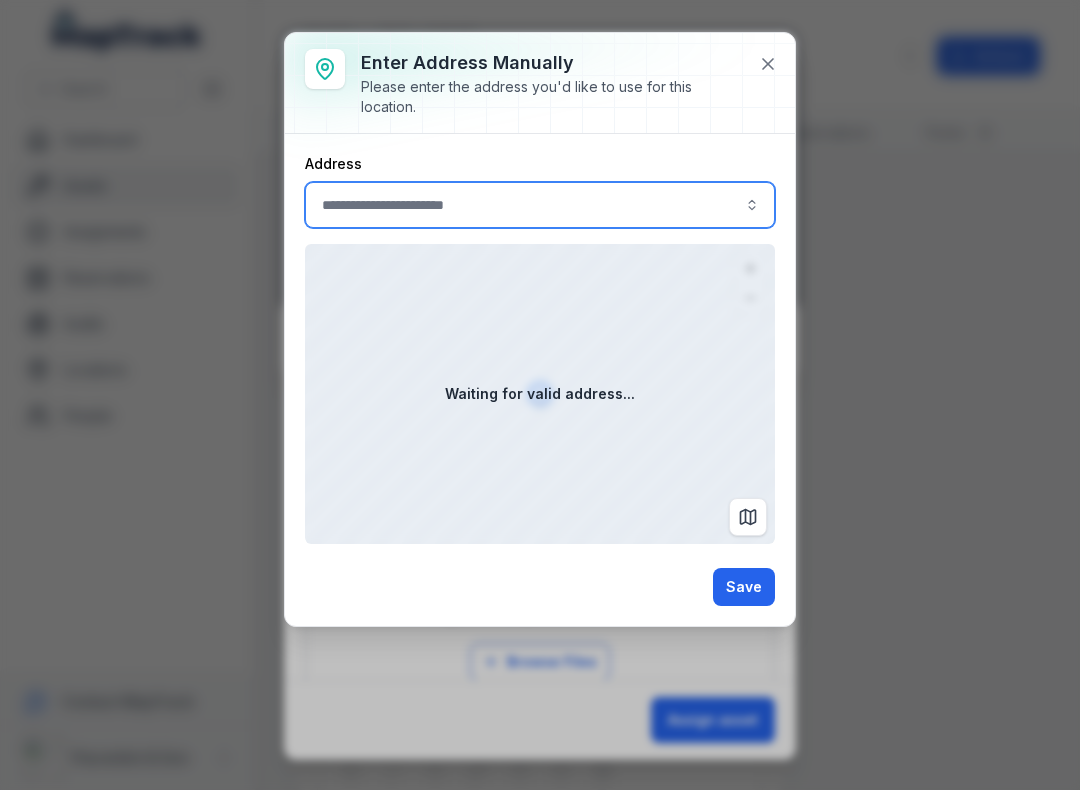 click at bounding box center [540, 205] 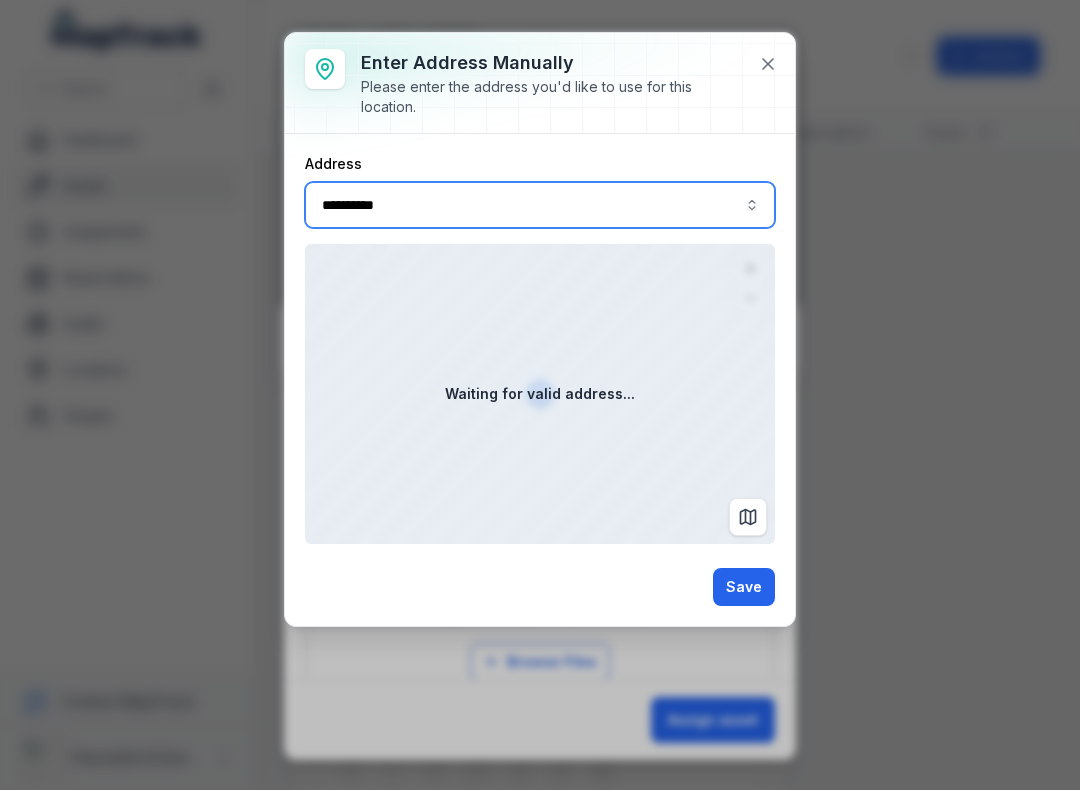 type on "**********" 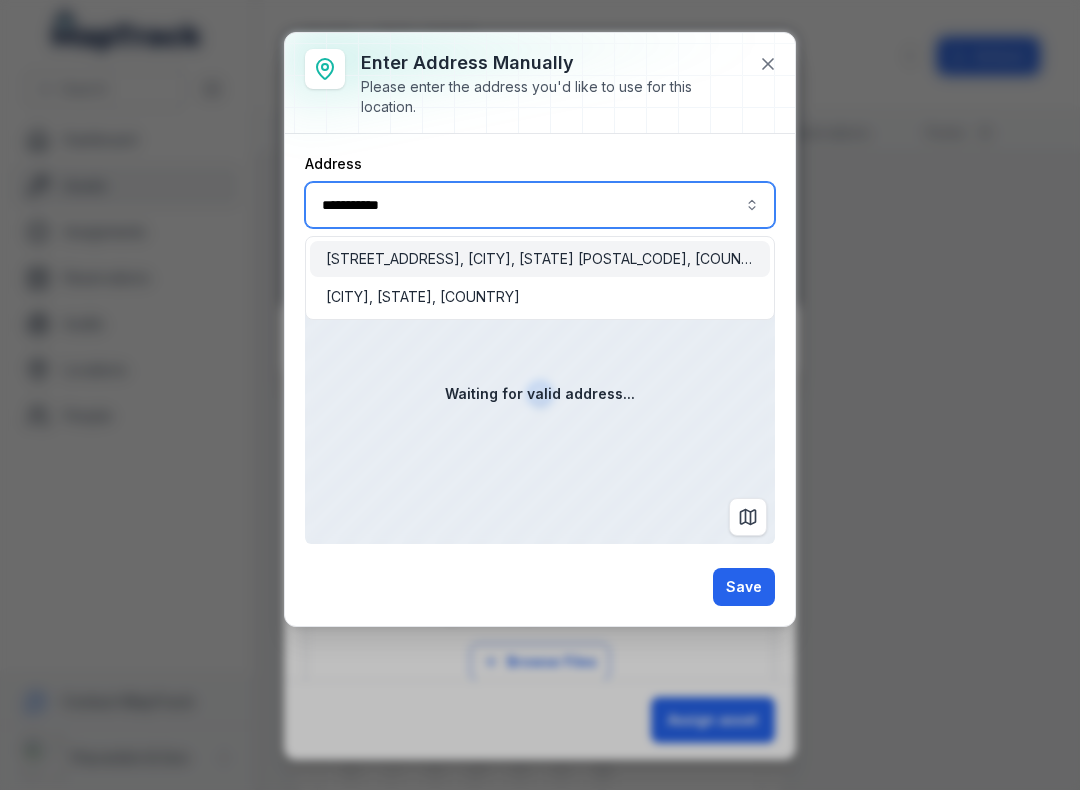 click on "[STREET_ADDRESS], [CITY], [STATE] [POSTAL_CODE], [COUNTRY]" at bounding box center (540, 259) 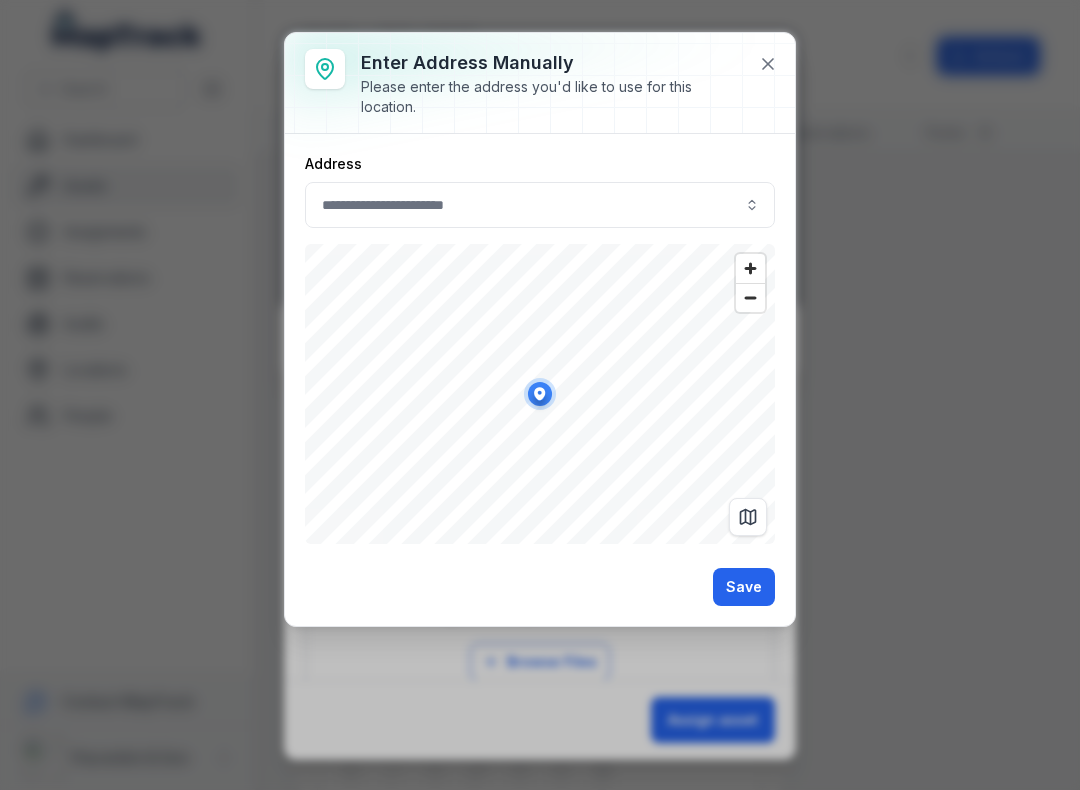click on "Save" at bounding box center [744, 587] 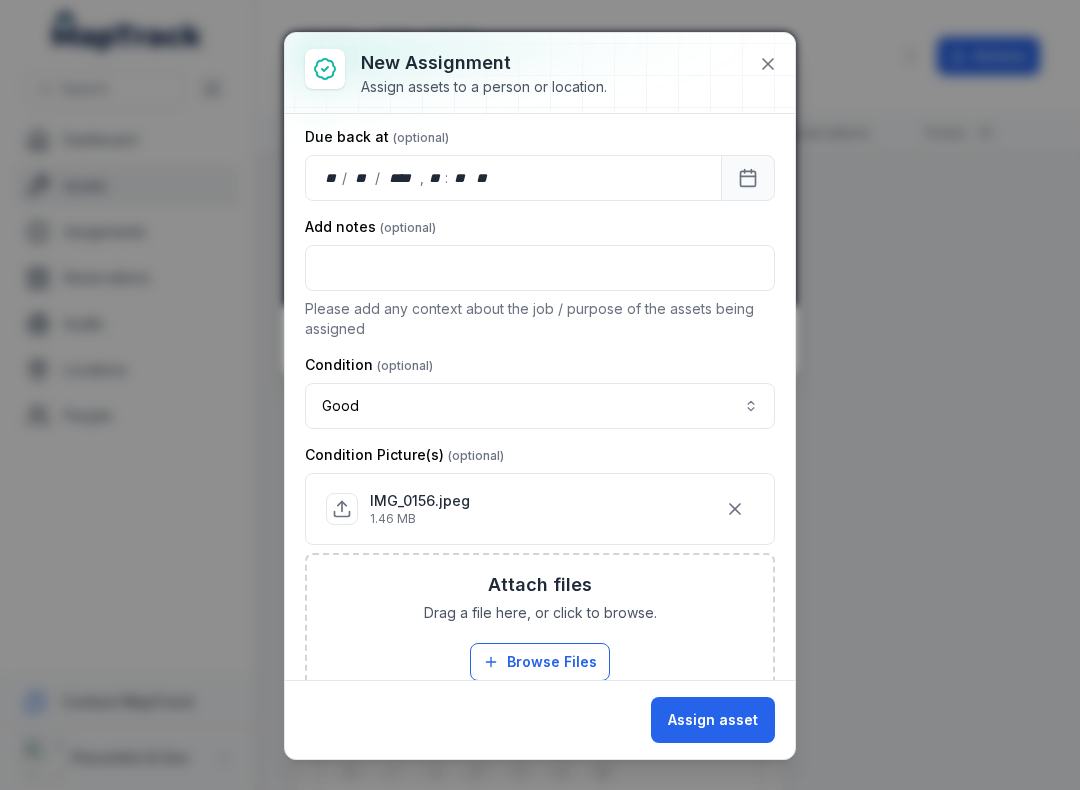 click on "Assign asset" at bounding box center [713, 720] 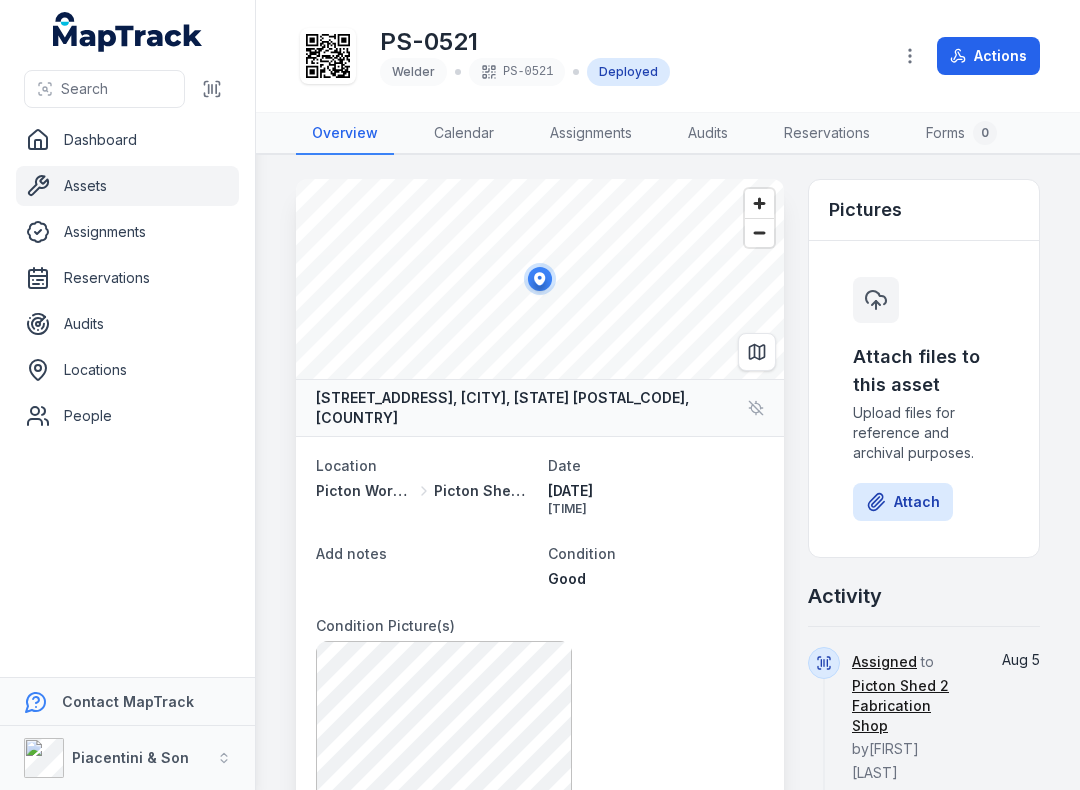 click 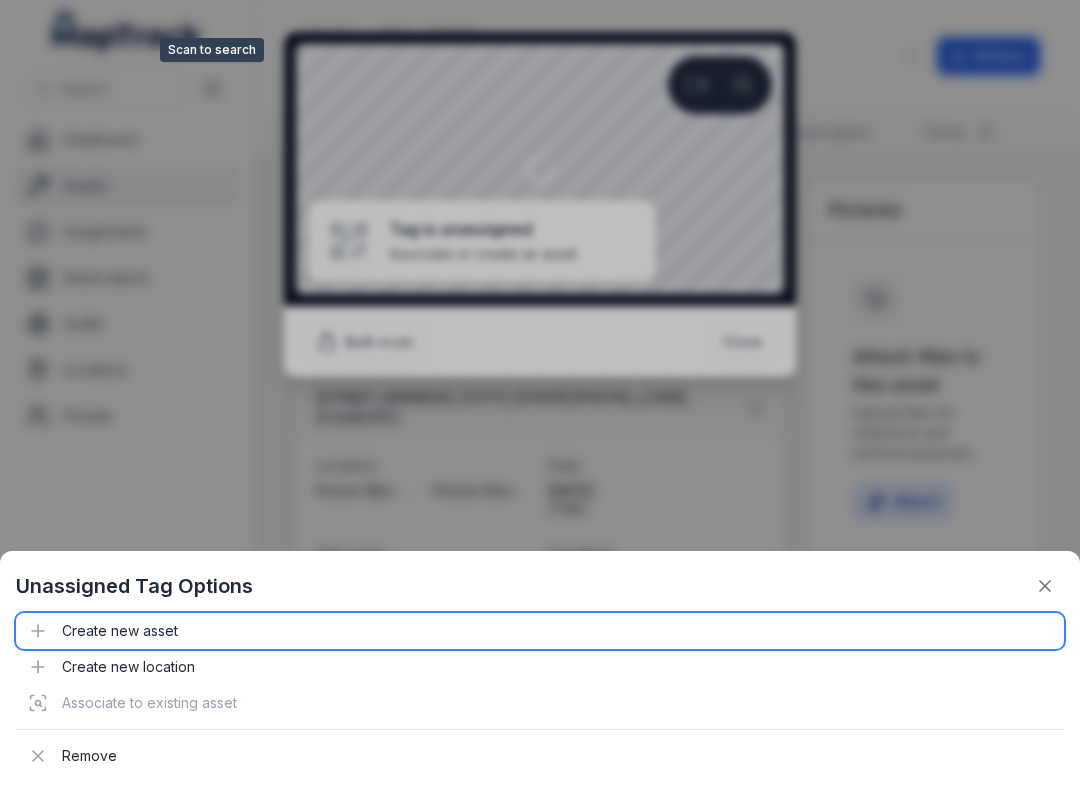 click on "Create new asset" at bounding box center [540, 631] 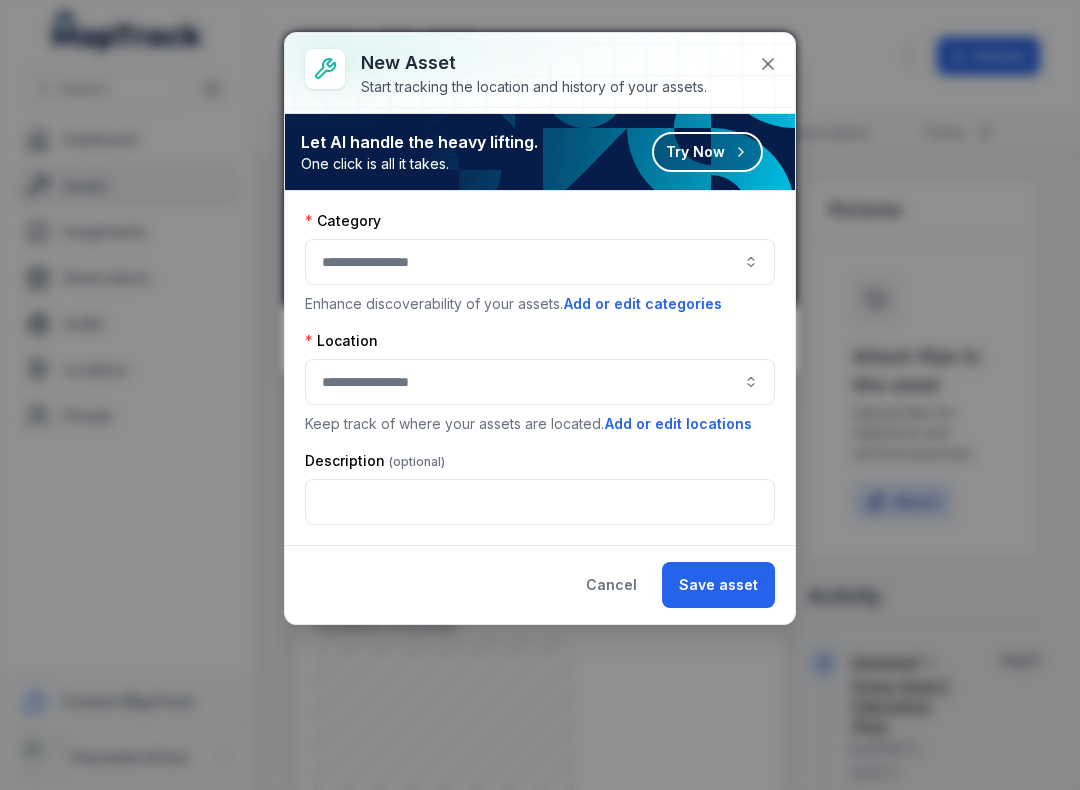 click at bounding box center [540, 262] 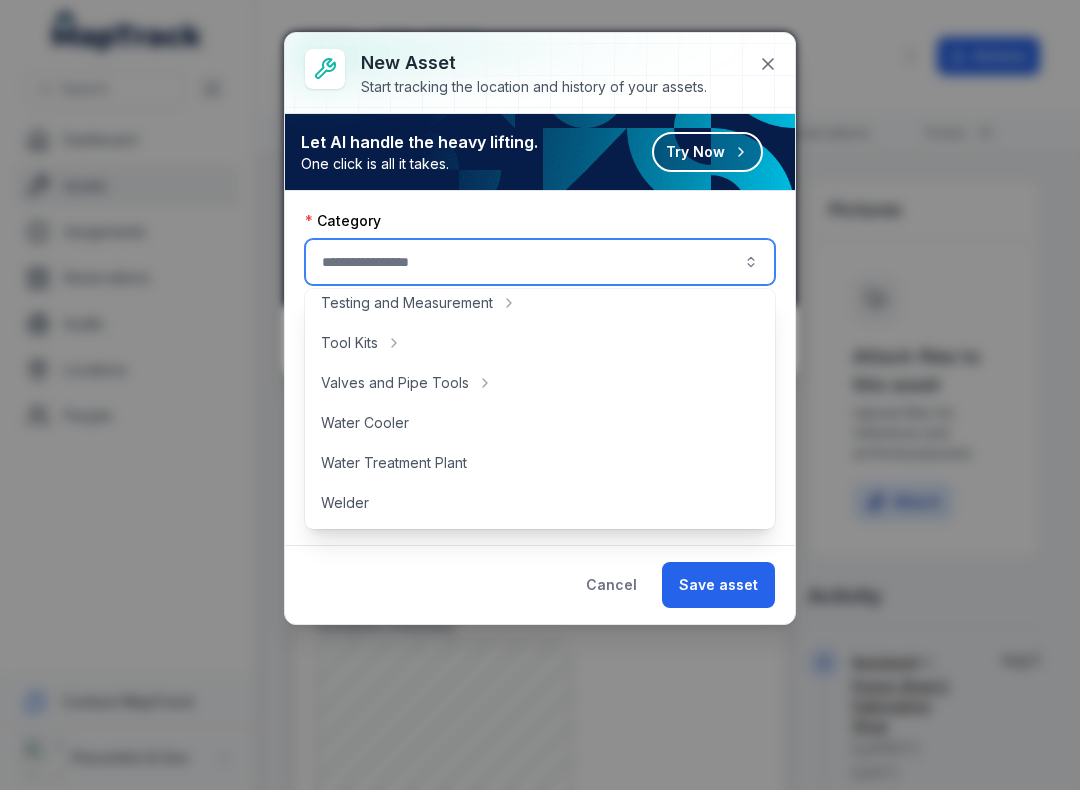 scroll, scrollTop: 892, scrollLeft: 0, axis: vertical 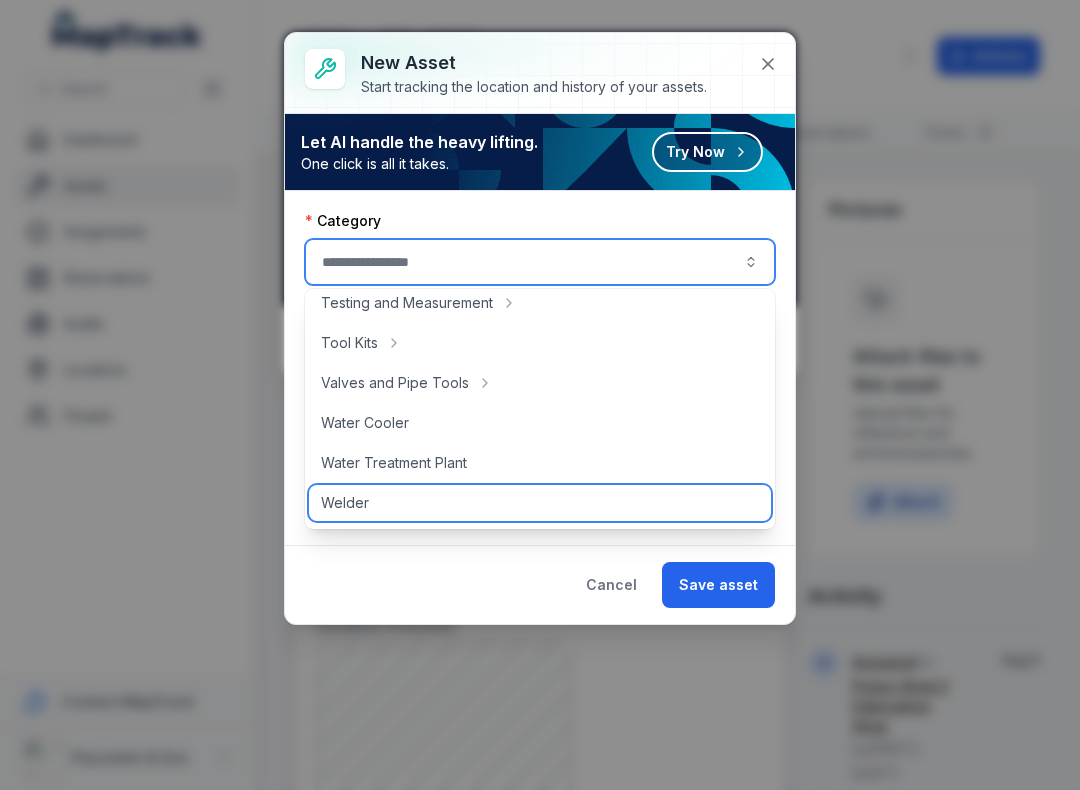 click on "Welder" at bounding box center [540, 503] 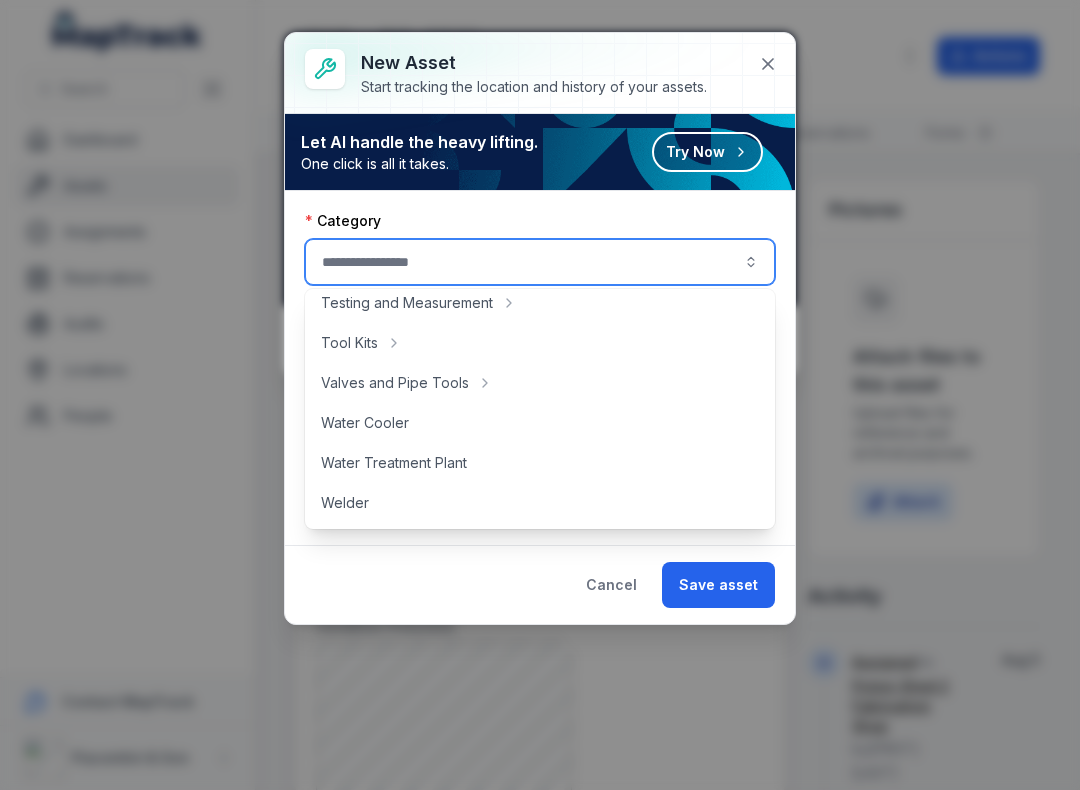 type on "******" 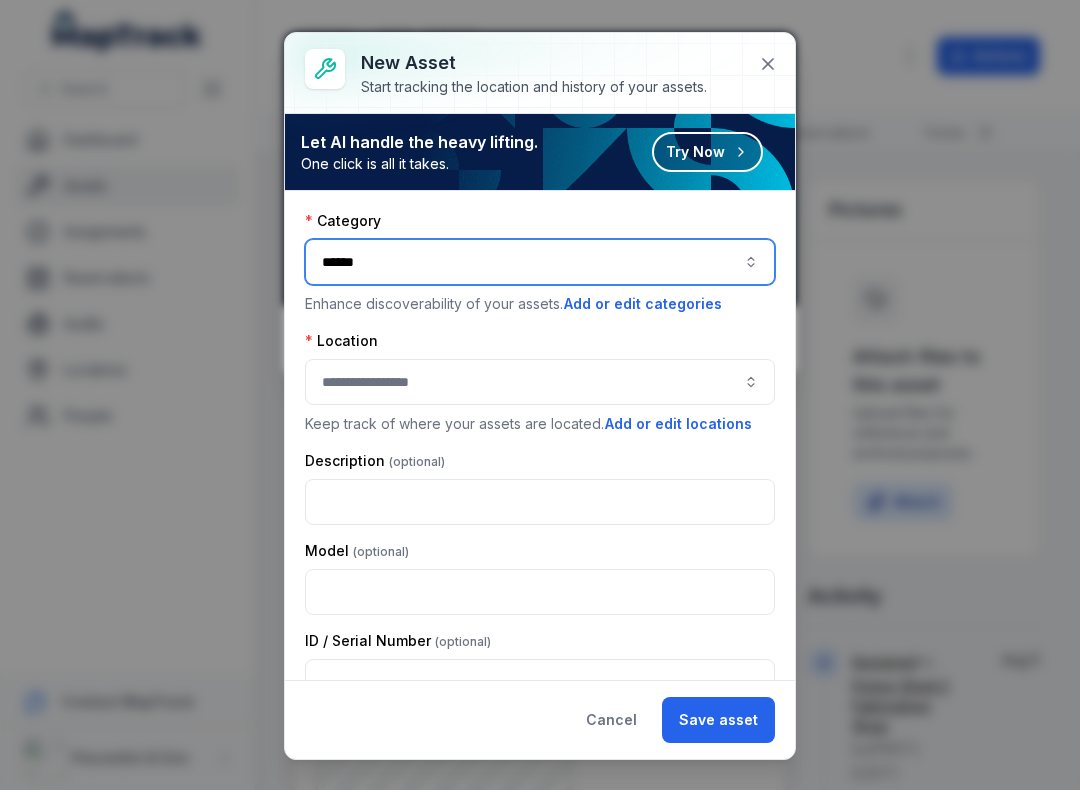 click at bounding box center (540, 382) 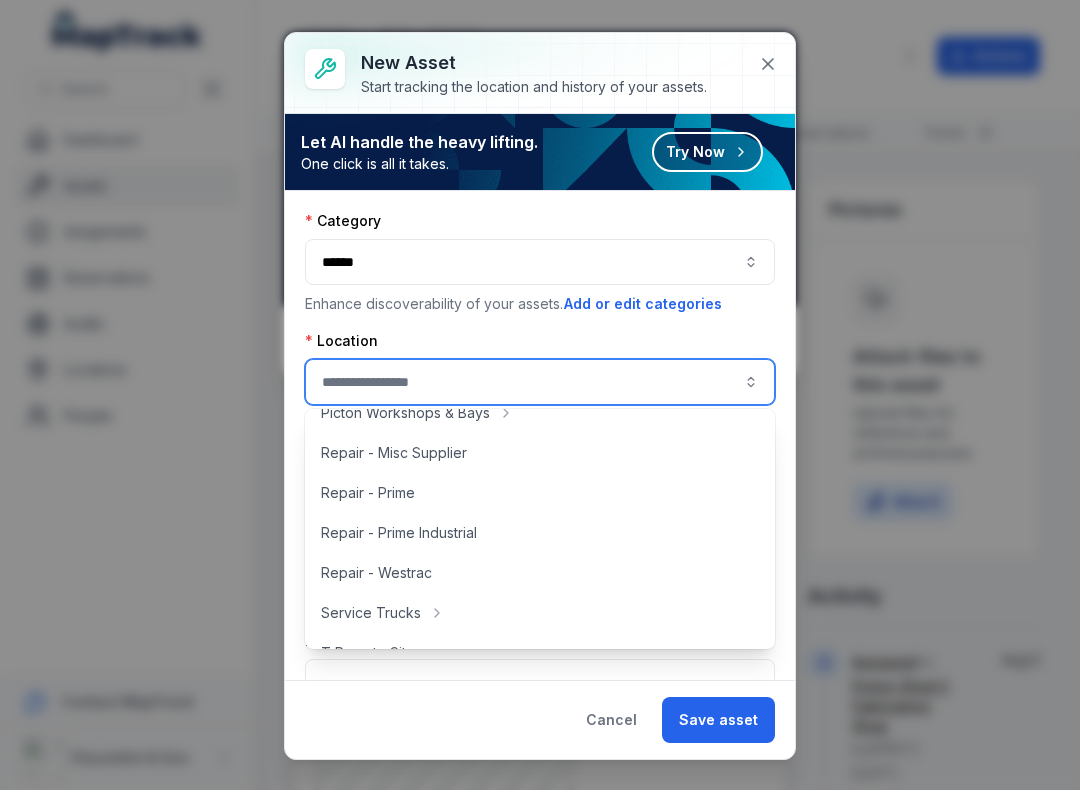 scroll, scrollTop: 503, scrollLeft: 0, axis: vertical 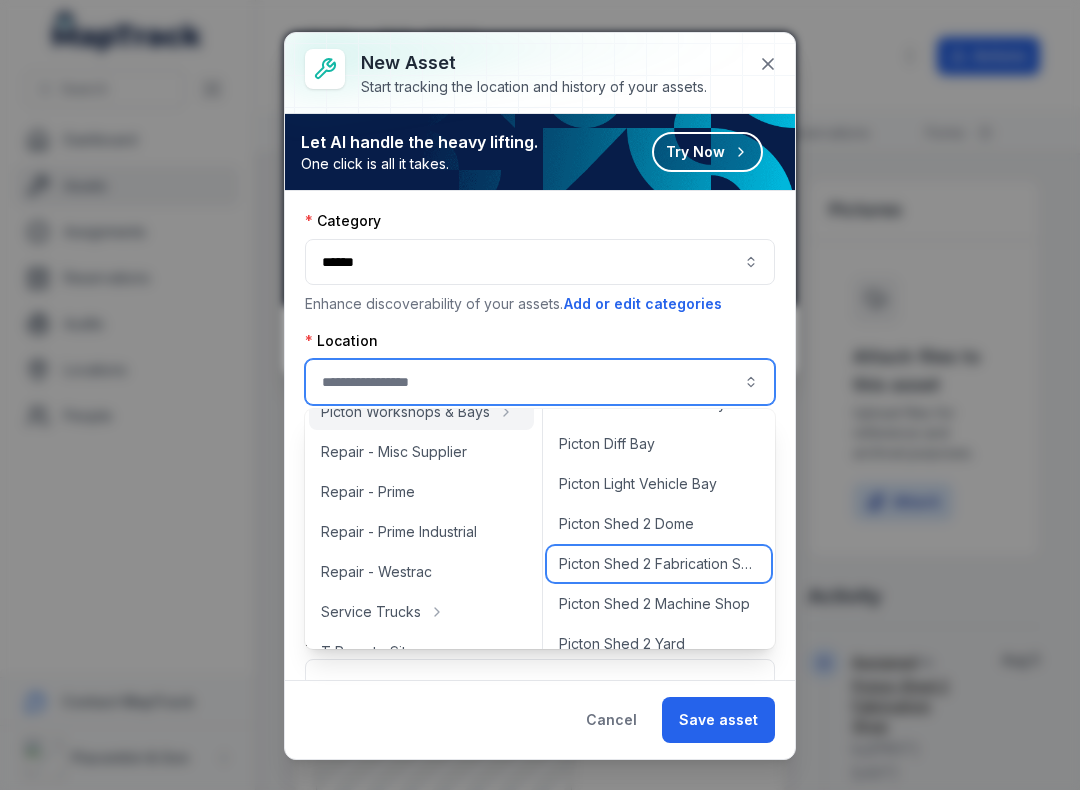 click on "Picton Shed 2 Fabrication Shop" at bounding box center [659, 564] 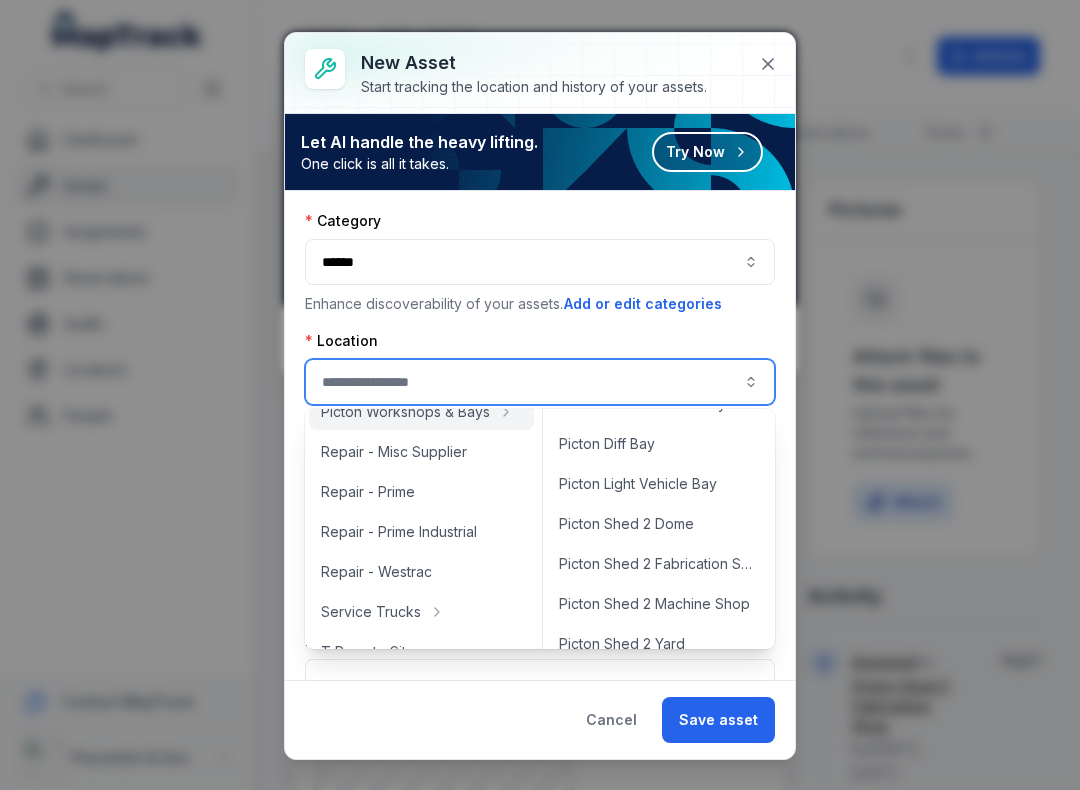 type on "**********" 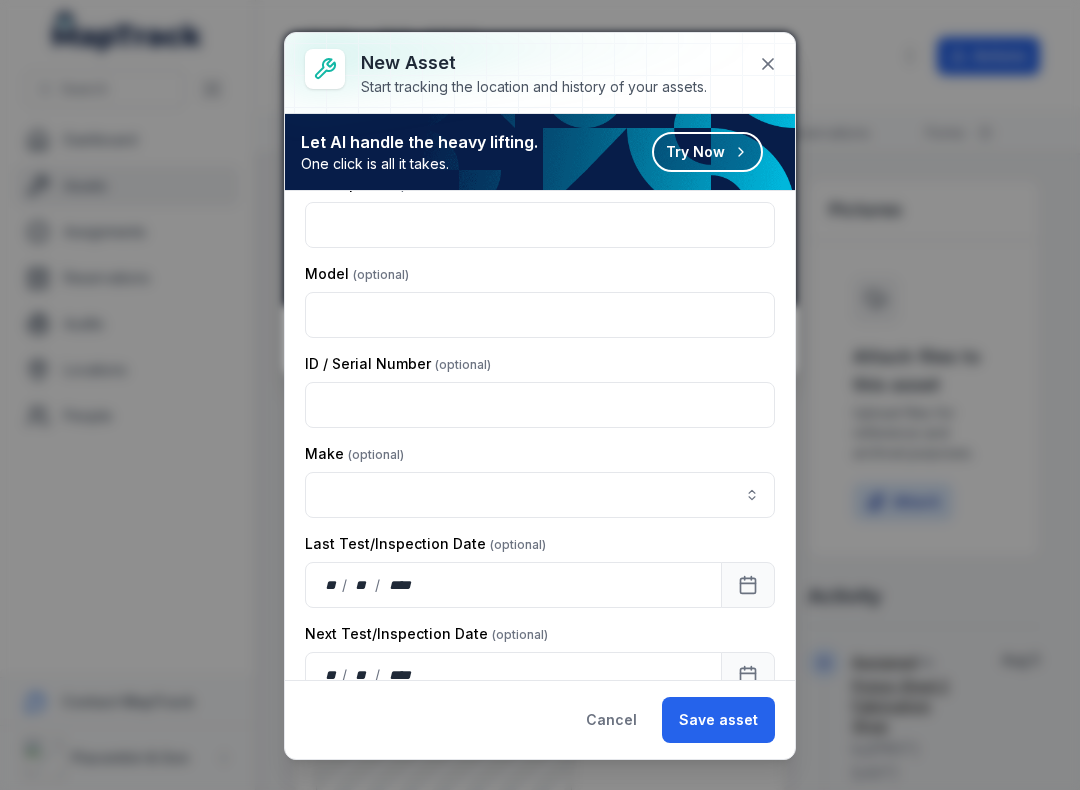scroll, scrollTop: 285, scrollLeft: 0, axis: vertical 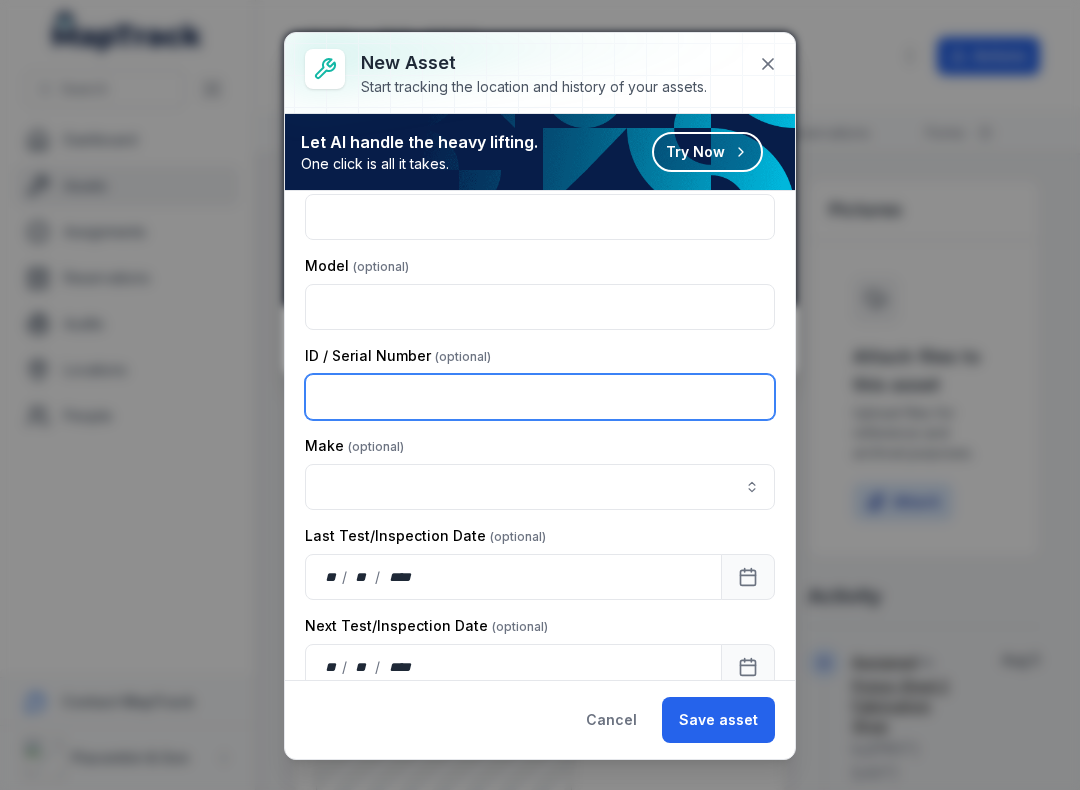 click at bounding box center (540, 397) 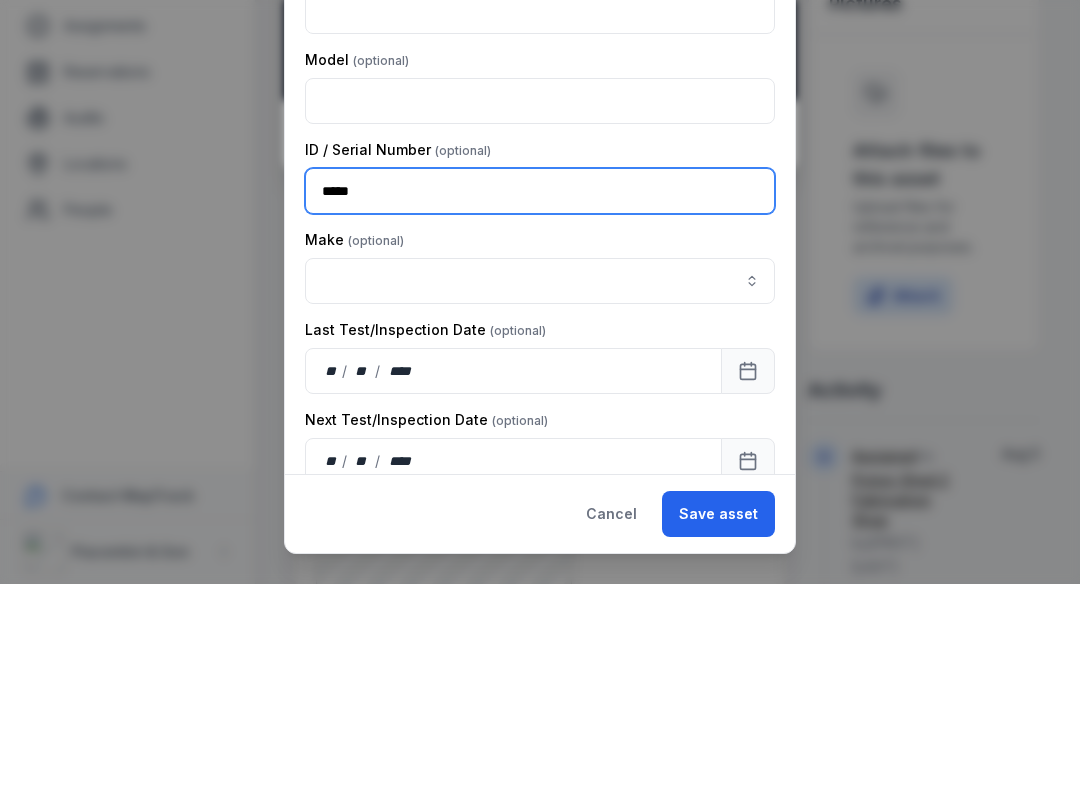 type on "*****" 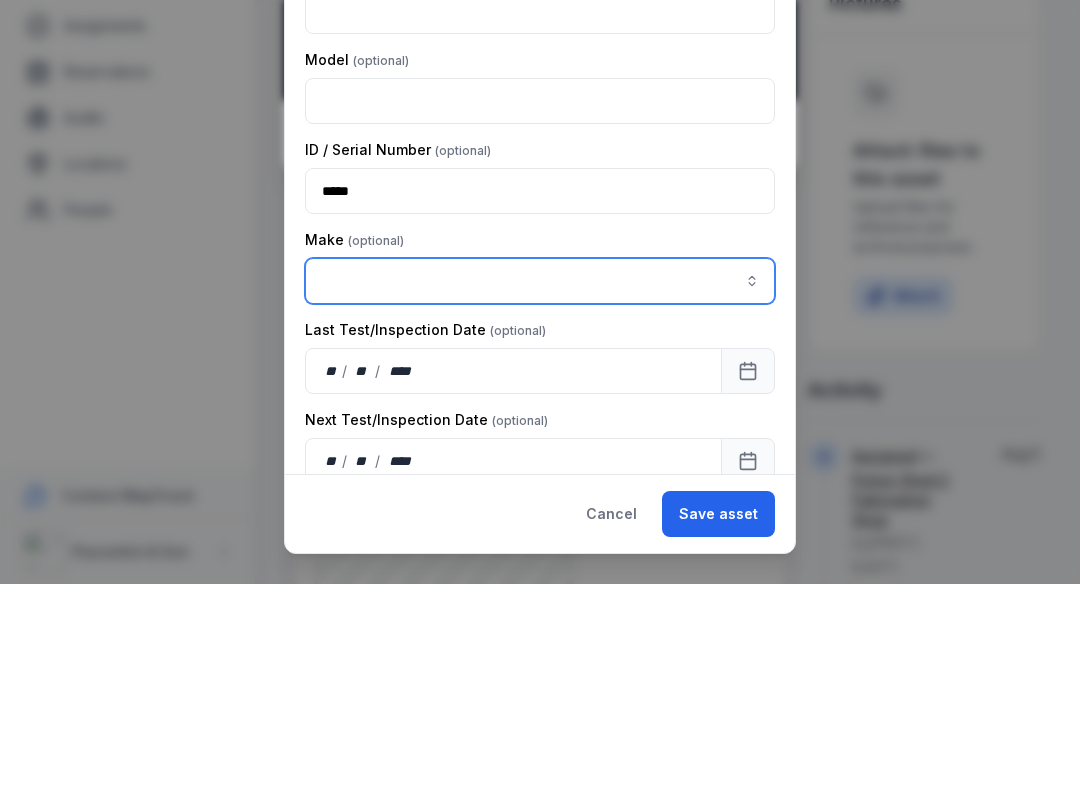 click at bounding box center [540, 487] 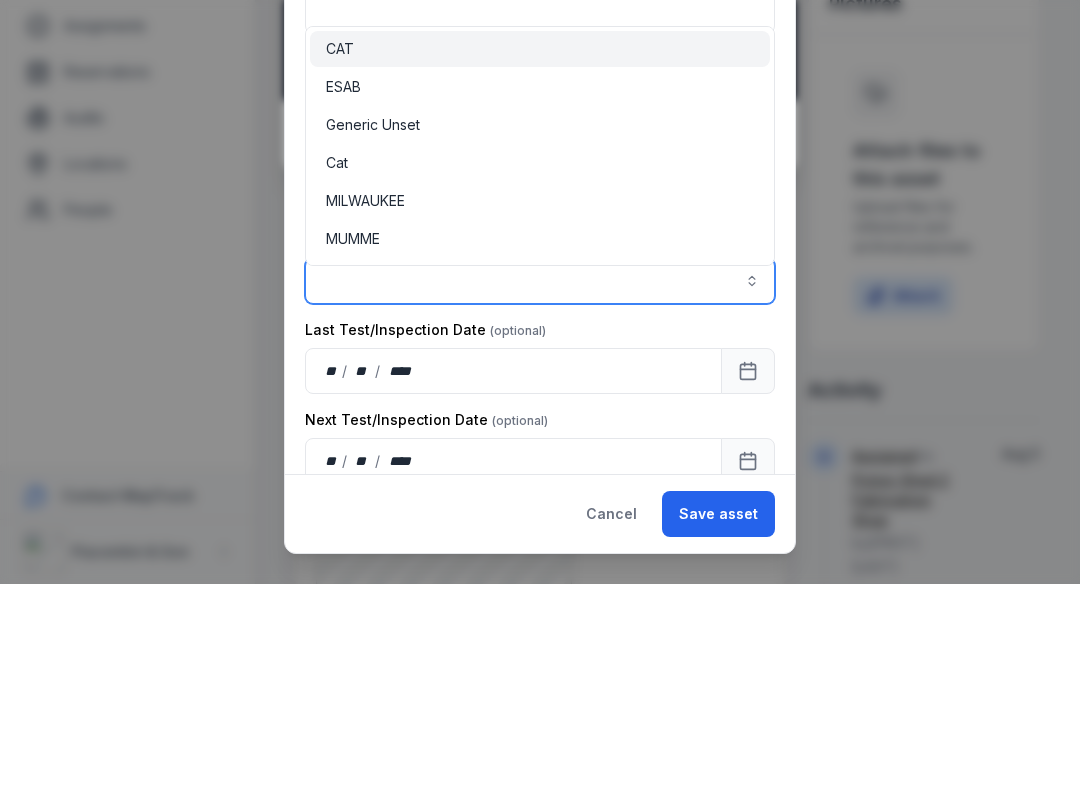 click on "ESAB" at bounding box center (343, 293) 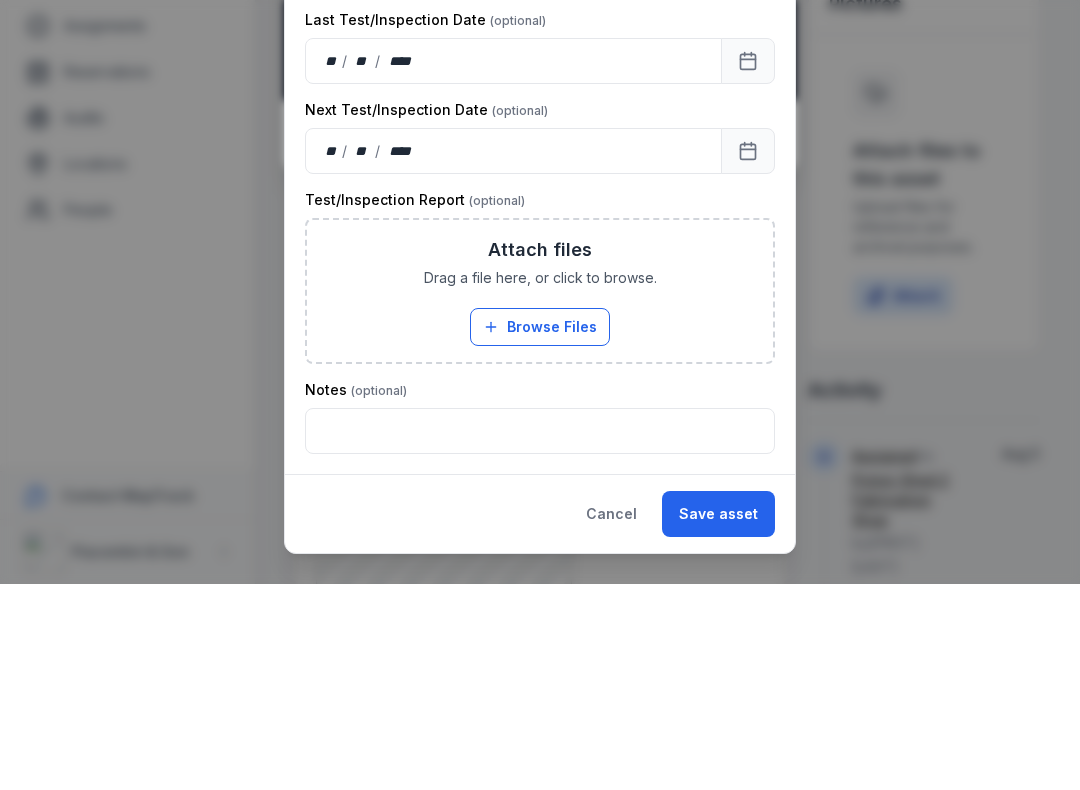 scroll, scrollTop: 595, scrollLeft: 0, axis: vertical 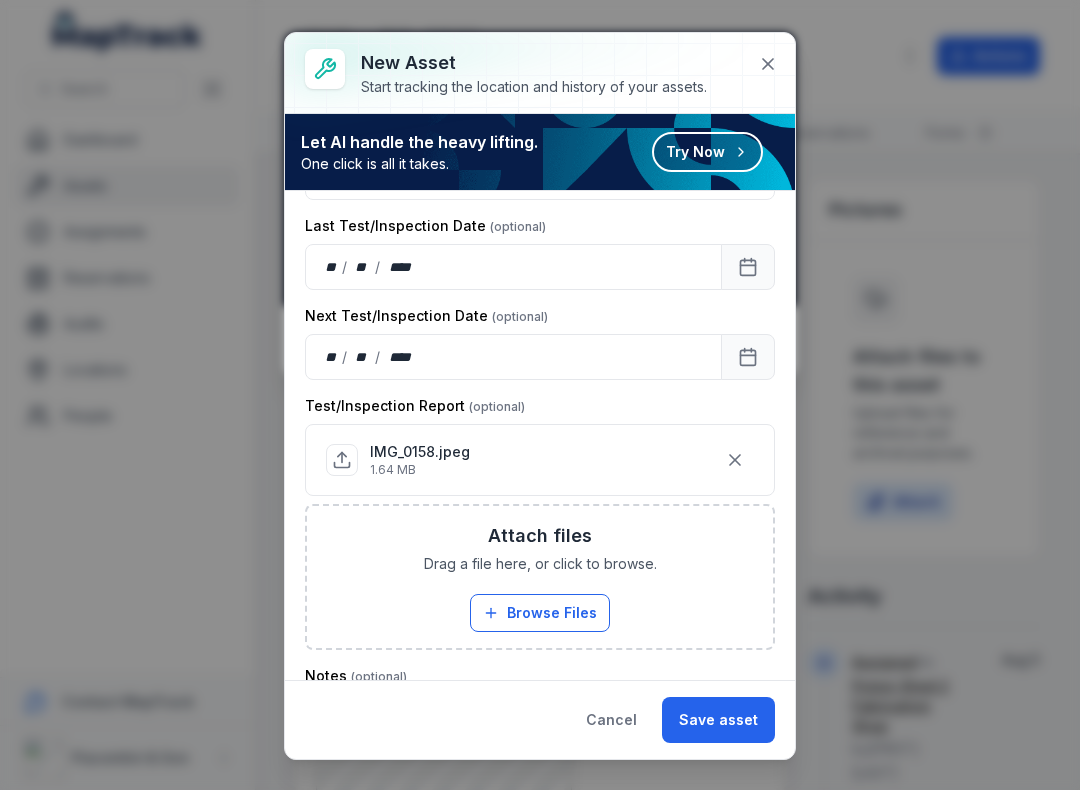 click on "Save asset" at bounding box center [718, 720] 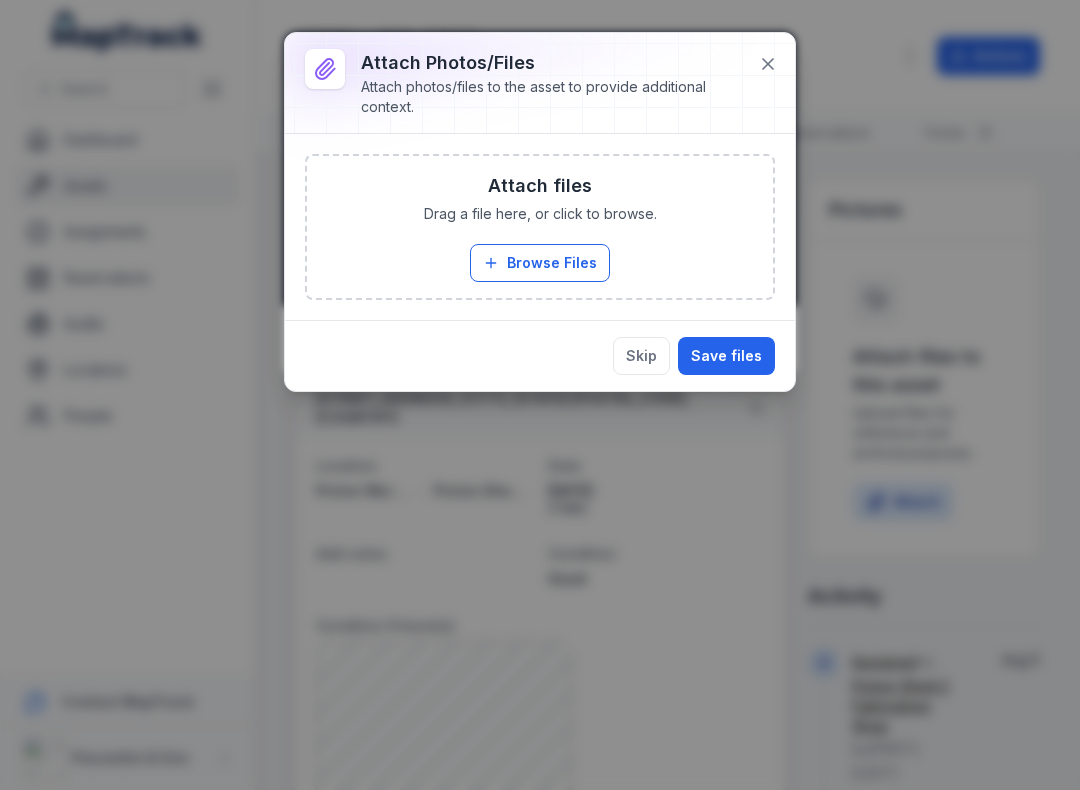 click on "Save files" at bounding box center [726, 356] 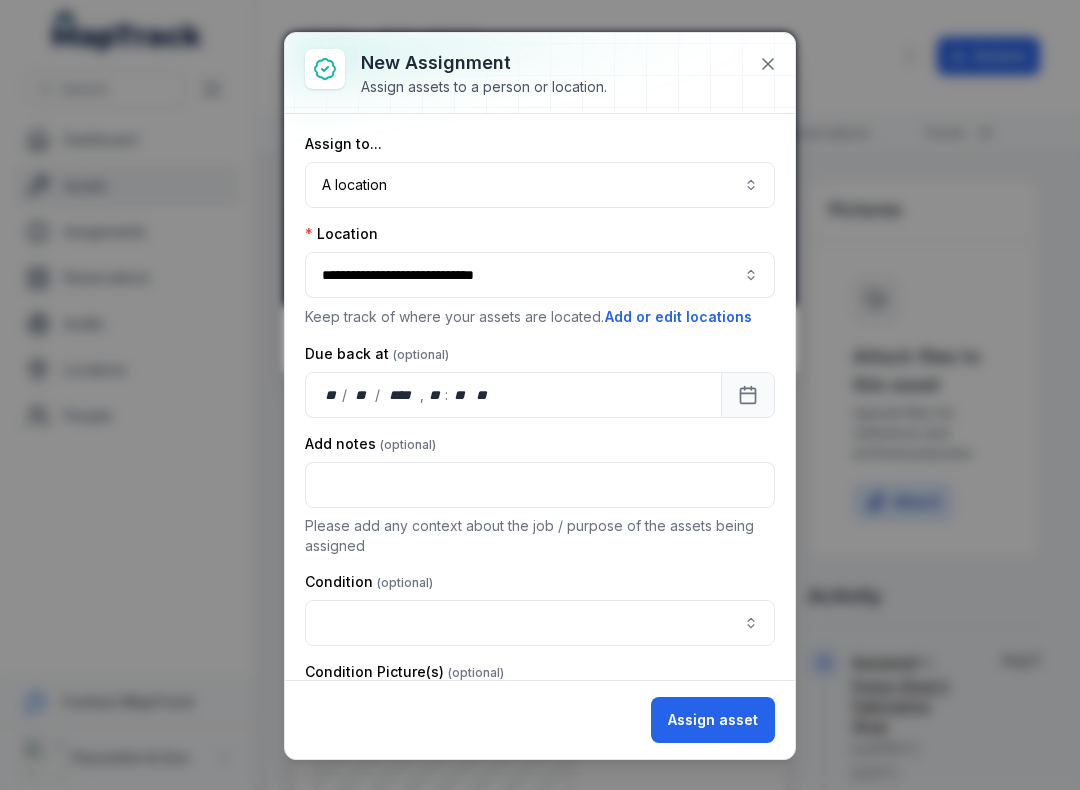 click at bounding box center [540, 623] 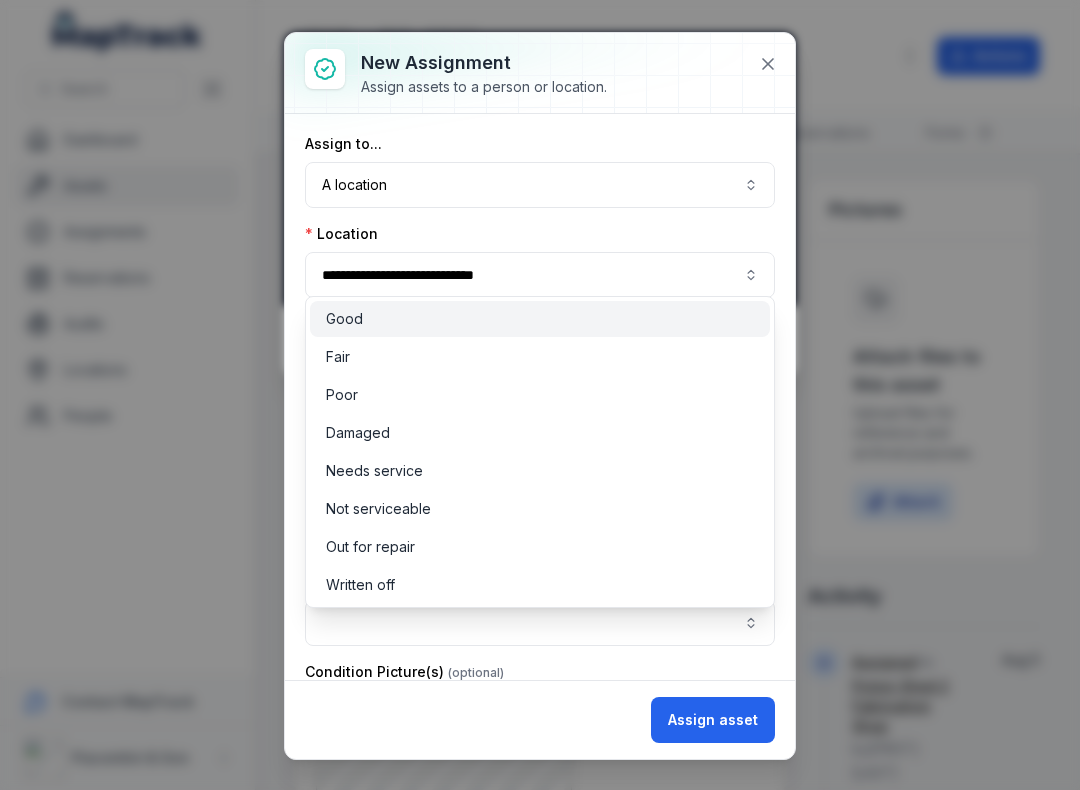 click on "Good" at bounding box center [344, 319] 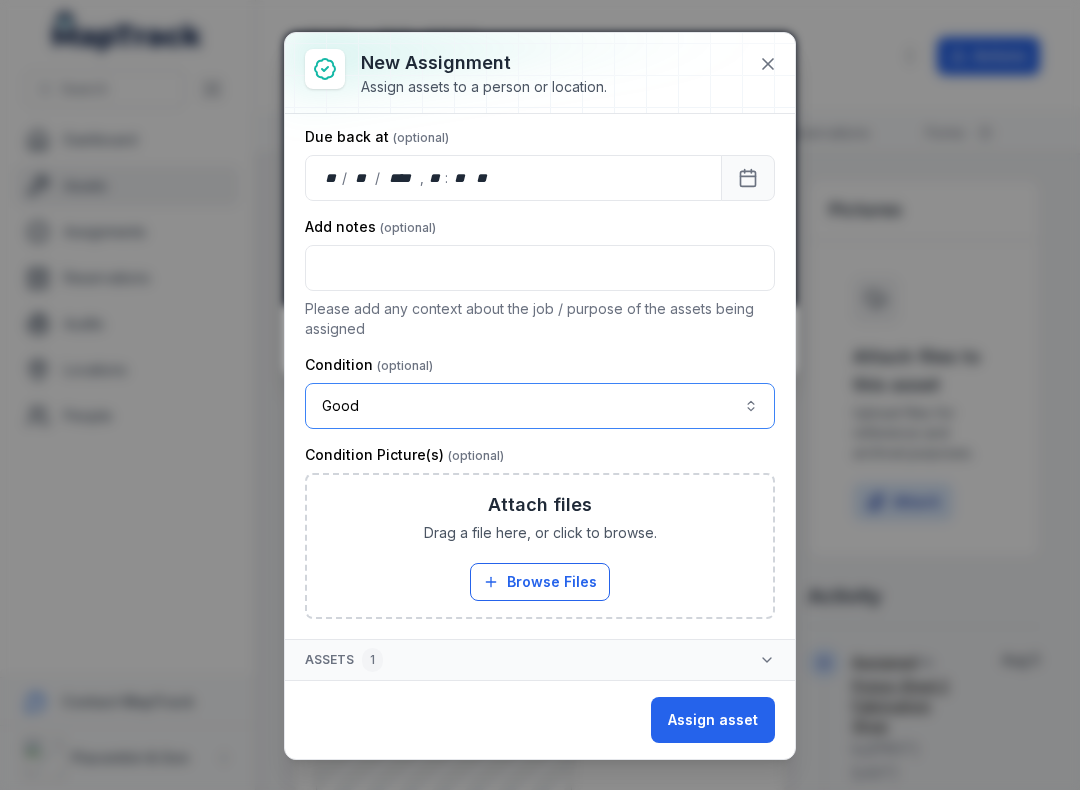 scroll, scrollTop: 217, scrollLeft: 0, axis: vertical 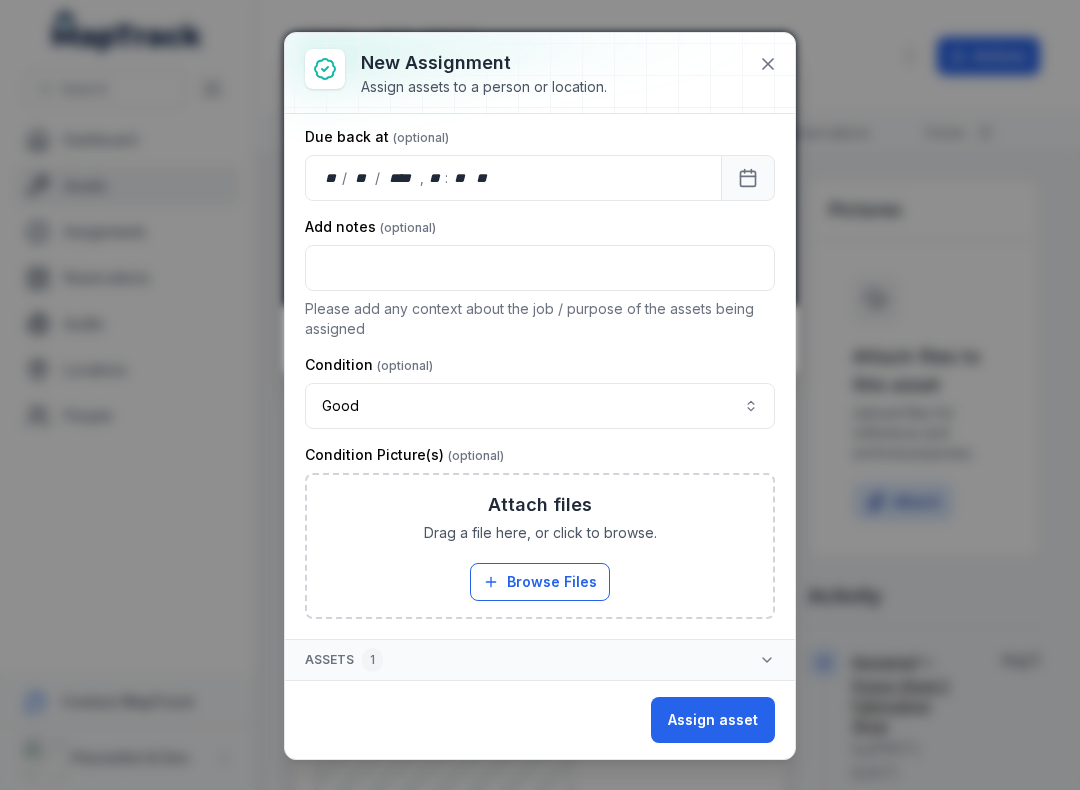 click on "Browse Files" at bounding box center (540, 582) 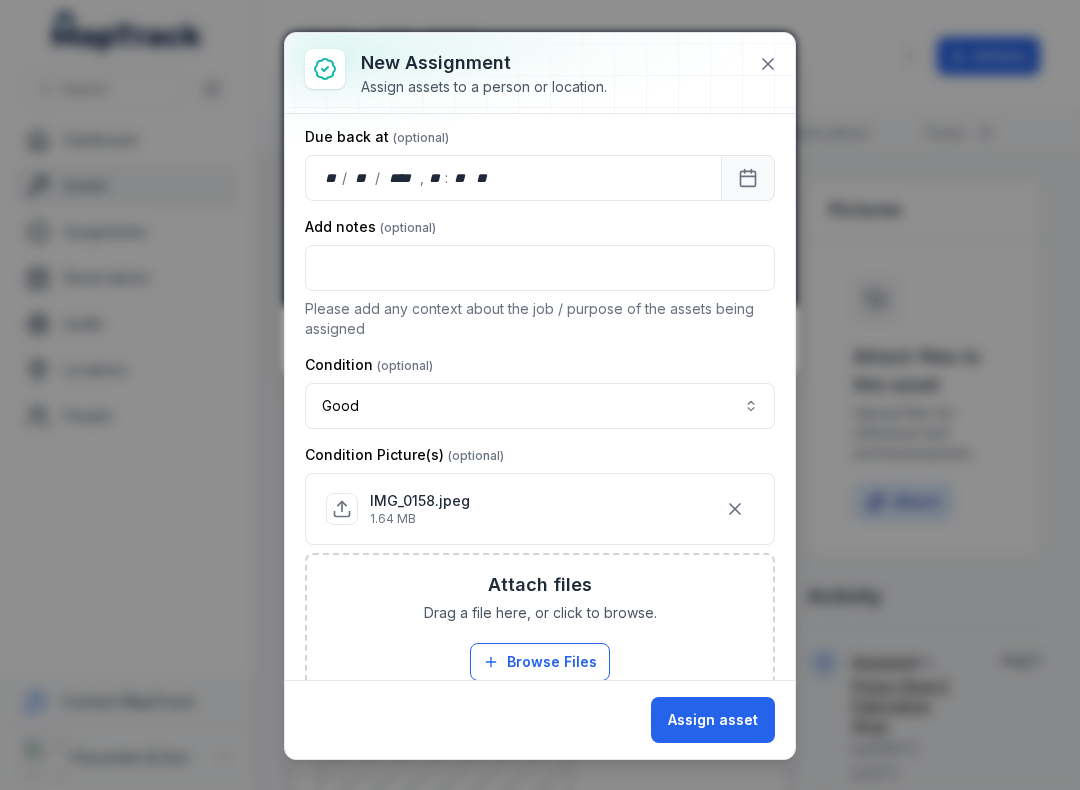 click on "Assign asset" at bounding box center [713, 720] 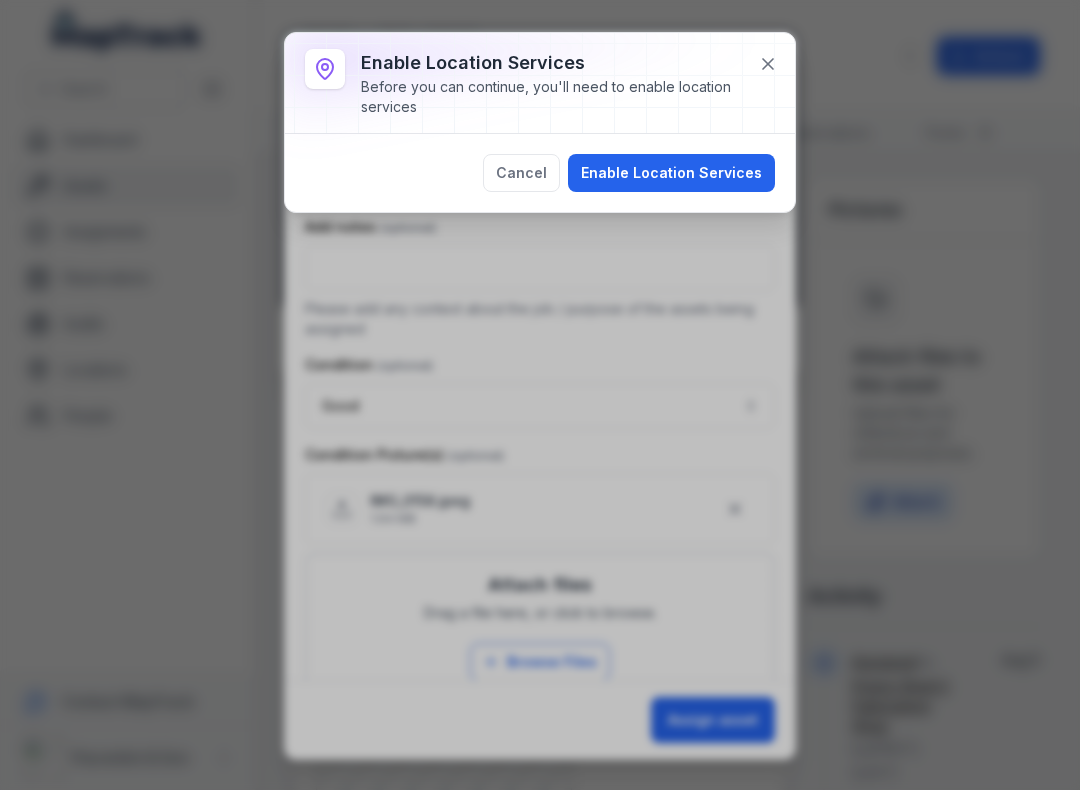 click on "Enable Location Services" at bounding box center [671, 173] 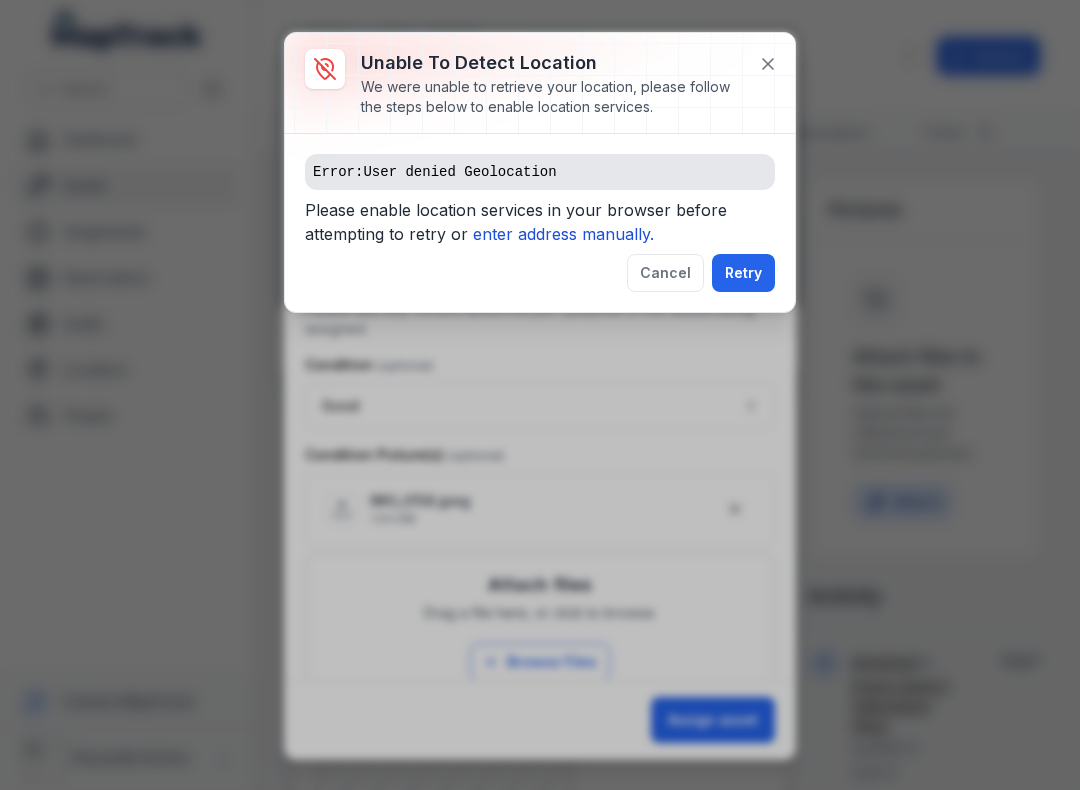 click on "enter address manually." at bounding box center (563, 234) 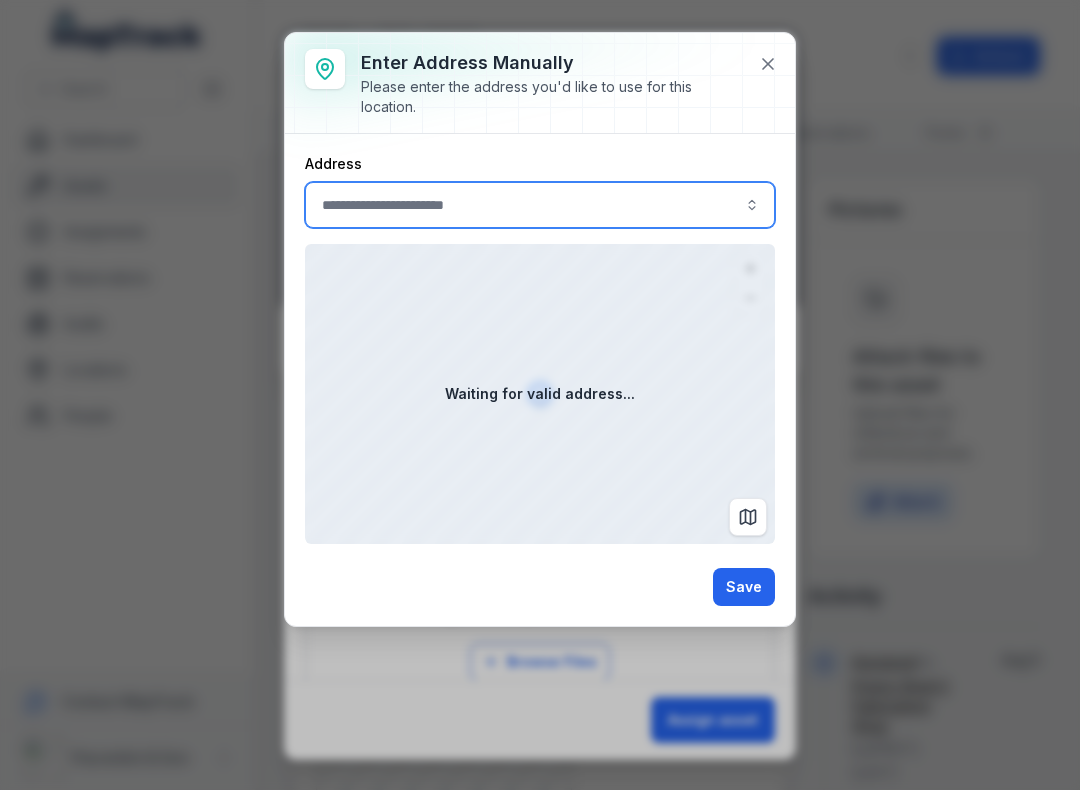 click at bounding box center (540, 205) 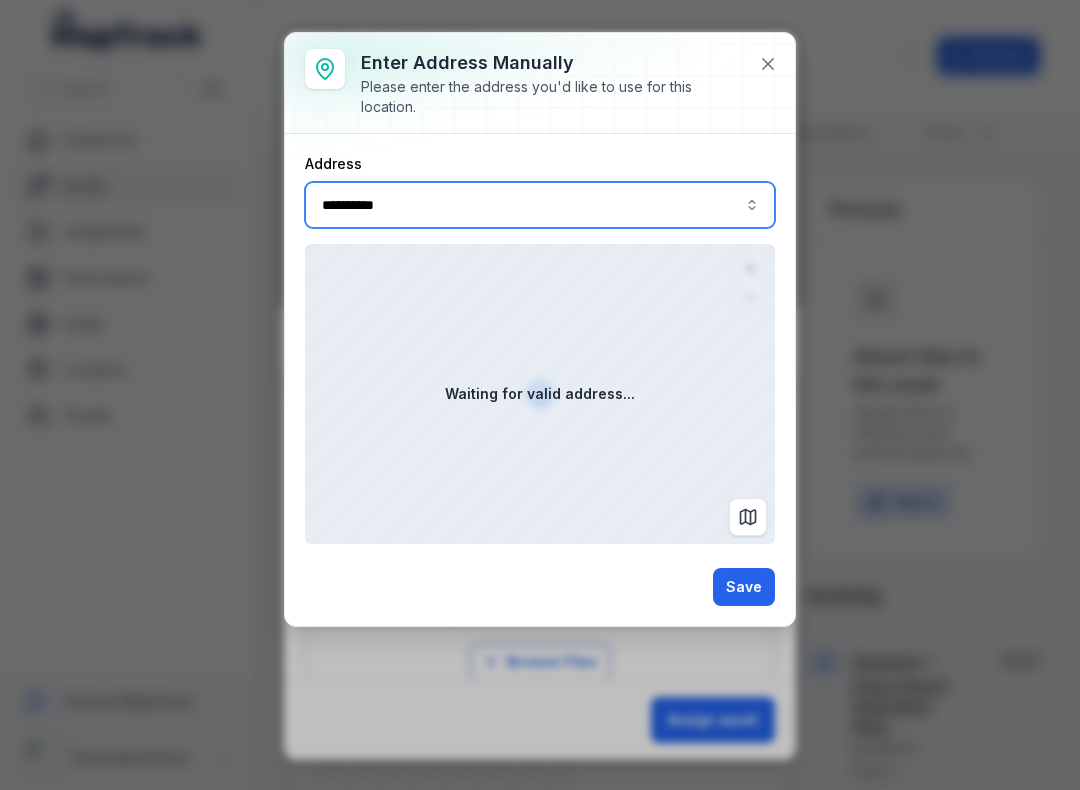 type on "**********" 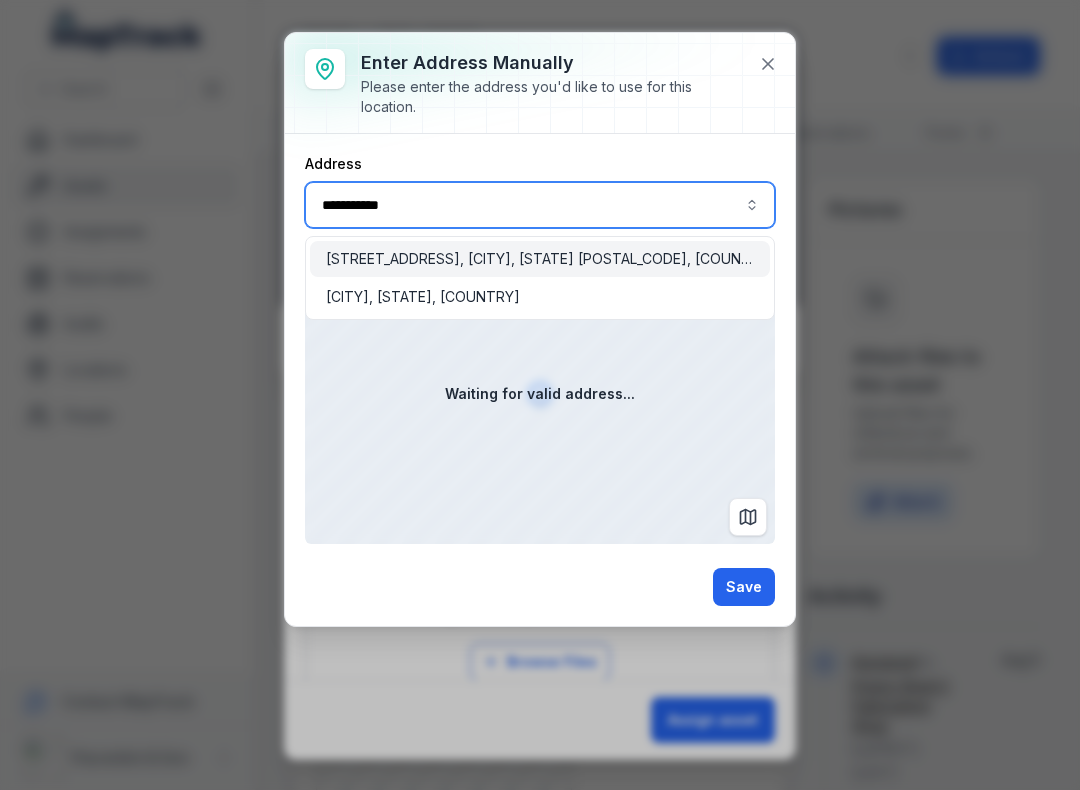 click on "[STREET_ADDRESS], [CITY], [STATE] [POSTAL_CODE], [COUNTRY]" at bounding box center [540, 259] 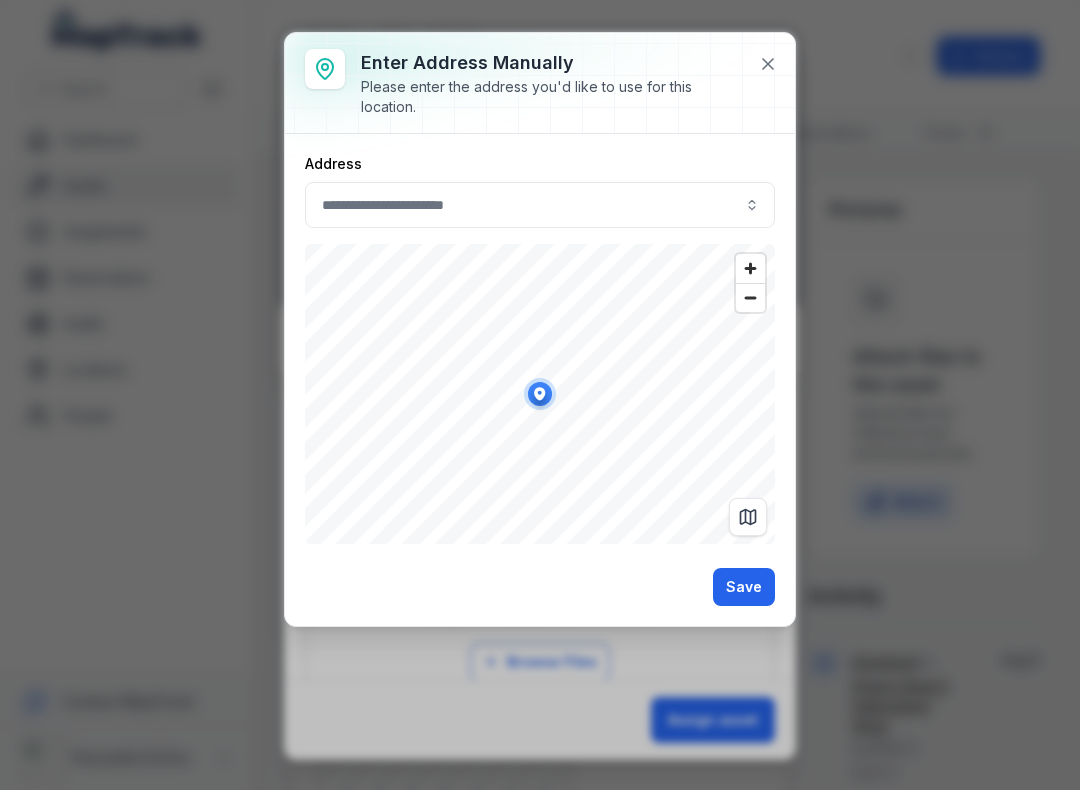 click on "Save" at bounding box center (744, 587) 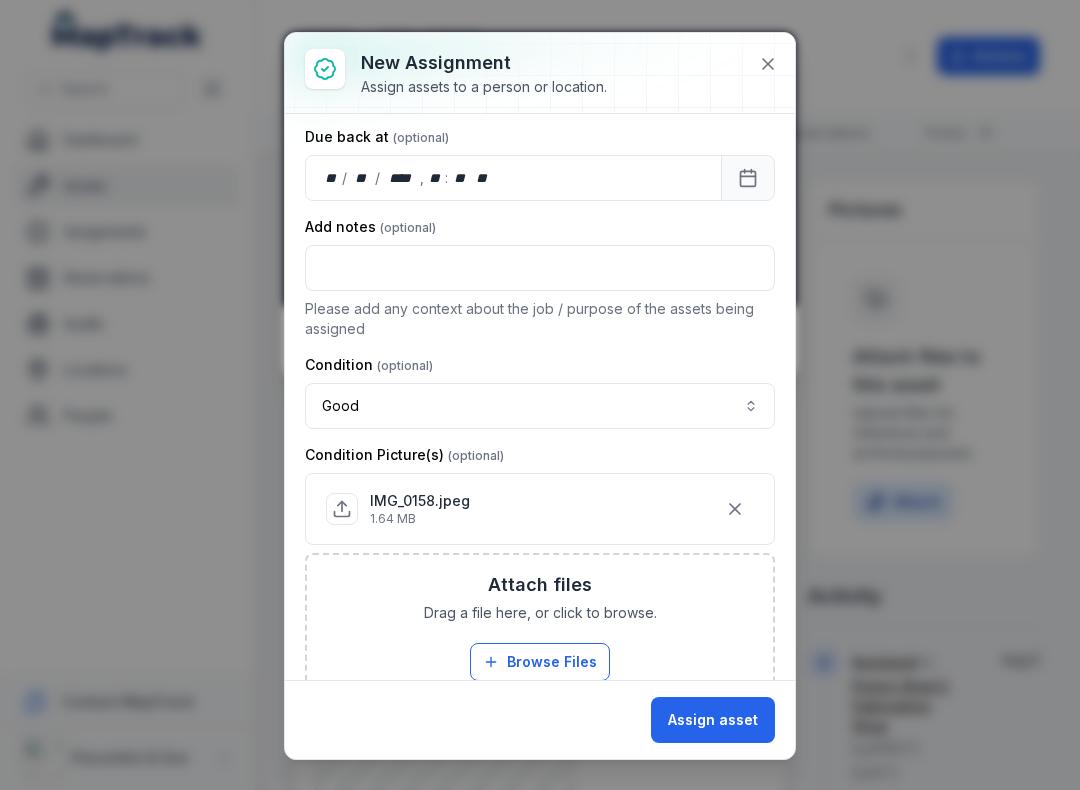 click on "Assign asset" at bounding box center (713, 720) 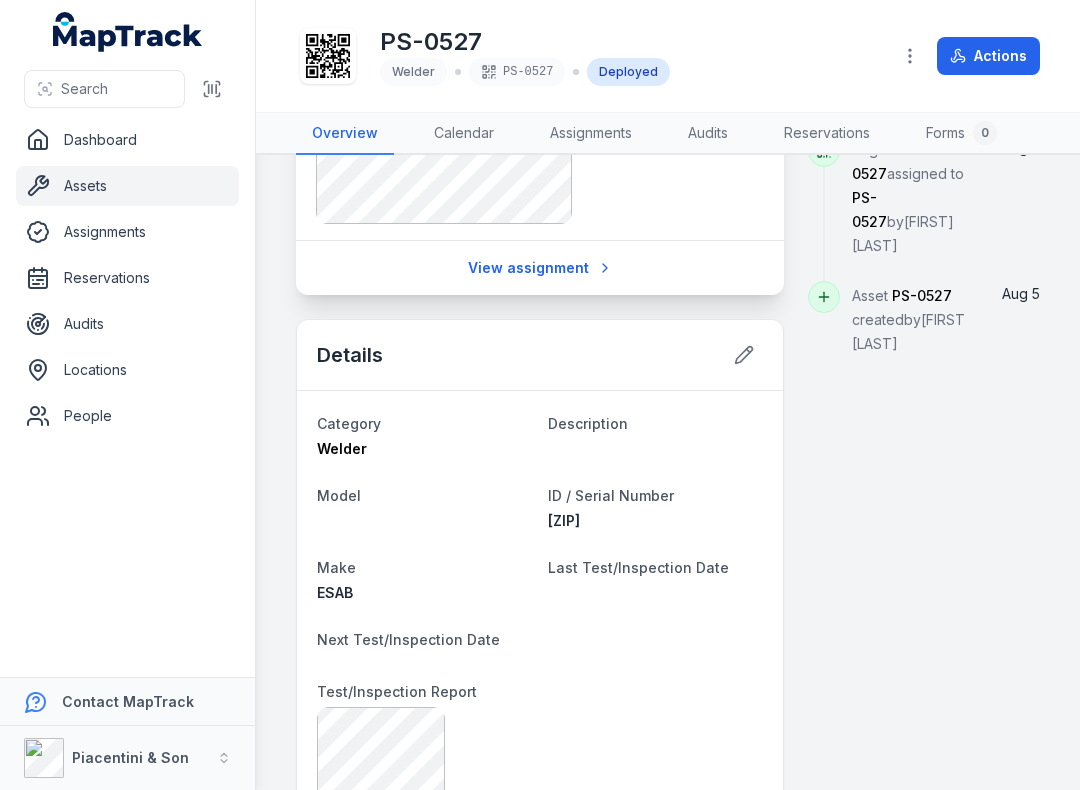 scroll, scrollTop: 715, scrollLeft: 0, axis: vertical 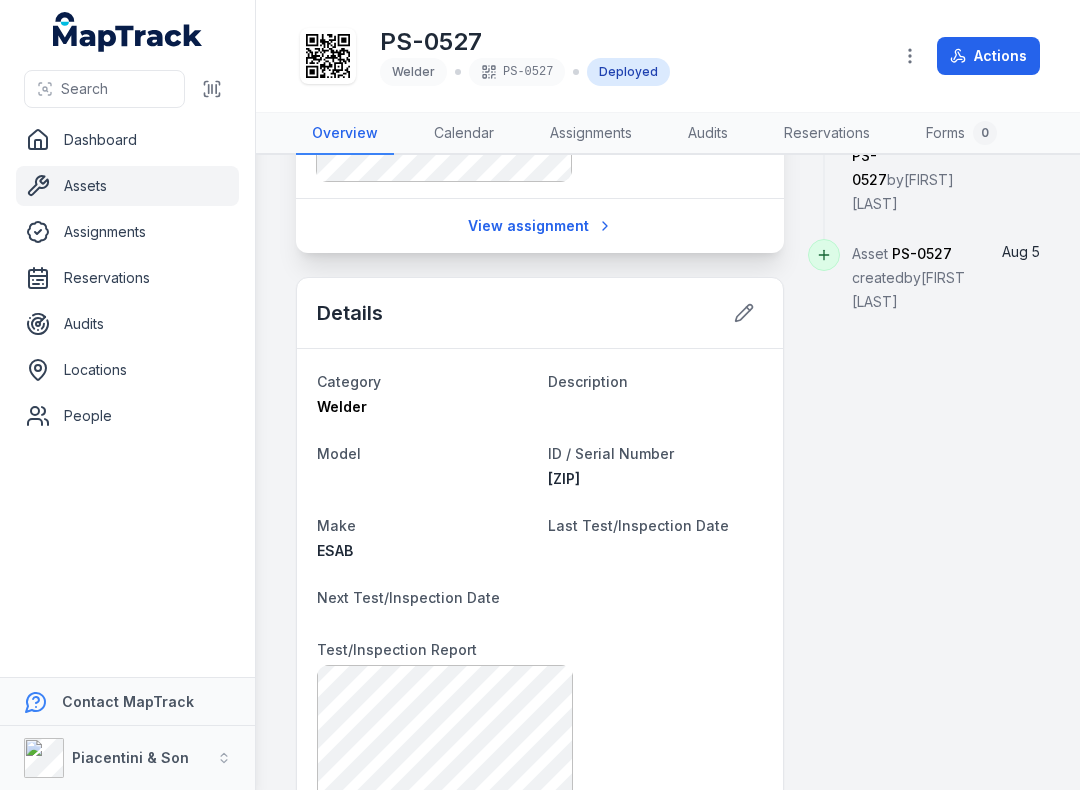 click at bounding box center (212, 89) 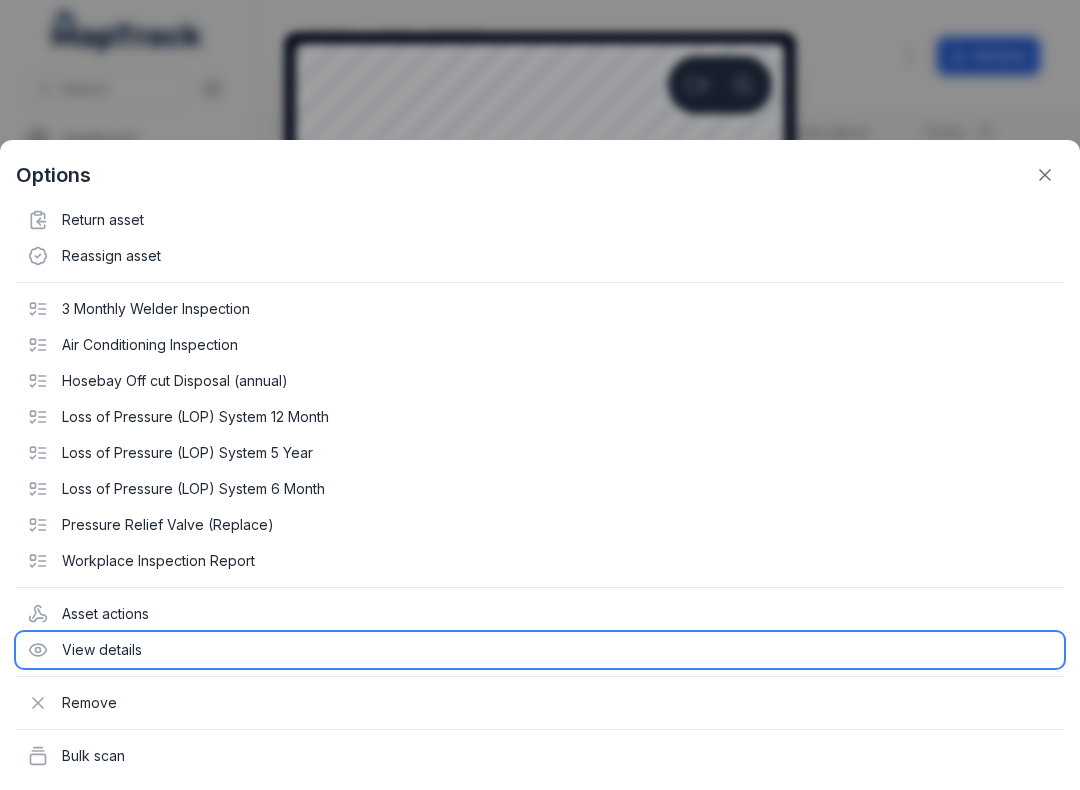 click on "View details" at bounding box center (540, 650) 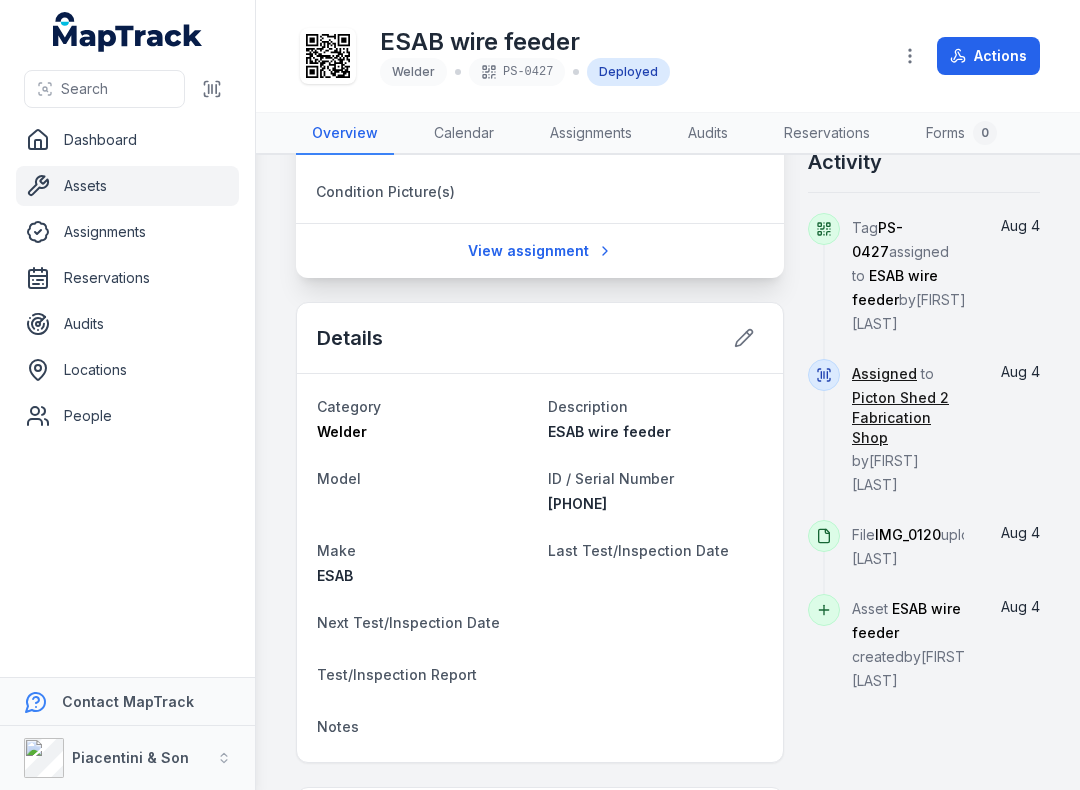 scroll, scrollTop: 415, scrollLeft: 0, axis: vertical 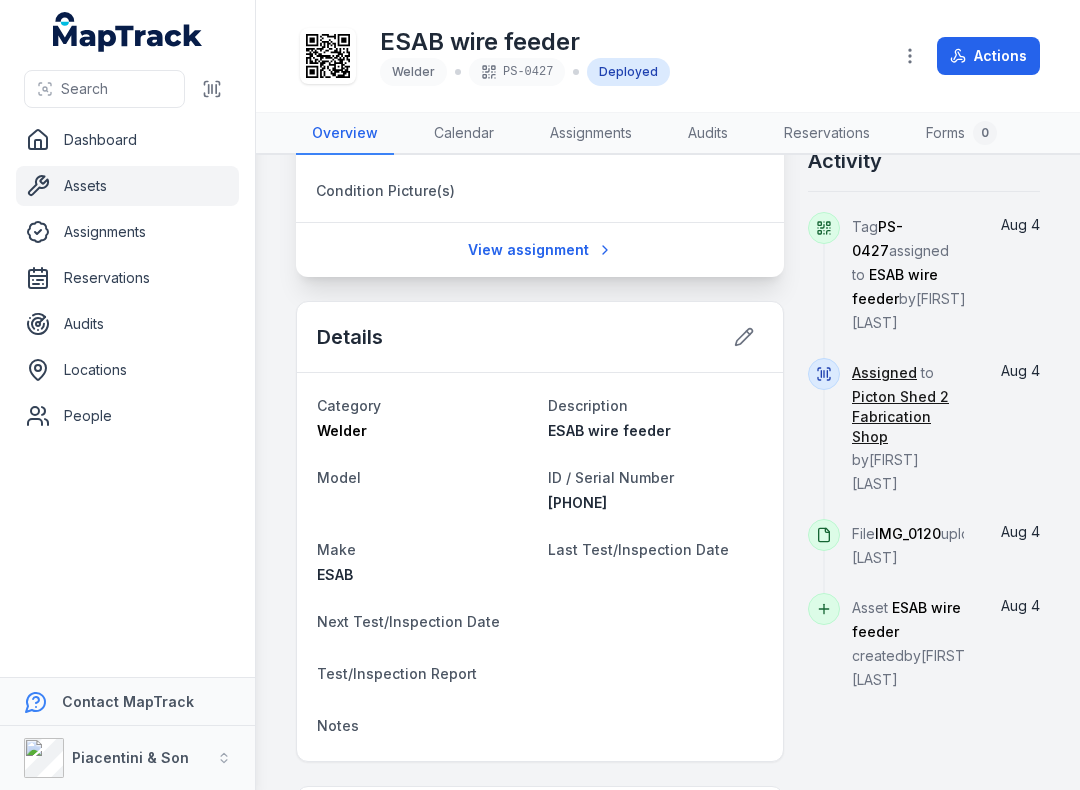 click 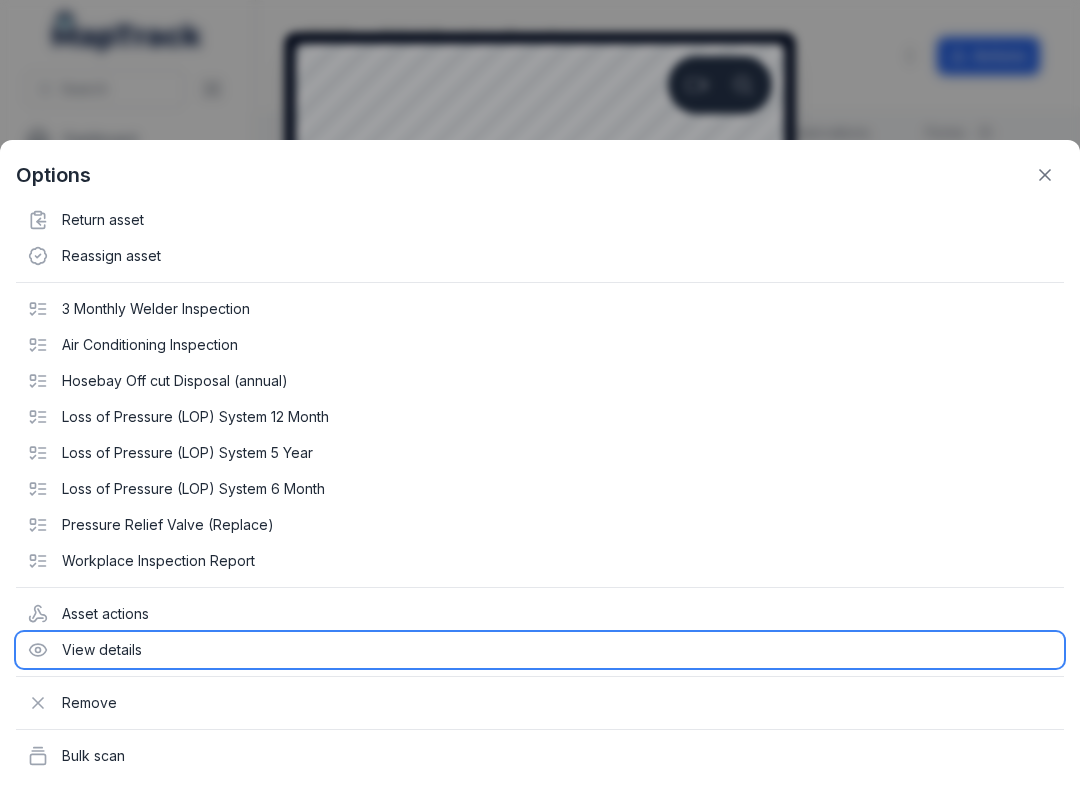 click on "View details" at bounding box center (540, 650) 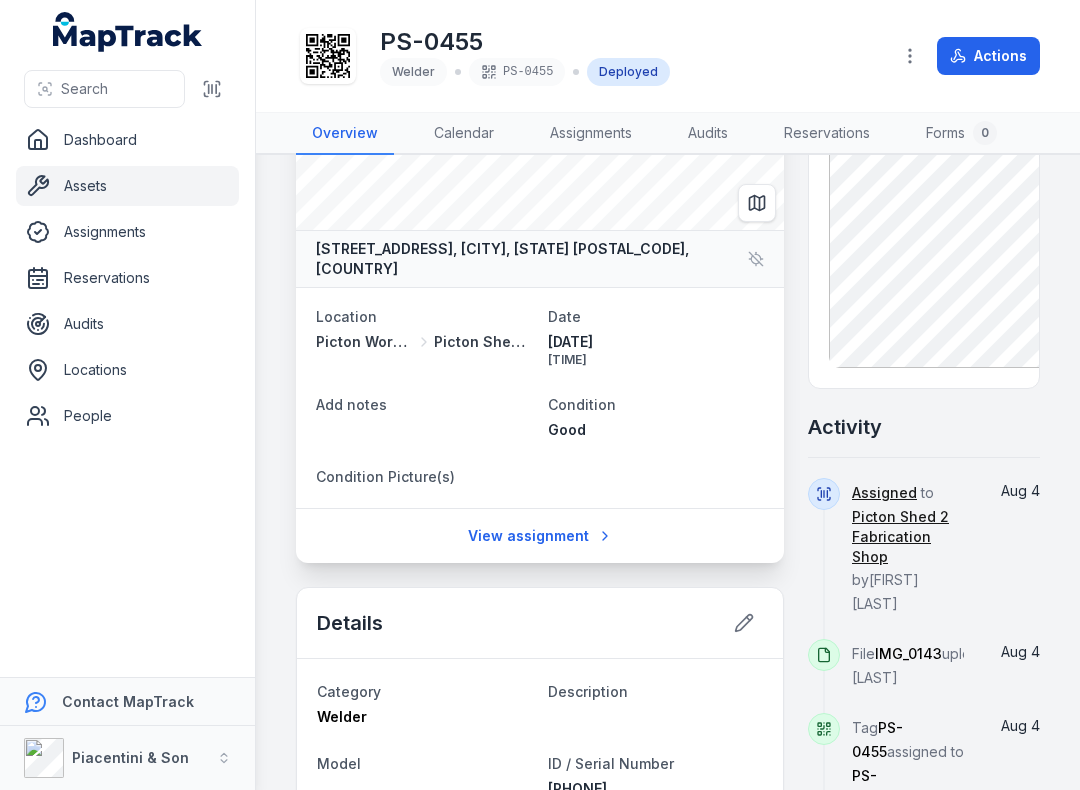 scroll, scrollTop: 370, scrollLeft: 0, axis: vertical 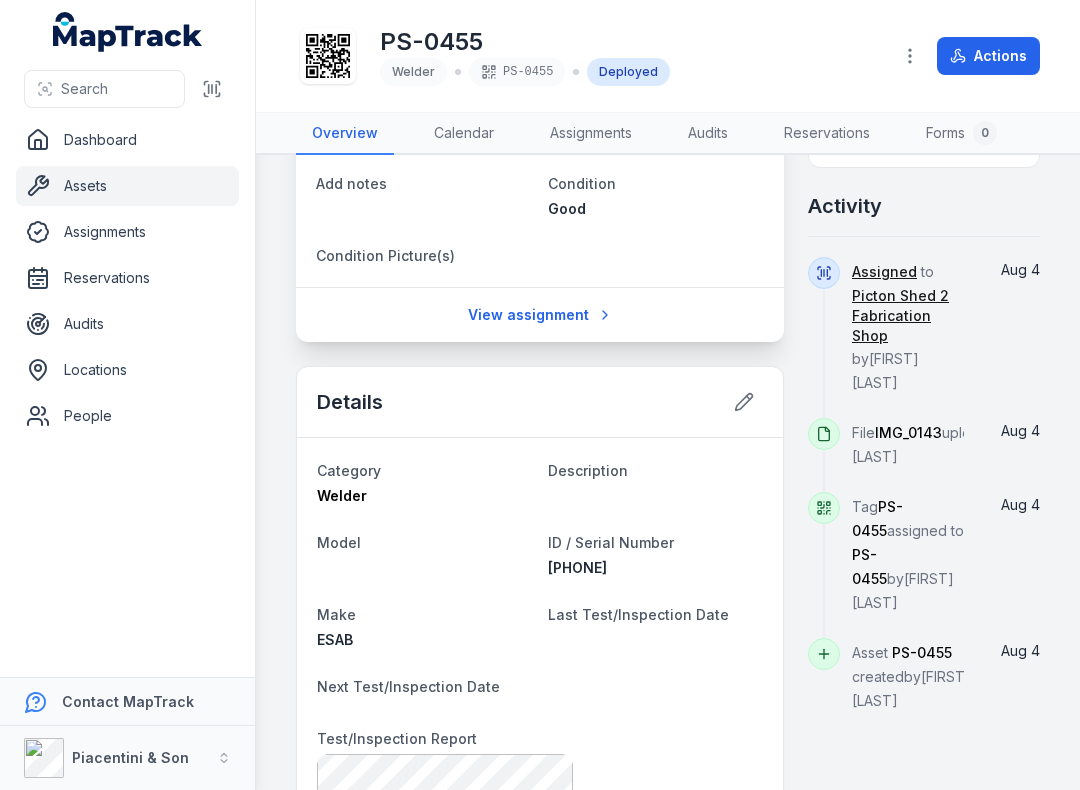 click at bounding box center [212, 89] 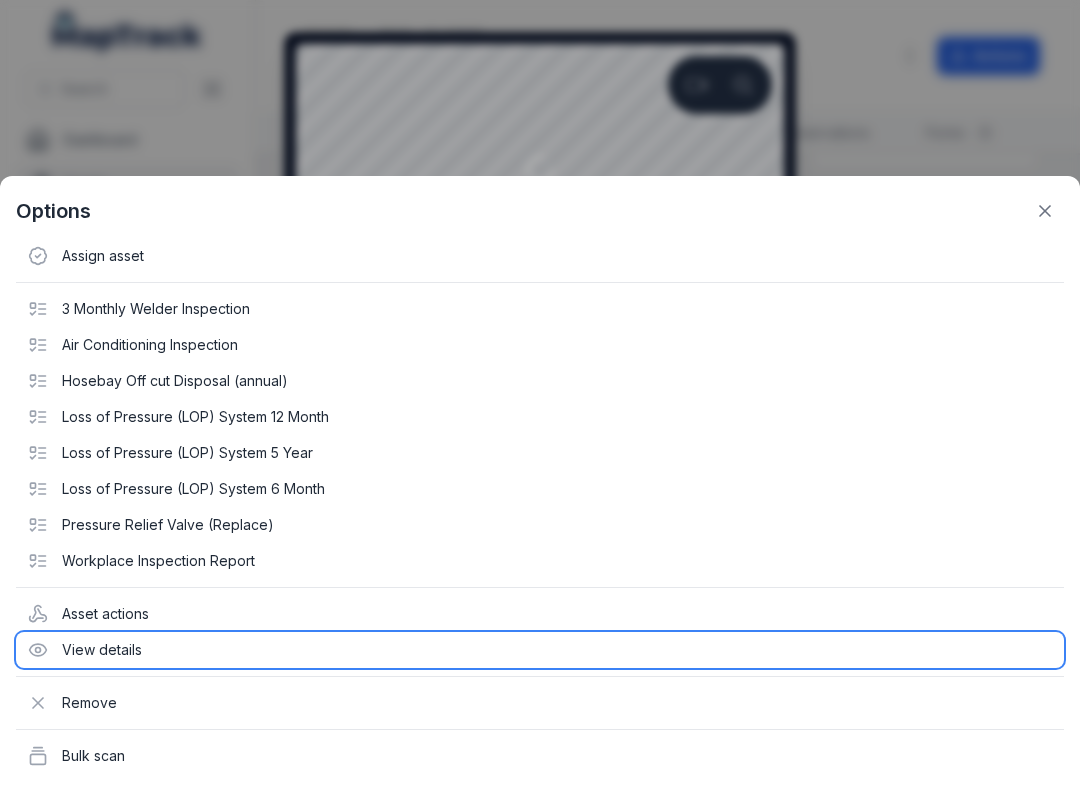 click on "View details" at bounding box center (540, 650) 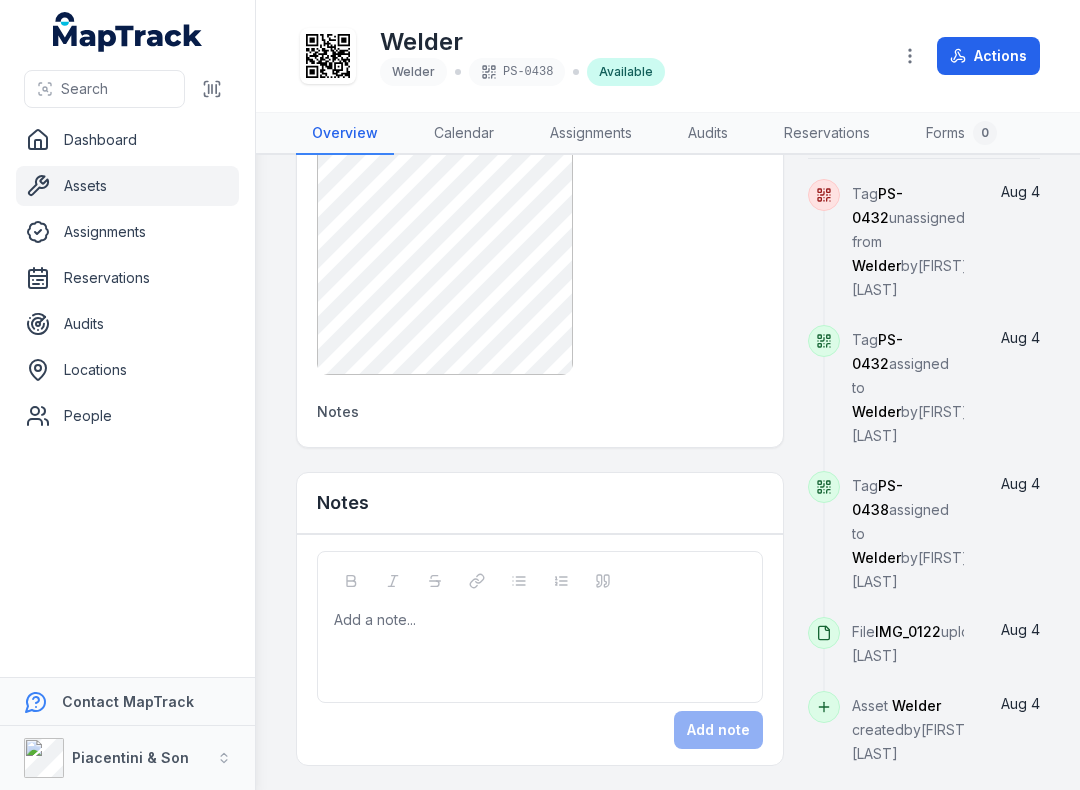 scroll, scrollTop: 448, scrollLeft: 0, axis: vertical 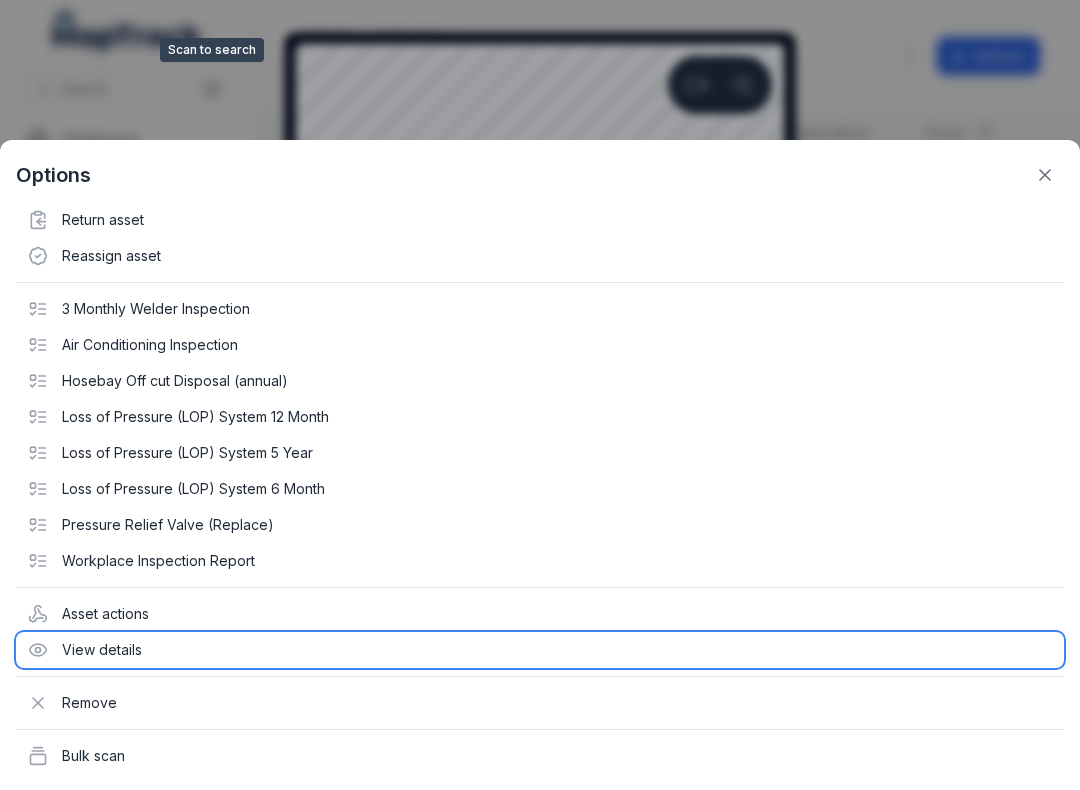 click on "View details" at bounding box center [540, 650] 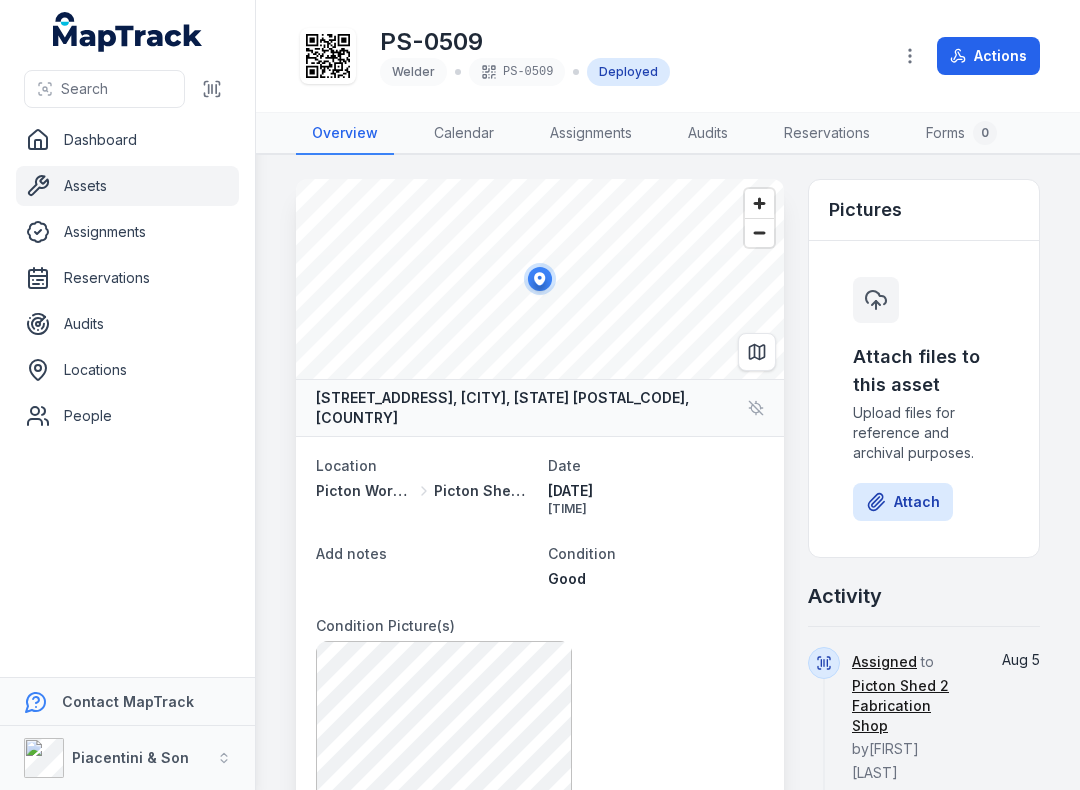 scroll, scrollTop: 0, scrollLeft: 0, axis: both 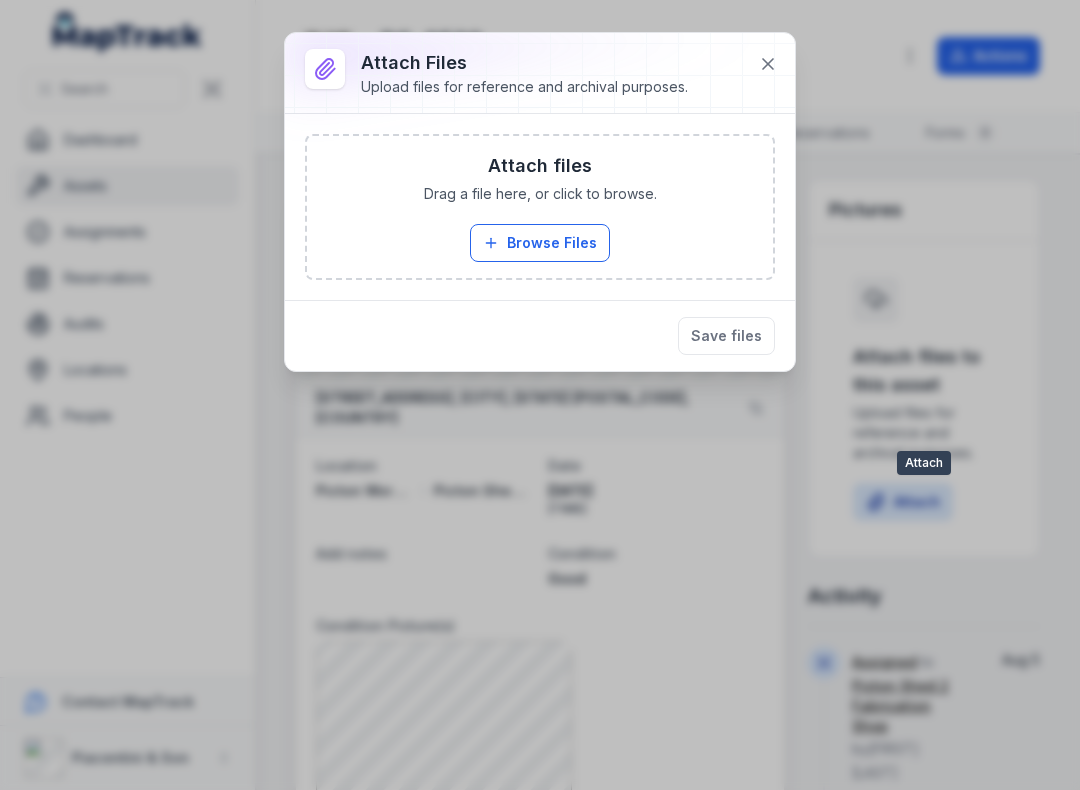 click on "Browse Files" at bounding box center [540, 243] 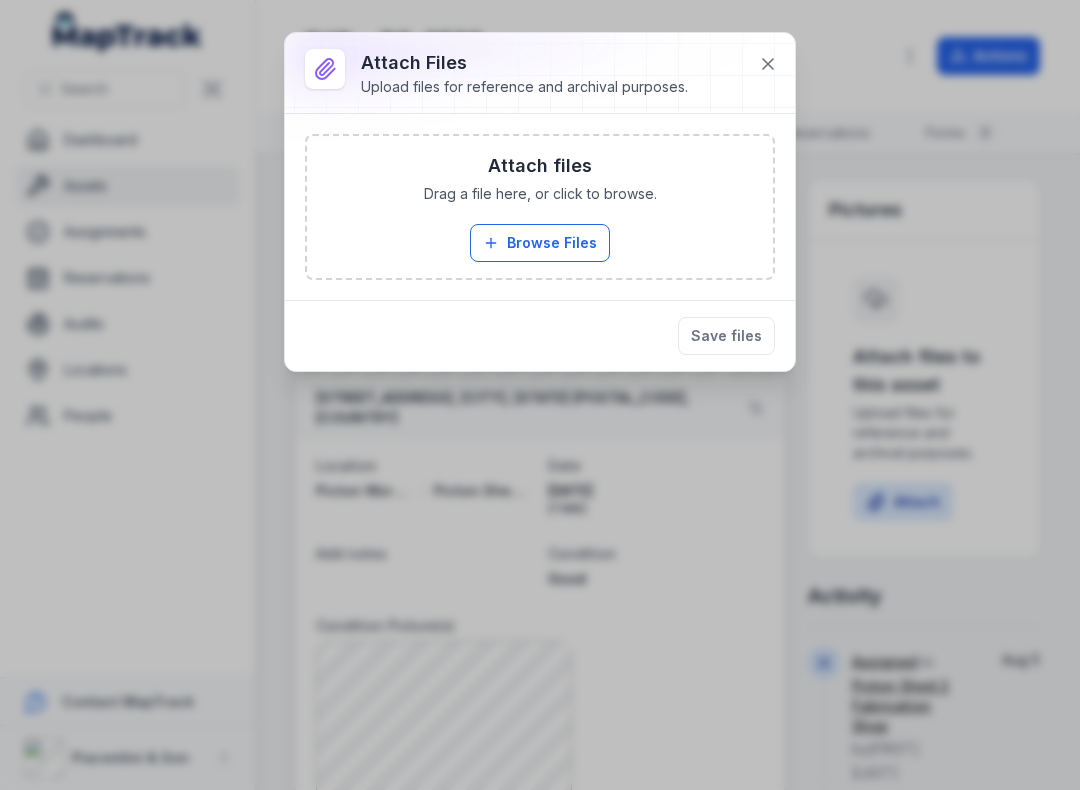 click on "Attach Files Upload files for reference and archival purposes. Attach files Drag a file here, or click to browse. Browse Files Take Photos Save files" at bounding box center [540, 395] 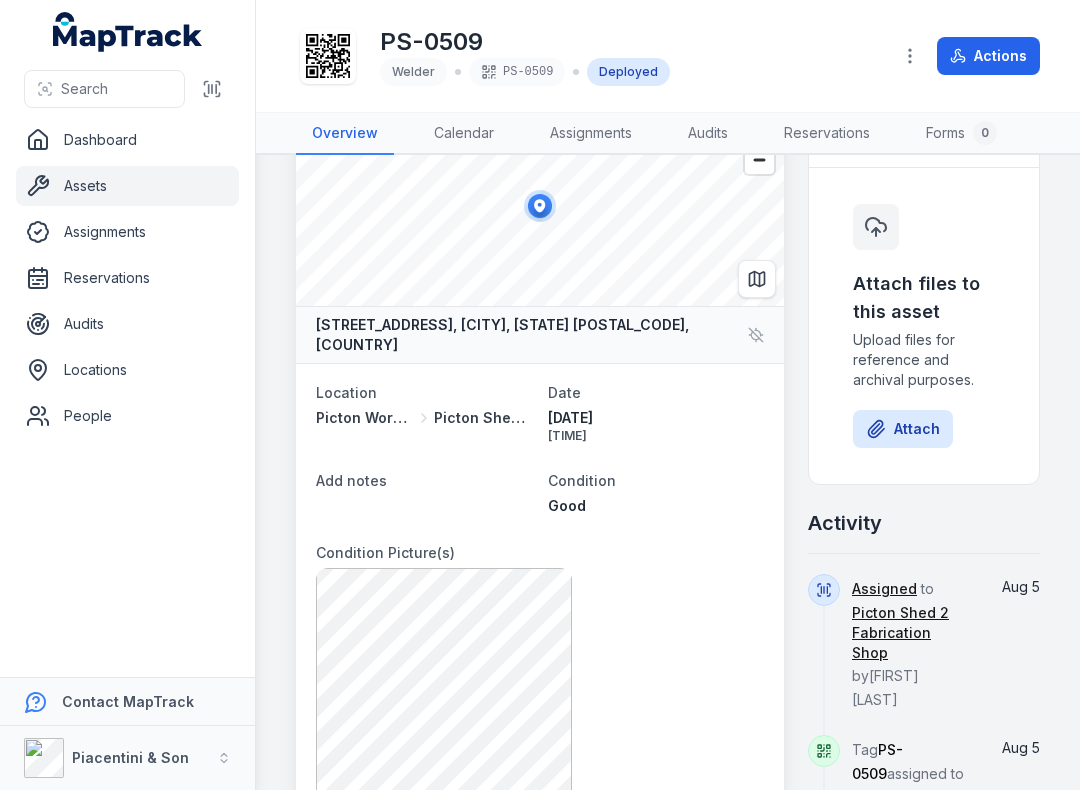 scroll, scrollTop: 14, scrollLeft: 0, axis: vertical 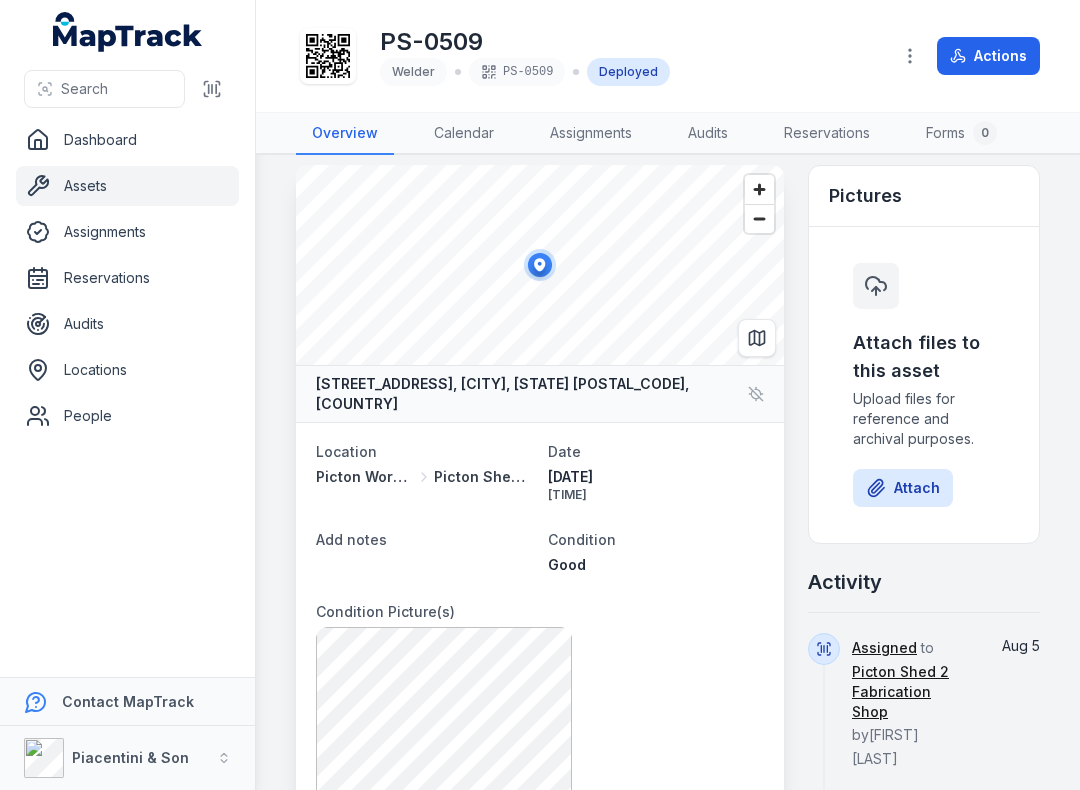 click 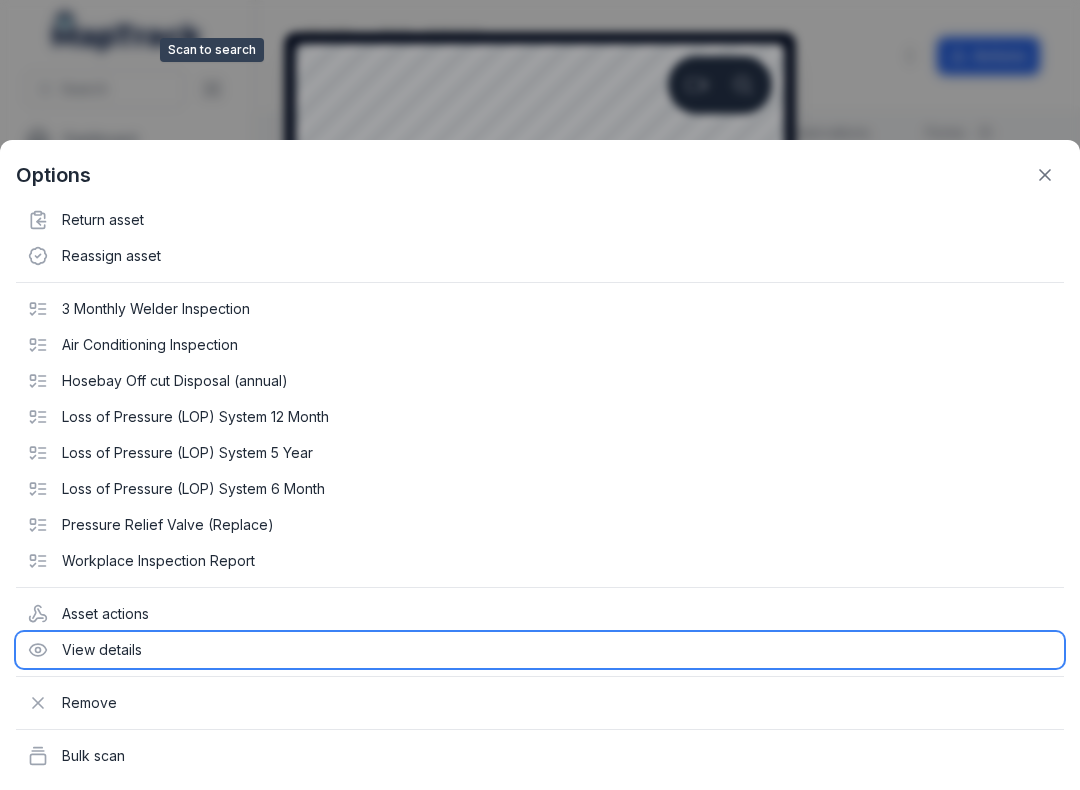 click on "View details" at bounding box center [540, 650] 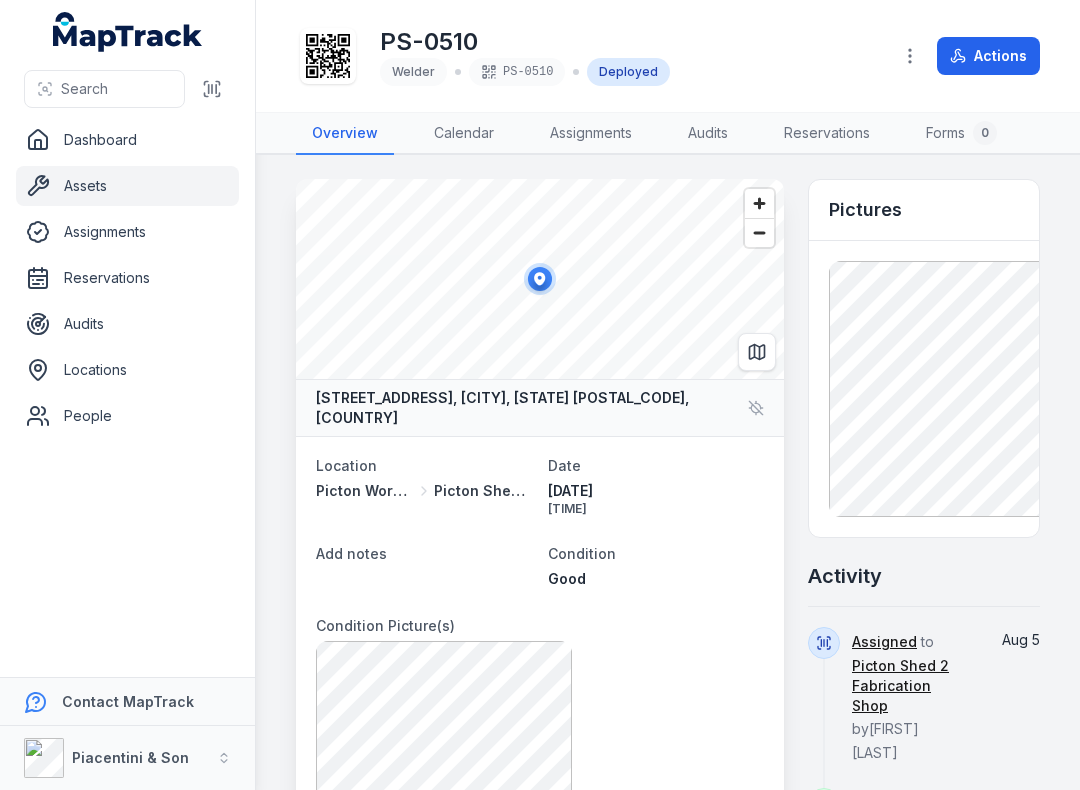 scroll, scrollTop: 0, scrollLeft: 0, axis: both 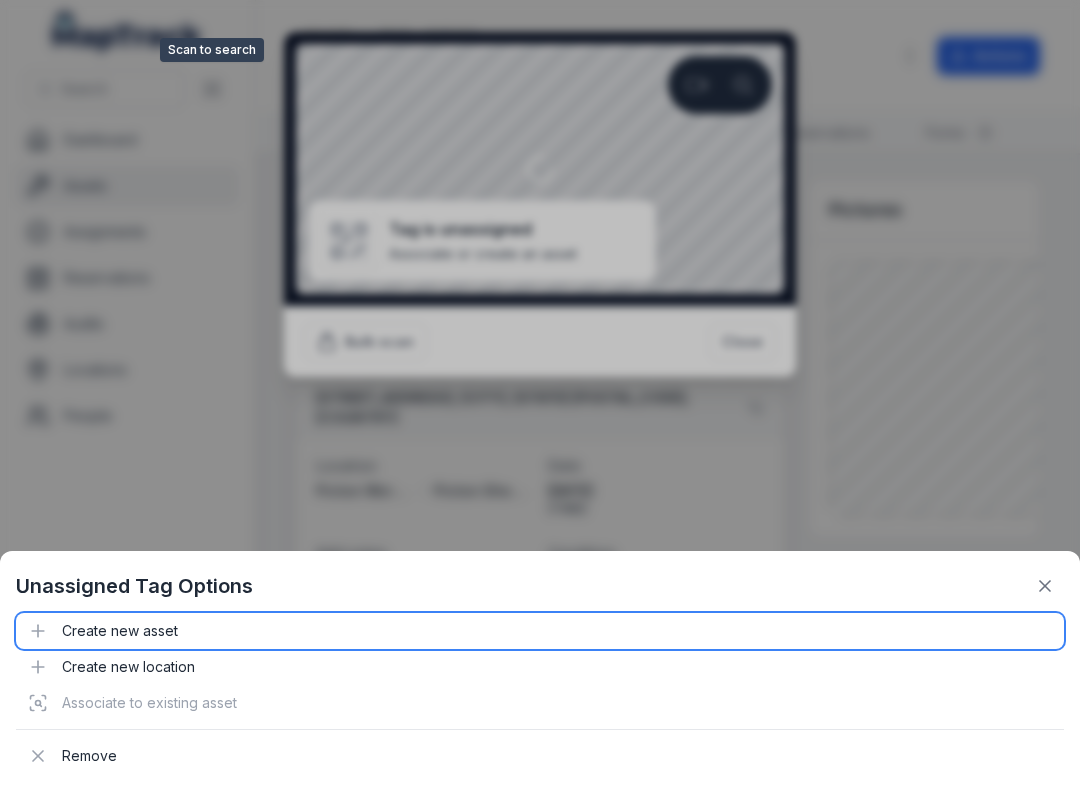 click on "Create new asset" at bounding box center [540, 631] 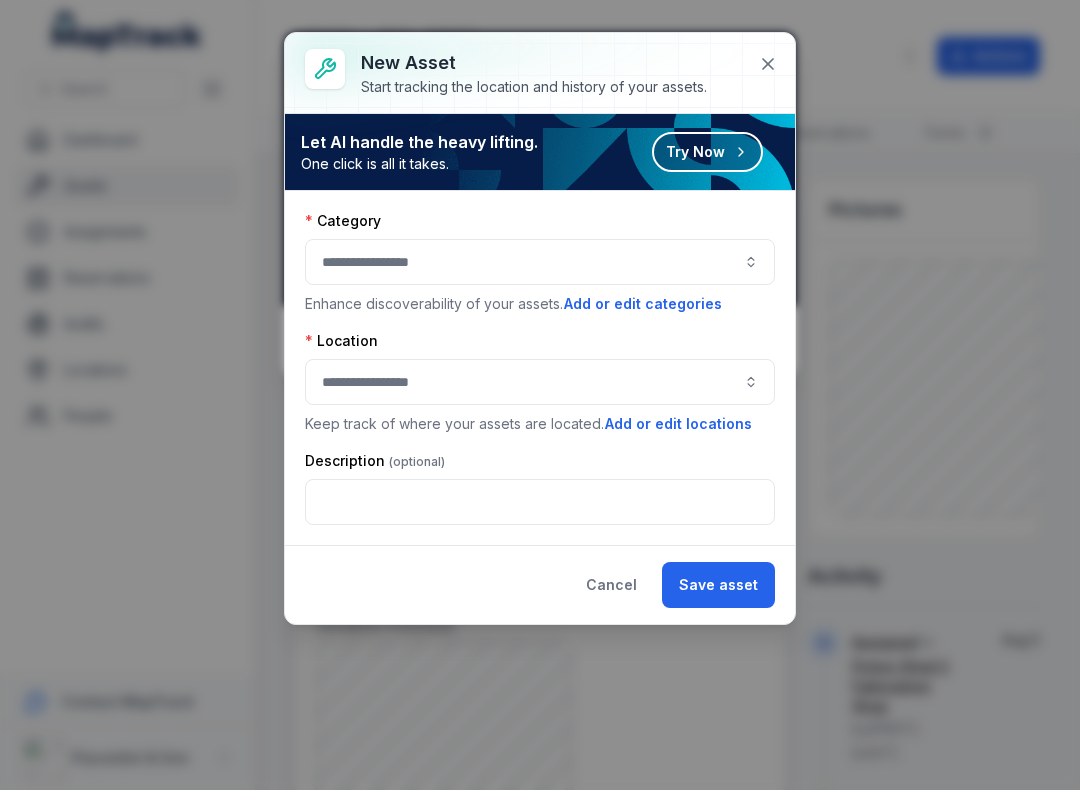 click at bounding box center (540, 262) 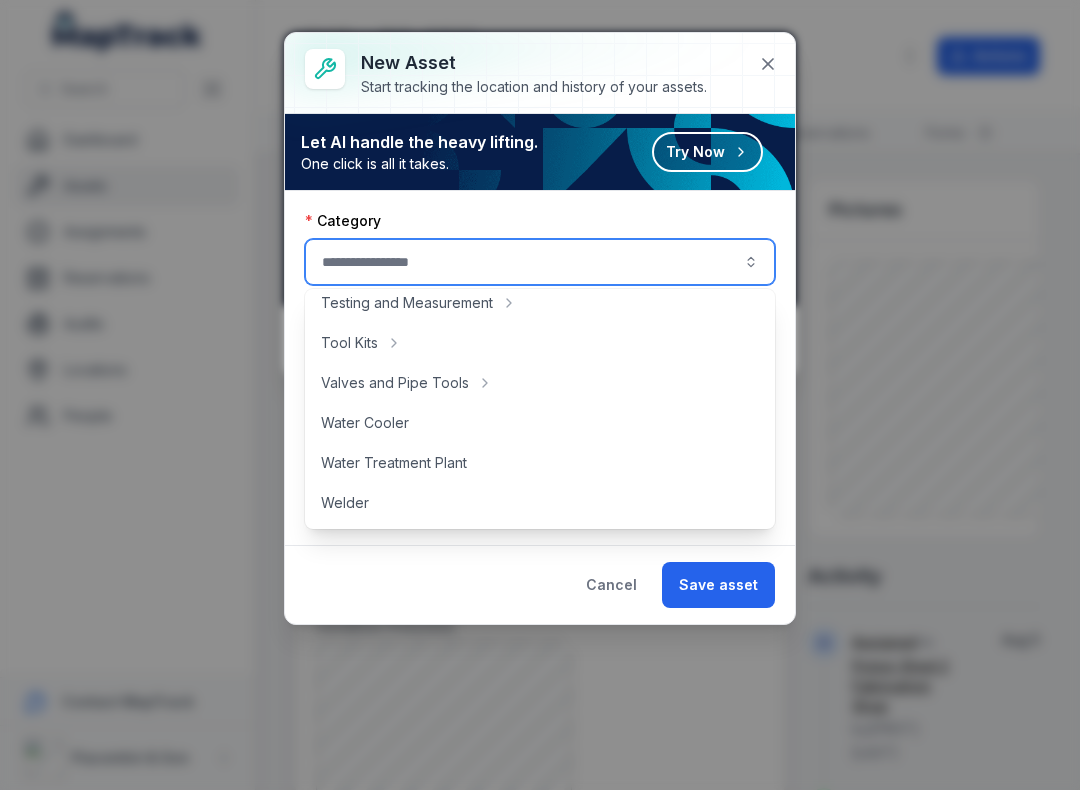 scroll, scrollTop: 892, scrollLeft: 0, axis: vertical 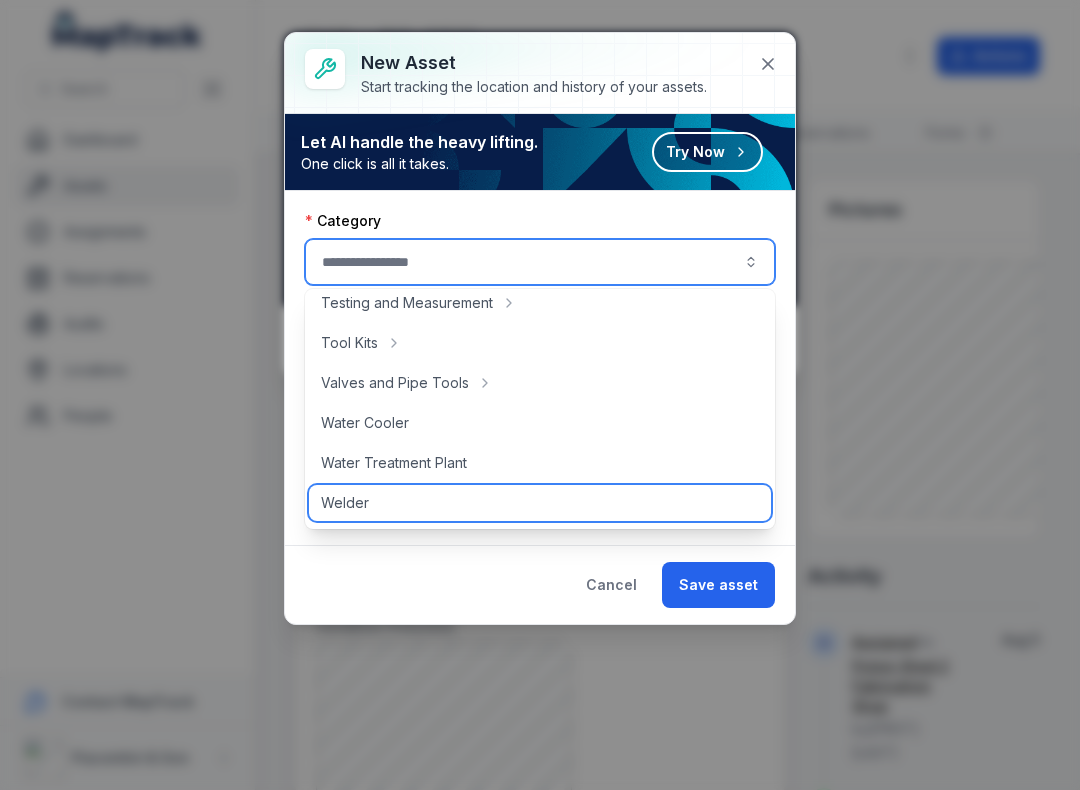 click on "Welder" at bounding box center (540, 503) 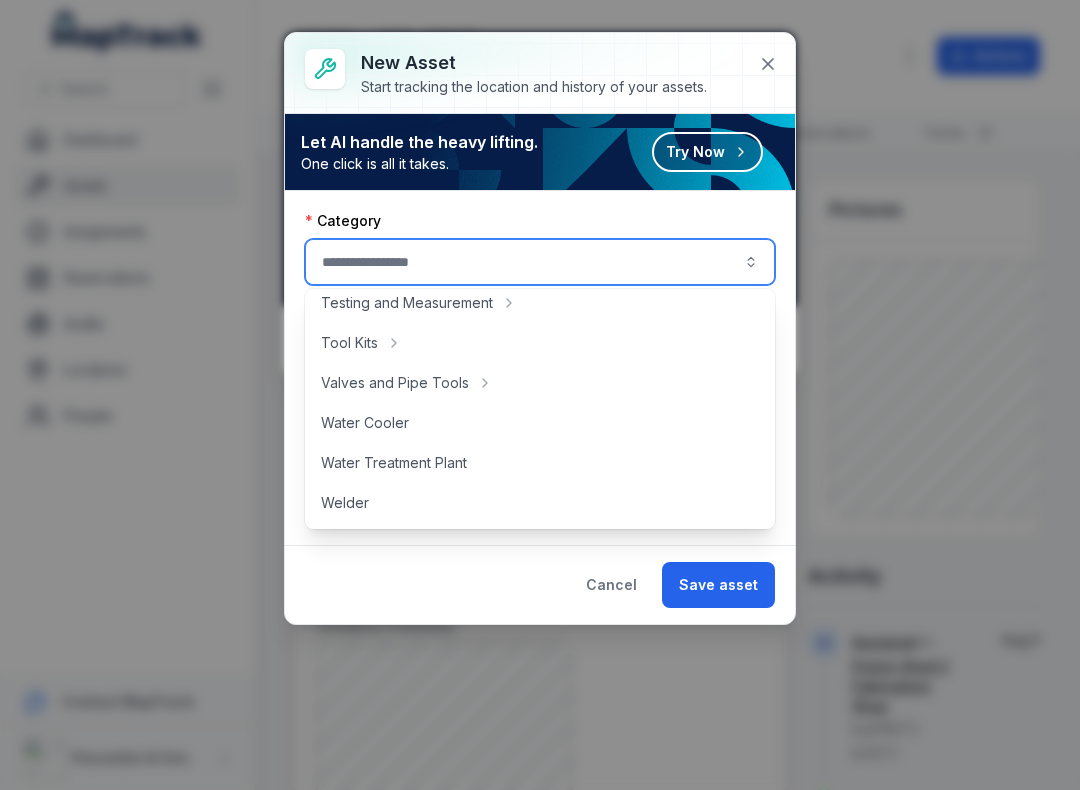 type on "******" 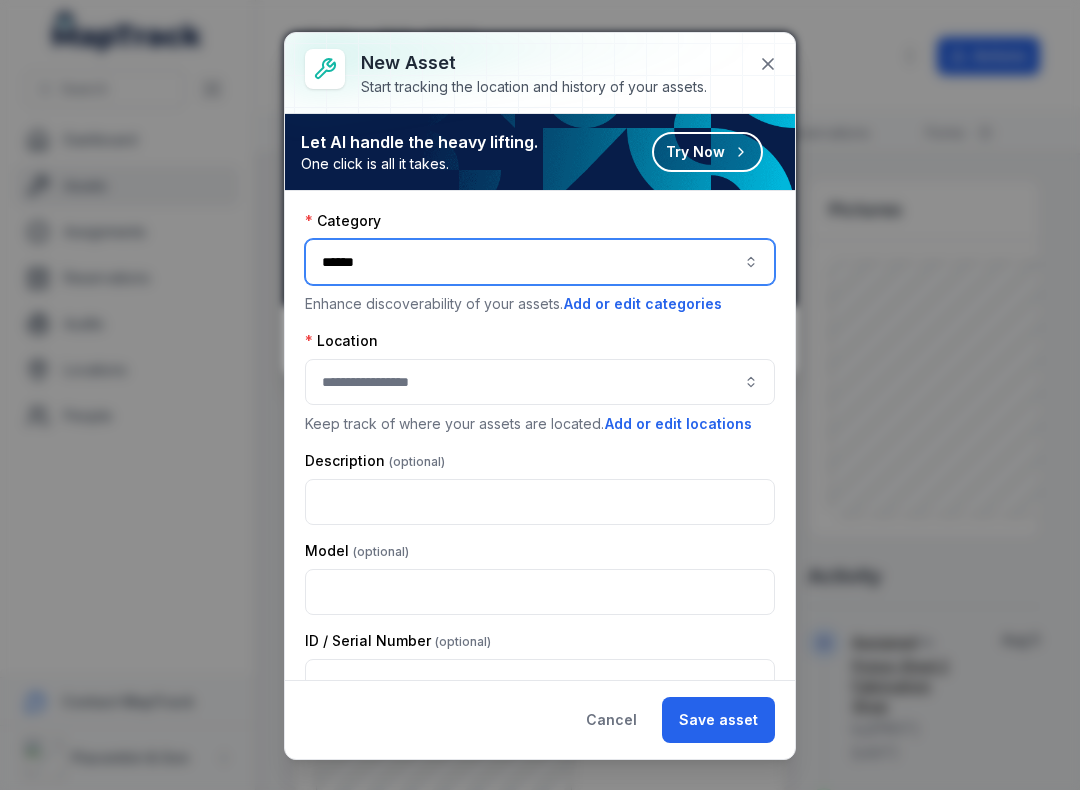 click at bounding box center [540, 382] 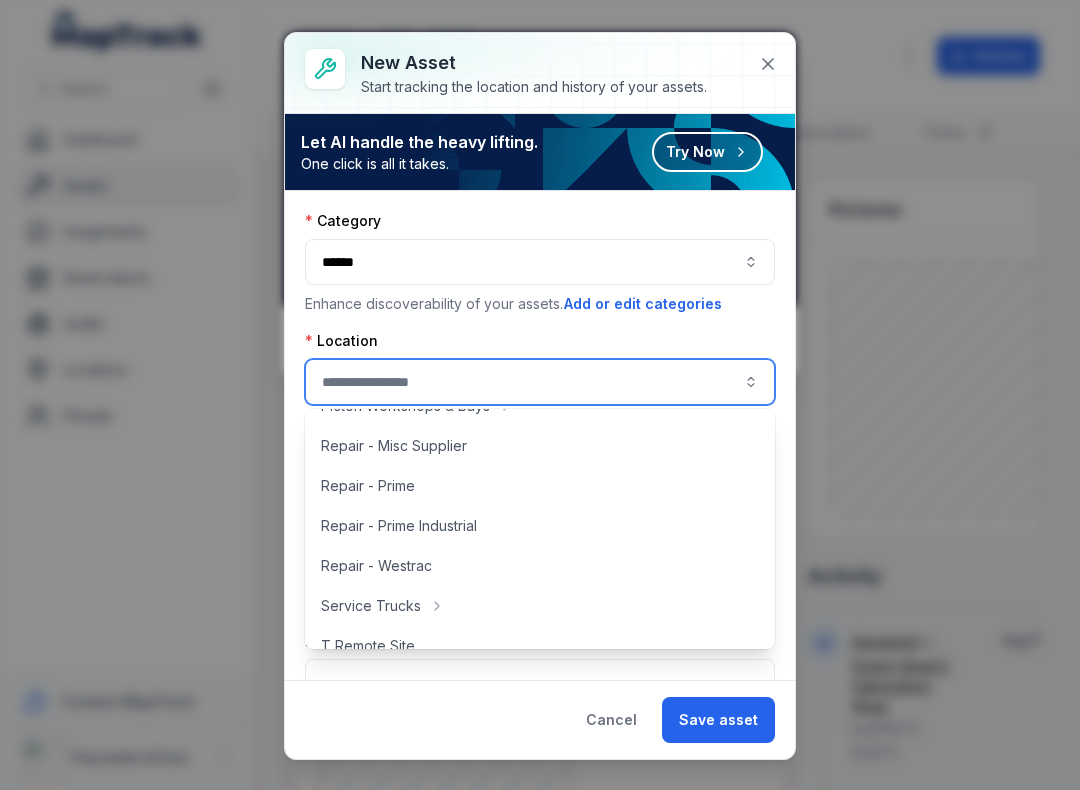 scroll, scrollTop: 502, scrollLeft: 0, axis: vertical 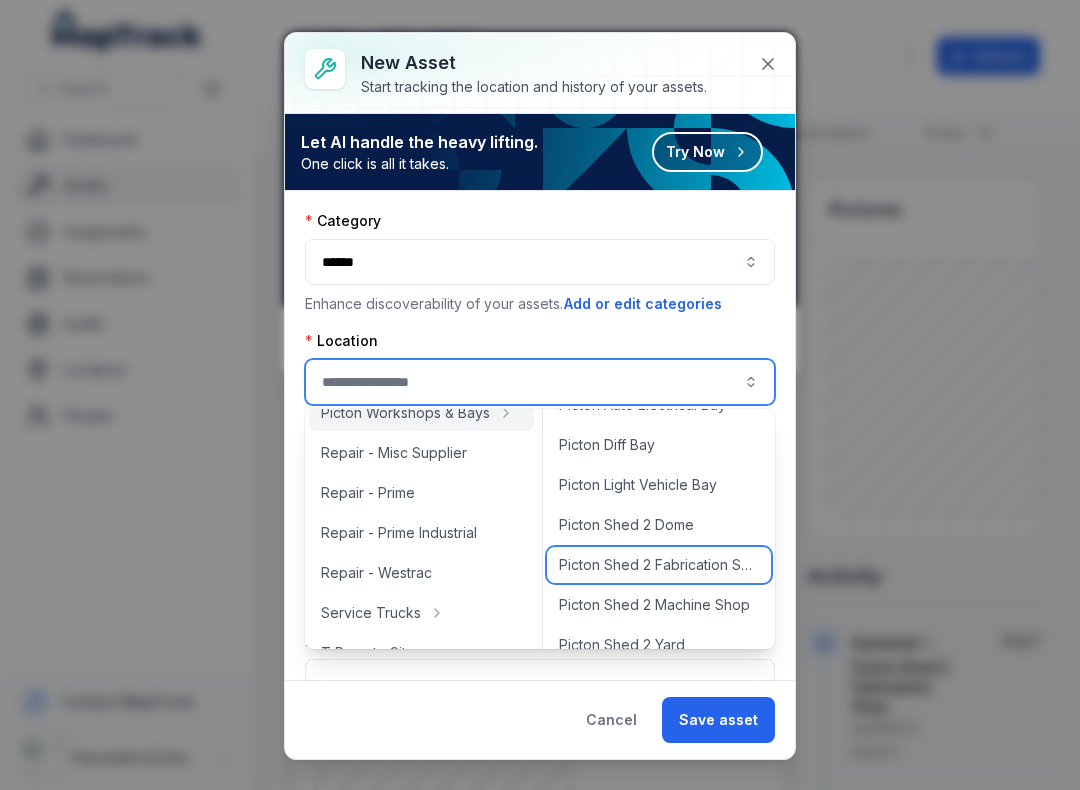 click on "Picton Shed 2 Fabrication Shop" at bounding box center [659, 565] 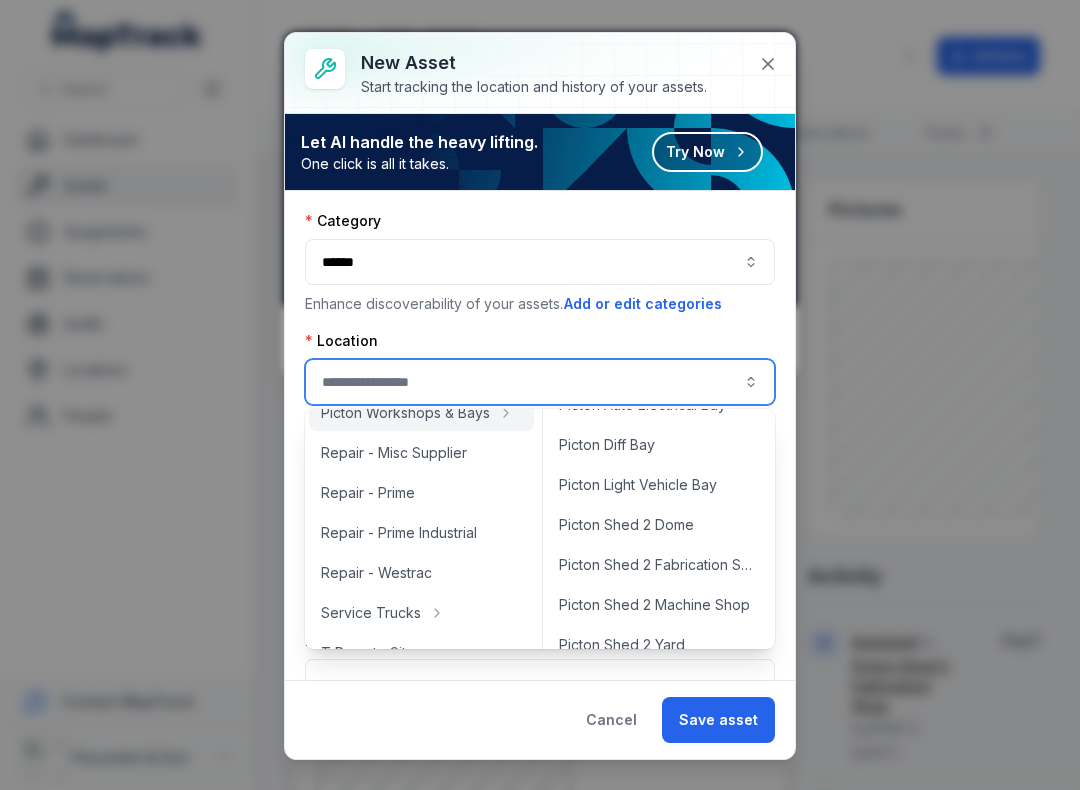 type on "**********" 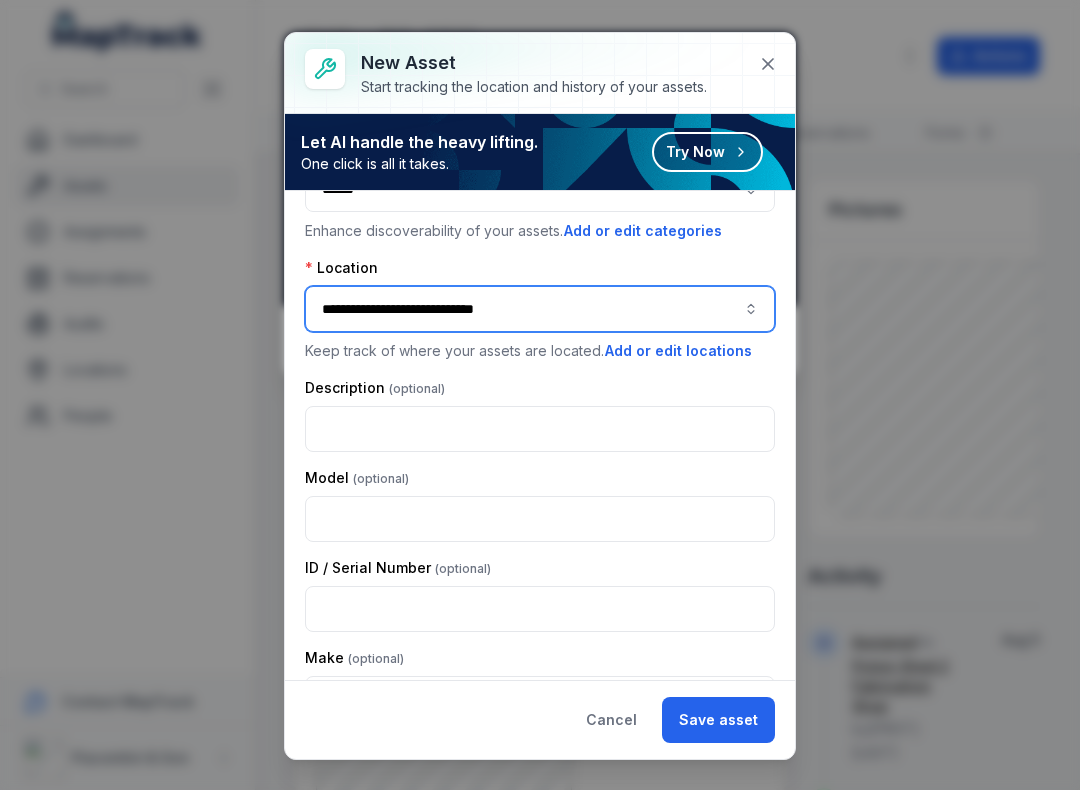 scroll, scrollTop: 75, scrollLeft: 0, axis: vertical 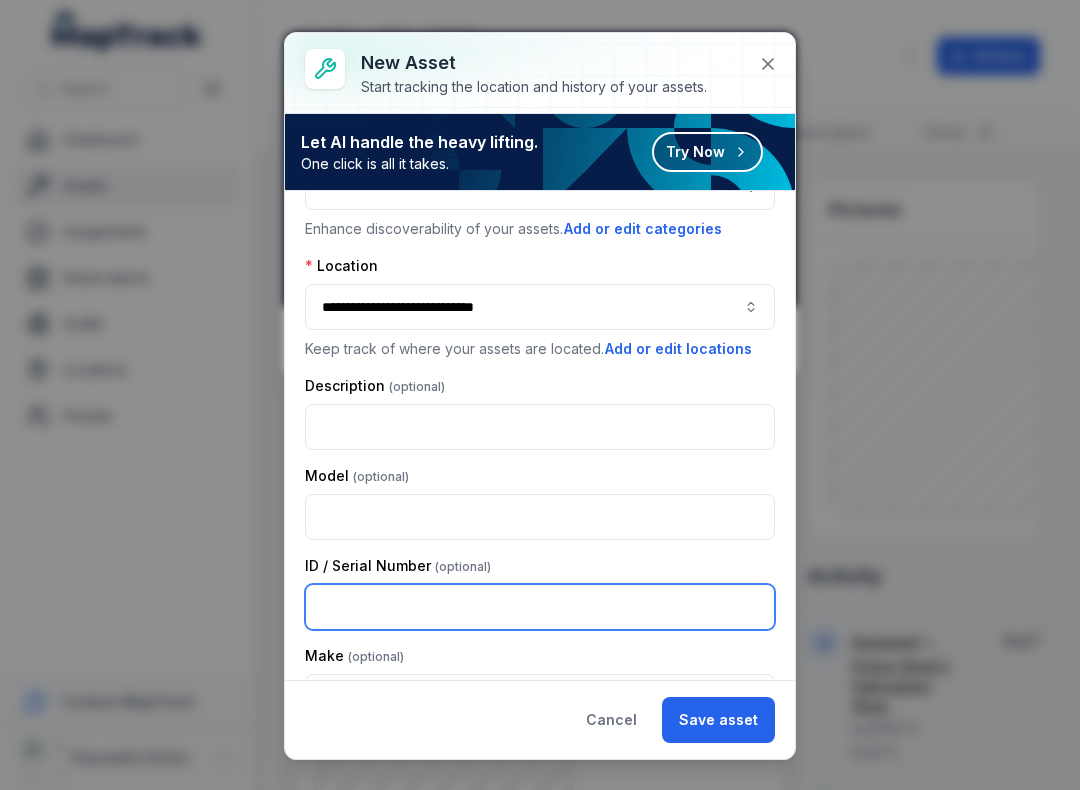 click at bounding box center (540, 607) 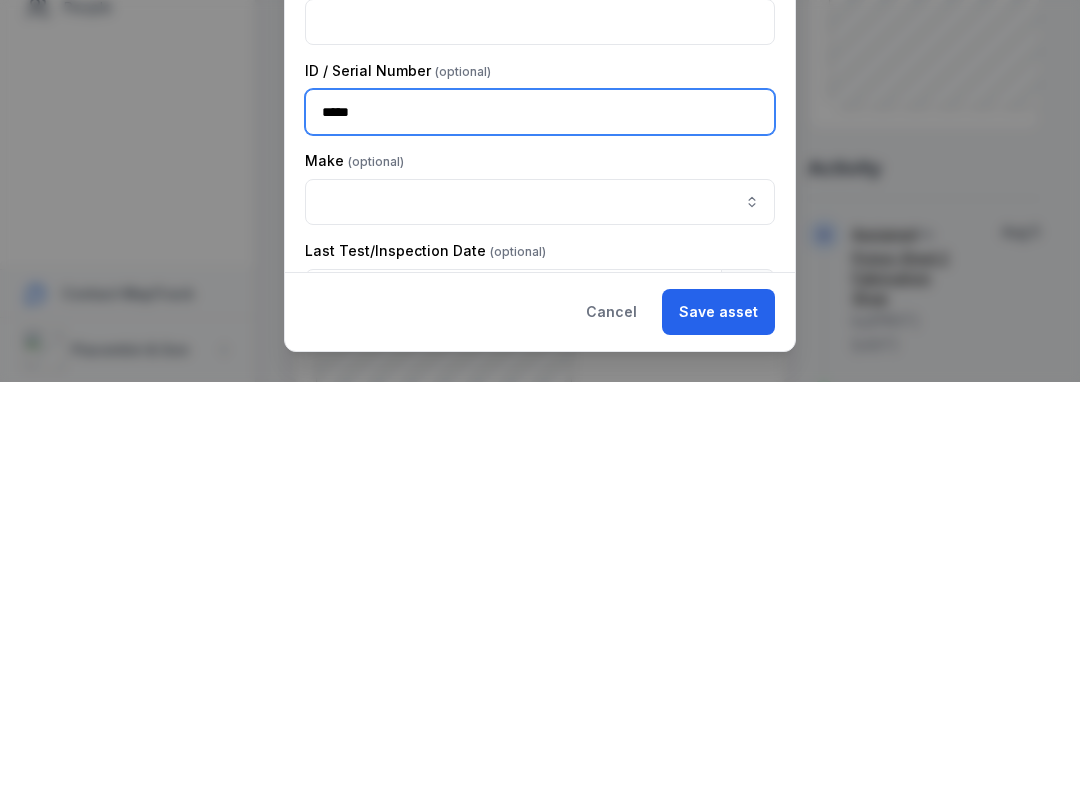 scroll, scrollTop: 193, scrollLeft: 0, axis: vertical 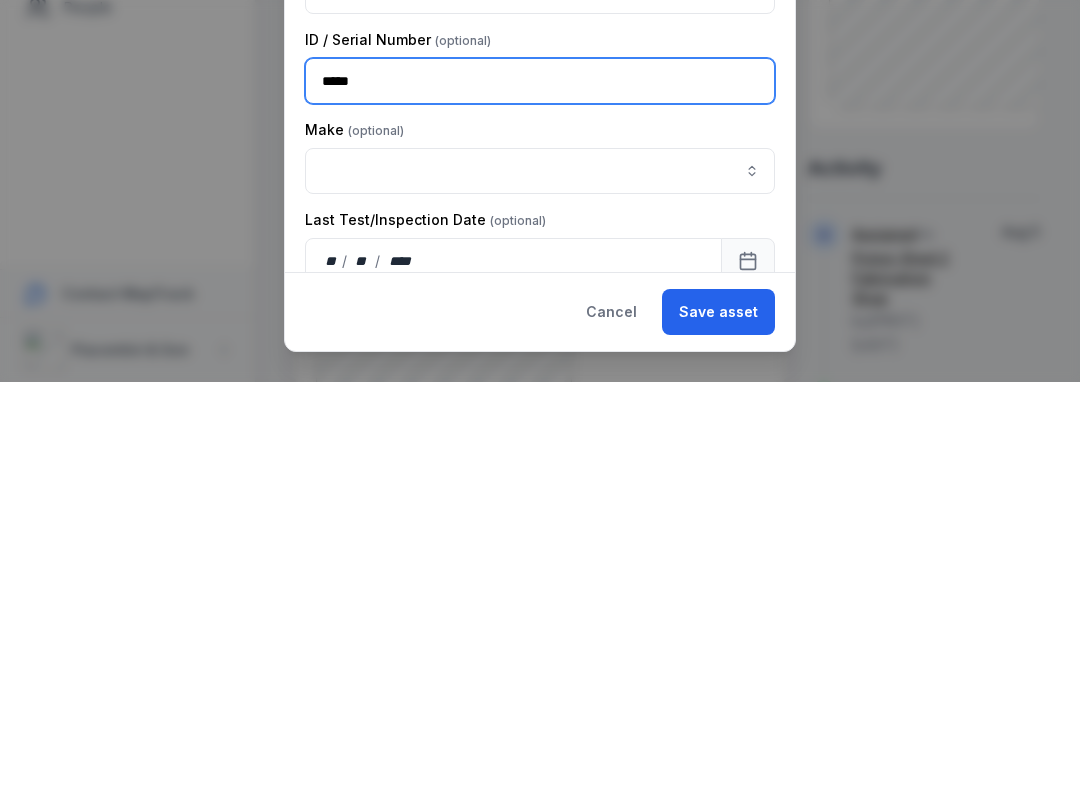 type on "*****" 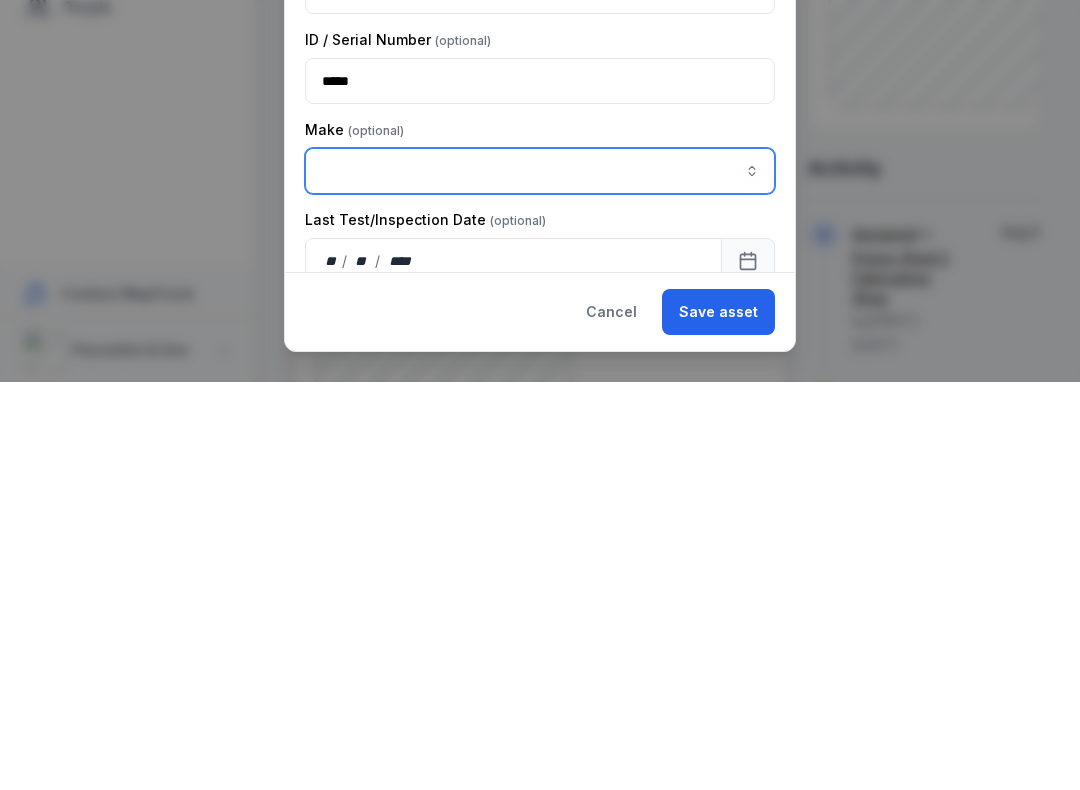 click at bounding box center (540, 579) 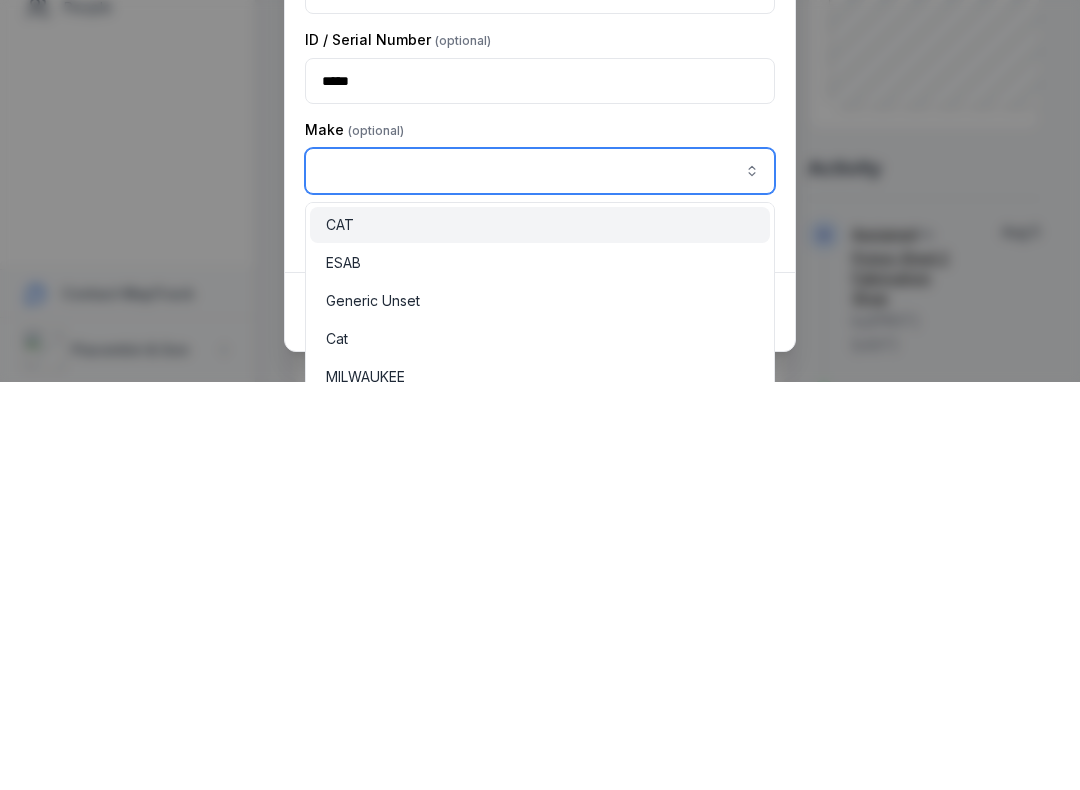 click on "ESAB" at bounding box center [540, 671] 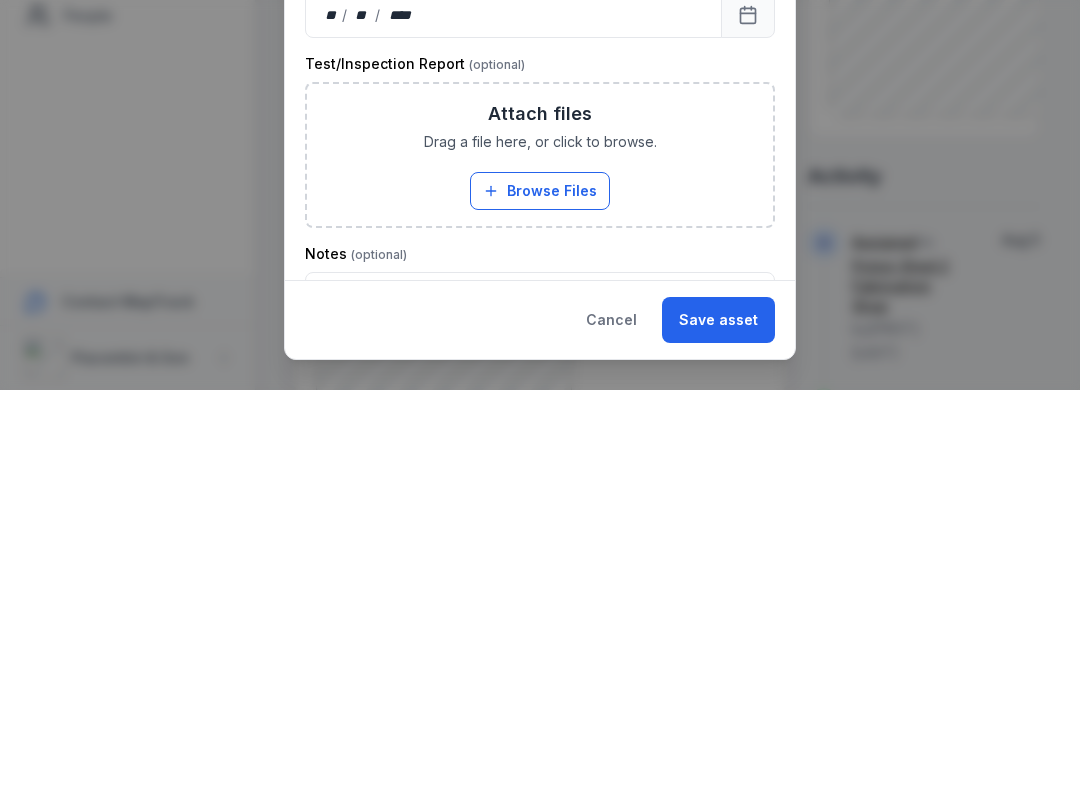 scroll, scrollTop: 540, scrollLeft: 0, axis: vertical 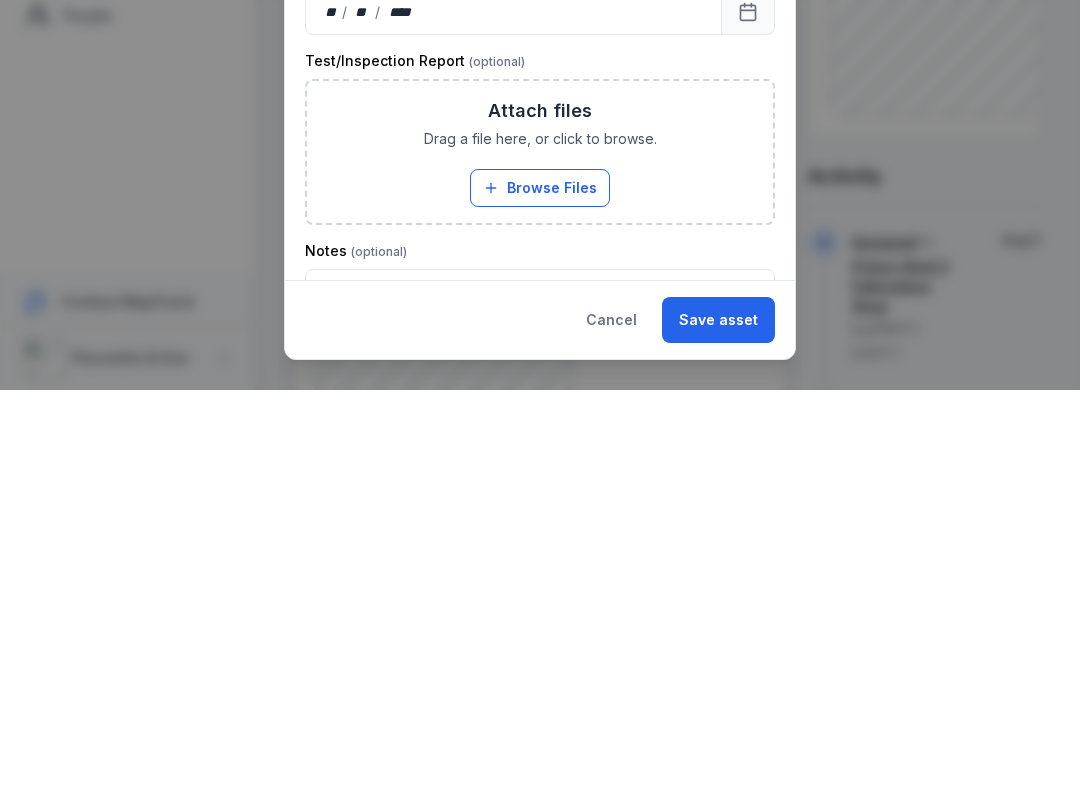 click on "Browse Files" at bounding box center (540, 588) 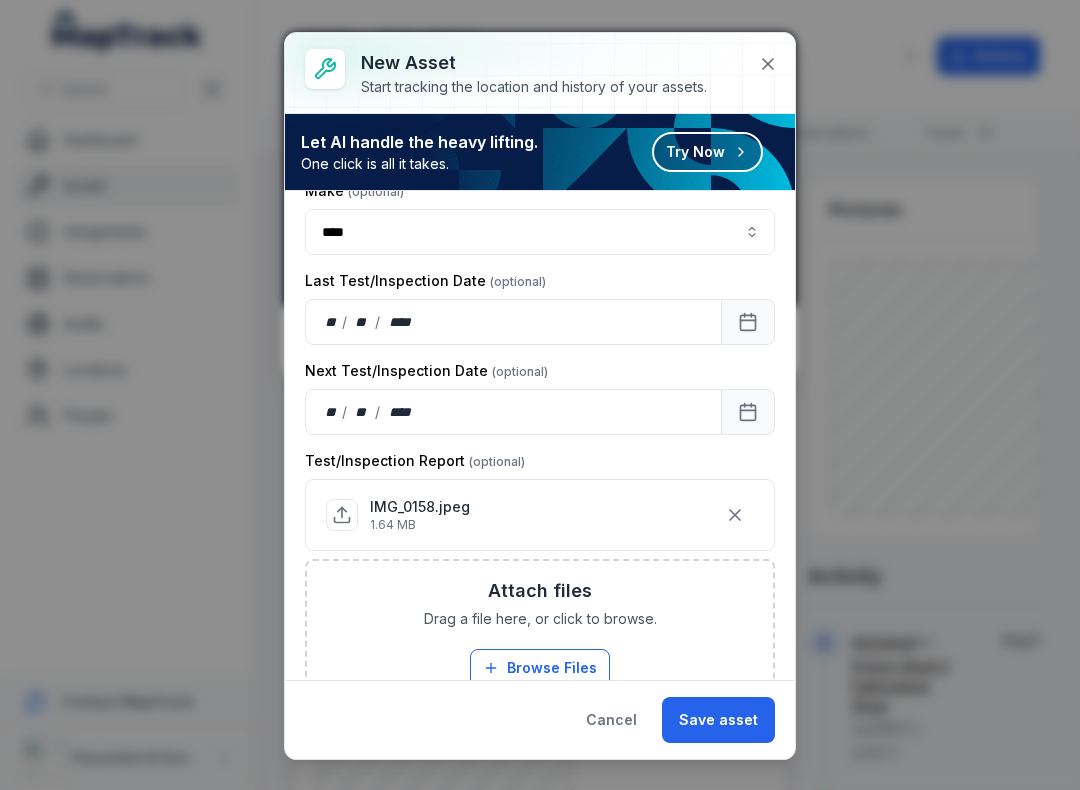click on "Save asset" at bounding box center (718, 720) 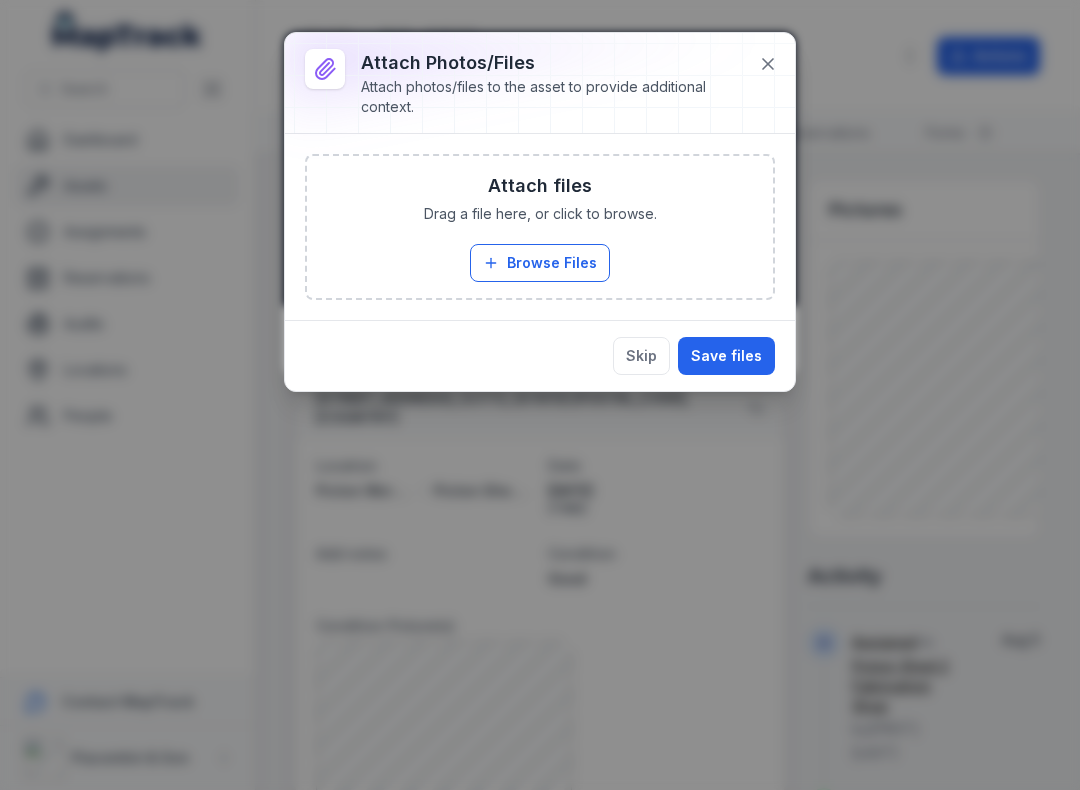 click on "Save files" at bounding box center (726, 356) 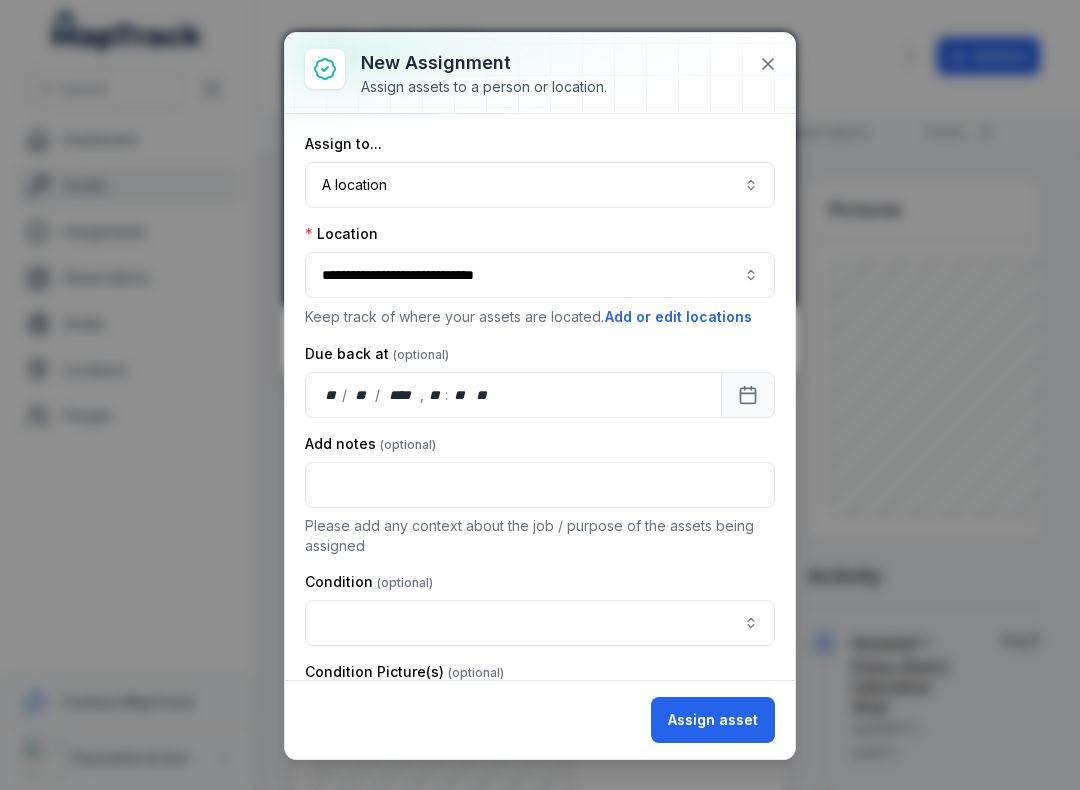 click at bounding box center [540, 623] 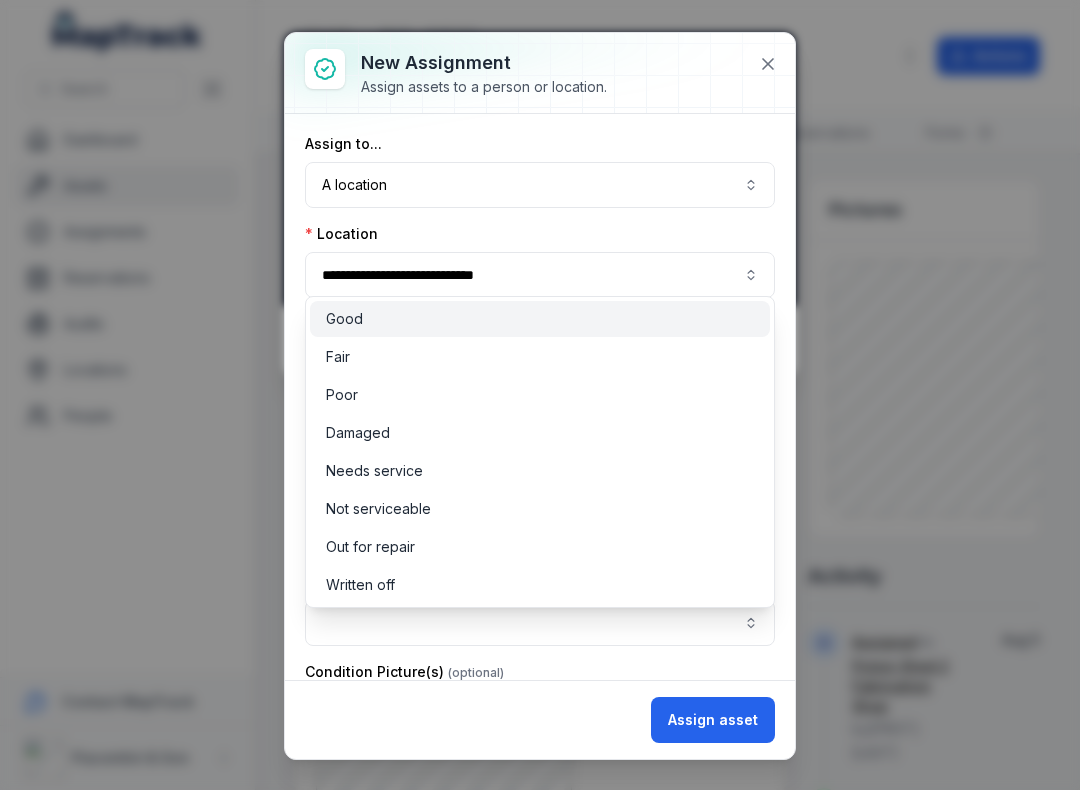 click on "Good" at bounding box center (344, 319) 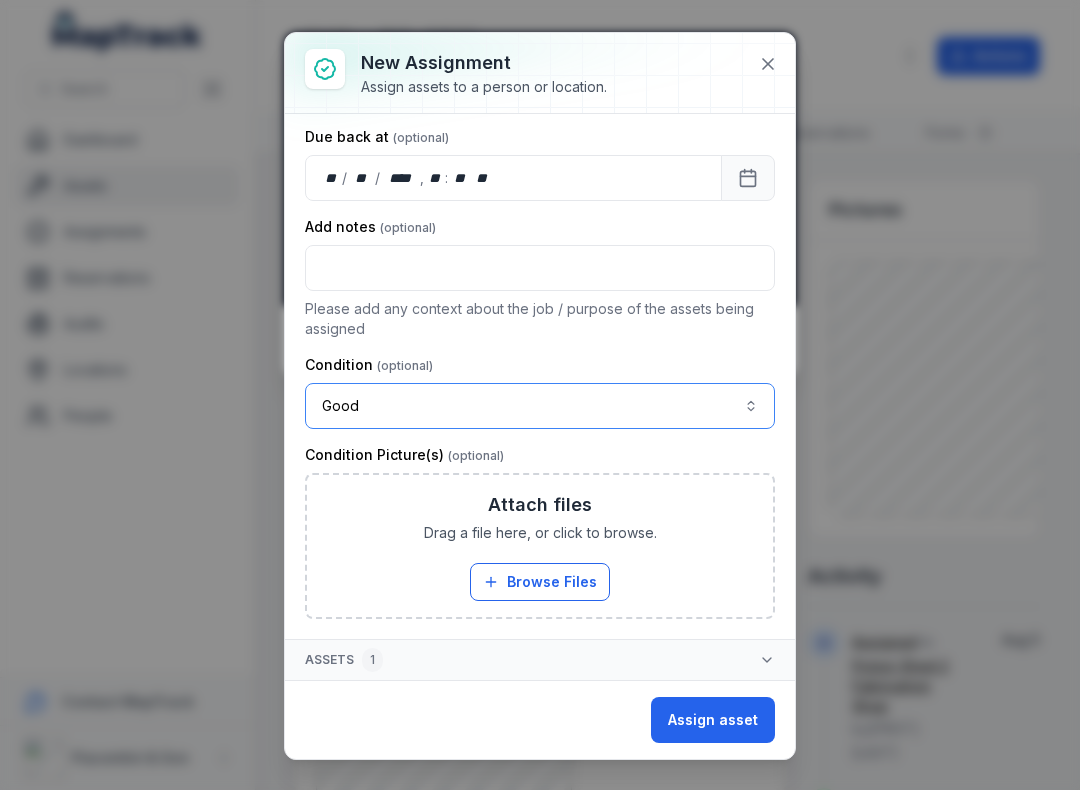 scroll, scrollTop: 217, scrollLeft: 0, axis: vertical 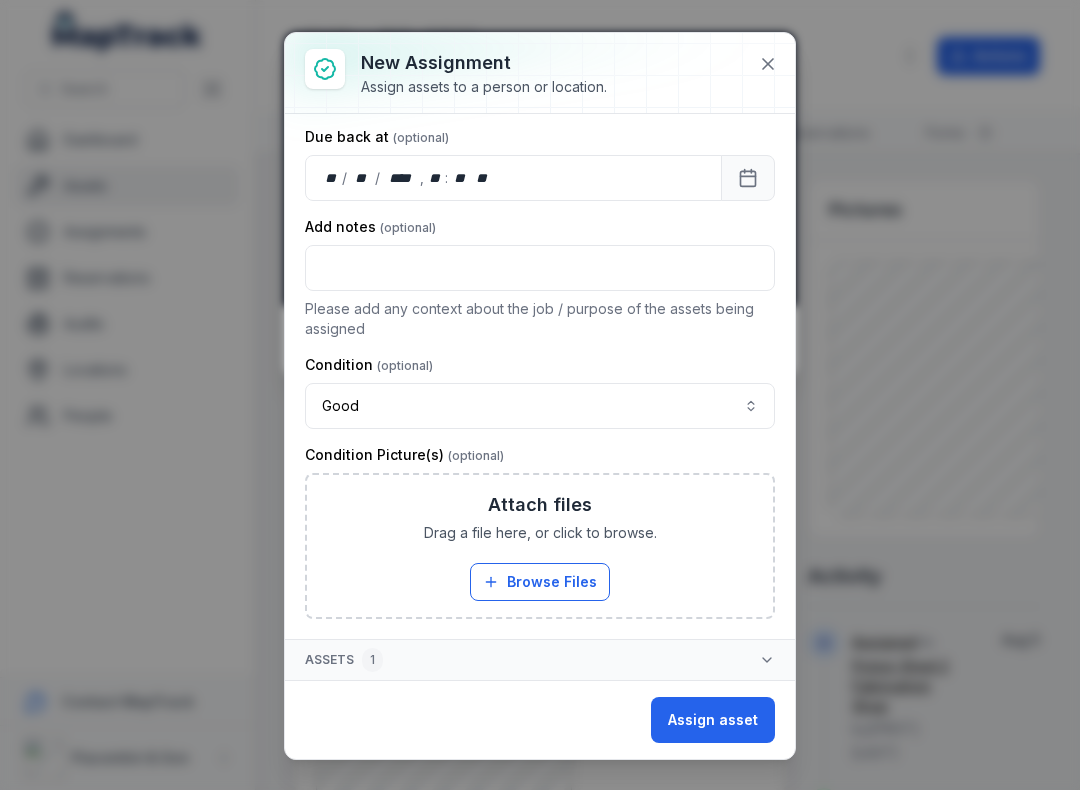 click on "Browse Files" at bounding box center (540, 582) 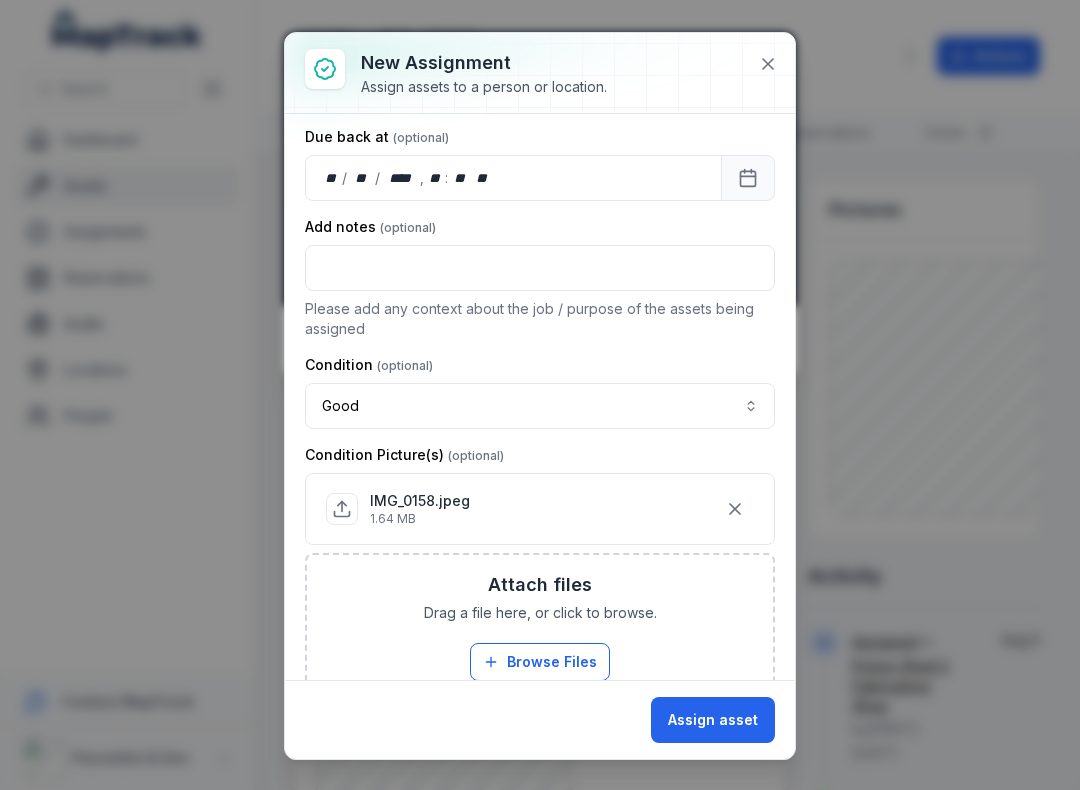 click on "Assign asset" at bounding box center (713, 720) 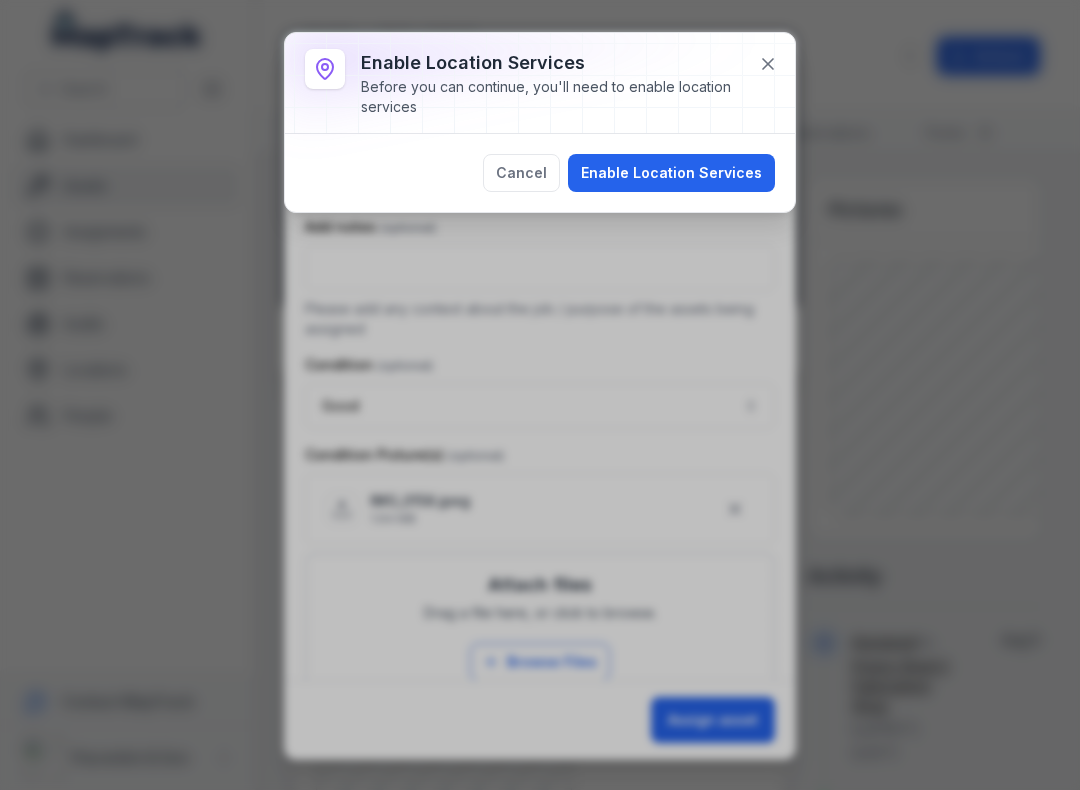 click on "Enable Location Services" at bounding box center (671, 173) 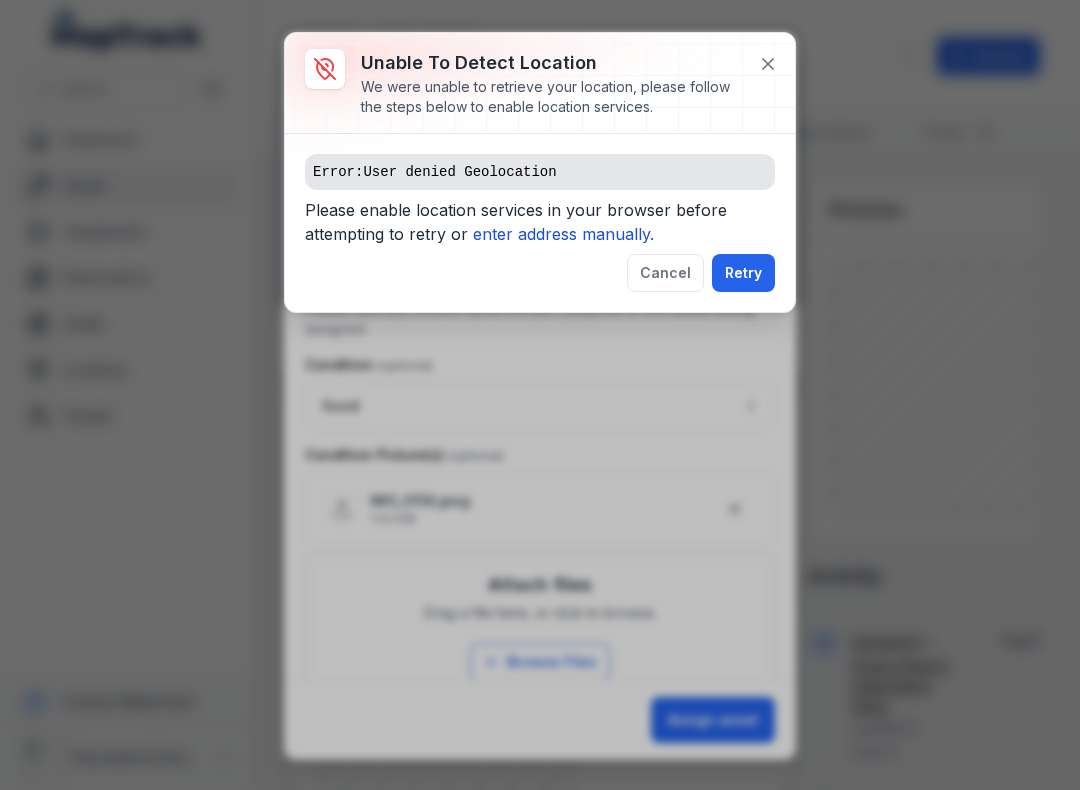 click on "enter address manually." at bounding box center (563, 234) 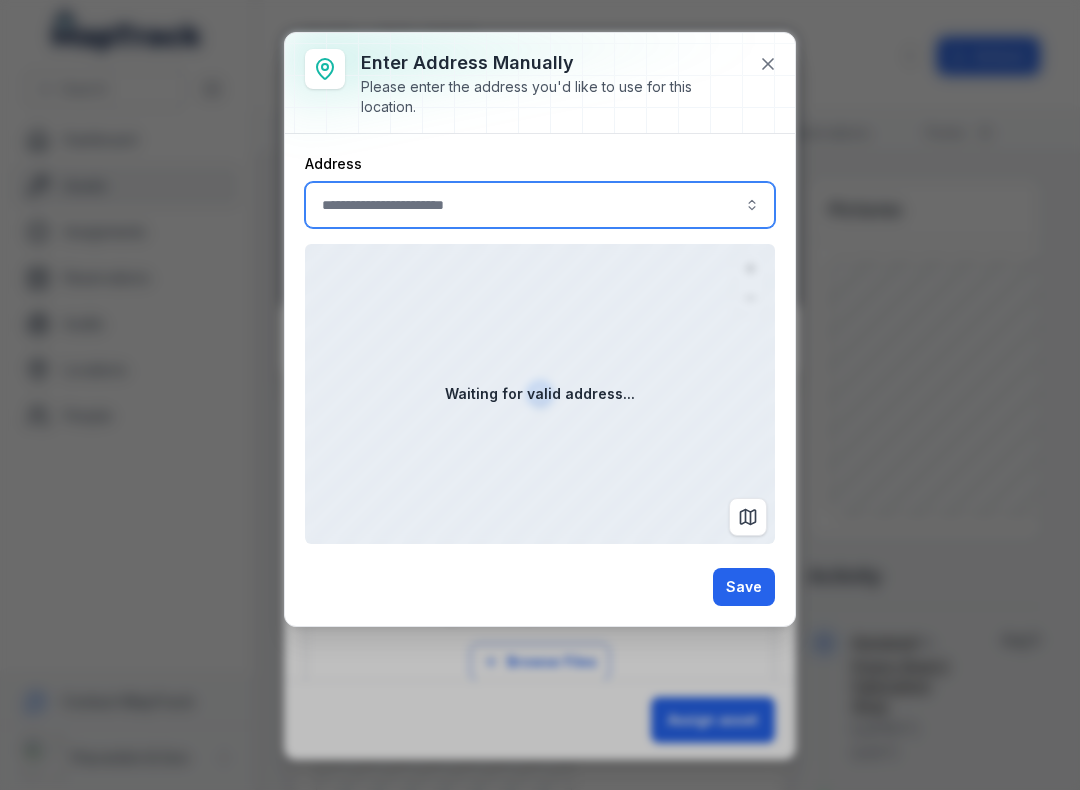 click at bounding box center [540, 205] 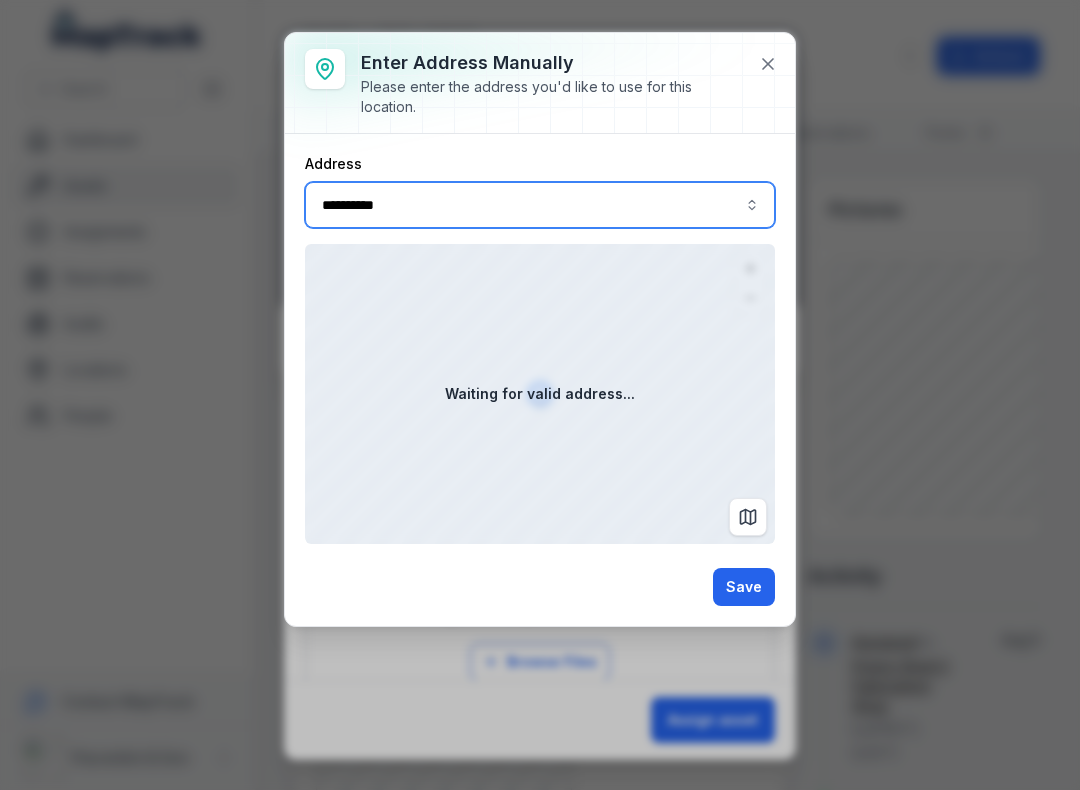 type on "**********" 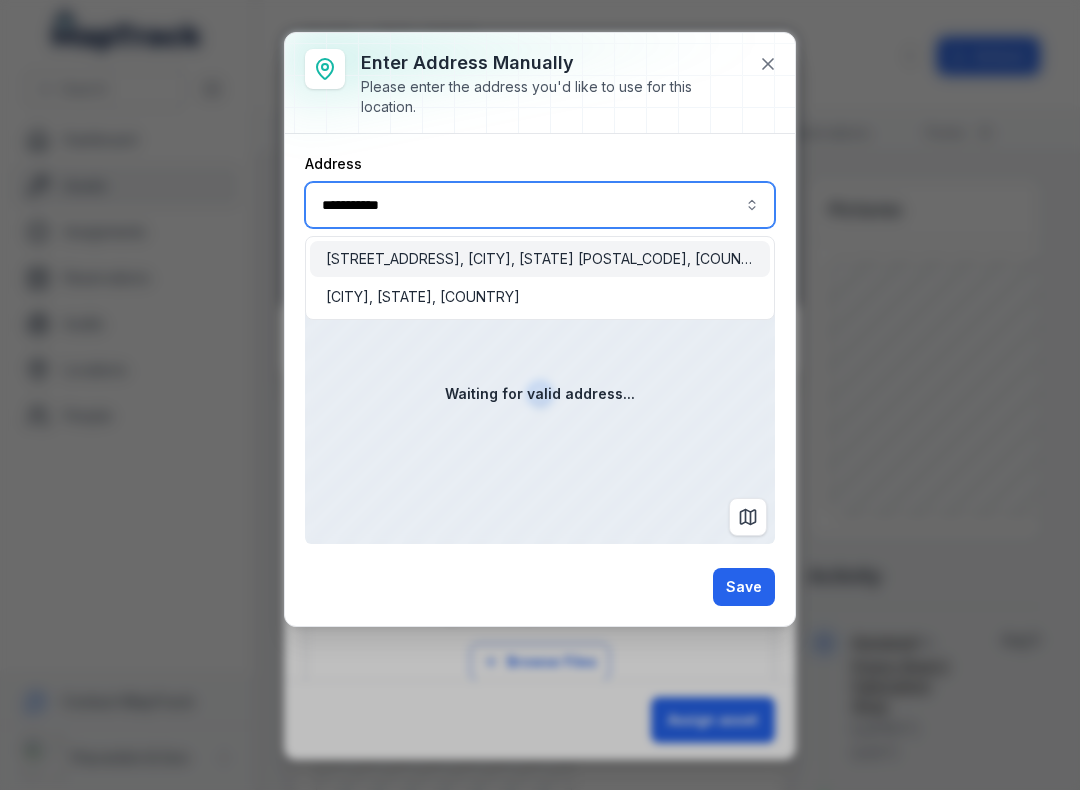 click on "[STREET_ADDRESS], [CITY], [STATE] [POSTAL_CODE], [COUNTRY]" at bounding box center [540, 259] 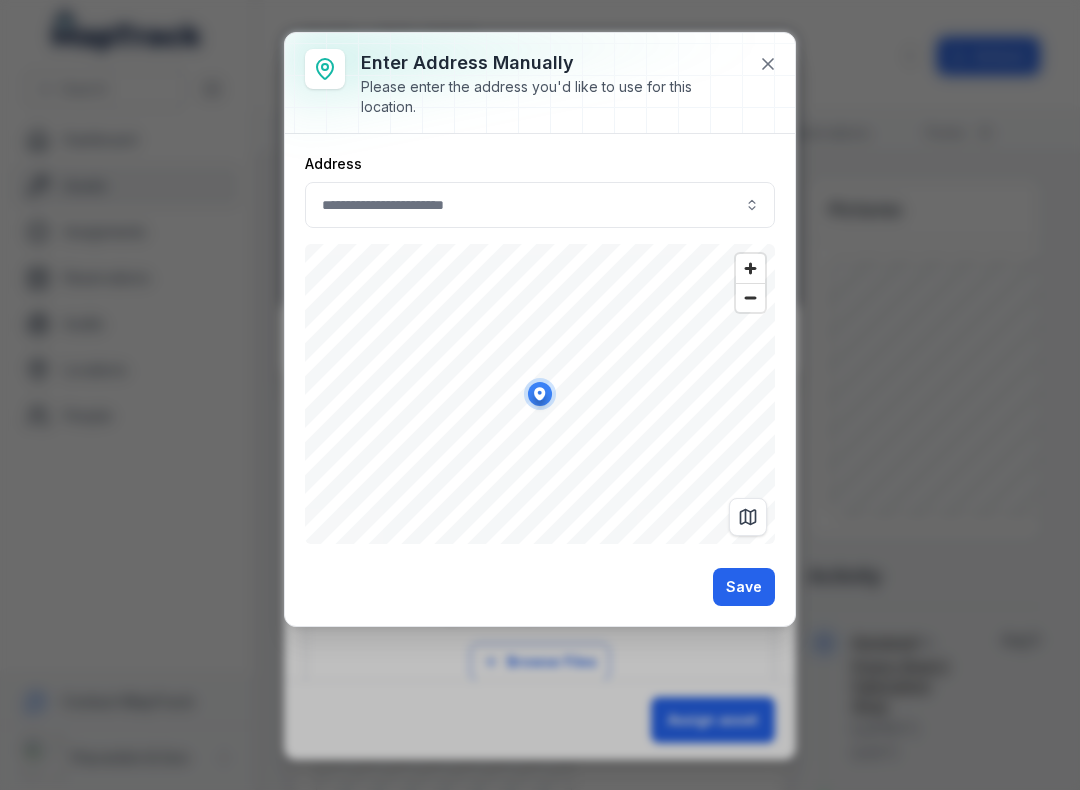 click on "Save" at bounding box center [744, 587] 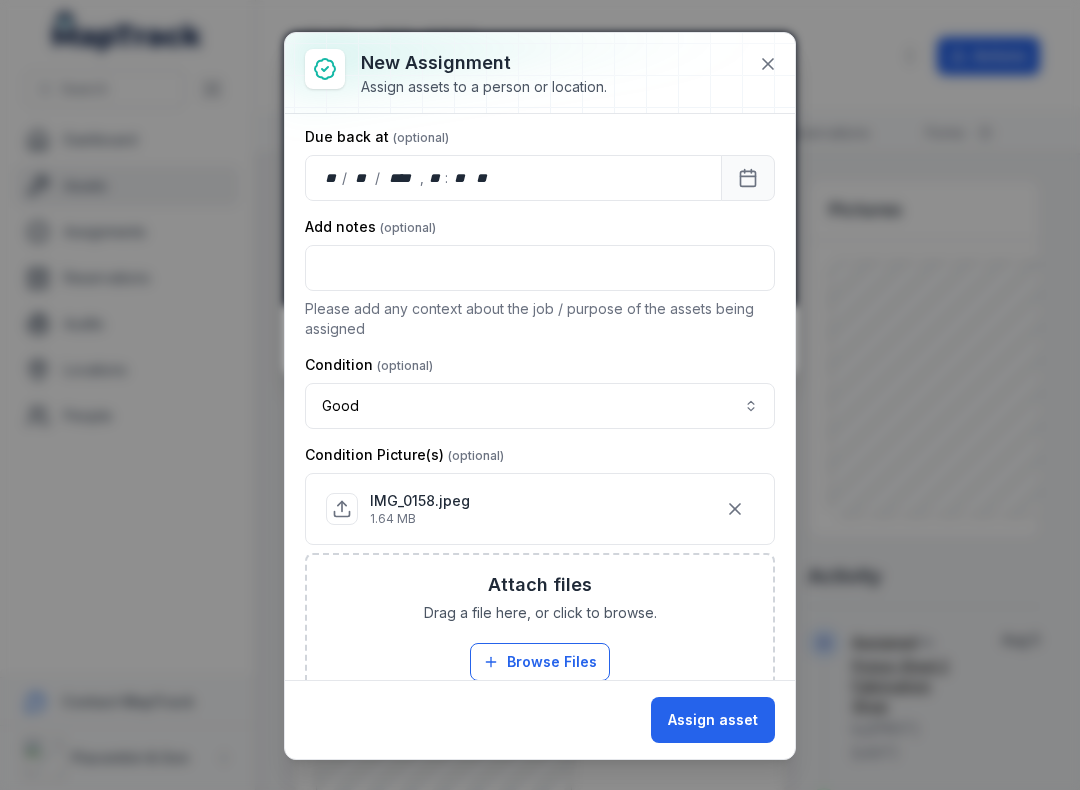 click on "Assign asset" at bounding box center [713, 720] 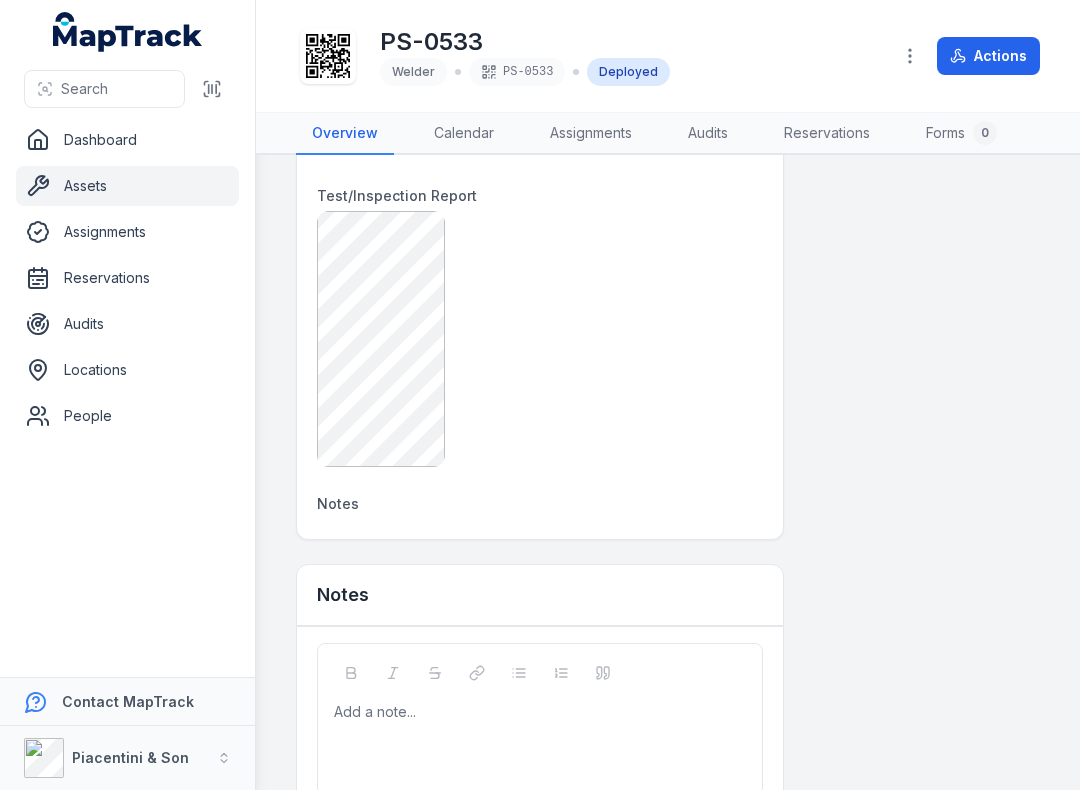 scroll, scrollTop: 1146, scrollLeft: 0, axis: vertical 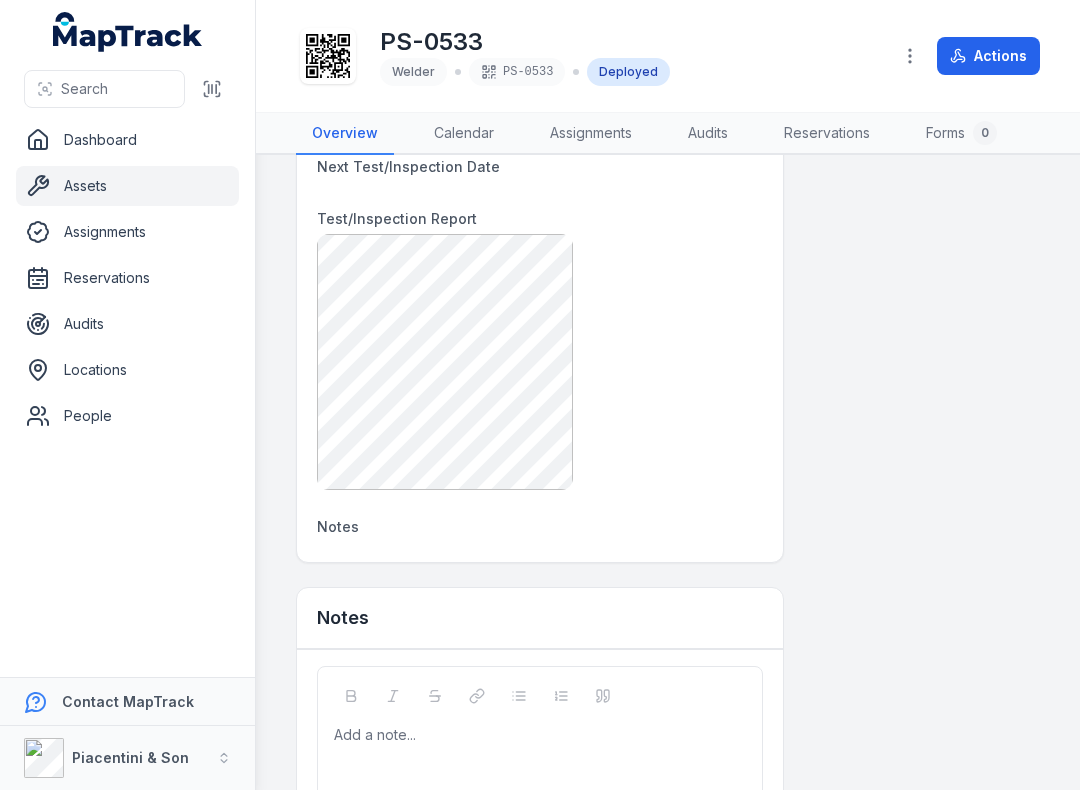 click at bounding box center (212, 89) 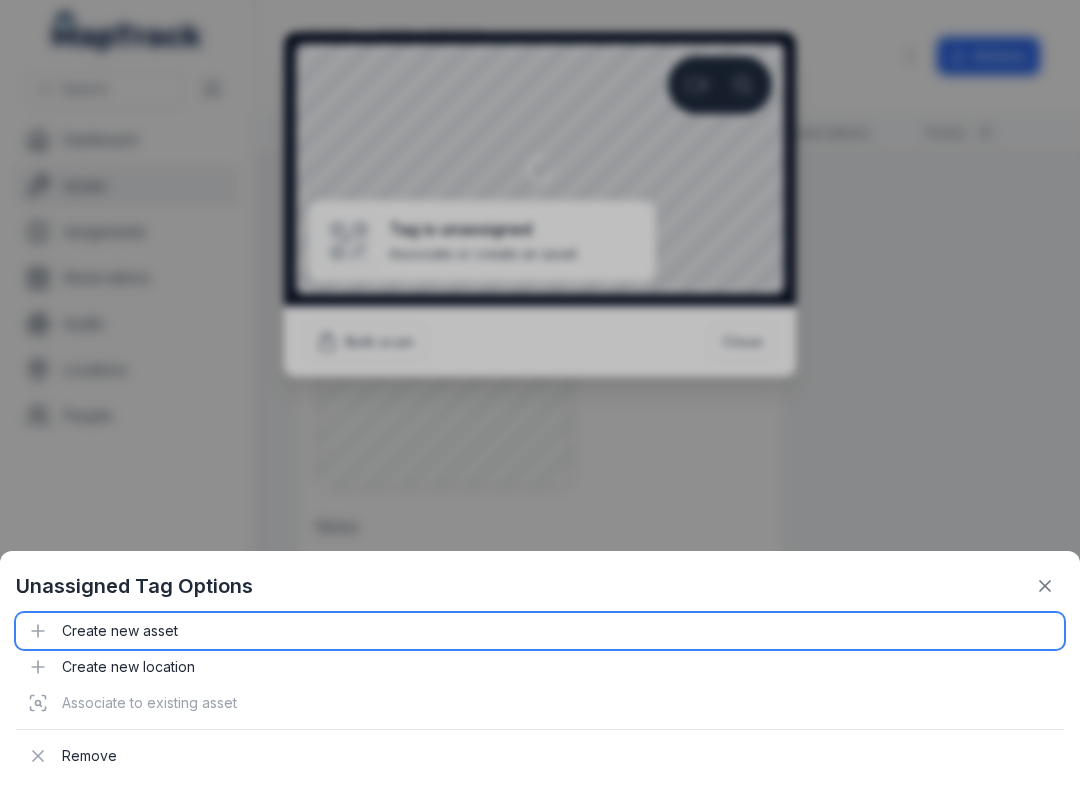 click on "Create new asset" at bounding box center [540, 631] 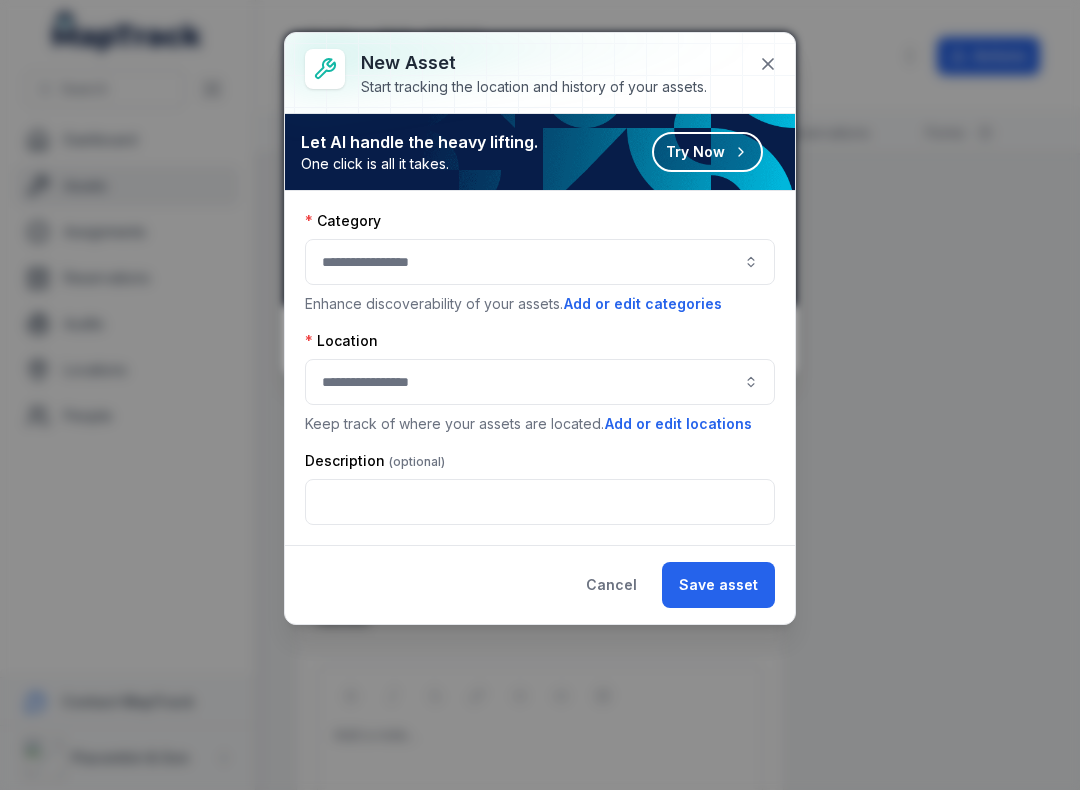 click at bounding box center (540, 262) 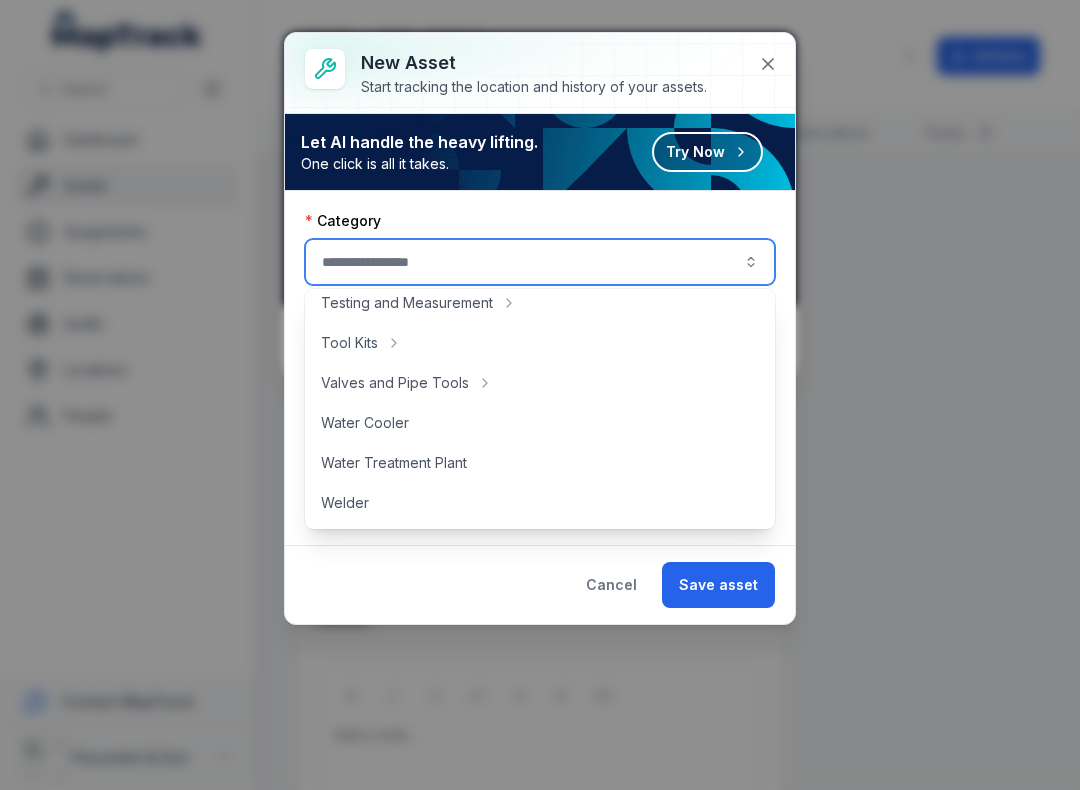 scroll, scrollTop: 892, scrollLeft: 0, axis: vertical 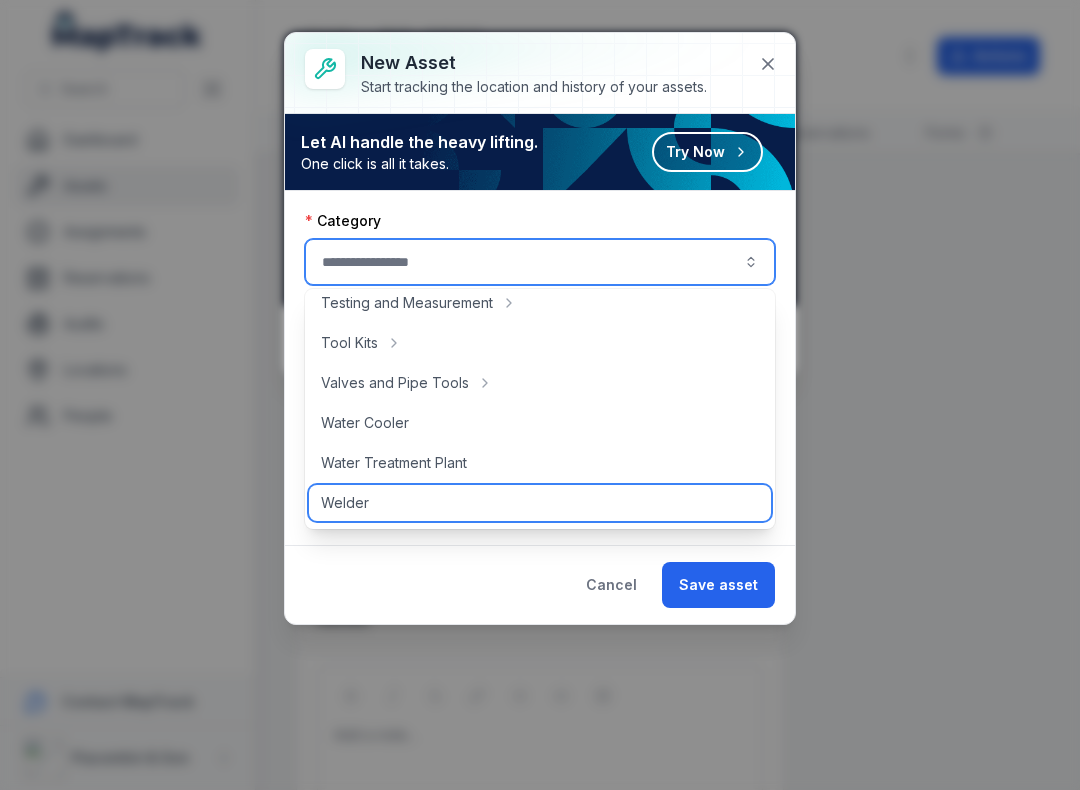 click on "Welder" at bounding box center [540, 503] 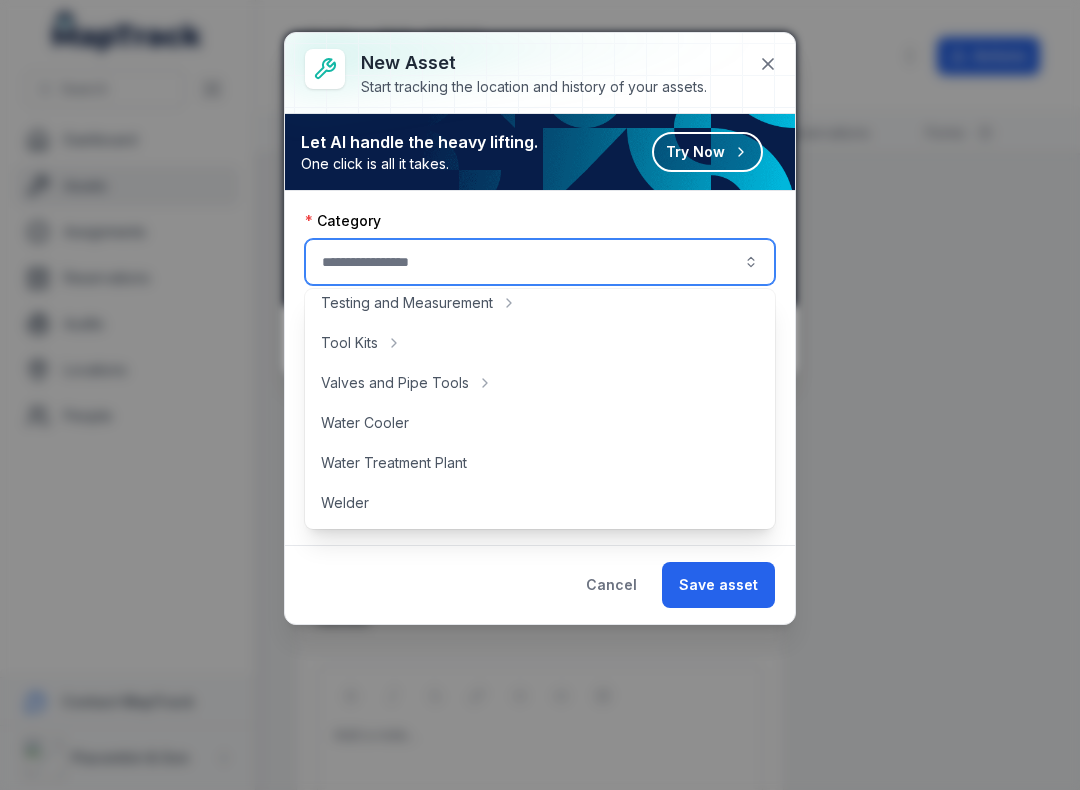 type on "******" 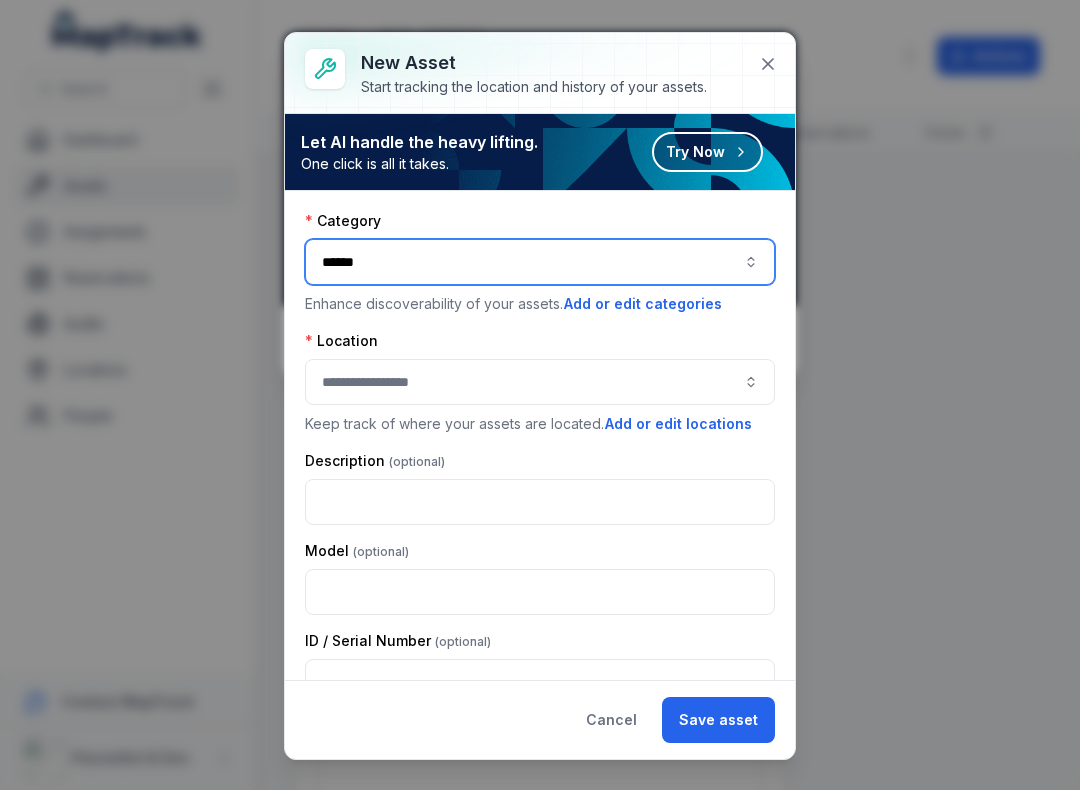 click at bounding box center (540, 382) 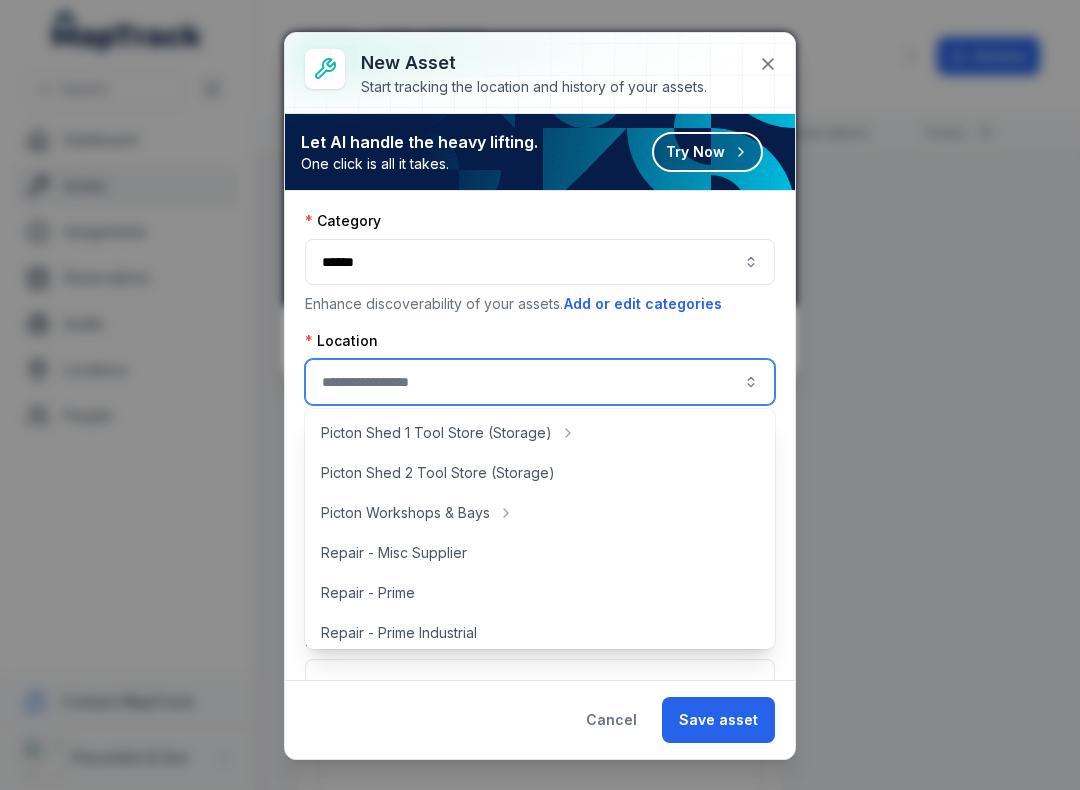 scroll, scrollTop: 404, scrollLeft: 0, axis: vertical 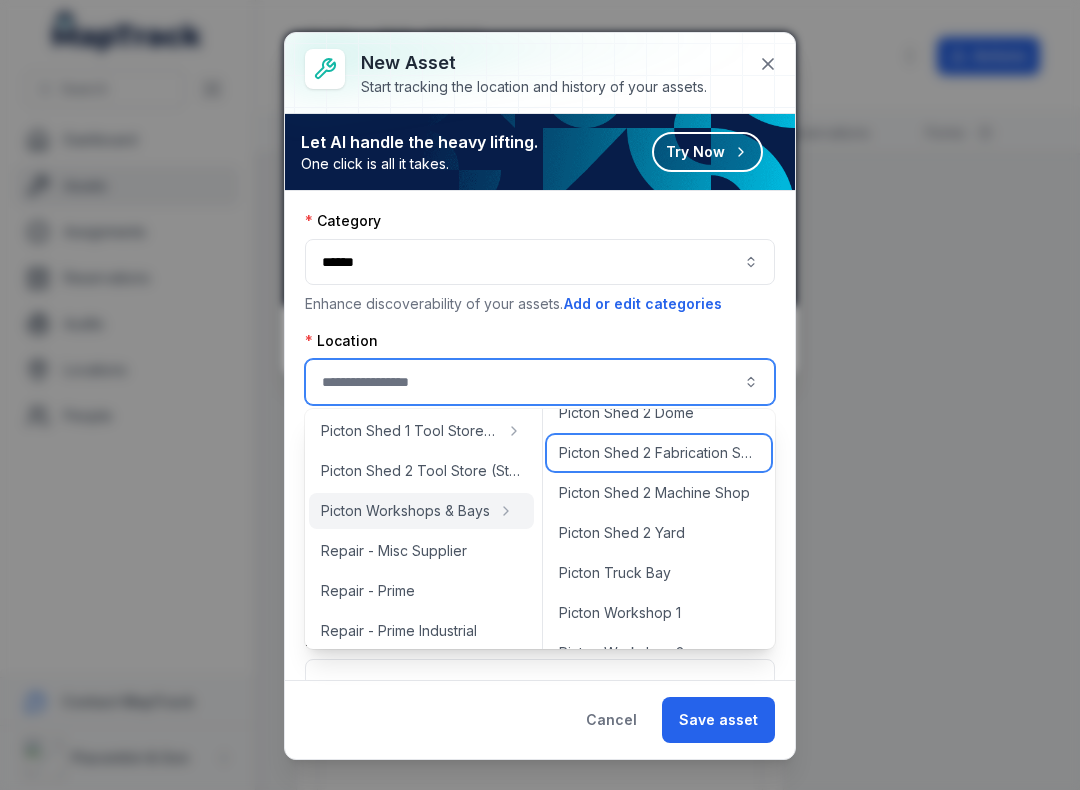 click on "Picton Shed 2 Fabrication Shop" at bounding box center (659, 453) 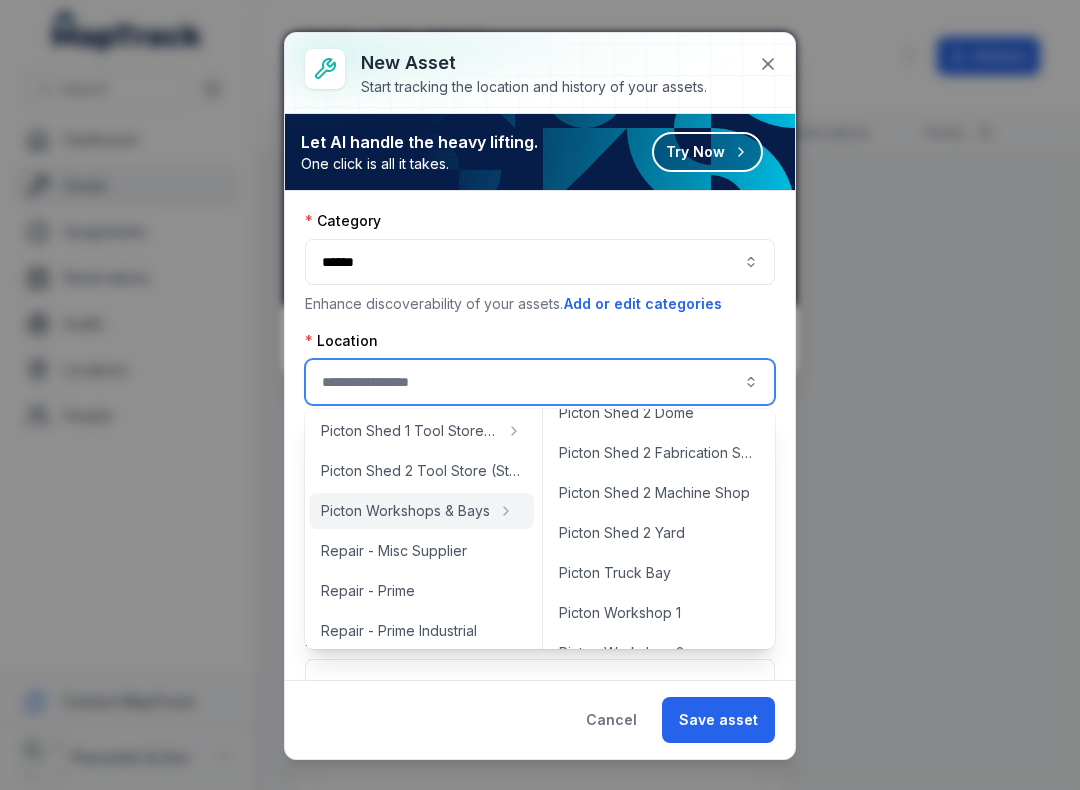 type on "**********" 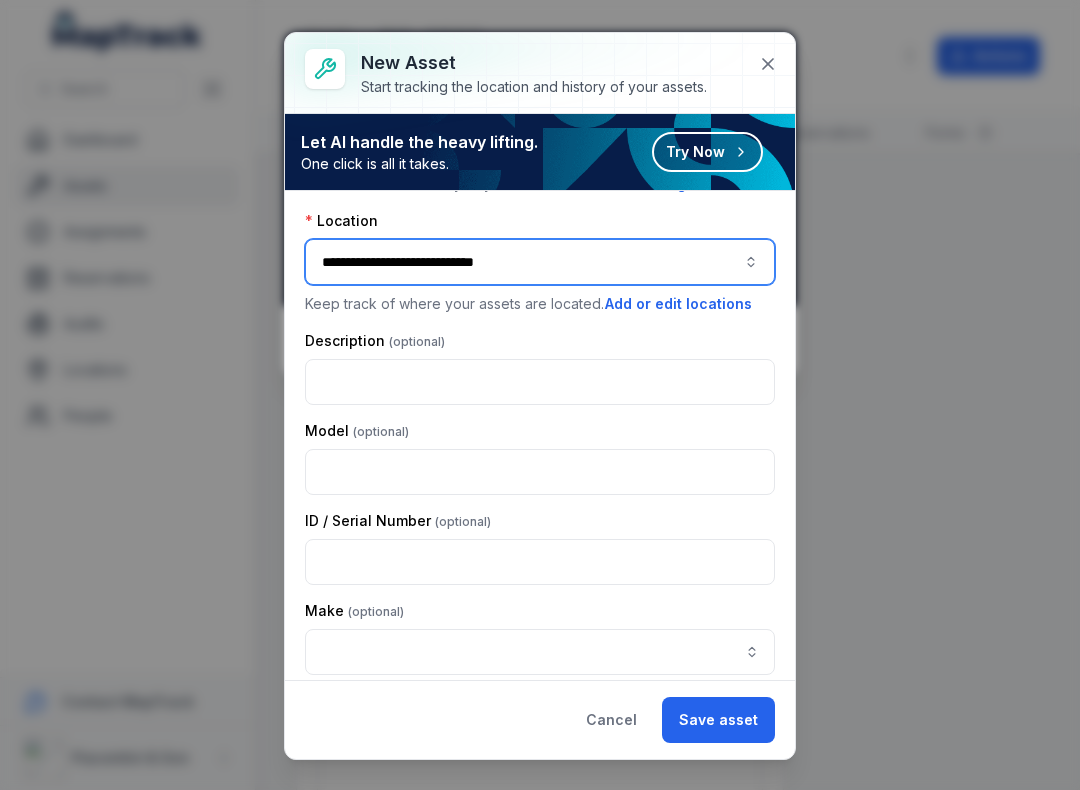 scroll, scrollTop: 123, scrollLeft: 0, axis: vertical 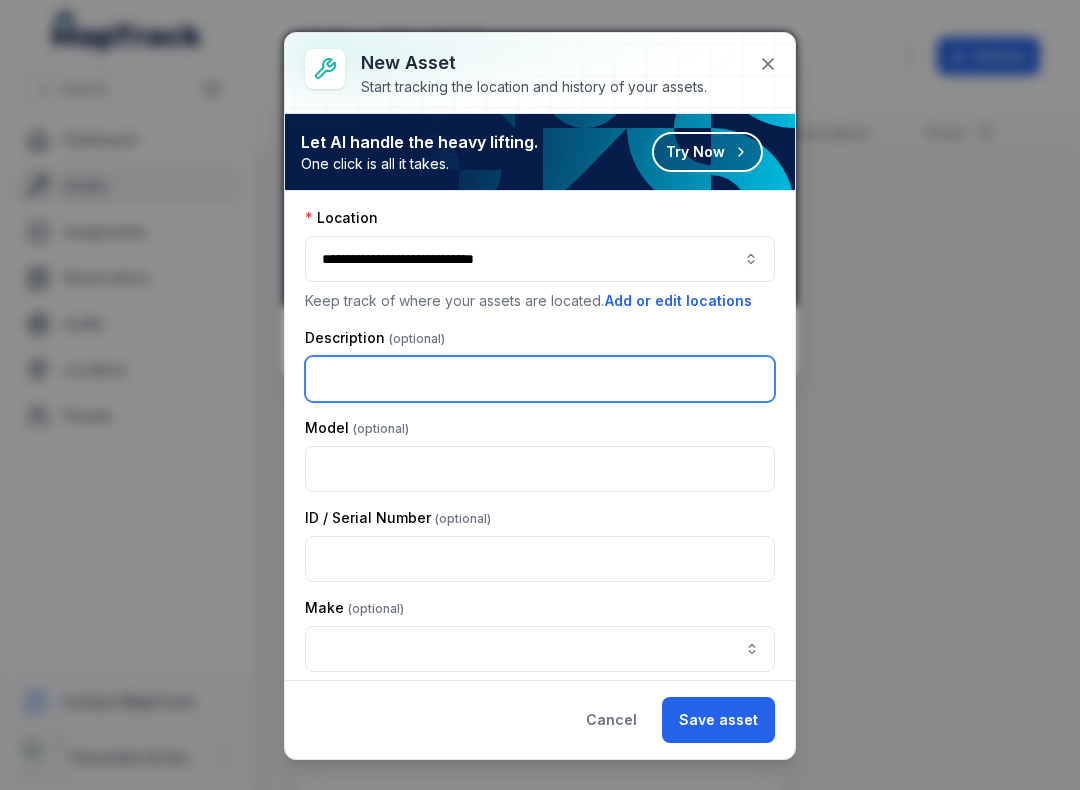 click at bounding box center [540, 379] 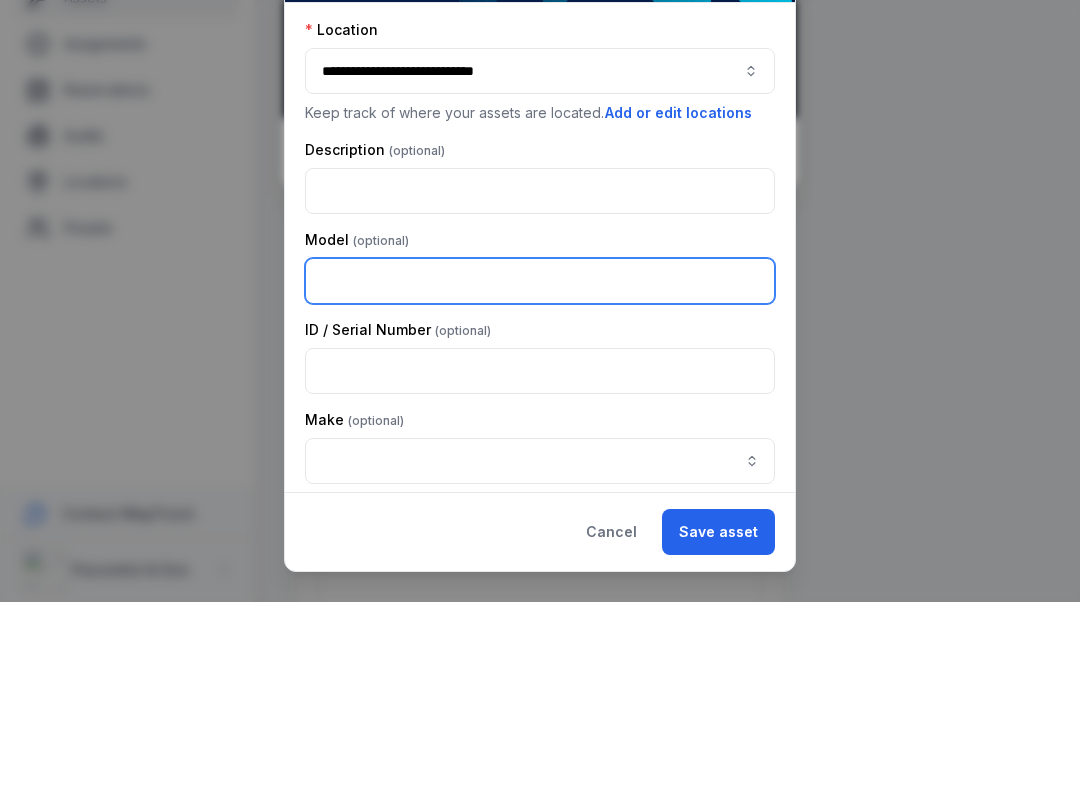 click at bounding box center (540, 469) 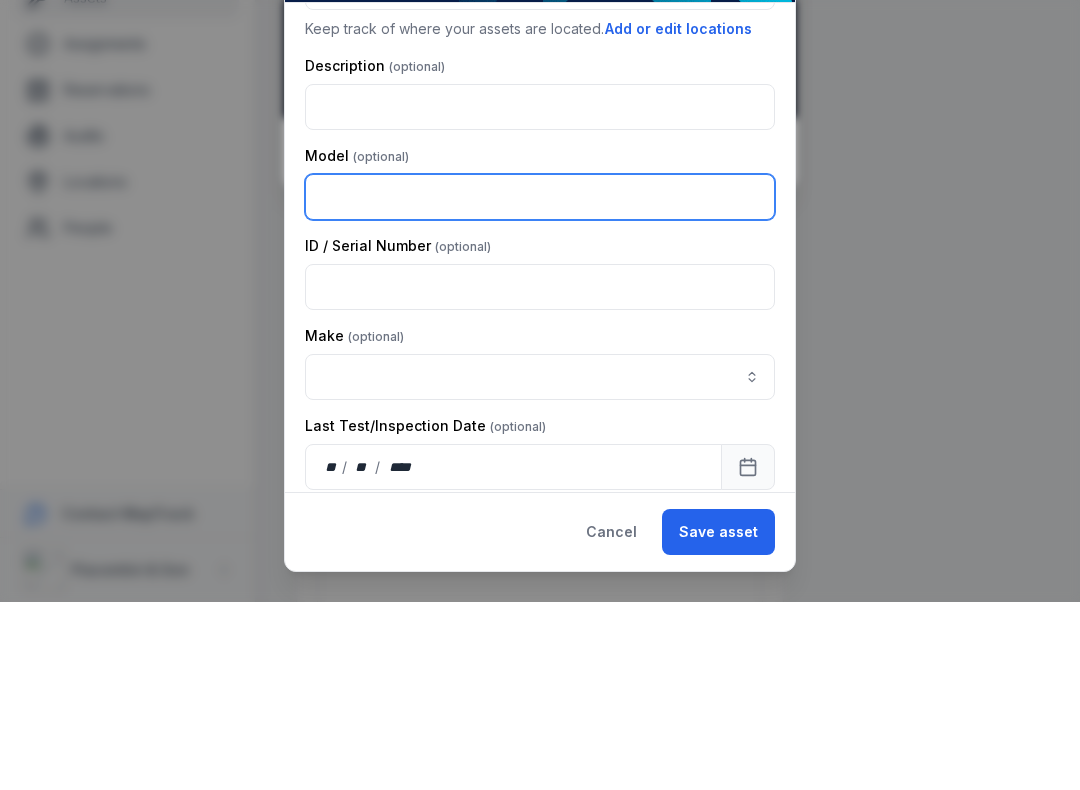 scroll, scrollTop: 243, scrollLeft: 0, axis: vertical 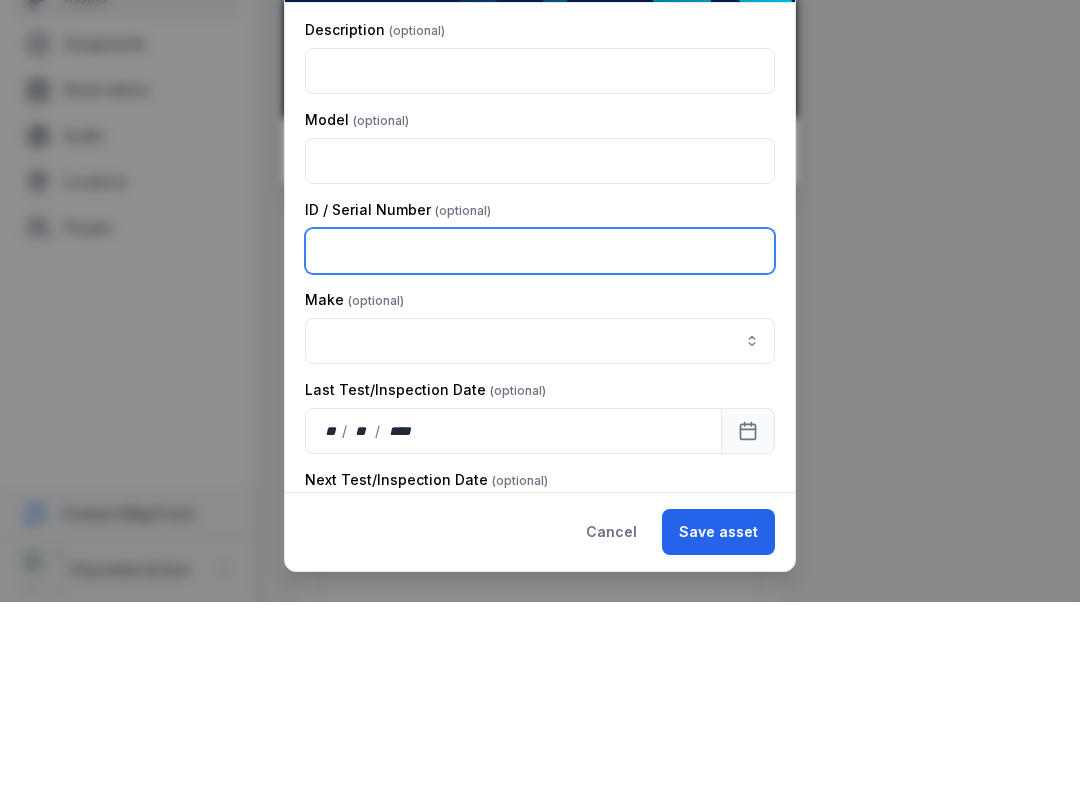 click at bounding box center [540, 439] 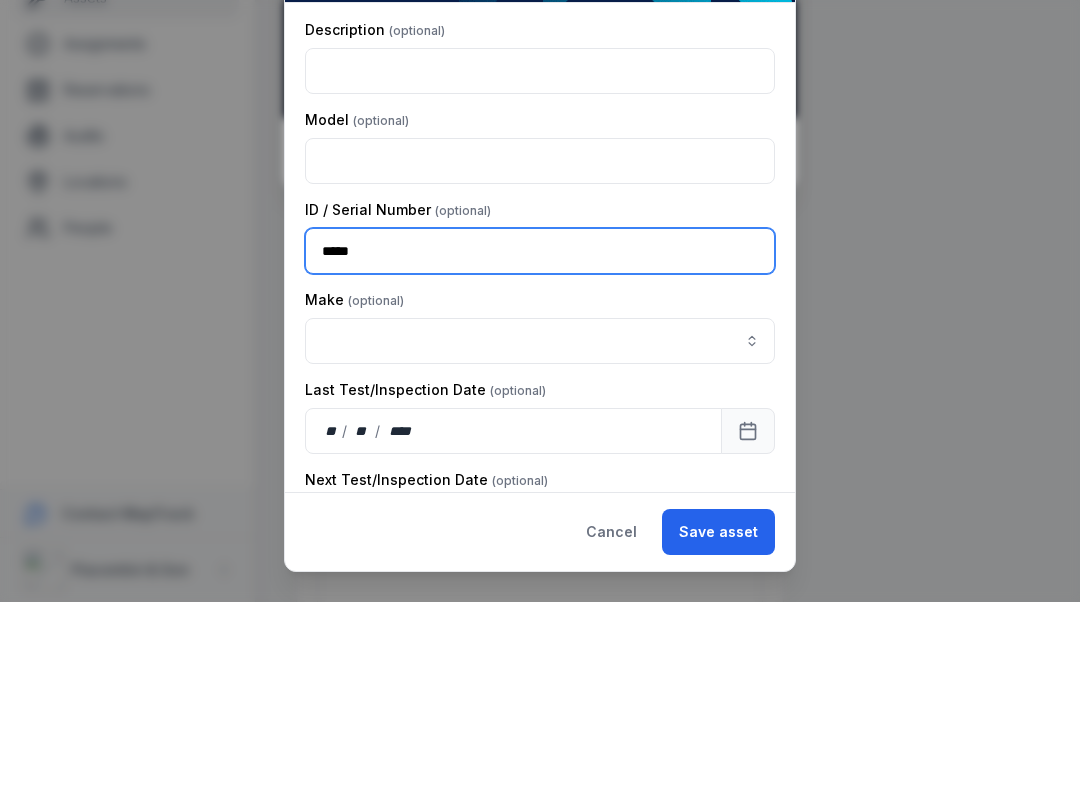 type on "*****" 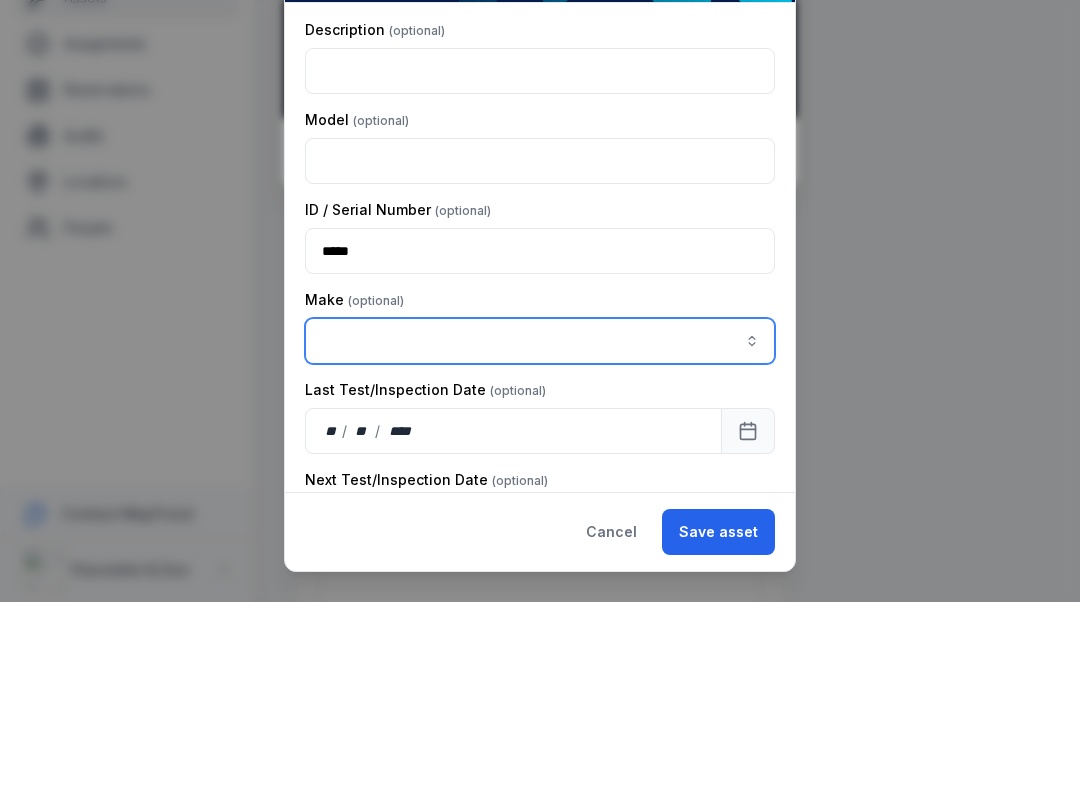 click at bounding box center (540, 529) 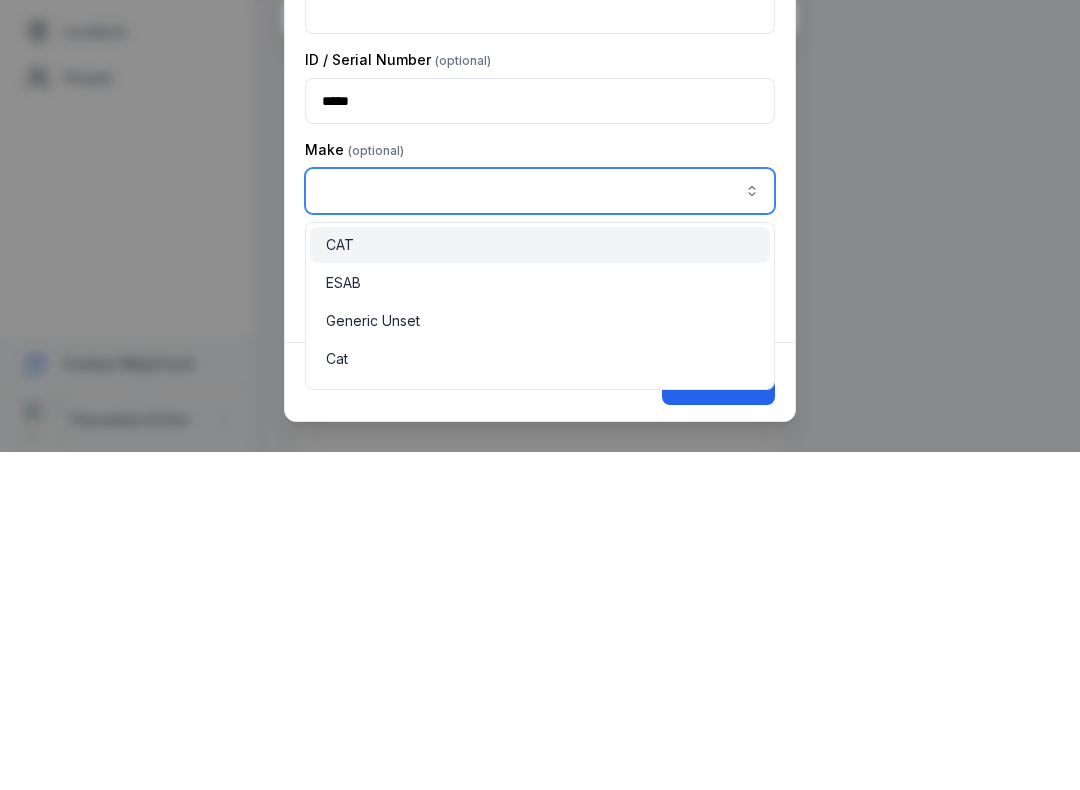 click on "ESAB" at bounding box center [540, 621] 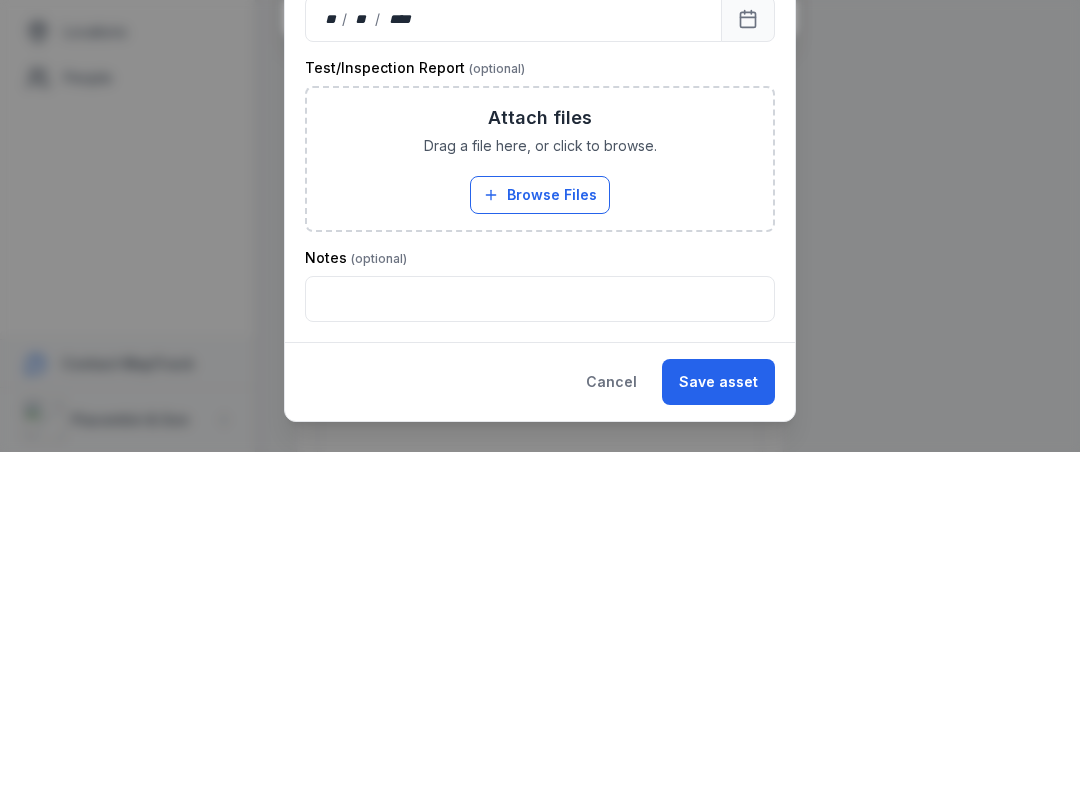 scroll, scrollTop: 595, scrollLeft: 0, axis: vertical 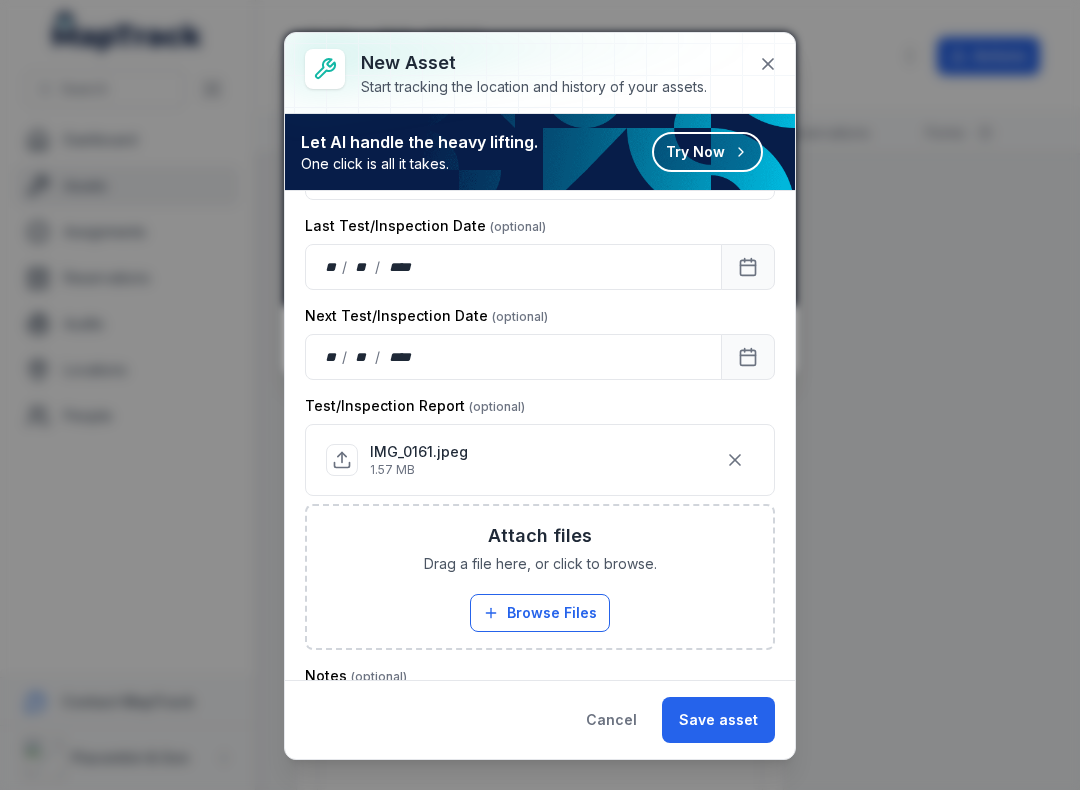 click on "Save asset" at bounding box center (718, 720) 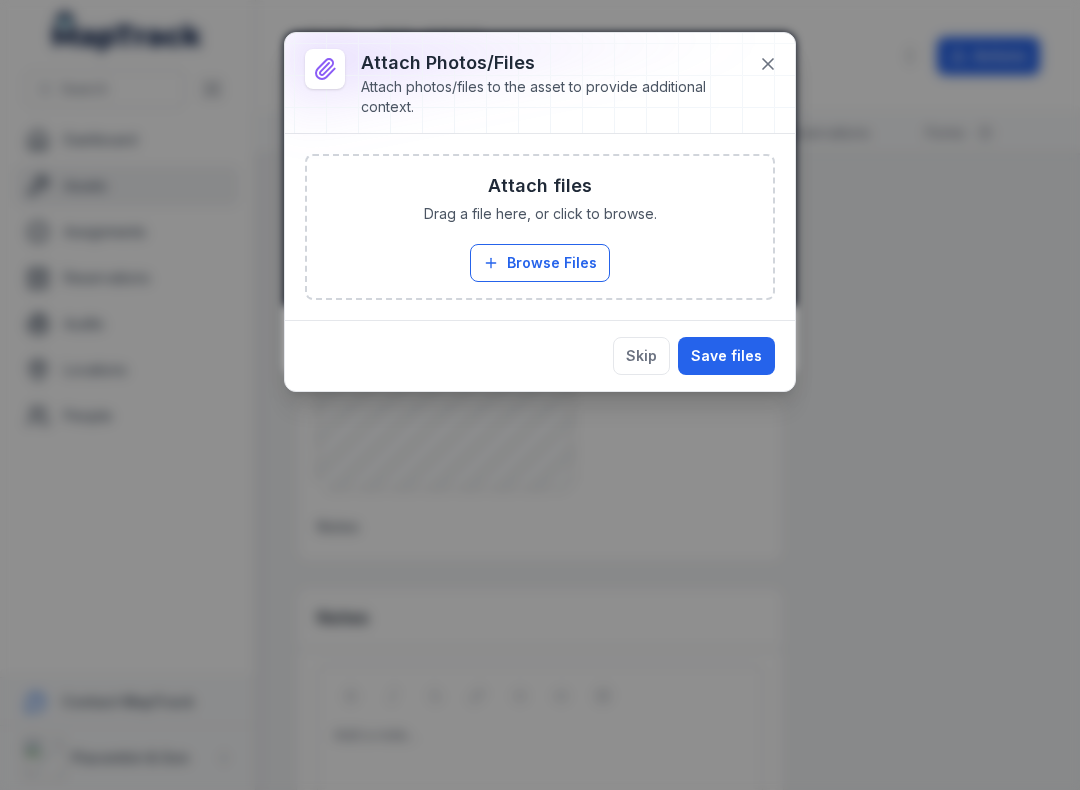 click on "Save files" at bounding box center [726, 356] 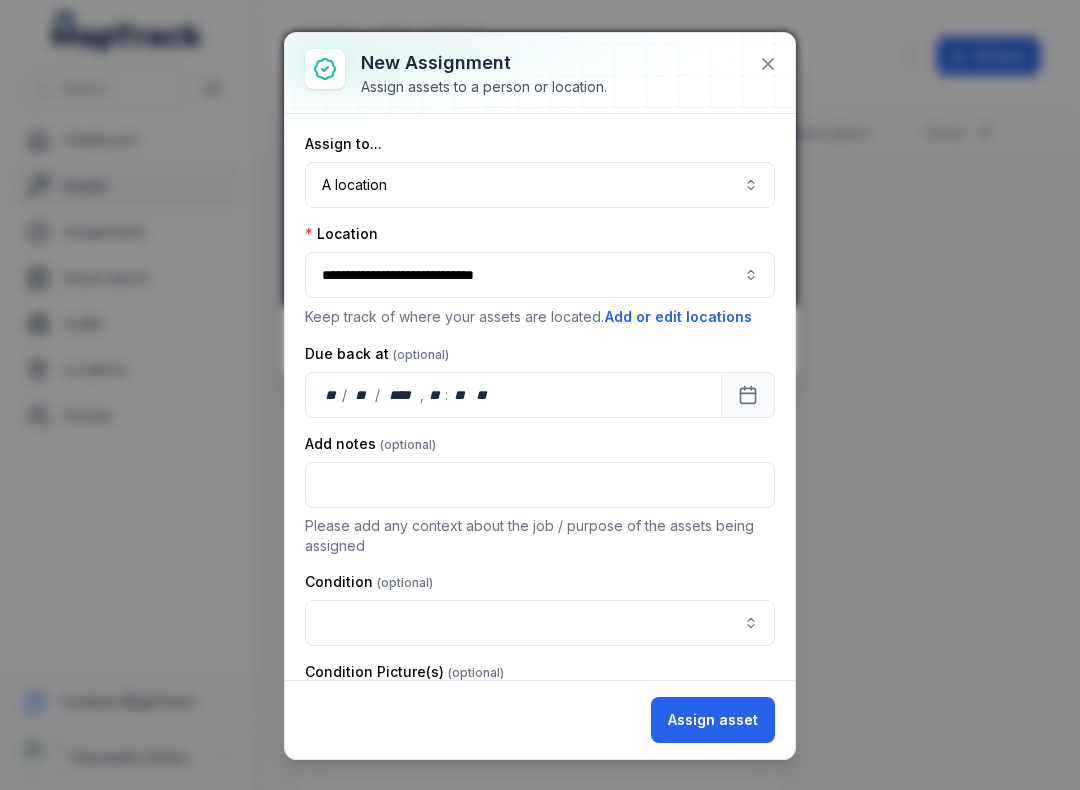 click at bounding box center (540, 623) 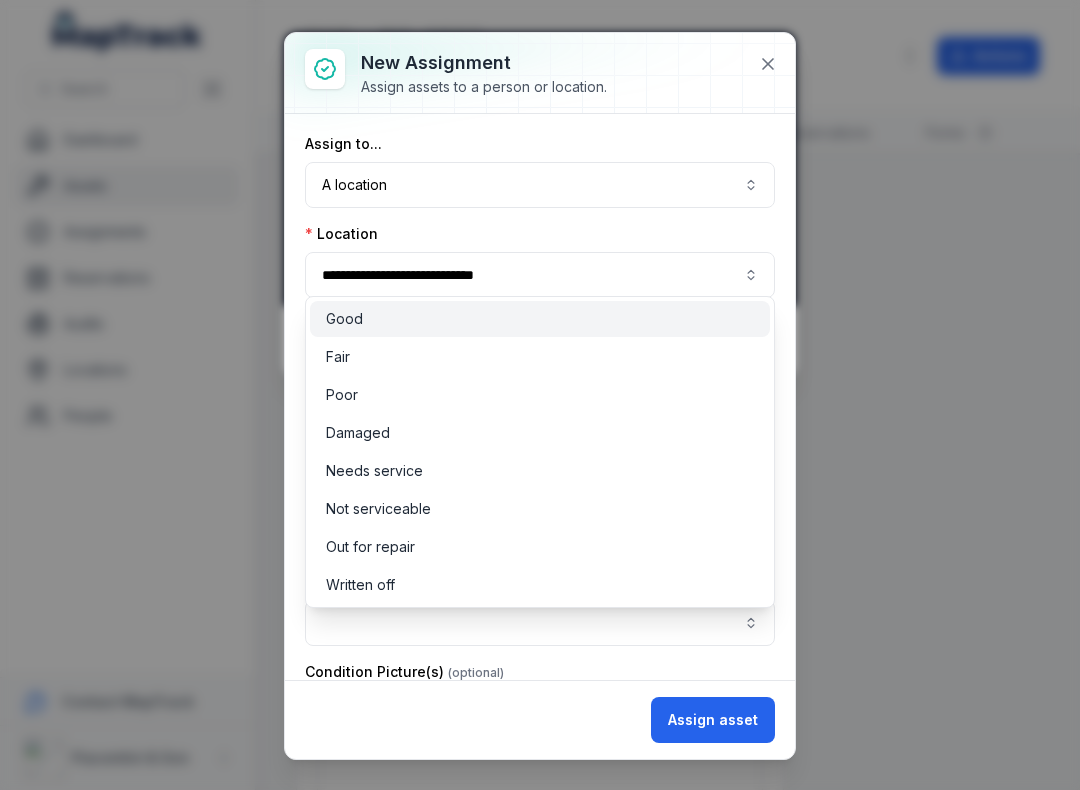 click on "Good" at bounding box center (540, 319) 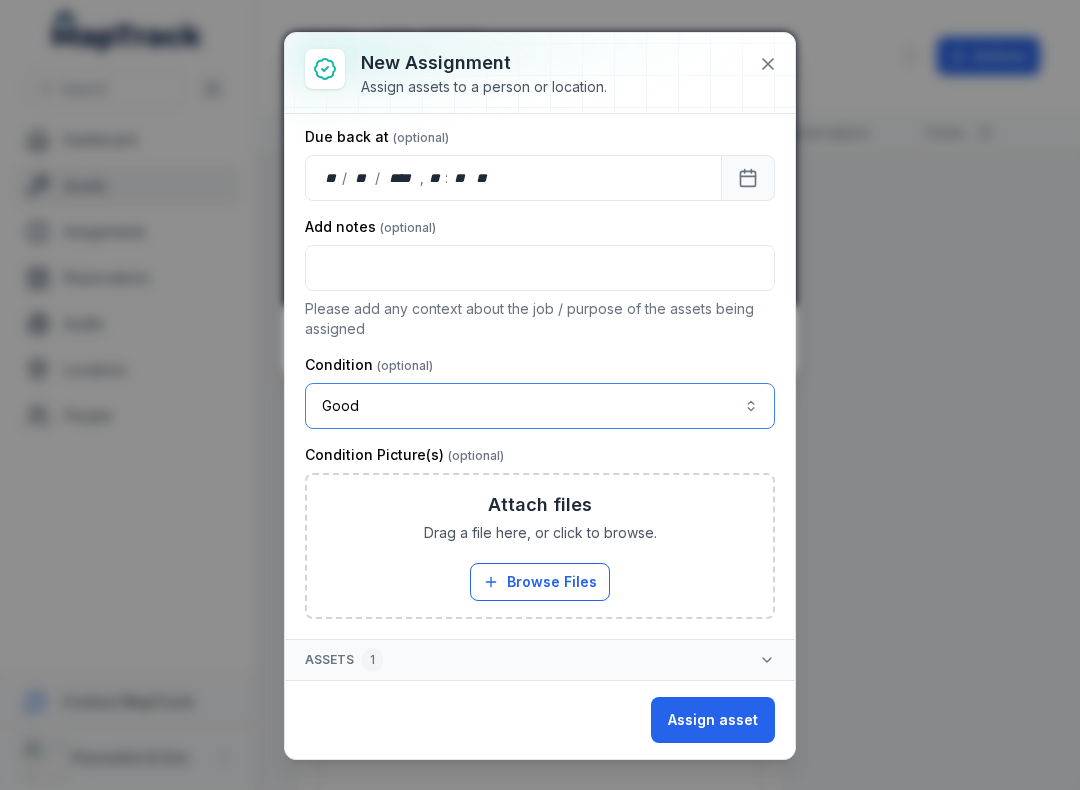 scroll, scrollTop: 217, scrollLeft: 0, axis: vertical 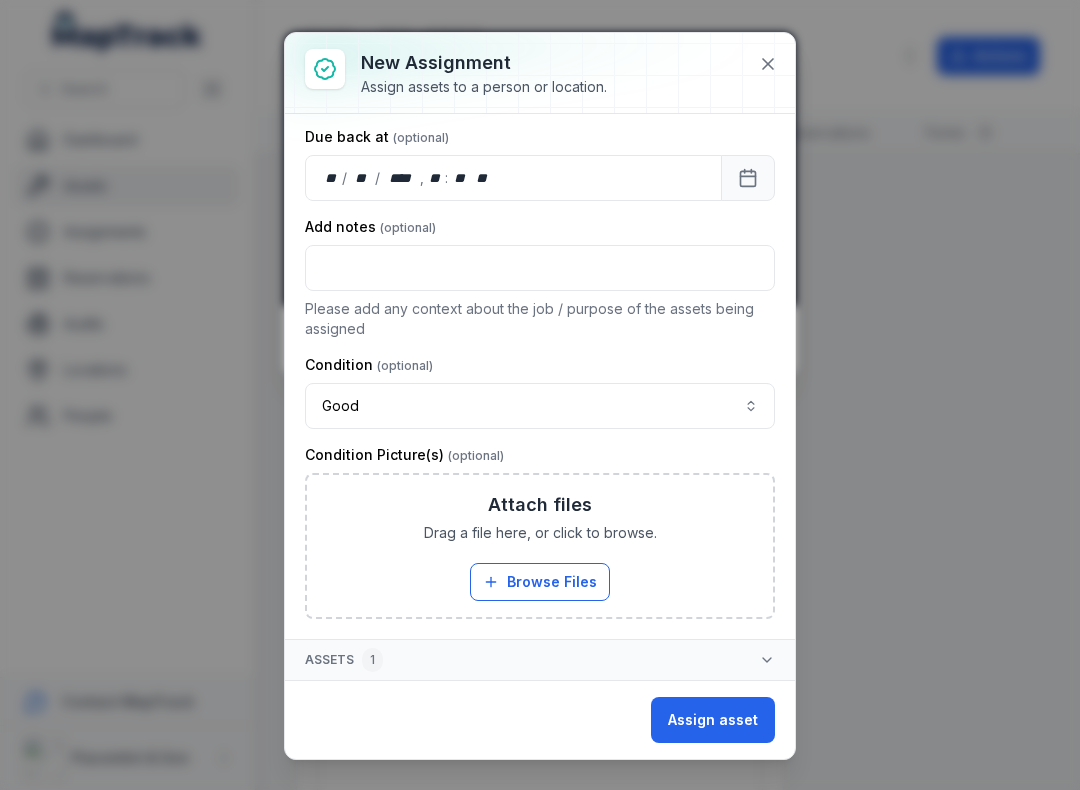 click on "Browse Files" at bounding box center (540, 582) 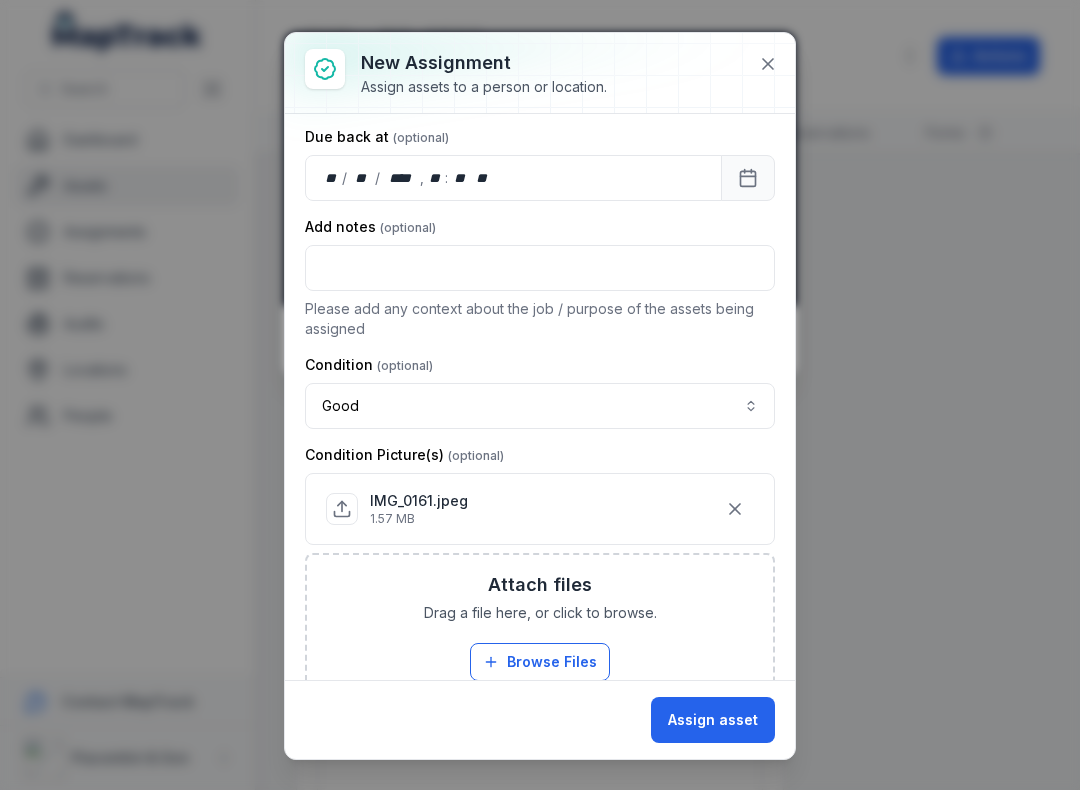 click on "Assign asset" at bounding box center (713, 720) 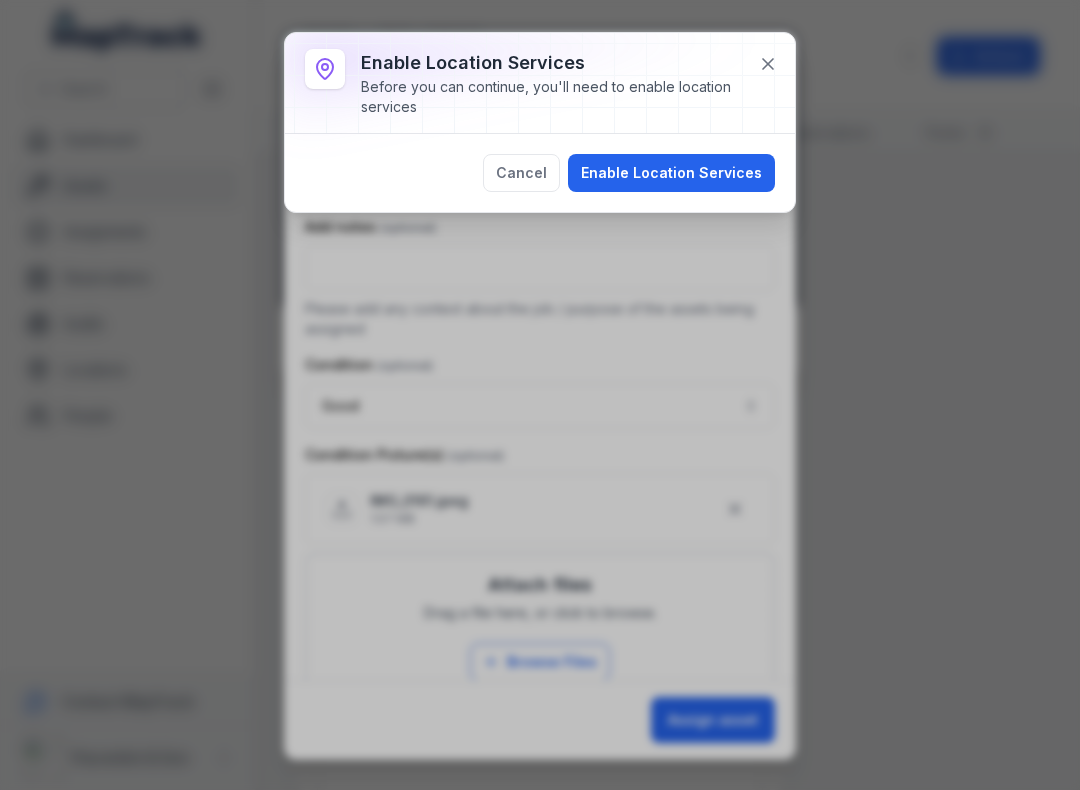 click on "Enable Location Services" at bounding box center (671, 173) 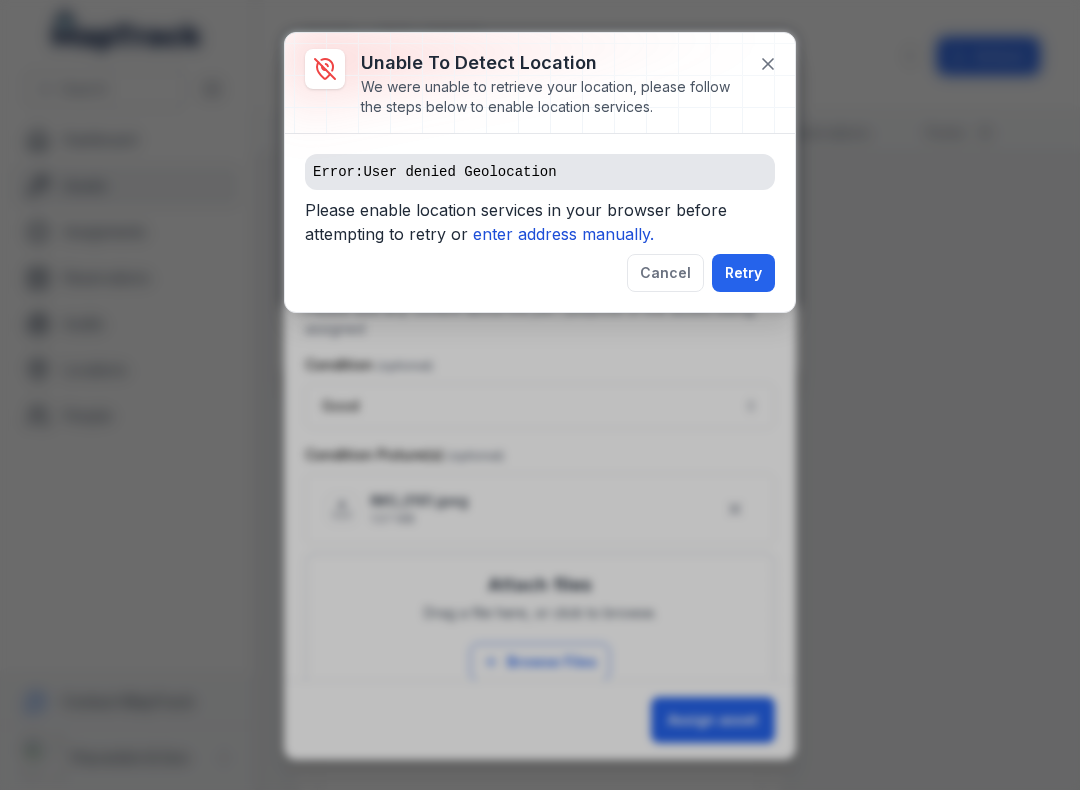 click on "enter address manually." at bounding box center [563, 234] 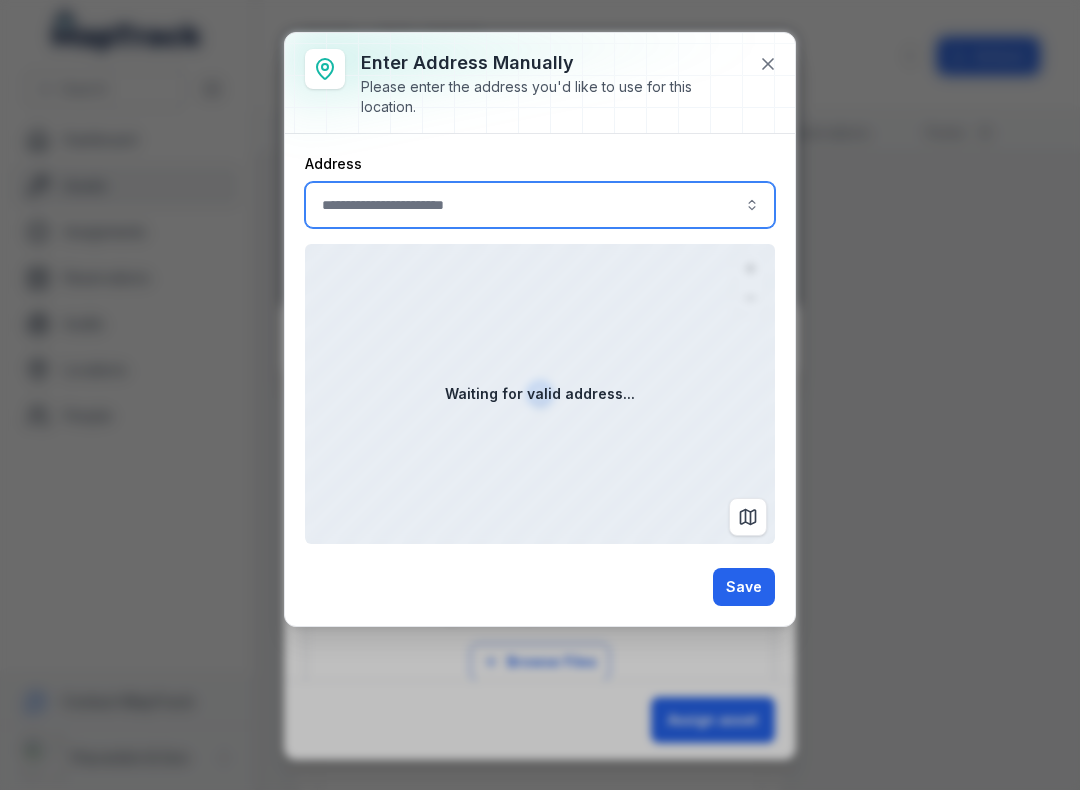 click at bounding box center [540, 205] 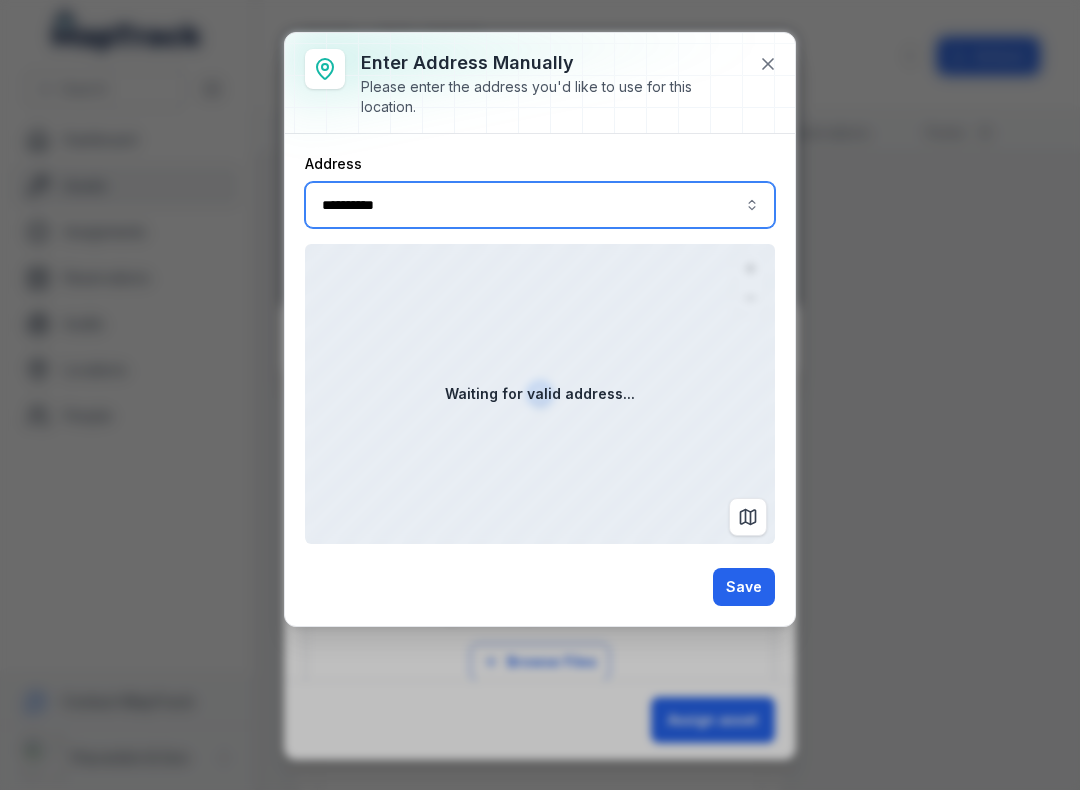 type on "**********" 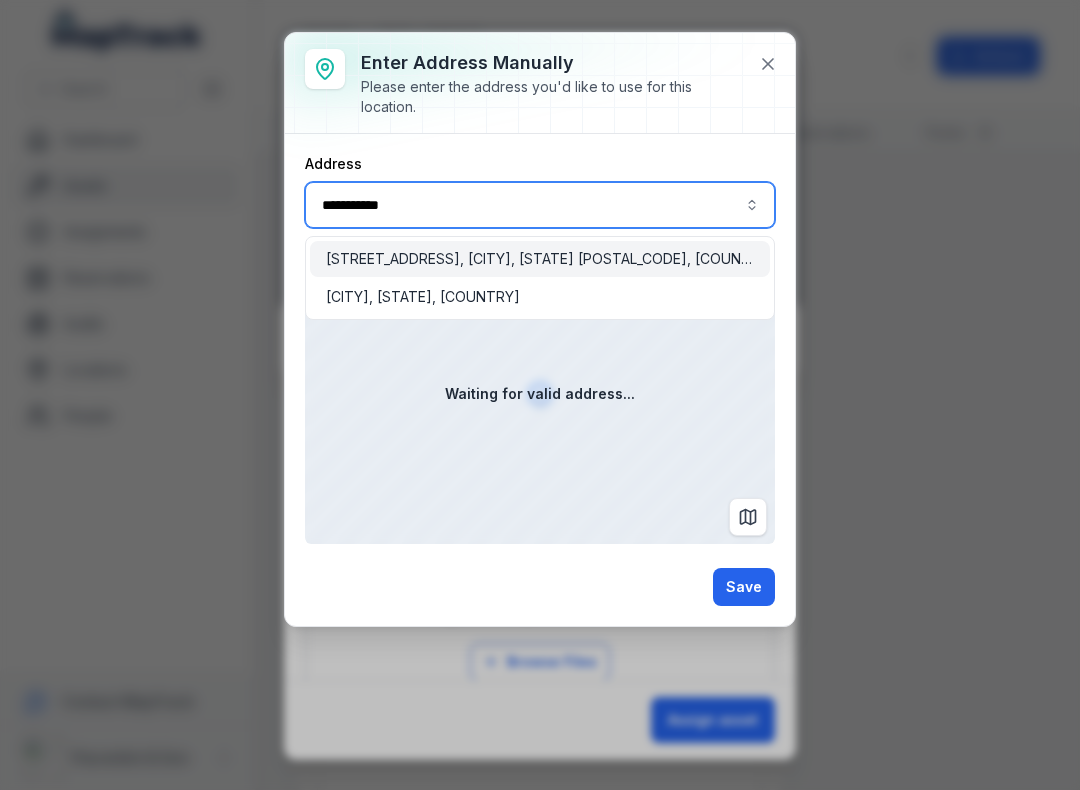 click on "[STREET_ADDRESS], [CITY], [STATE] [POSTAL_CODE], [COUNTRY]" at bounding box center (540, 259) 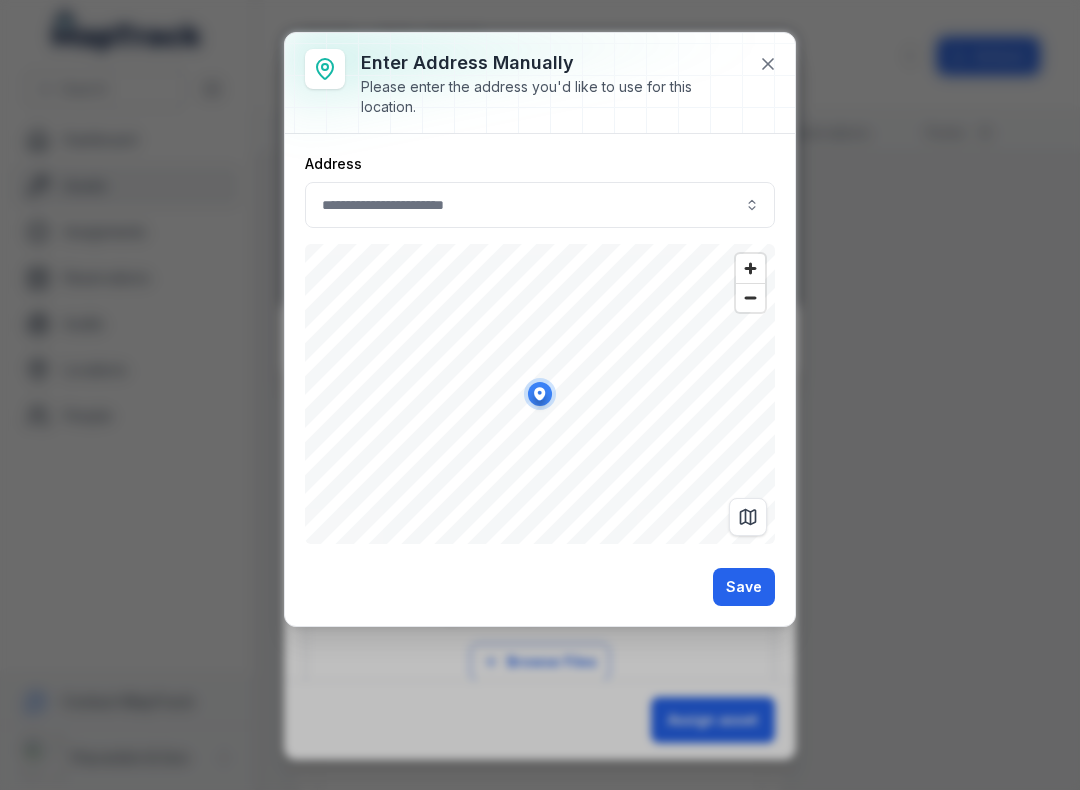 click on "Save" at bounding box center (744, 587) 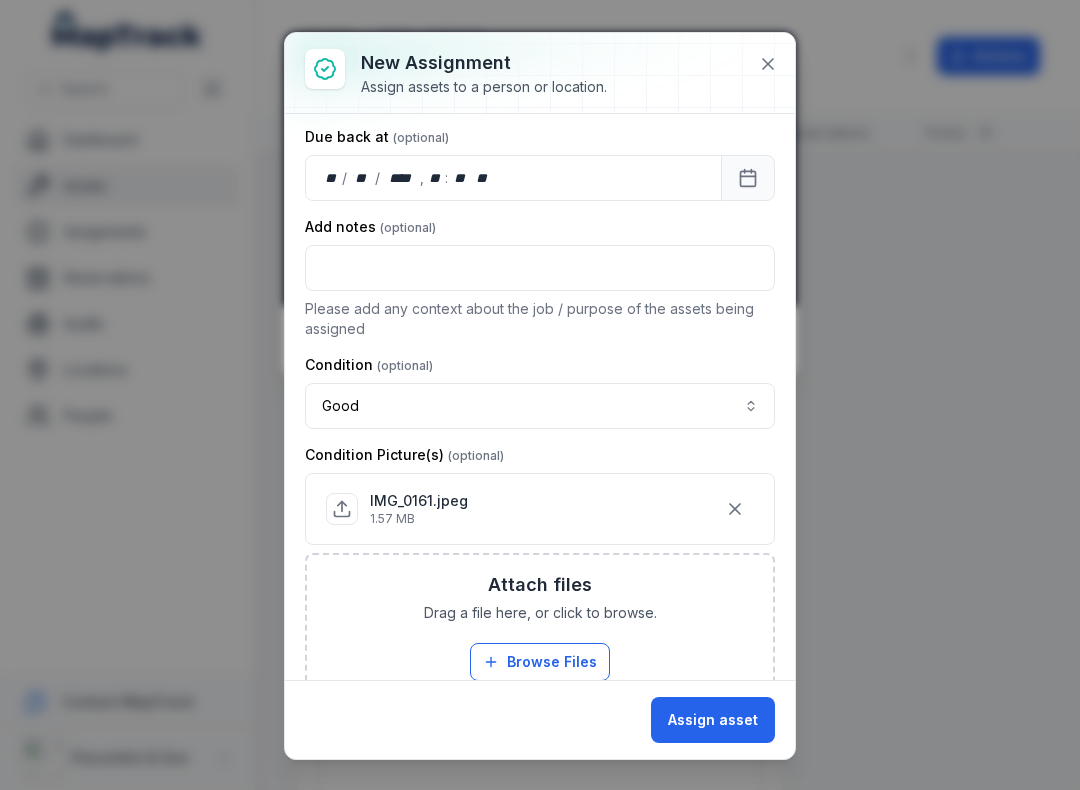 click on "Assign asset" at bounding box center [713, 720] 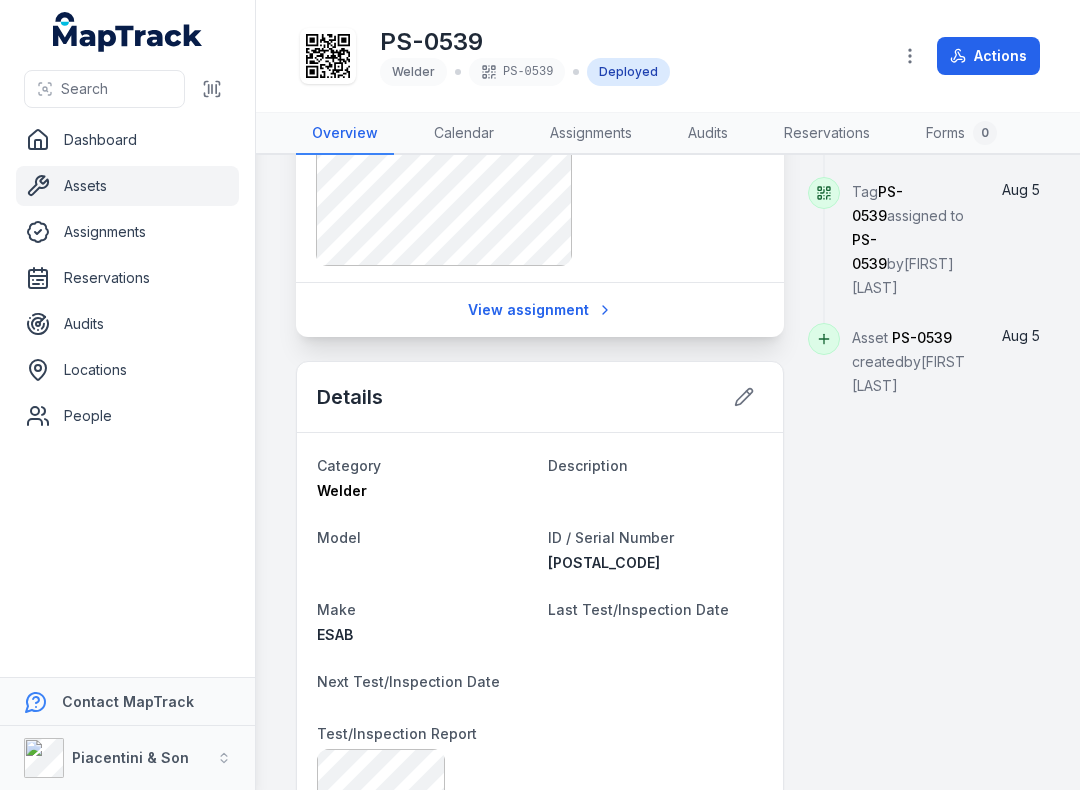 scroll, scrollTop: 631, scrollLeft: 0, axis: vertical 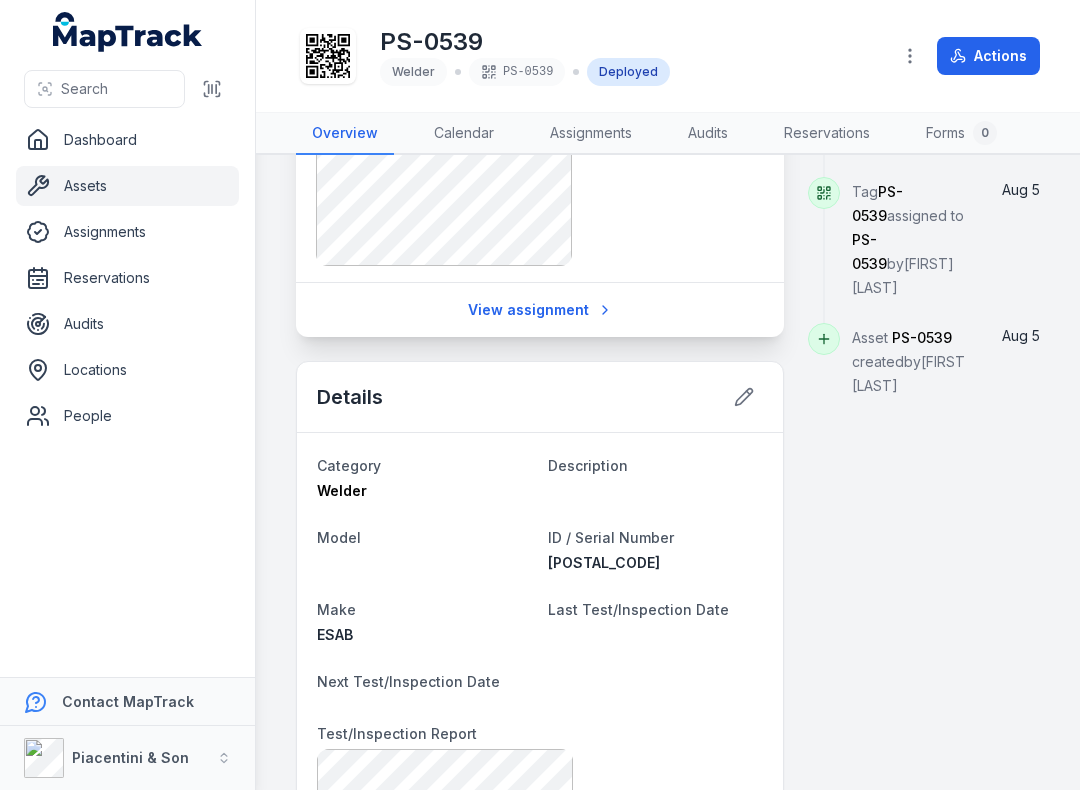 click at bounding box center [212, 89] 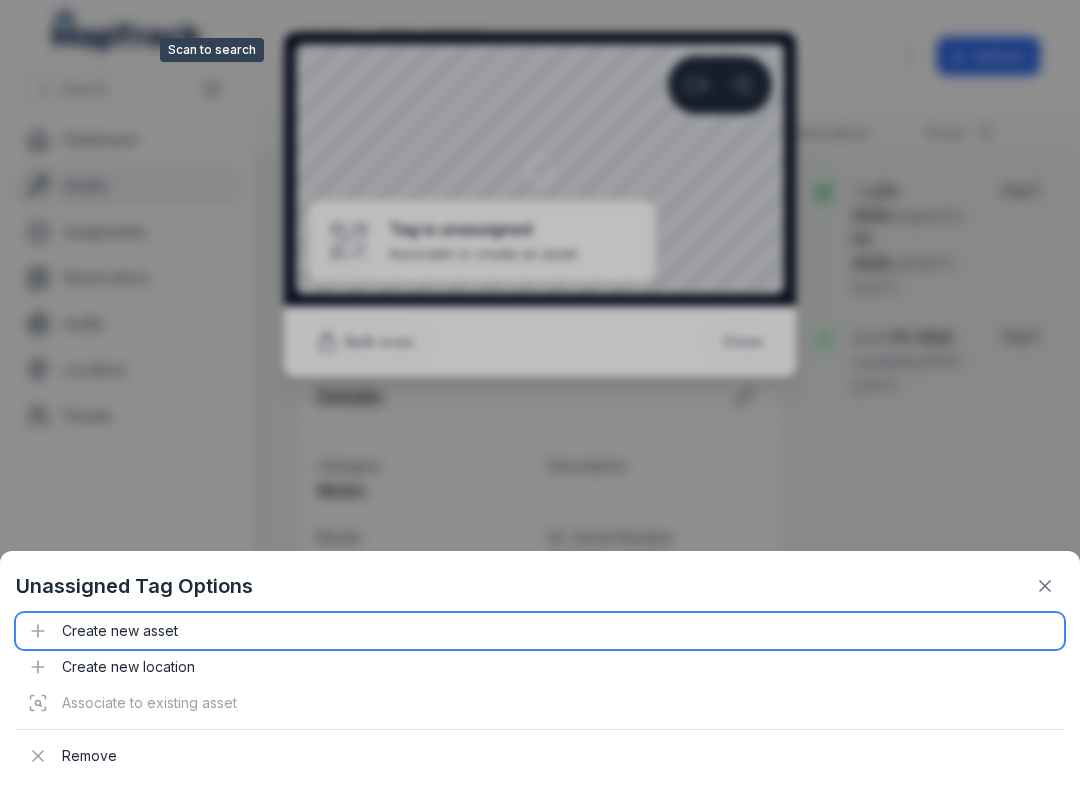 click on "Create new asset" at bounding box center (540, 631) 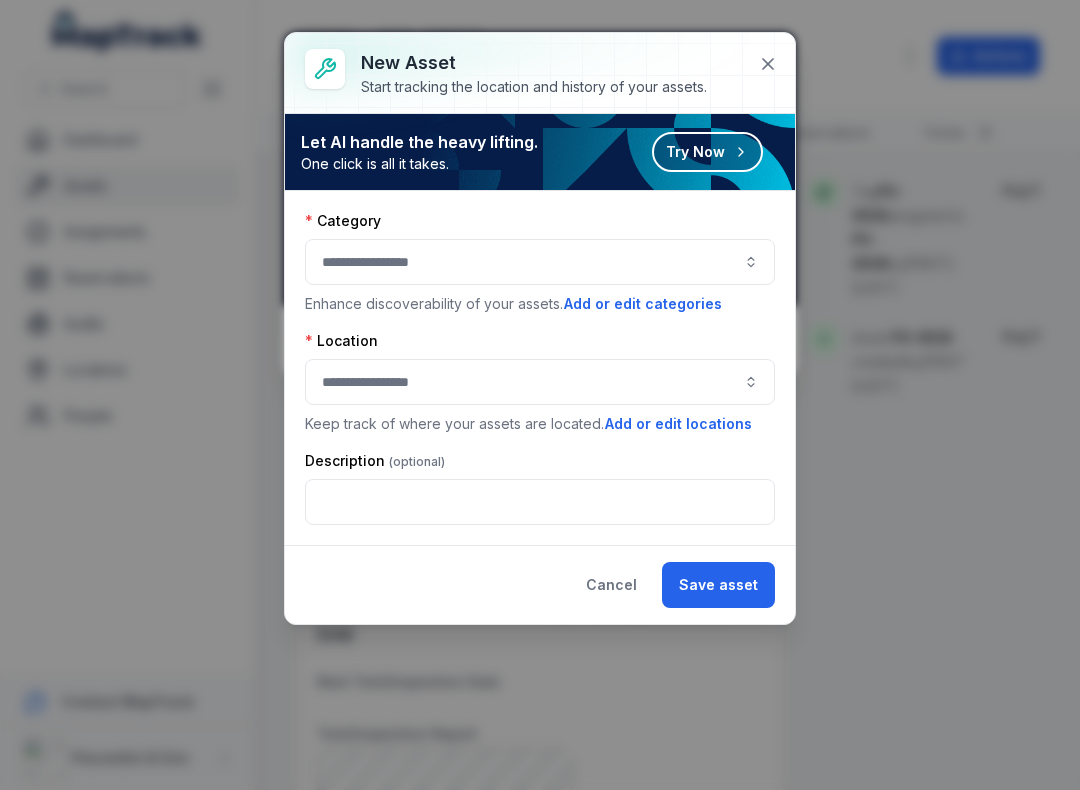 click at bounding box center [540, 262] 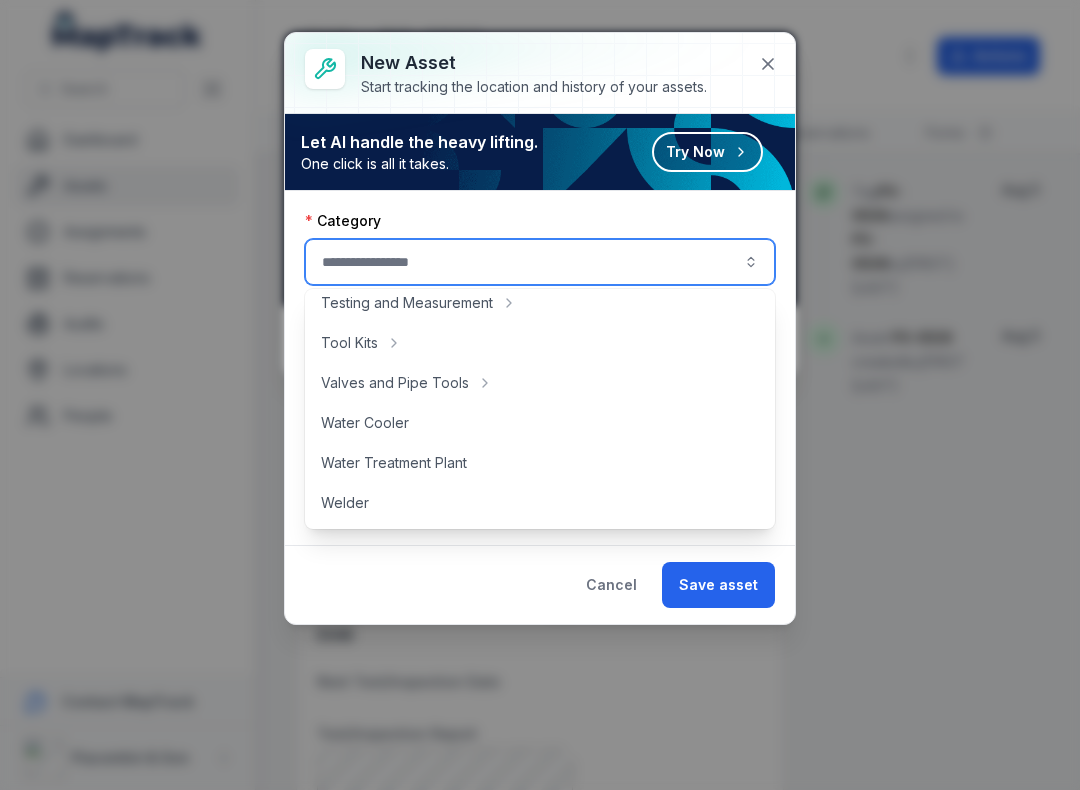 scroll, scrollTop: 892, scrollLeft: 0, axis: vertical 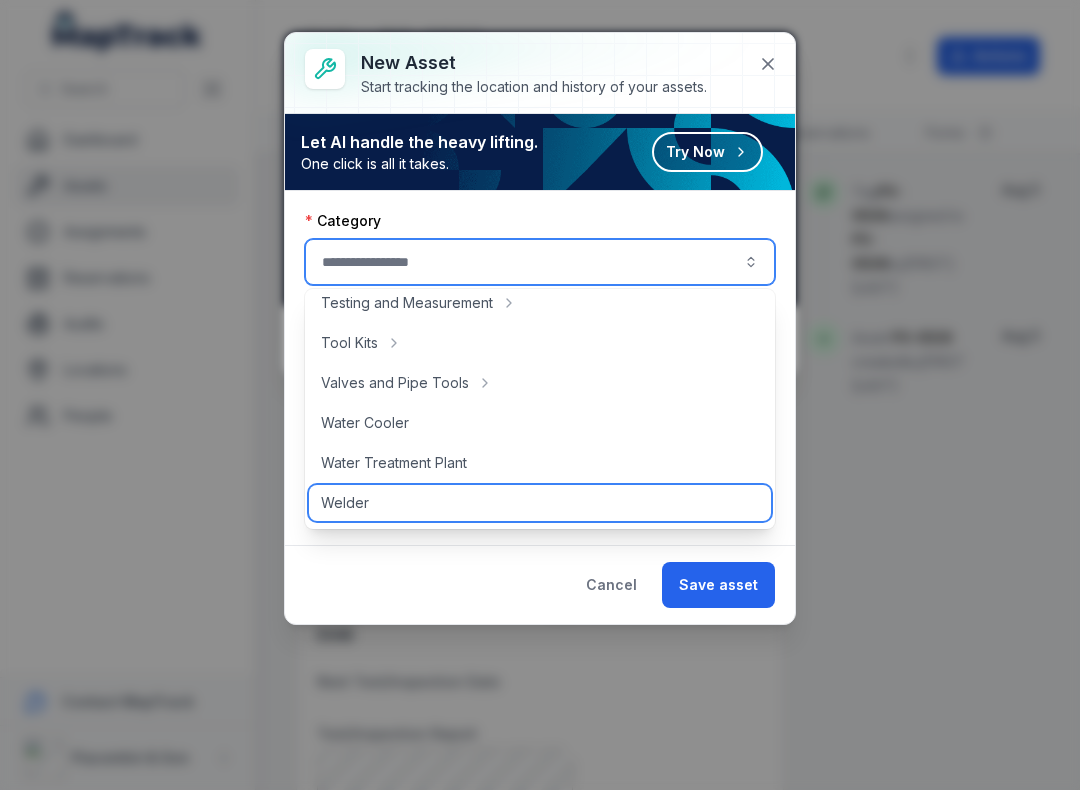 click on "Welder" at bounding box center (540, 503) 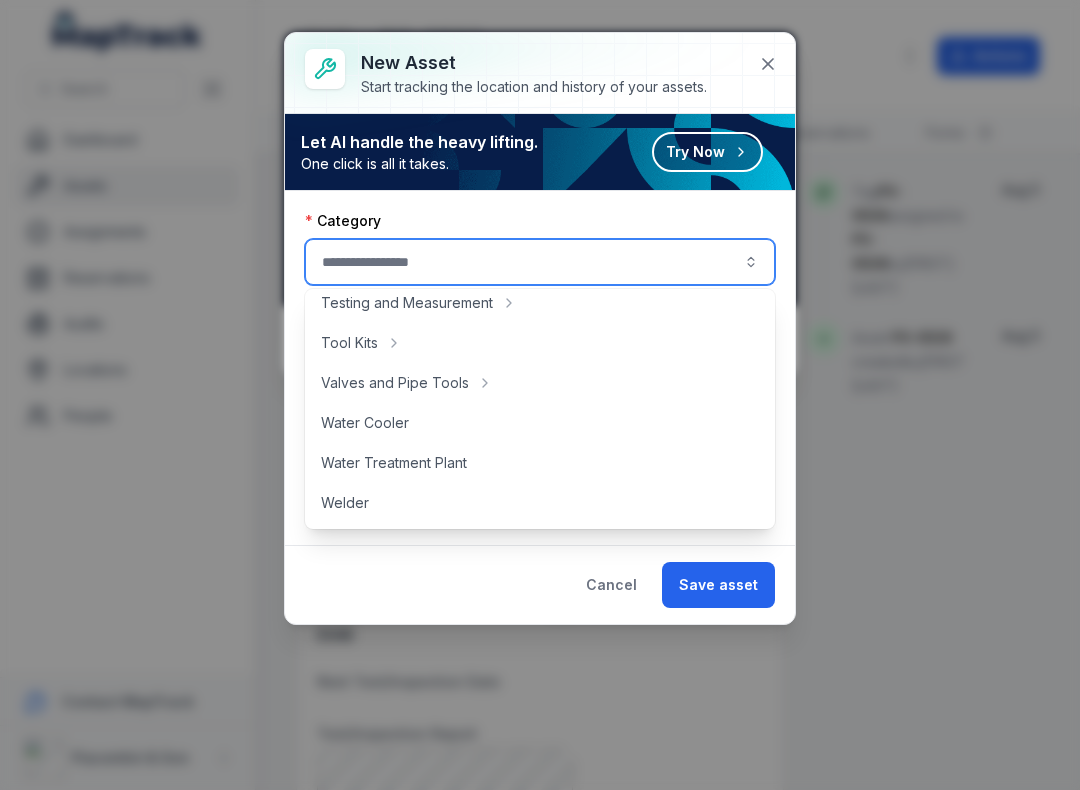 type on "******" 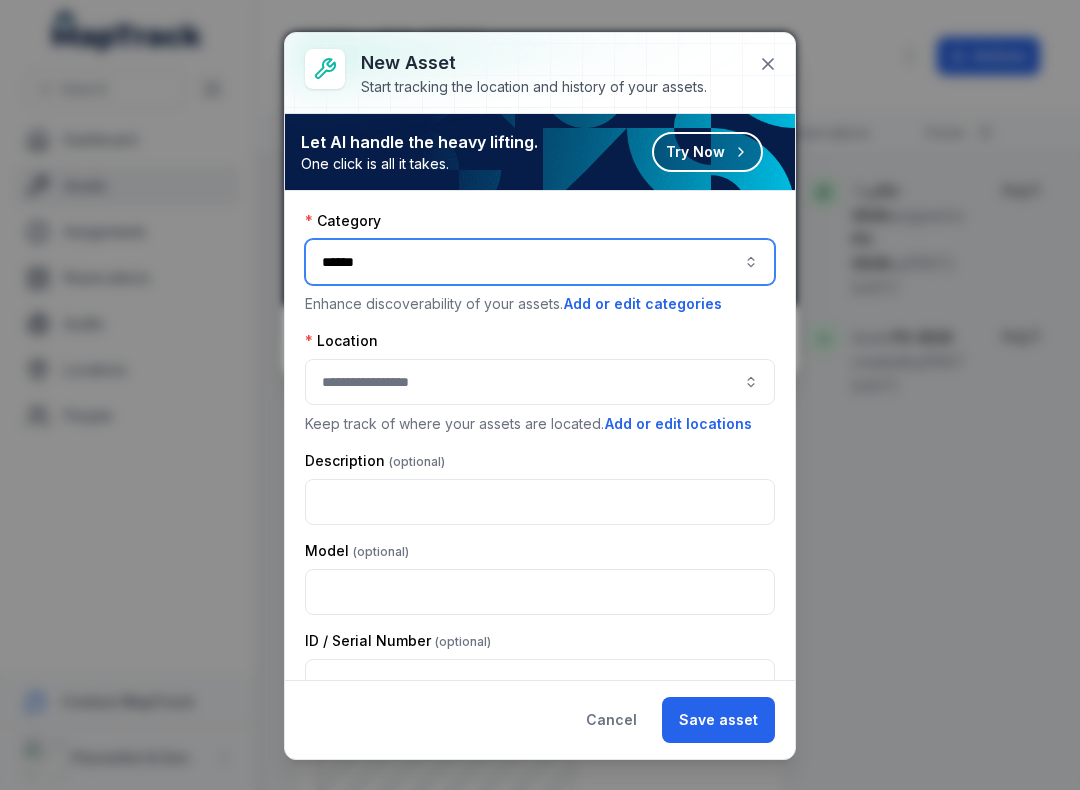 click at bounding box center (540, 382) 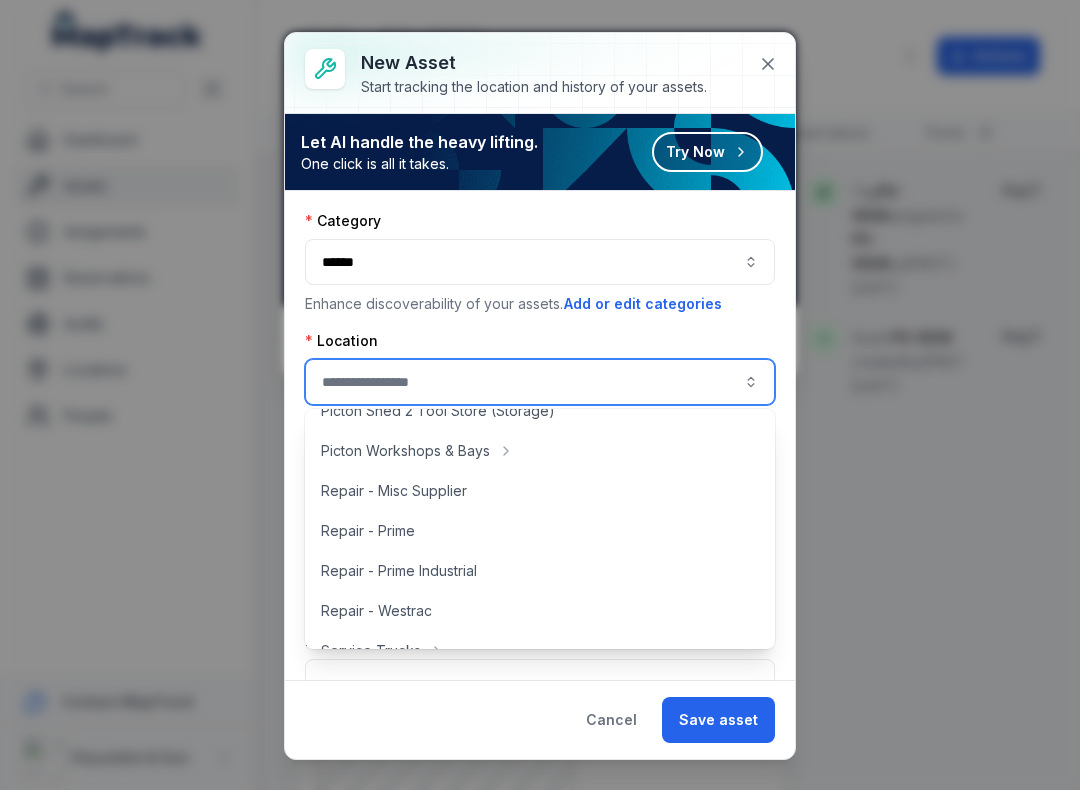 scroll, scrollTop: 464, scrollLeft: 0, axis: vertical 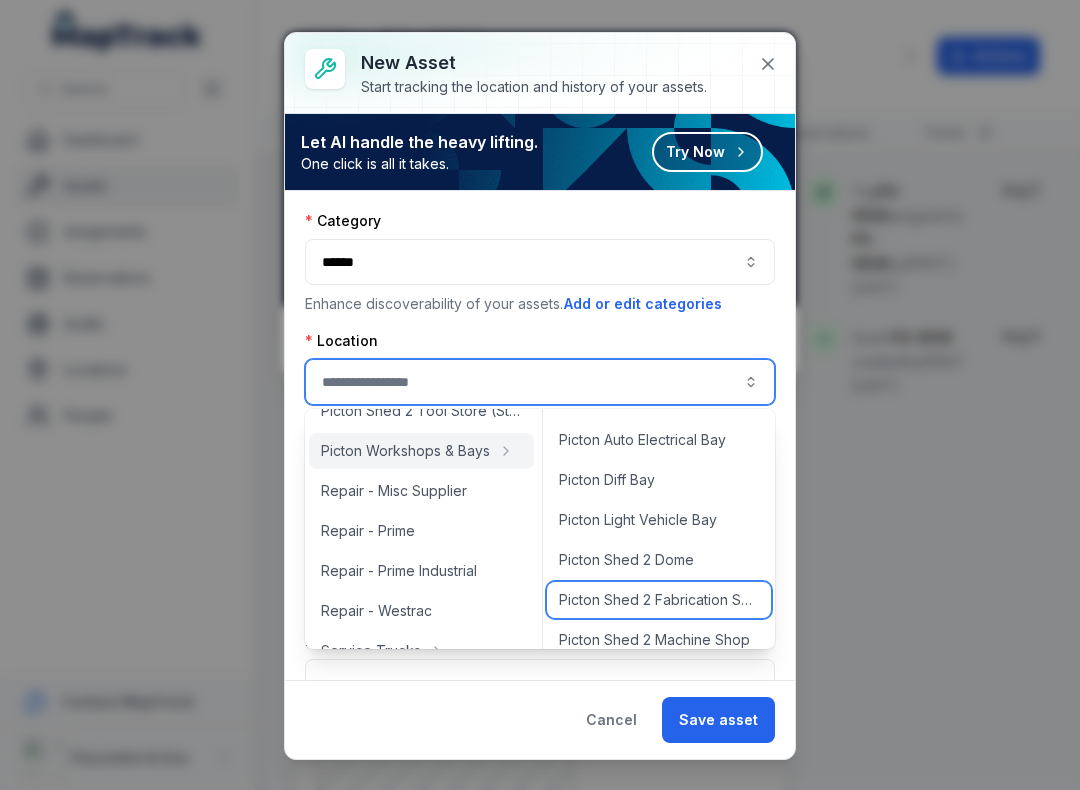 click on "Picton Shed 2 Fabrication Shop" at bounding box center (659, 600) 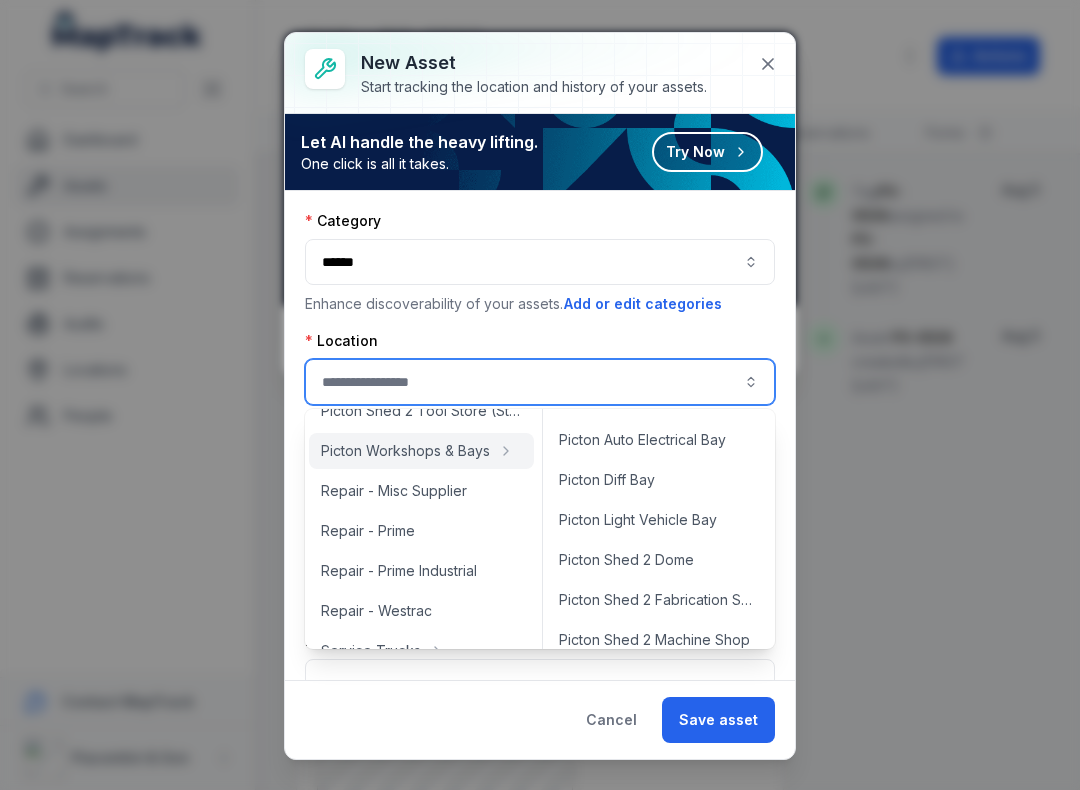 type on "**********" 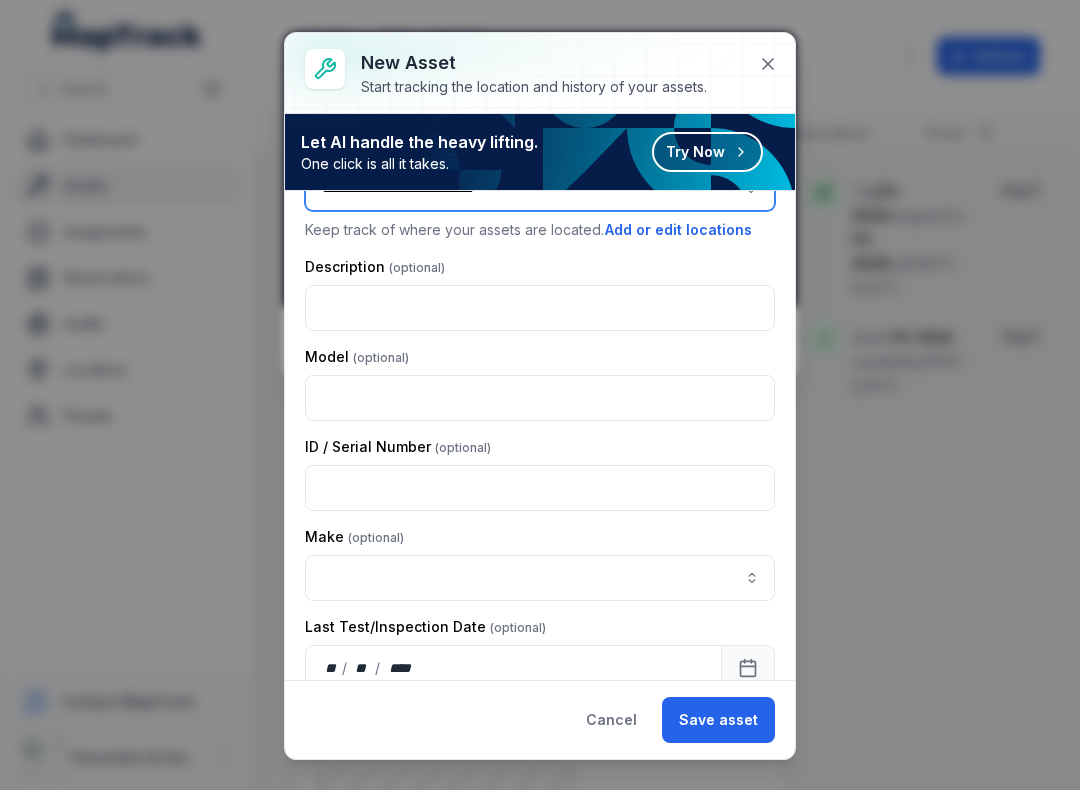 scroll, scrollTop: 207, scrollLeft: 0, axis: vertical 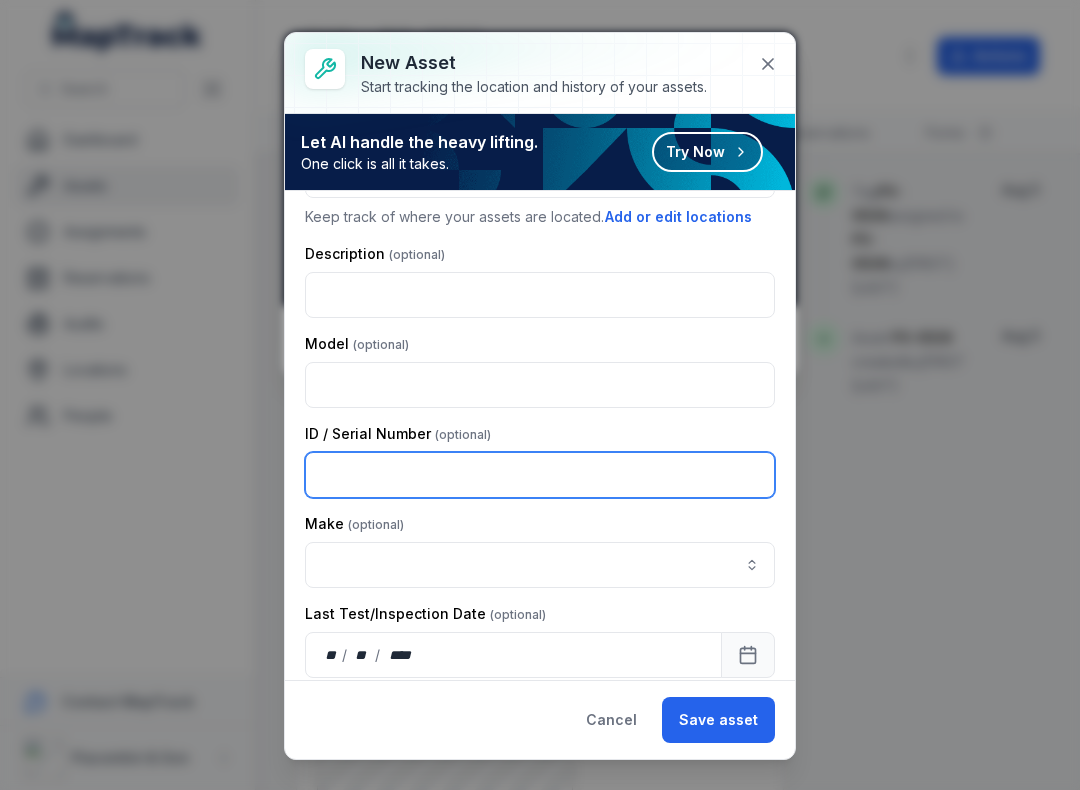 click at bounding box center [540, 475] 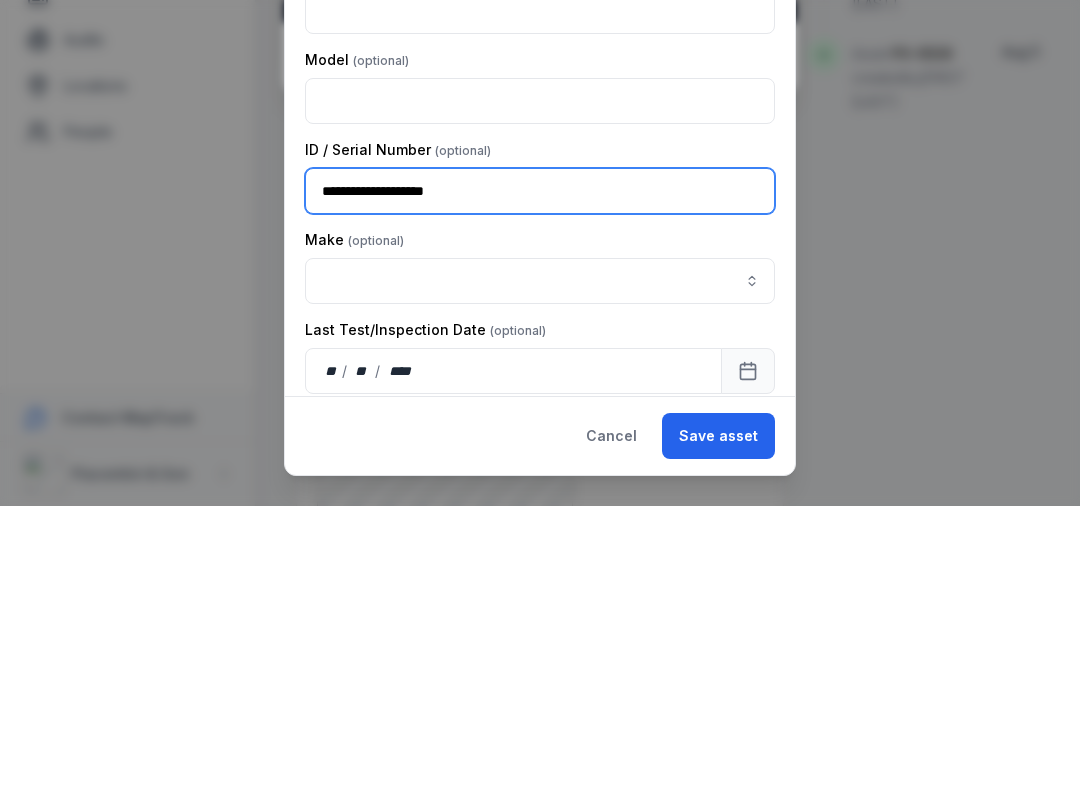 type on "**********" 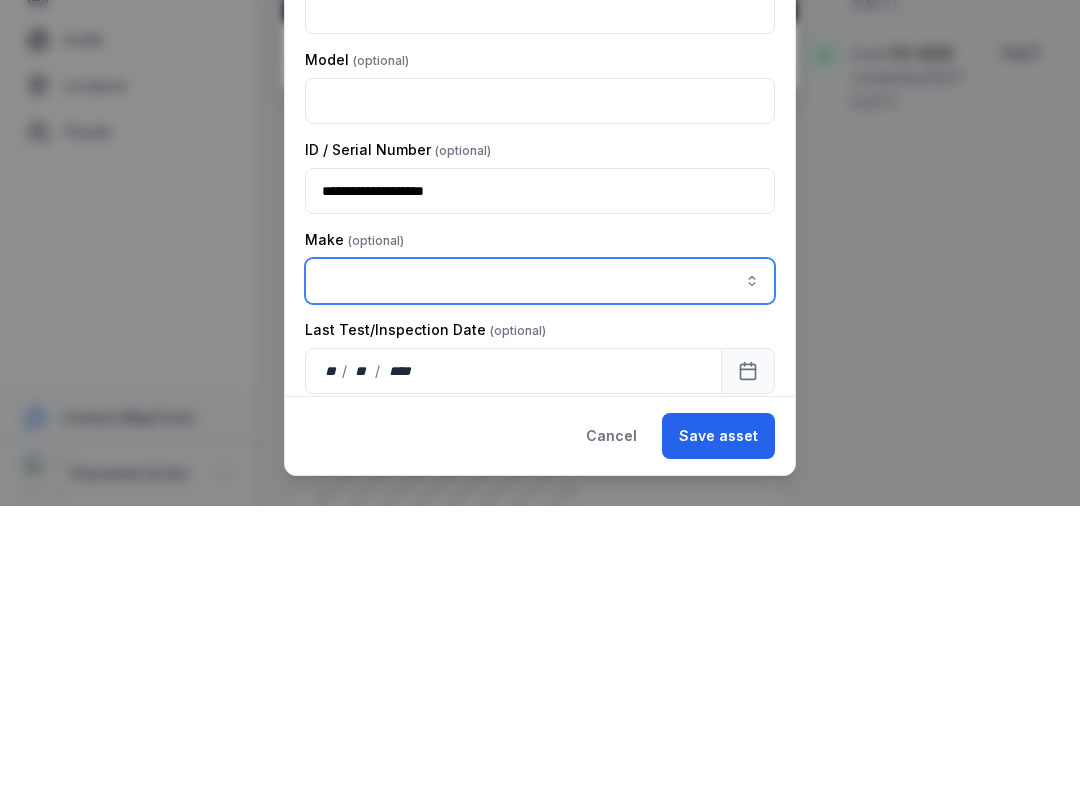 click at bounding box center (540, 565) 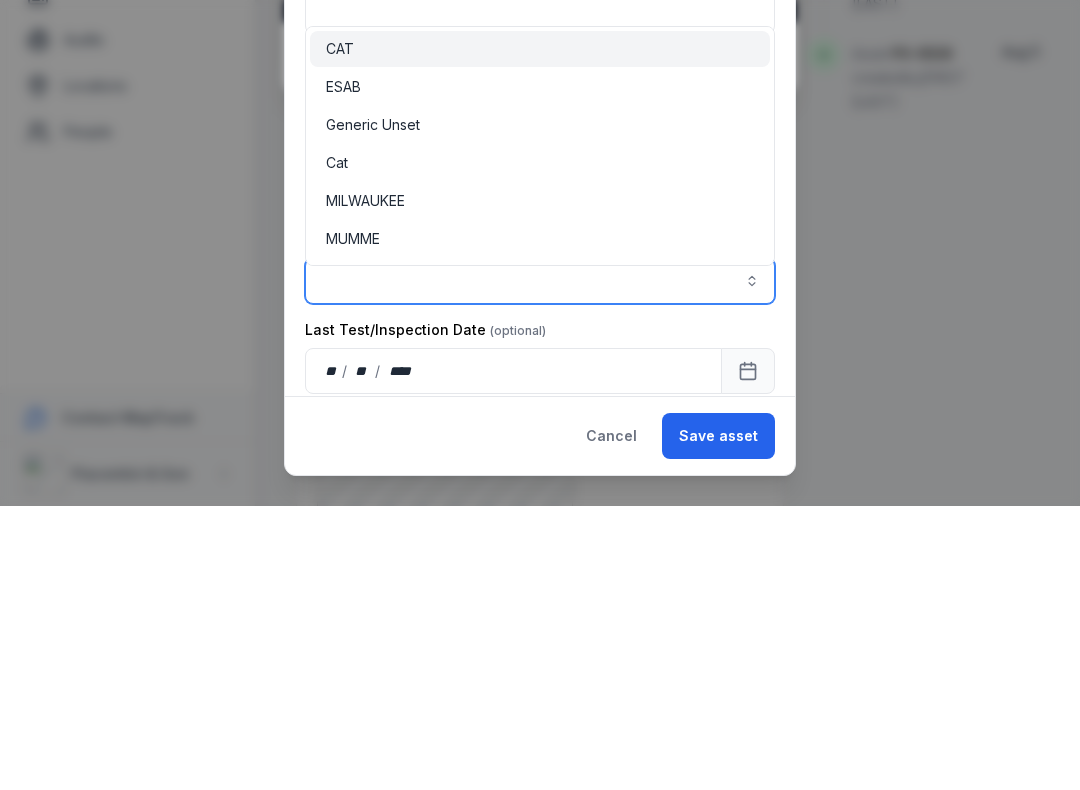 click on "ESAB" at bounding box center [343, 371] 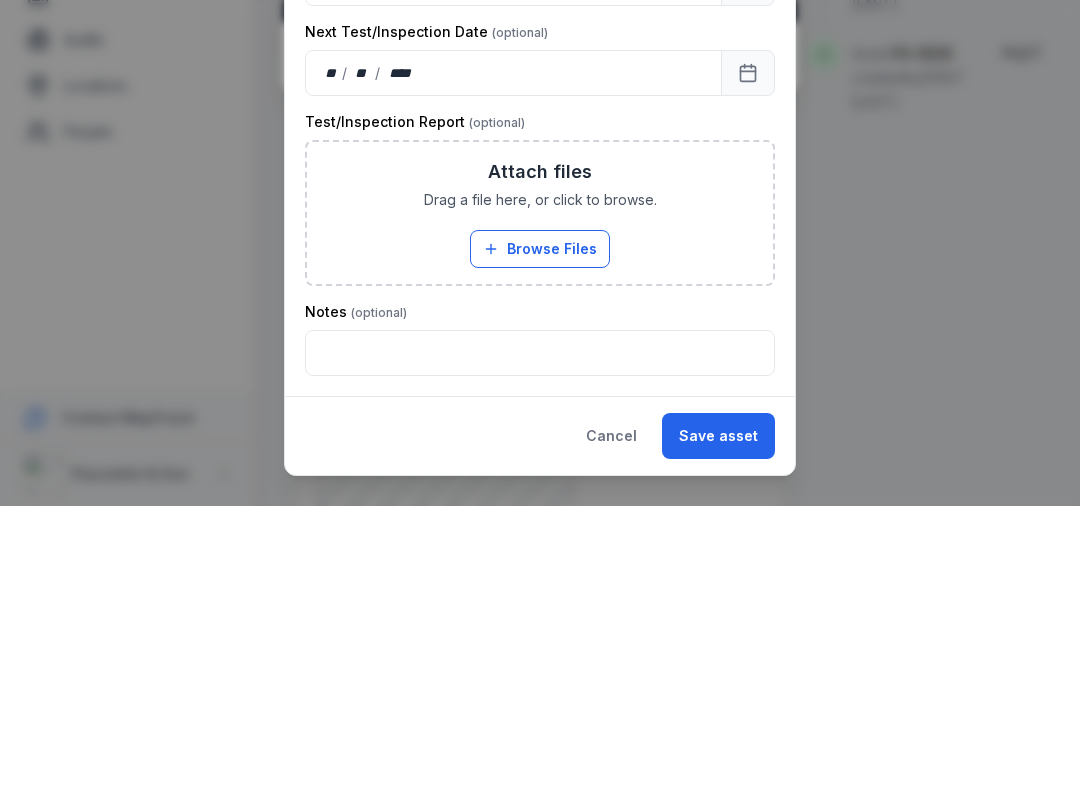 scroll, scrollTop: 595, scrollLeft: 0, axis: vertical 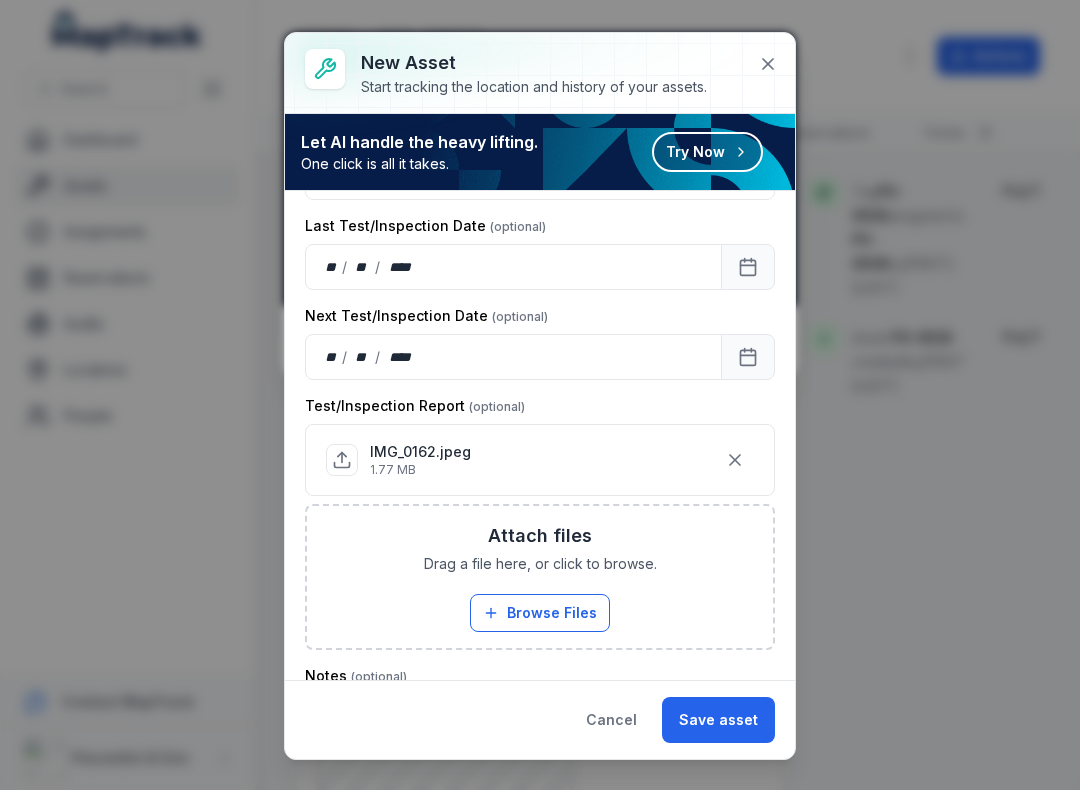 click on "Save asset" at bounding box center (718, 720) 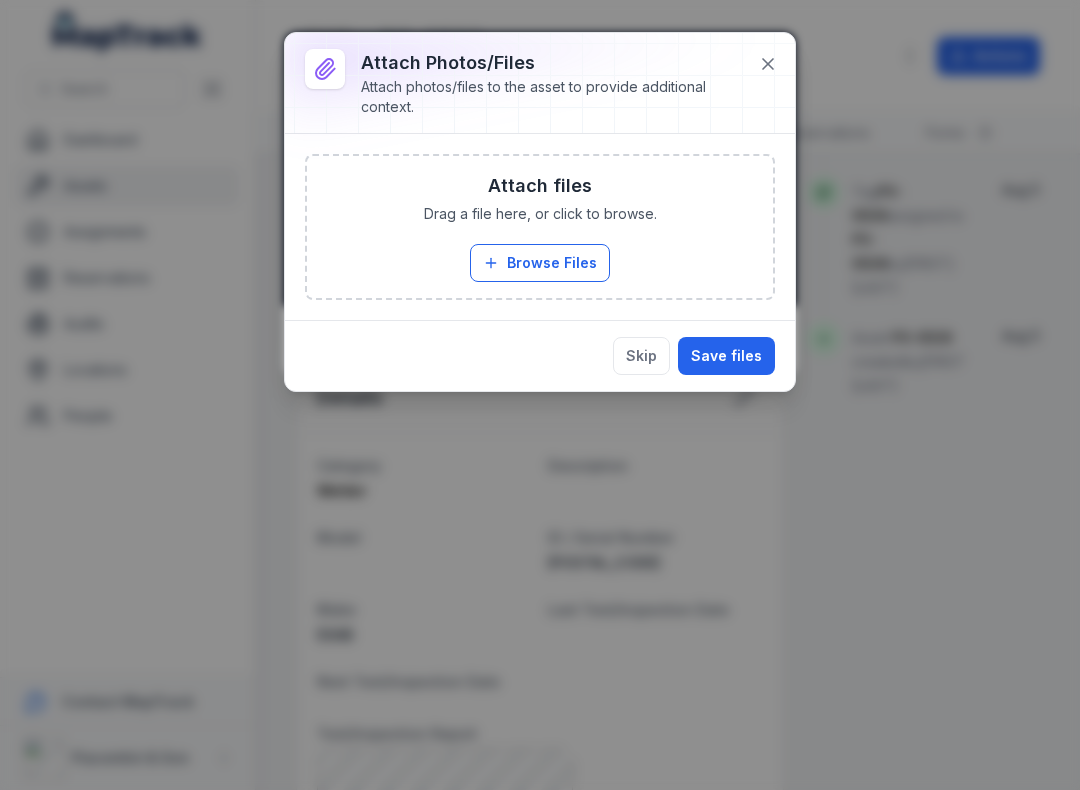 click on "Save files" at bounding box center [726, 356] 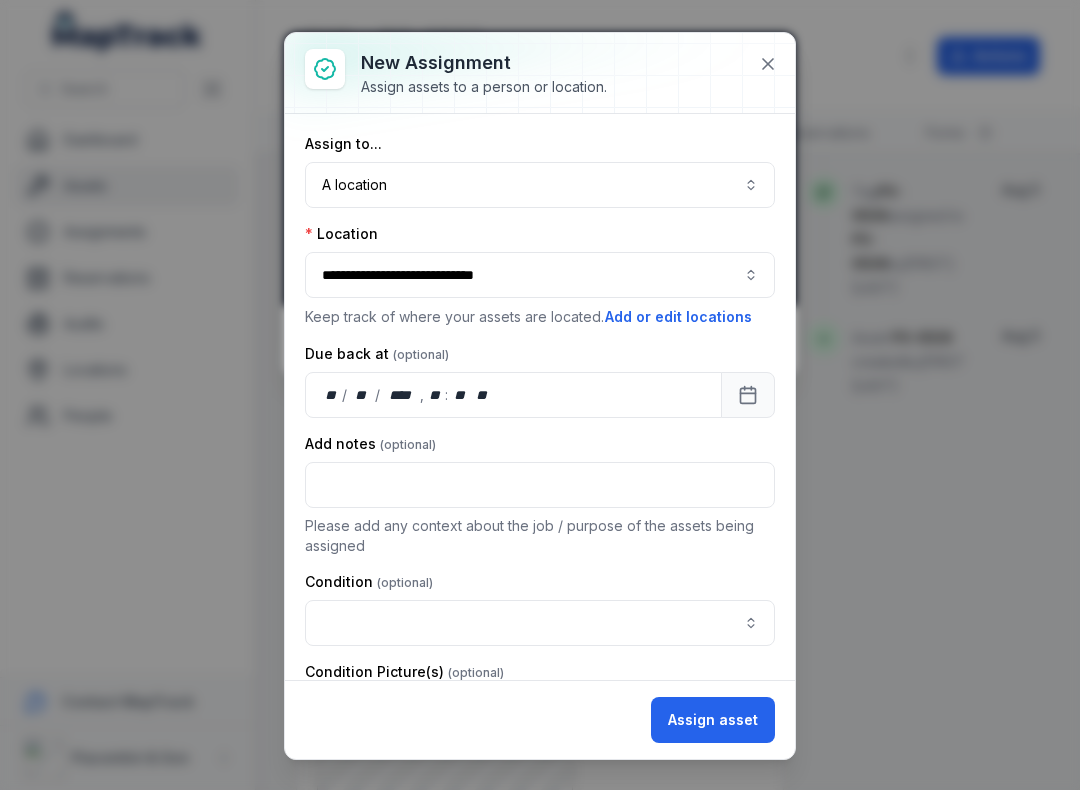 click at bounding box center (540, 623) 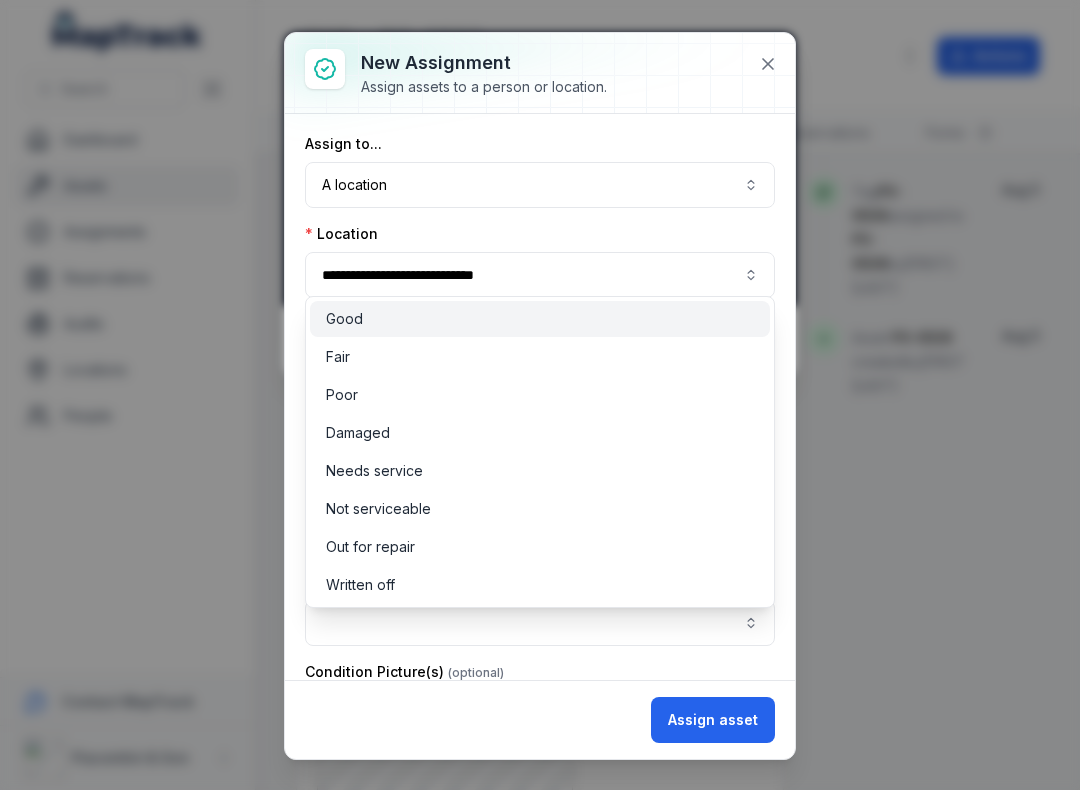 click on "Good" at bounding box center (540, 319) 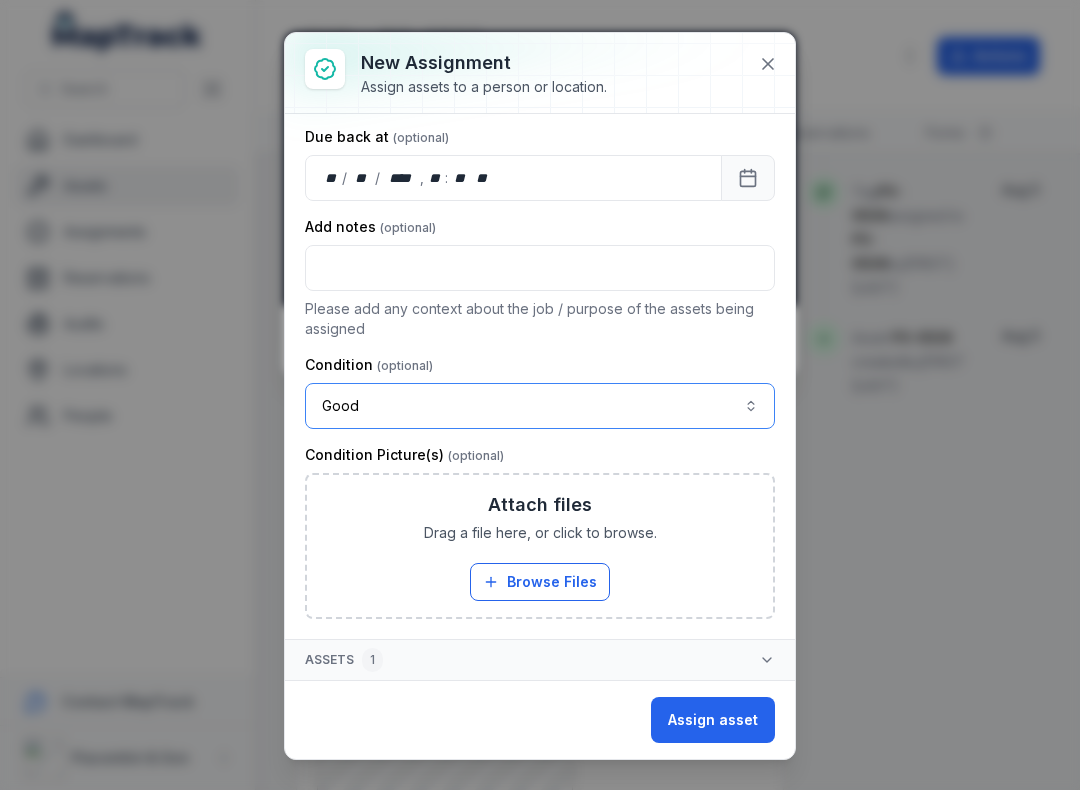 scroll, scrollTop: 217, scrollLeft: 0, axis: vertical 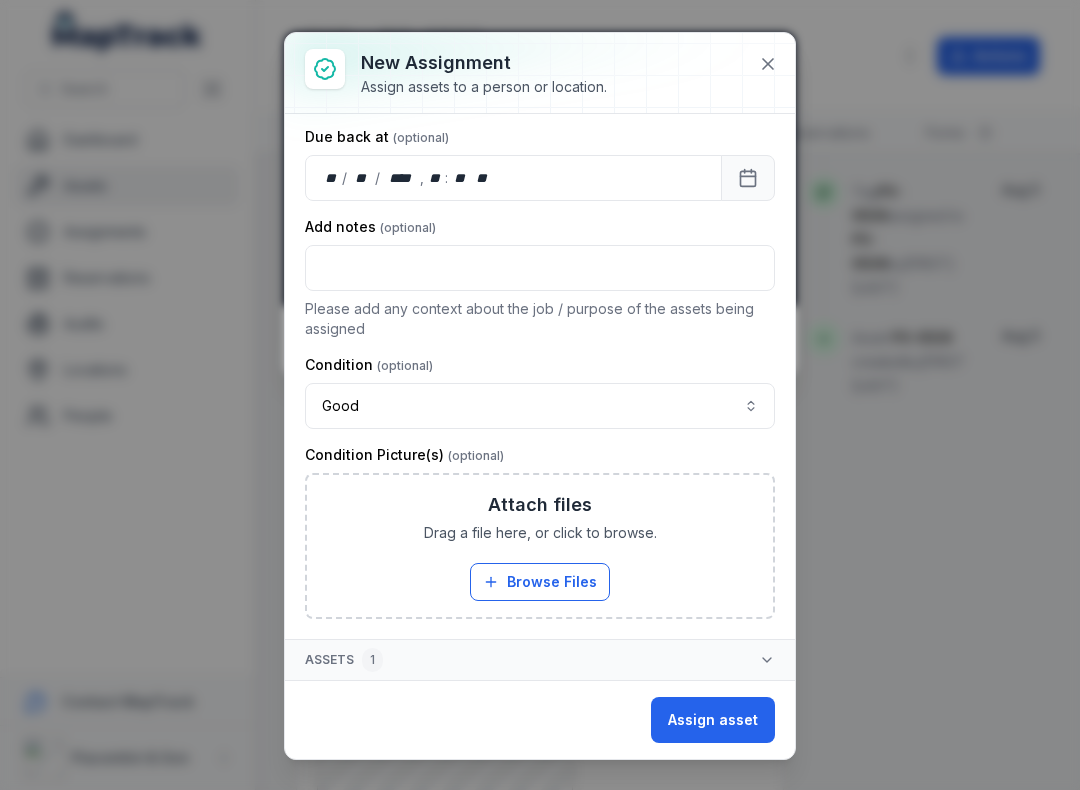 click on "Browse Files" at bounding box center [540, 582] 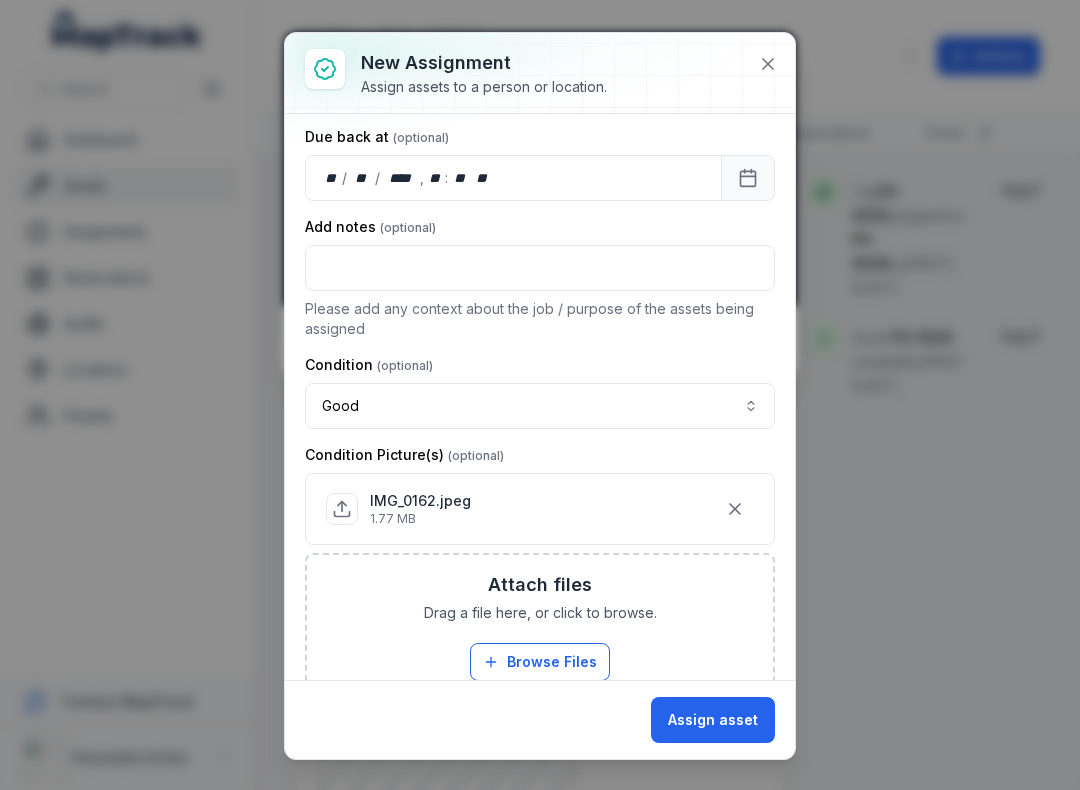 click on "Assign asset" at bounding box center [713, 720] 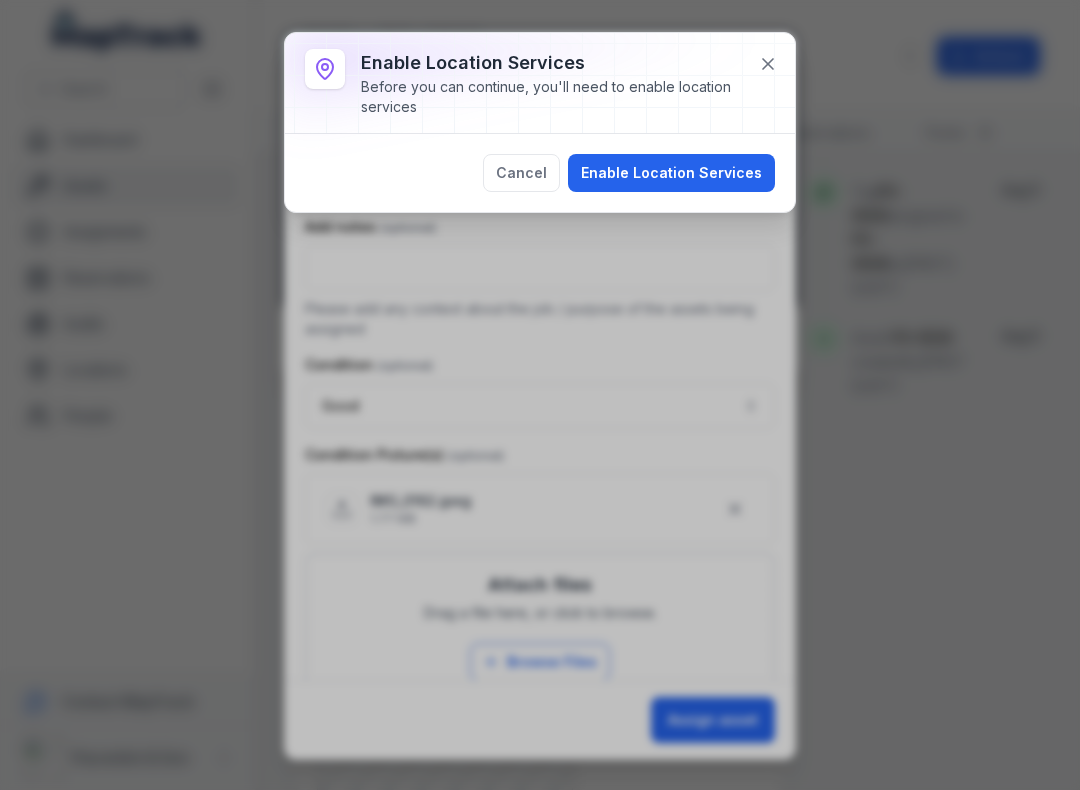 click on "Enable Location Services" at bounding box center (671, 173) 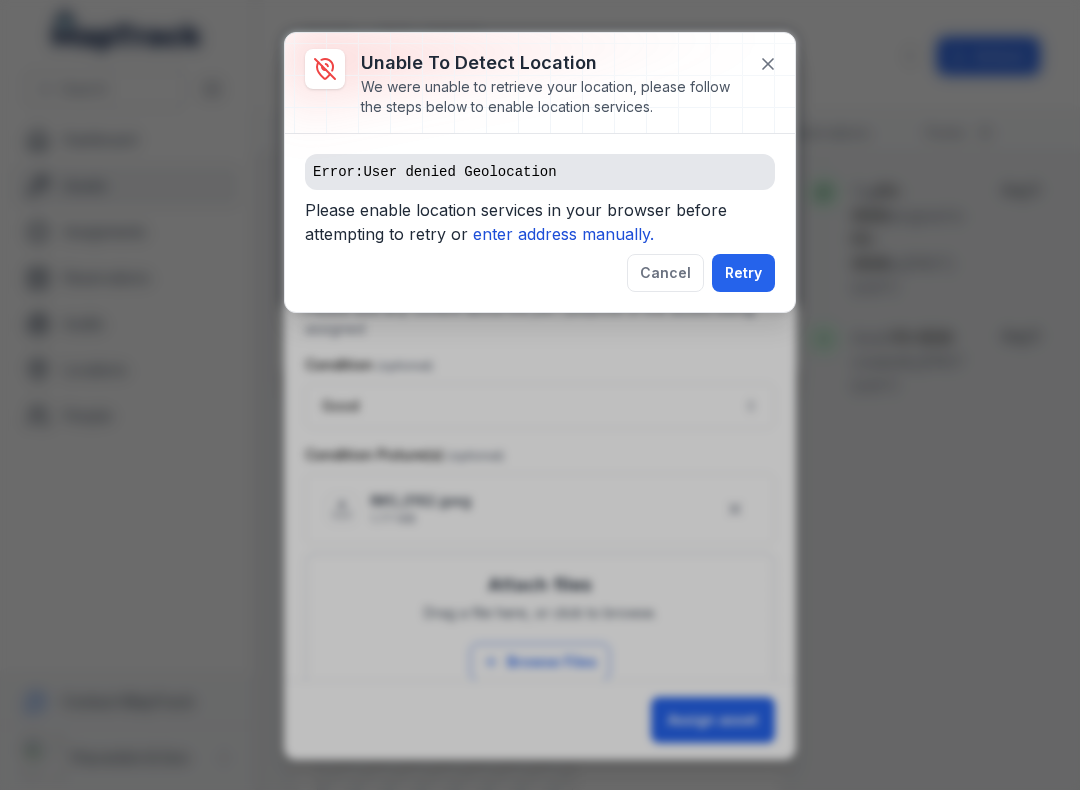 click on "enter address manually." at bounding box center (563, 234) 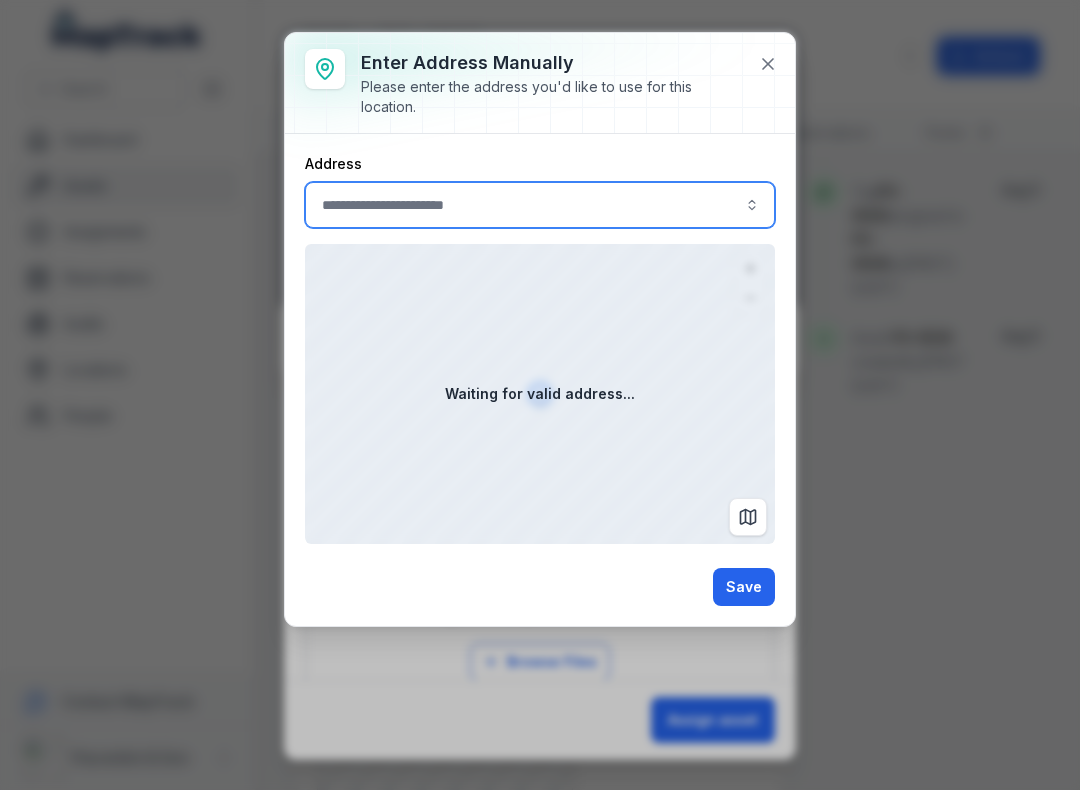 click at bounding box center [540, 205] 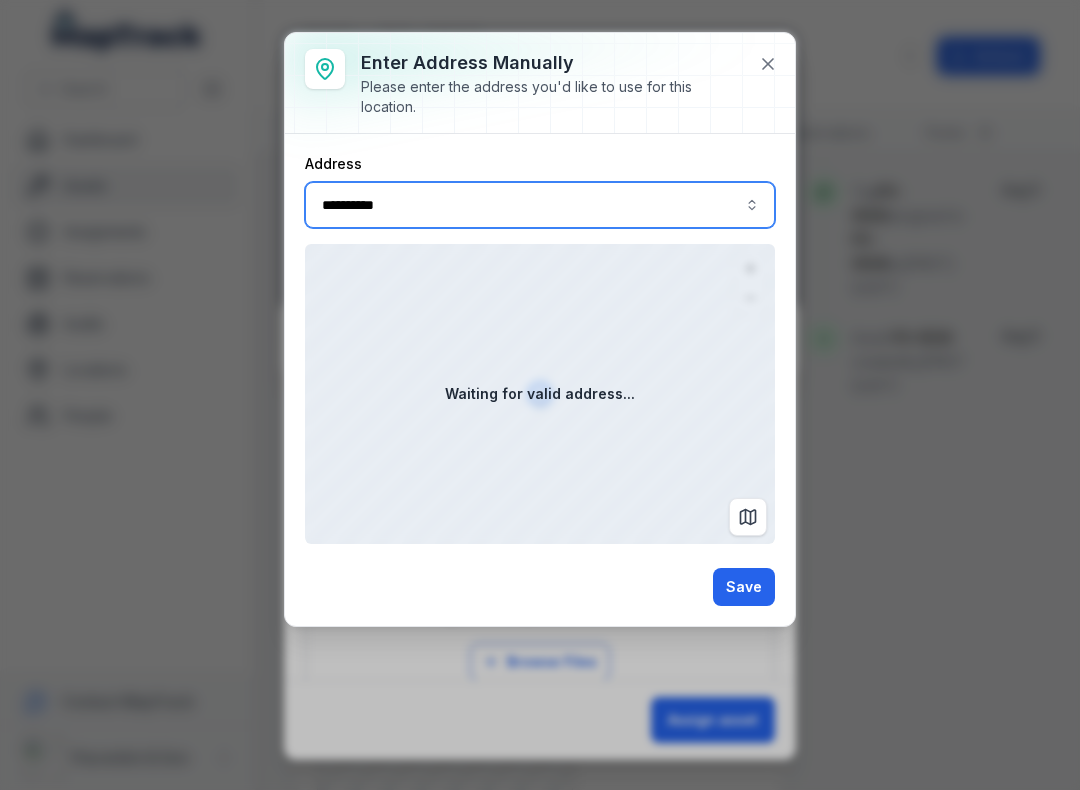 type on "**********" 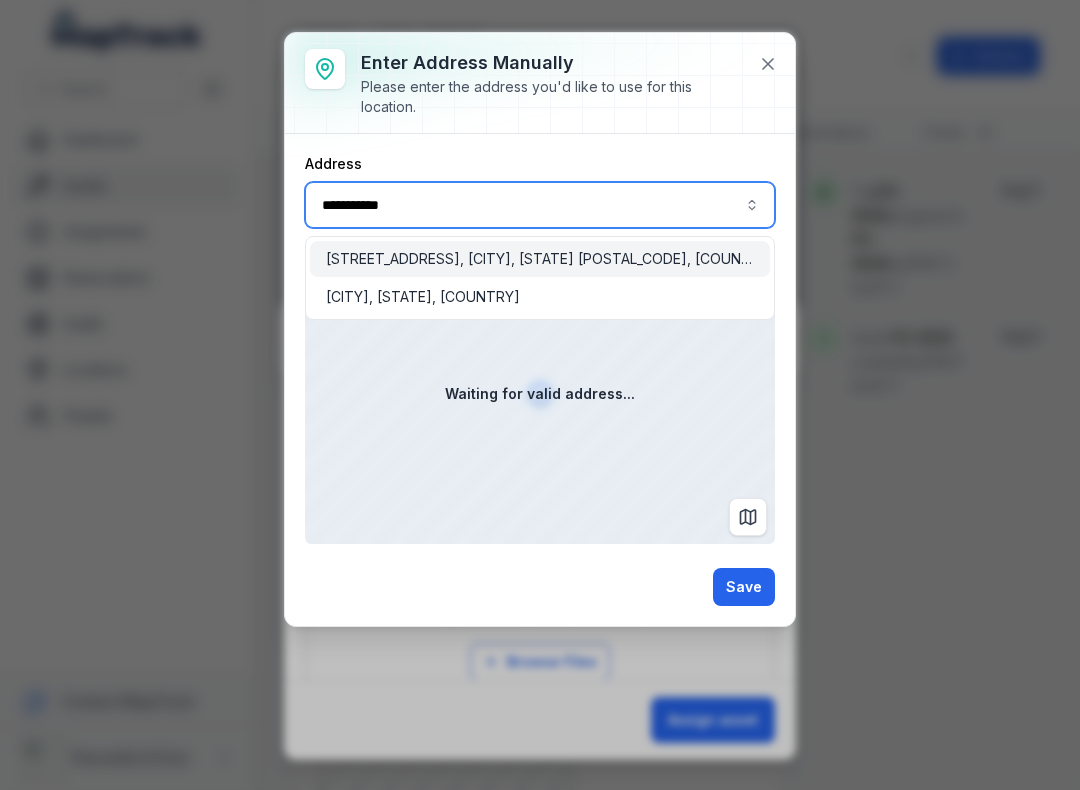 click on "[STREET_ADDRESS], [CITY], [STATE] [POSTAL_CODE], [COUNTRY]" at bounding box center (540, 259) 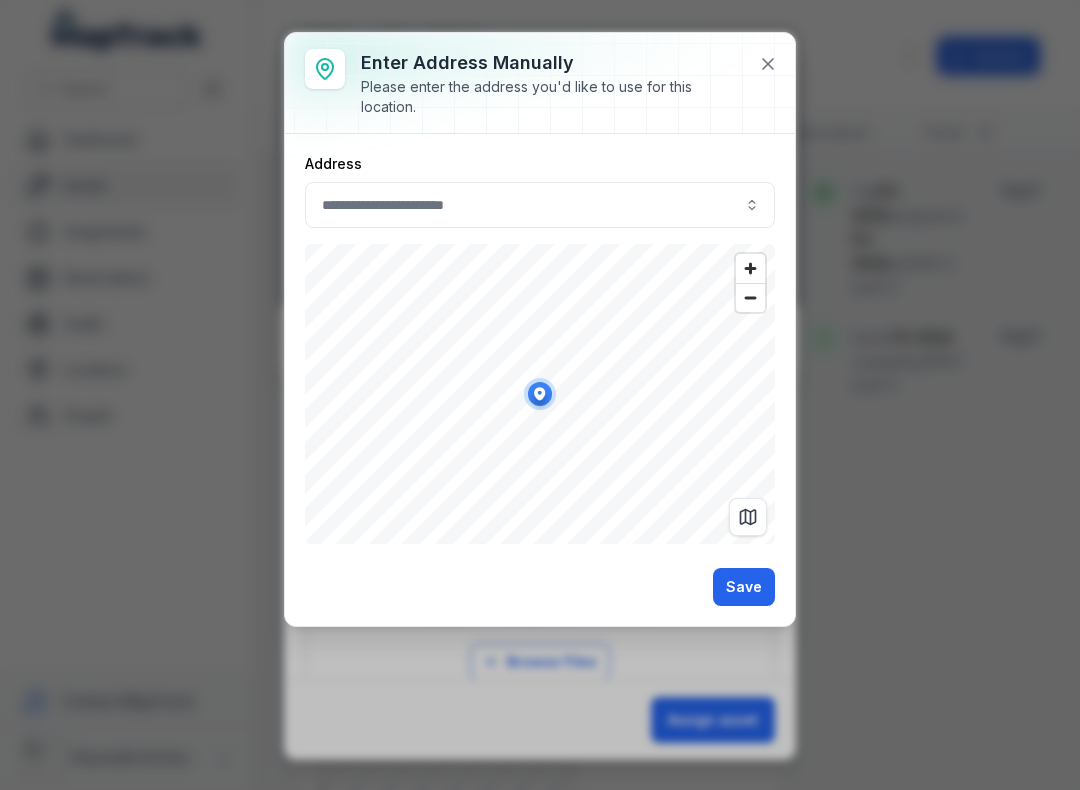 click on "Save" at bounding box center [744, 587] 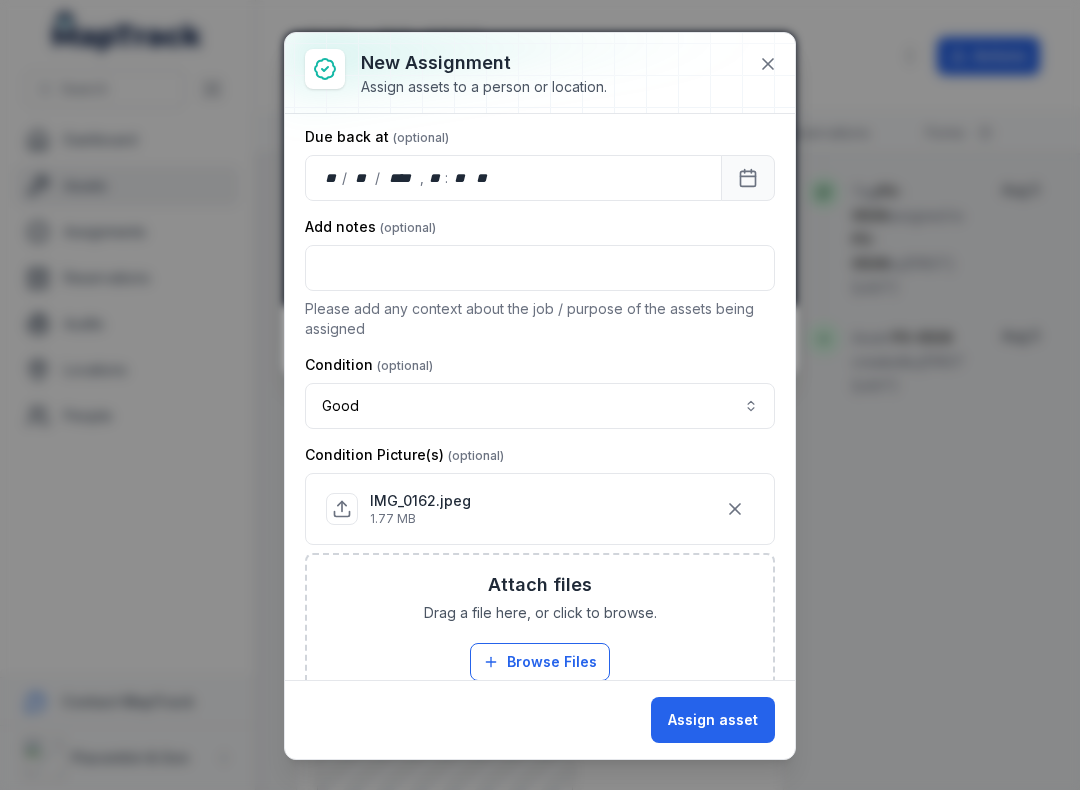 click on "Assign asset" at bounding box center [713, 720] 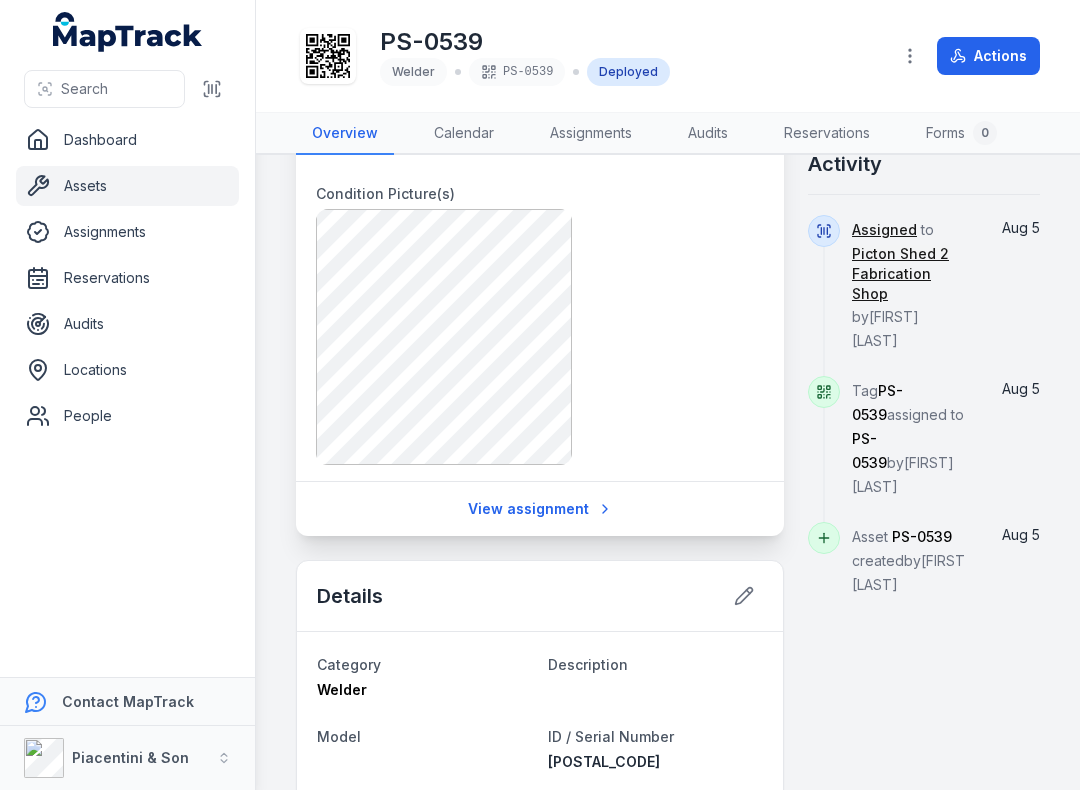 scroll, scrollTop: 431, scrollLeft: 0, axis: vertical 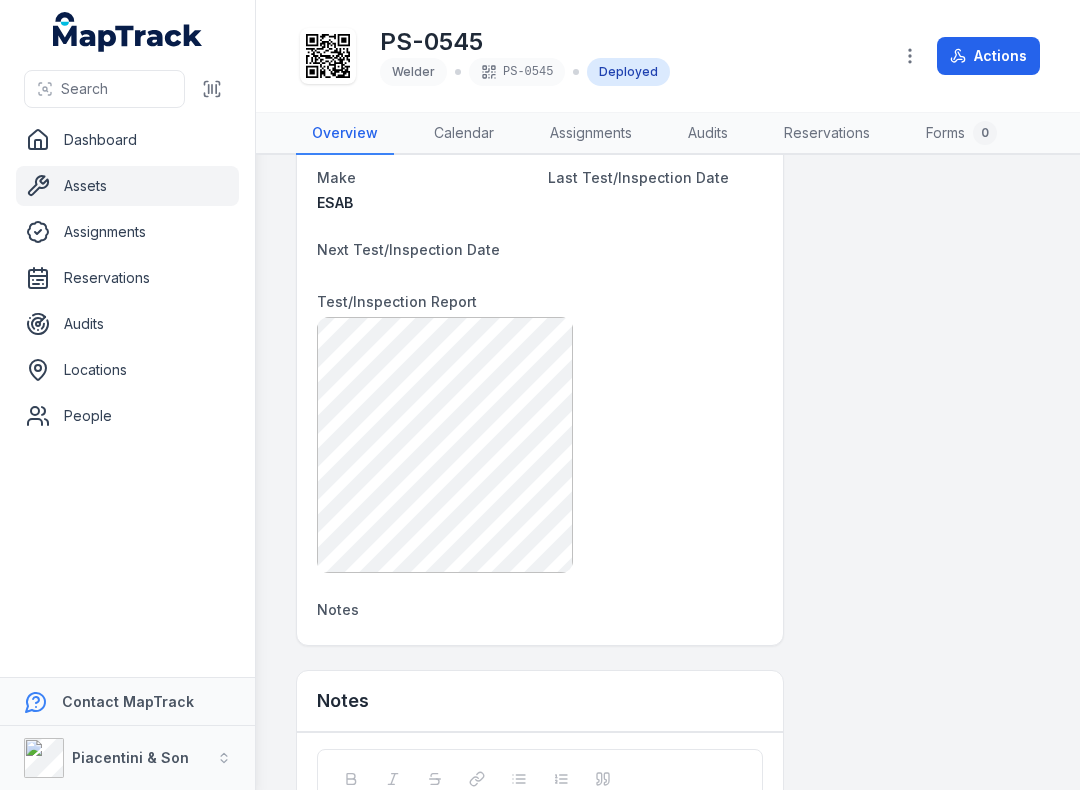click 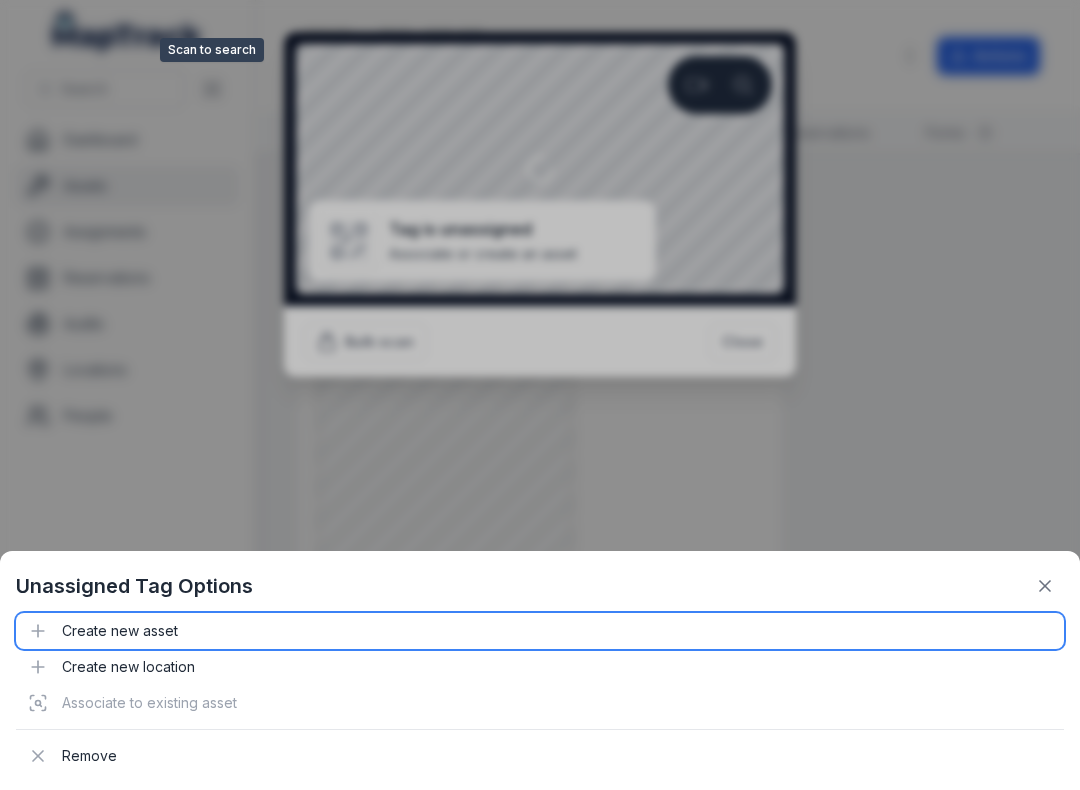 click on "Create new asset" at bounding box center [540, 631] 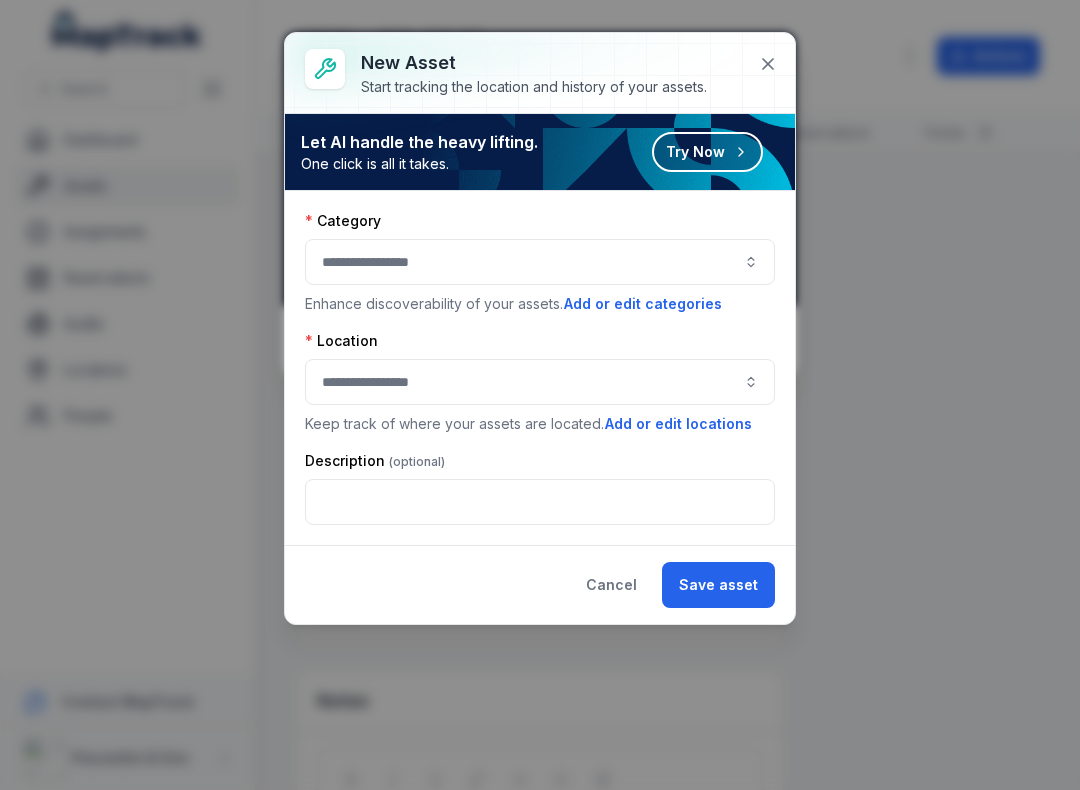 click at bounding box center [540, 262] 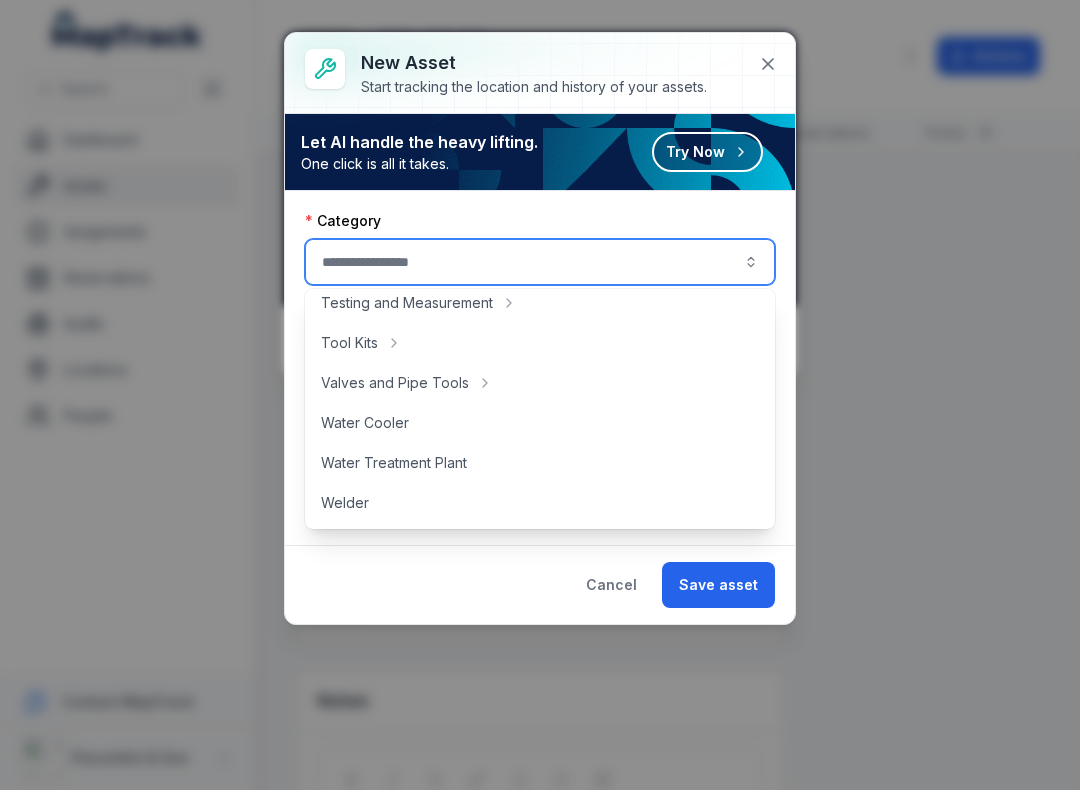 scroll, scrollTop: 892, scrollLeft: 0, axis: vertical 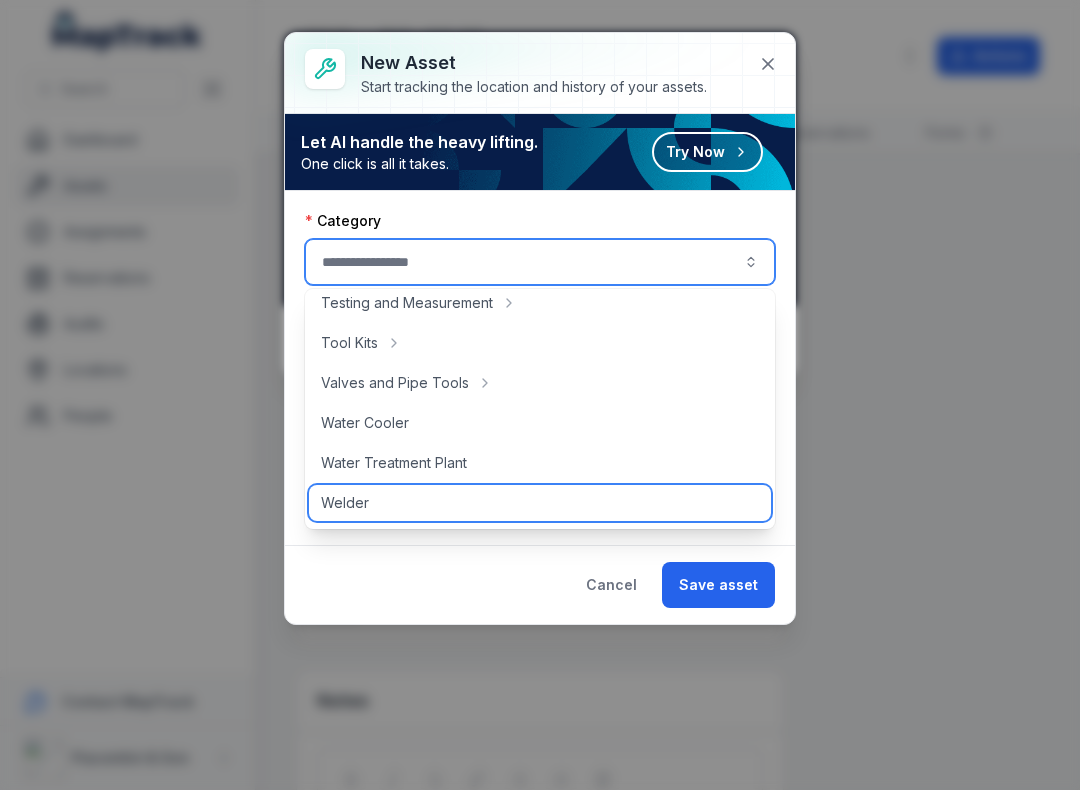 click on "Welder" at bounding box center [540, 503] 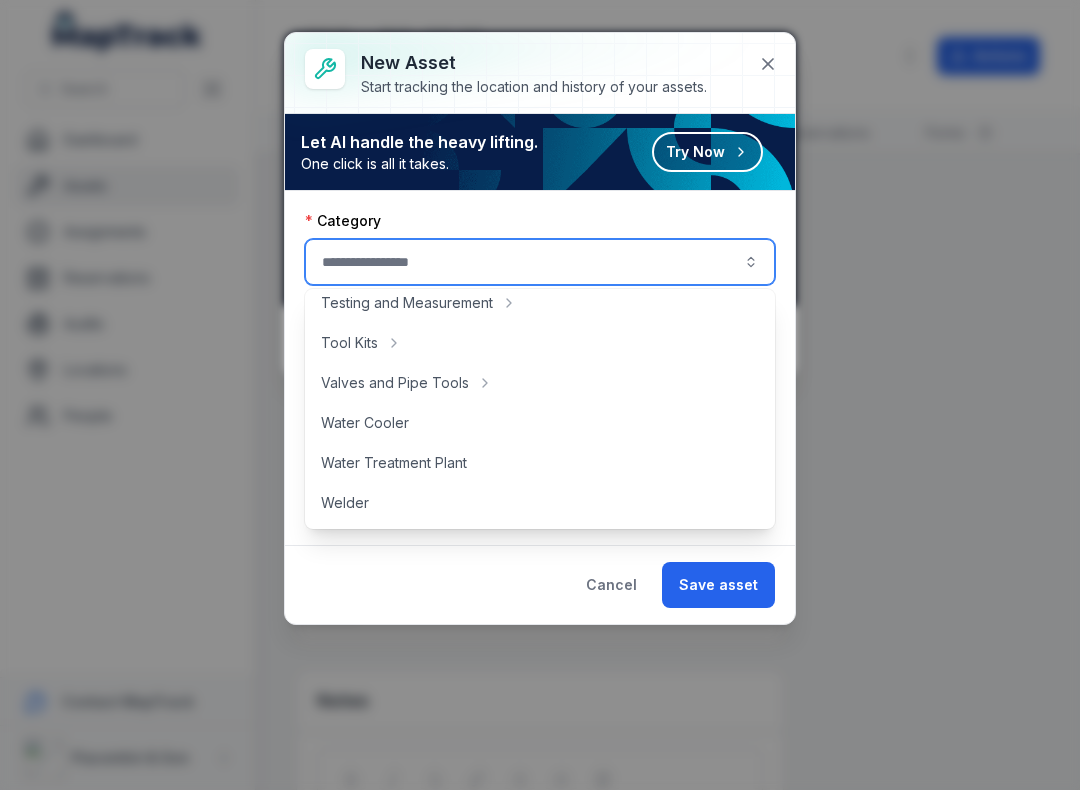 type on "******" 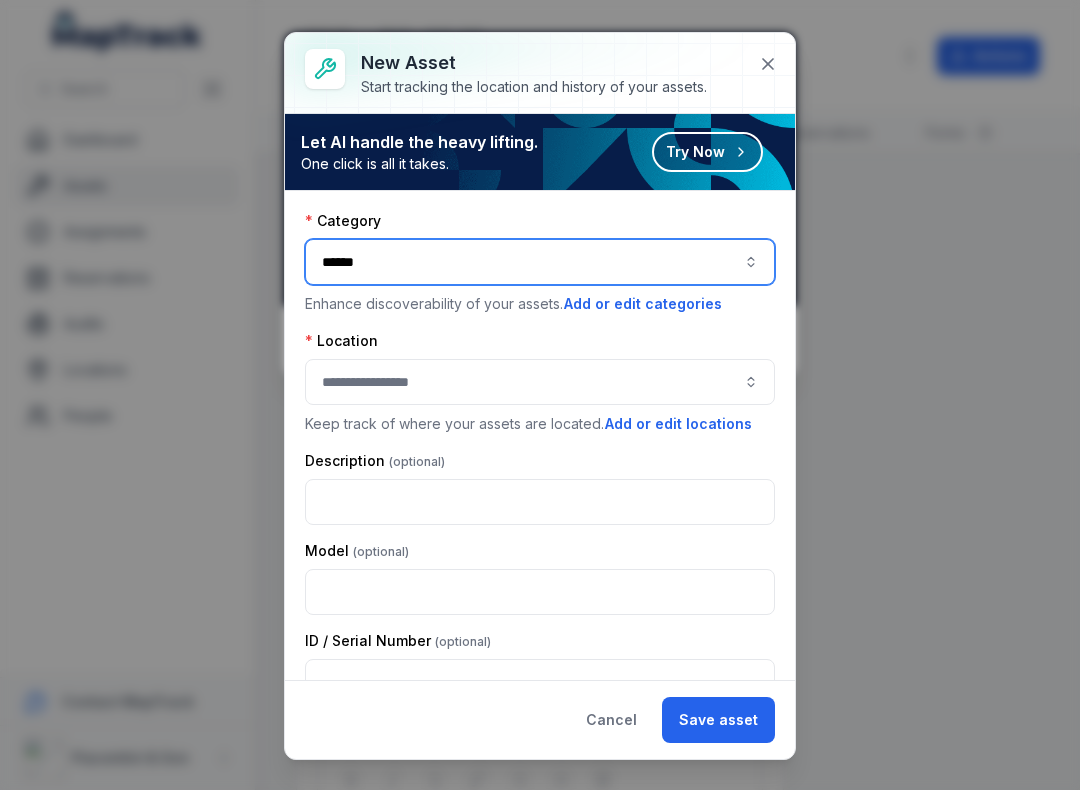 click at bounding box center [540, 382] 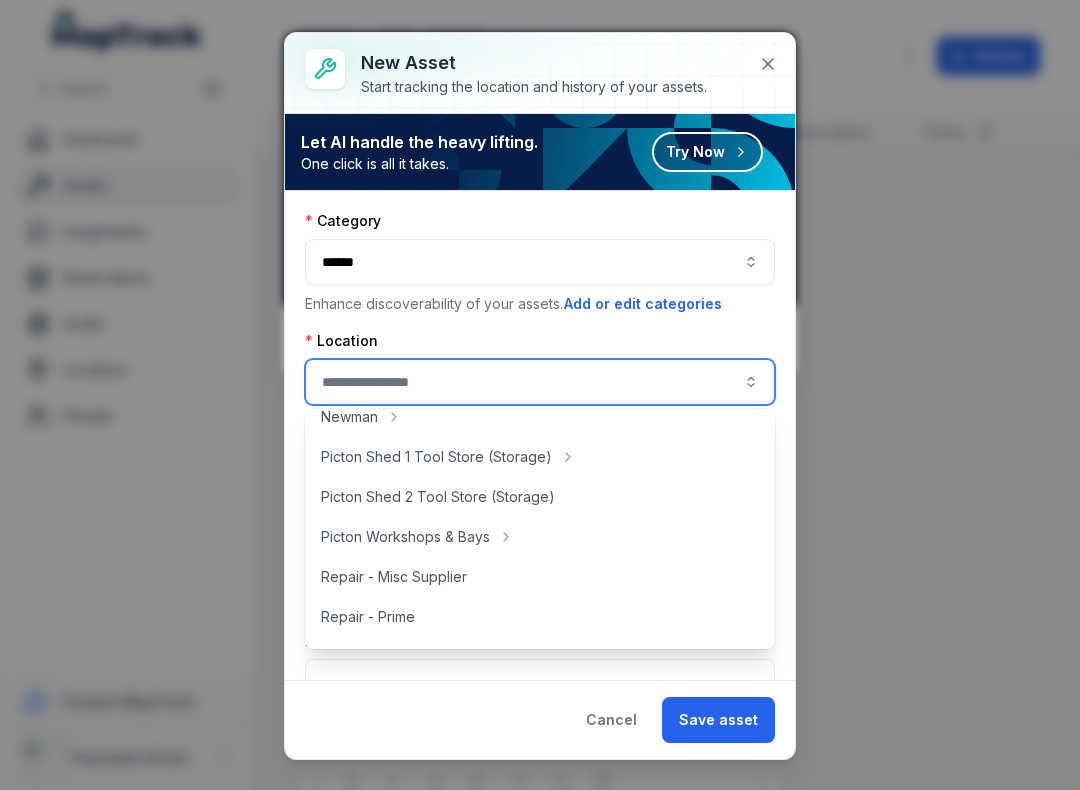 scroll, scrollTop: 376, scrollLeft: 0, axis: vertical 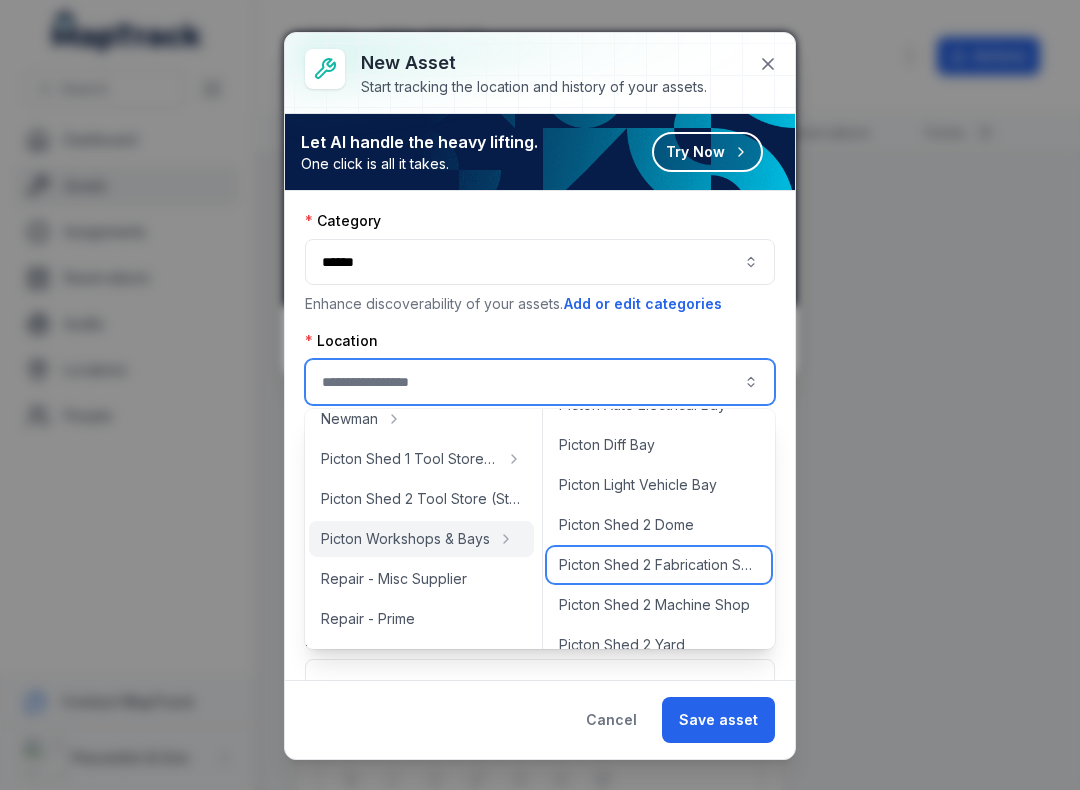 click on "Picton Shed 2 Fabrication Shop" at bounding box center [659, 565] 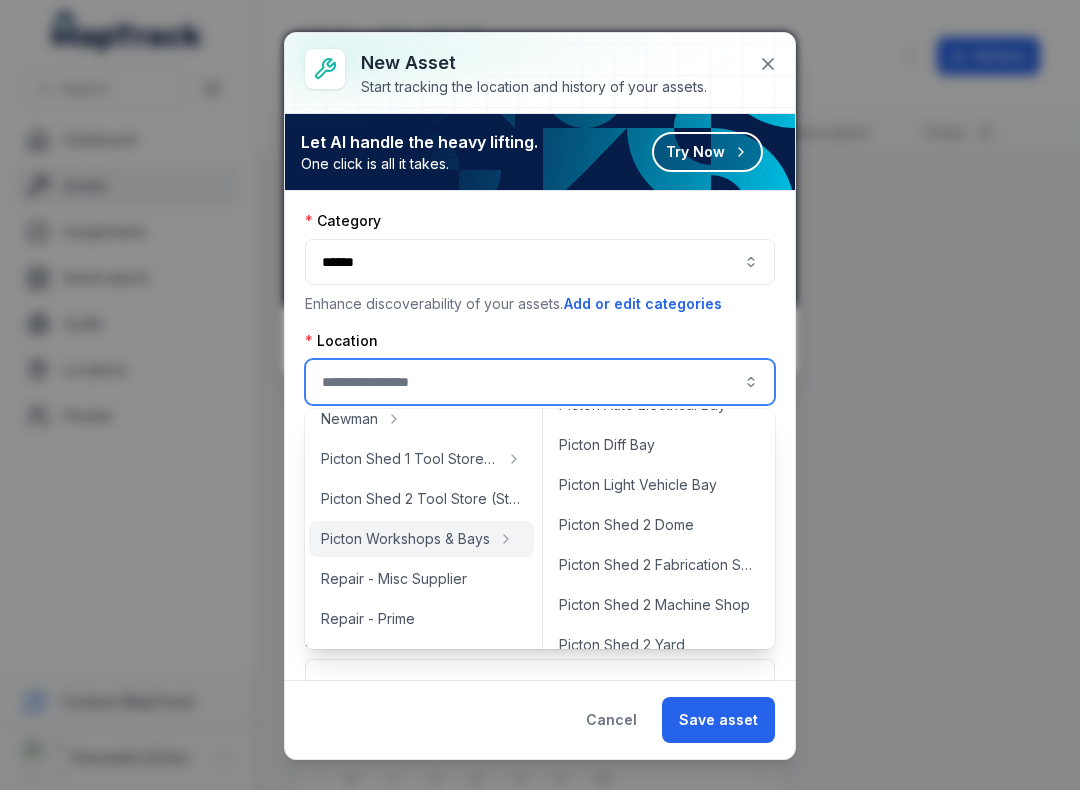 type on "**********" 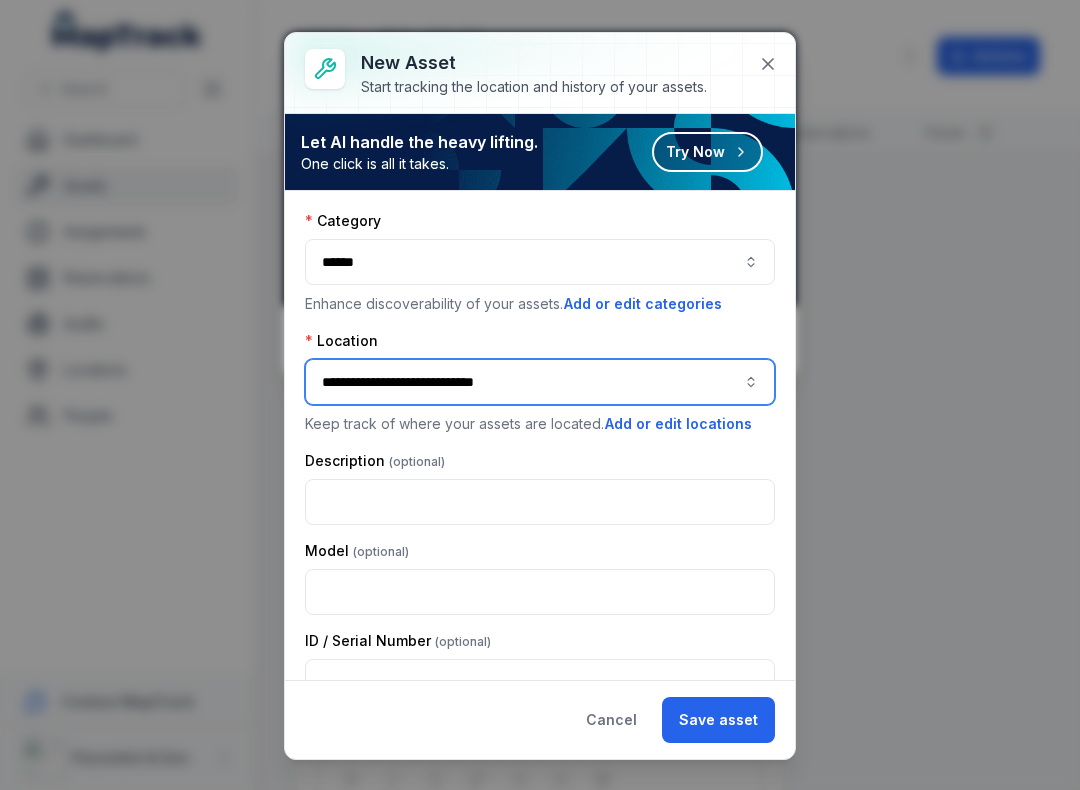 click on "******" at bounding box center (540, 262) 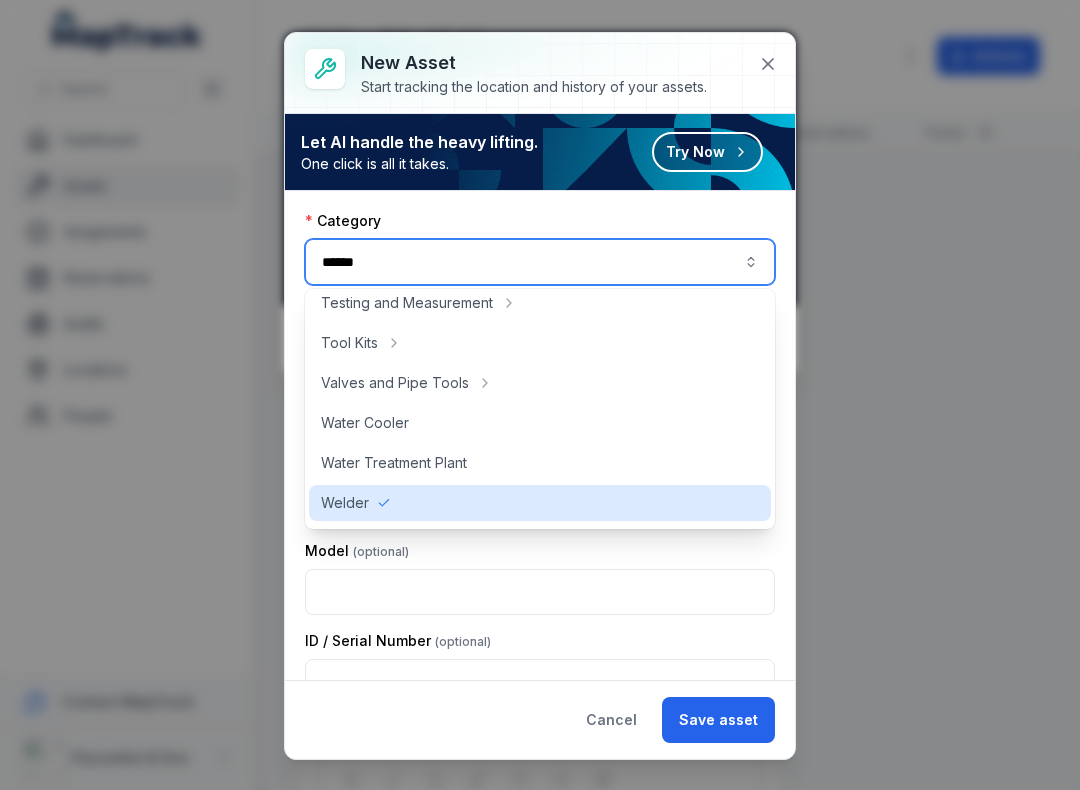 scroll, scrollTop: 892, scrollLeft: 0, axis: vertical 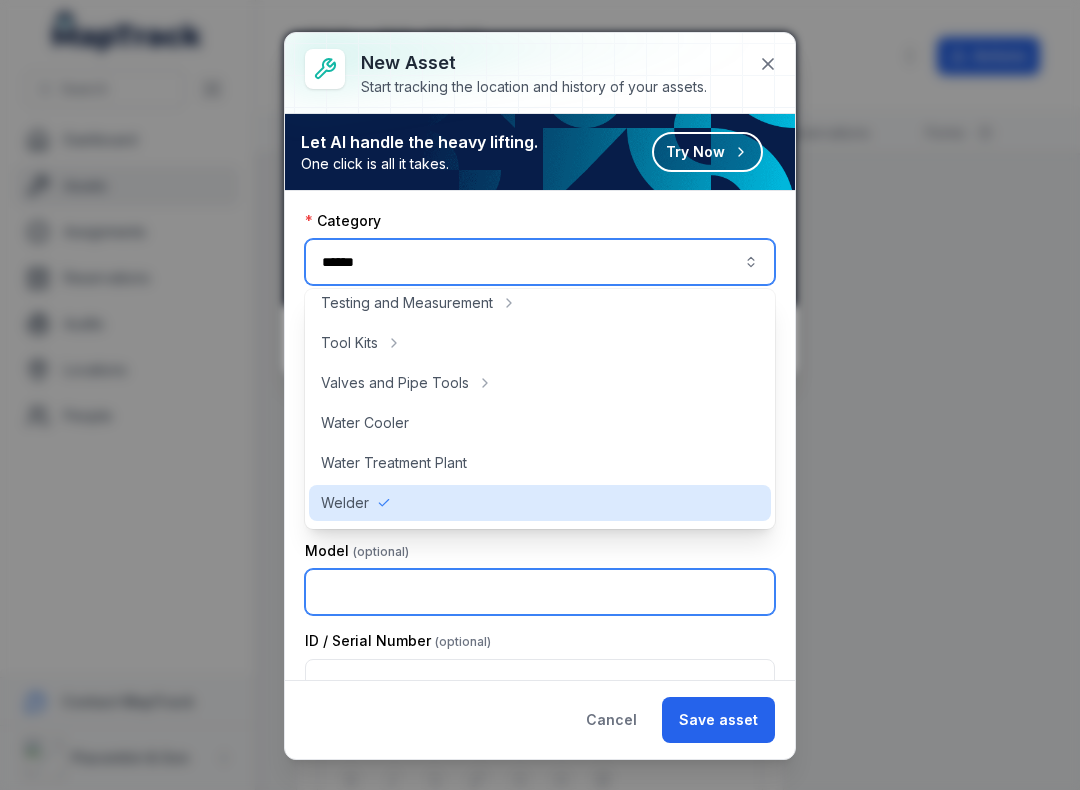 click at bounding box center (540, 592) 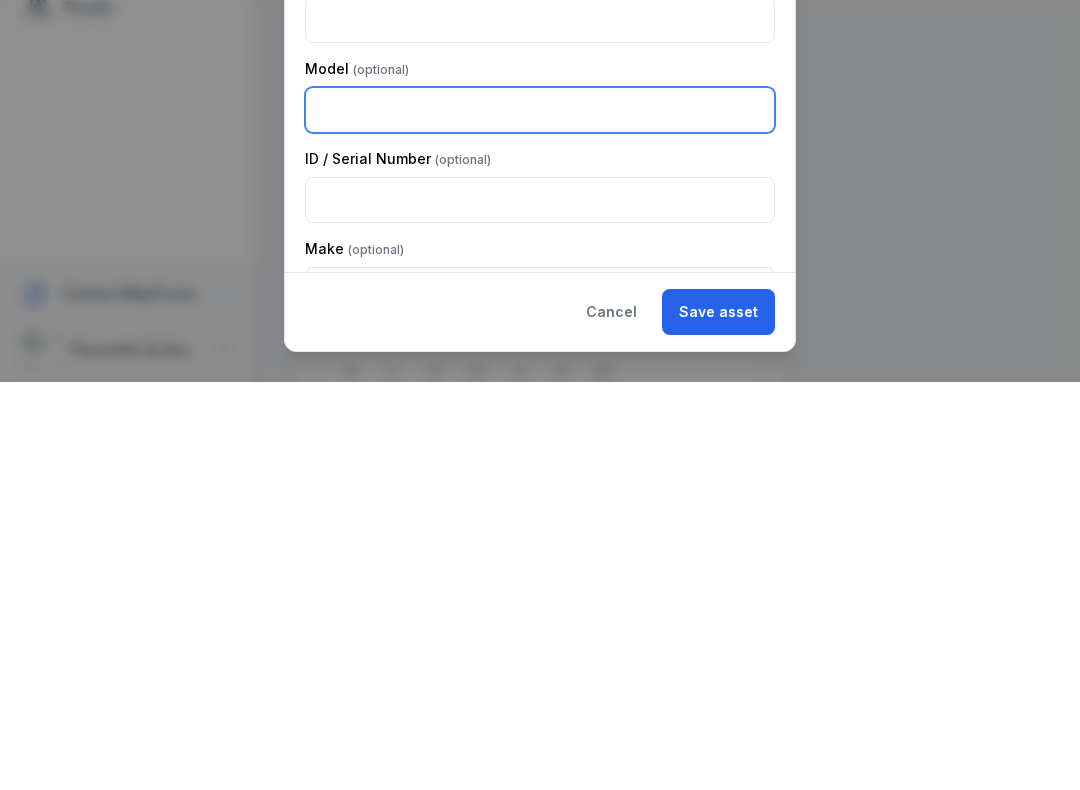 scroll, scrollTop: 75, scrollLeft: 0, axis: vertical 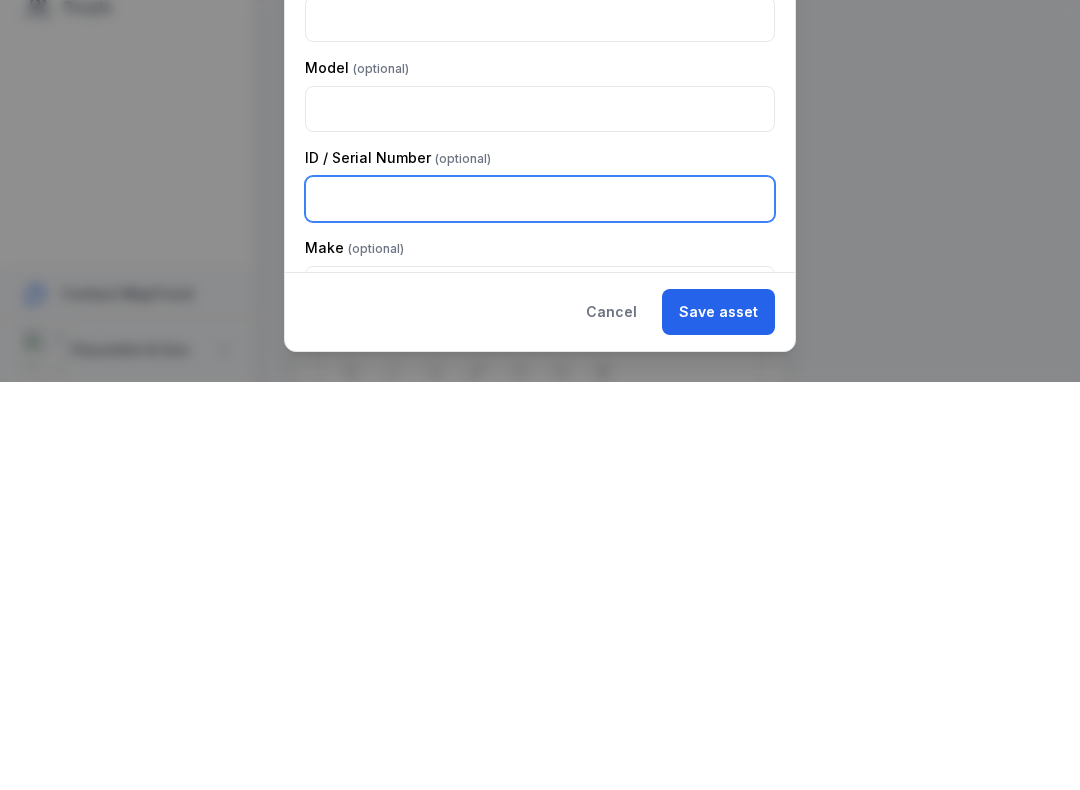 click at bounding box center (540, 607) 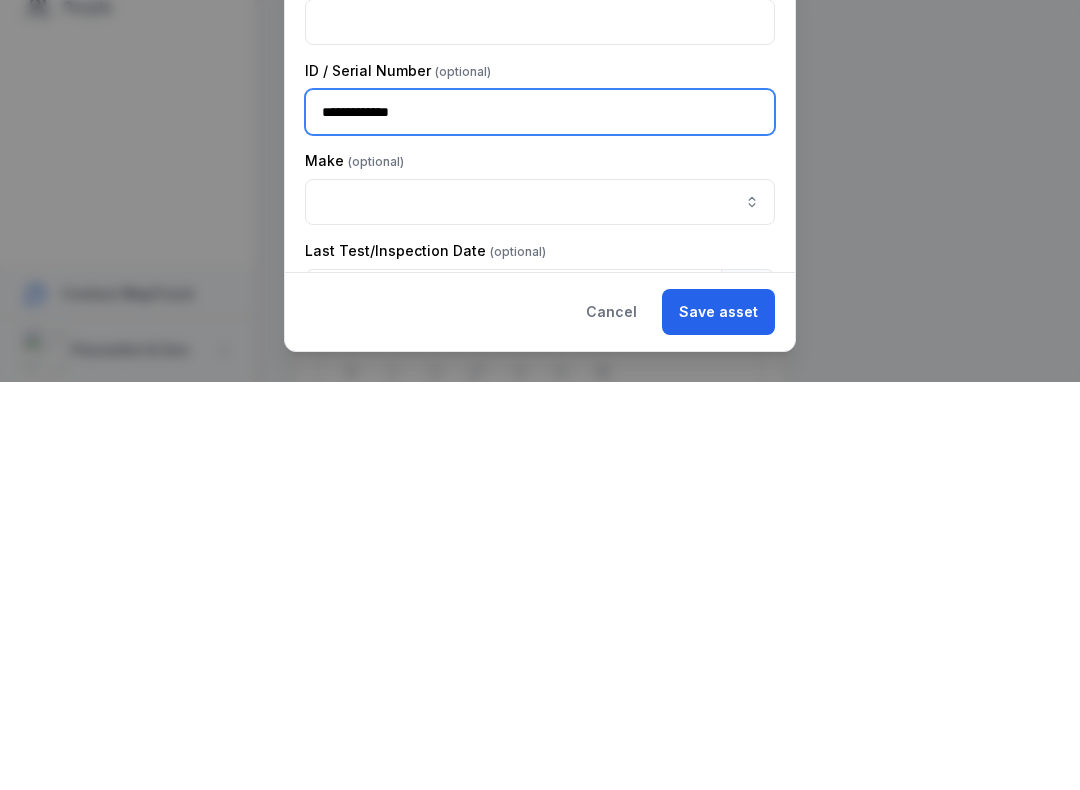 scroll, scrollTop: 164, scrollLeft: 0, axis: vertical 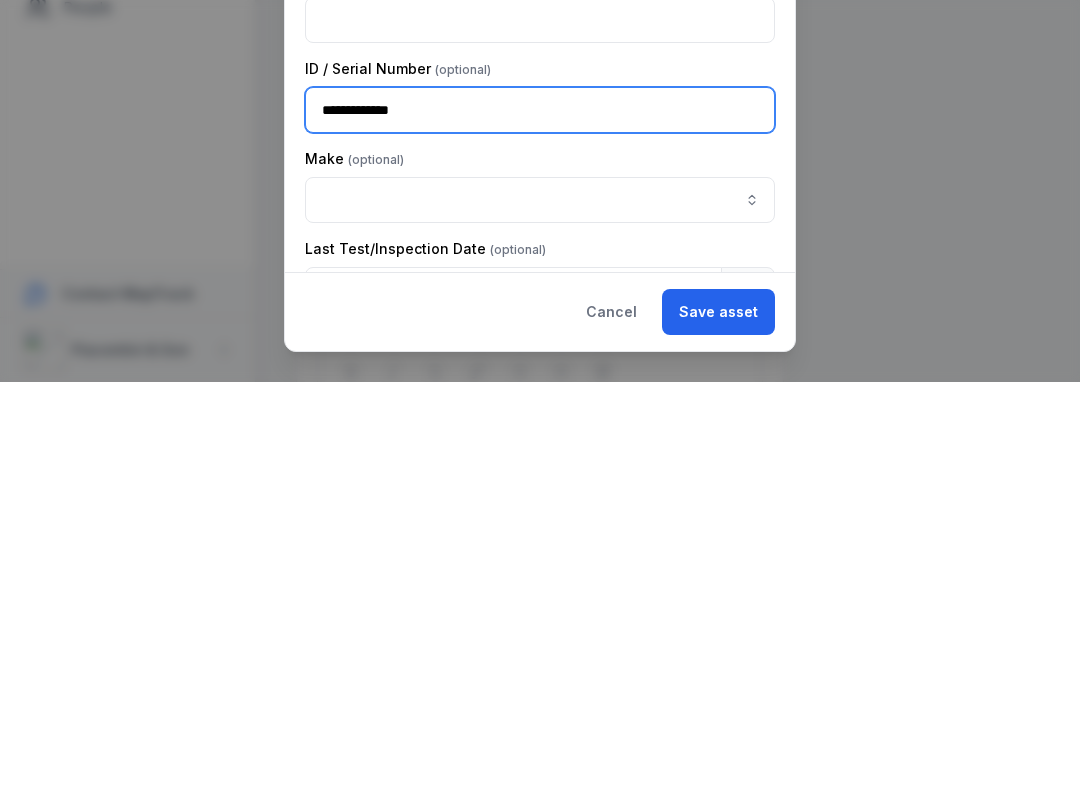 type on "**********" 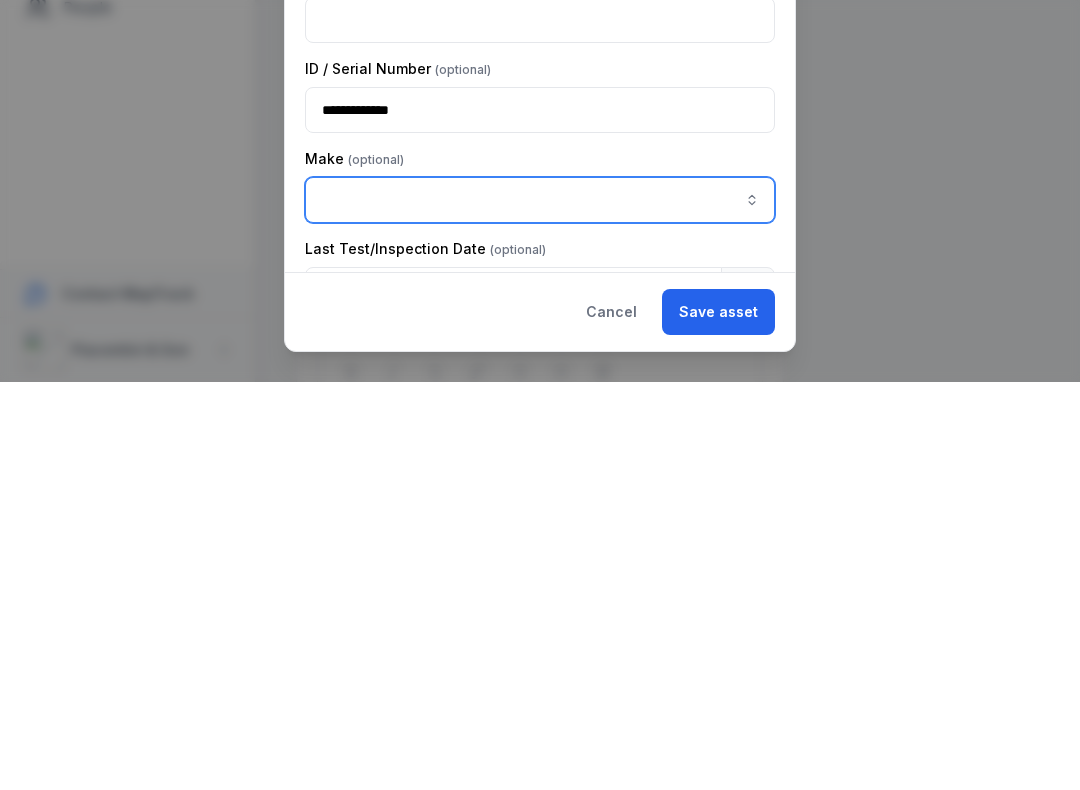 click at bounding box center (752, 608) 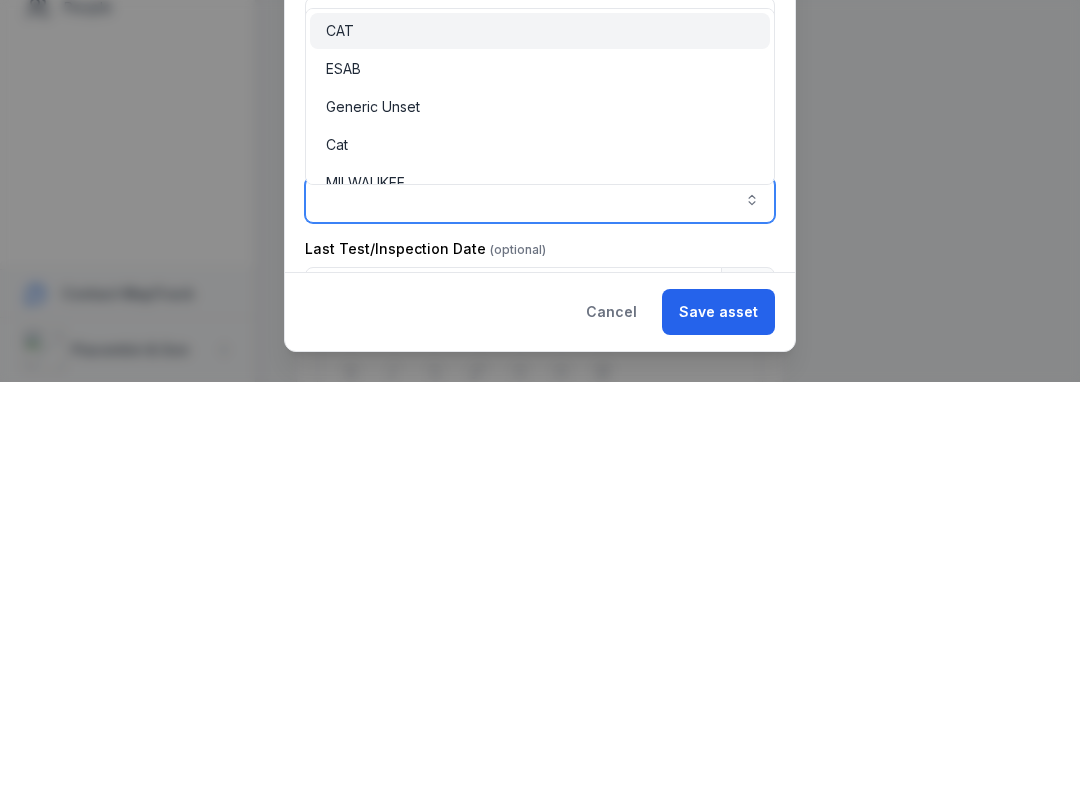 click on "ESAB" at bounding box center (540, 477) 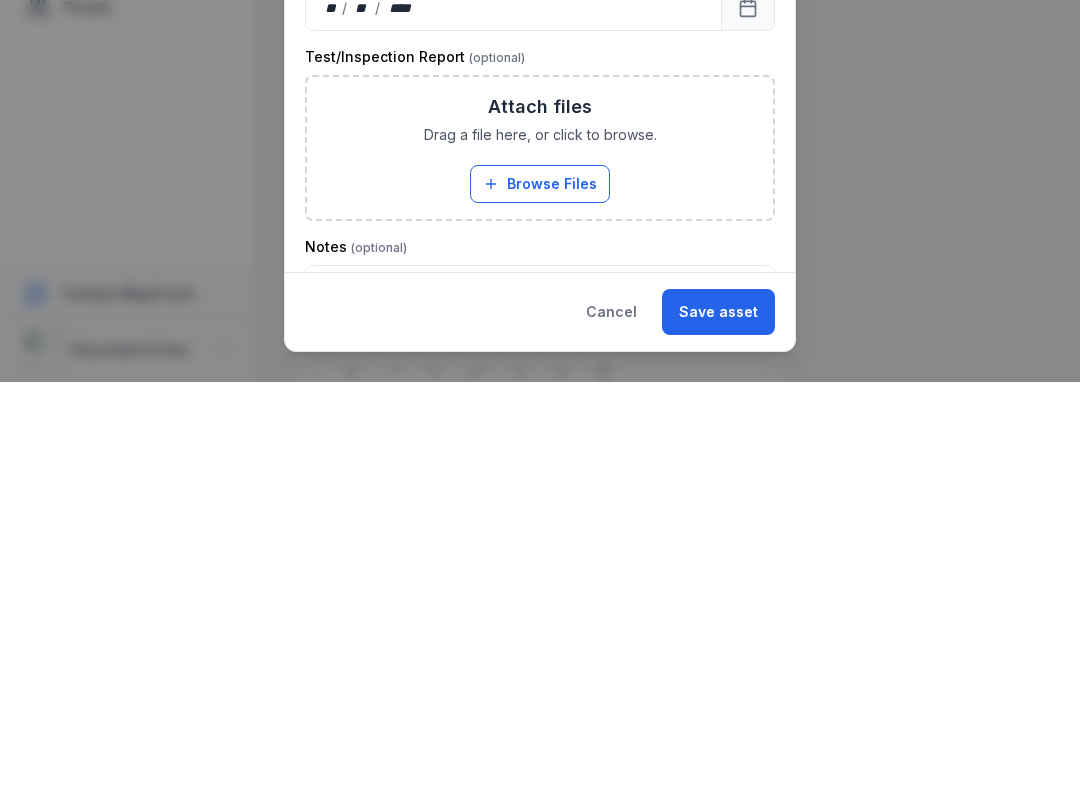 scroll, scrollTop: 538, scrollLeft: 0, axis: vertical 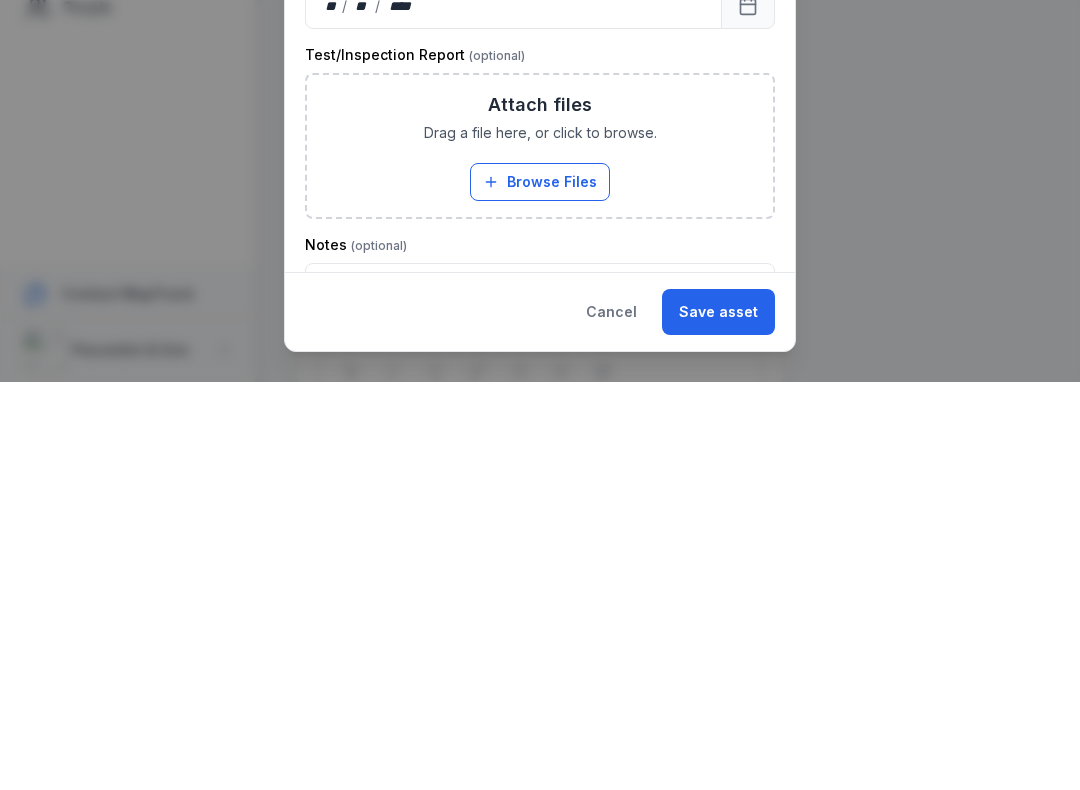 click on "Browse Files" at bounding box center (540, 590) 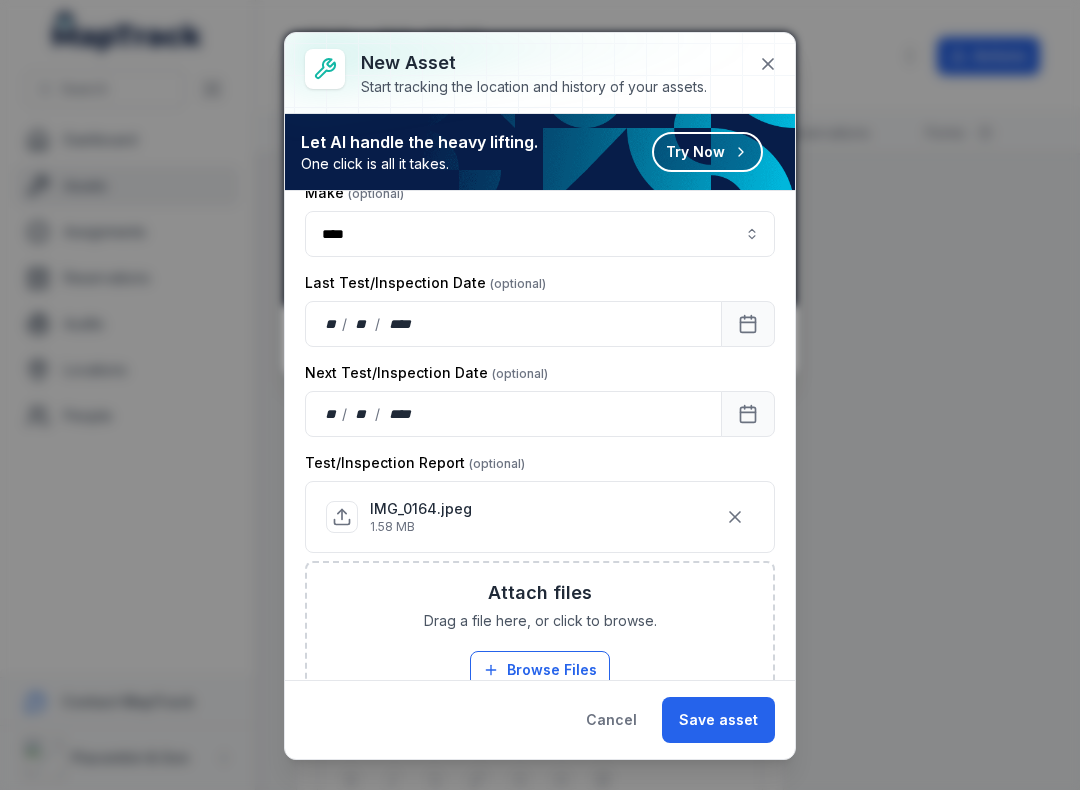 click on "Save asset" at bounding box center [718, 720] 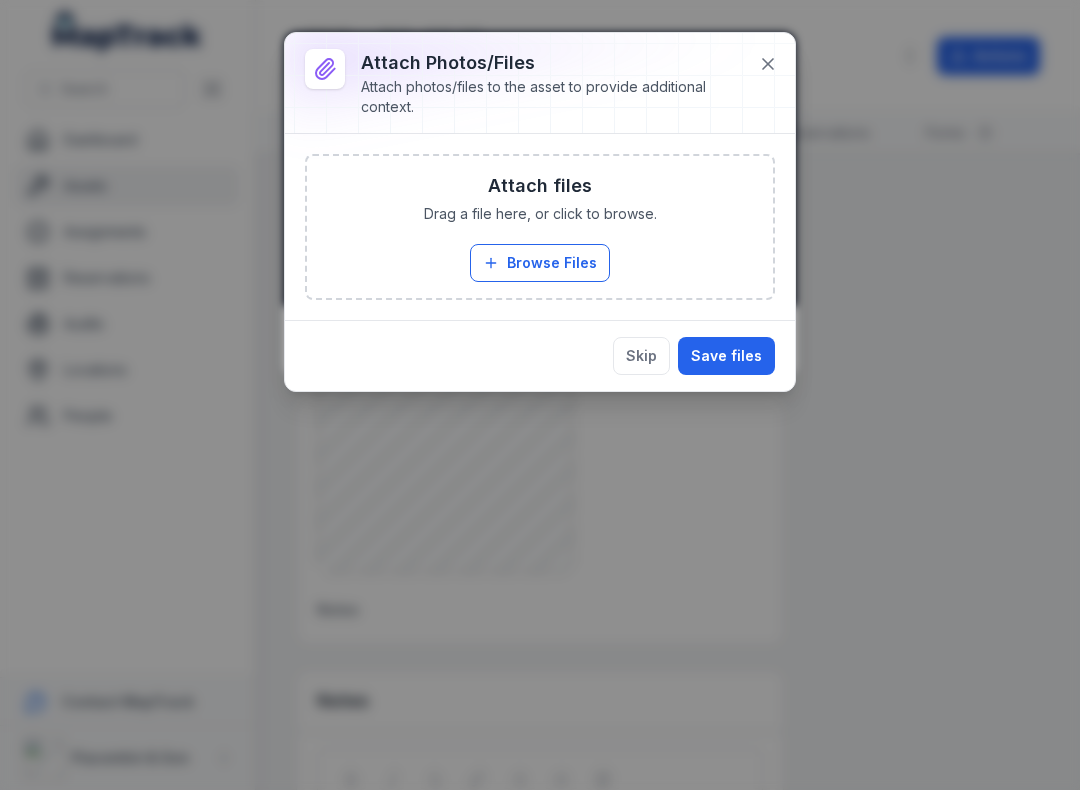 click on "Save files" at bounding box center (726, 356) 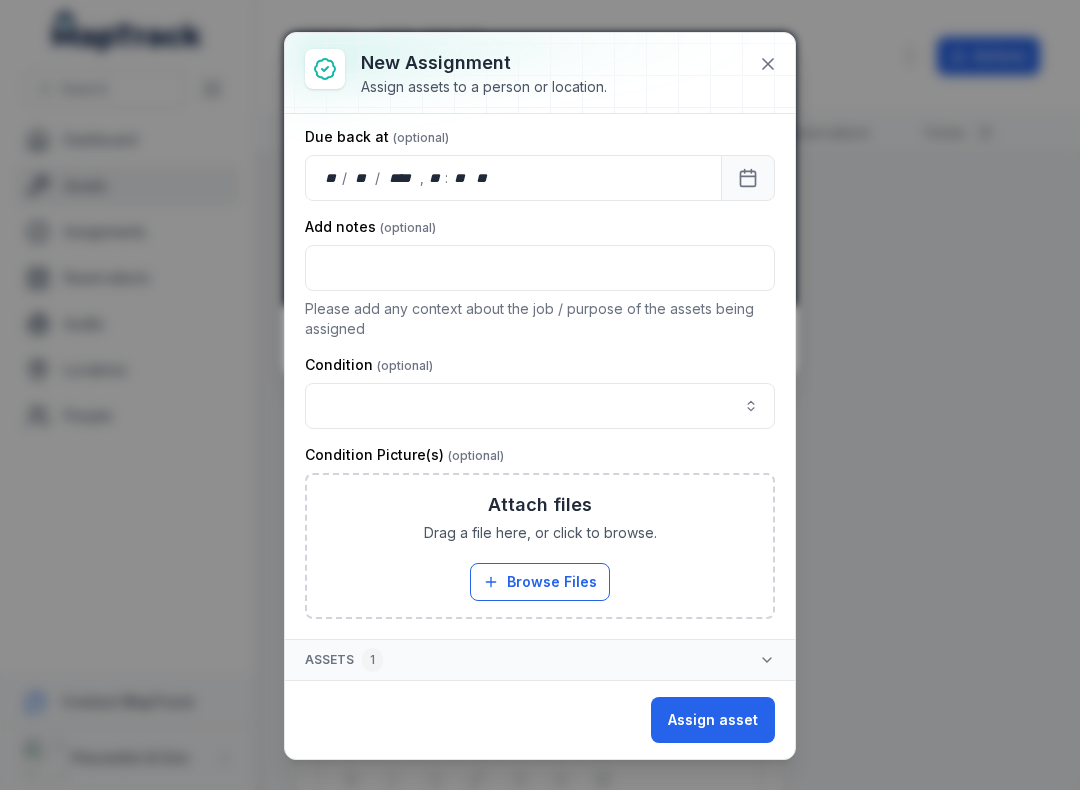 scroll, scrollTop: 217, scrollLeft: 0, axis: vertical 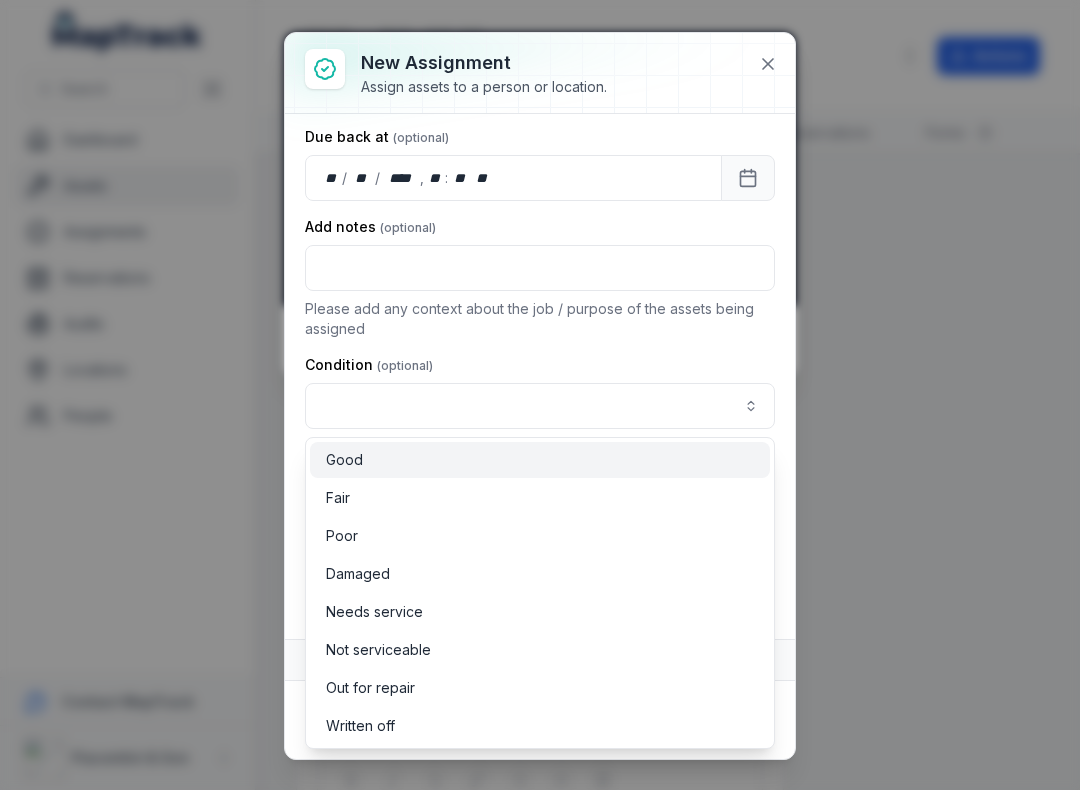 click on "Good" at bounding box center [540, 460] 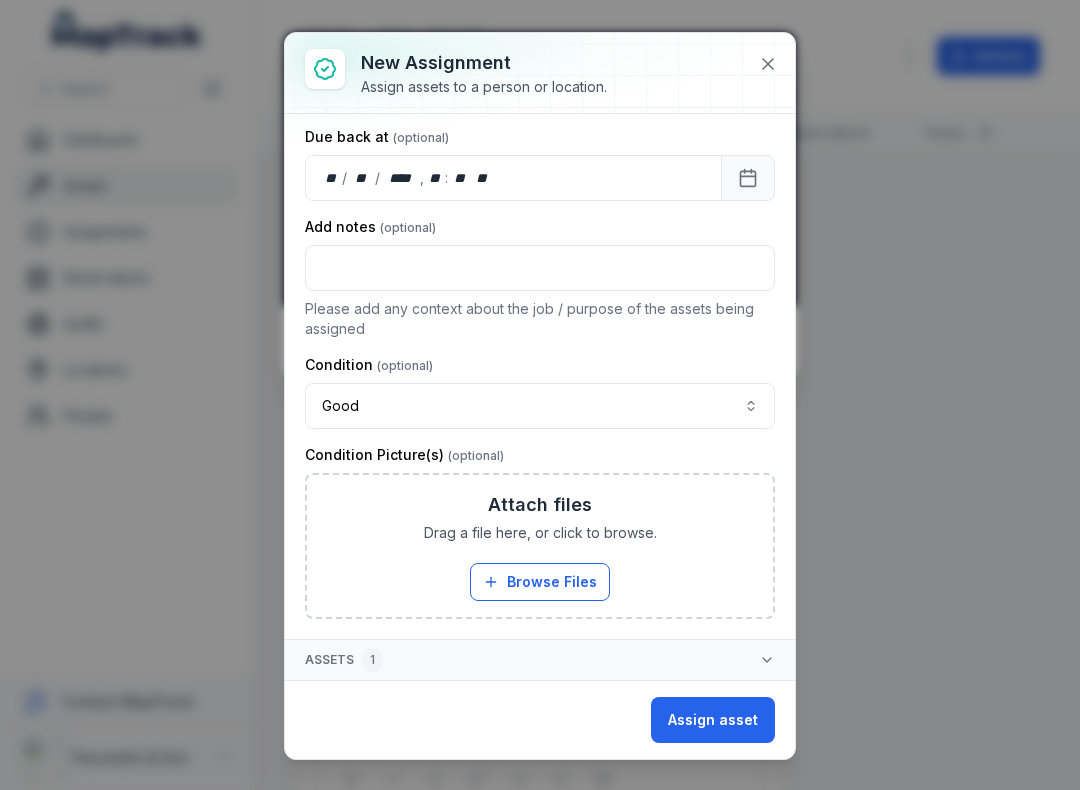 click on "Browse Files" at bounding box center (540, 582) 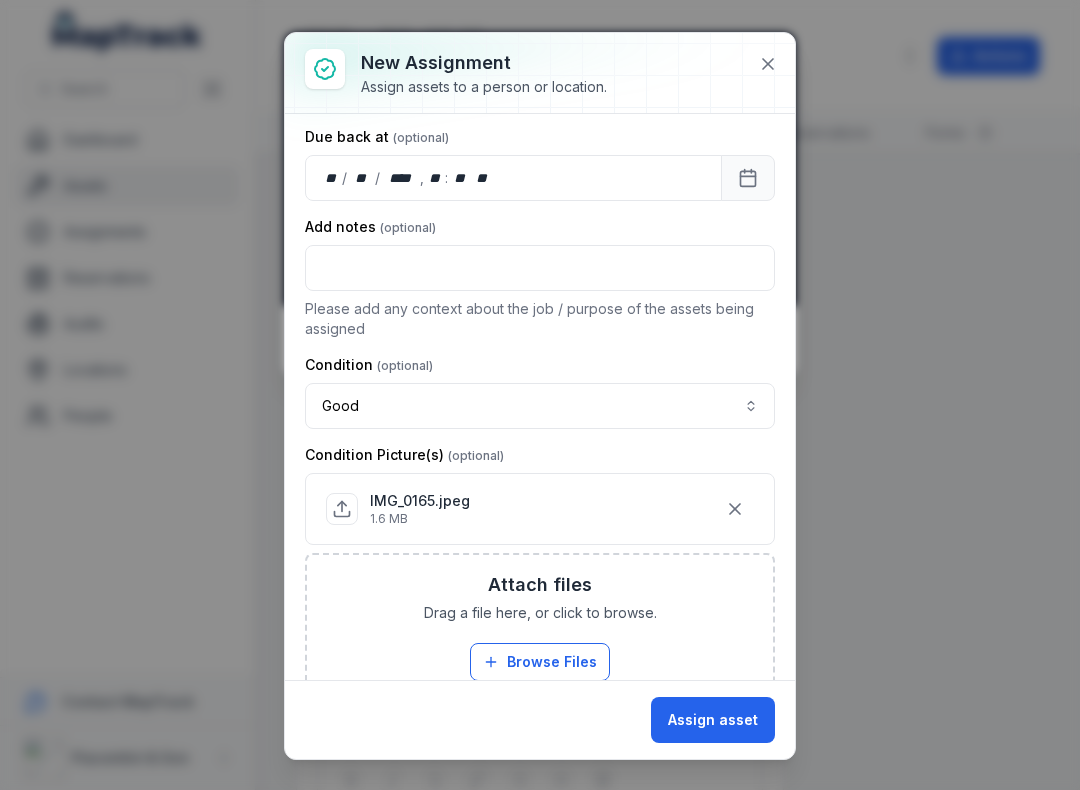 click on "Assign asset" at bounding box center (713, 720) 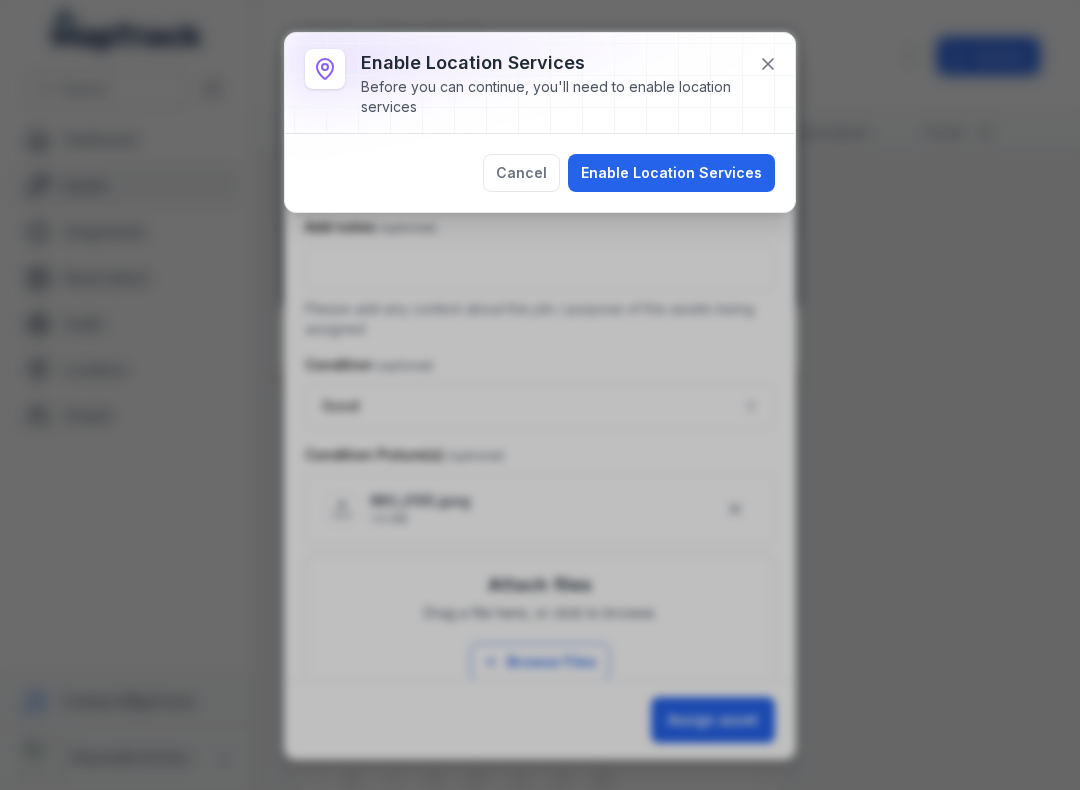 click on "Enable Location Services" at bounding box center [671, 173] 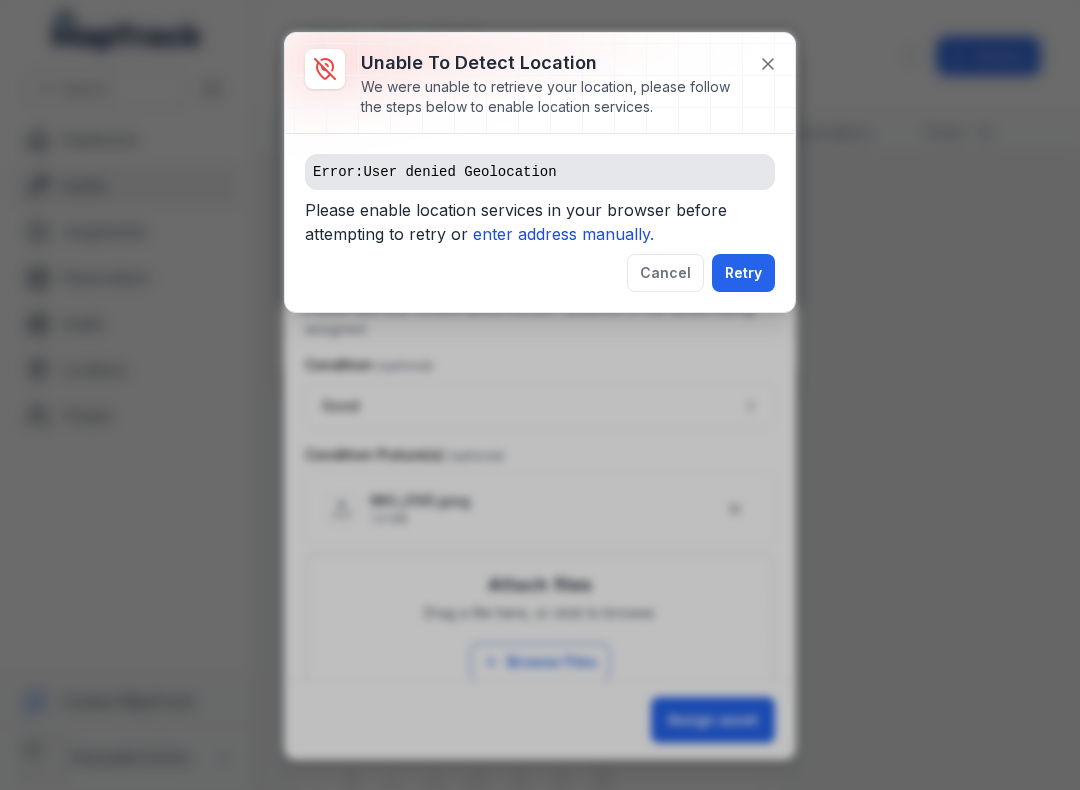 click on "enter address manually." at bounding box center [563, 234] 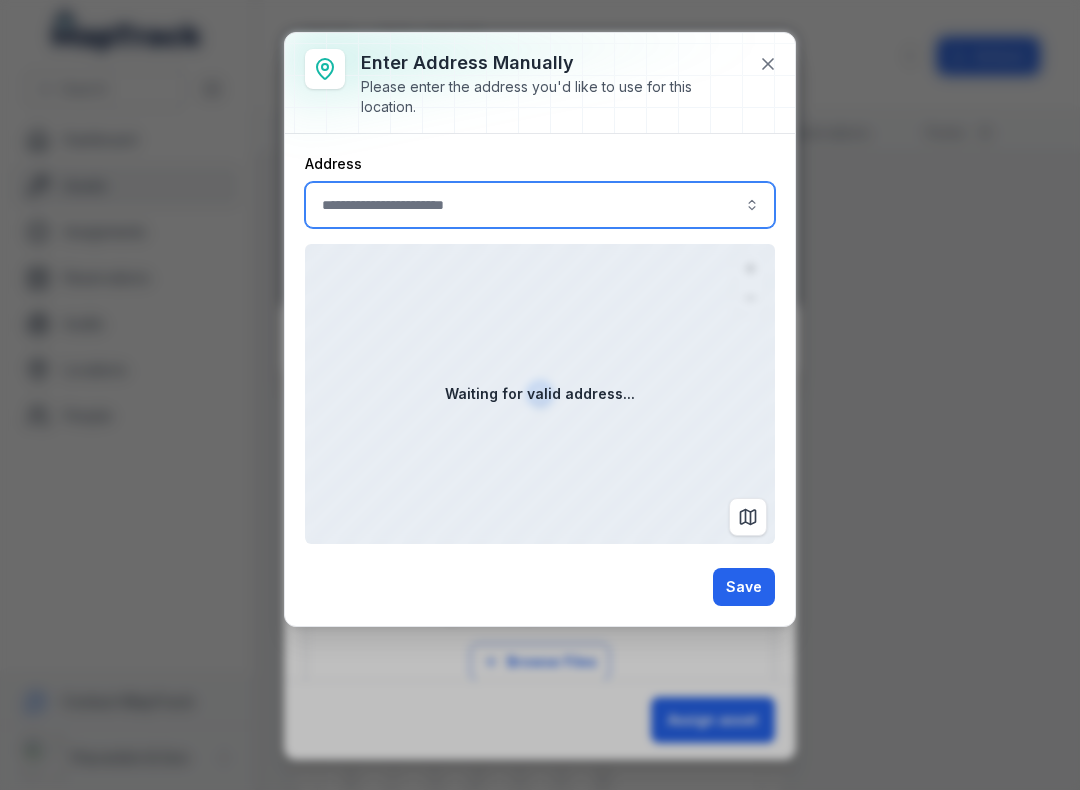 click at bounding box center [540, 205] 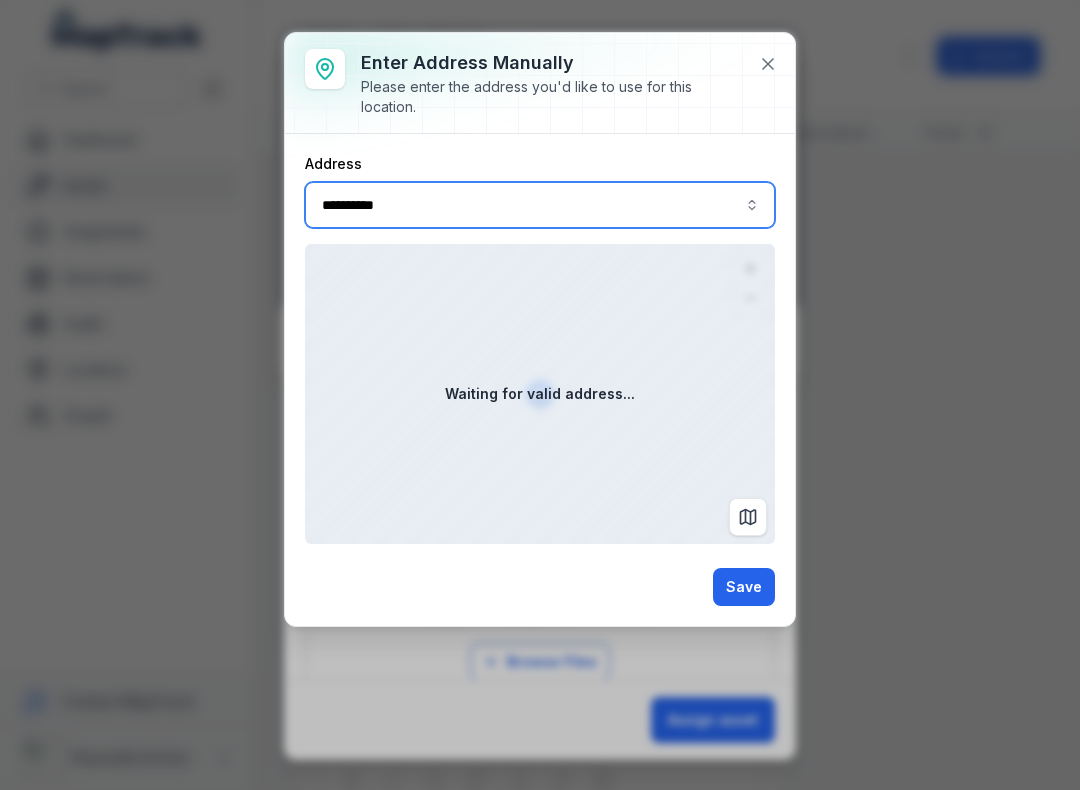 type on "**********" 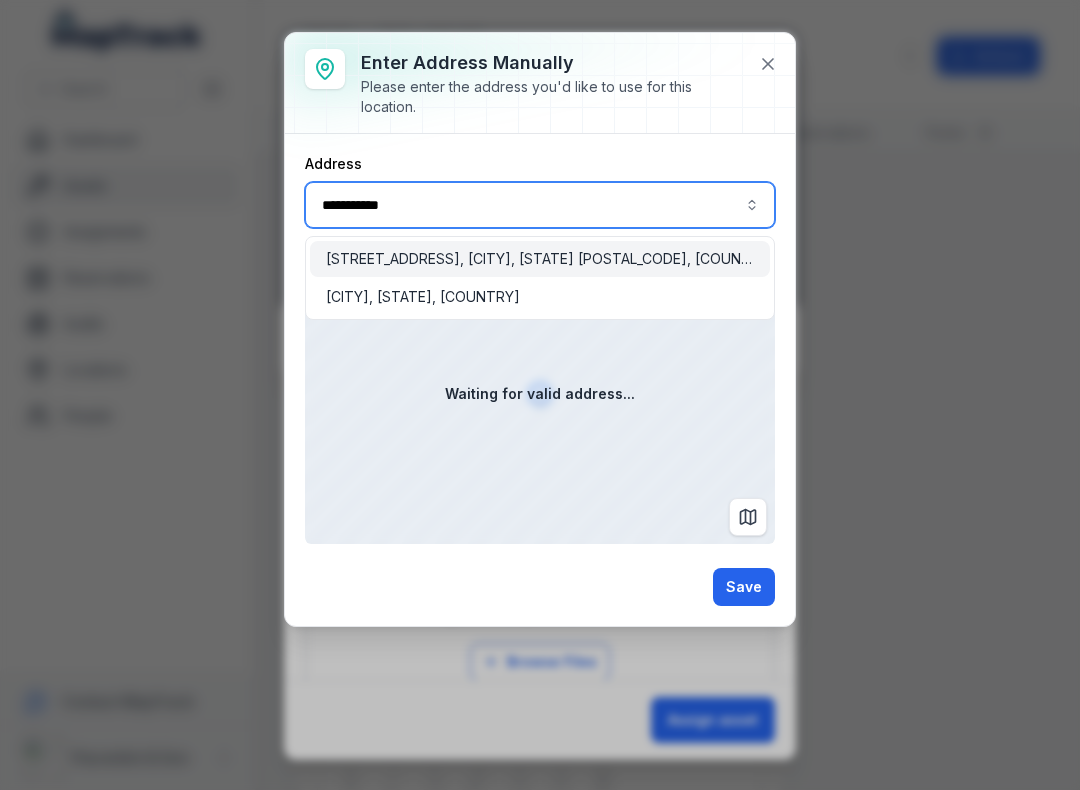click on "[STREET_ADDRESS], [CITY], [STATE] [POSTAL_CODE], [COUNTRY]" at bounding box center (540, 259) 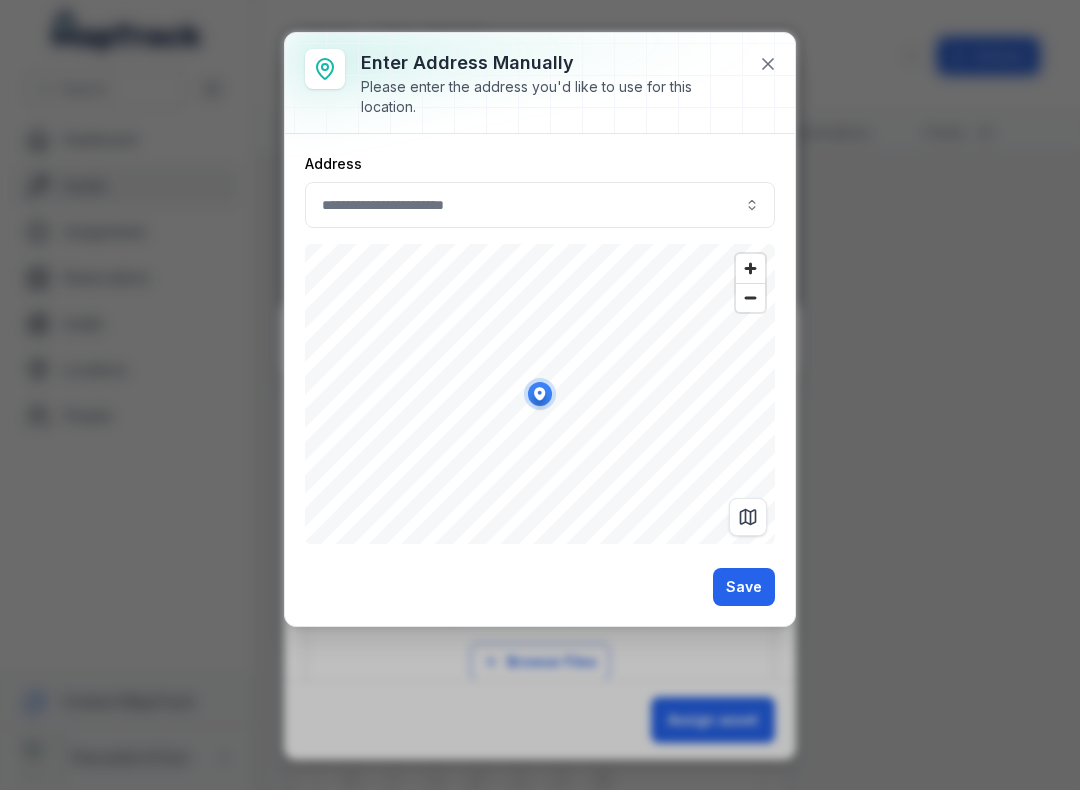 click on "Save" at bounding box center (744, 587) 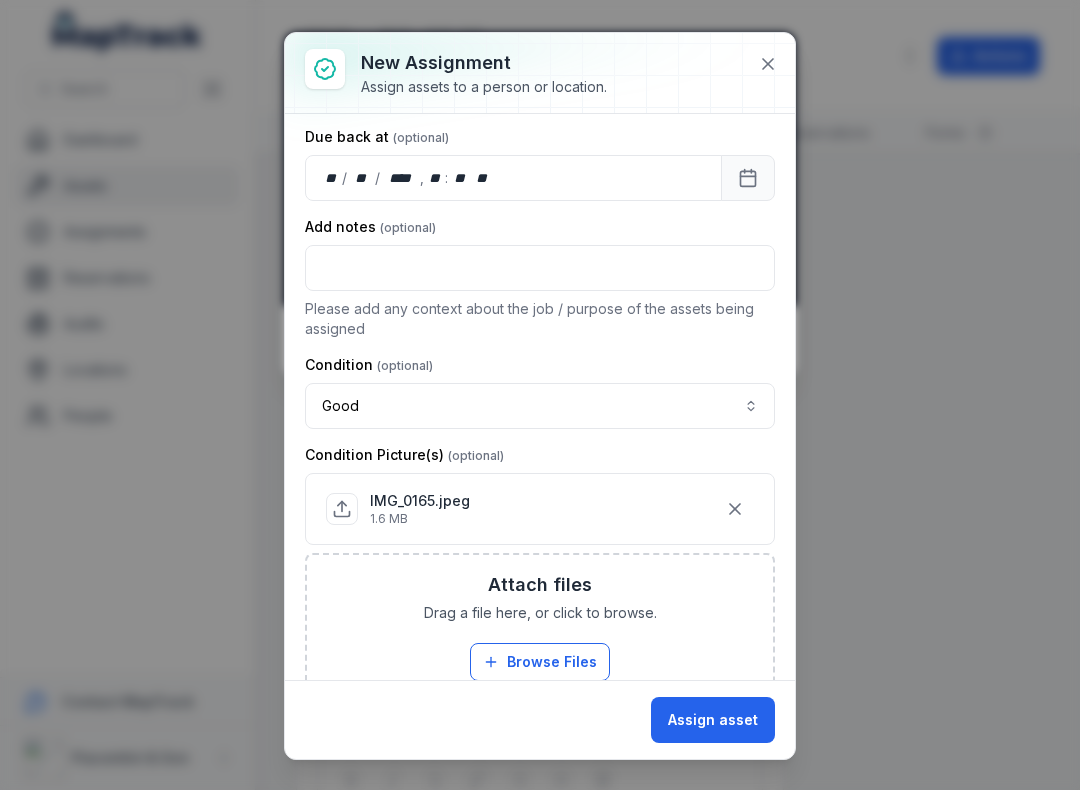 click on "Assign asset" at bounding box center [713, 720] 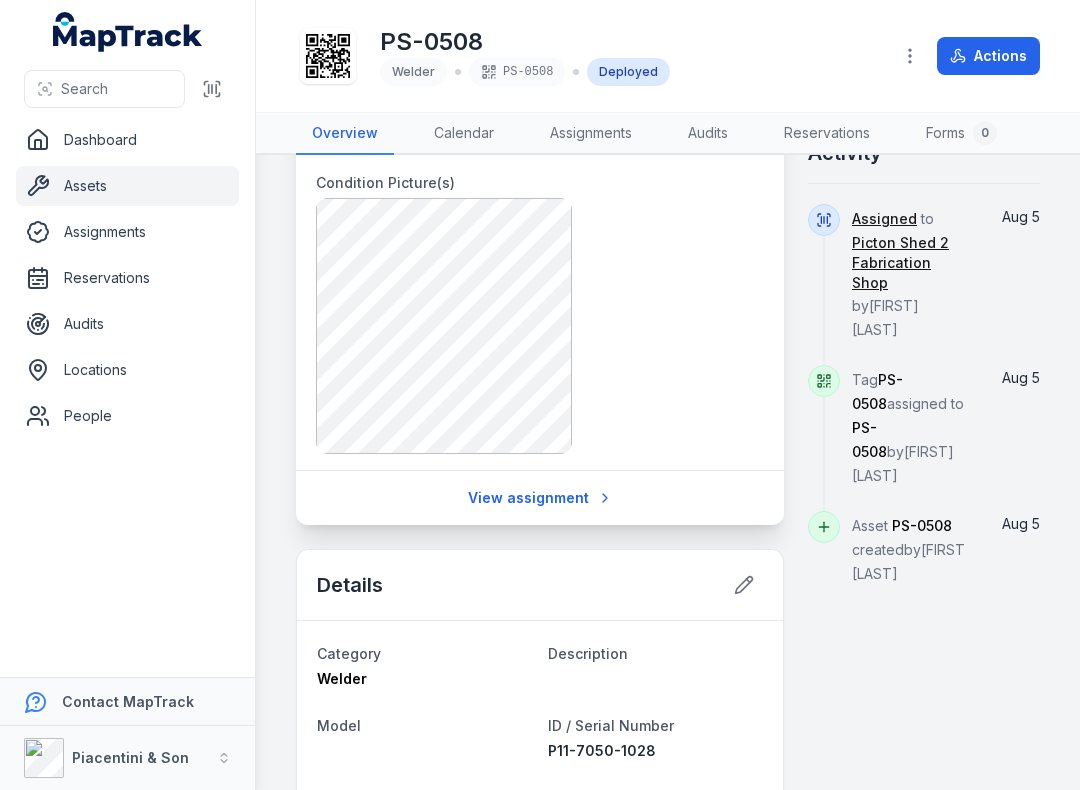 scroll, scrollTop: 442, scrollLeft: 0, axis: vertical 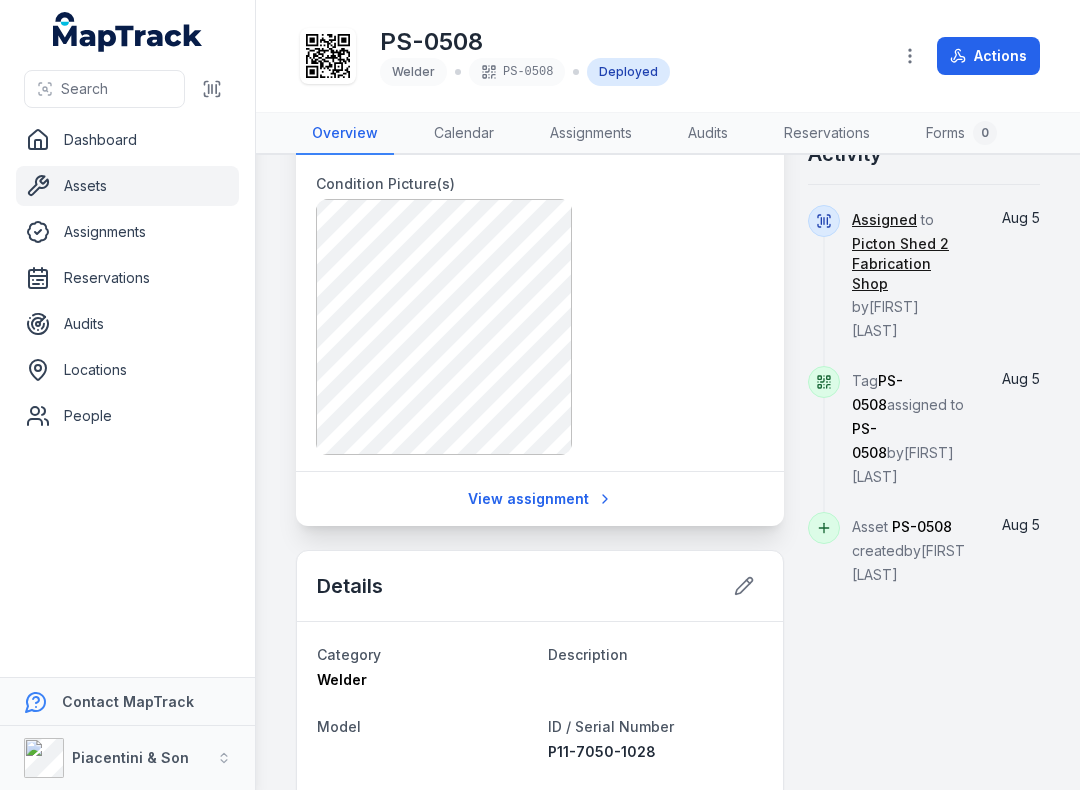 click at bounding box center (212, 89) 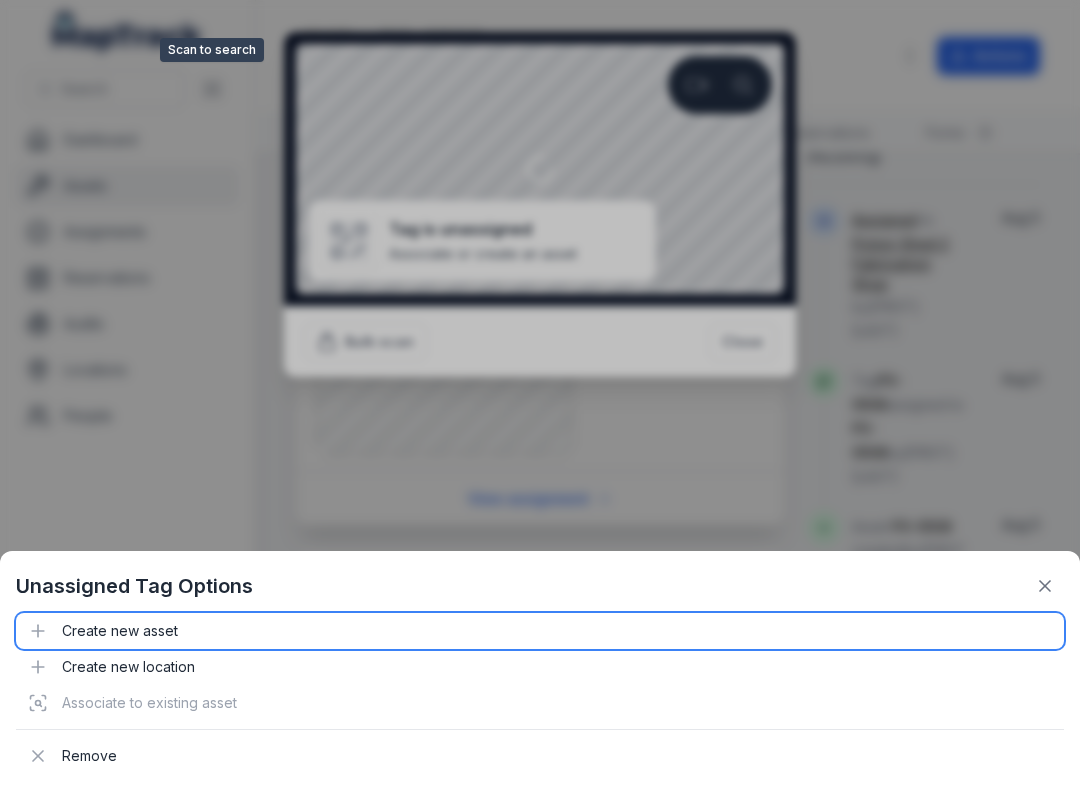 click on "Create new asset" at bounding box center [540, 631] 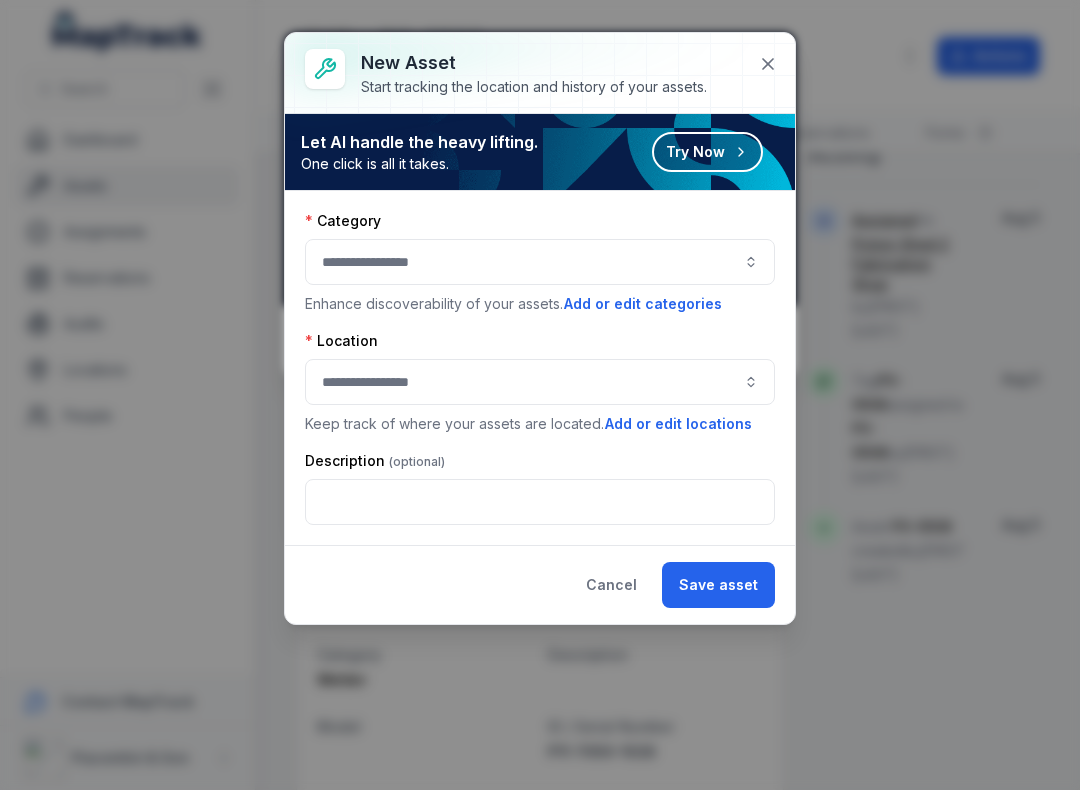 click at bounding box center [540, 262] 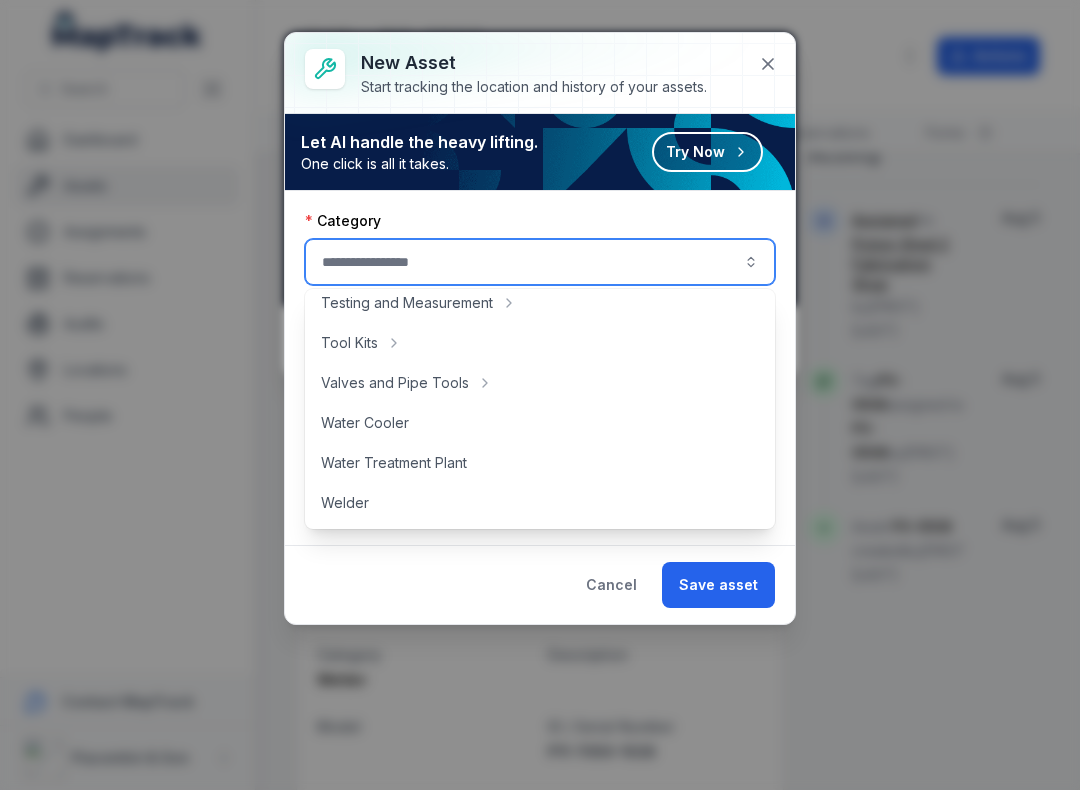 scroll, scrollTop: 892, scrollLeft: 0, axis: vertical 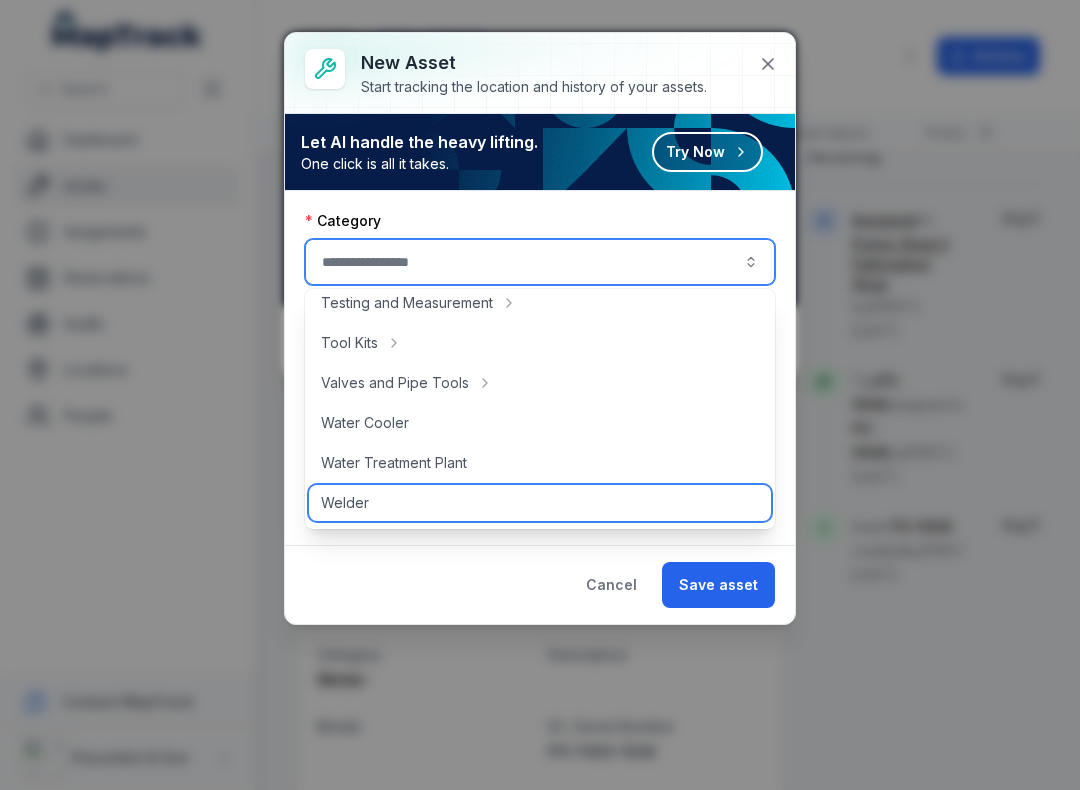 click on "Welder" at bounding box center (540, 503) 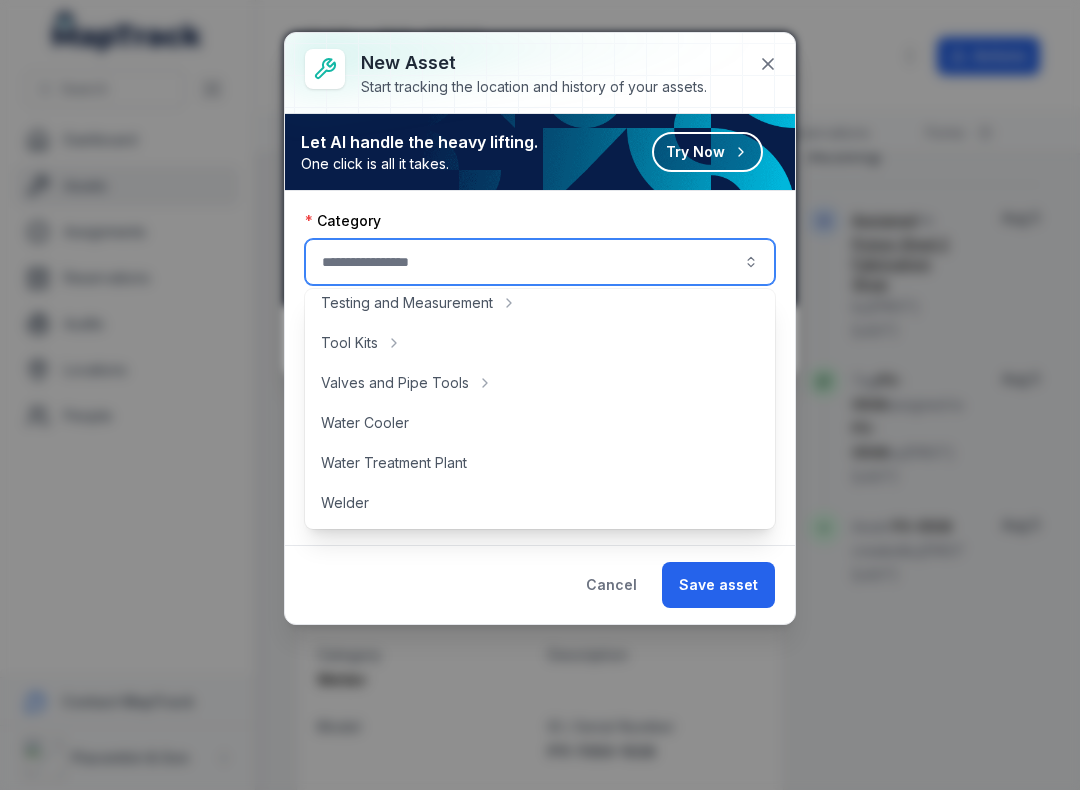 type on "******" 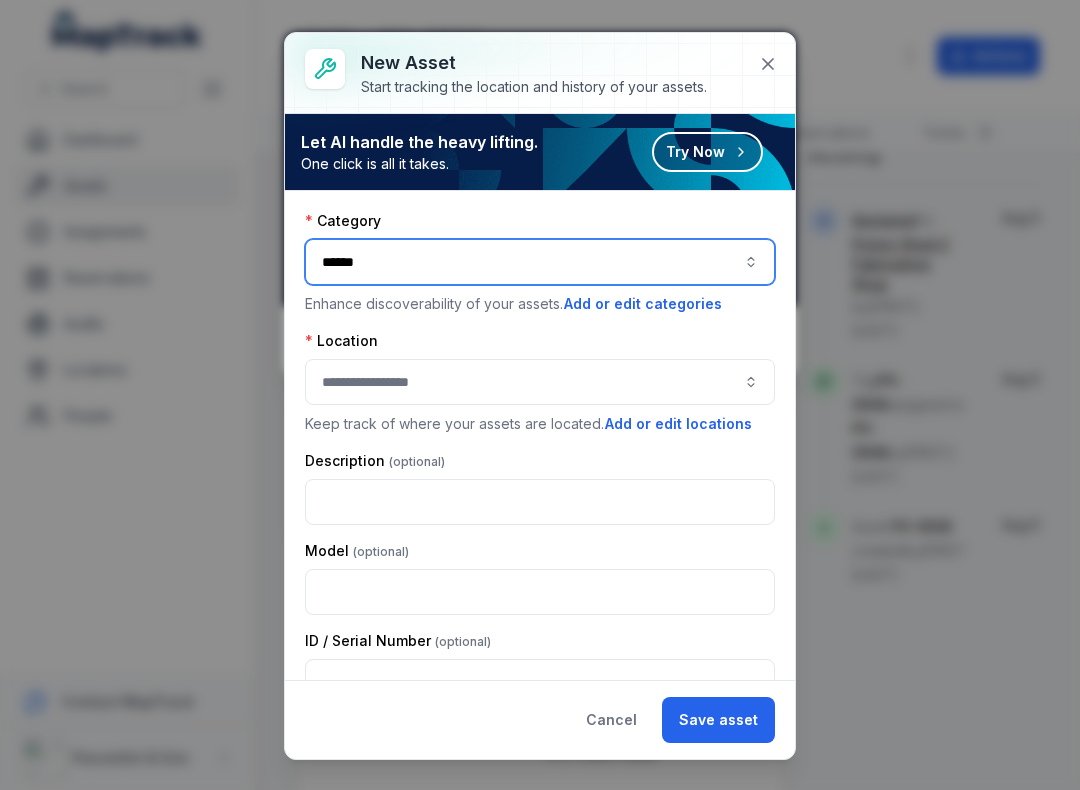 click at bounding box center (540, 382) 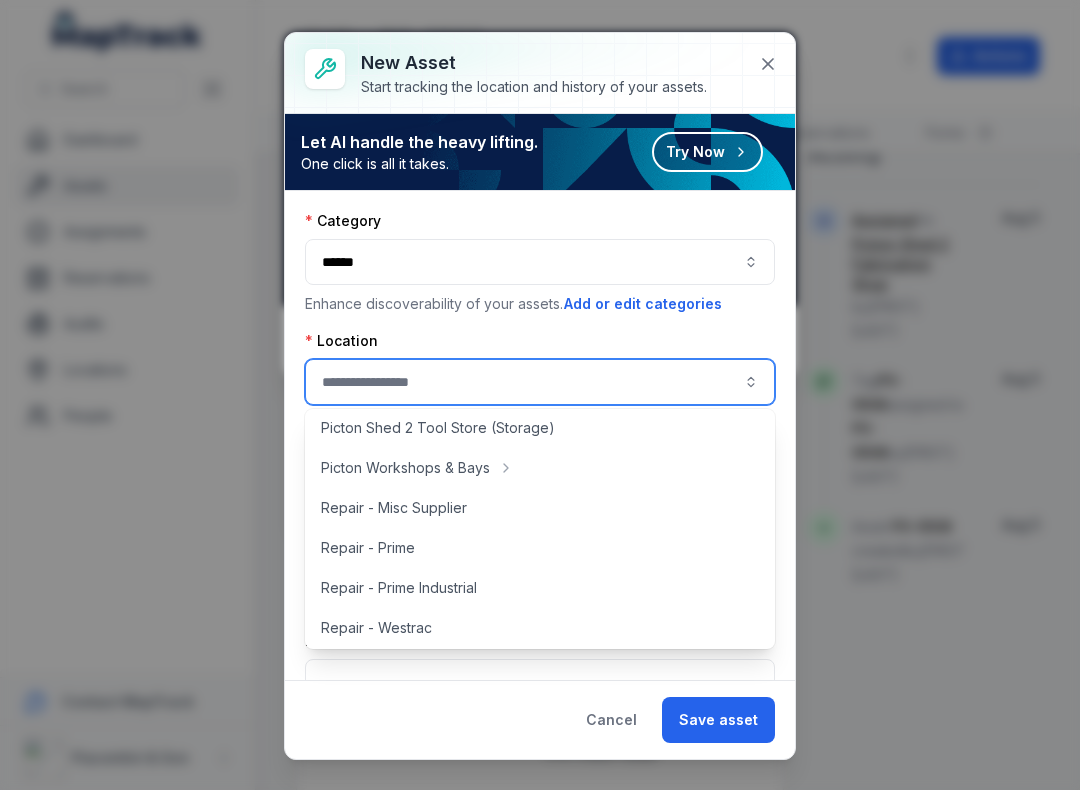 scroll, scrollTop: 436, scrollLeft: 0, axis: vertical 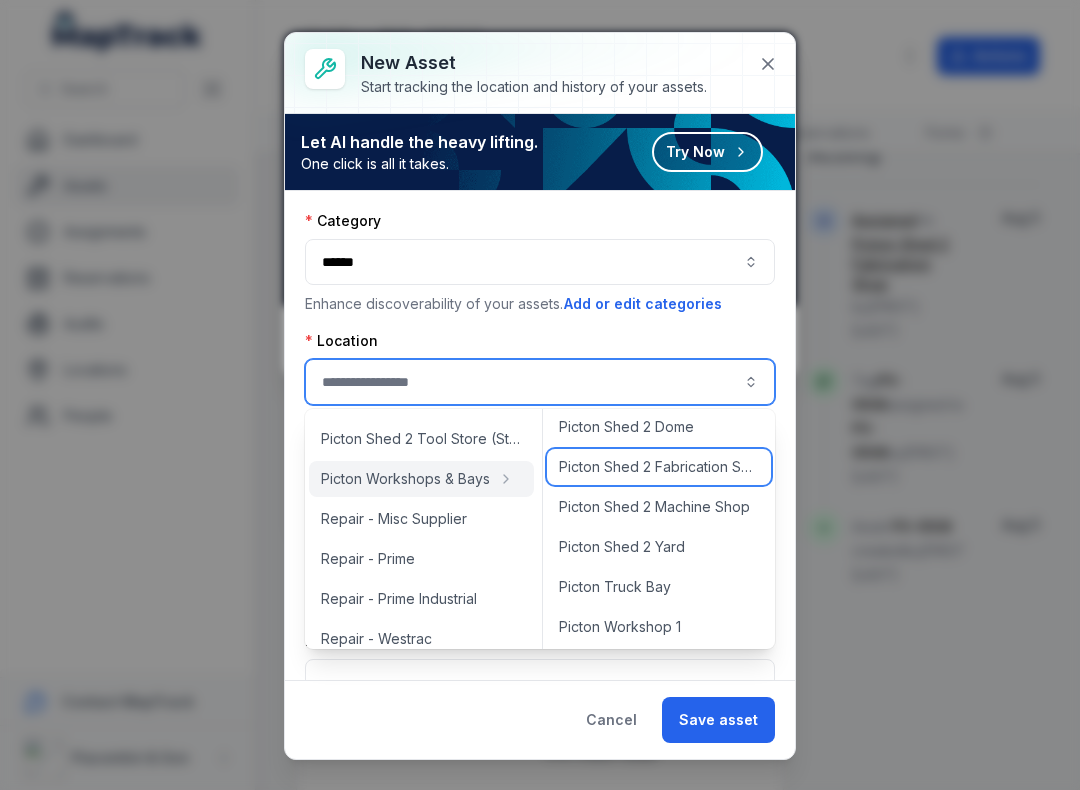 click on "Picton Shed 2 Fabrication Shop" at bounding box center [659, 467] 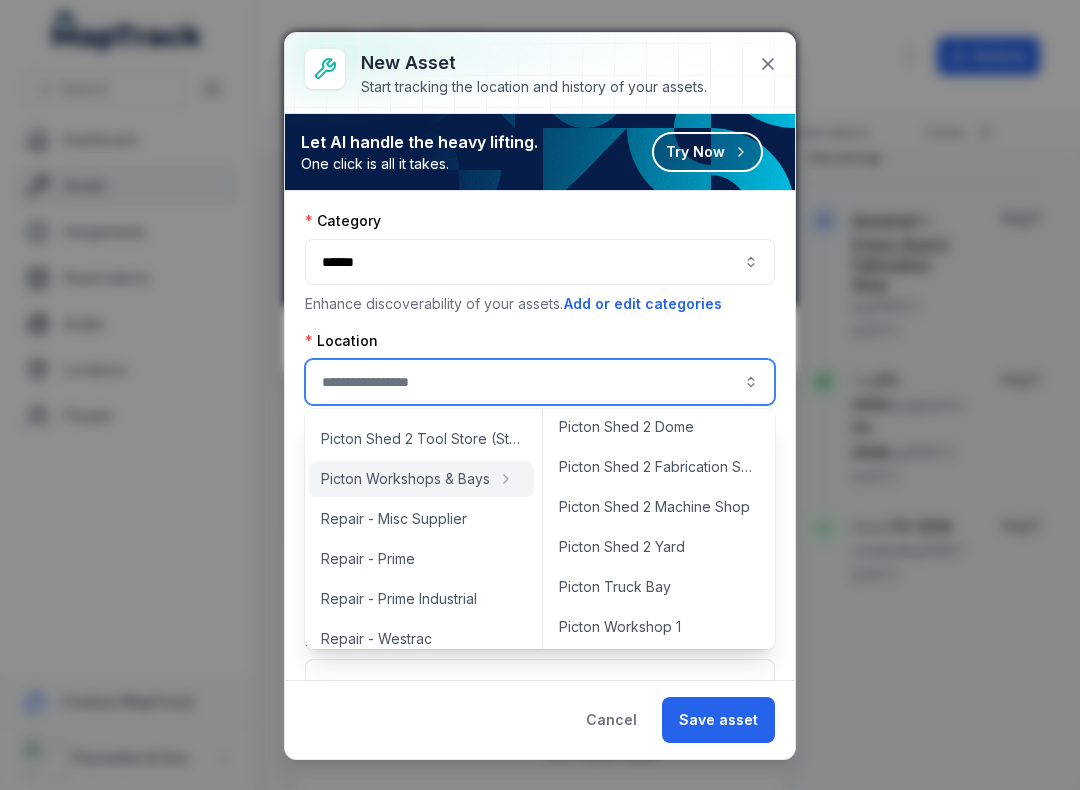 type on "**********" 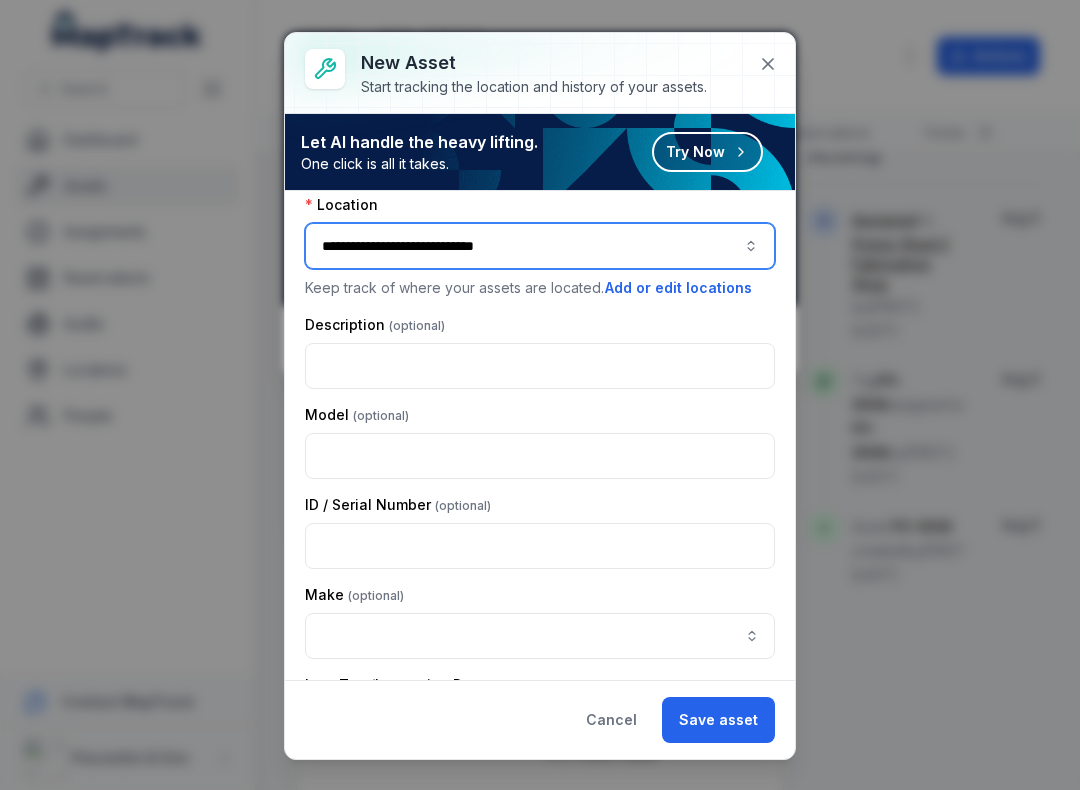 scroll, scrollTop: 133, scrollLeft: 0, axis: vertical 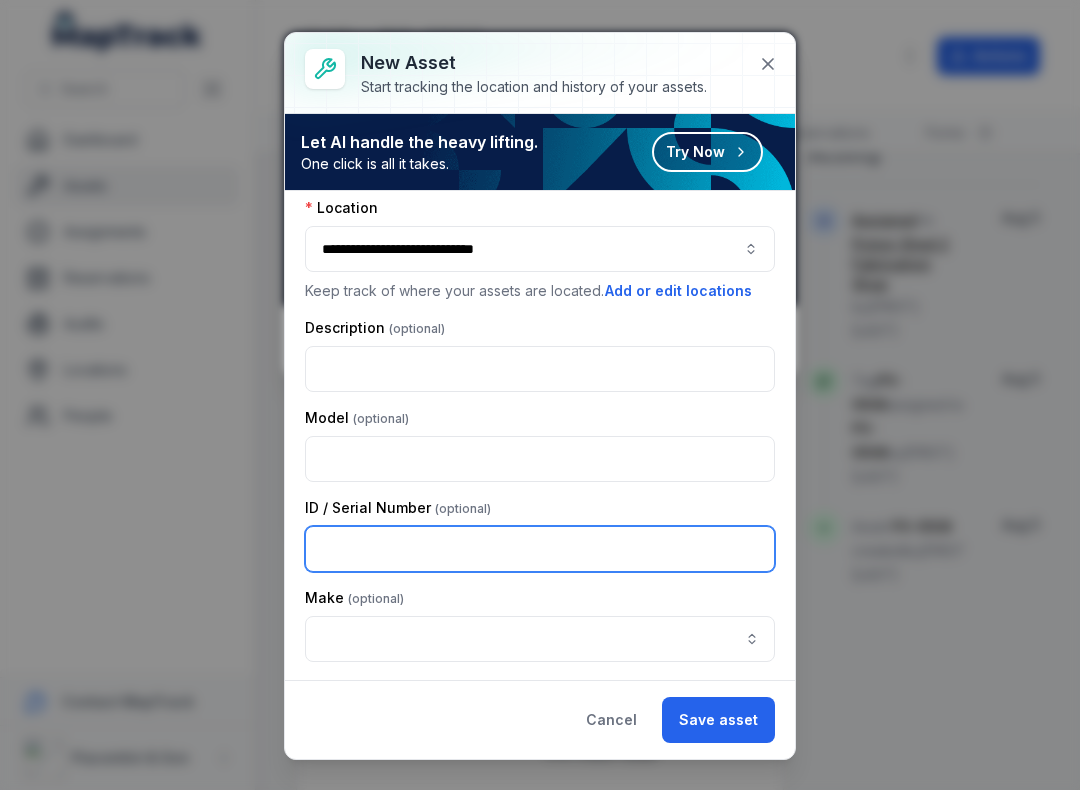 click at bounding box center [540, 549] 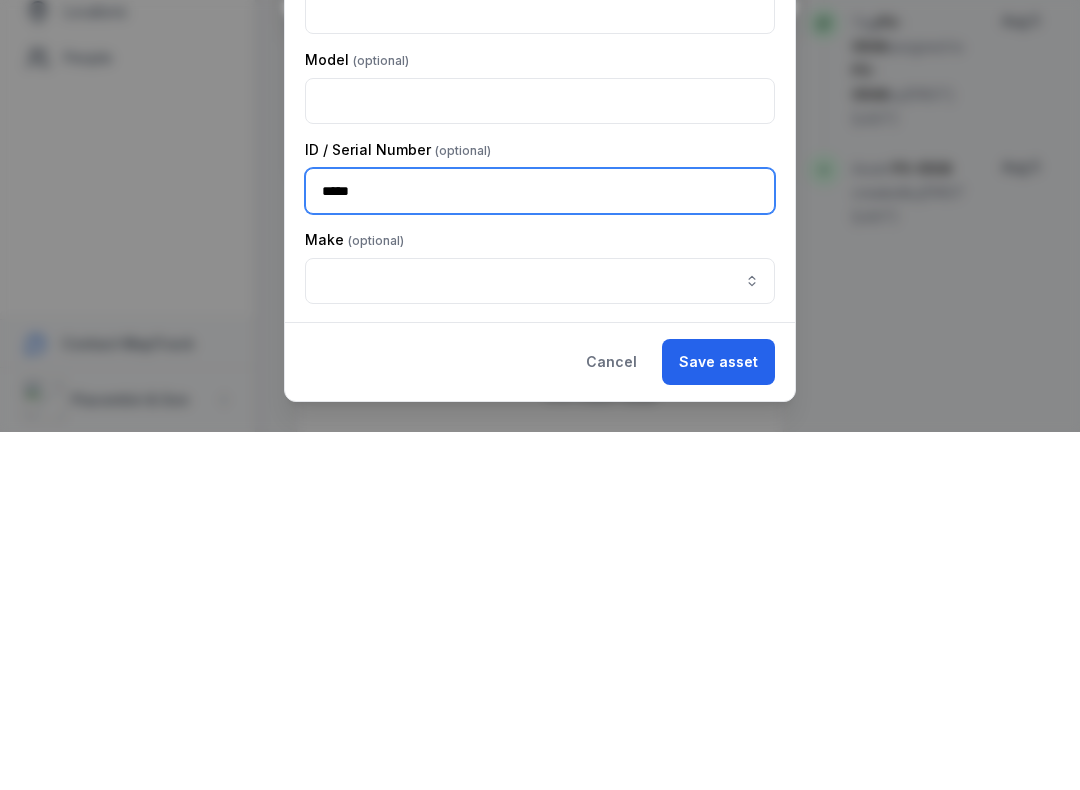 type on "*****" 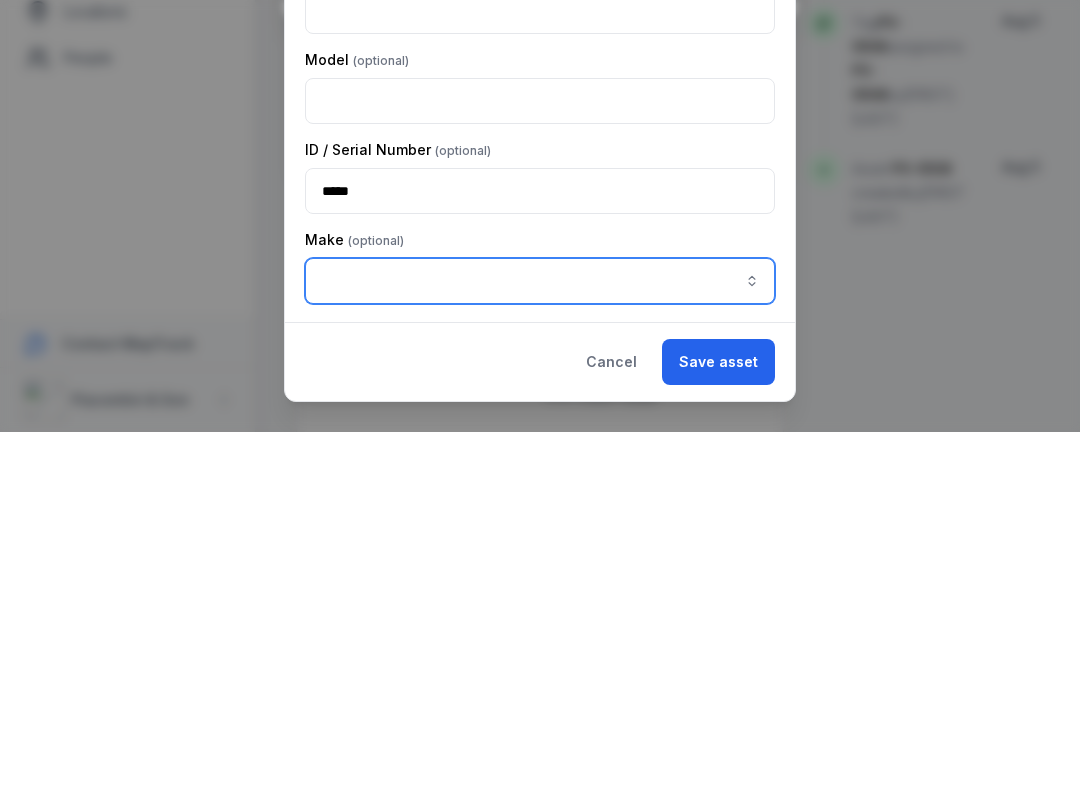 click at bounding box center (540, 639) 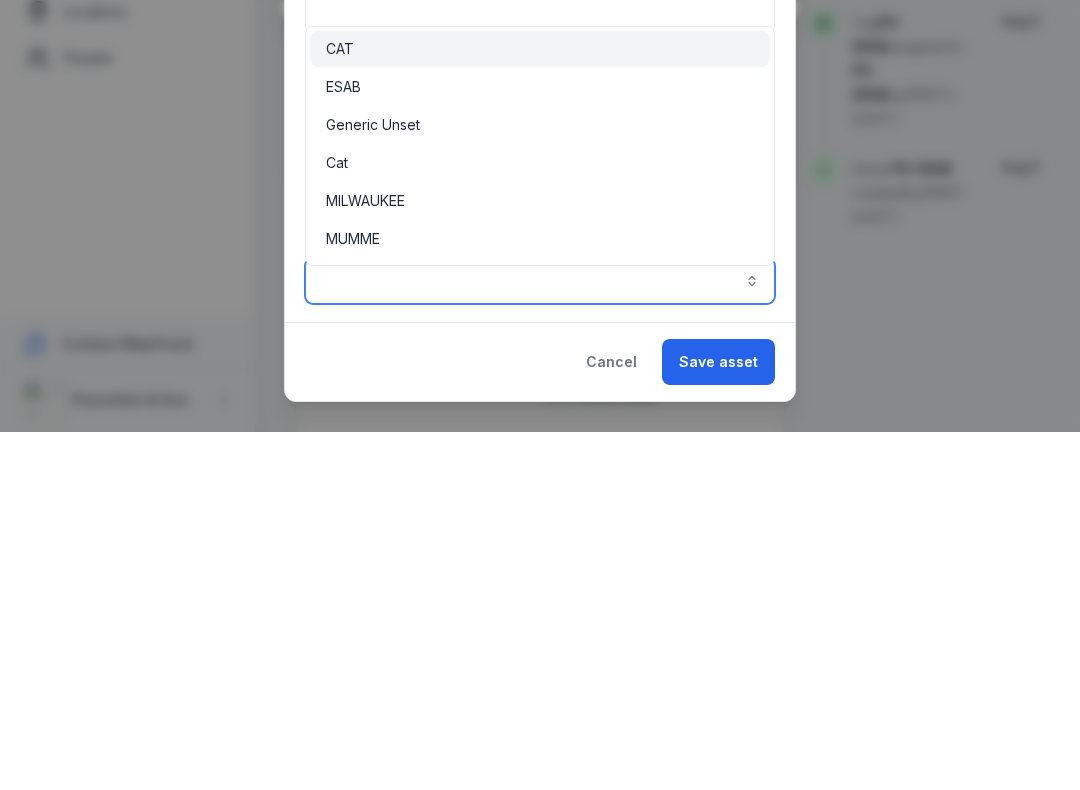click on "ESAB" at bounding box center (343, 445) 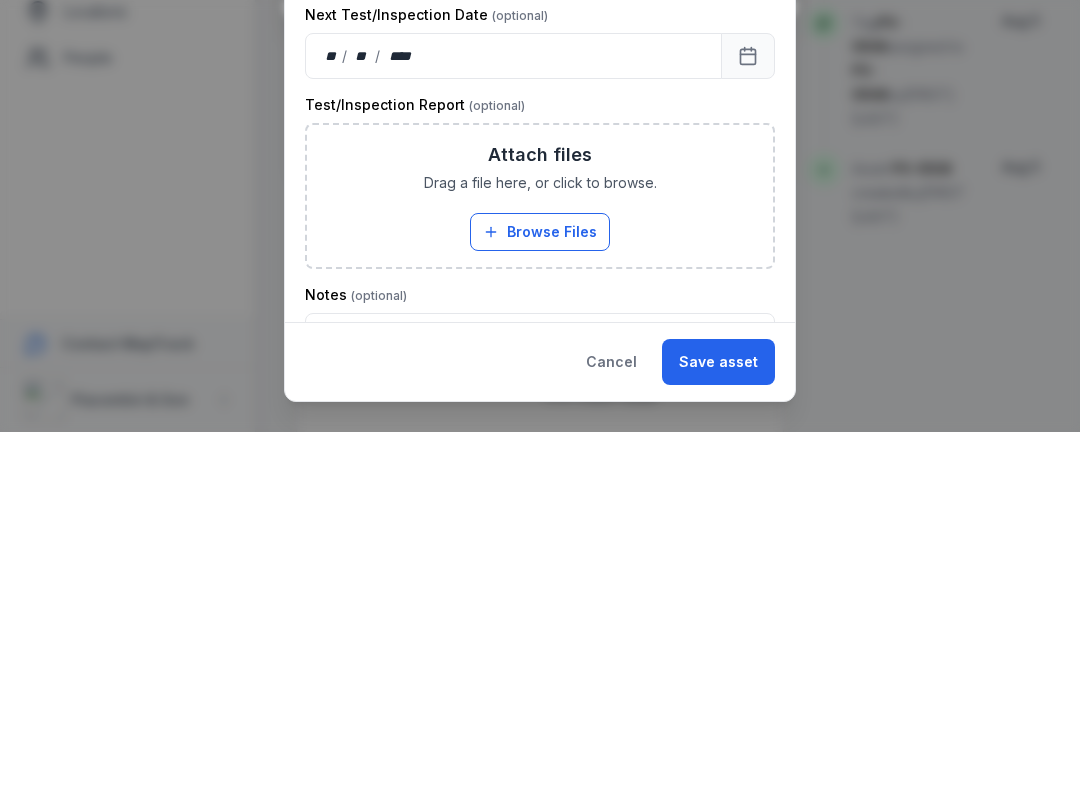 scroll, scrollTop: 538, scrollLeft: 0, axis: vertical 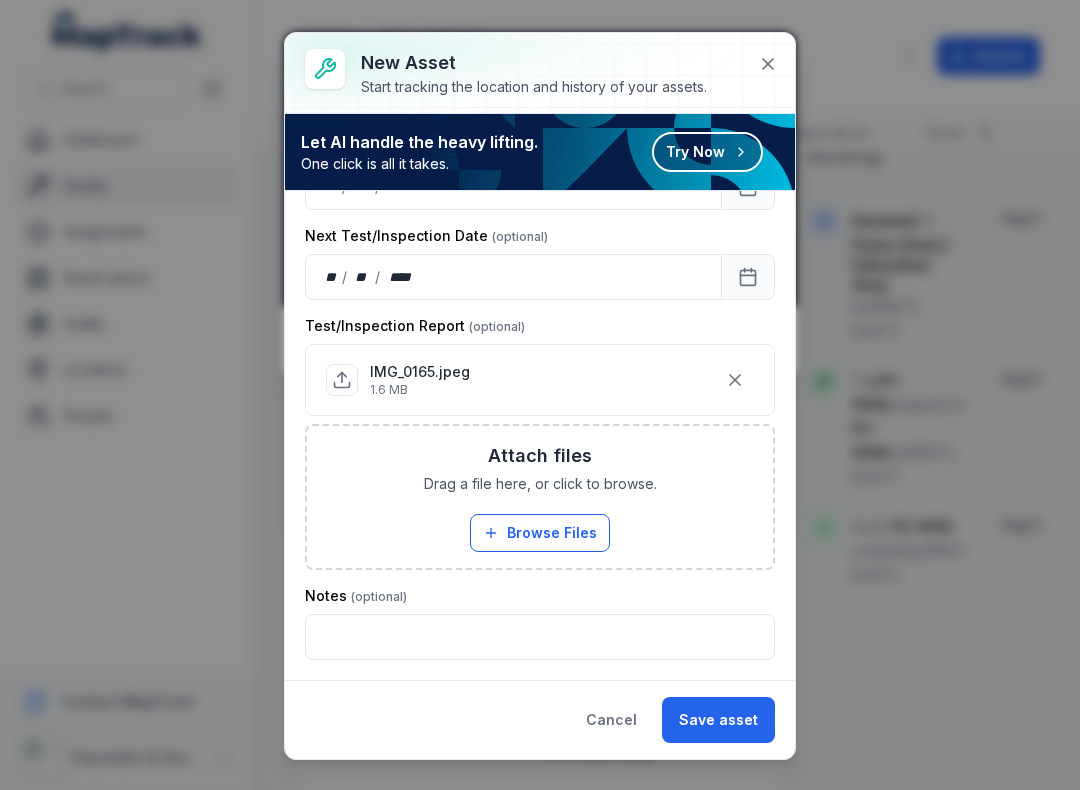 click on "Save asset" at bounding box center [718, 720] 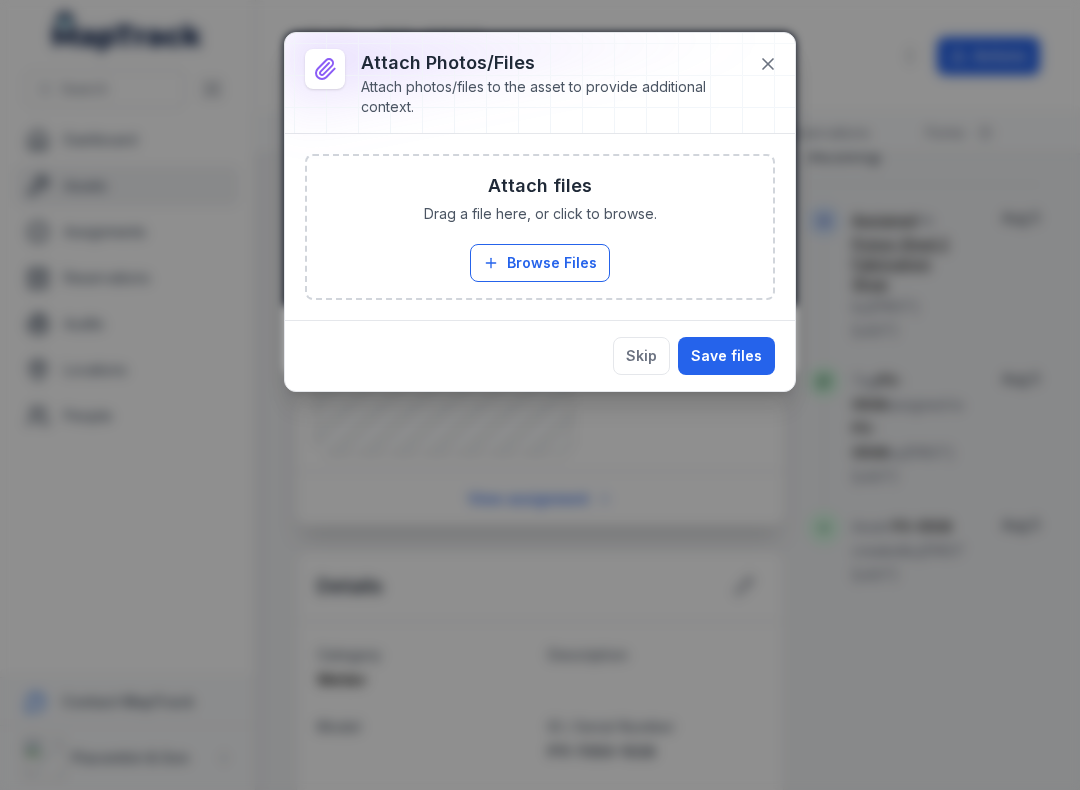 click on "Save files" at bounding box center [726, 356] 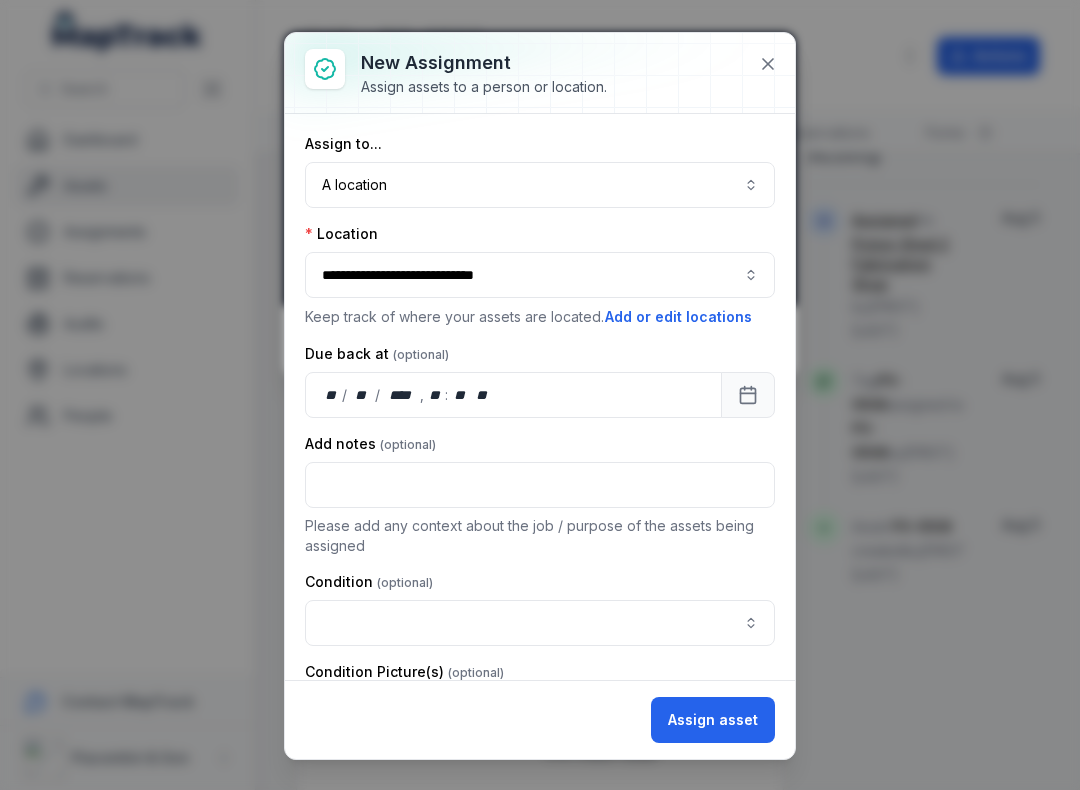 click at bounding box center (540, 623) 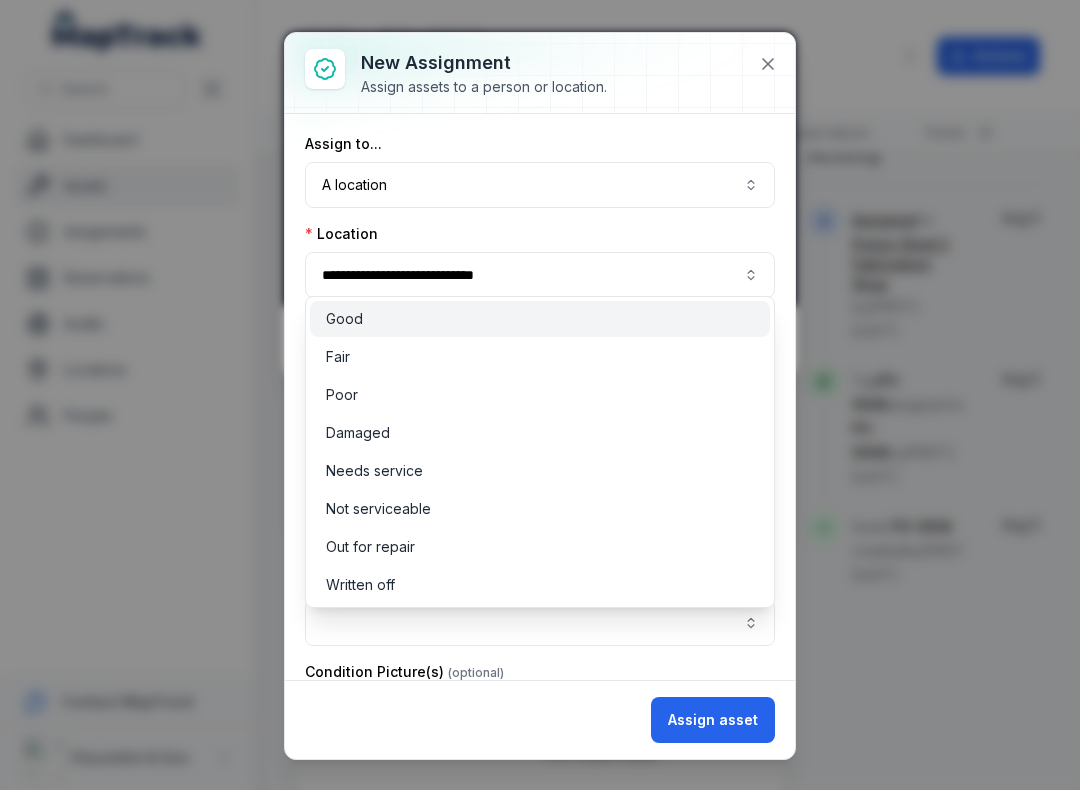 click on "Good" at bounding box center [540, 319] 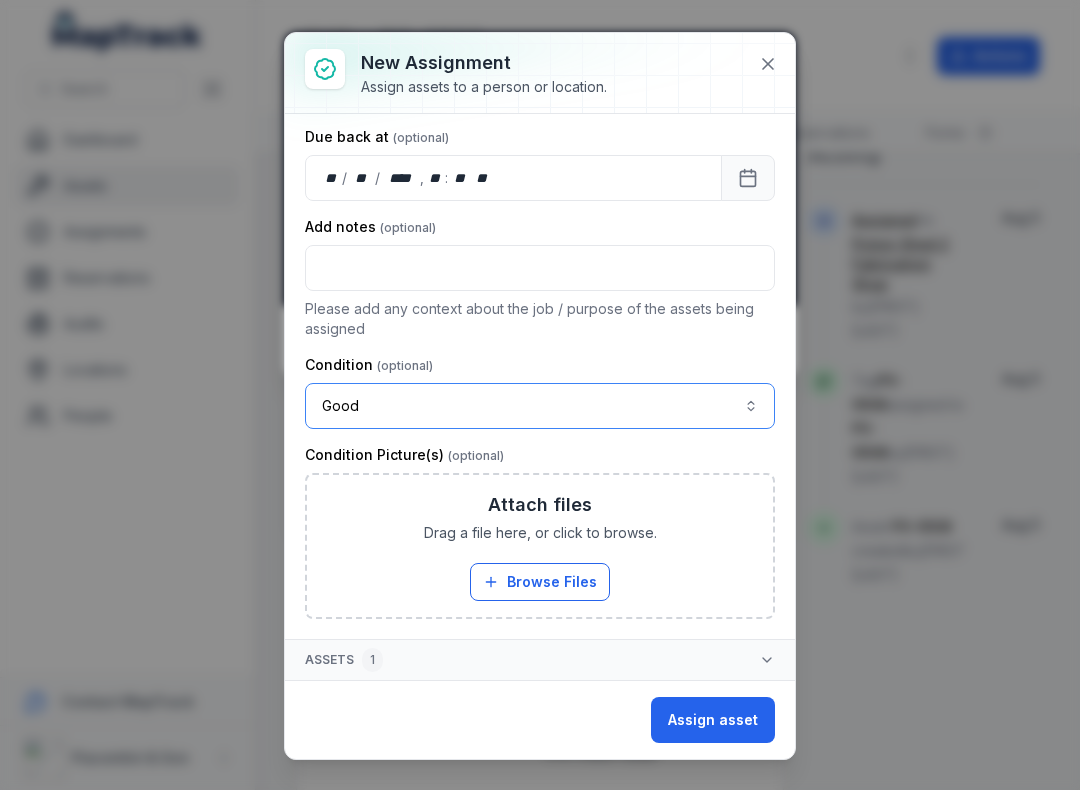 scroll, scrollTop: 217, scrollLeft: 0, axis: vertical 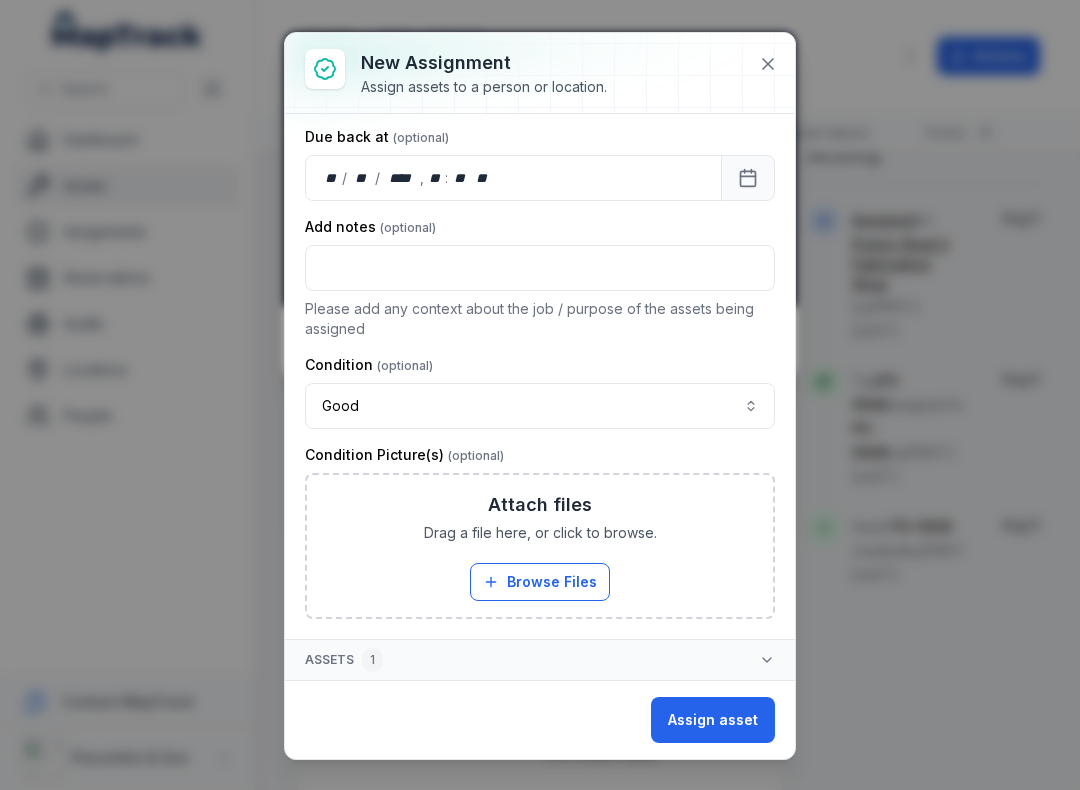click on "Browse Files" at bounding box center [540, 582] 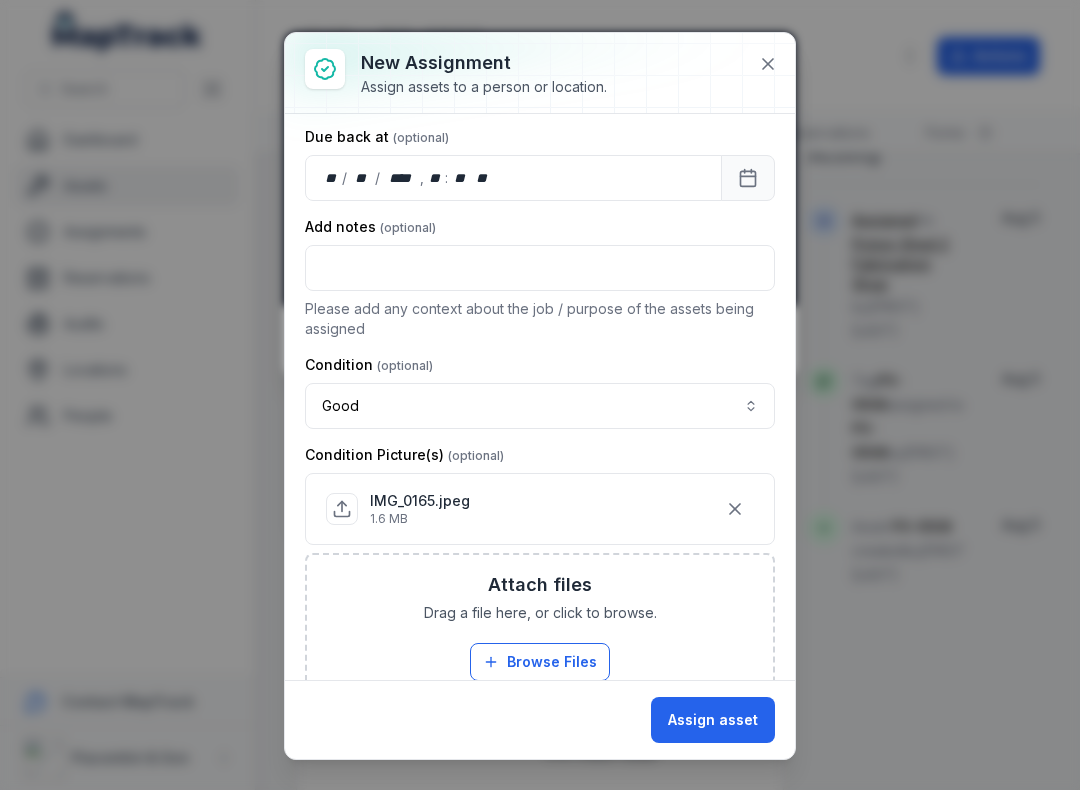 click on "Assign asset" at bounding box center [713, 720] 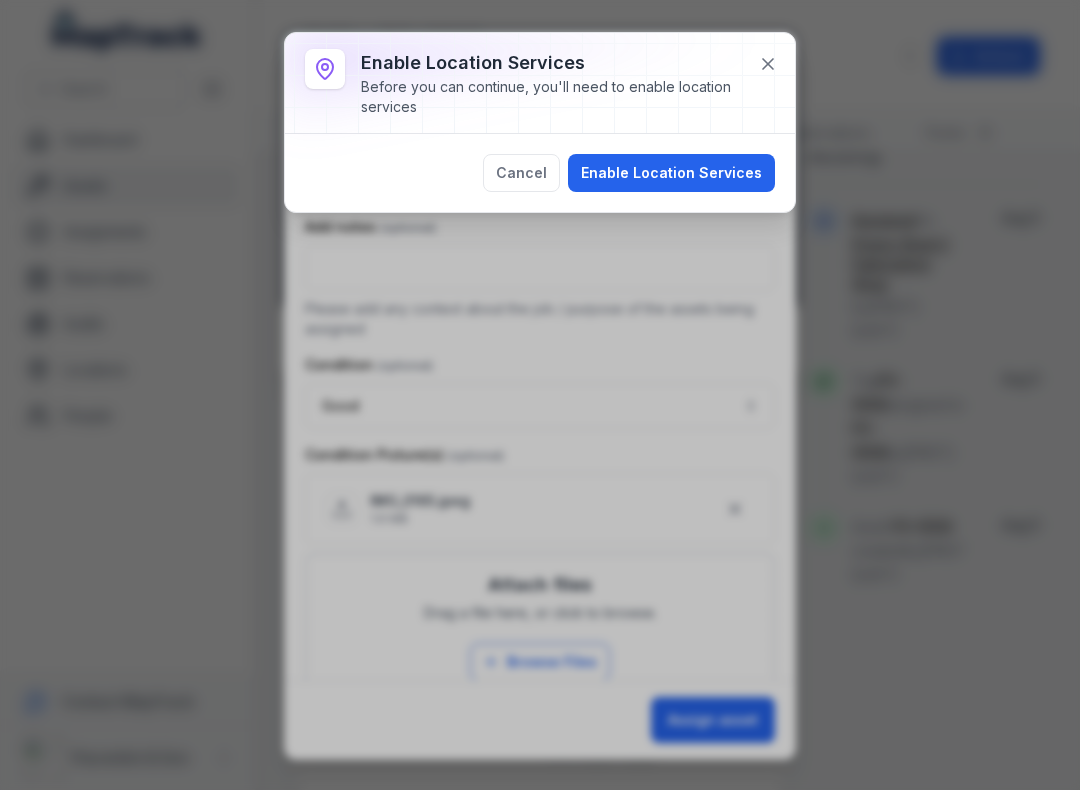 click on "Enable Location Services" at bounding box center [671, 173] 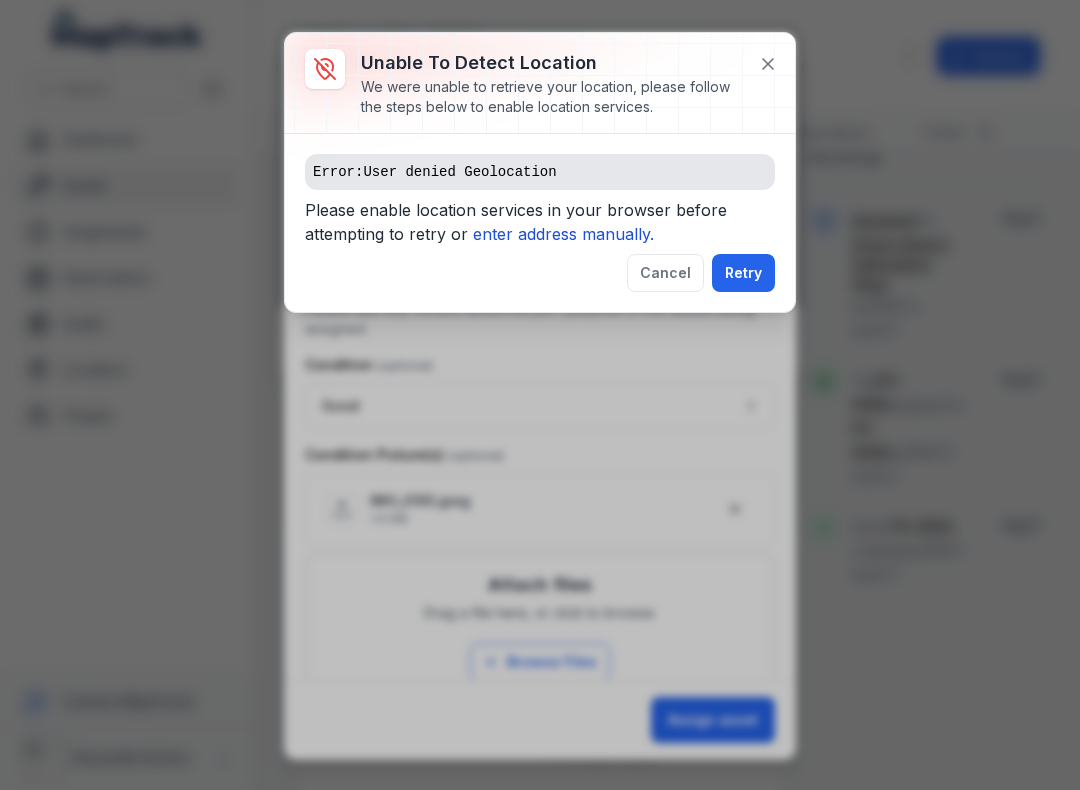 click on "enter address manually." at bounding box center (563, 234) 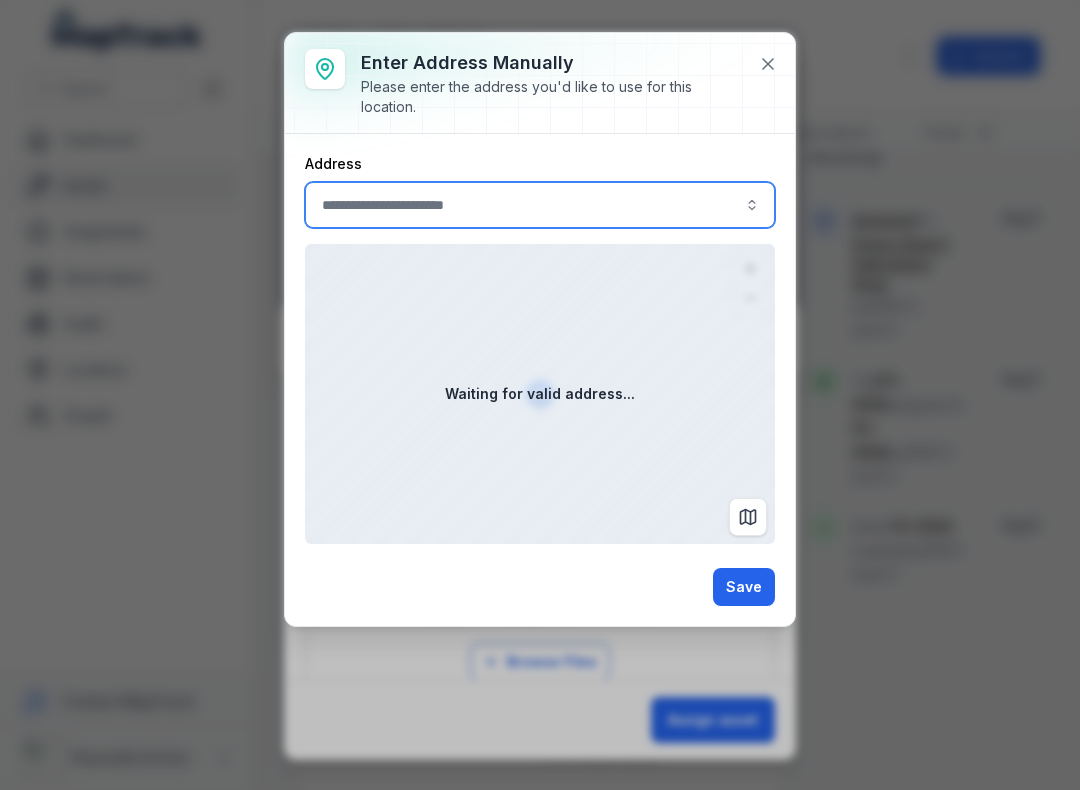 click at bounding box center [540, 205] 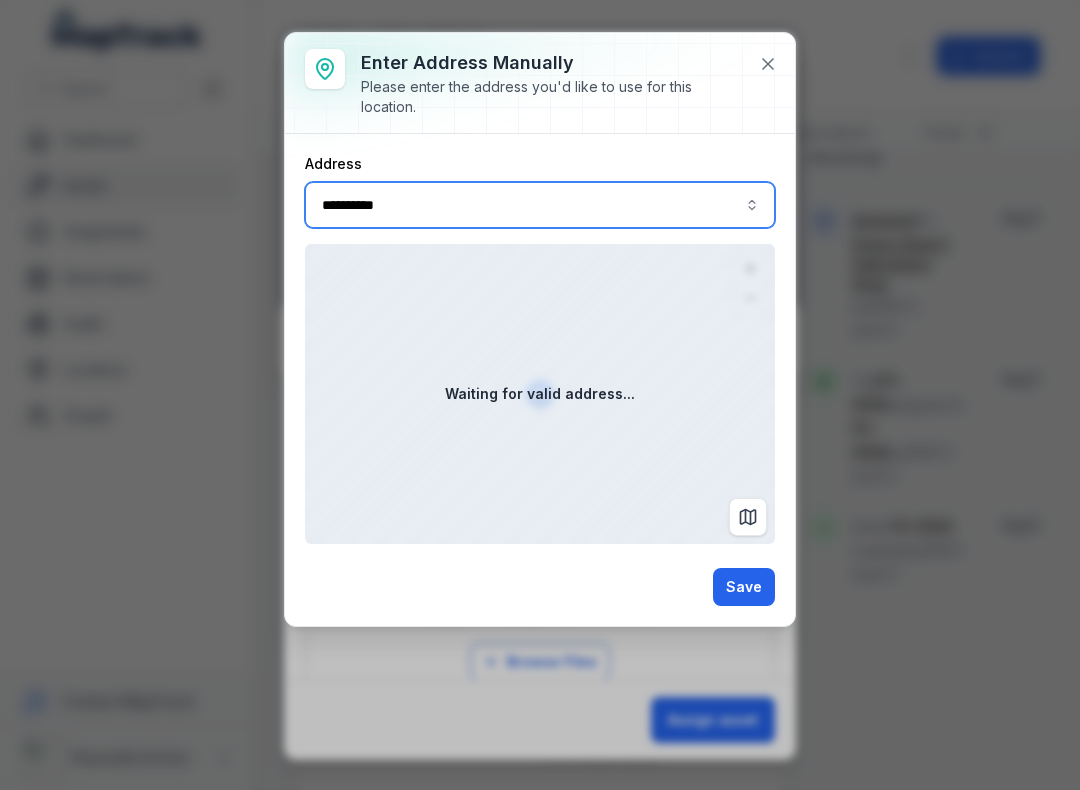 type on "**********" 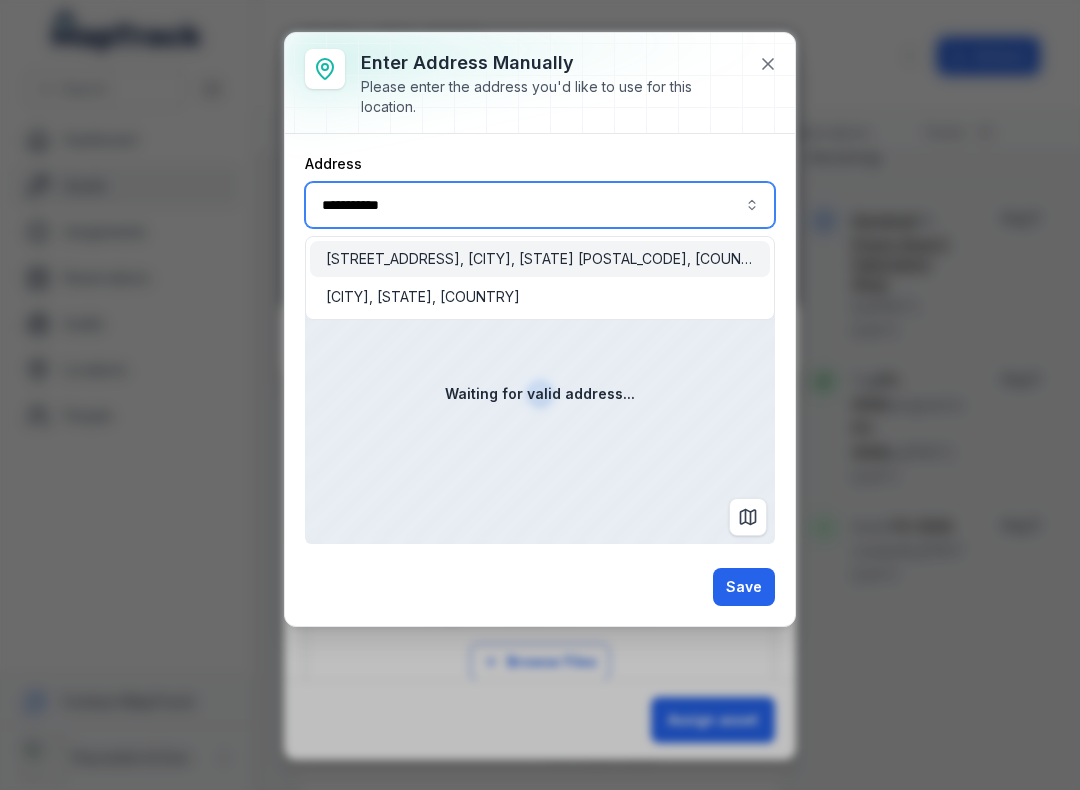 click on "[STREET_ADDRESS], [CITY], [STATE] [POSTAL_CODE], [COUNTRY]" at bounding box center [540, 259] 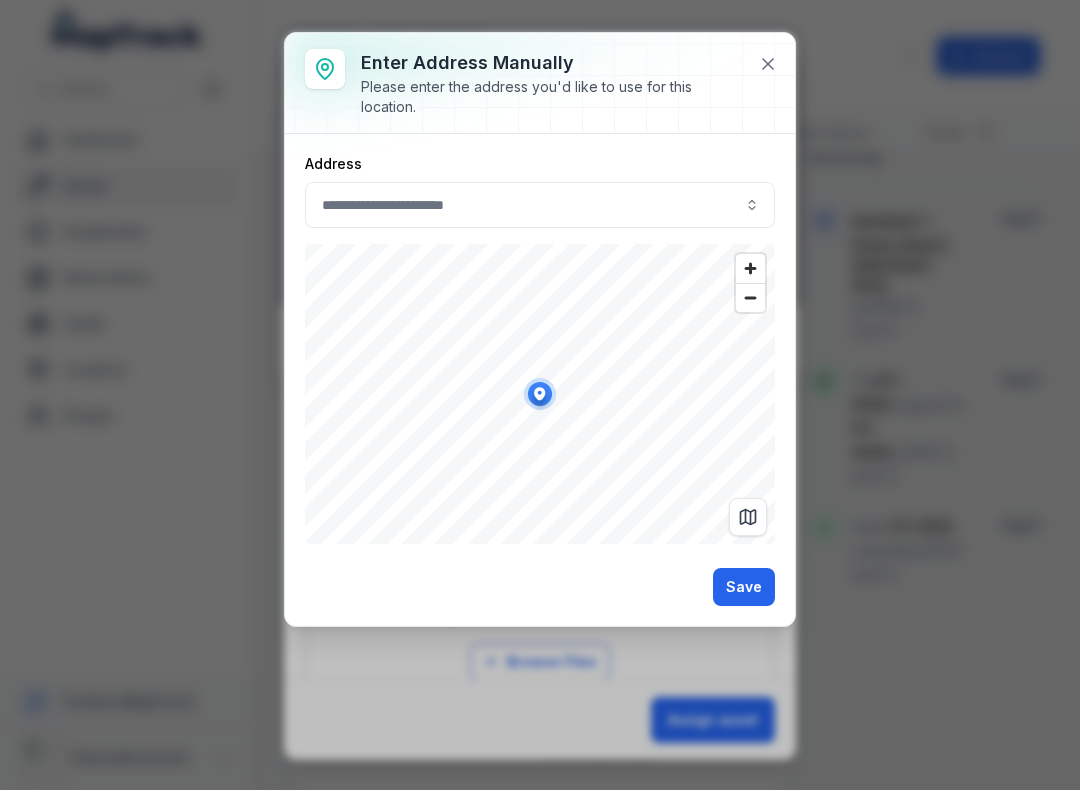 click on "Save" at bounding box center (744, 587) 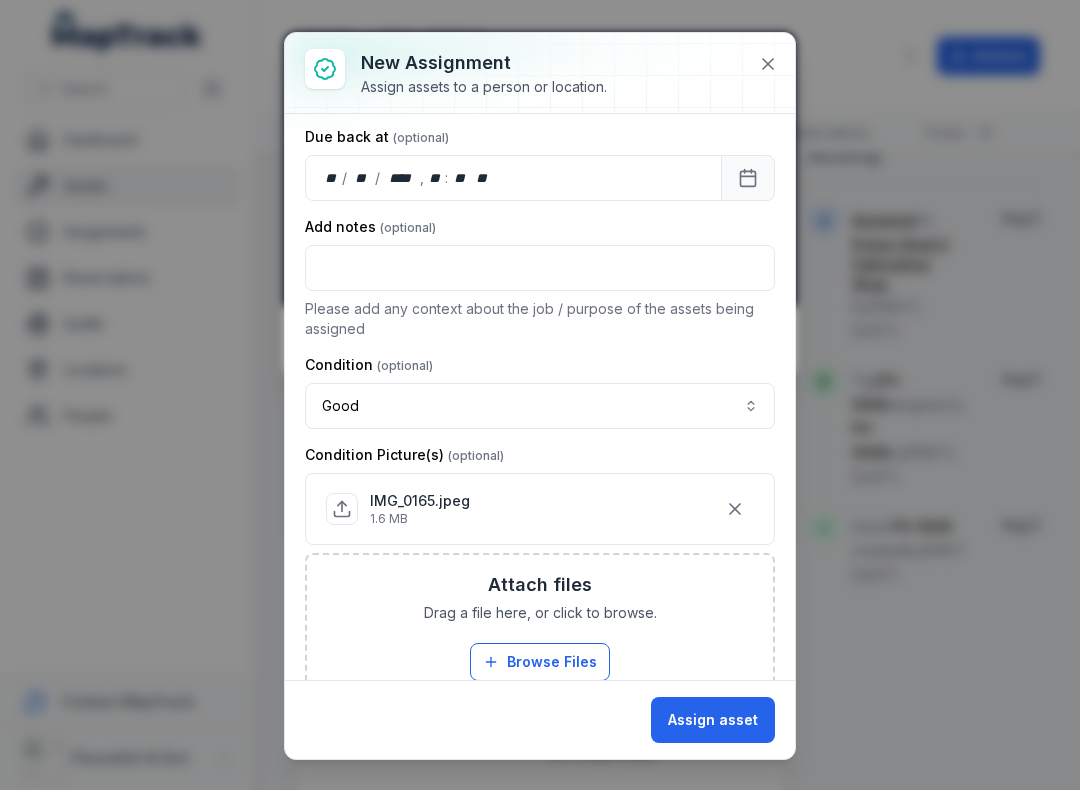 click on "Assign asset" at bounding box center (713, 720) 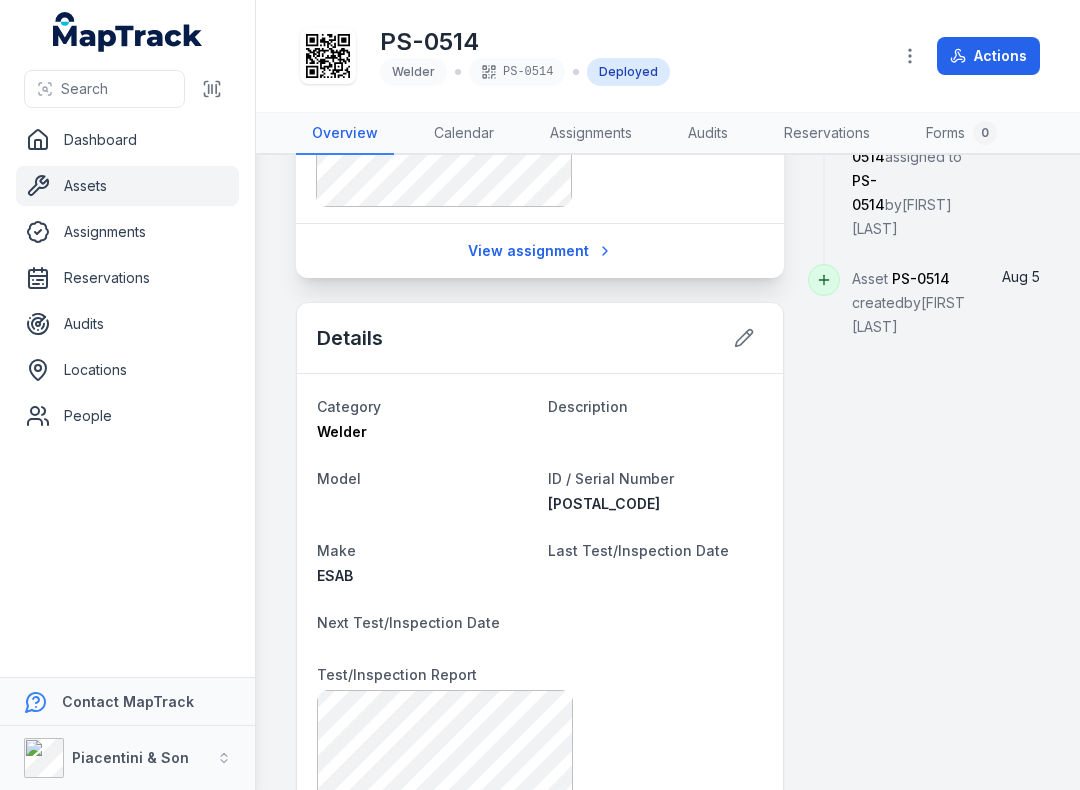 scroll, scrollTop: 673, scrollLeft: 0, axis: vertical 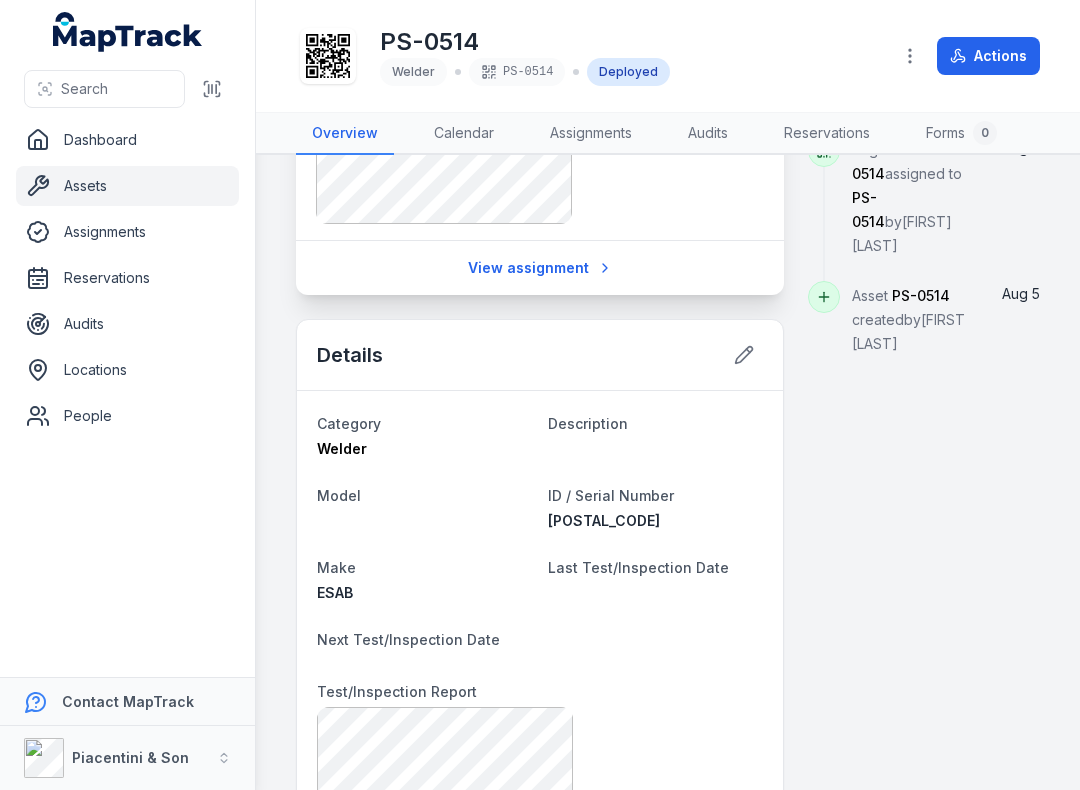 click at bounding box center [212, 89] 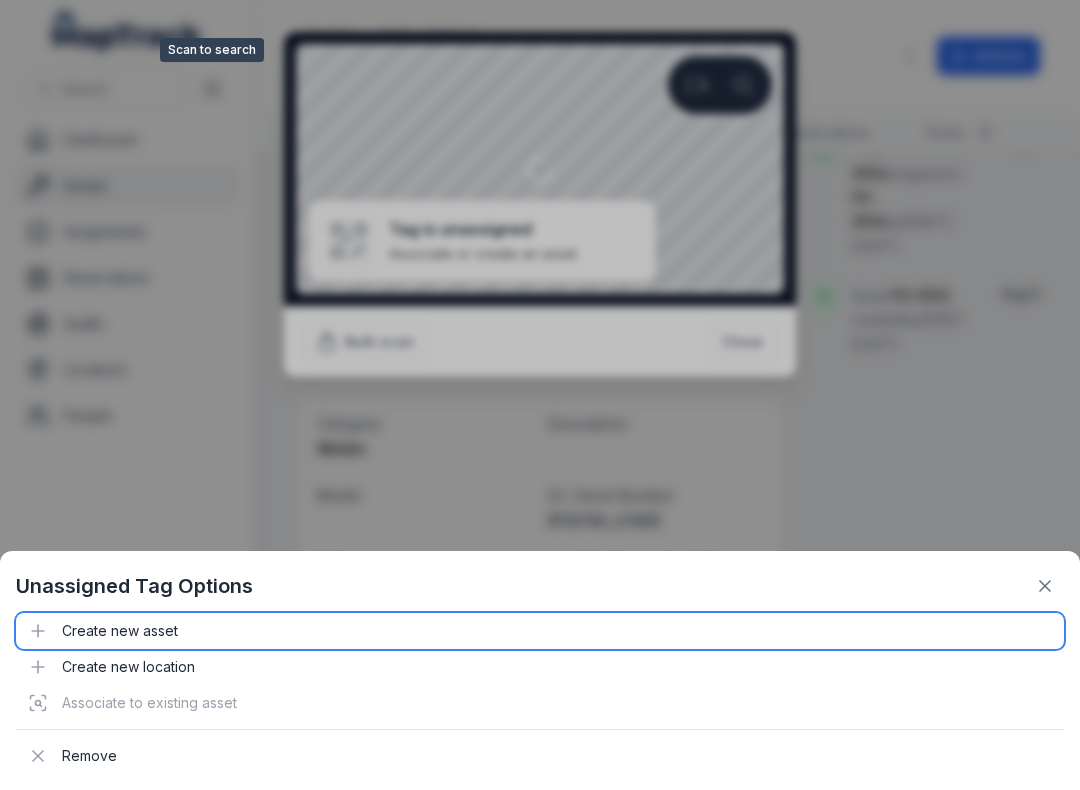 click on "Create new asset" at bounding box center [540, 631] 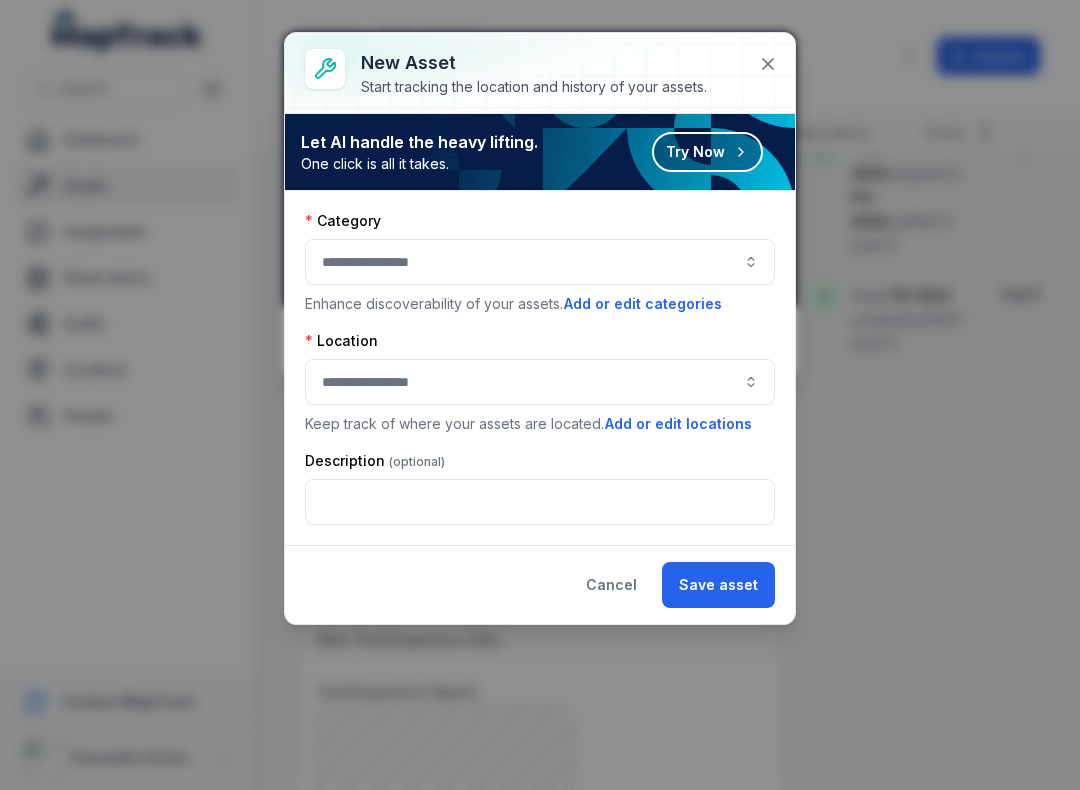 click at bounding box center (540, 262) 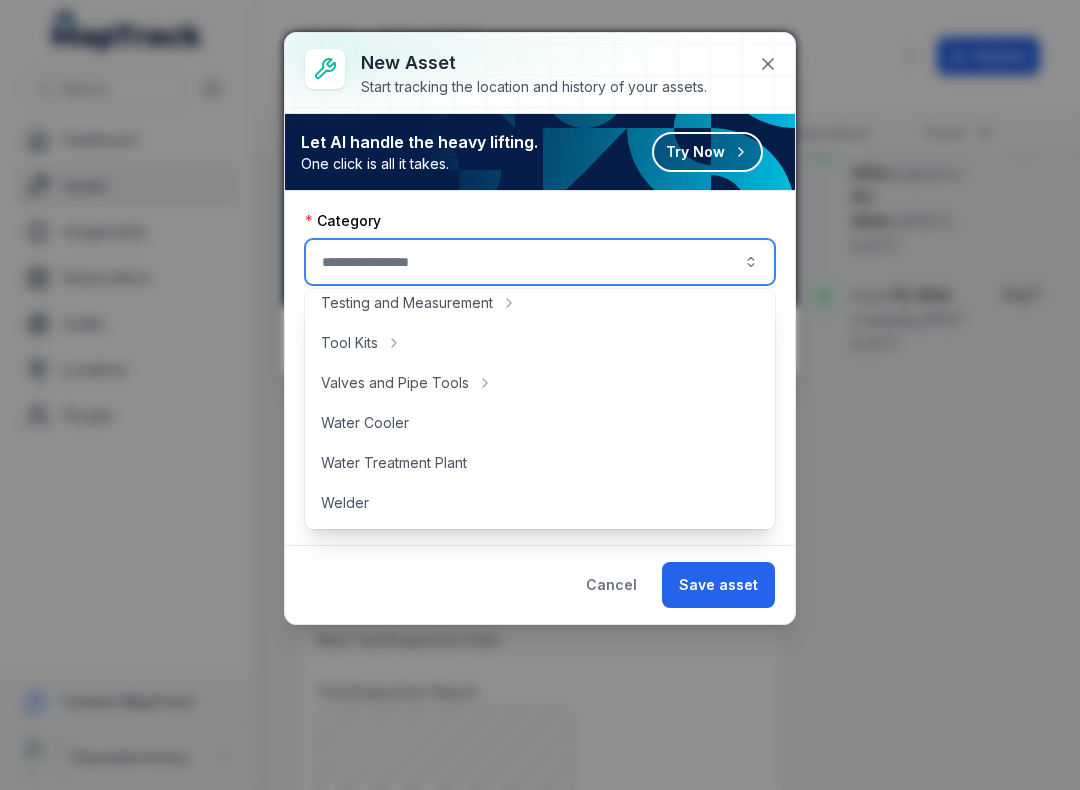 scroll, scrollTop: 892, scrollLeft: 0, axis: vertical 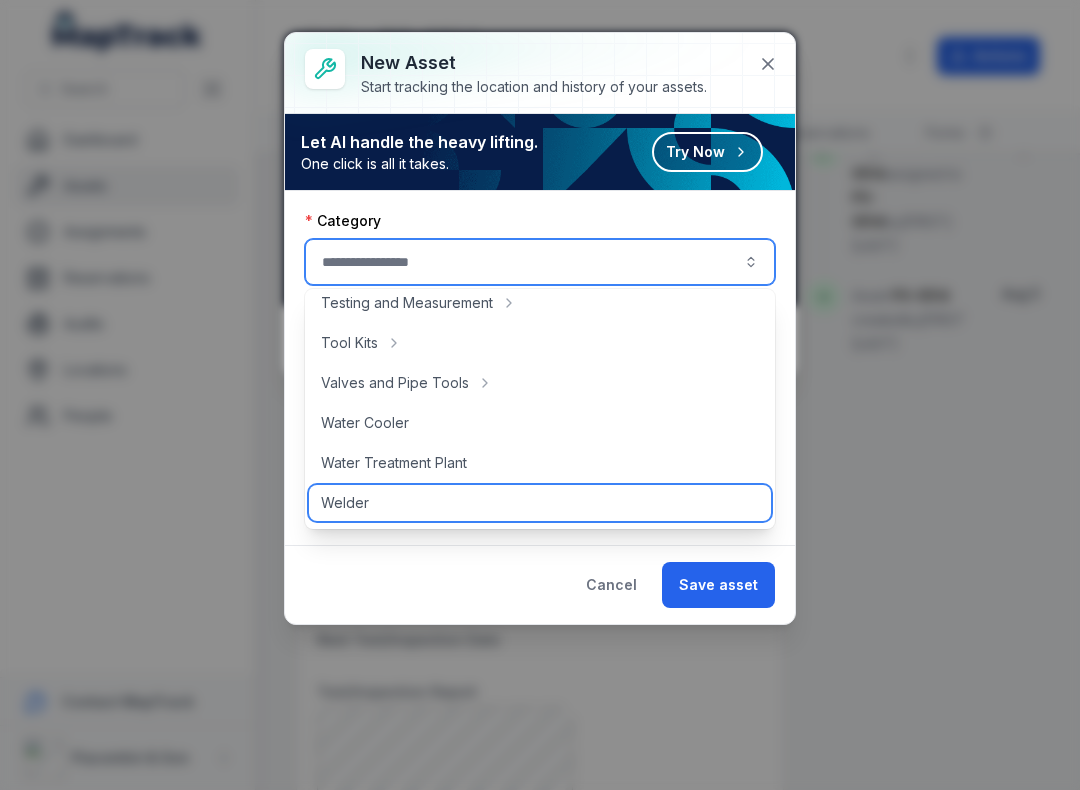 click on "Welder" at bounding box center (540, 503) 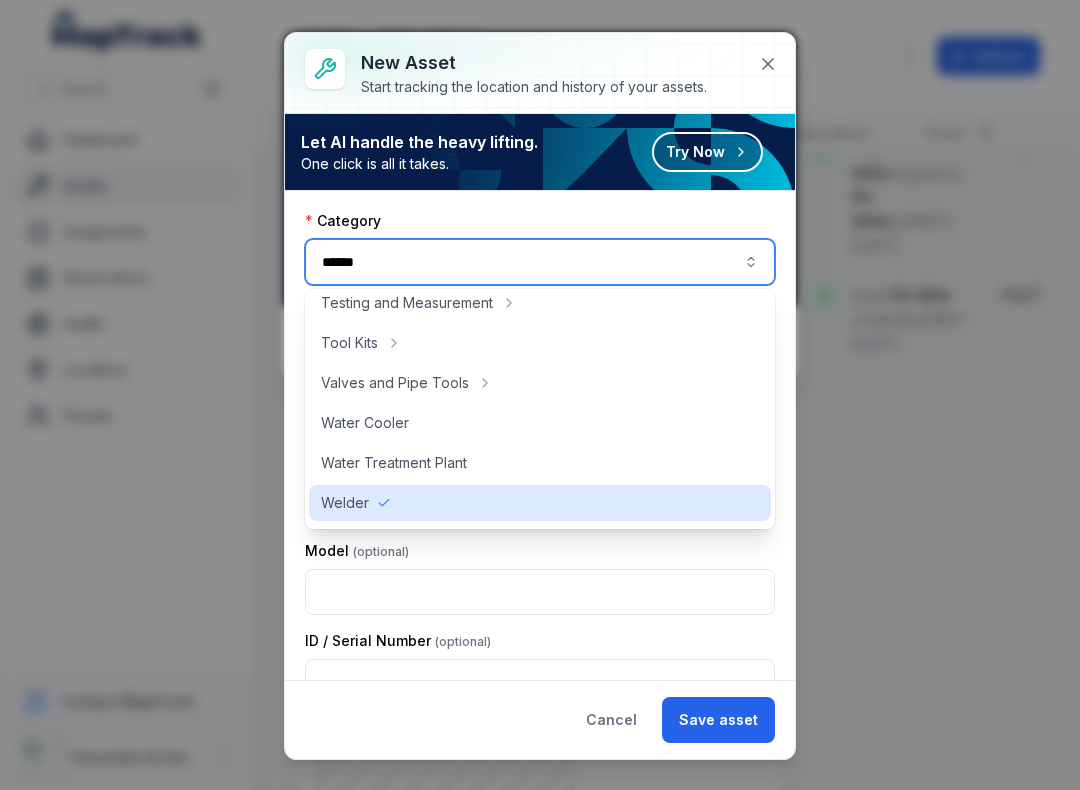 type on "******" 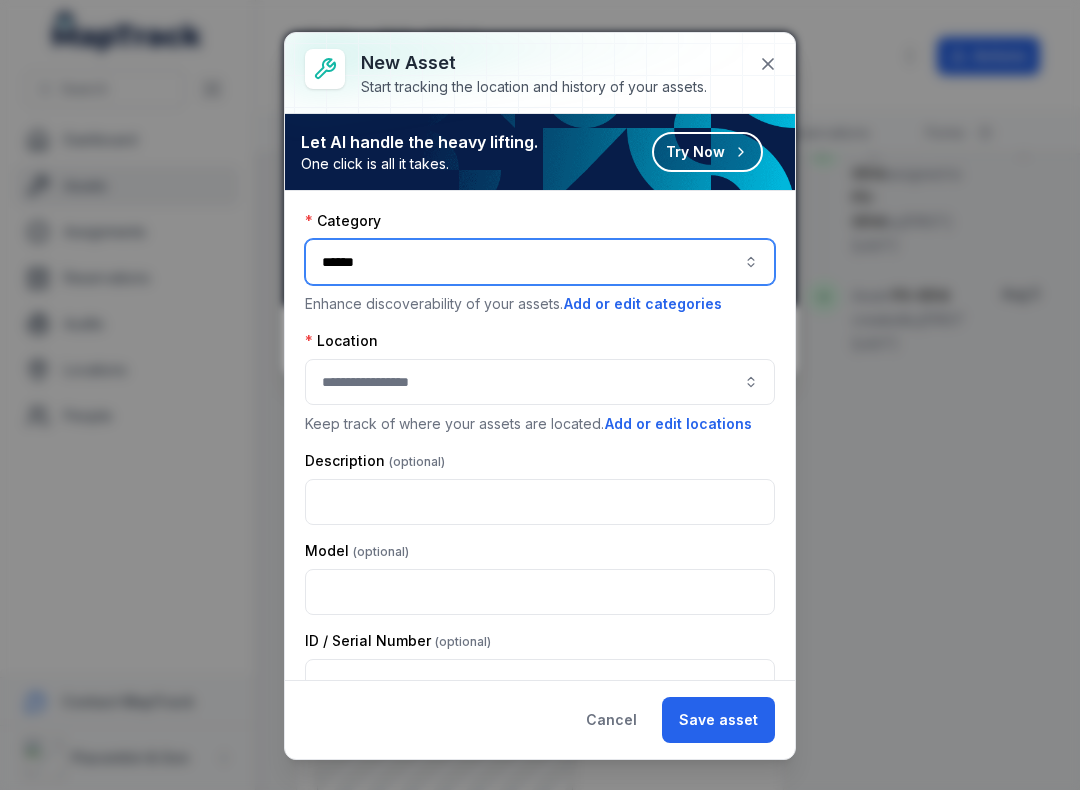 click at bounding box center [540, 382] 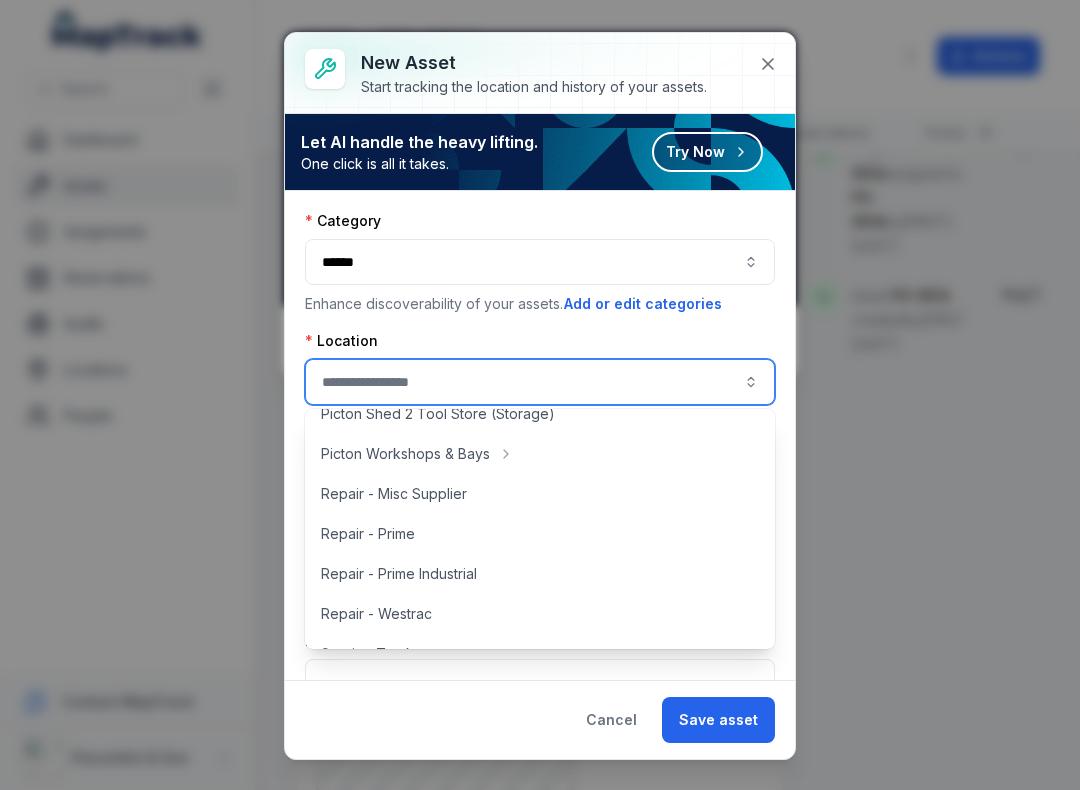 scroll, scrollTop: 463, scrollLeft: 0, axis: vertical 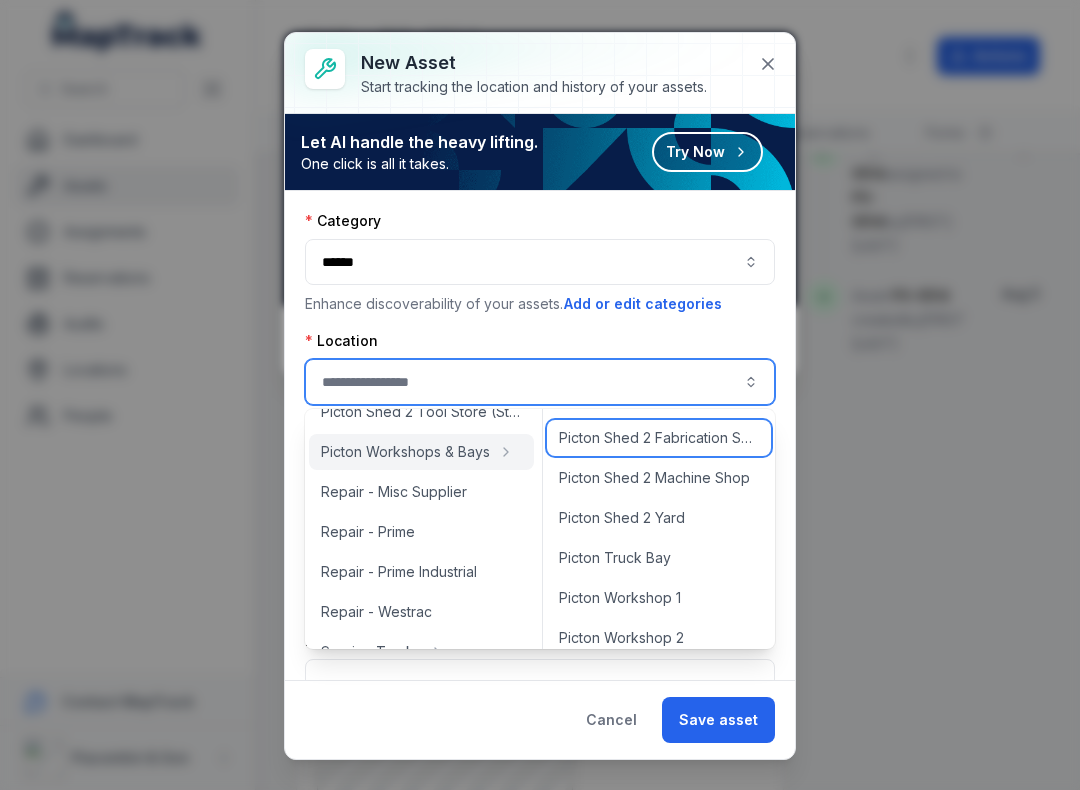 click on "Picton Shed 2 Fabrication Shop" at bounding box center [659, 438] 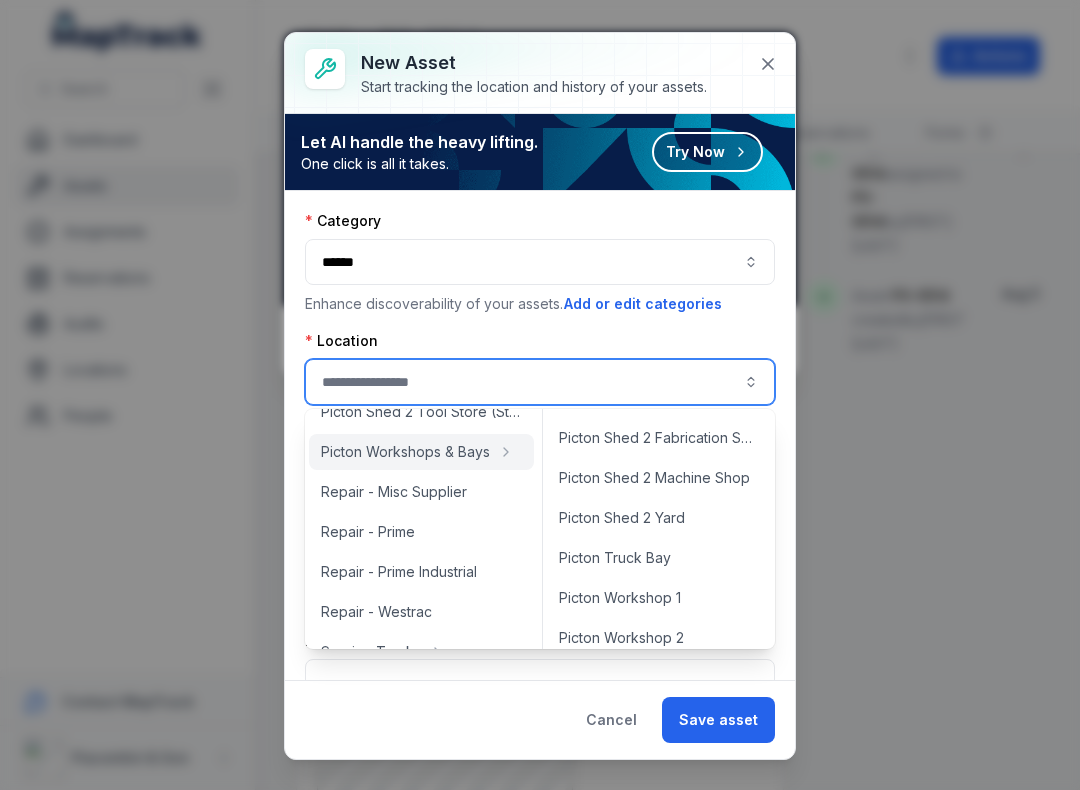 type on "**********" 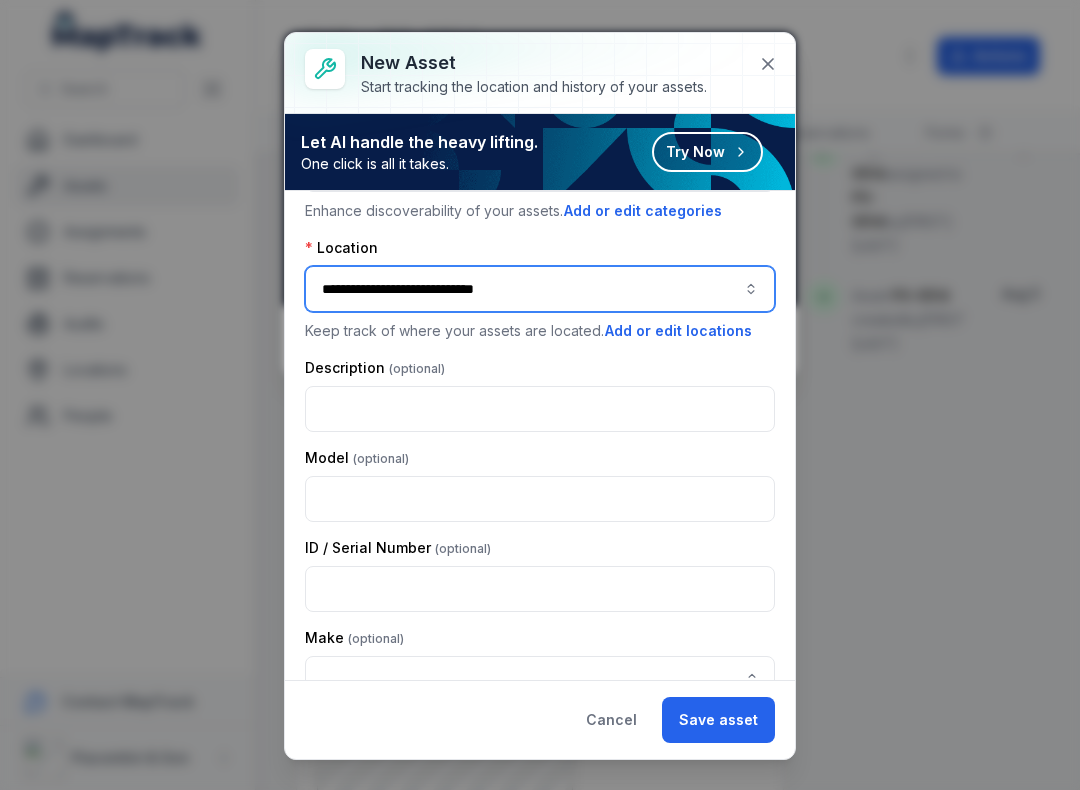 scroll, scrollTop: 96, scrollLeft: 0, axis: vertical 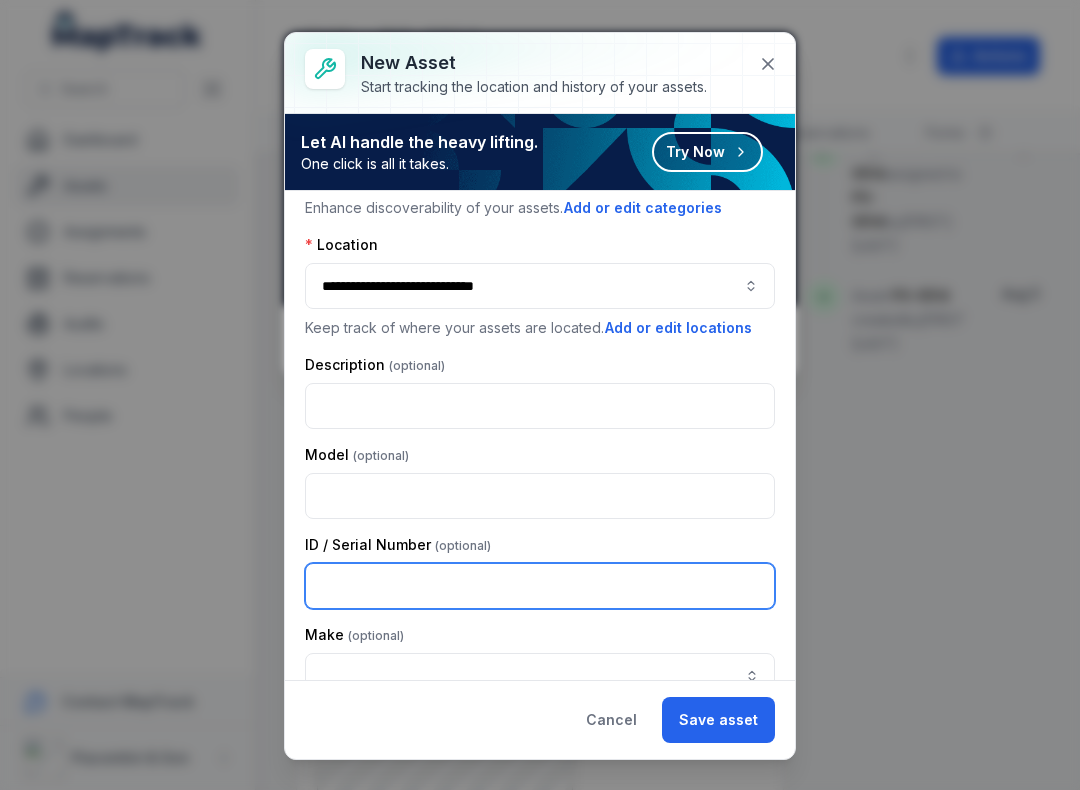 click at bounding box center [540, 586] 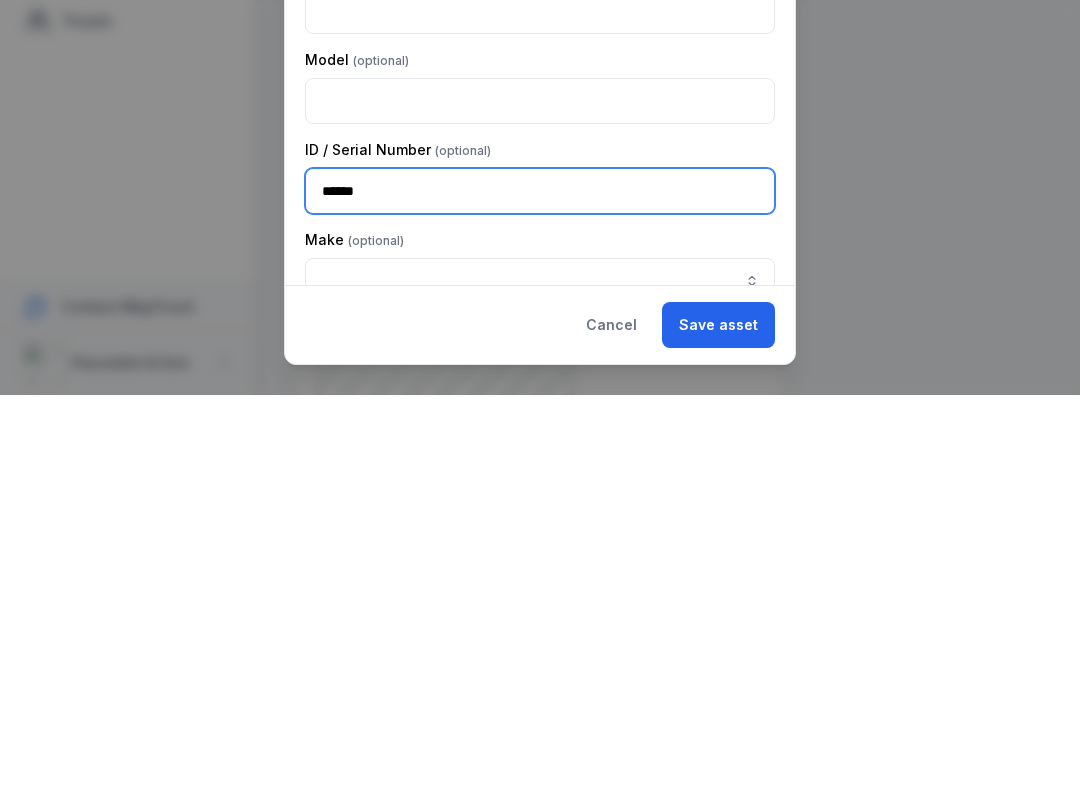 type on "******" 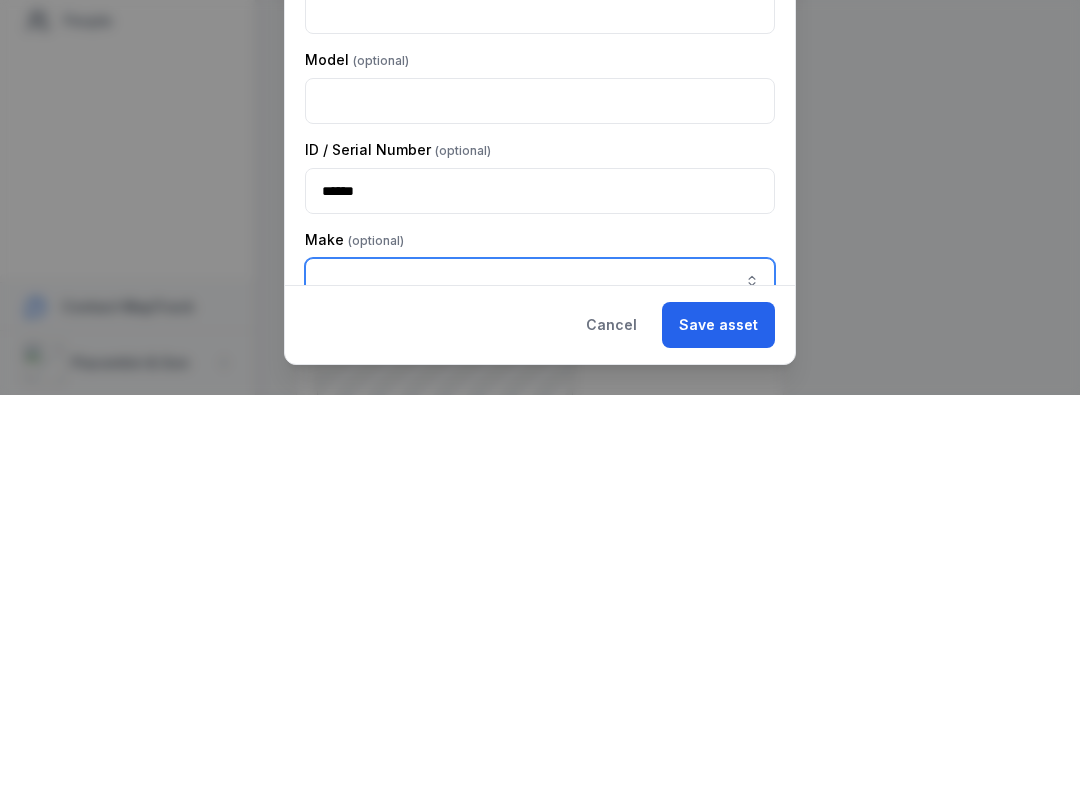 click at bounding box center (540, 676) 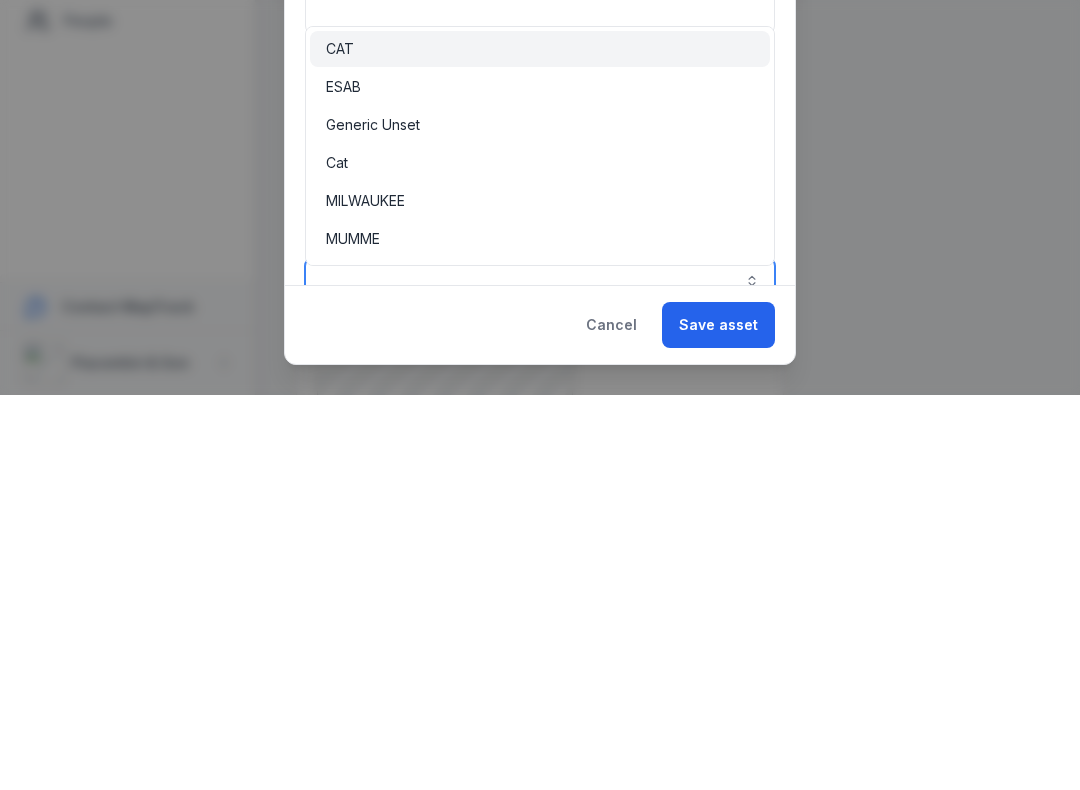 click on "ESAB" at bounding box center [343, 482] 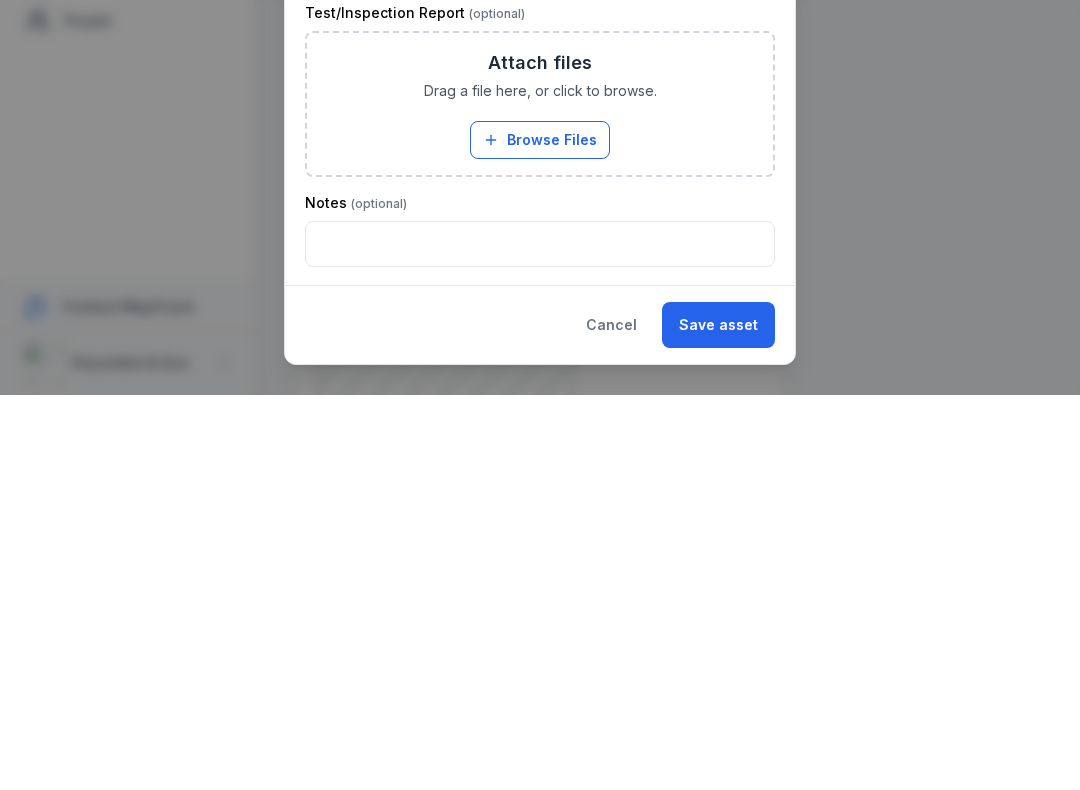 scroll, scrollTop: 595, scrollLeft: 0, axis: vertical 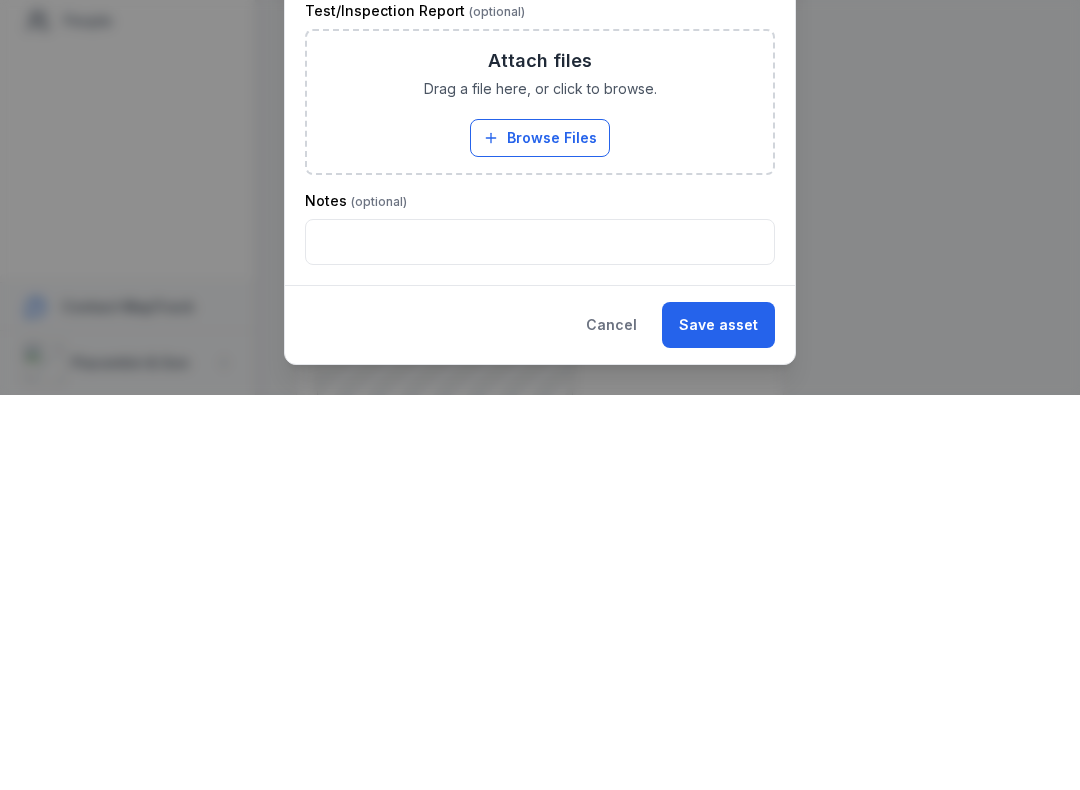 click on "Browse Files" at bounding box center (540, 533) 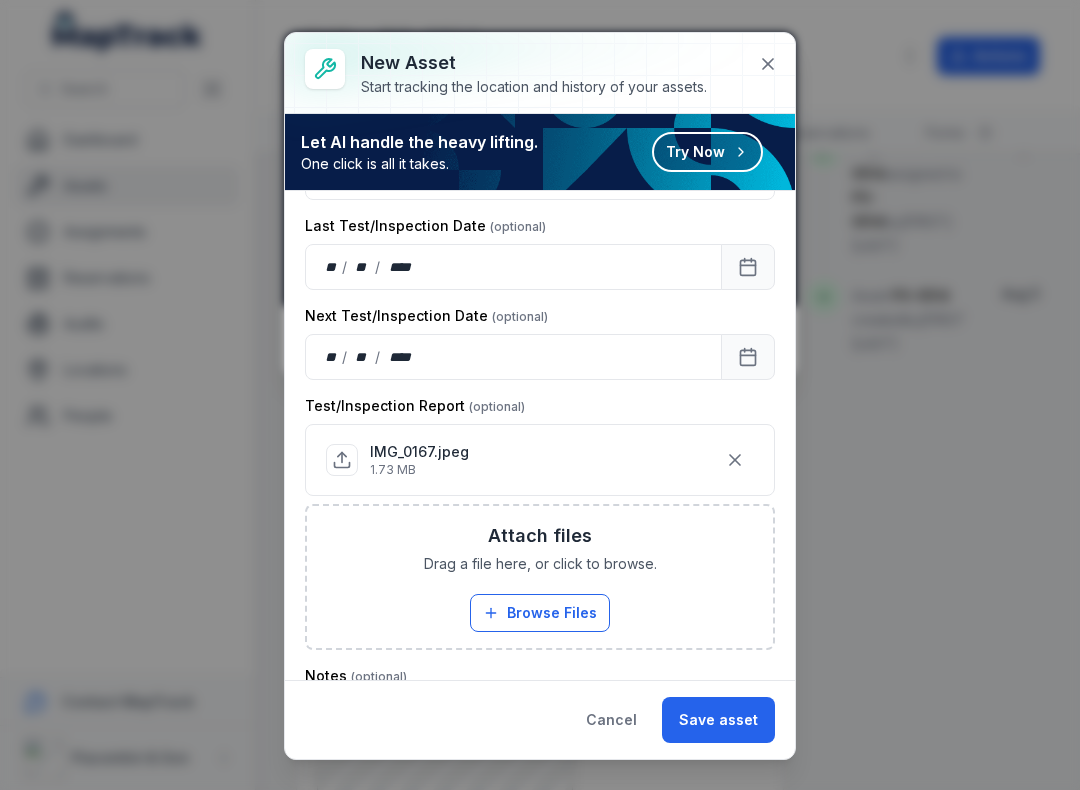 click on "Save asset" at bounding box center (718, 720) 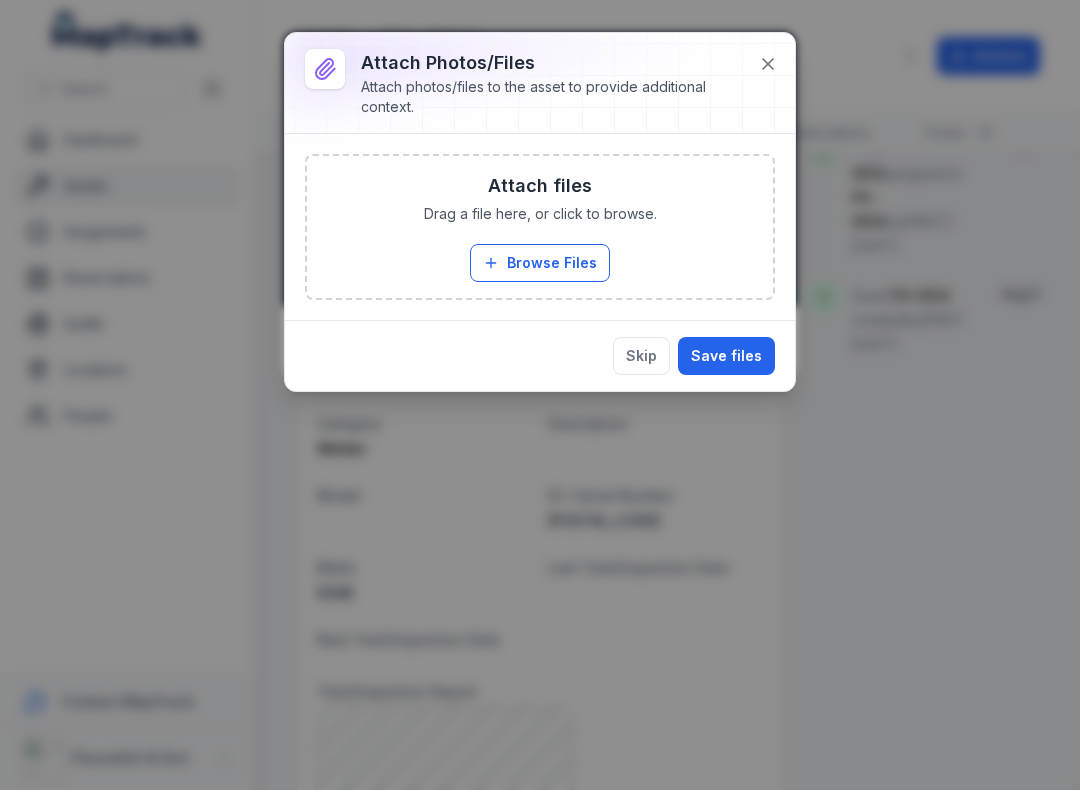 click on "Save files" at bounding box center (726, 356) 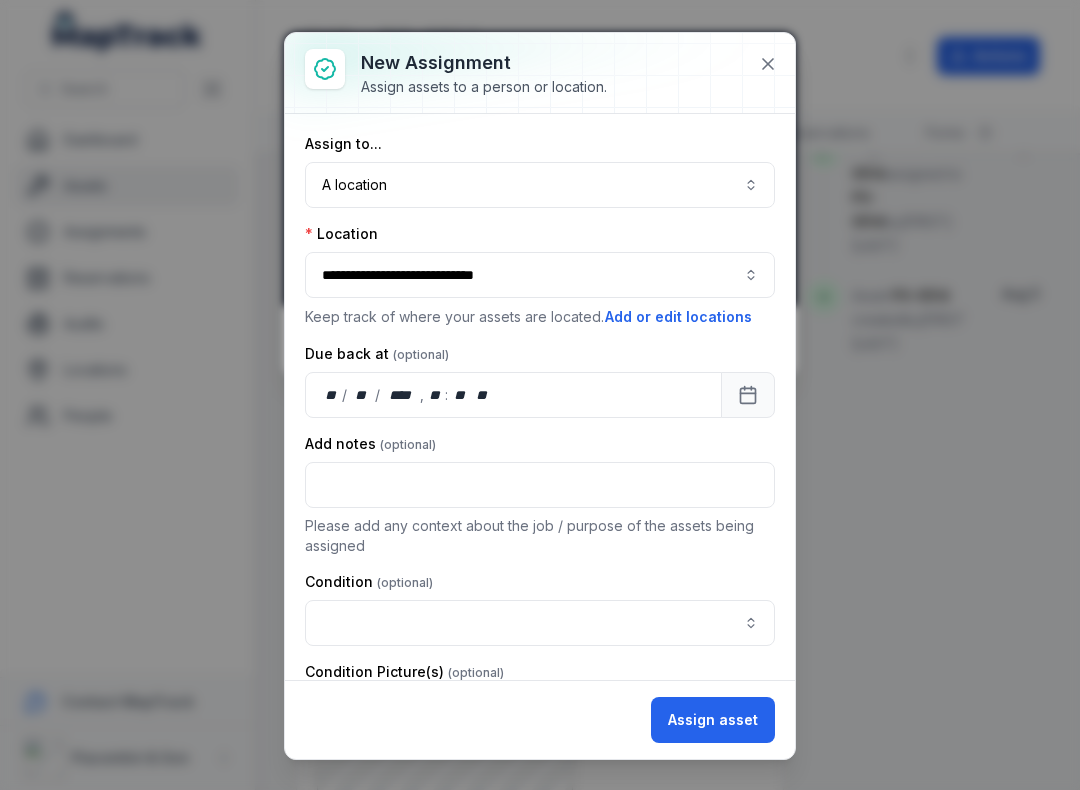 click at bounding box center (540, 623) 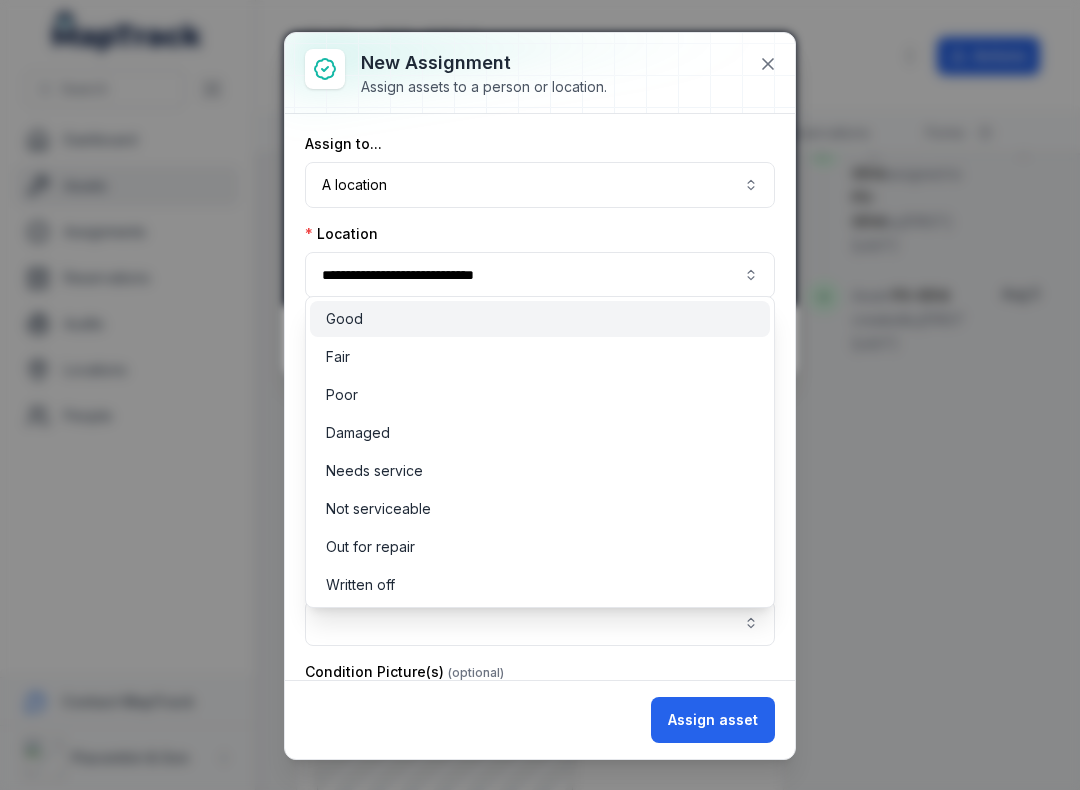 click on "Good" at bounding box center (540, 319) 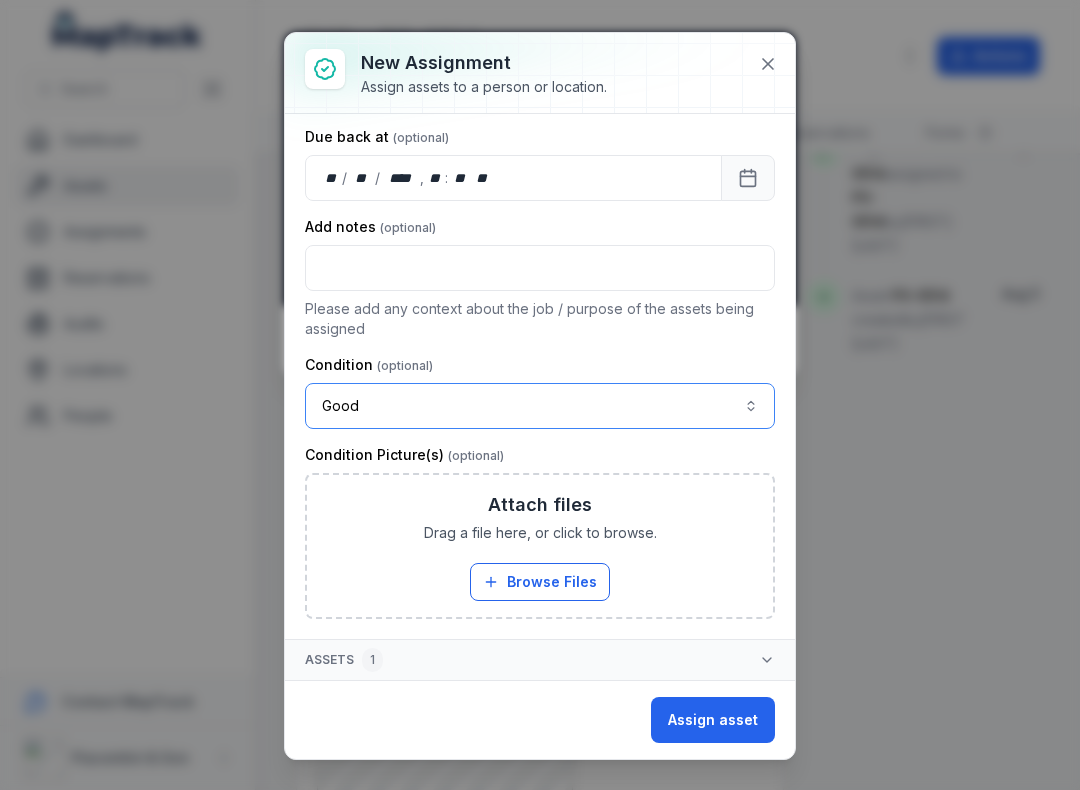 scroll, scrollTop: 217, scrollLeft: 0, axis: vertical 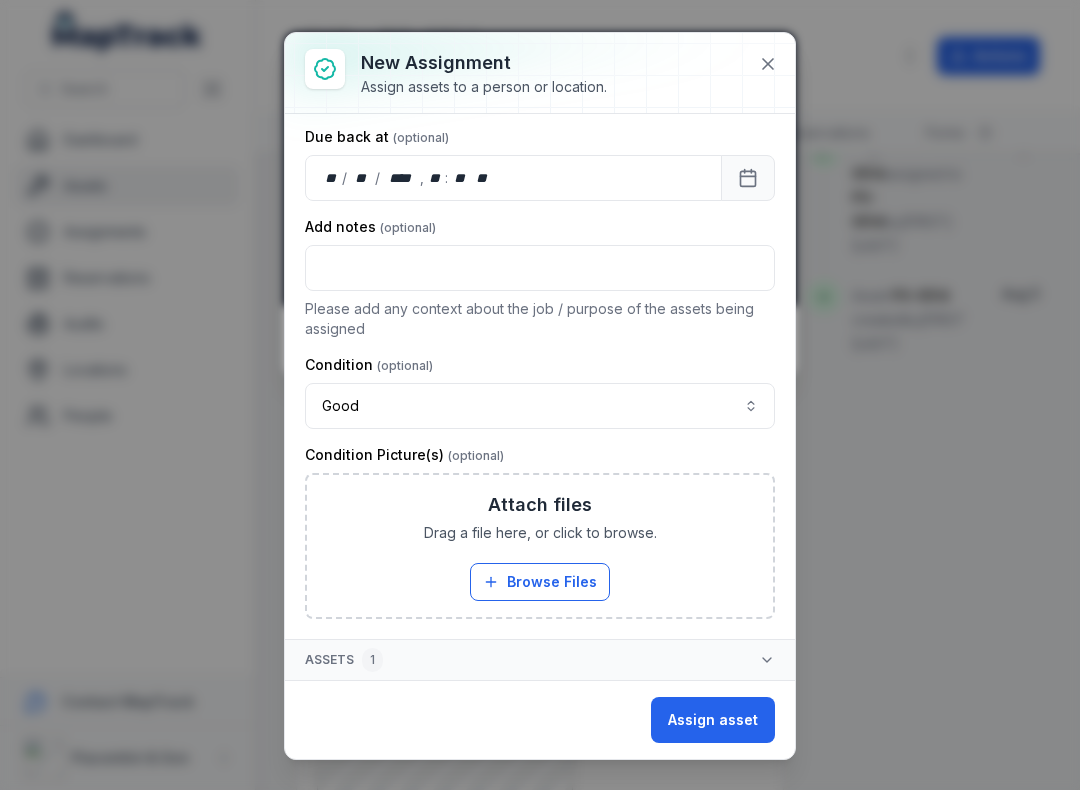 click on "Browse Files" at bounding box center (540, 582) 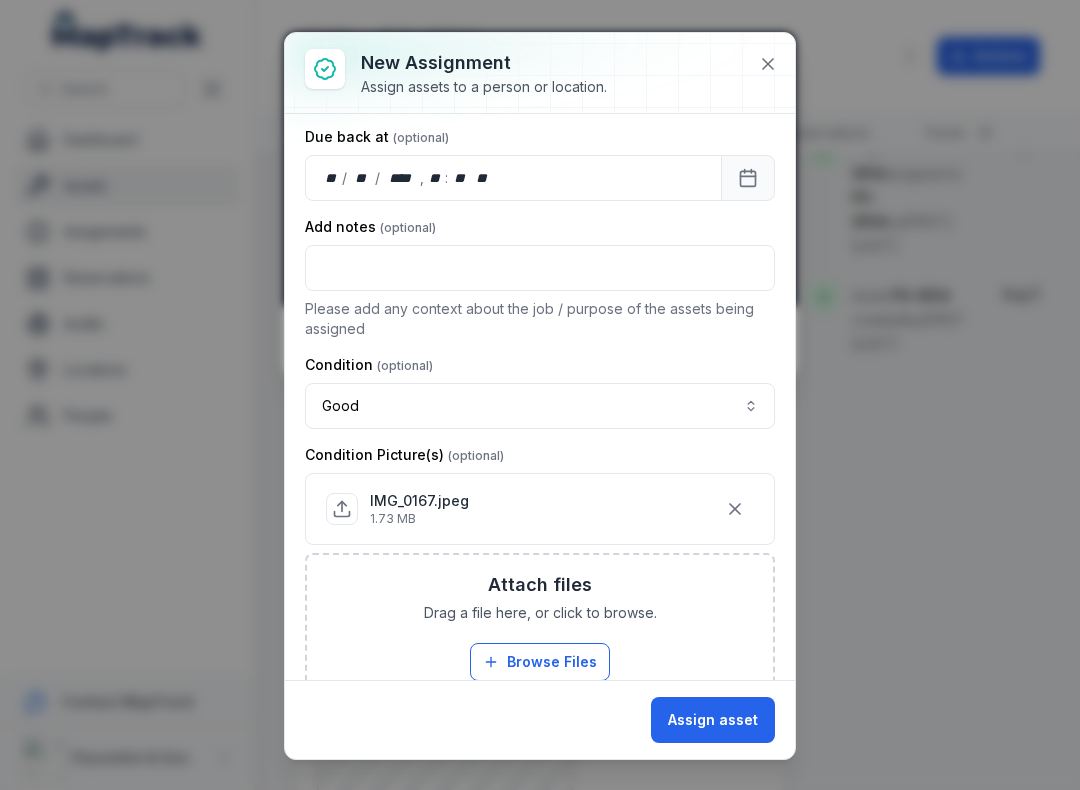 click on "Assign asset" at bounding box center [713, 720] 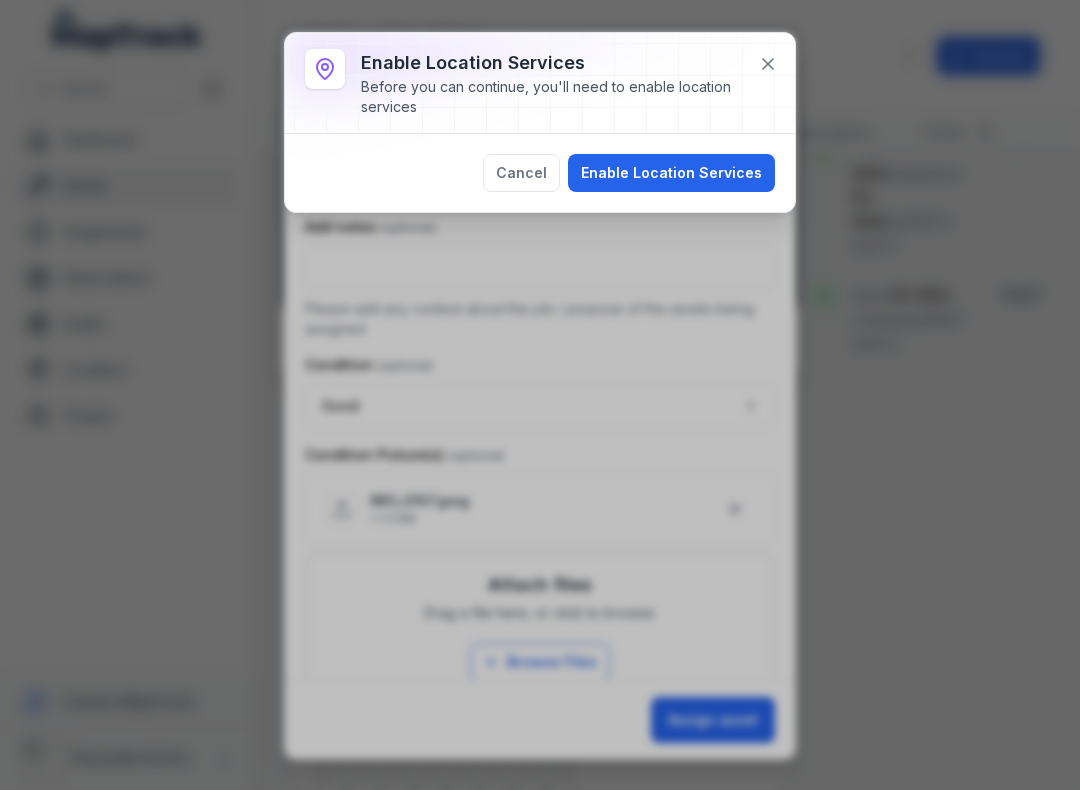 click on "Enable Location Services" at bounding box center (671, 173) 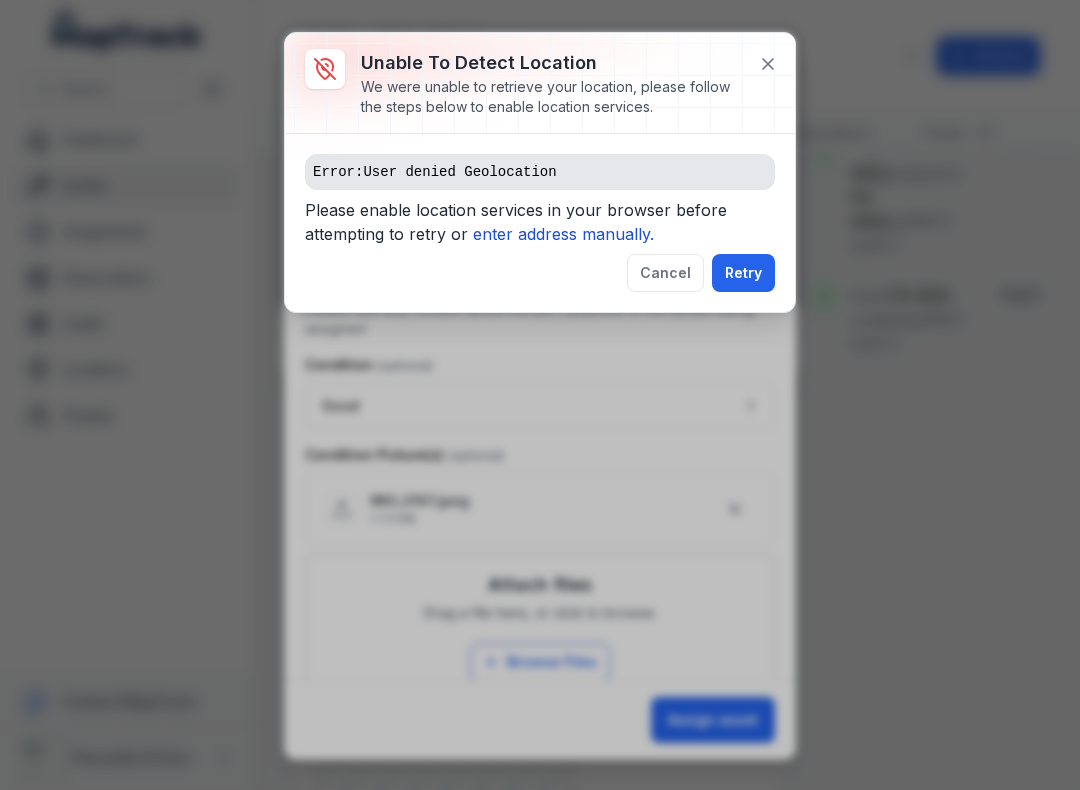 click on "enter address manually." at bounding box center [563, 234] 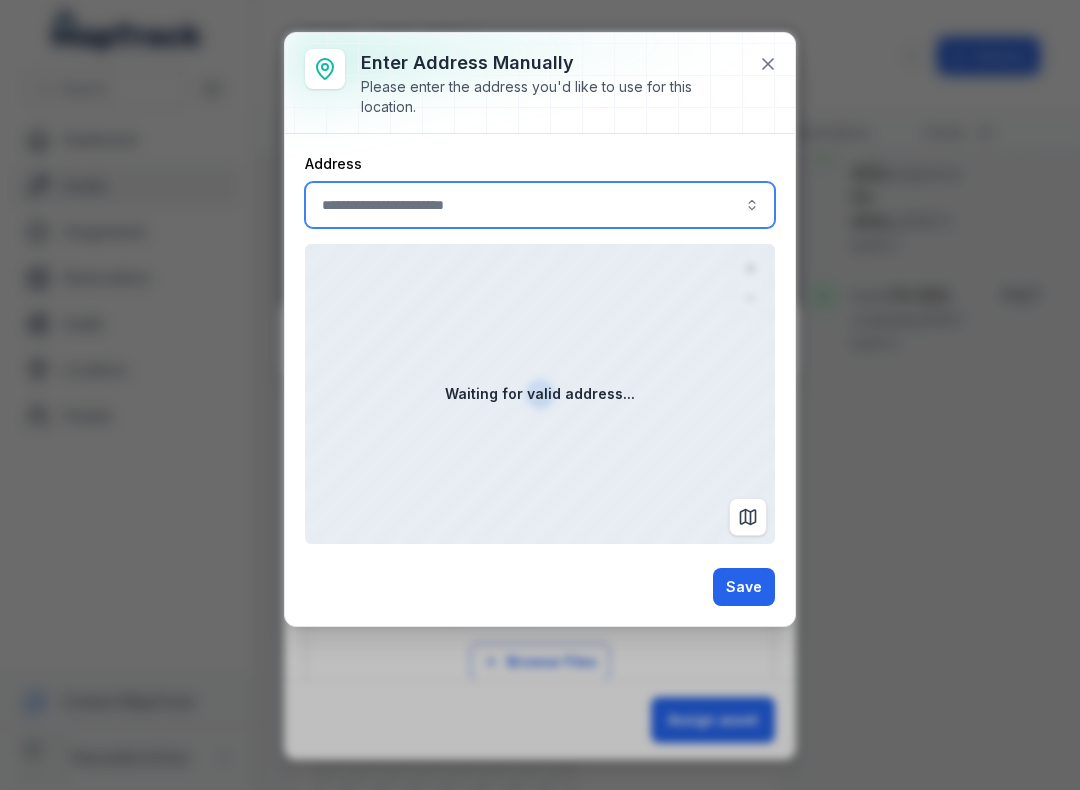 click at bounding box center (540, 205) 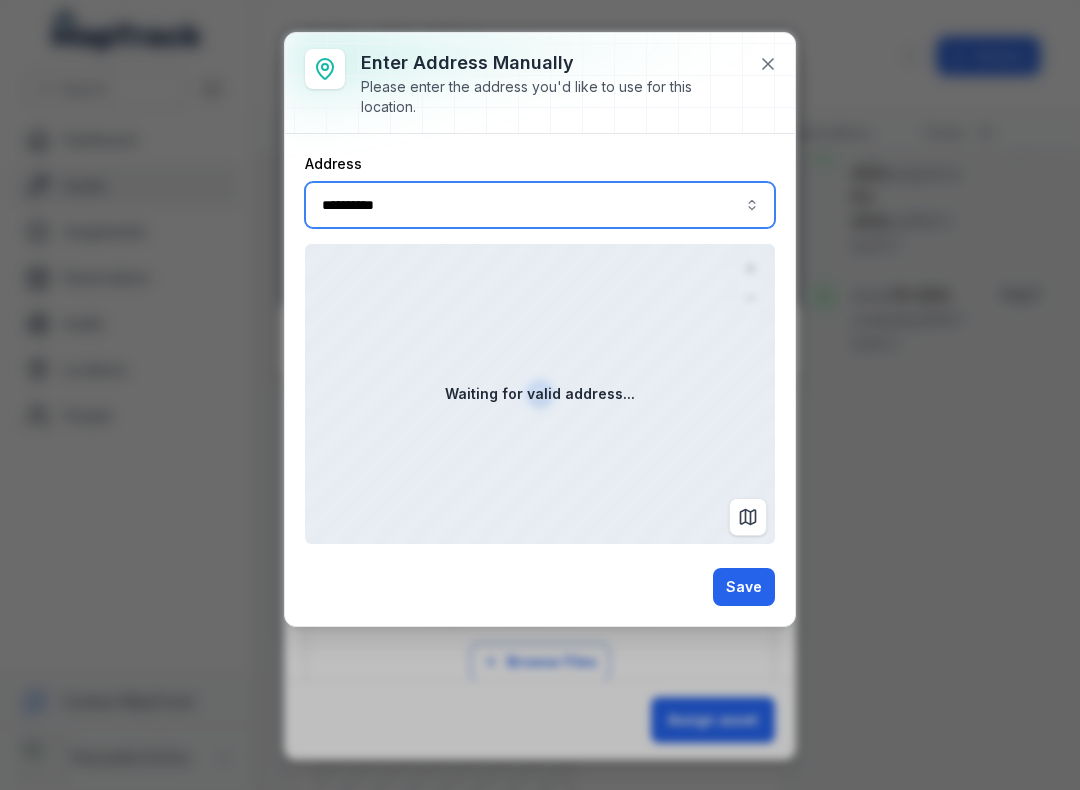 type on "**********" 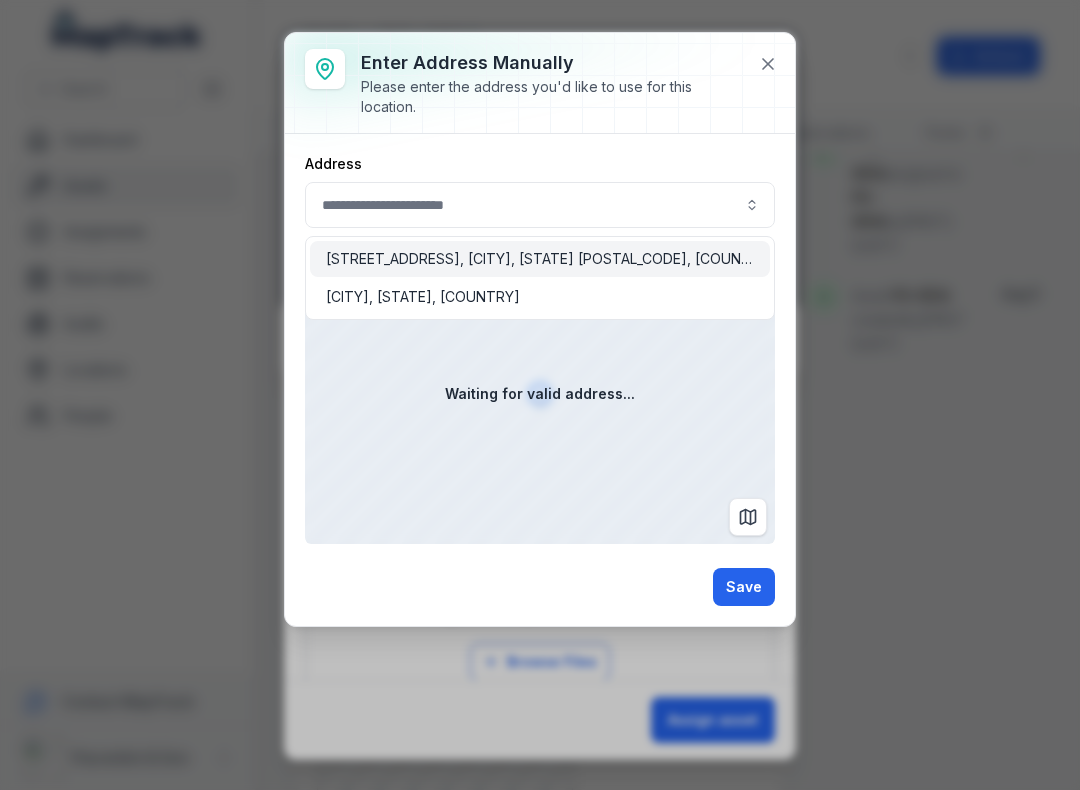 click on "Save" at bounding box center (744, 587) 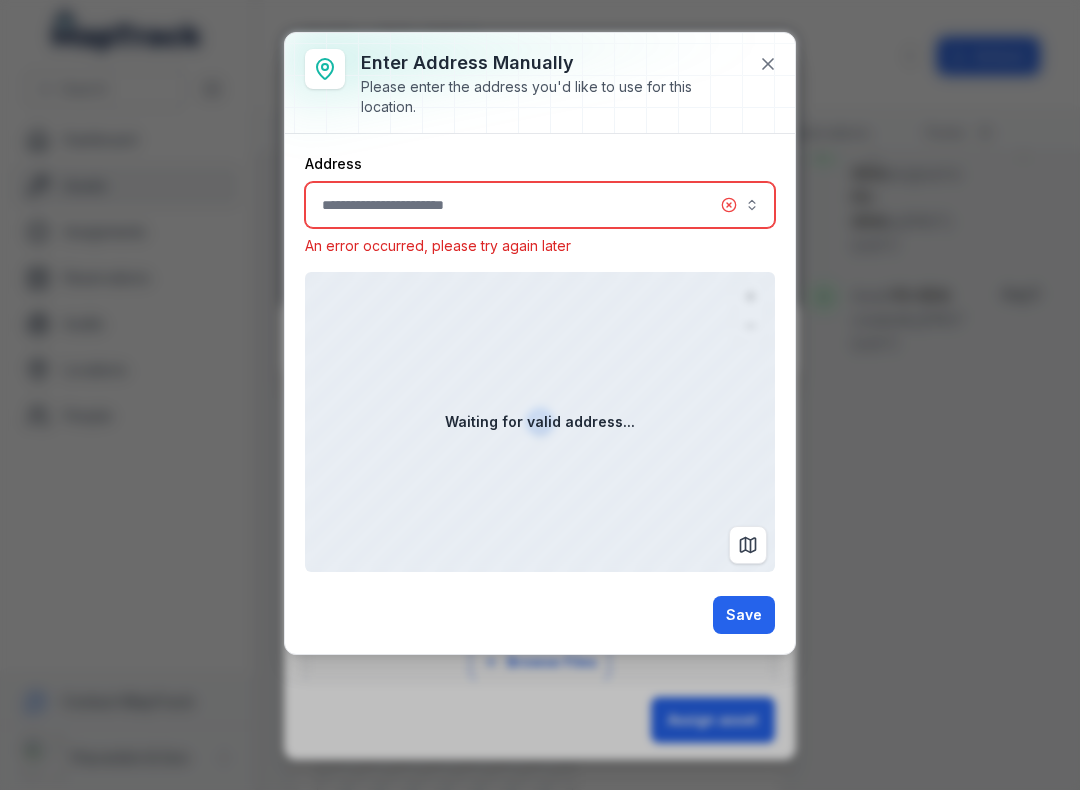click at bounding box center (540, 205) 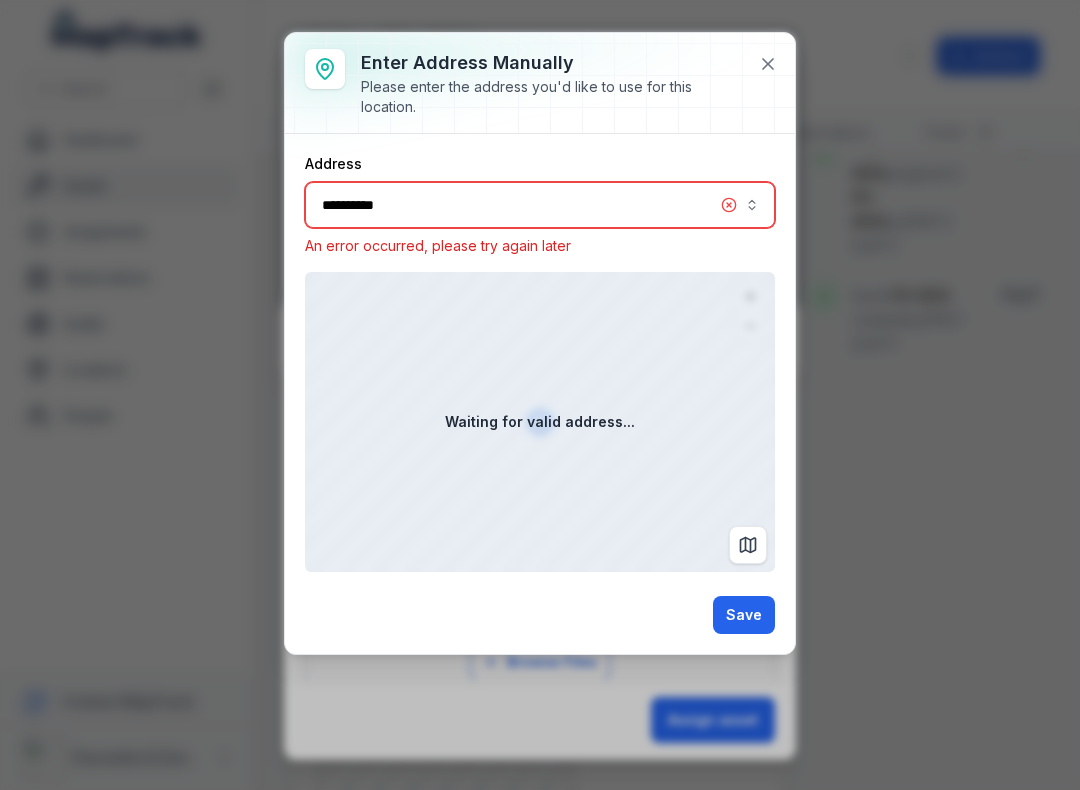 type on "**********" 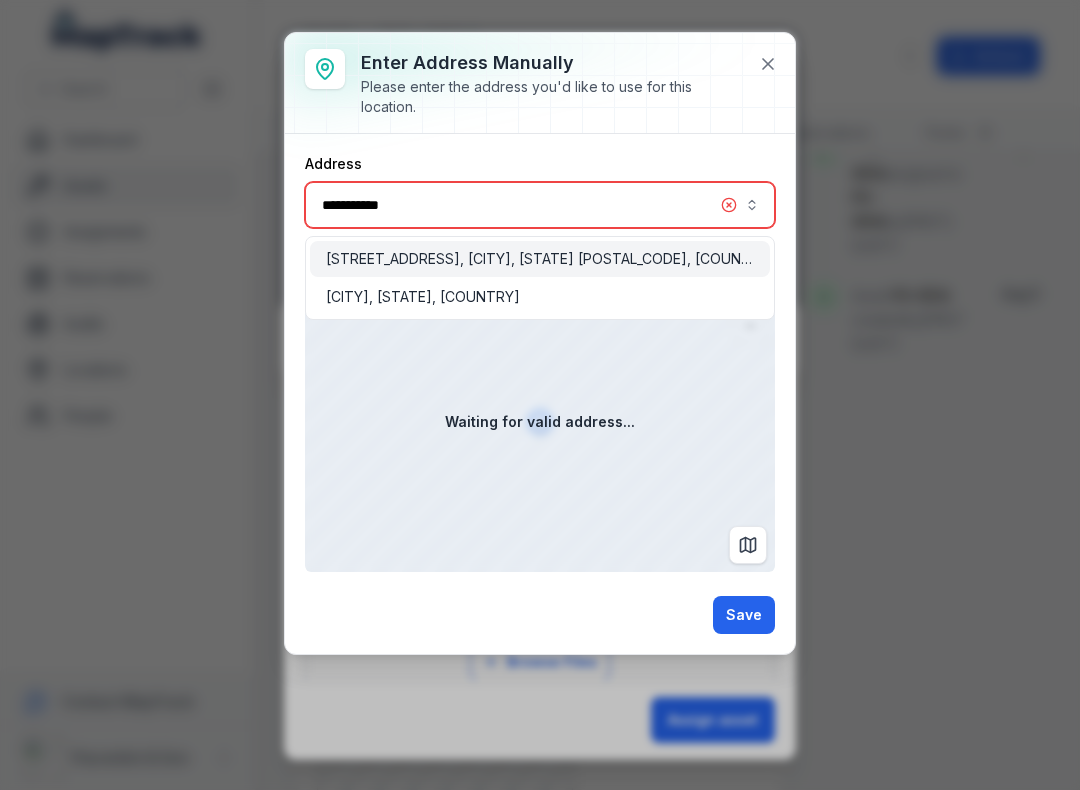 click on "[STREET_ADDRESS], [CITY], [STATE] [POSTAL_CODE], [COUNTRY]" at bounding box center [540, 259] 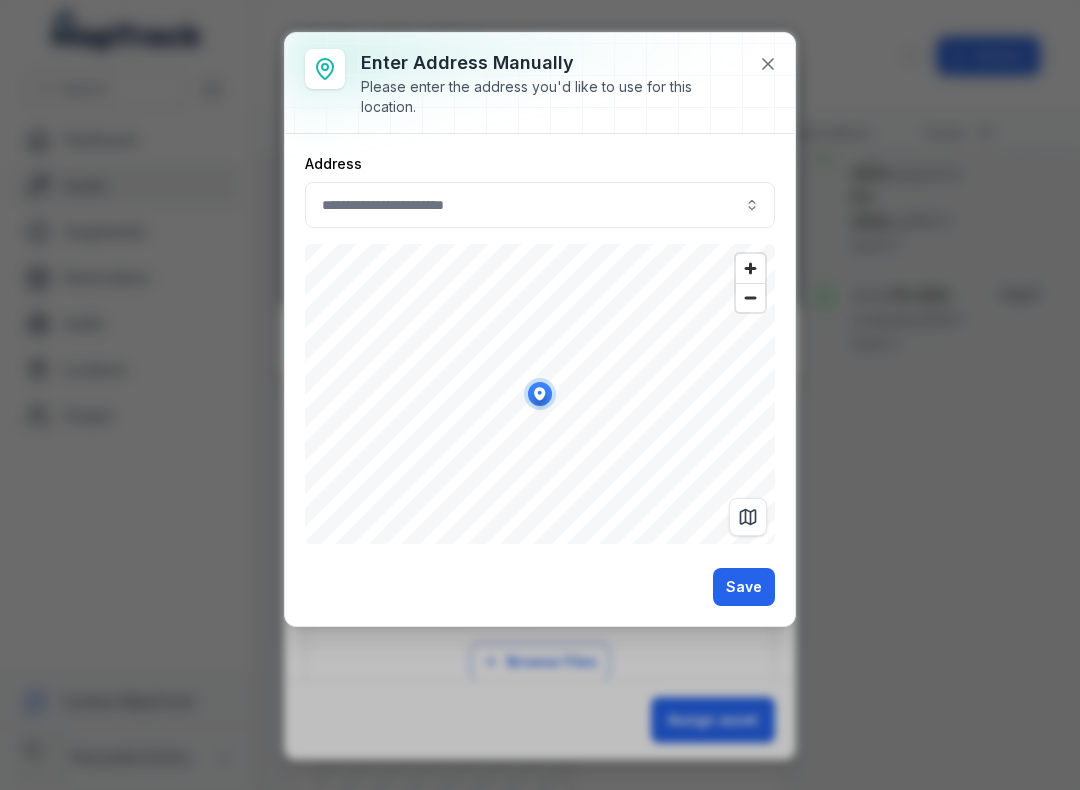 click on "Save" at bounding box center (744, 587) 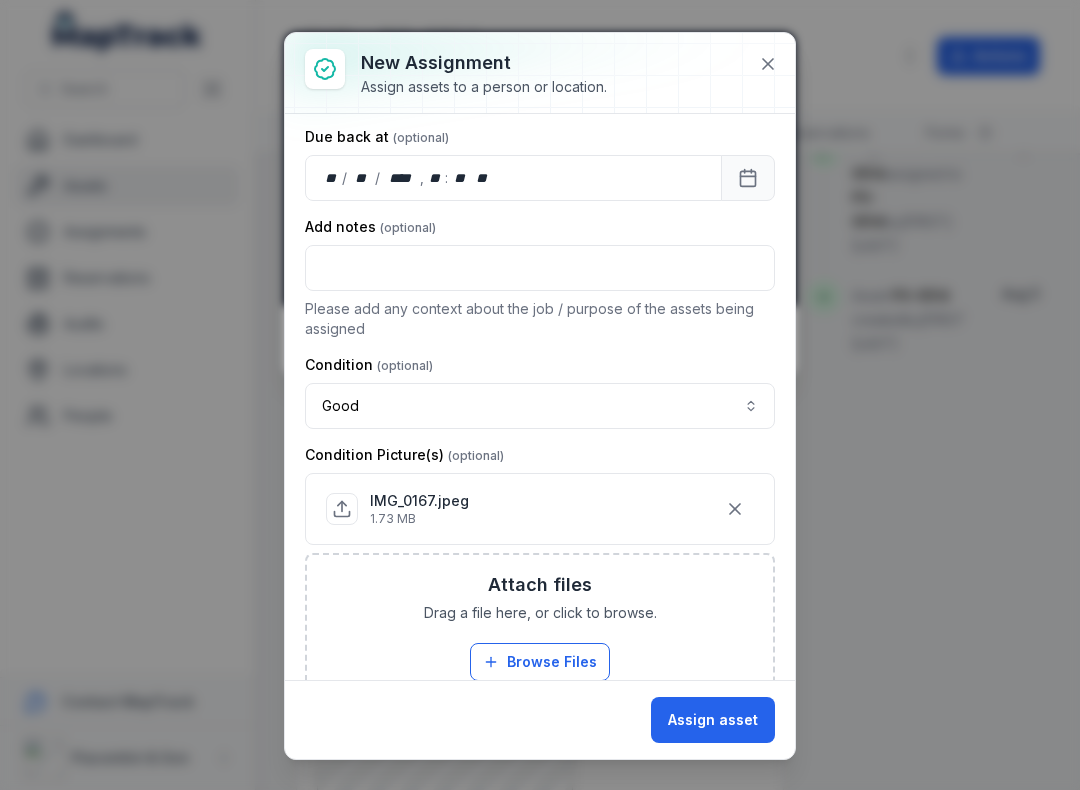 click on "Assign asset" at bounding box center (713, 720) 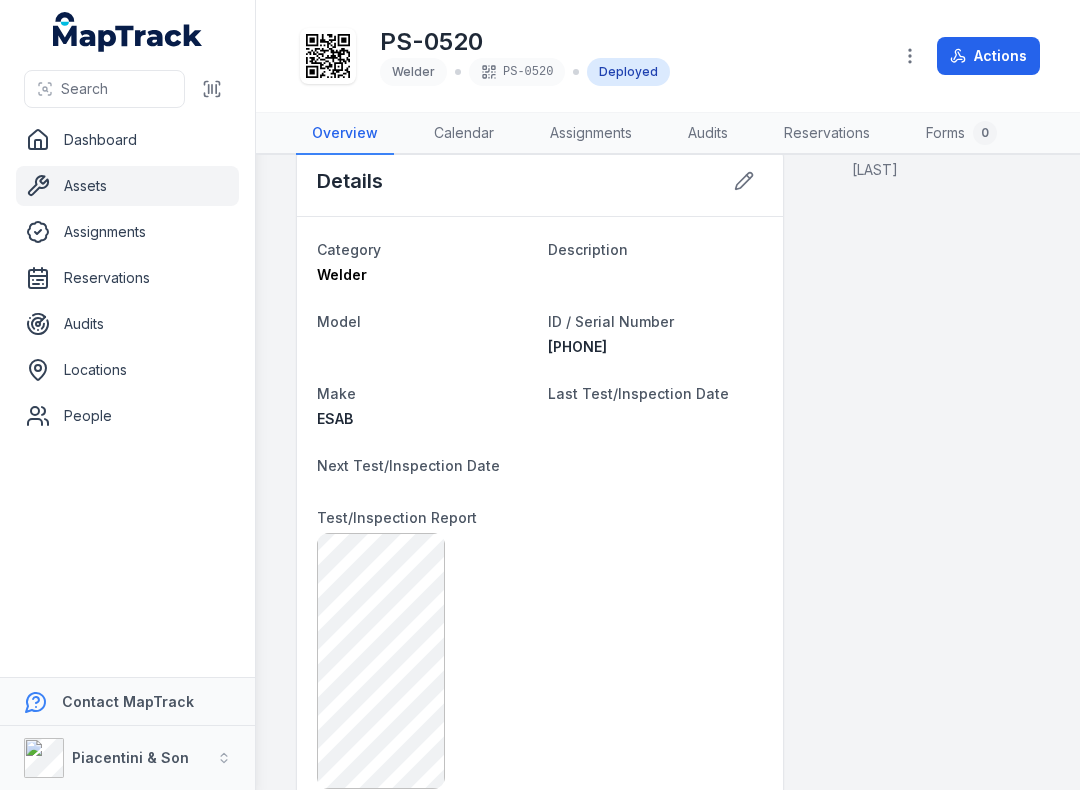 scroll, scrollTop: 848, scrollLeft: 0, axis: vertical 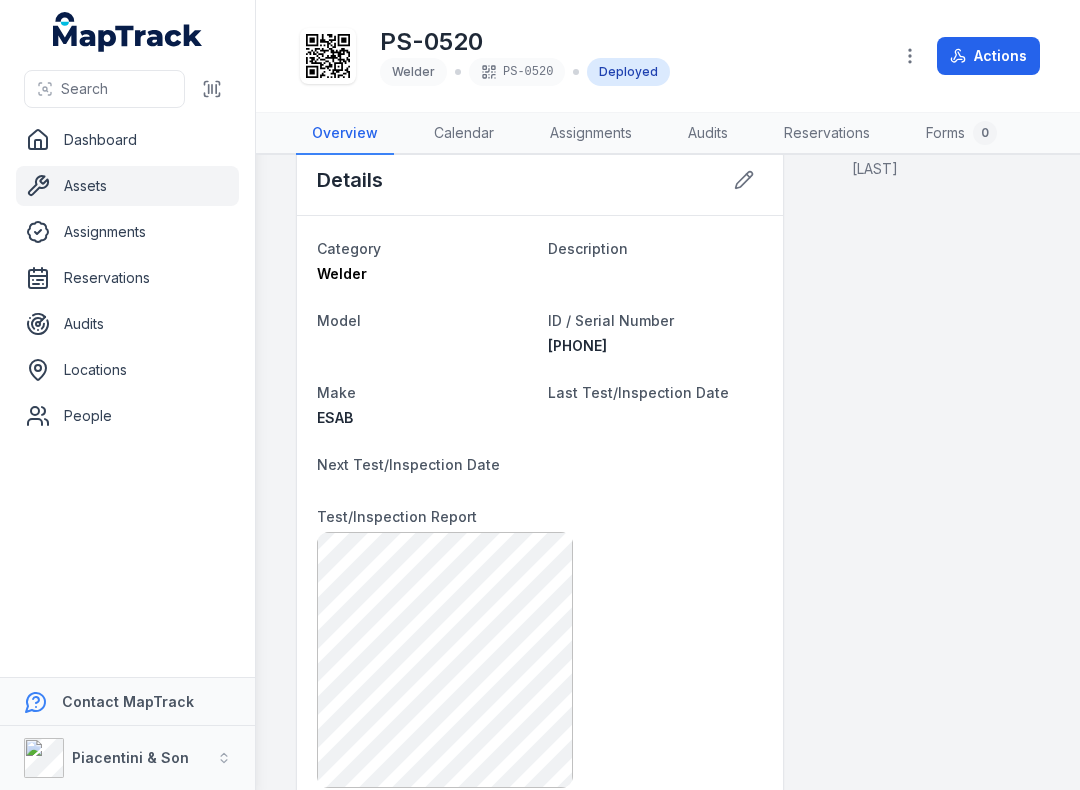 click at bounding box center [212, 89] 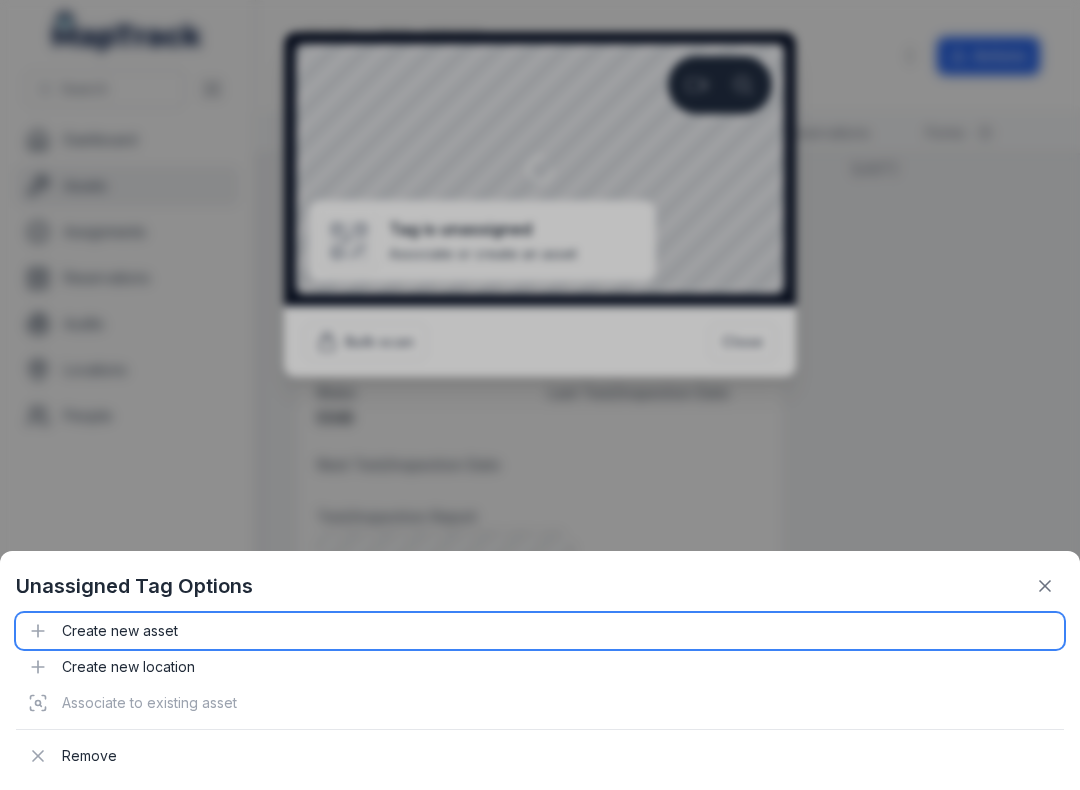 click on "Create new asset" at bounding box center [540, 631] 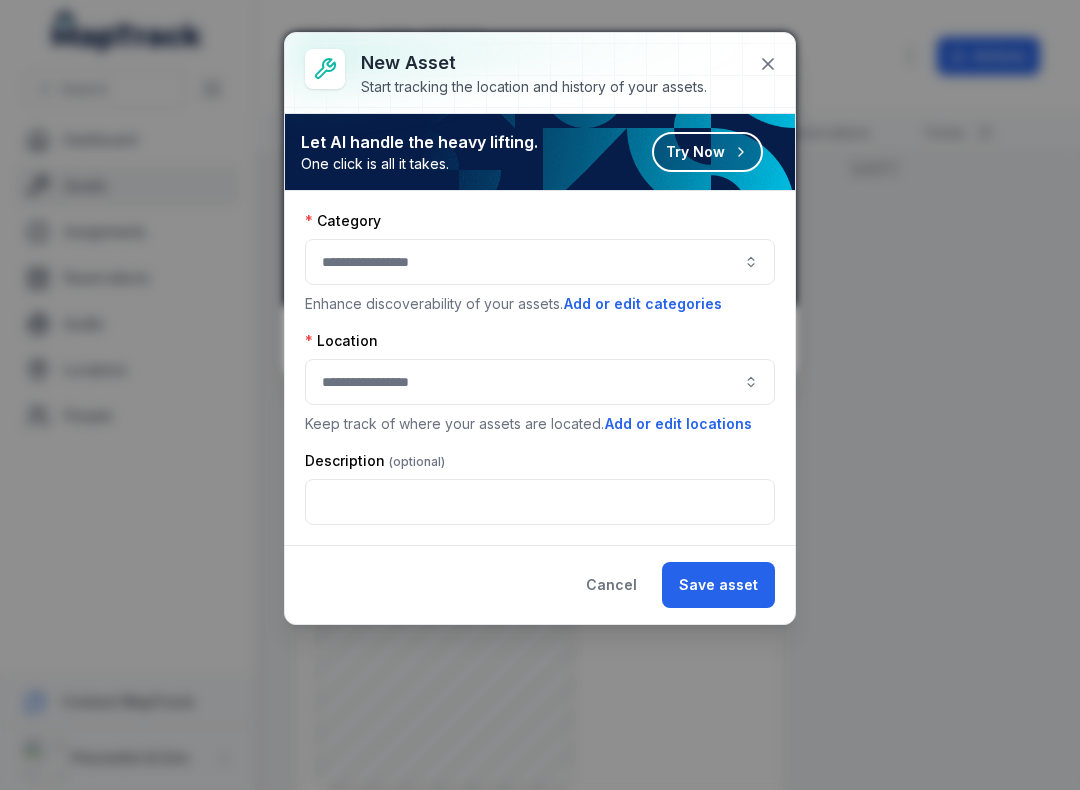 click at bounding box center (540, 262) 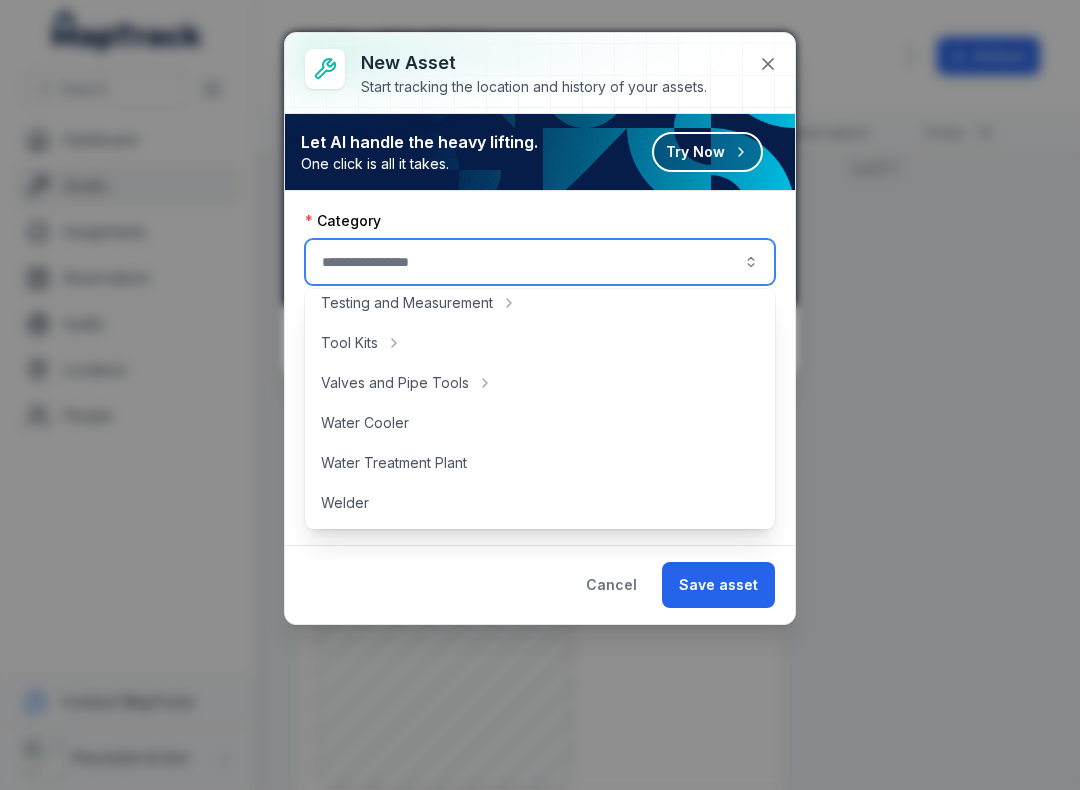 scroll, scrollTop: 892, scrollLeft: 0, axis: vertical 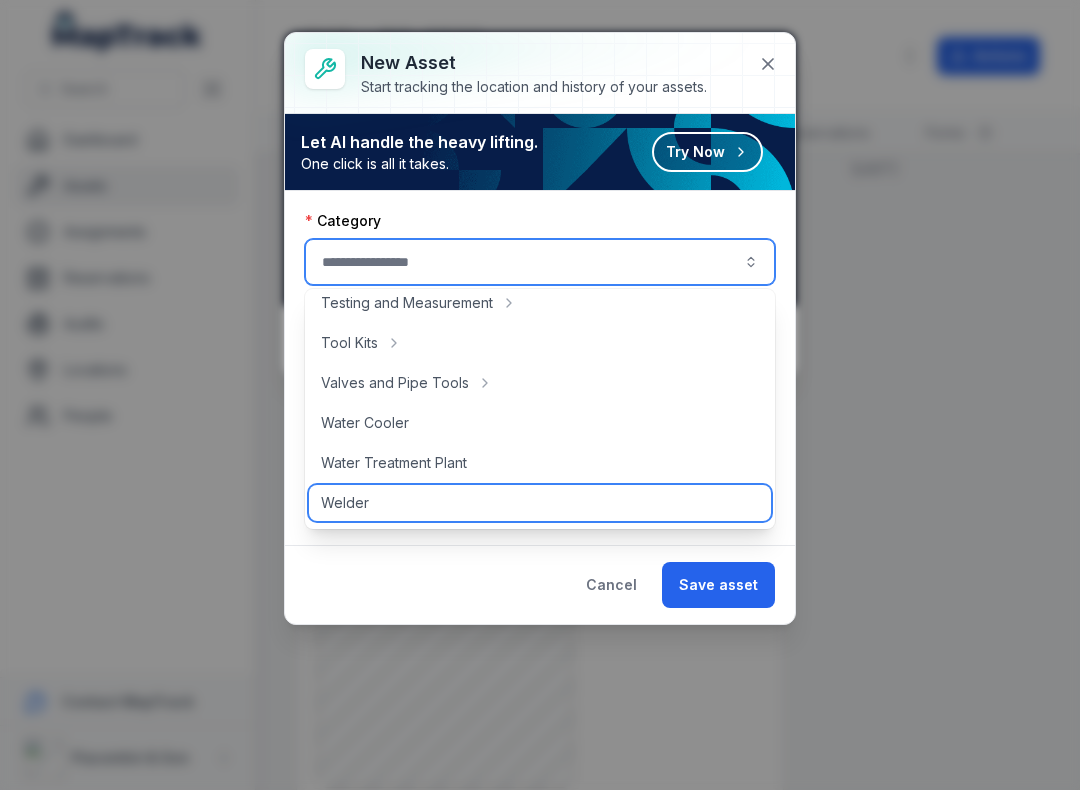 click on "Welder" at bounding box center (540, 503) 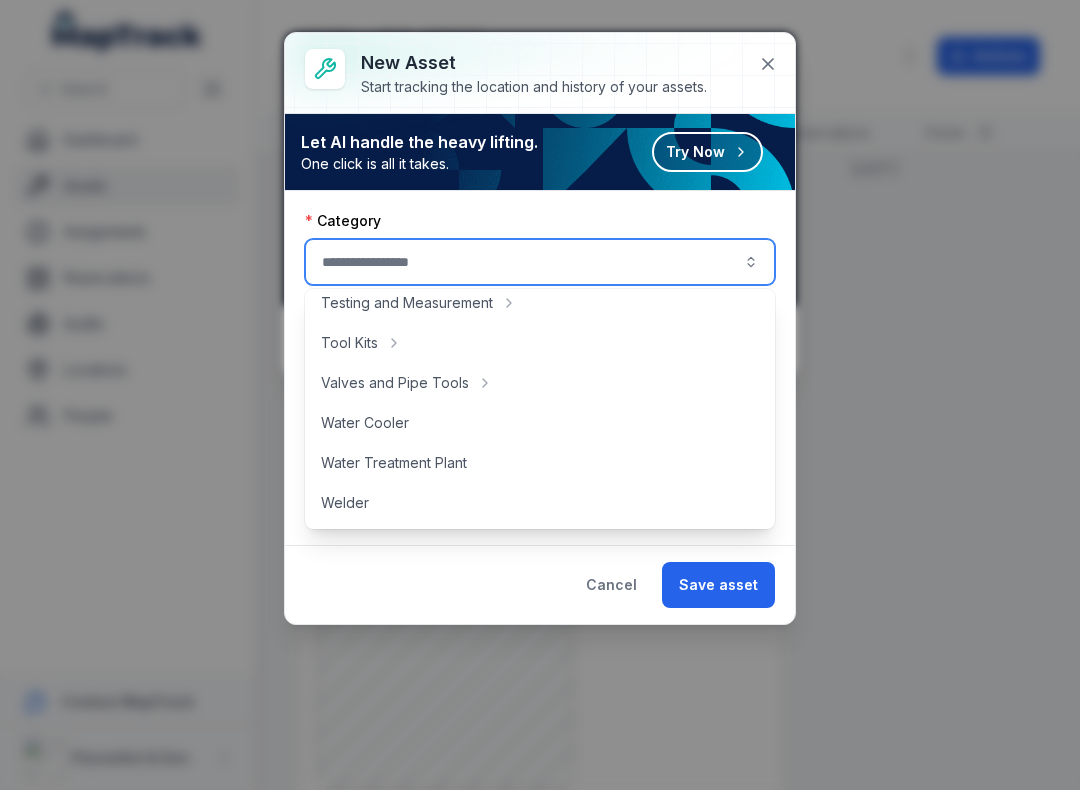 type on "******" 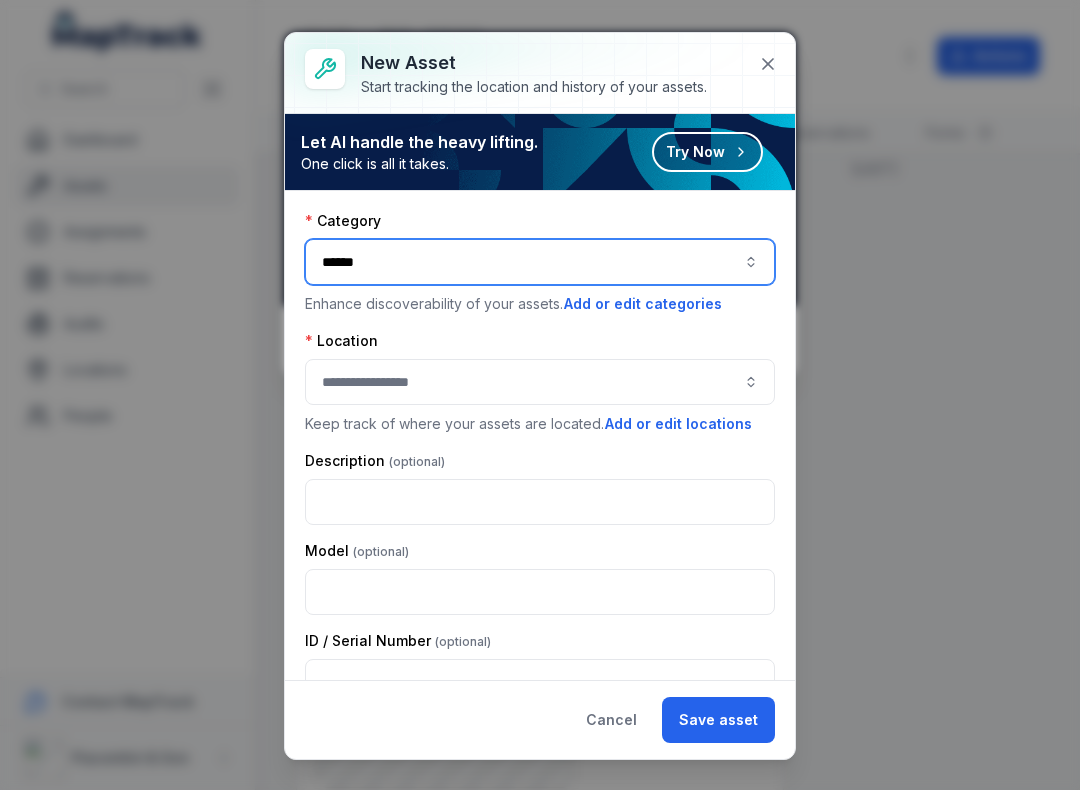 click at bounding box center [540, 382] 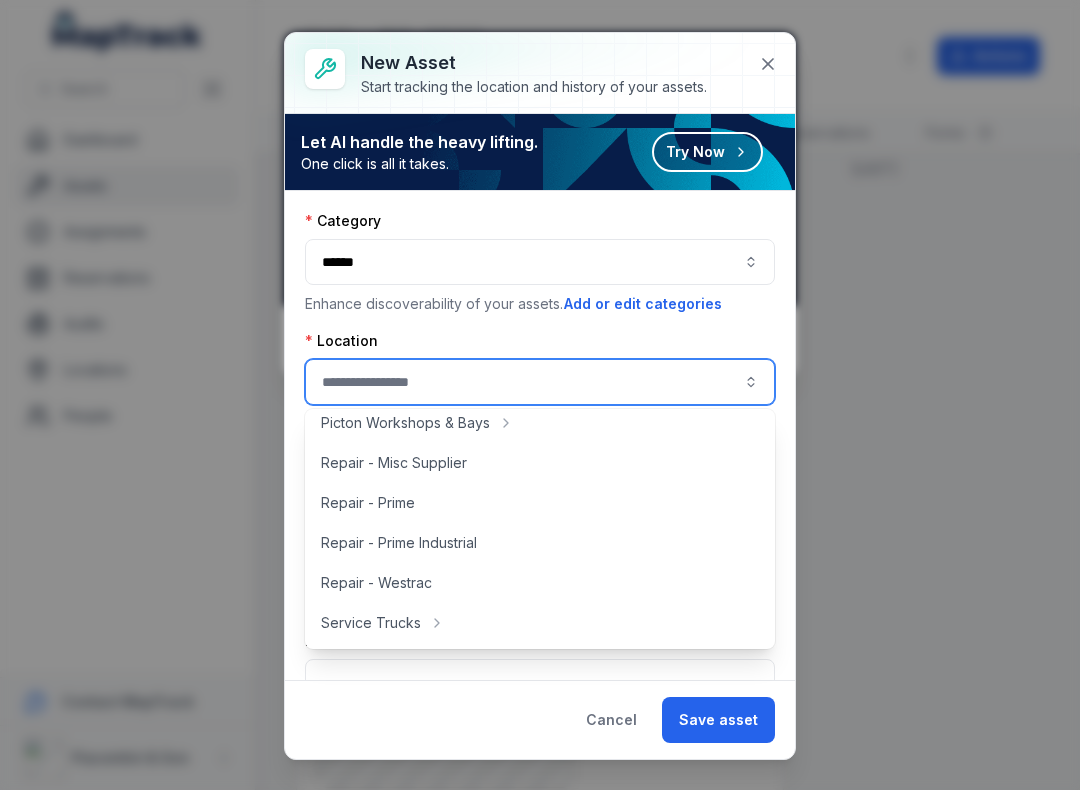 scroll, scrollTop: 489, scrollLeft: 0, axis: vertical 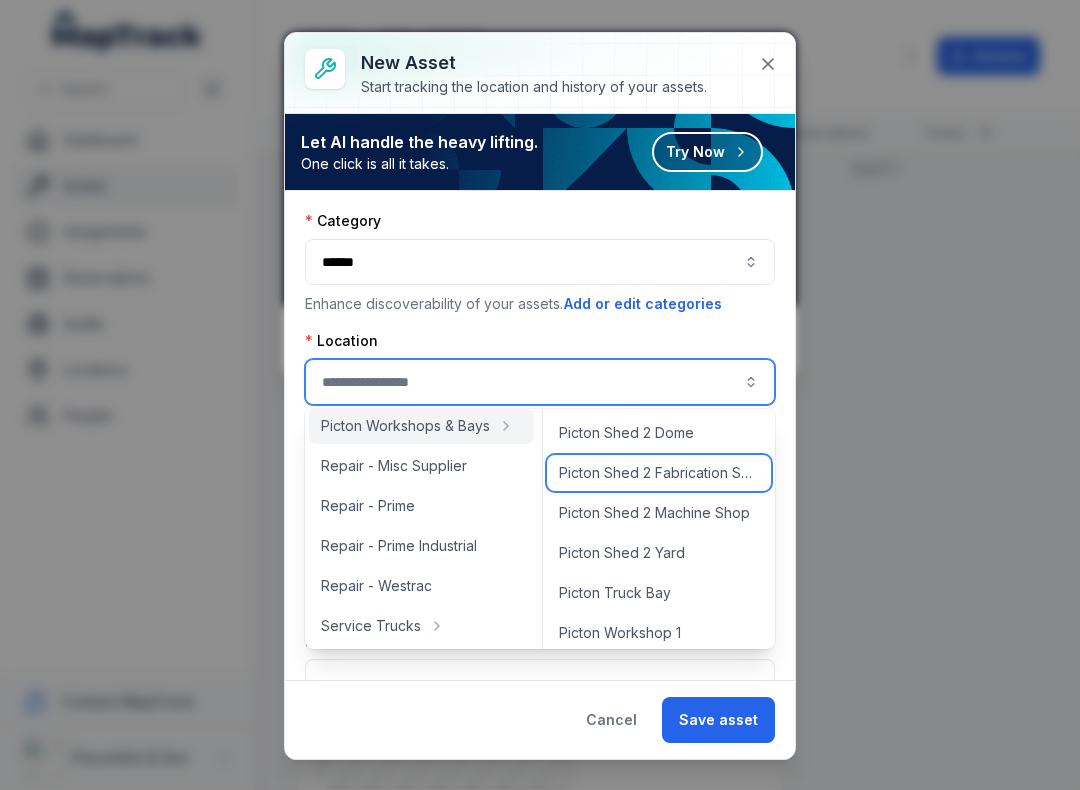 click on "Picton Shed 2 Fabrication Shop" at bounding box center (659, 473) 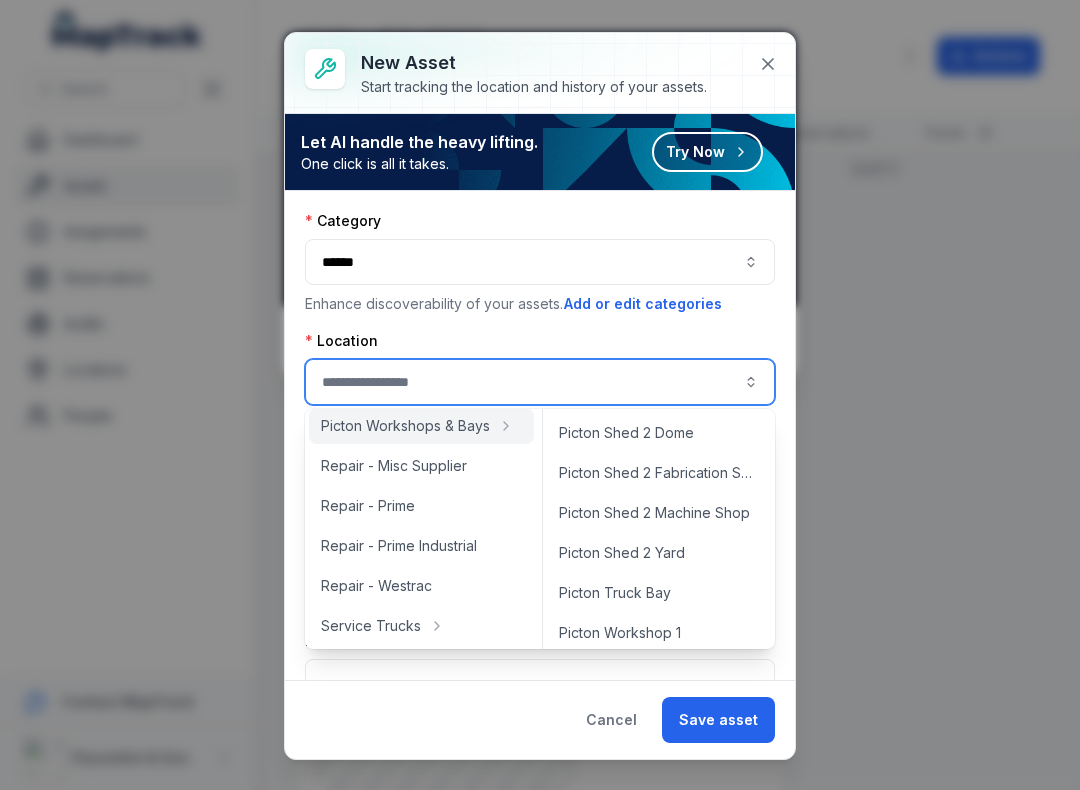 type on "**********" 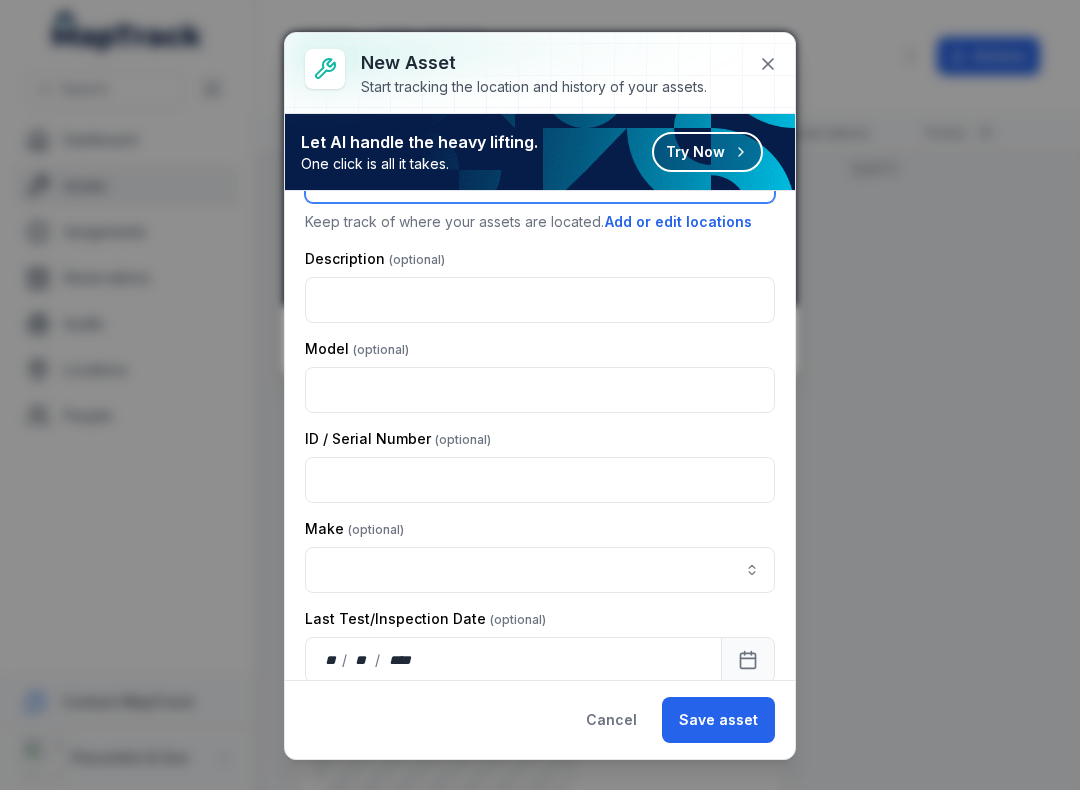 scroll, scrollTop: 223, scrollLeft: 0, axis: vertical 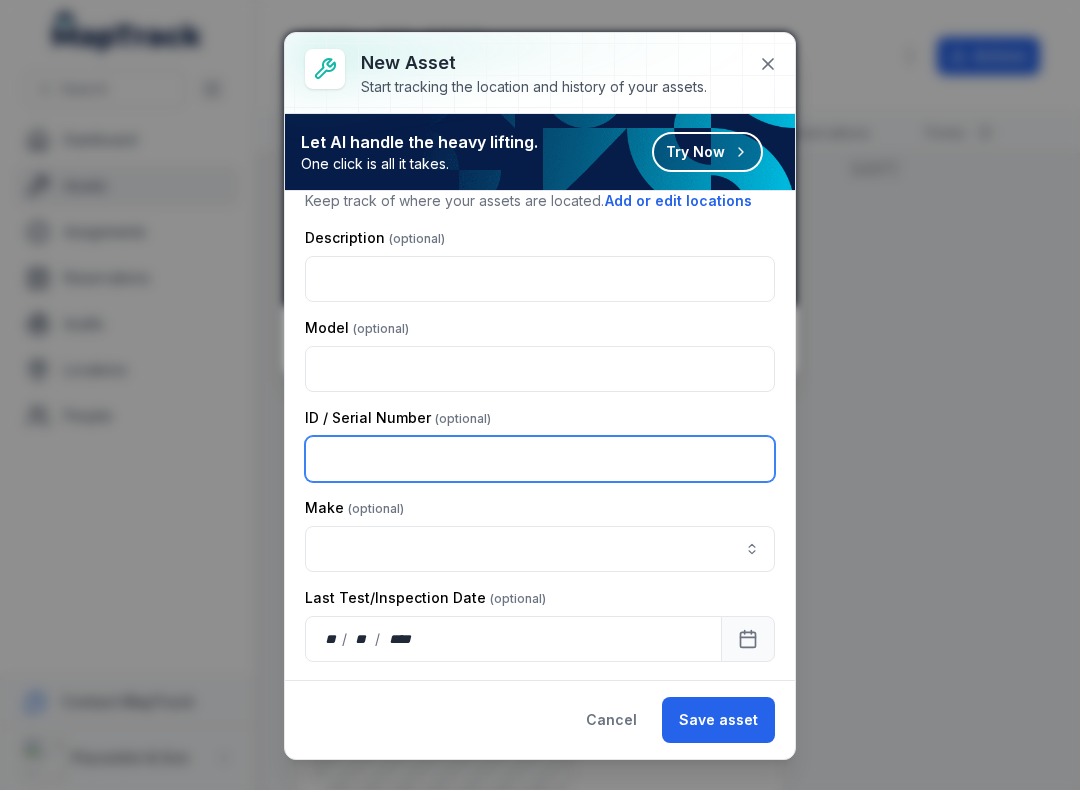 click at bounding box center [540, 459] 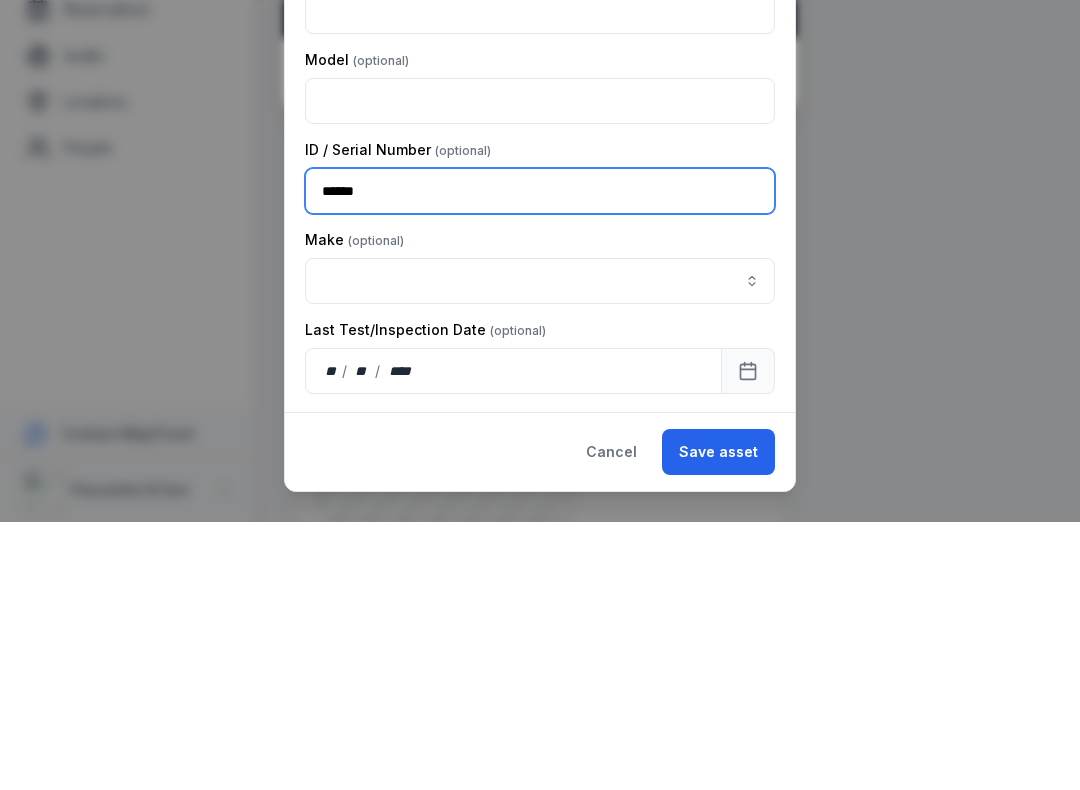 type on "******" 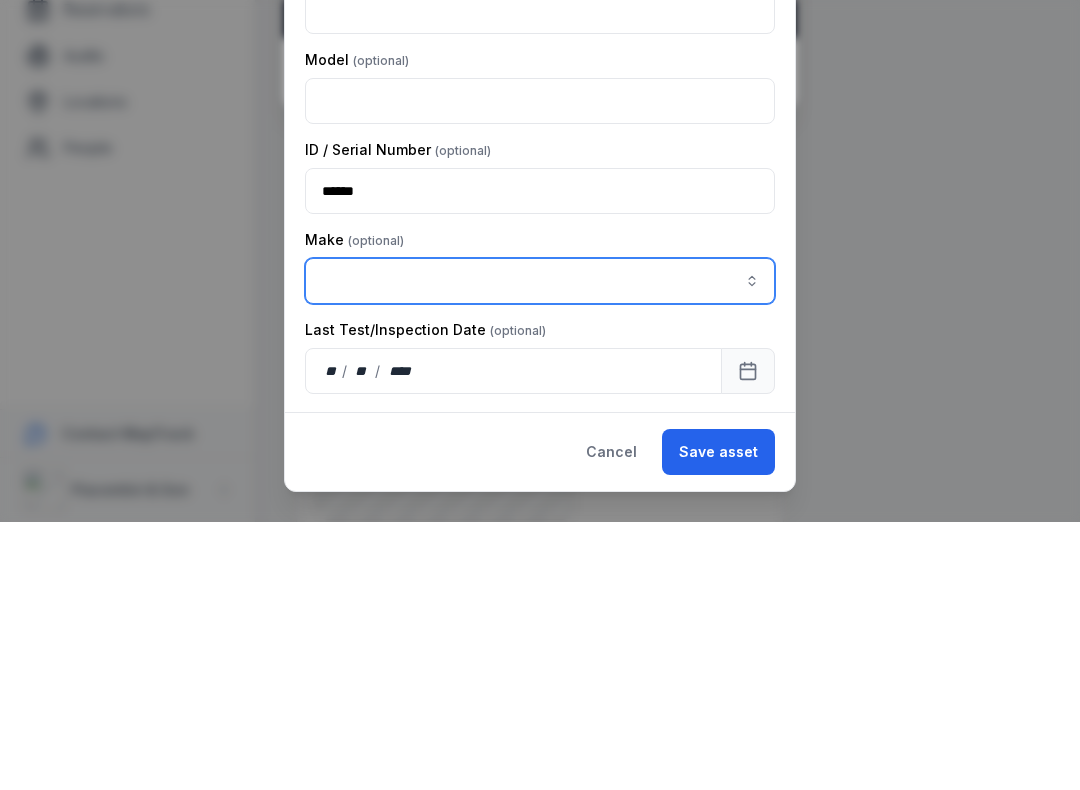 click at bounding box center [540, 549] 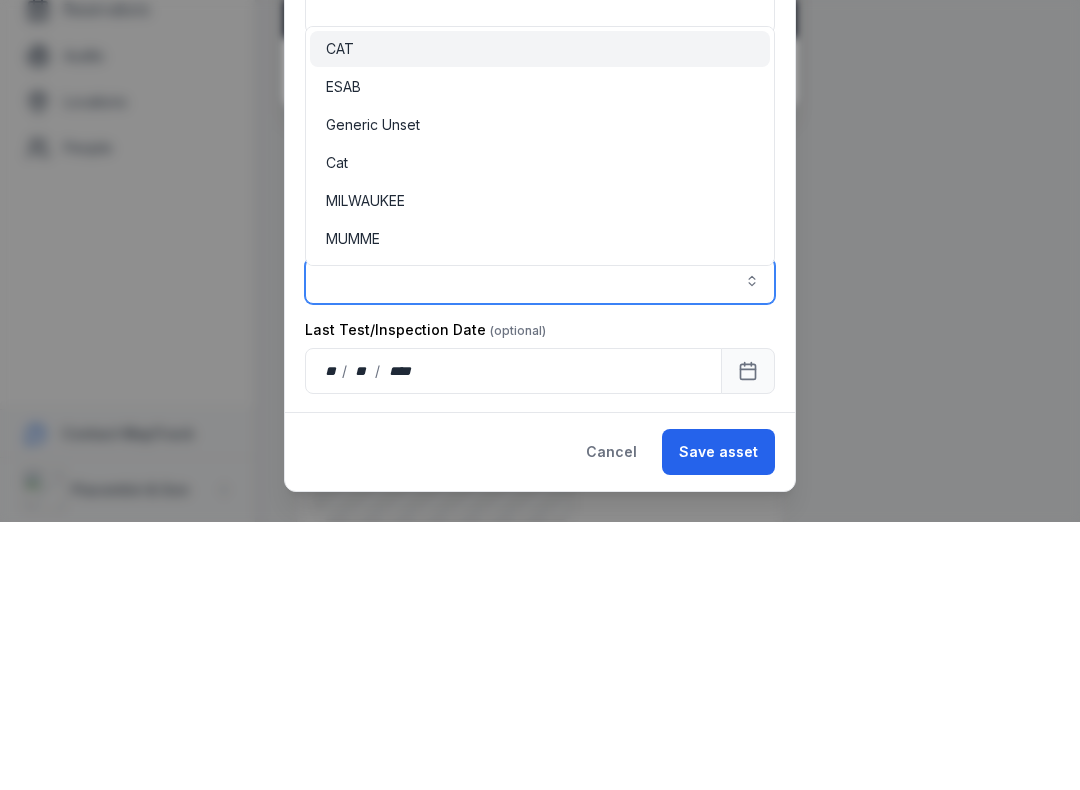 click on "ESAB" at bounding box center [540, 355] 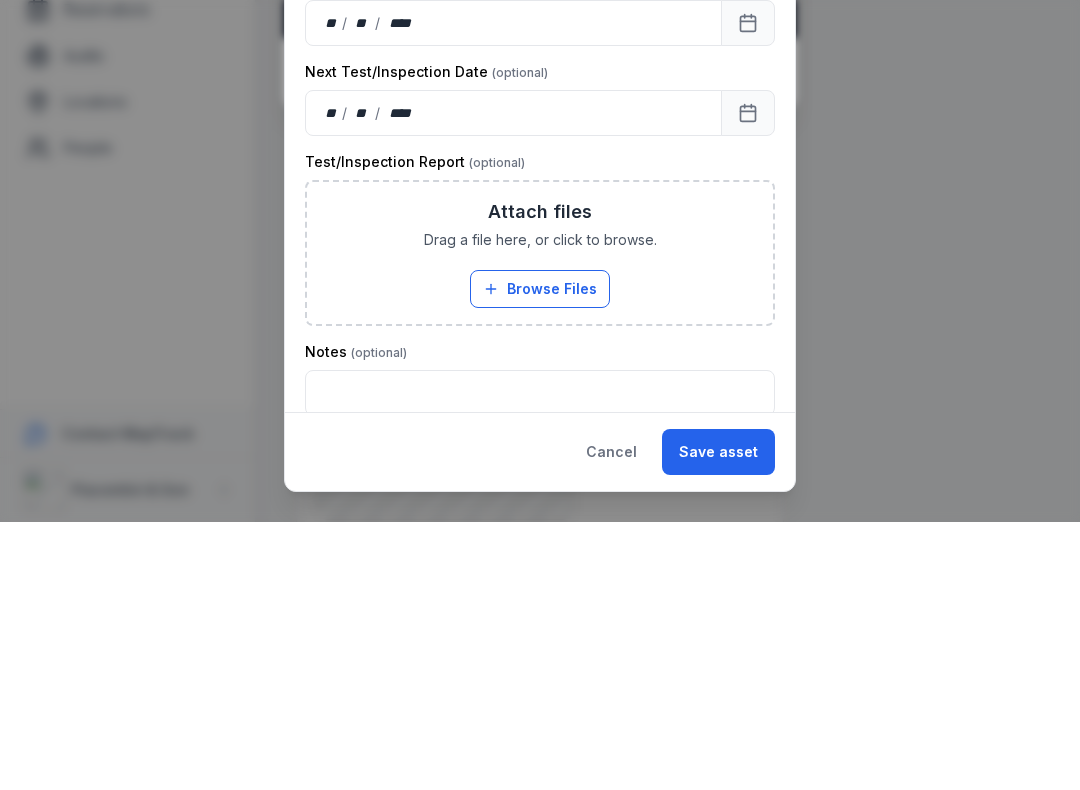 scroll, scrollTop: 585, scrollLeft: 0, axis: vertical 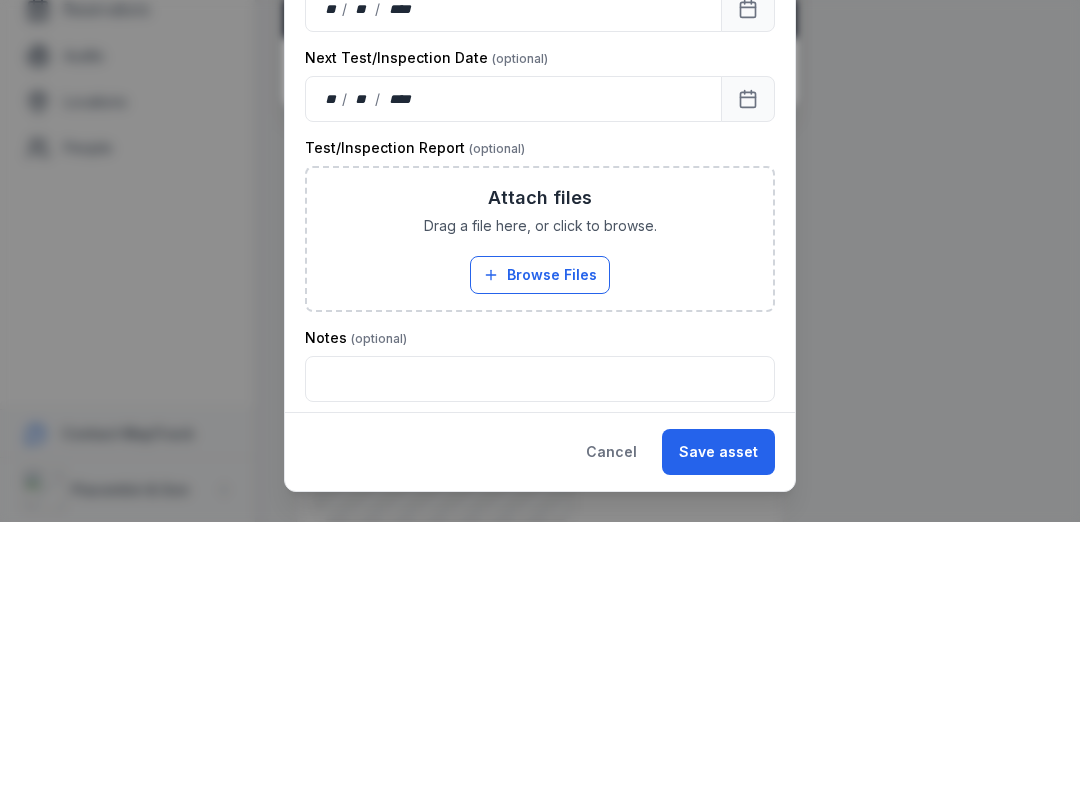 click on "Browse Files" at bounding box center (540, 543) 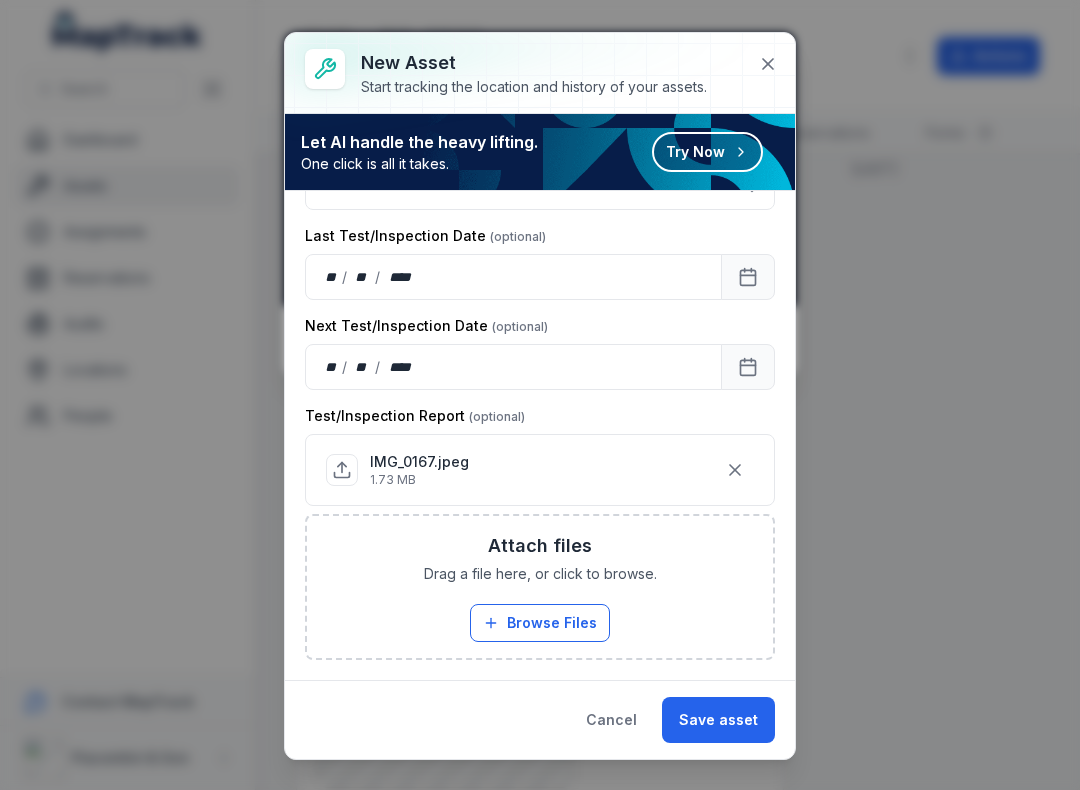 click on "Save asset" at bounding box center (718, 720) 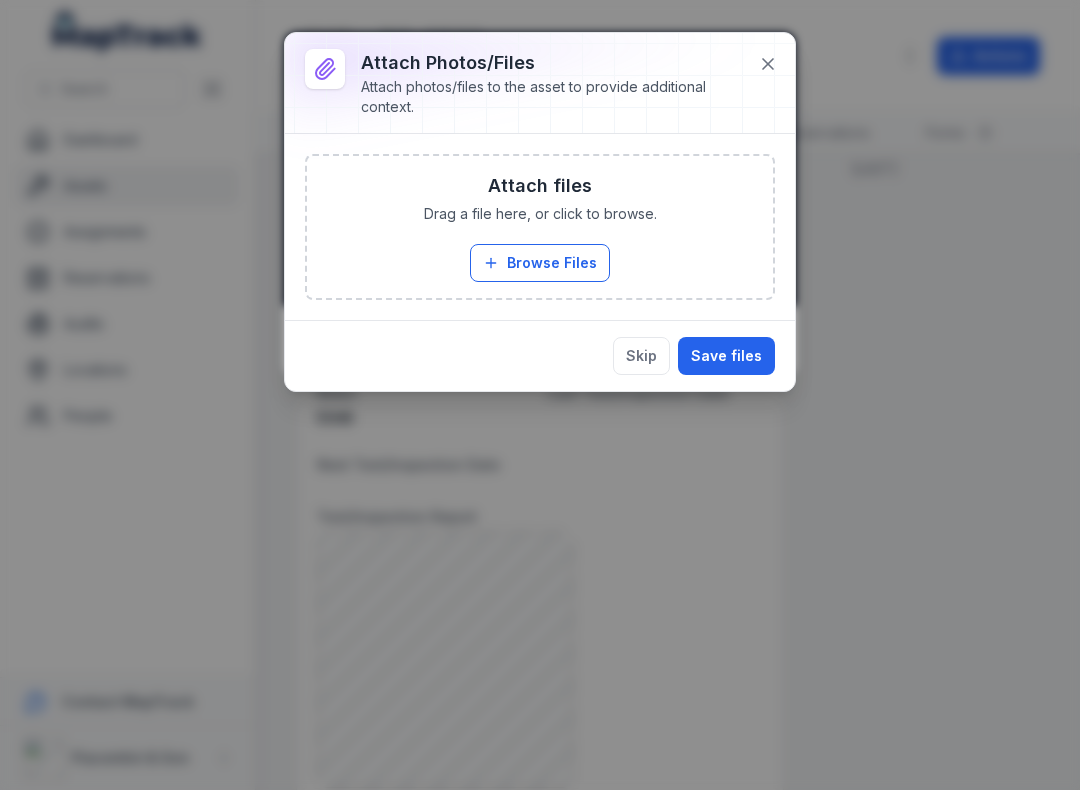 click on "Save files" at bounding box center [726, 356] 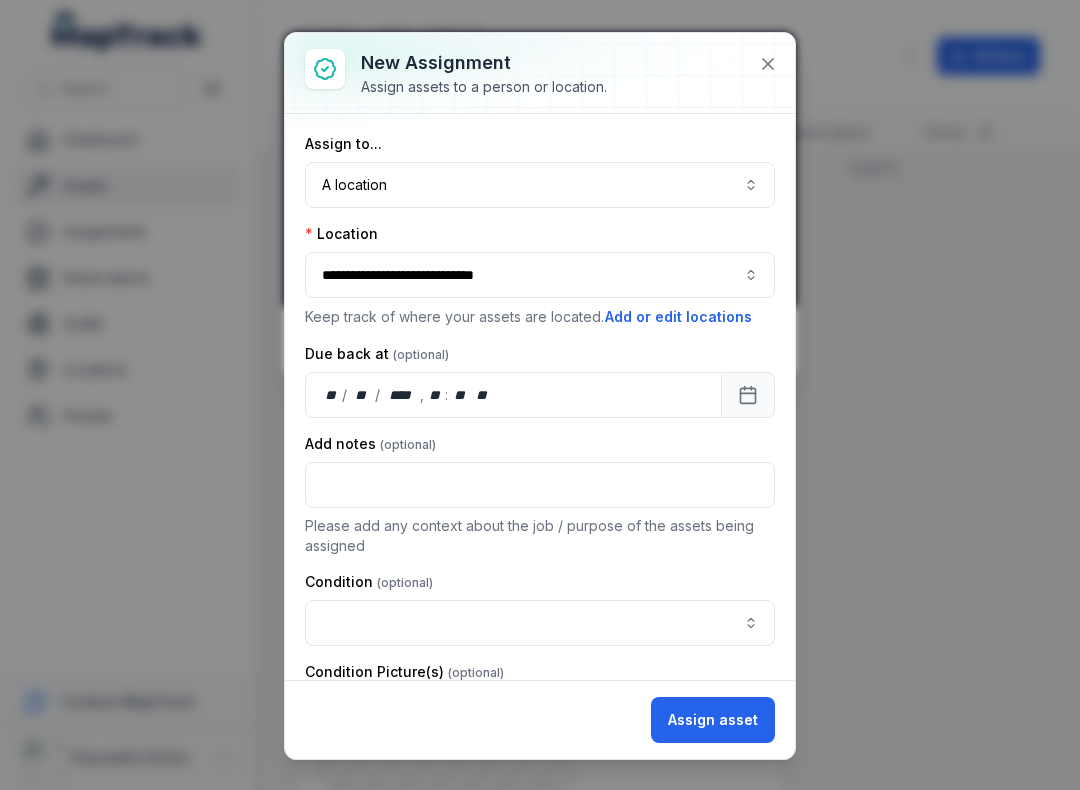 click at bounding box center [540, 623] 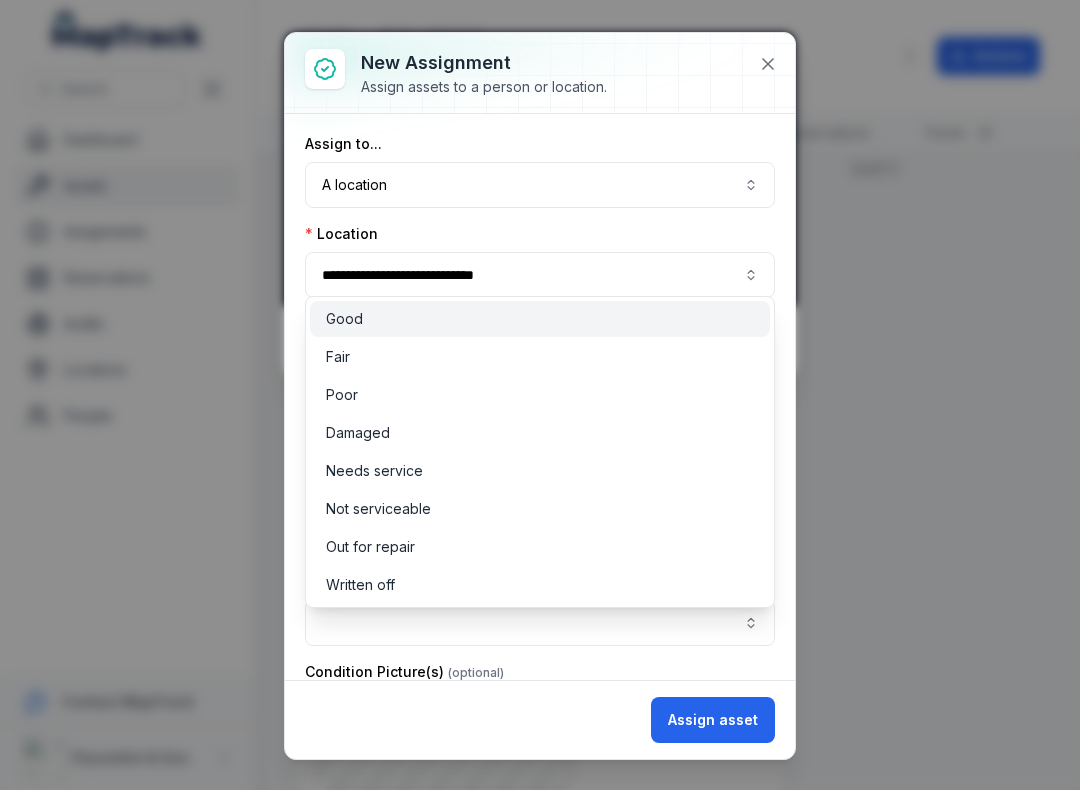 click on "Good" at bounding box center [540, 319] 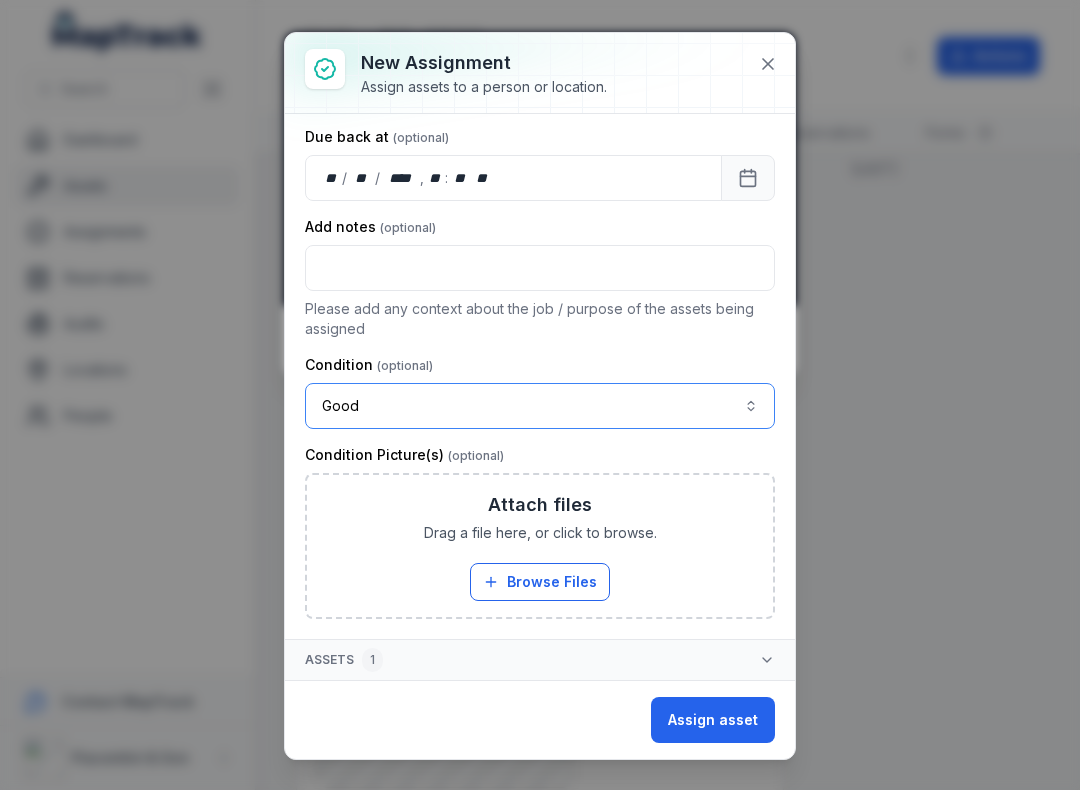 scroll, scrollTop: 217, scrollLeft: 0, axis: vertical 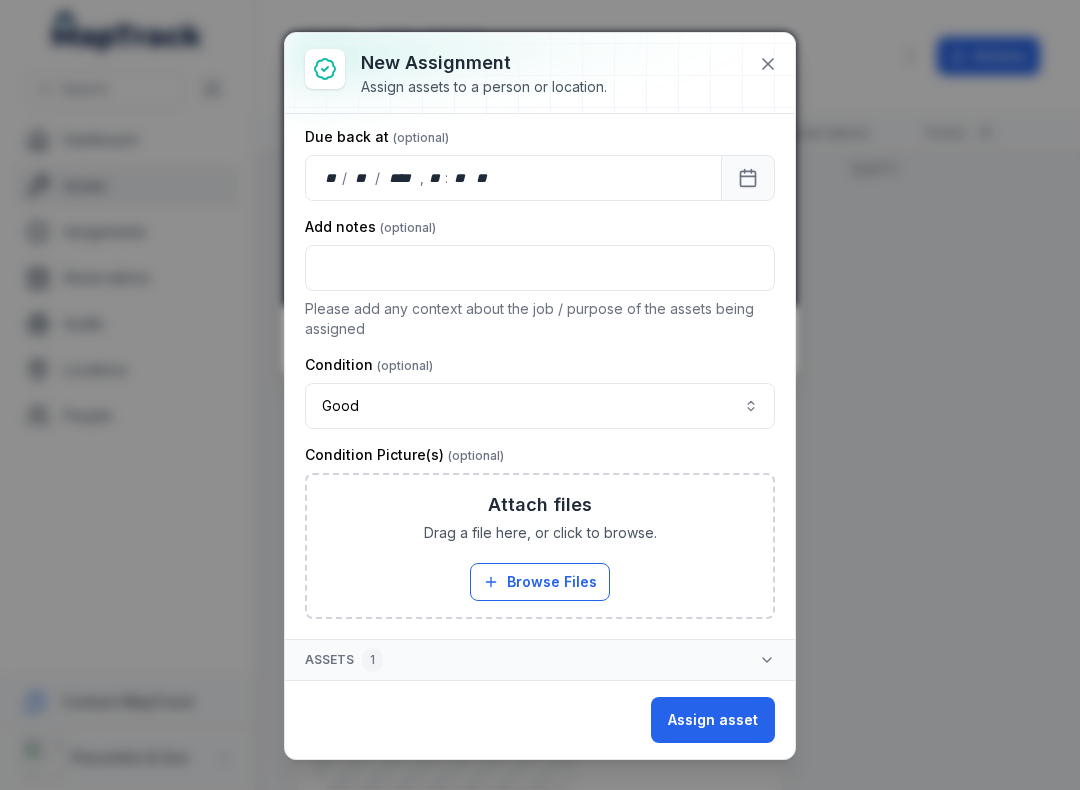 click on "Browse Files" at bounding box center [540, 582] 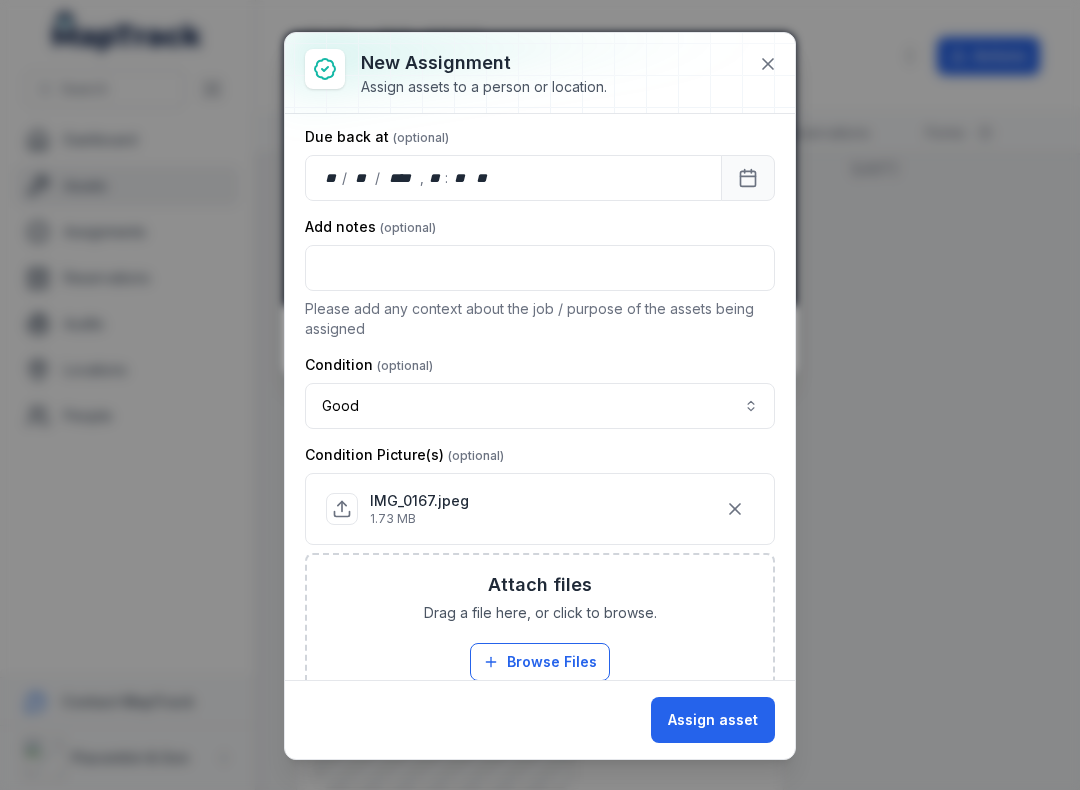 click on "Assign asset" at bounding box center (713, 720) 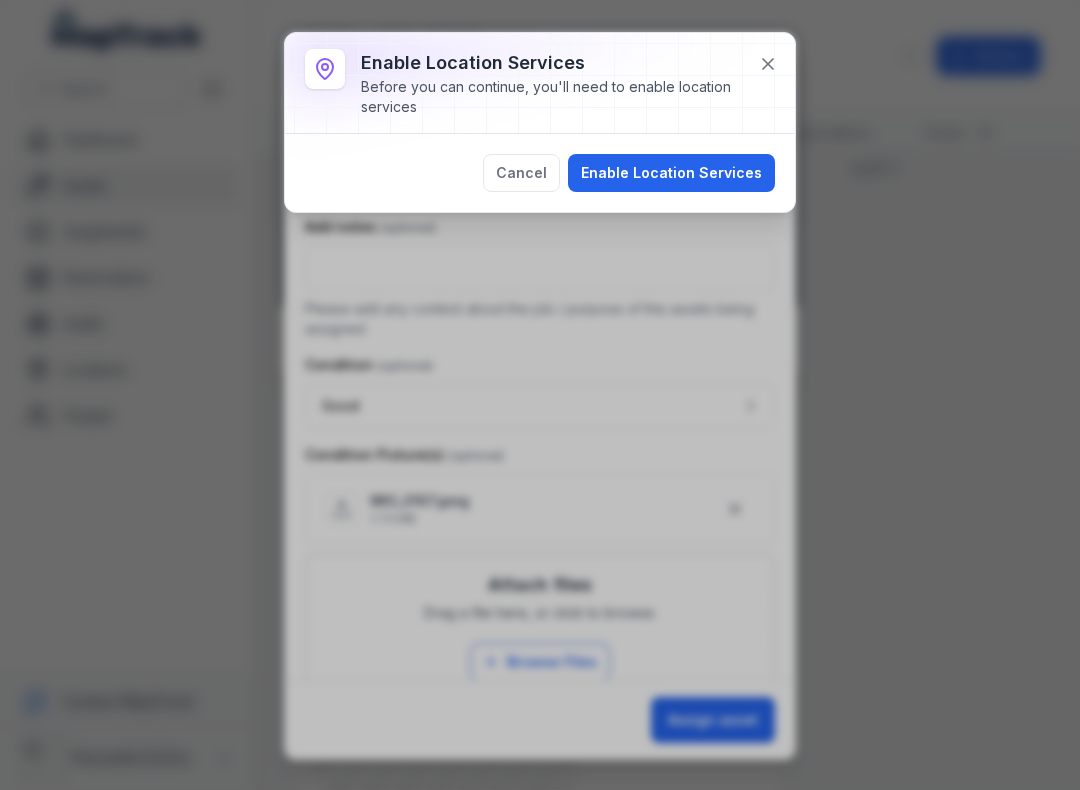 click on "Enable Location Services" at bounding box center [671, 173] 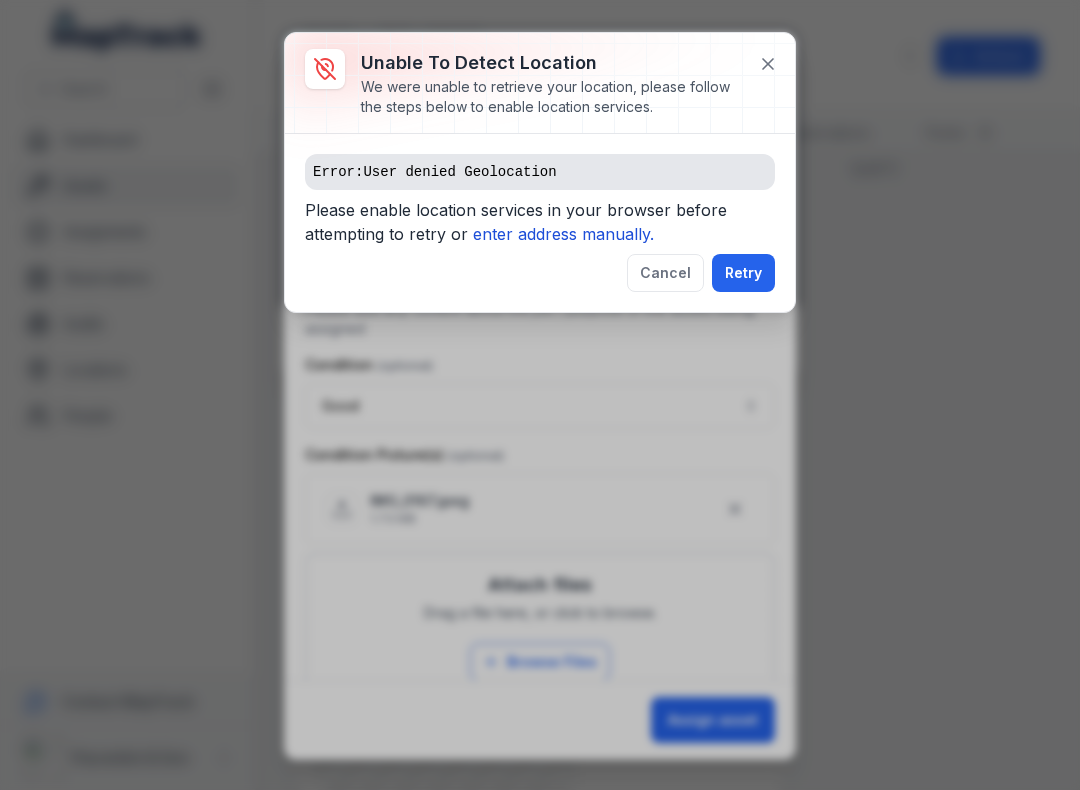 click on "Error:  User denied Geolocation" at bounding box center (540, 172) 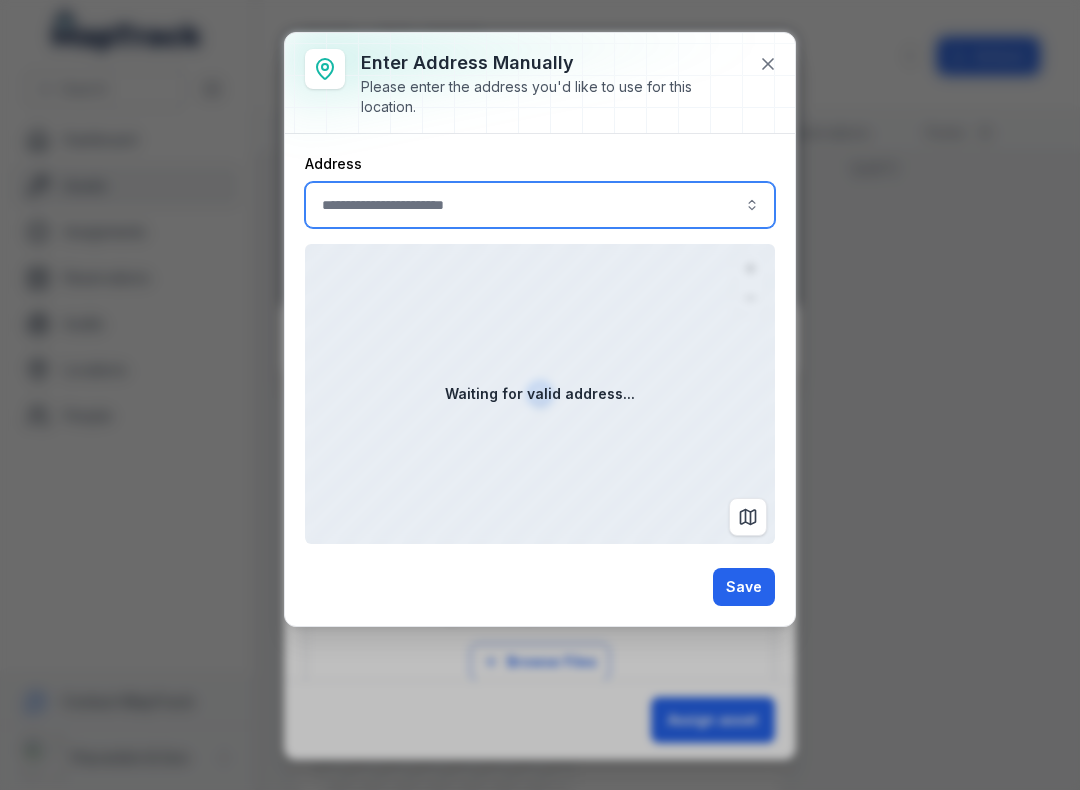 click at bounding box center [540, 205] 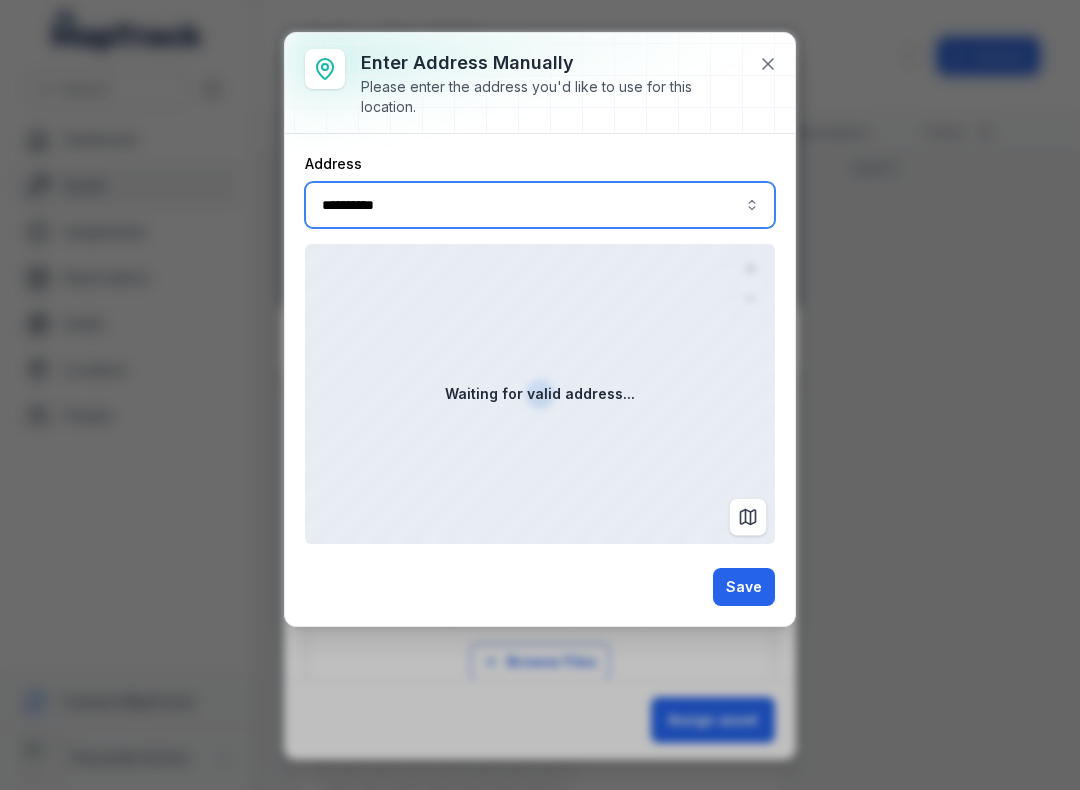 type on "**********" 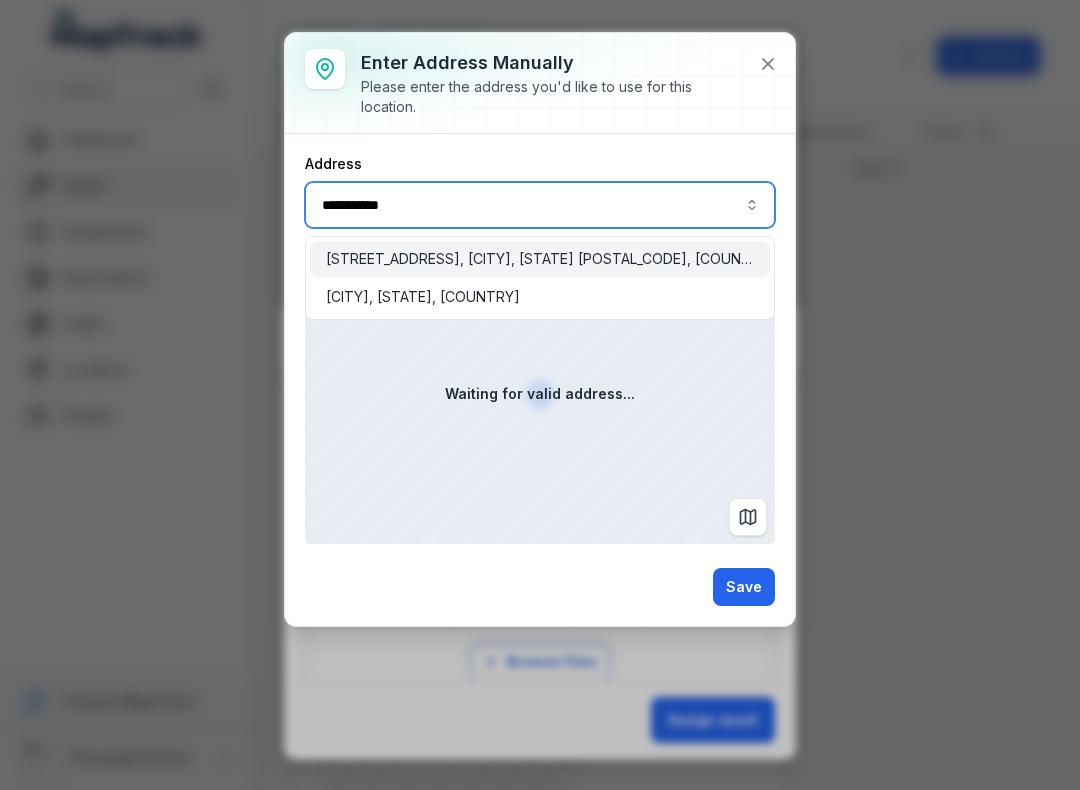 click on "[STREET_ADDRESS], [CITY], [STATE] [POSTAL_CODE], [COUNTRY]" at bounding box center [540, 259] 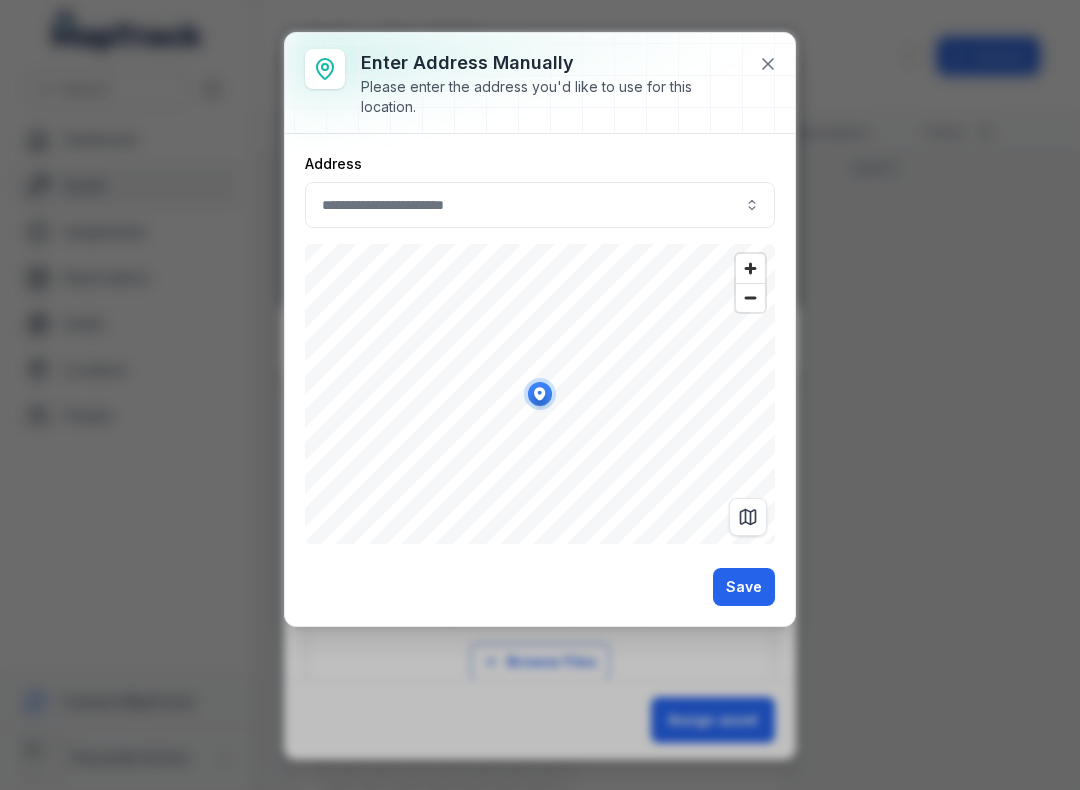 click on "Save" at bounding box center (744, 587) 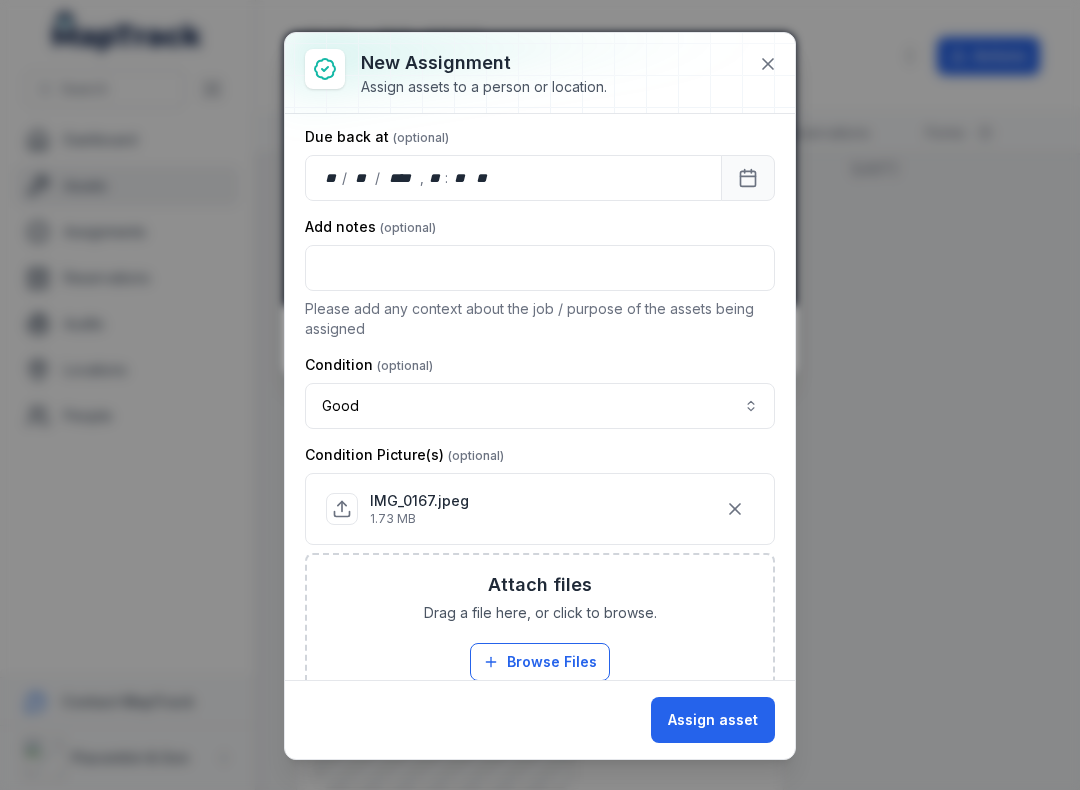 click on "Assign asset" at bounding box center [713, 720] 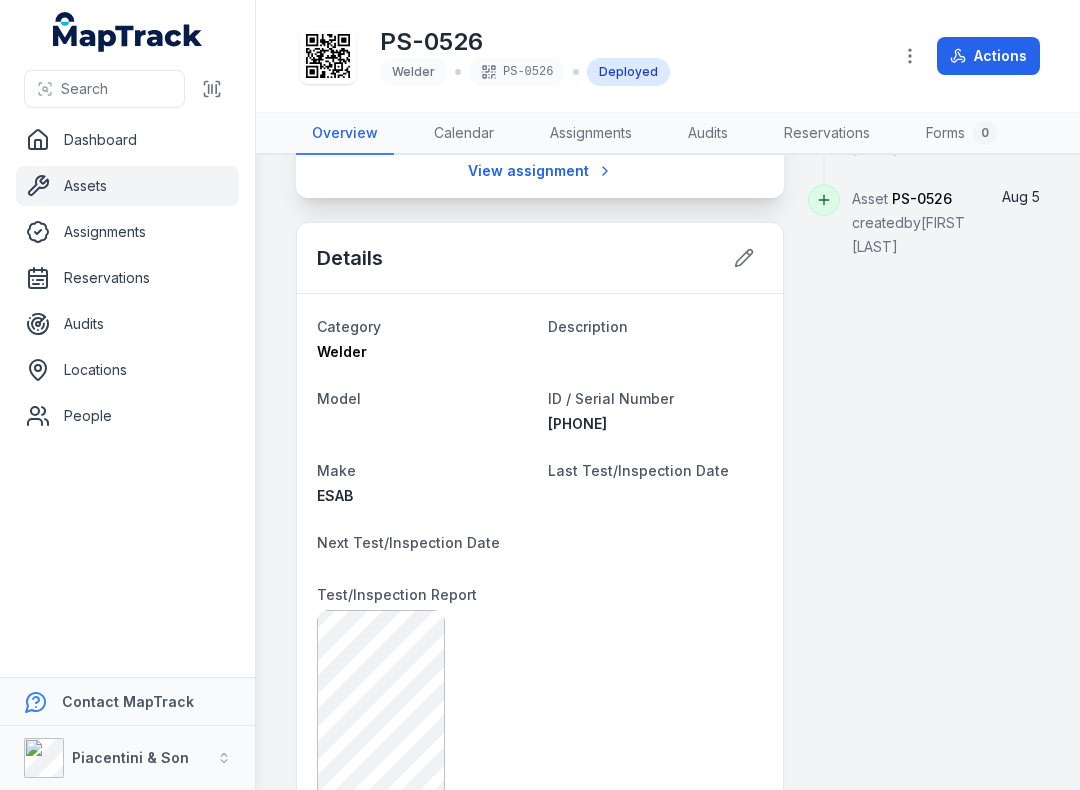 scroll, scrollTop: 789, scrollLeft: 0, axis: vertical 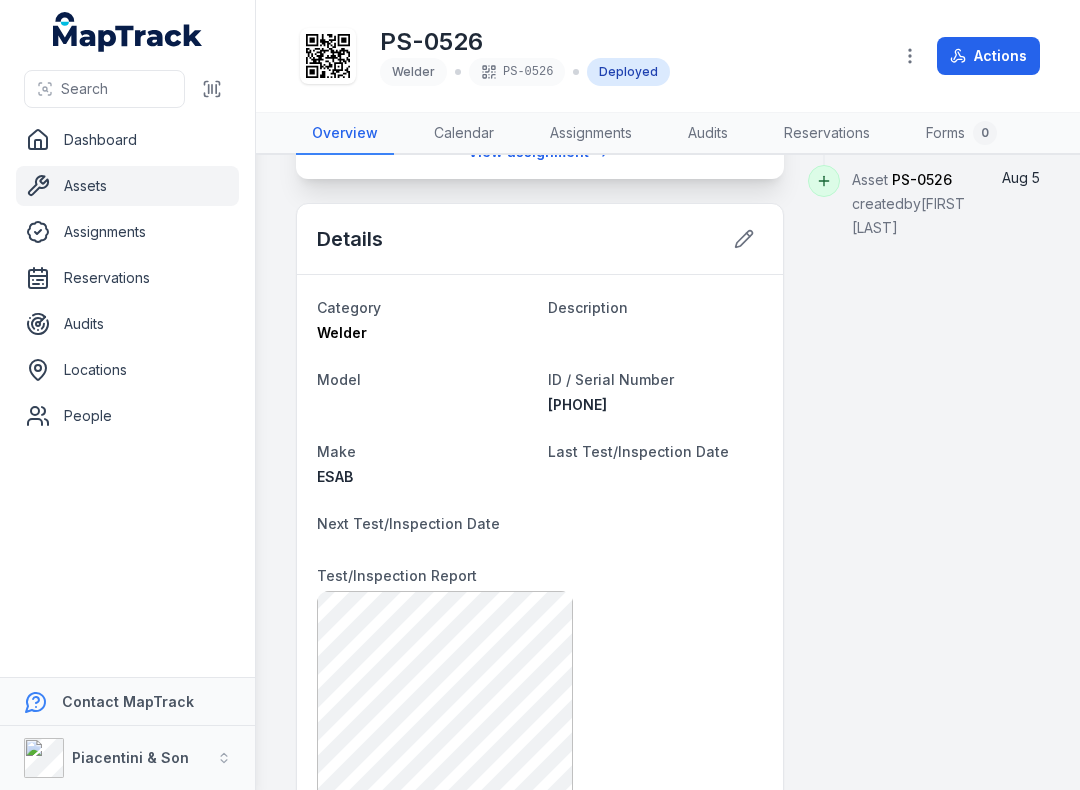 click at bounding box center (212, 89) 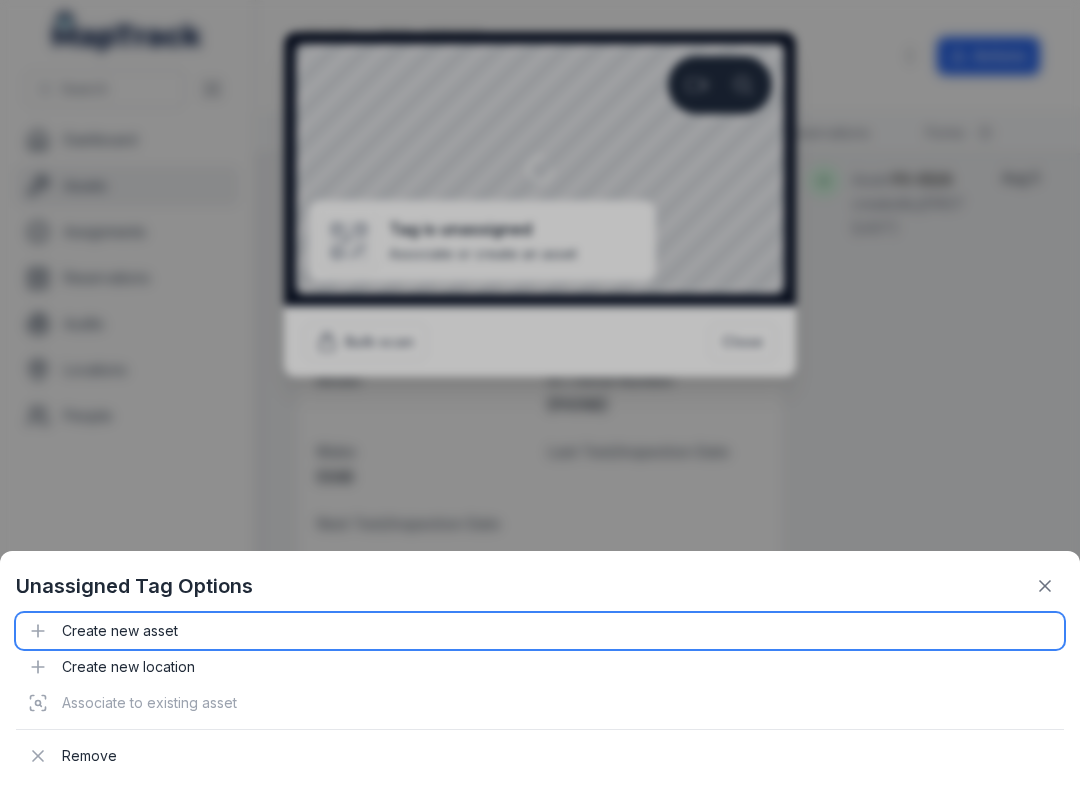 click on "Create new asset" at bounding box center [540, 631] 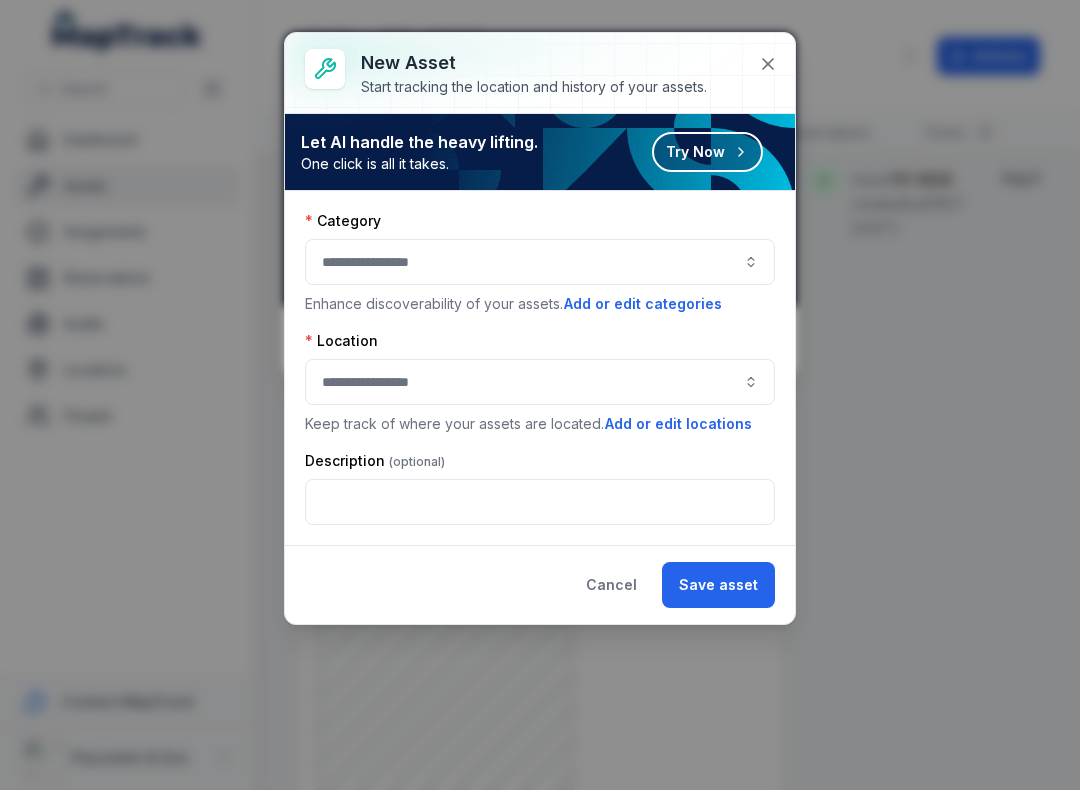 click at bounding box center [540, 262] 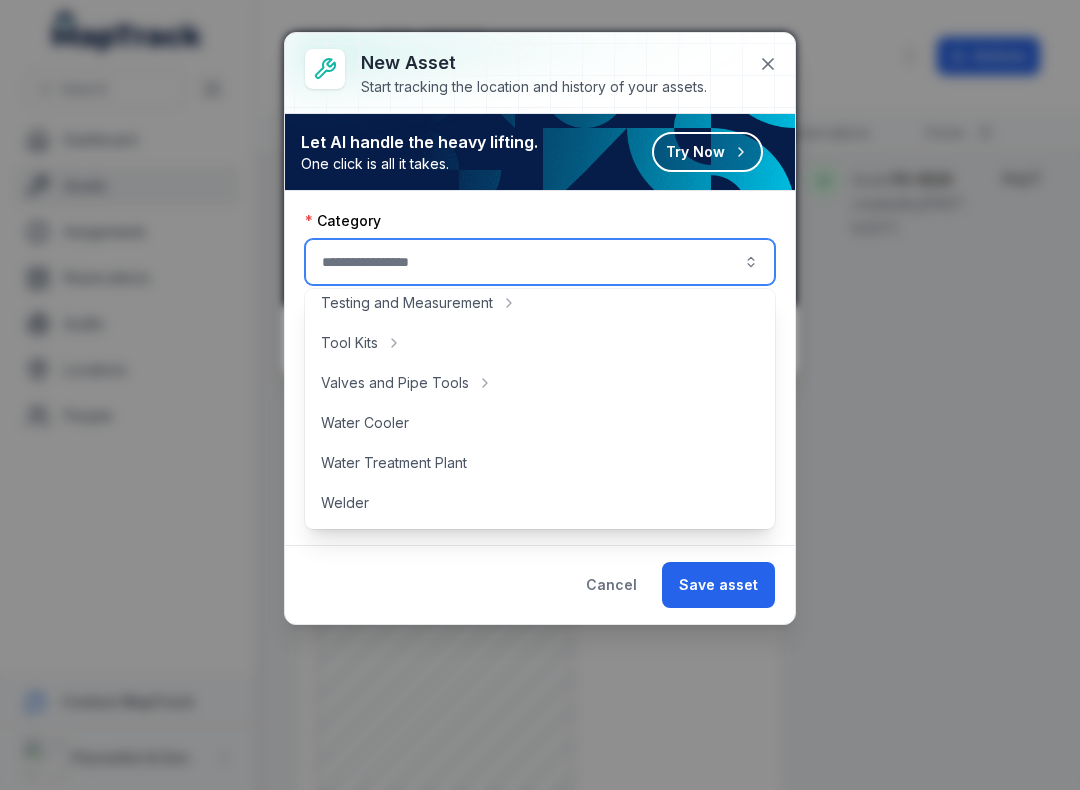 scroll, scrollTop: 892, scrollLeft: 0, axis: vertical 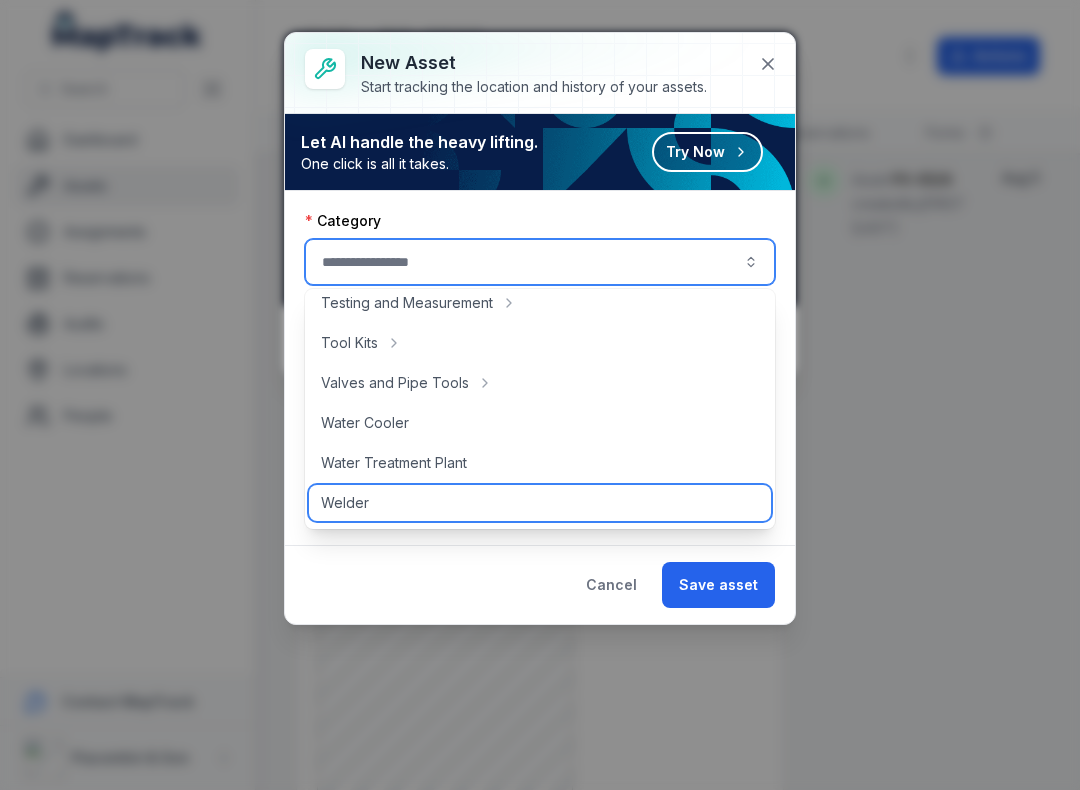 click on "Welder" at bounding box center [540, 503] 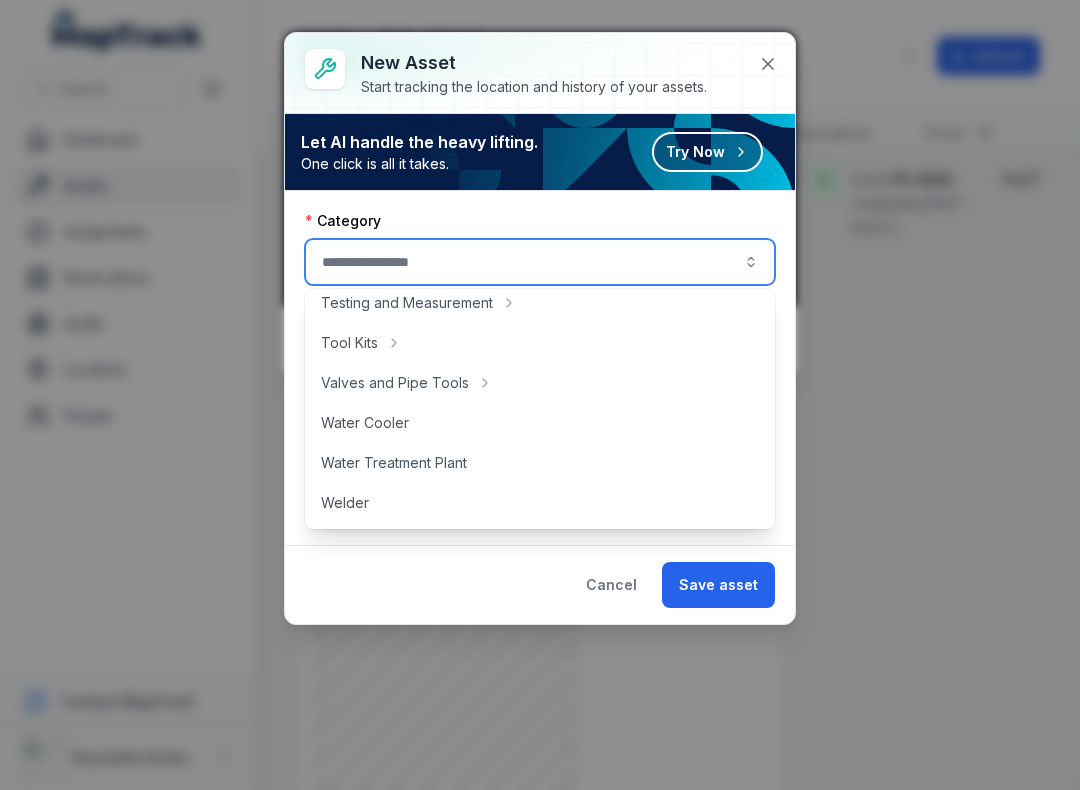 type on "******" 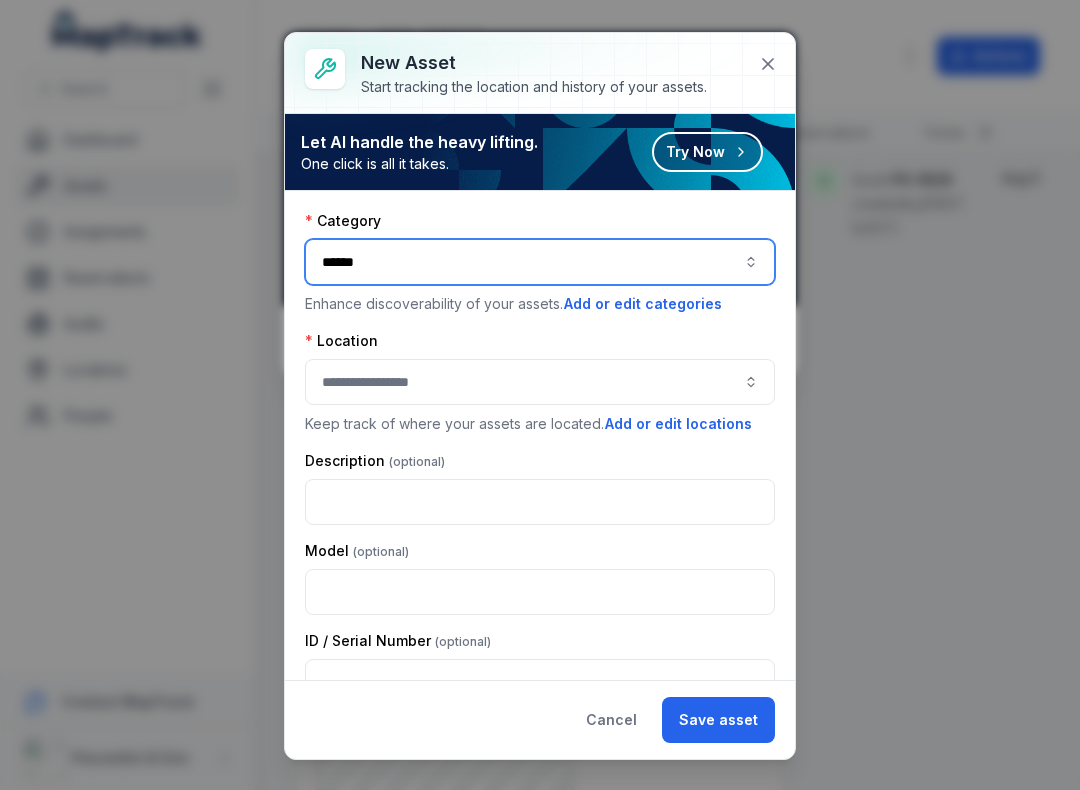 click at bounding box center (540, 382) 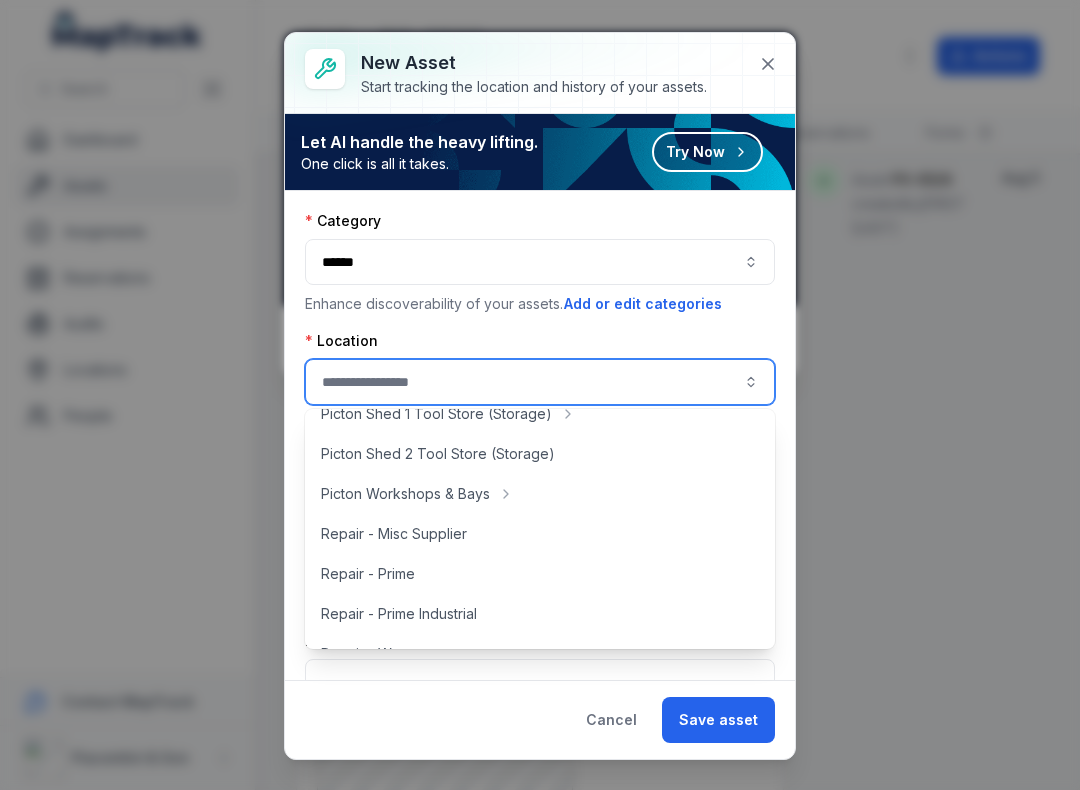 scroll, scrollTop: 422, scrollLeft: 0, axis: vertical 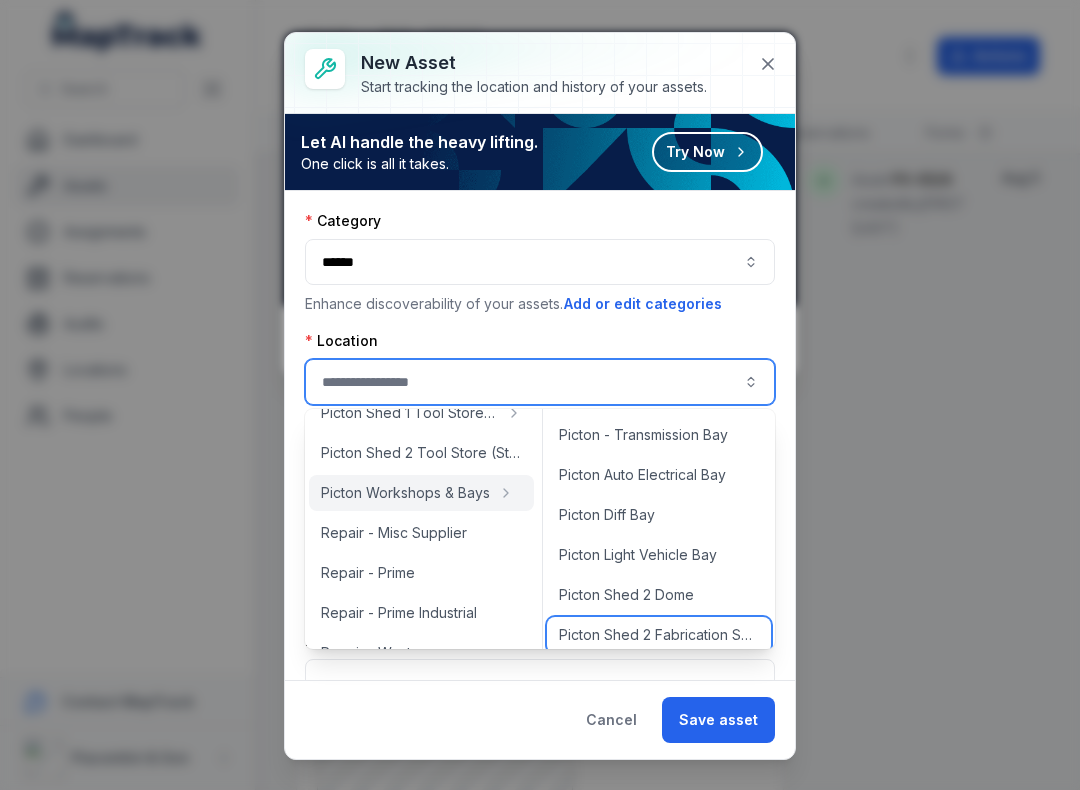 click on "Picton Shed 2 Fabrication Shop" at bounding box center (659, 635) 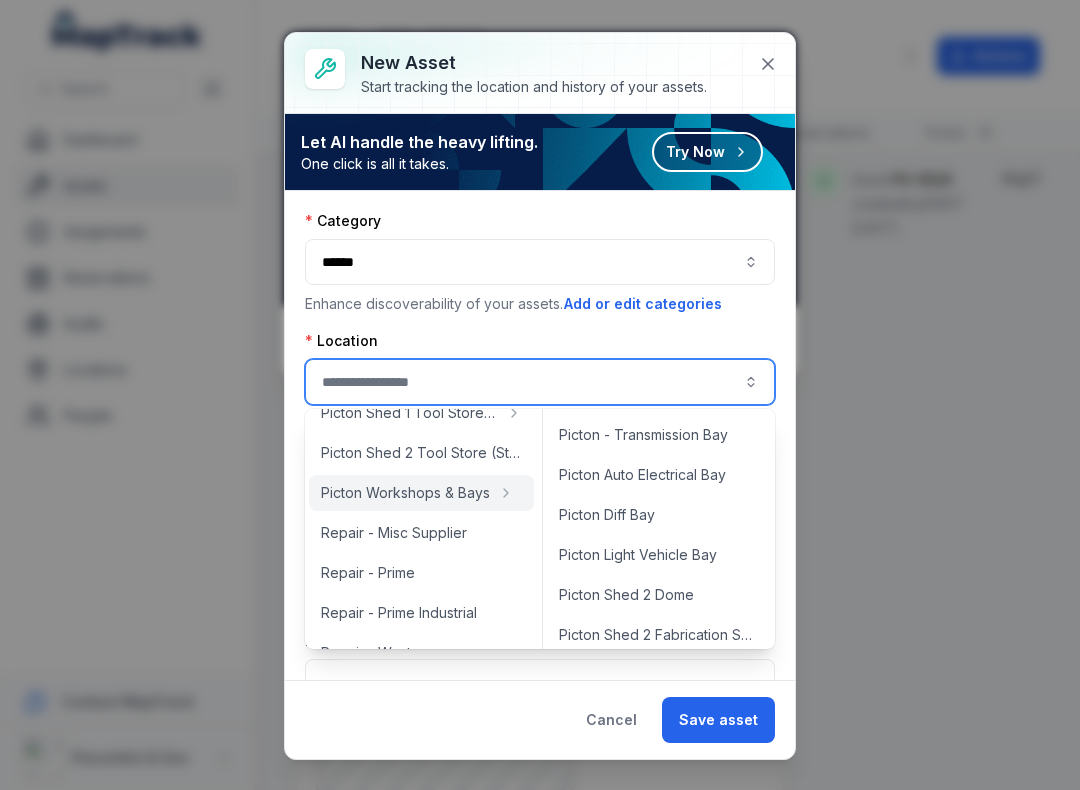 type on "**********" 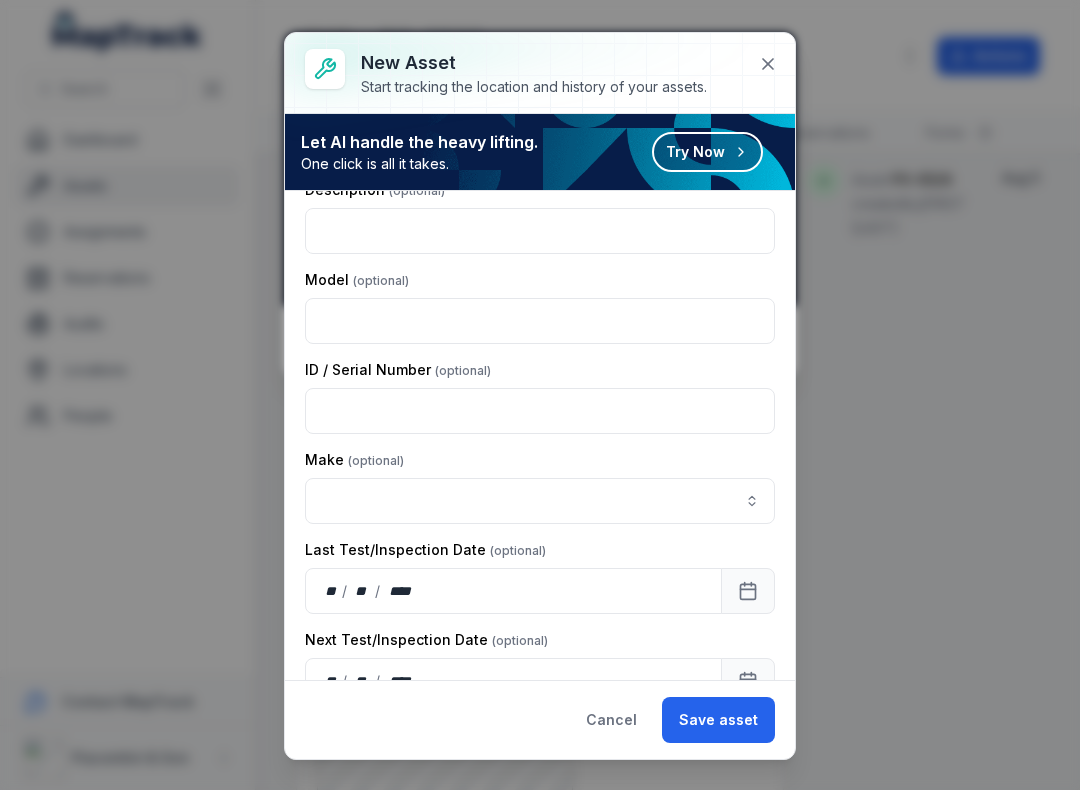 scroll, scrollTop: 301, scrollLeft: 0, axis: vertical 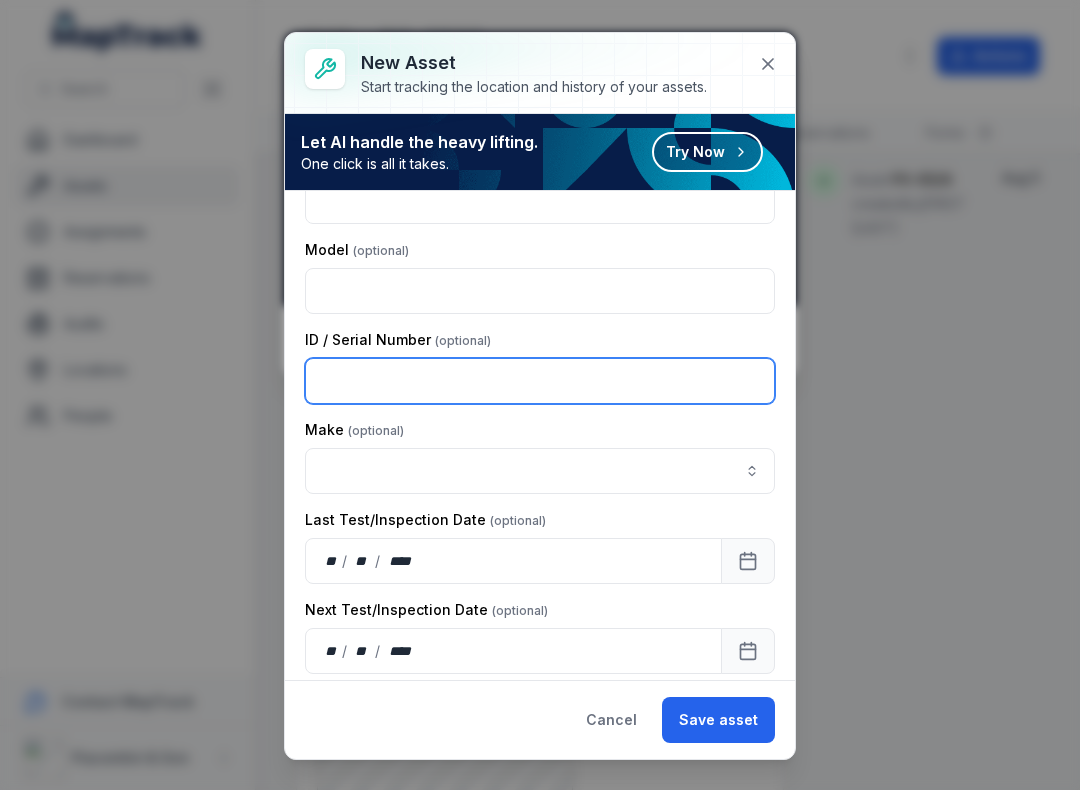 click at bounding box center (540, 381) 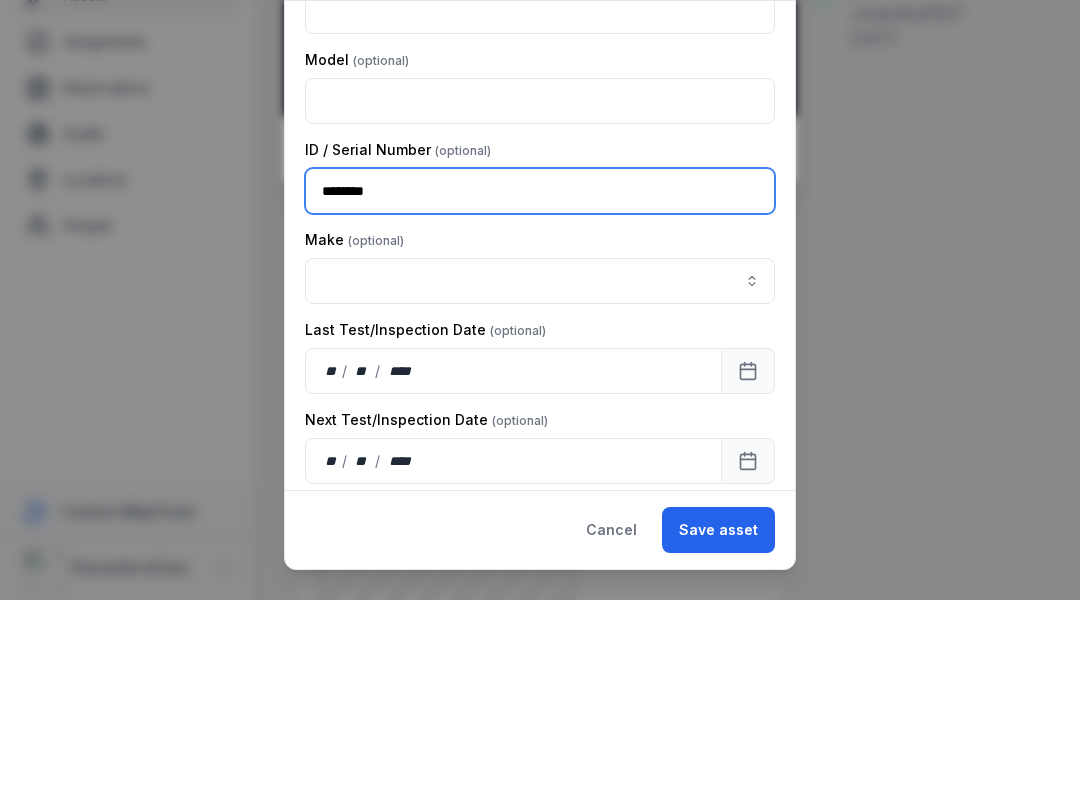 type on "********" 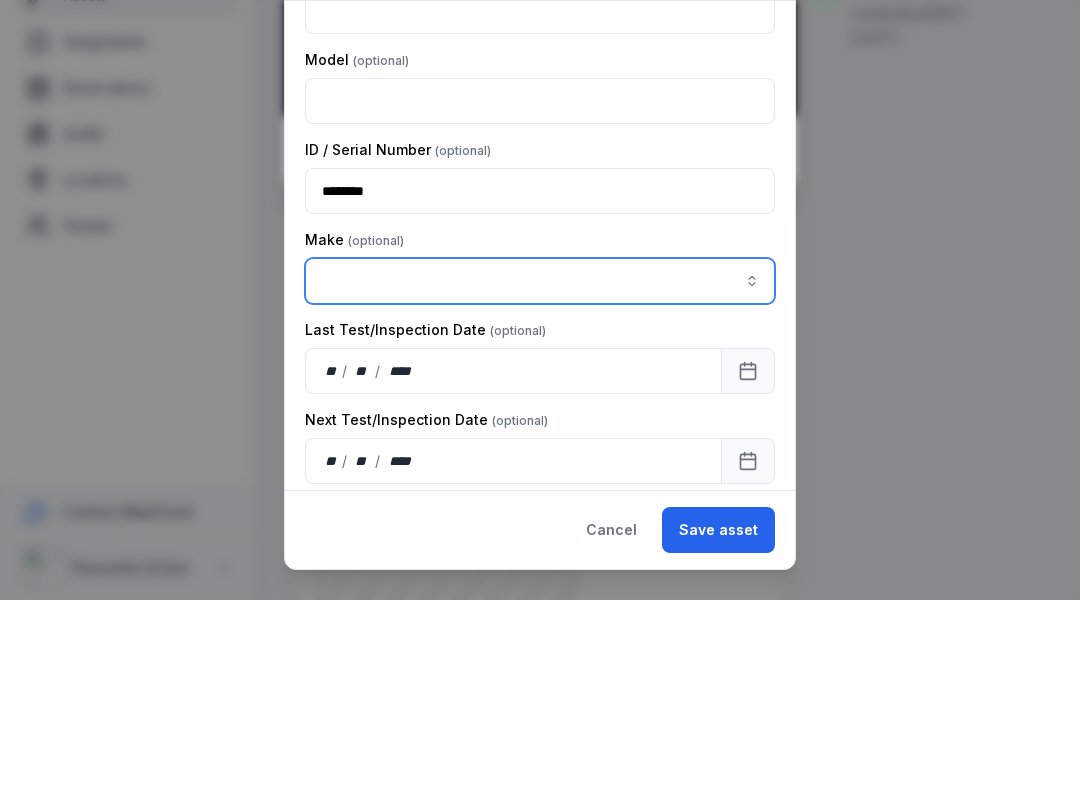 click at bounding box center (540, 471) 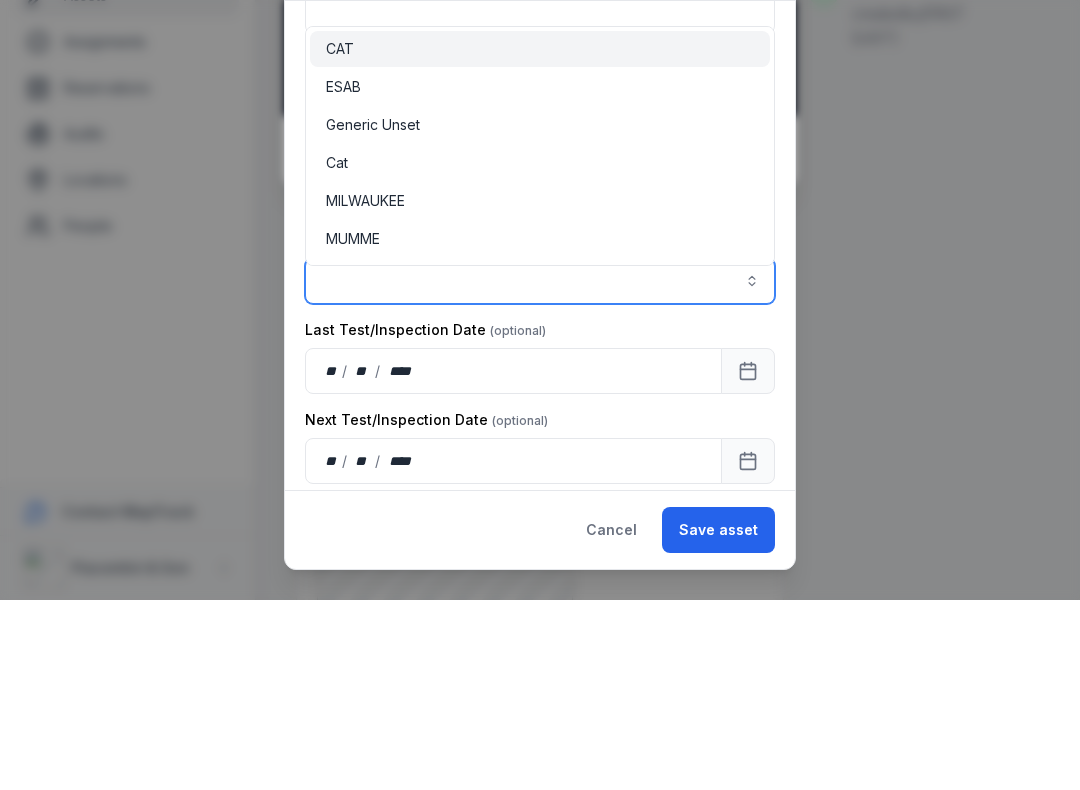 click on "ESAB" at bounding box center (540, 277) 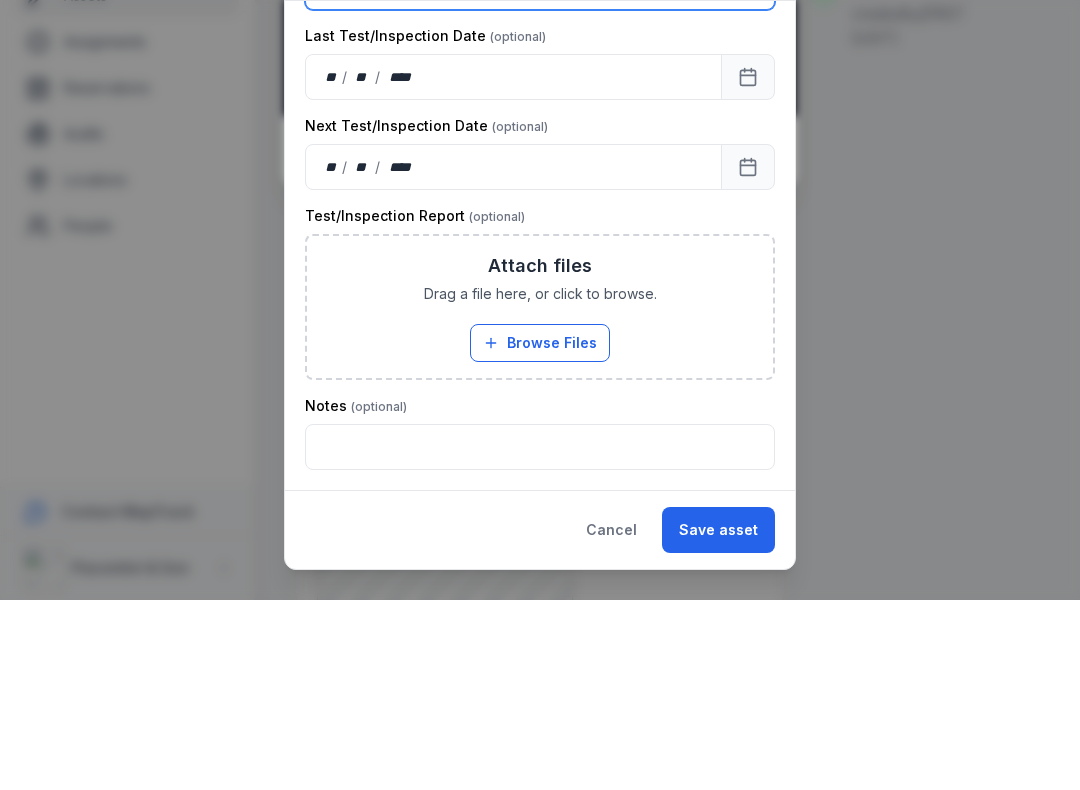 scroll, scrollTop: 595, scrollLeft: 0, axis: vertical 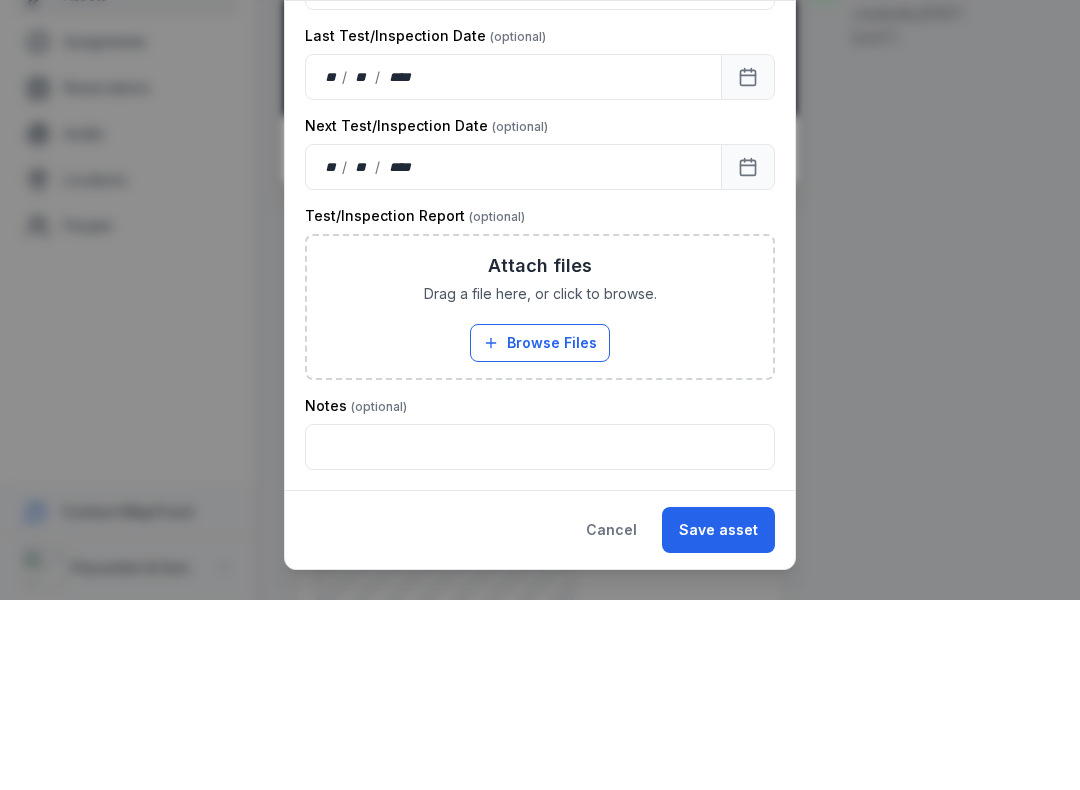click on "Browse Files" at bounding box center (540, 533) 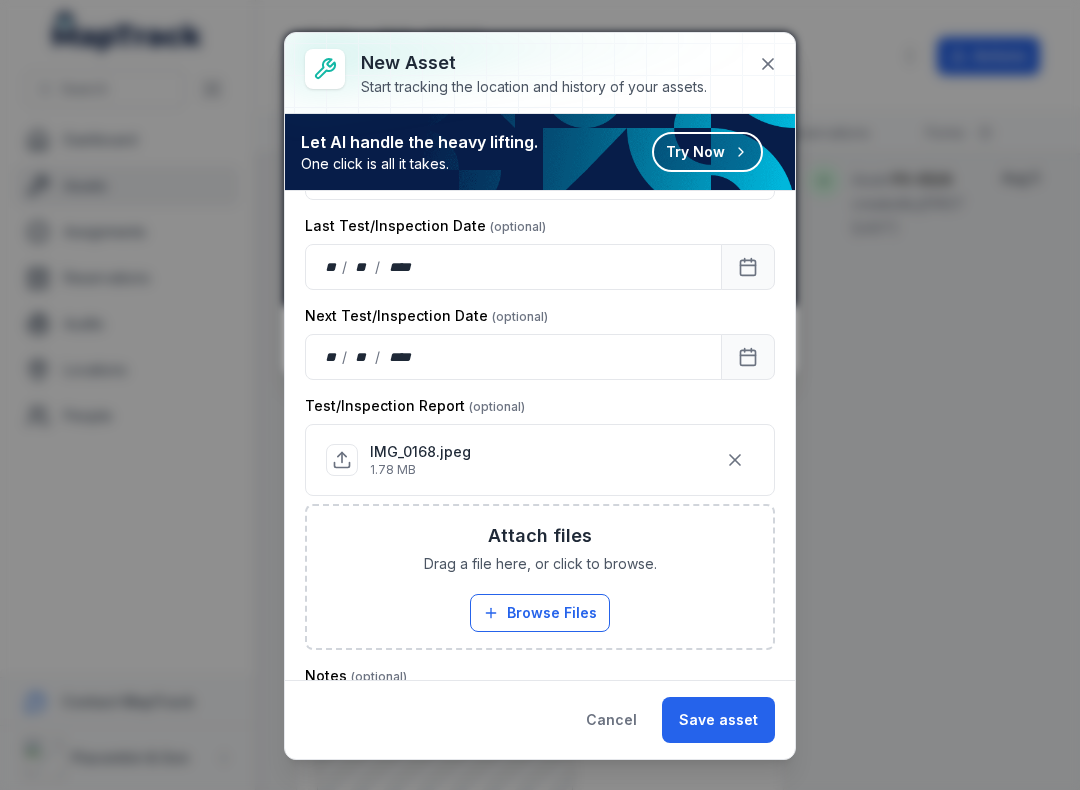 click on "Save asset" at bounding box center [718, 720] 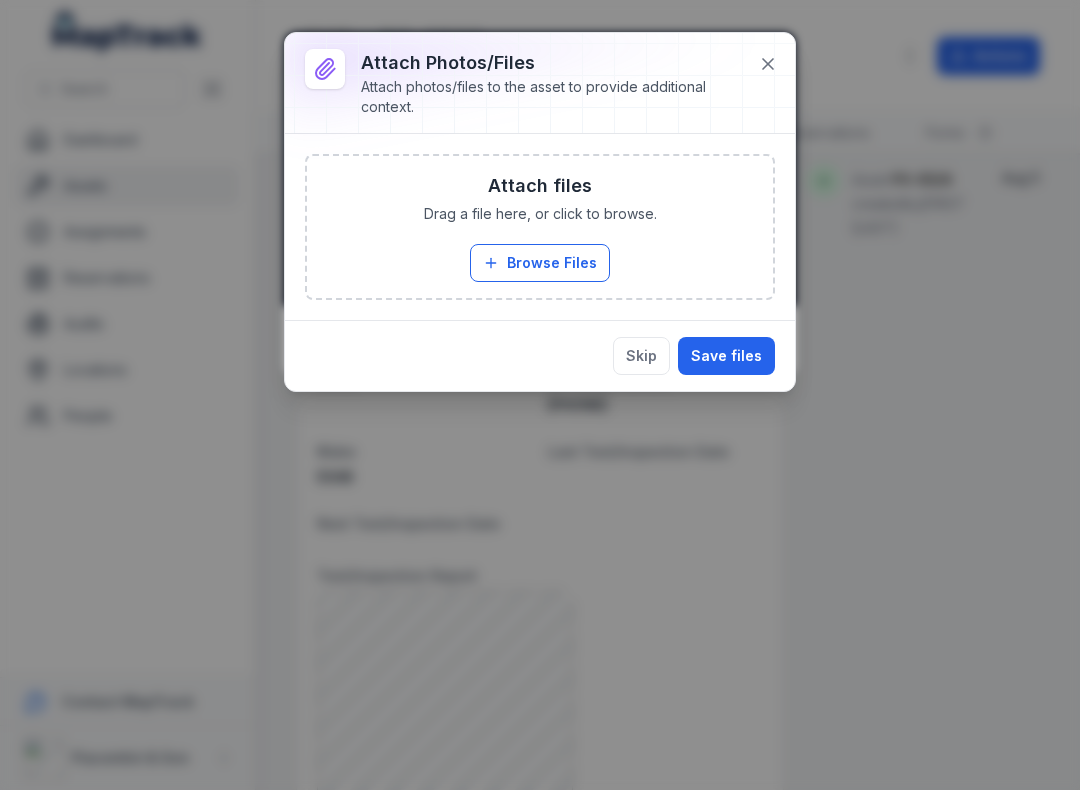 click on "Save files" at bounding box center (726, 356) 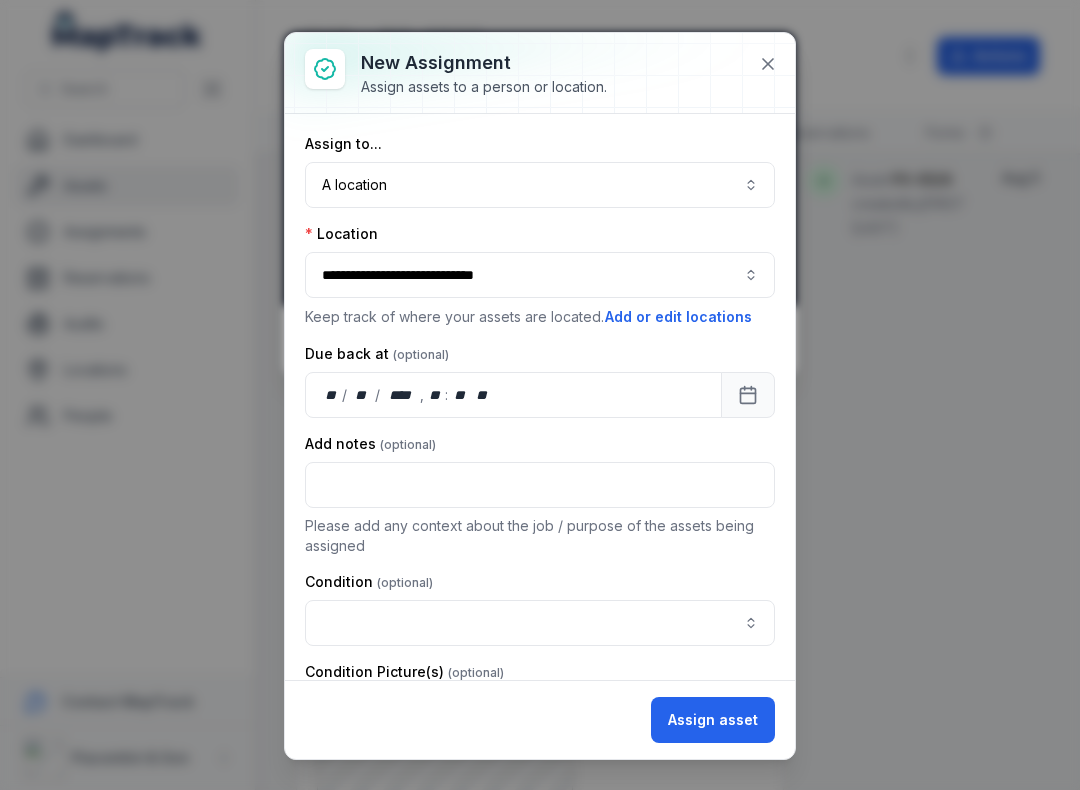 click at bounding box center (540, 623) 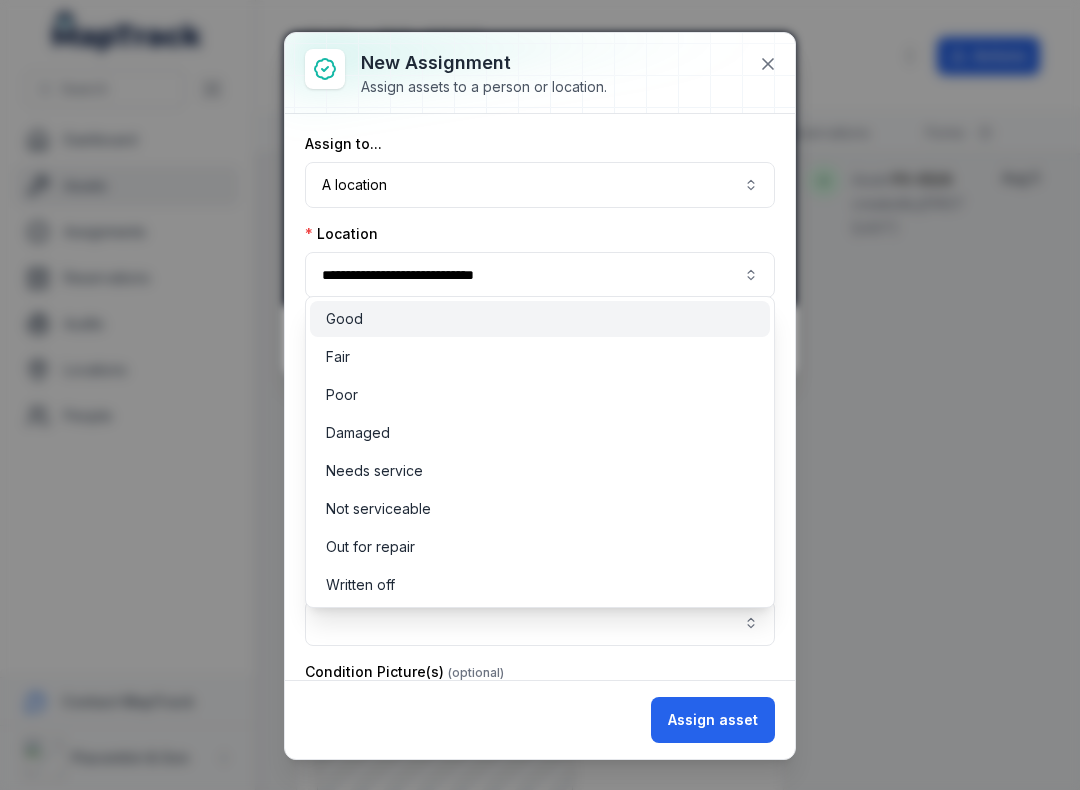 click on "Good" at bounding box center (540, 319) 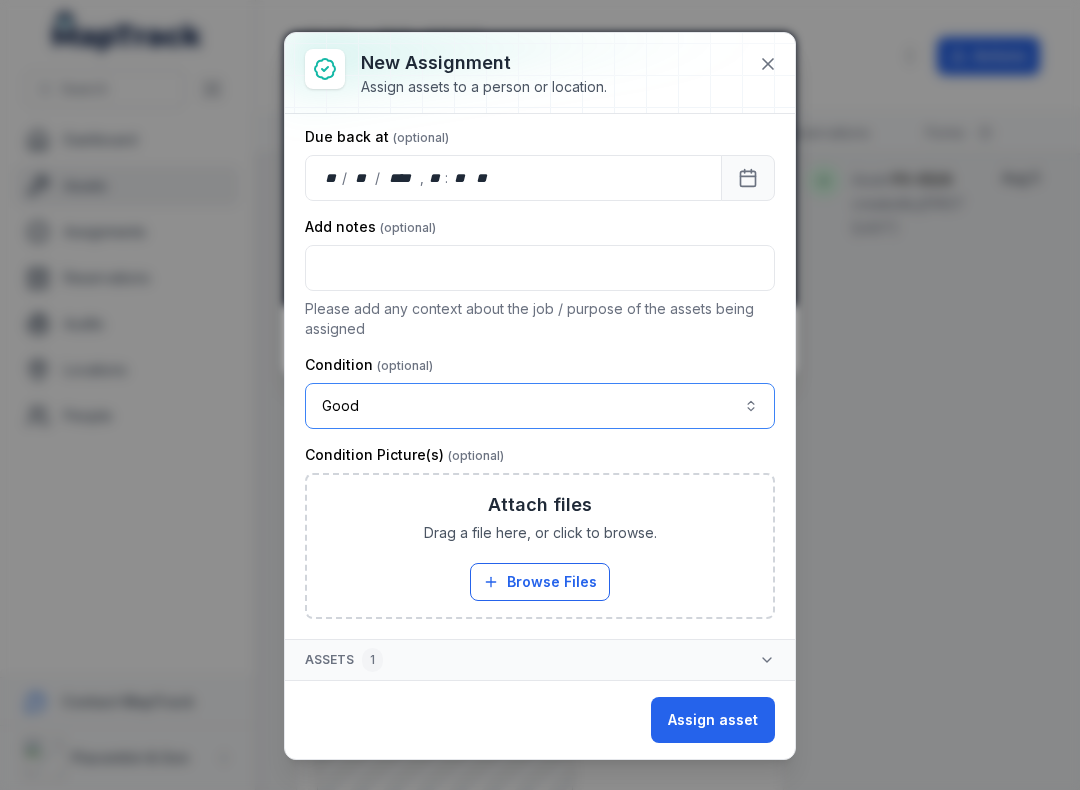 scroll, scrollTop: 217, scrollLeft: 0, axis: vertical 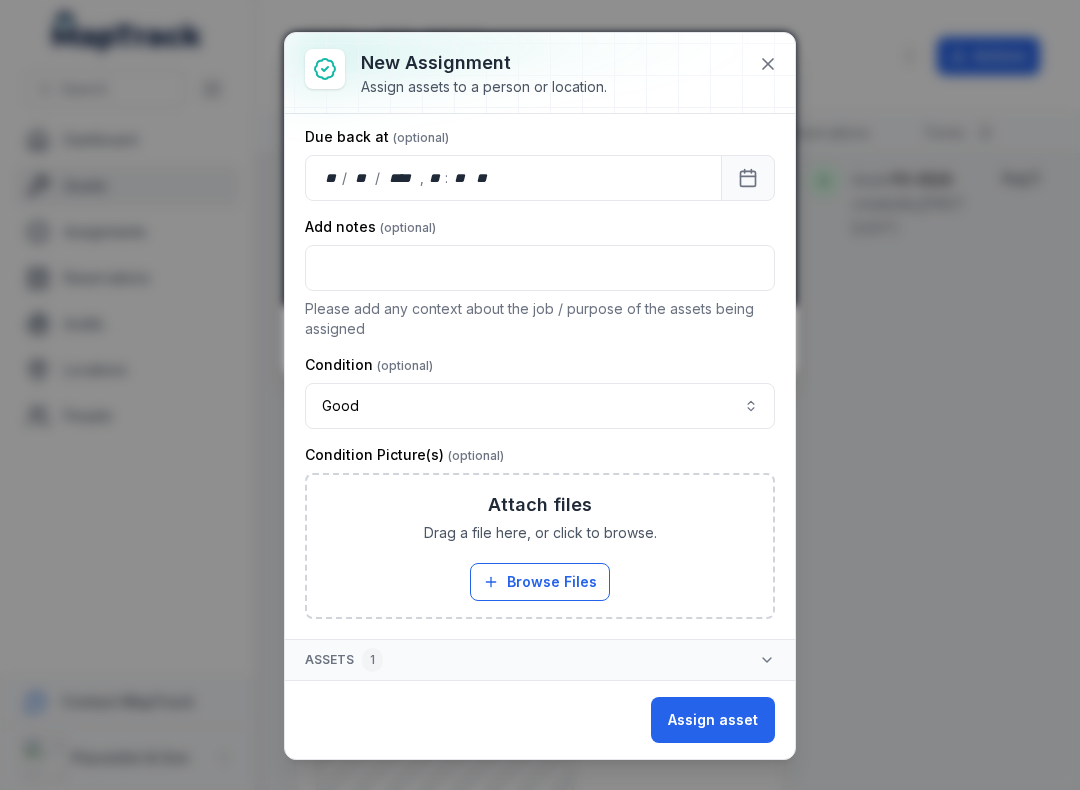 click on "Browse Files" at bounding box center [540, 582] 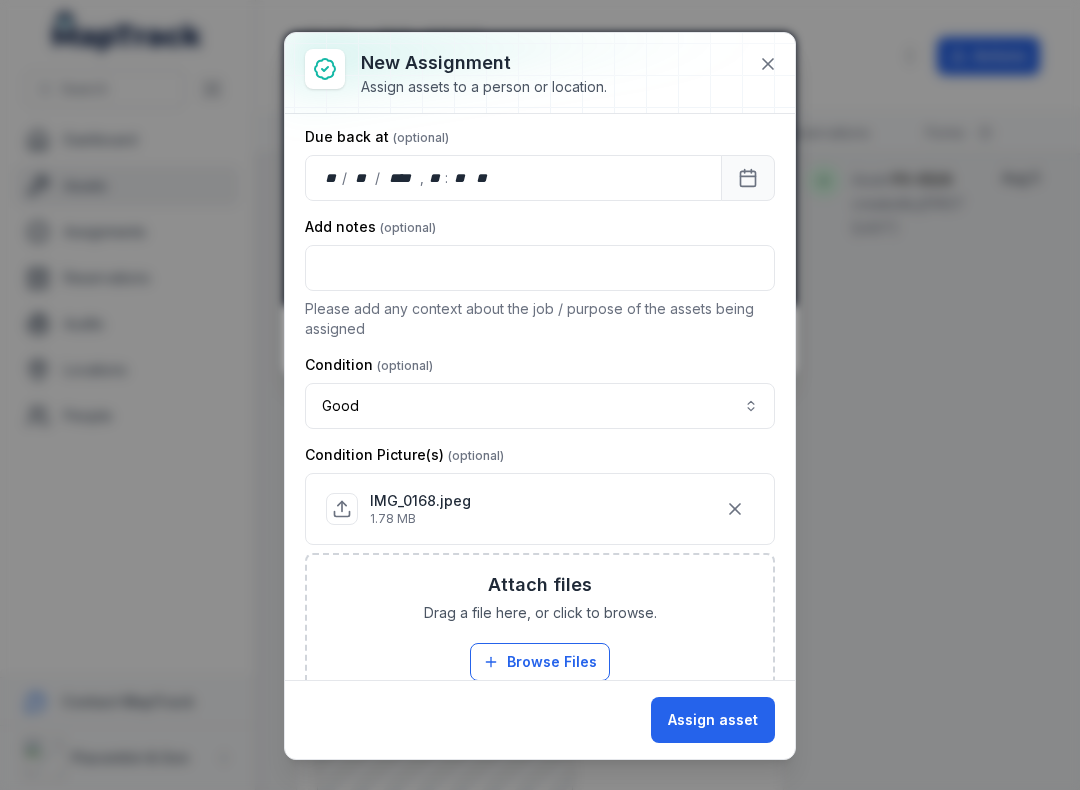 click on "Assign asset" at bounding box center [713, 720] 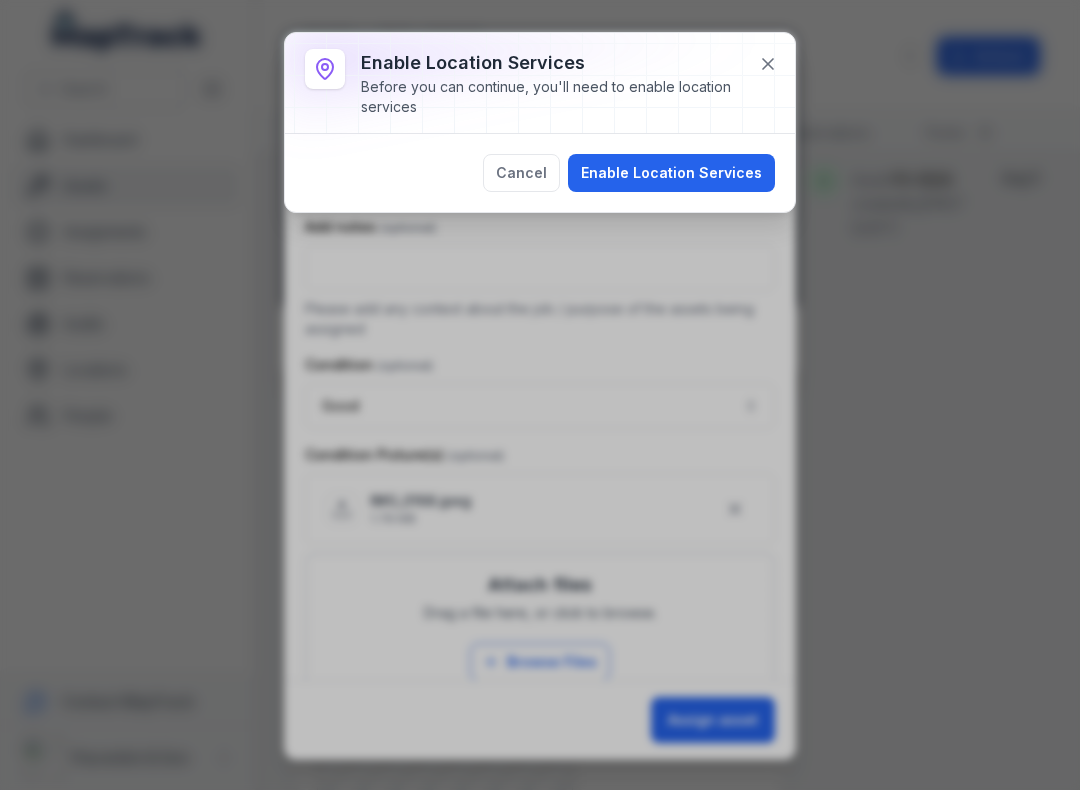 click on "Enable Location Services" at bounding box center (671, 173) 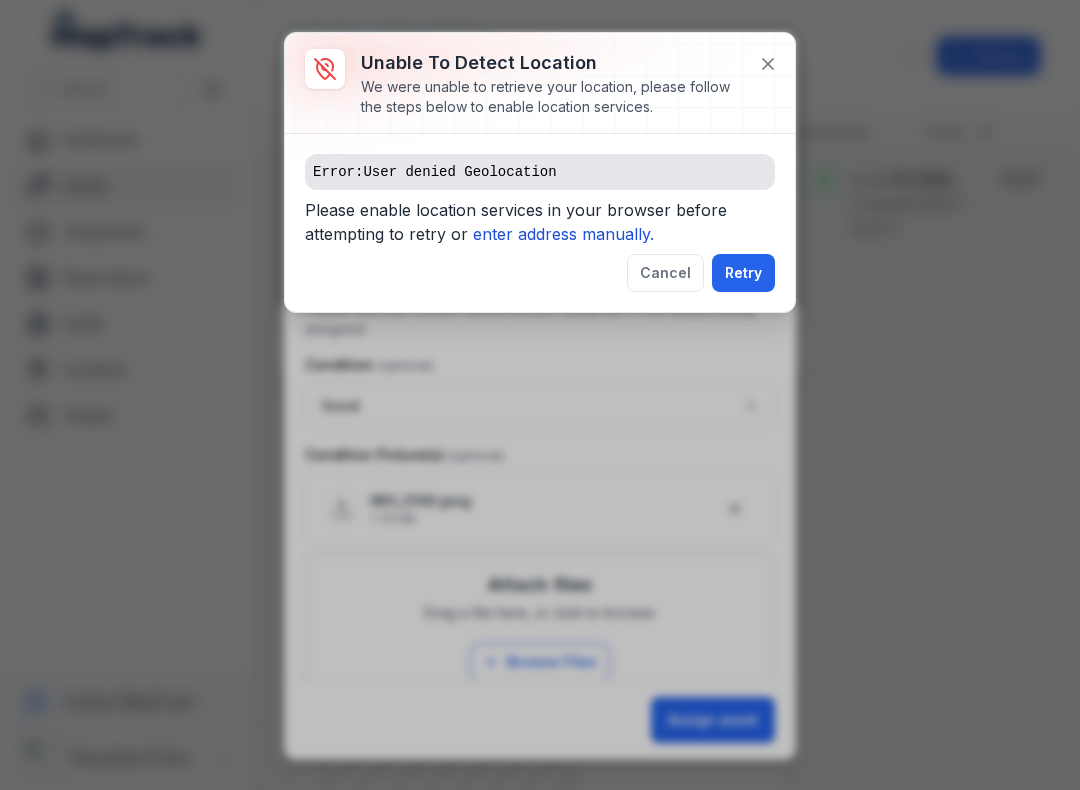 click on "enter address manually." at bounding box center (563, 234) 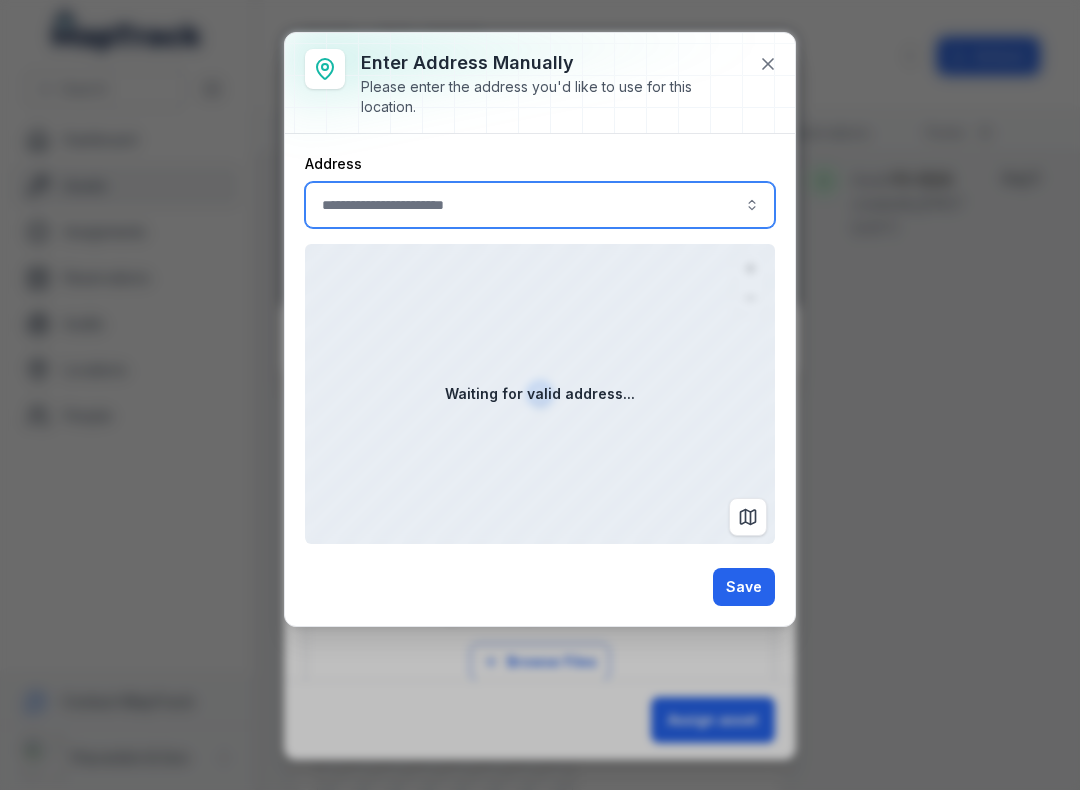 click at bounding box center [540, 205] 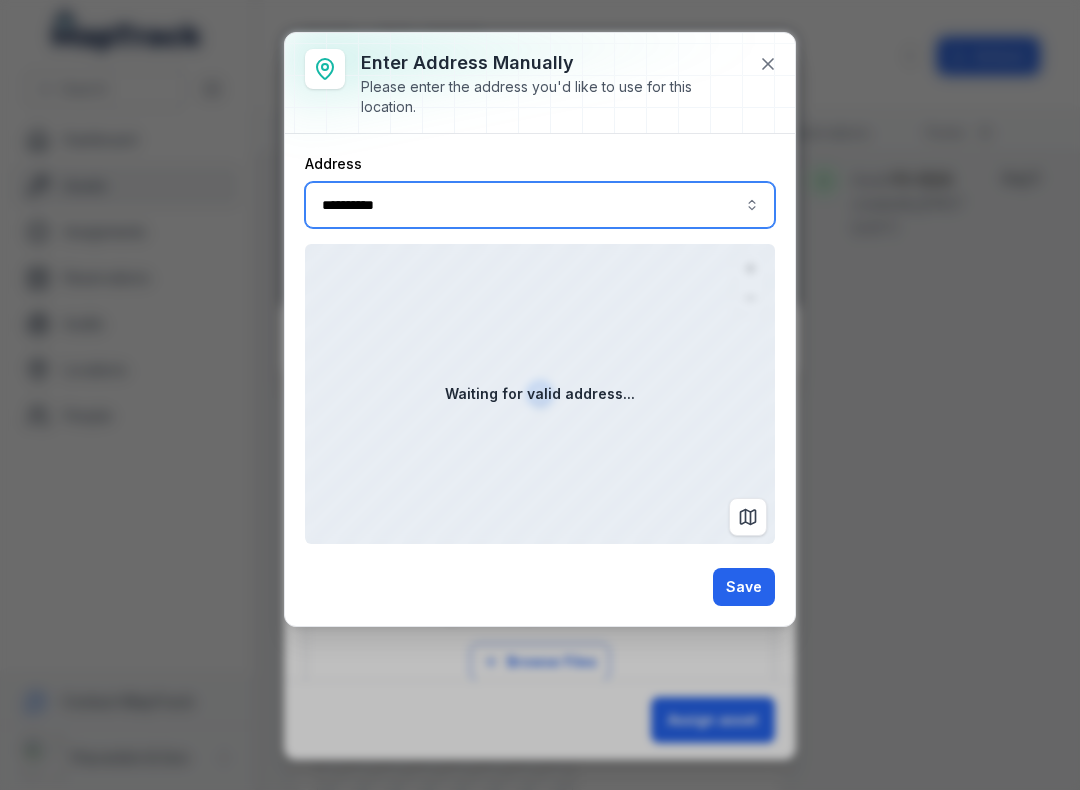 type on "**********" 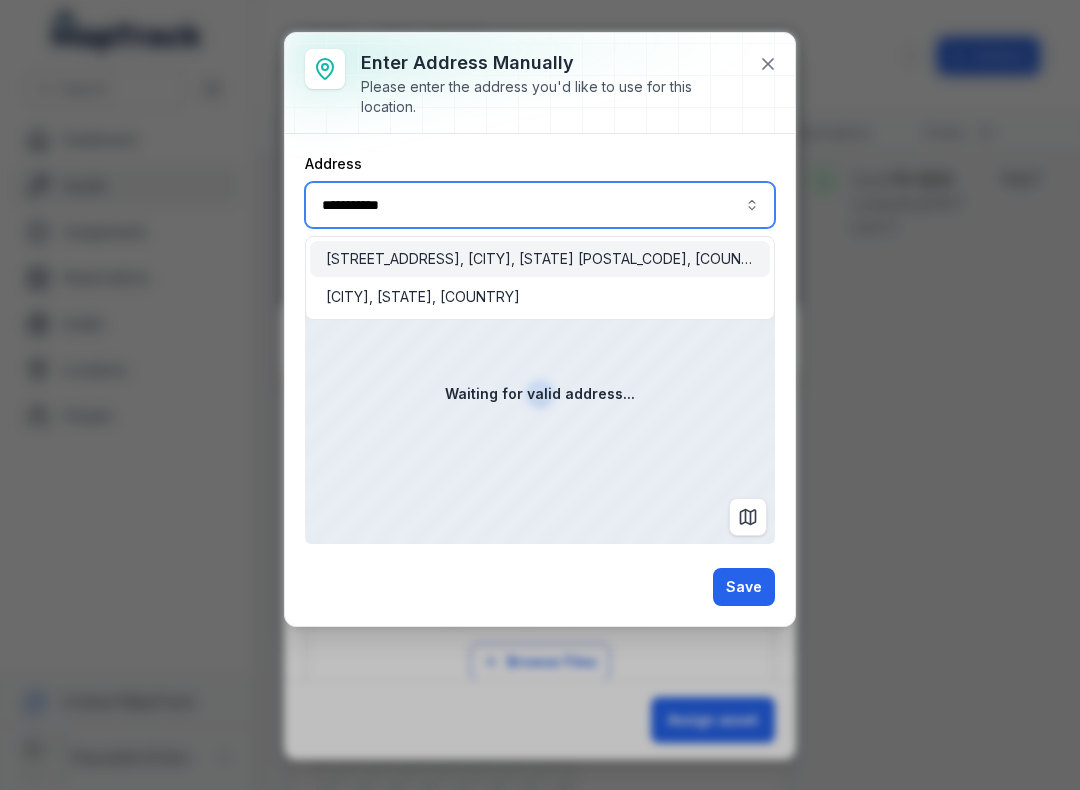 click on "[STREET_ADDRESS], [CITY], [STATE] [POSTAL_CODE], [COUNTRY]" at bounding box center [540, 259] 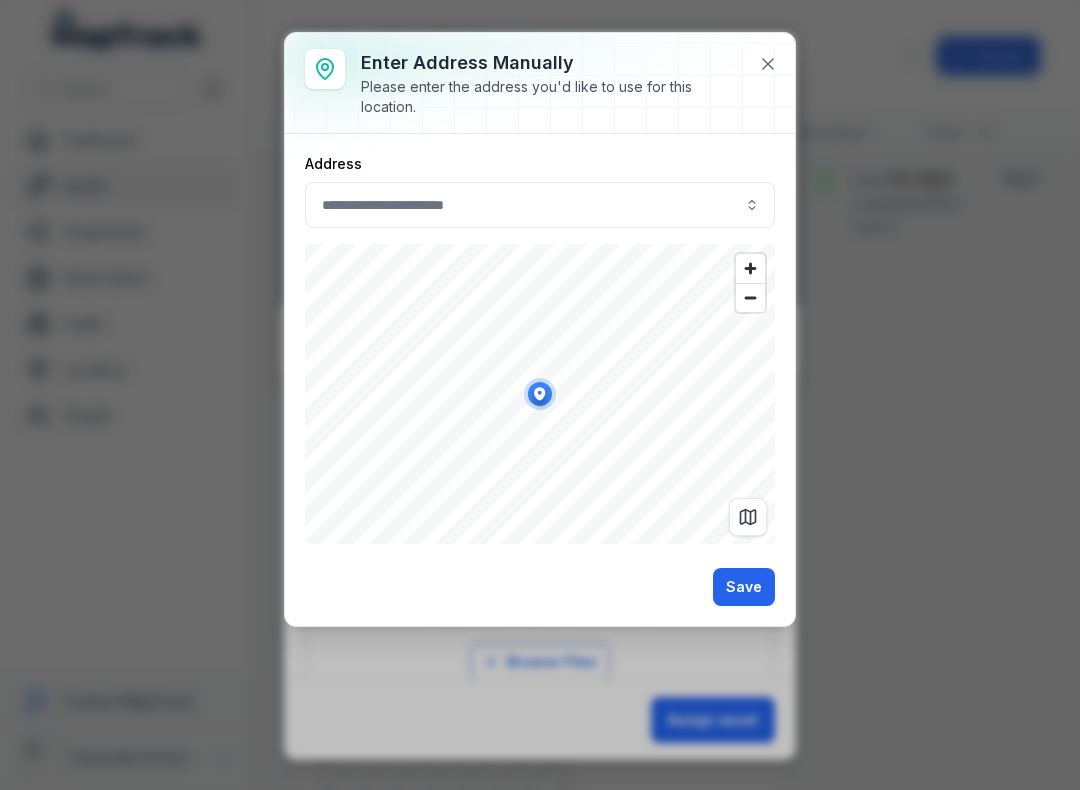click on "Save" at bounding box center (744, 587) 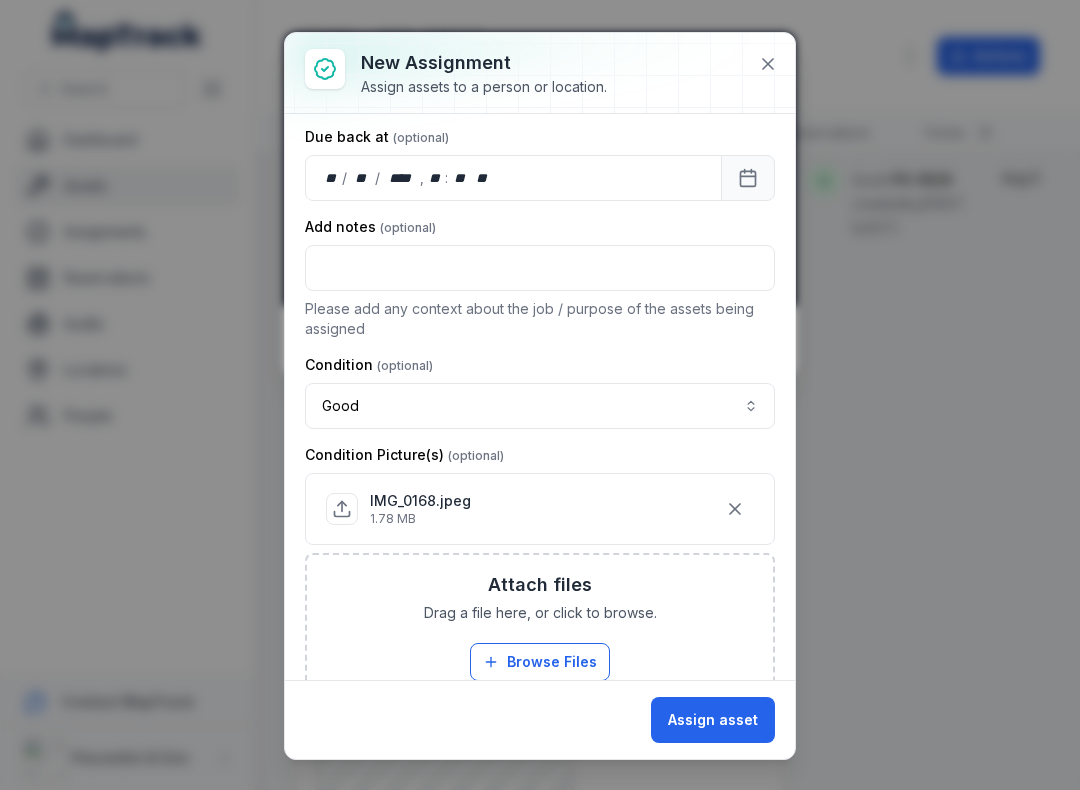 click on "Assign asset" at bounding box center [713, 720] 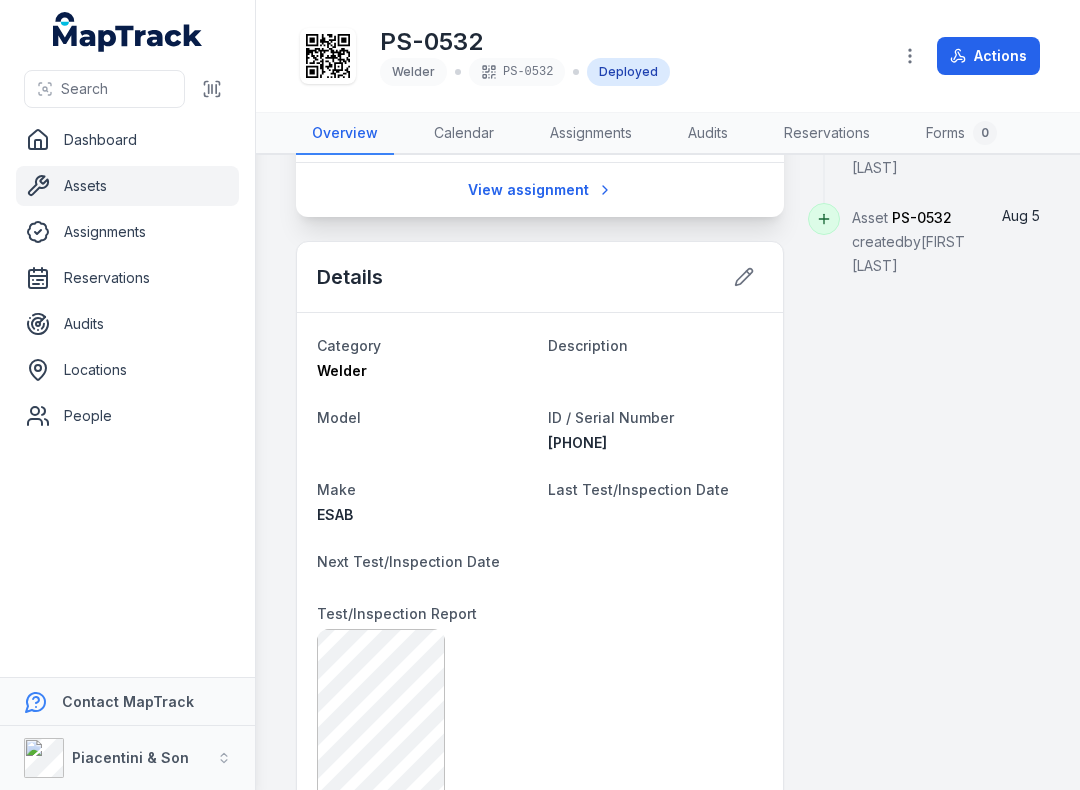 scroll, scrollTop: 752, scrollLeft: 0, axis: vertical 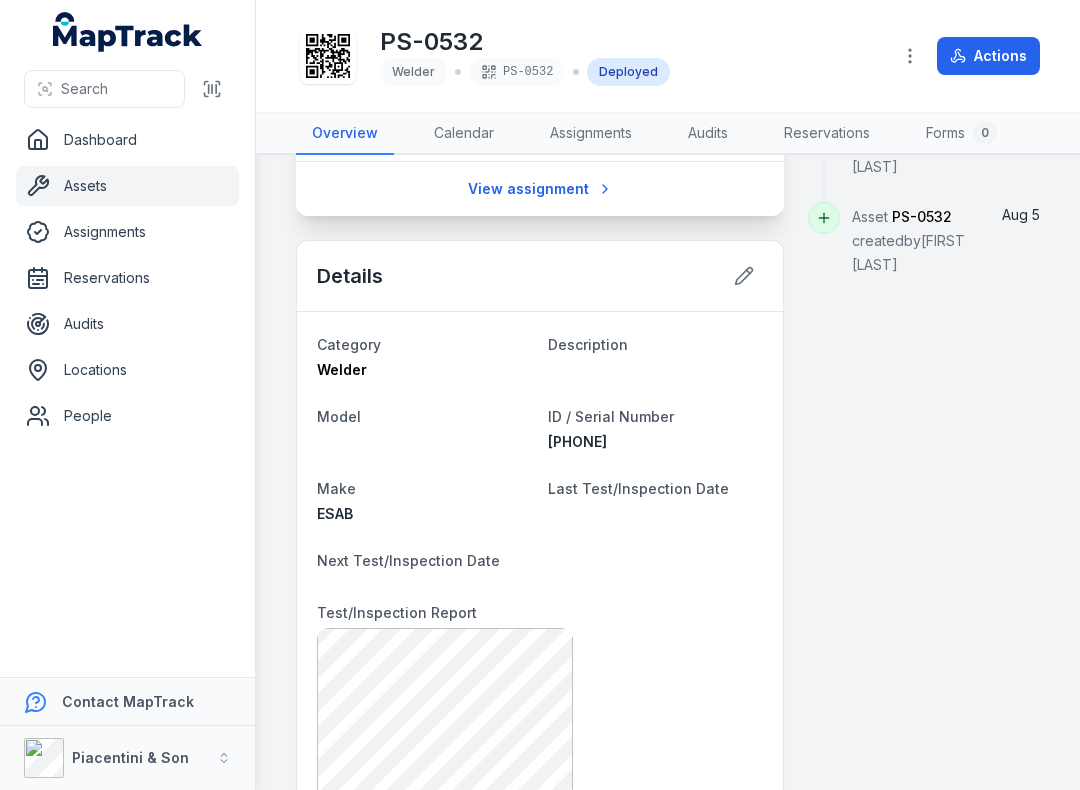 click 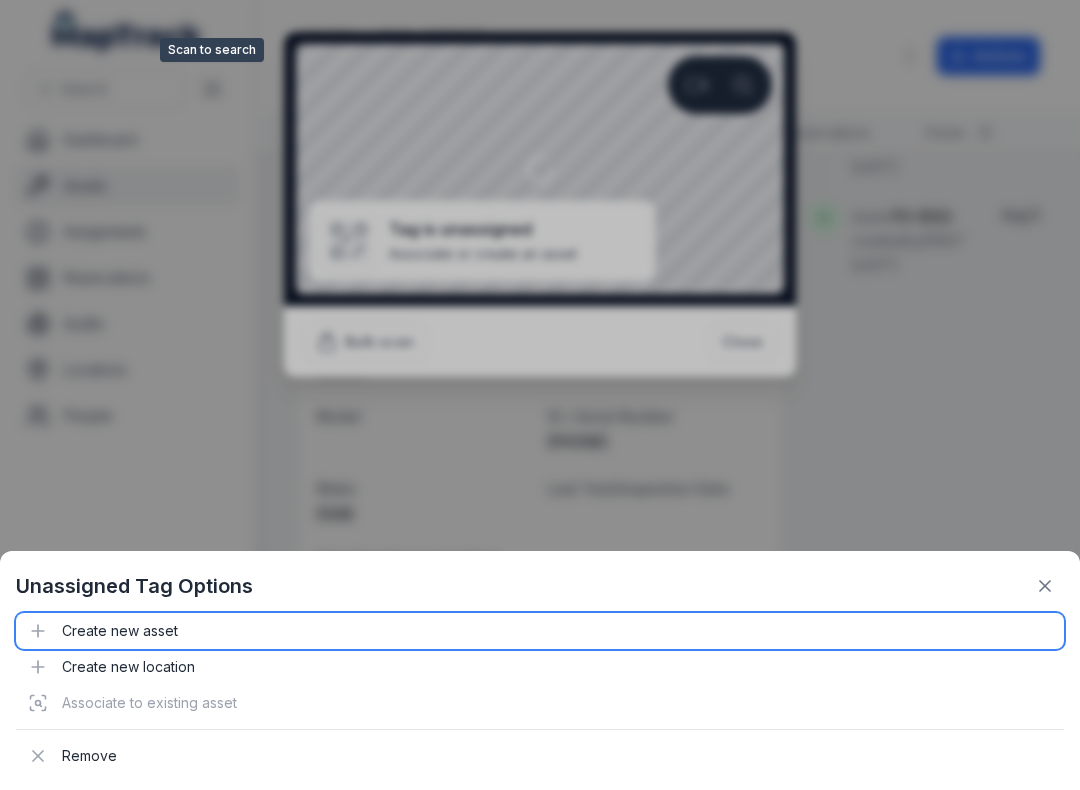 click on "Create new asset" at bounding box center [540, 631] 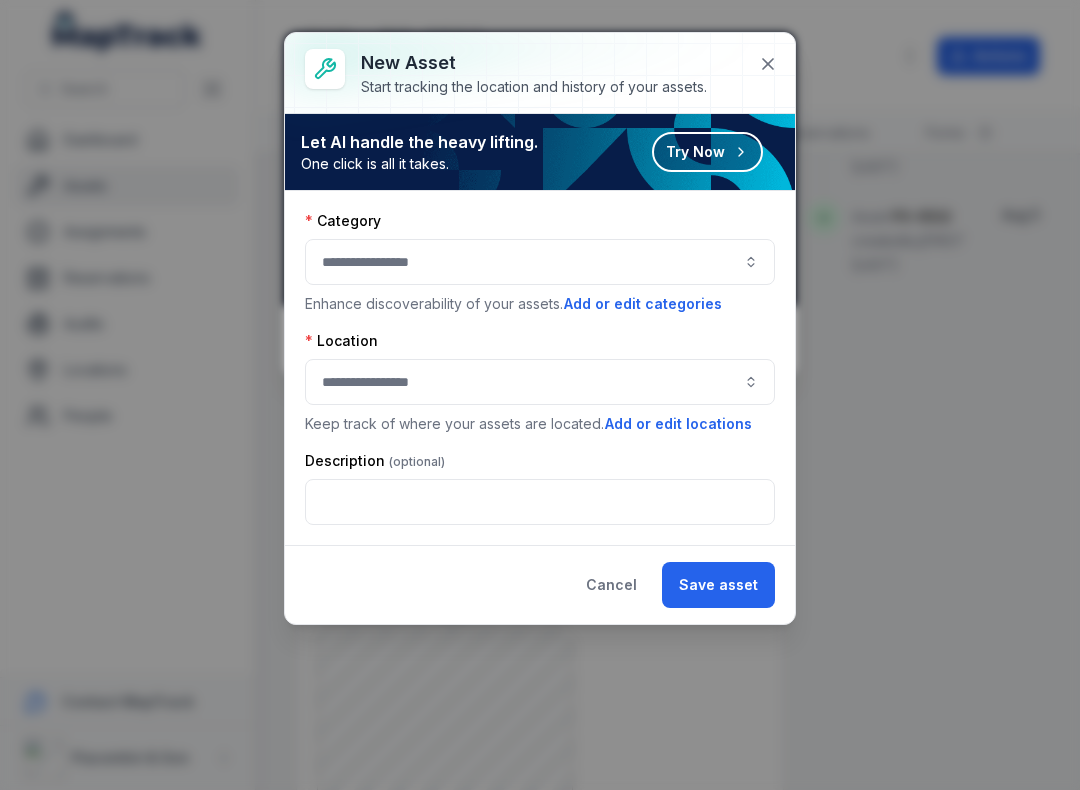 click at bounding box center (540, 262) 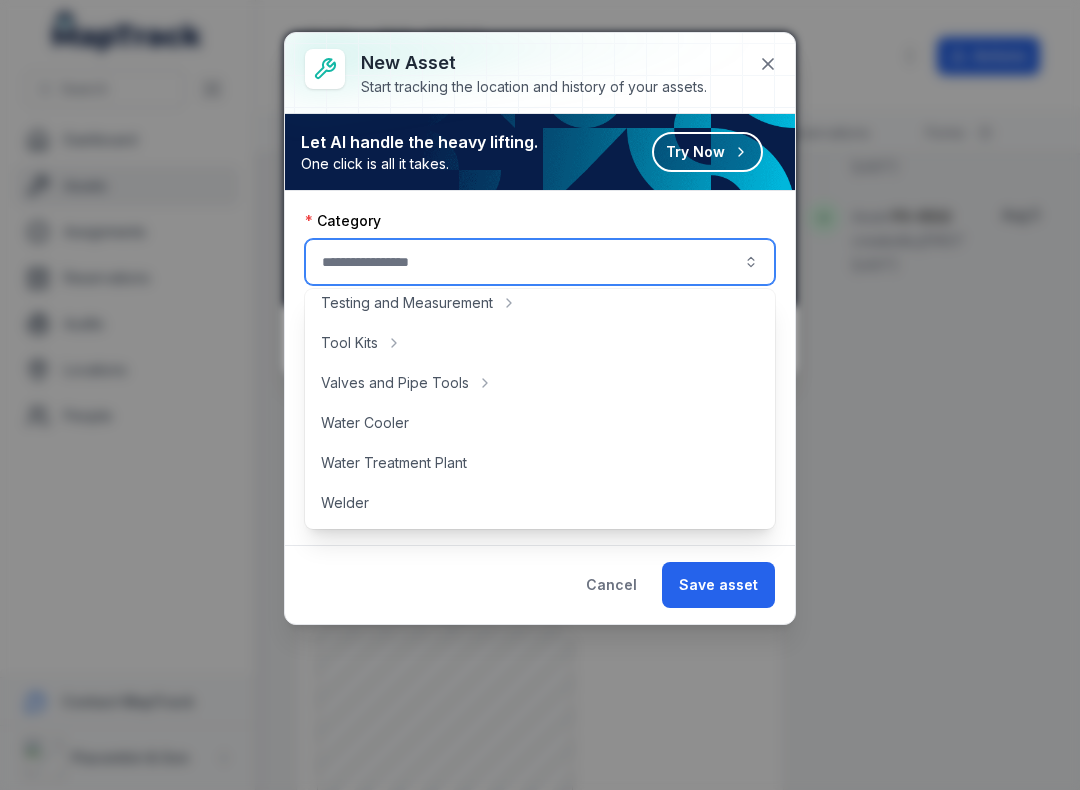 scroll, scrollTop: 892, scrollLeft: 0, axis: vertical 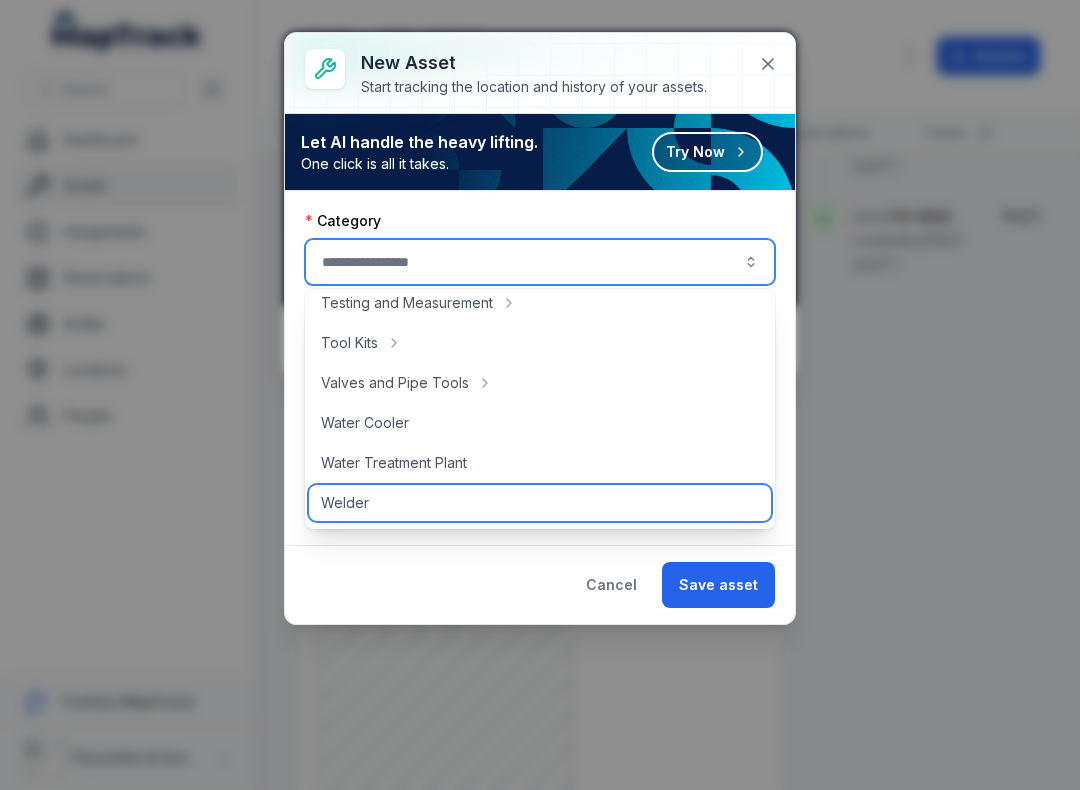 click on "Welder" at bounding box center [540, 503] 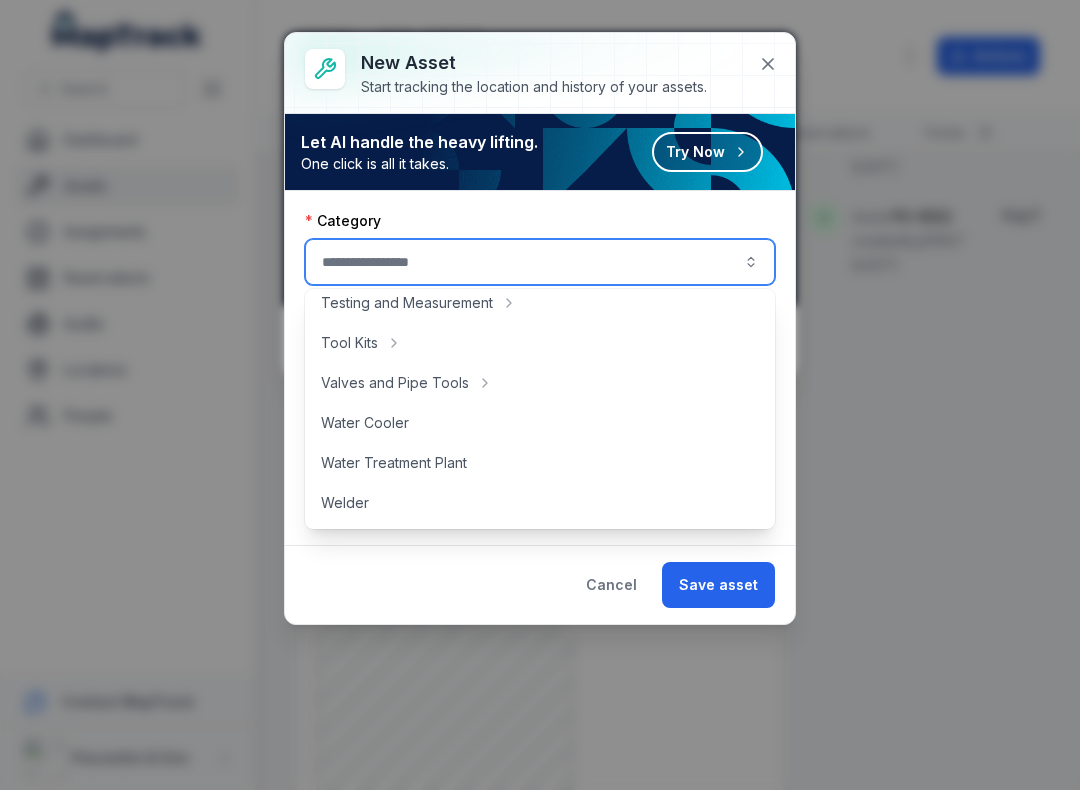type on "******" 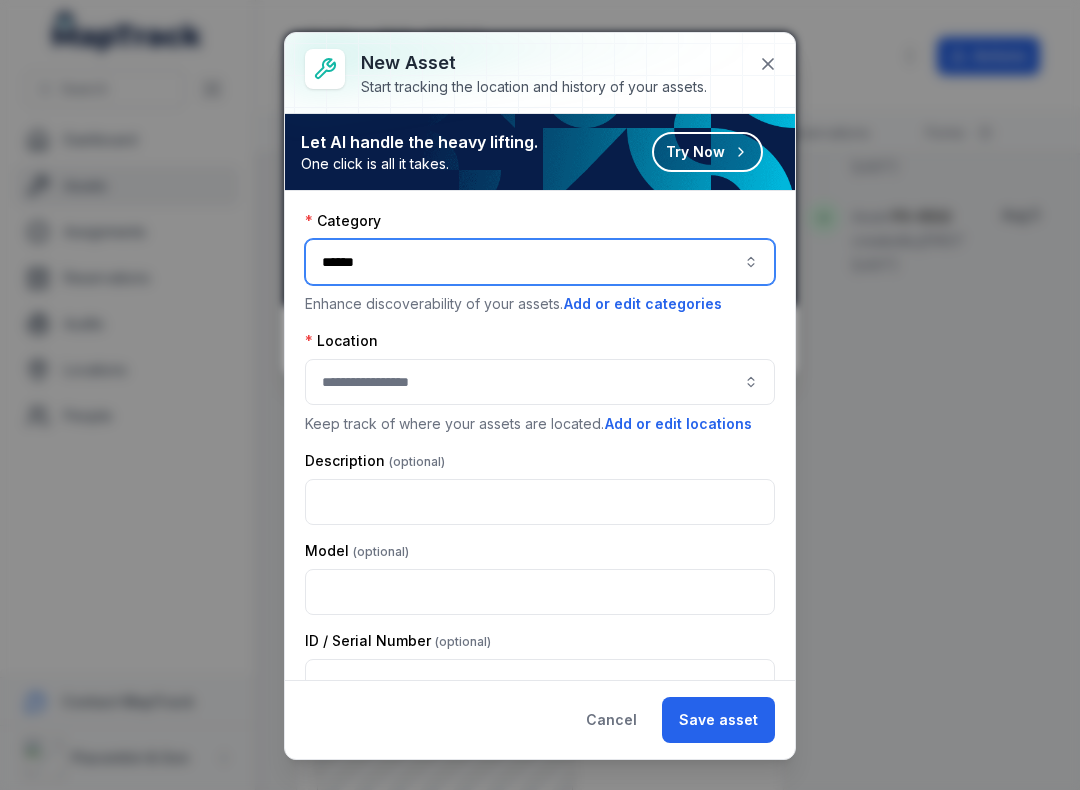click at bounding box center [540, 382] 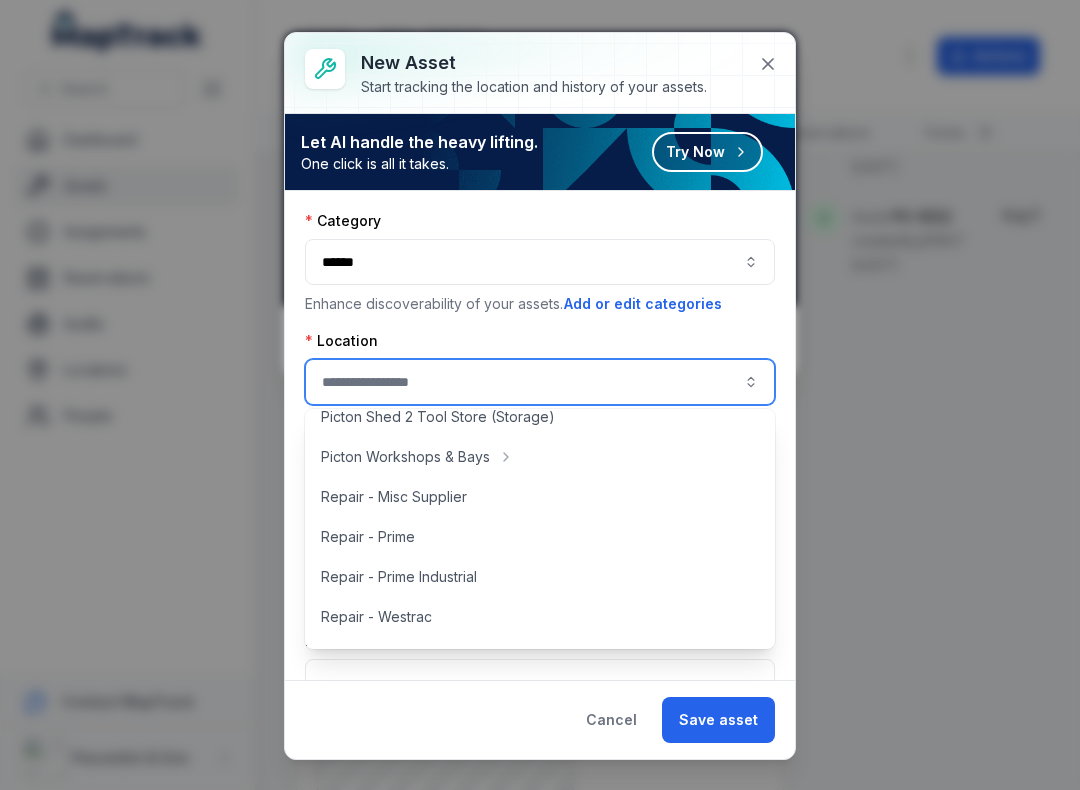 scroll, scrollTop: 460, scrollLeft: 0, axis: vertical 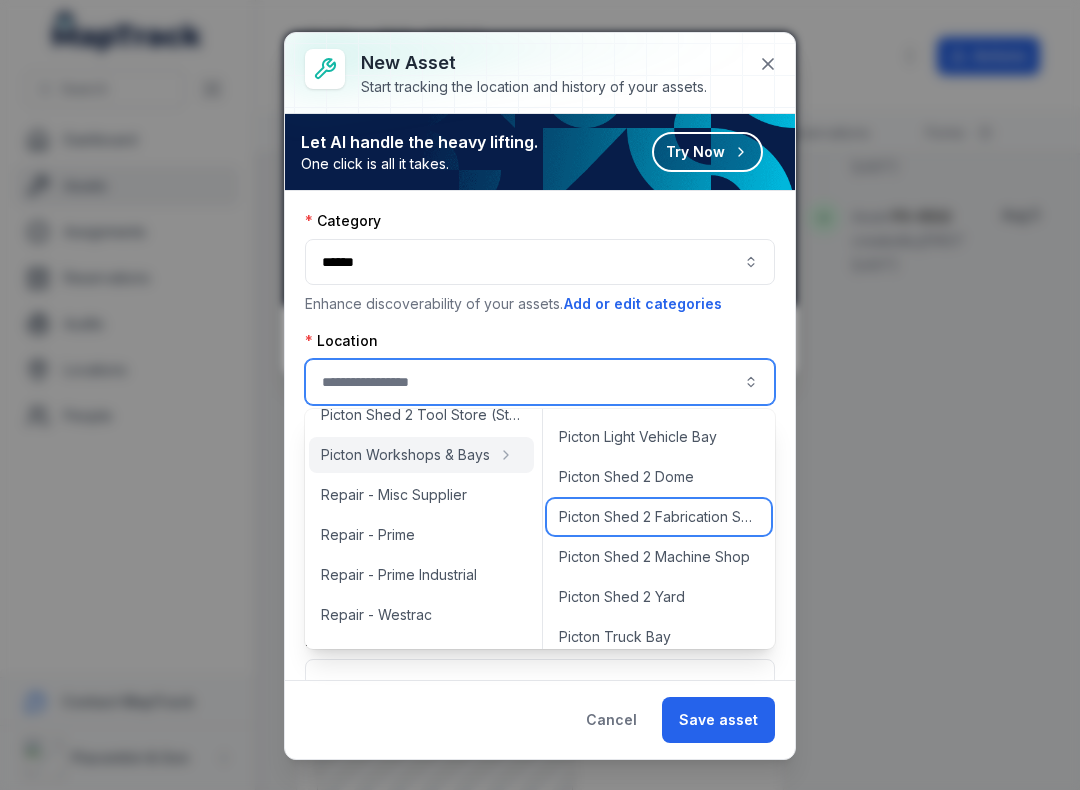 click on "Picton Shed 2 Fabrication Shop" at bounding box center (659, 517) 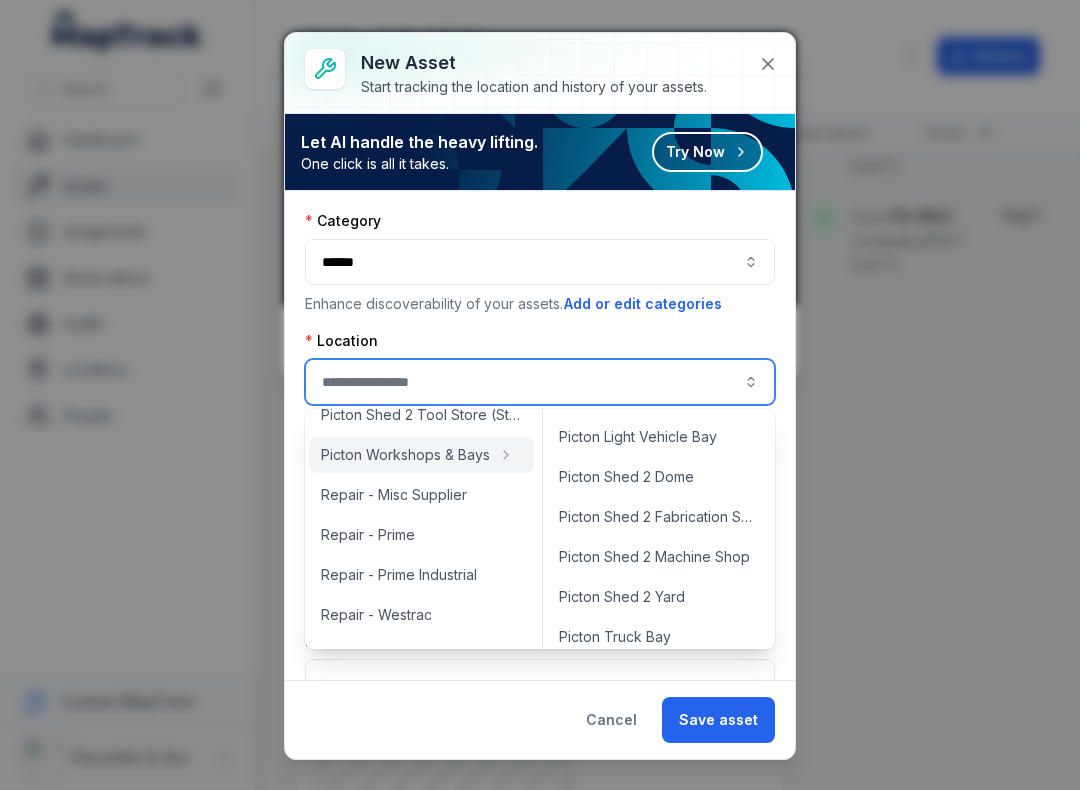 type on "**********" 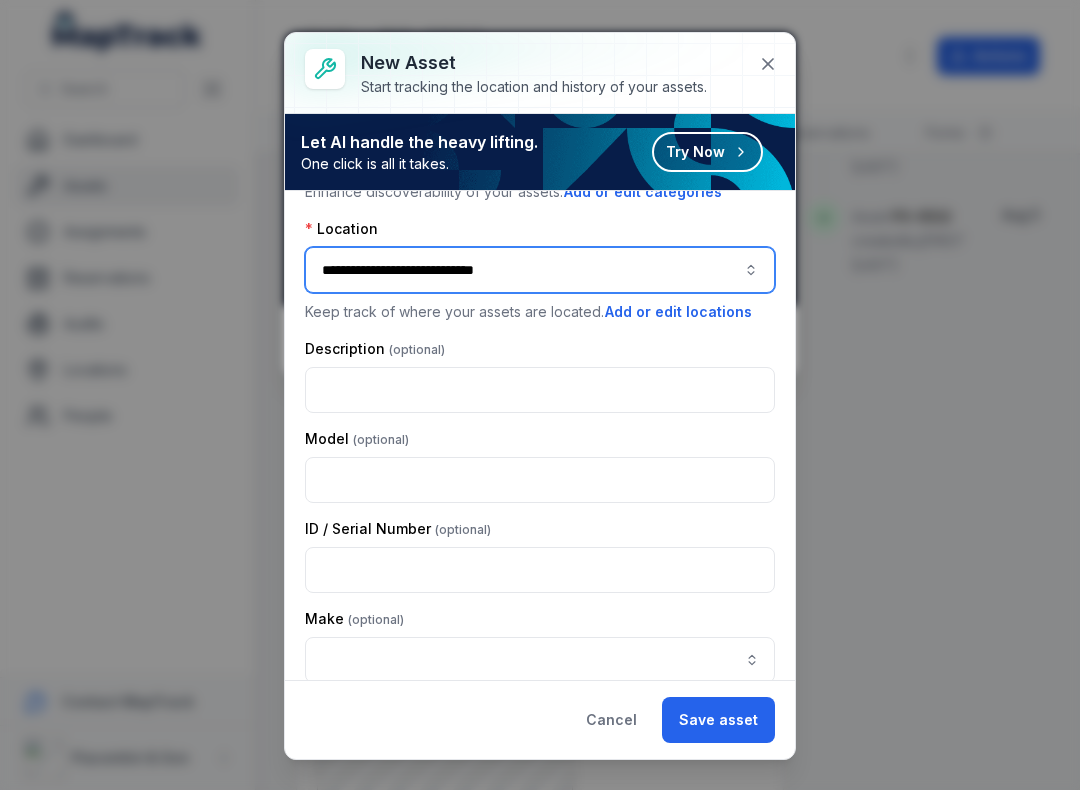 scroll, scrollTop: 115, scrollLeft: 0, axis: vertical 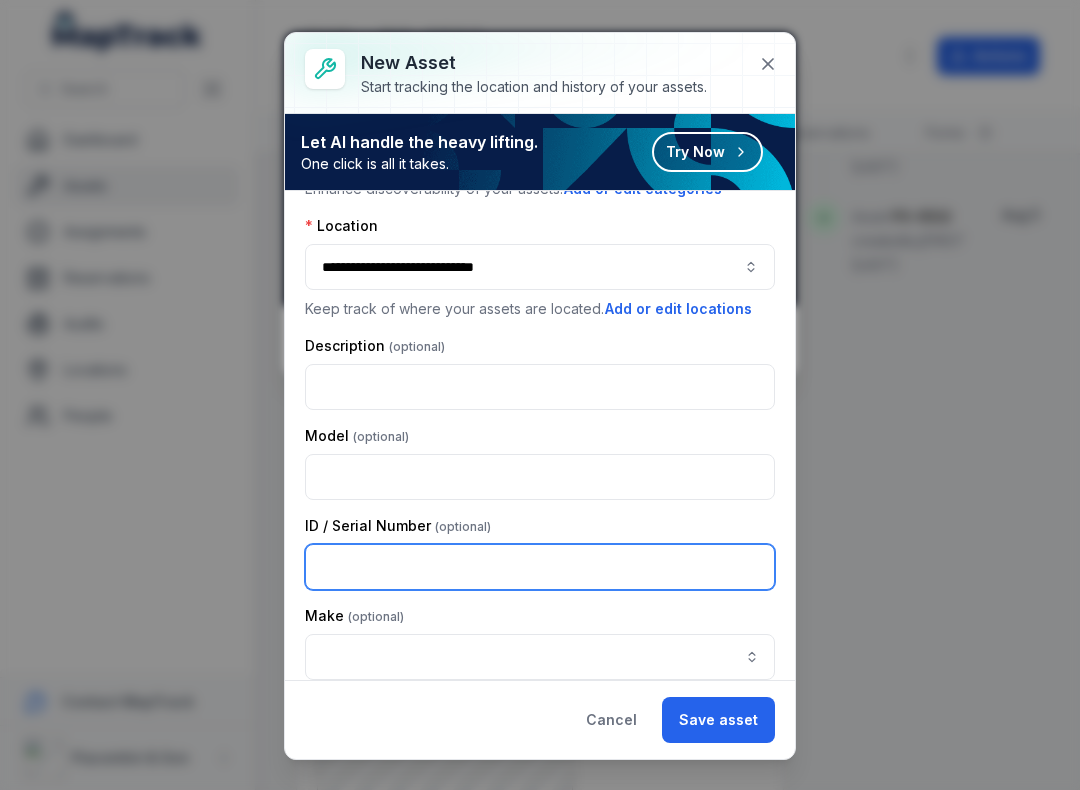 click at bounding box center [540, 567] 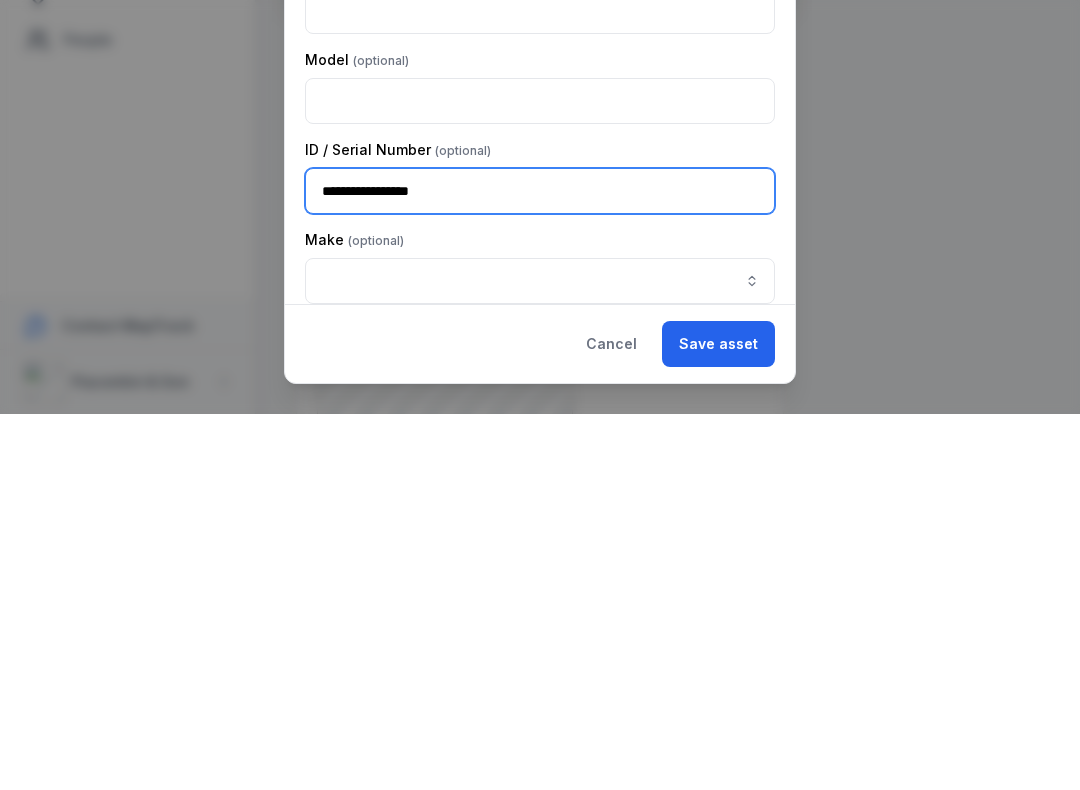type on "**********" 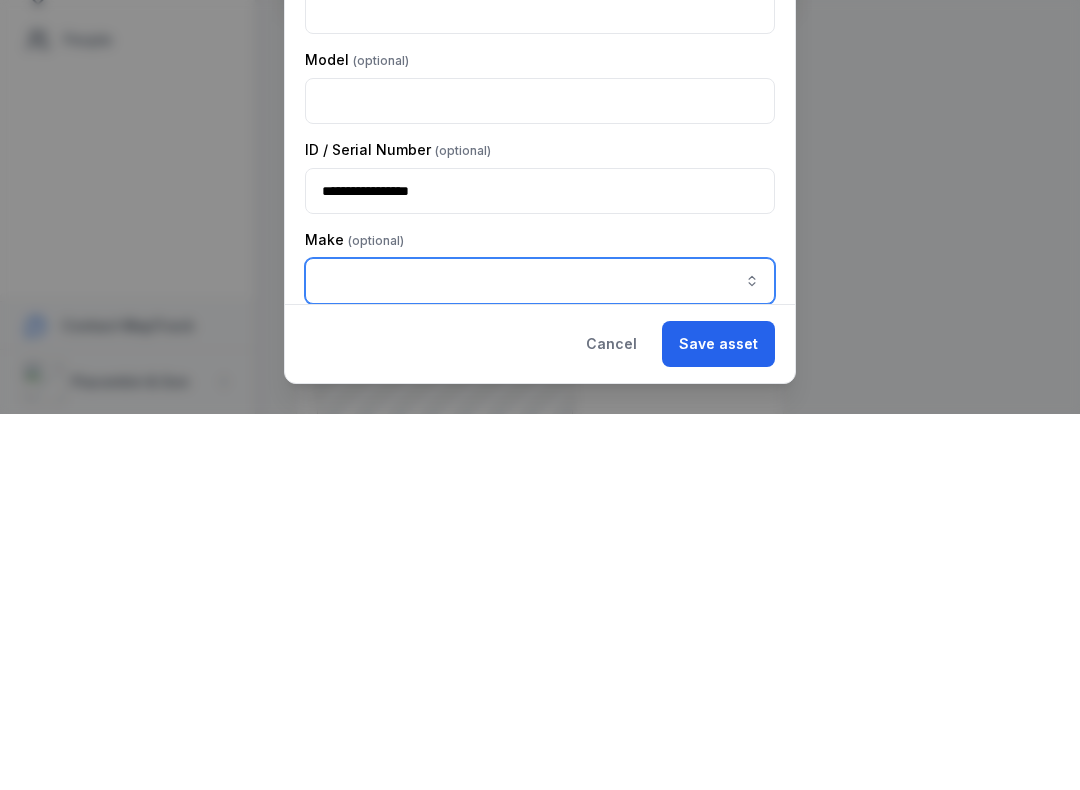 click at bounding box center (540, 657) 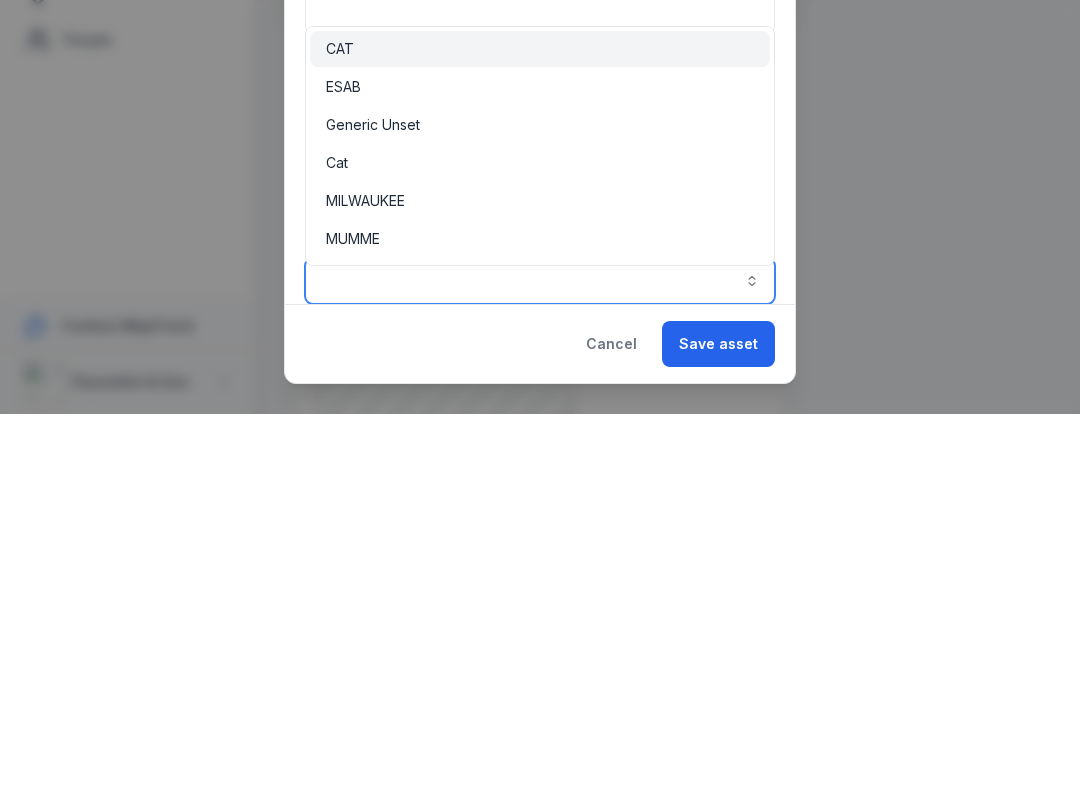 click on "ESAB" at bounding box center [343, 463] 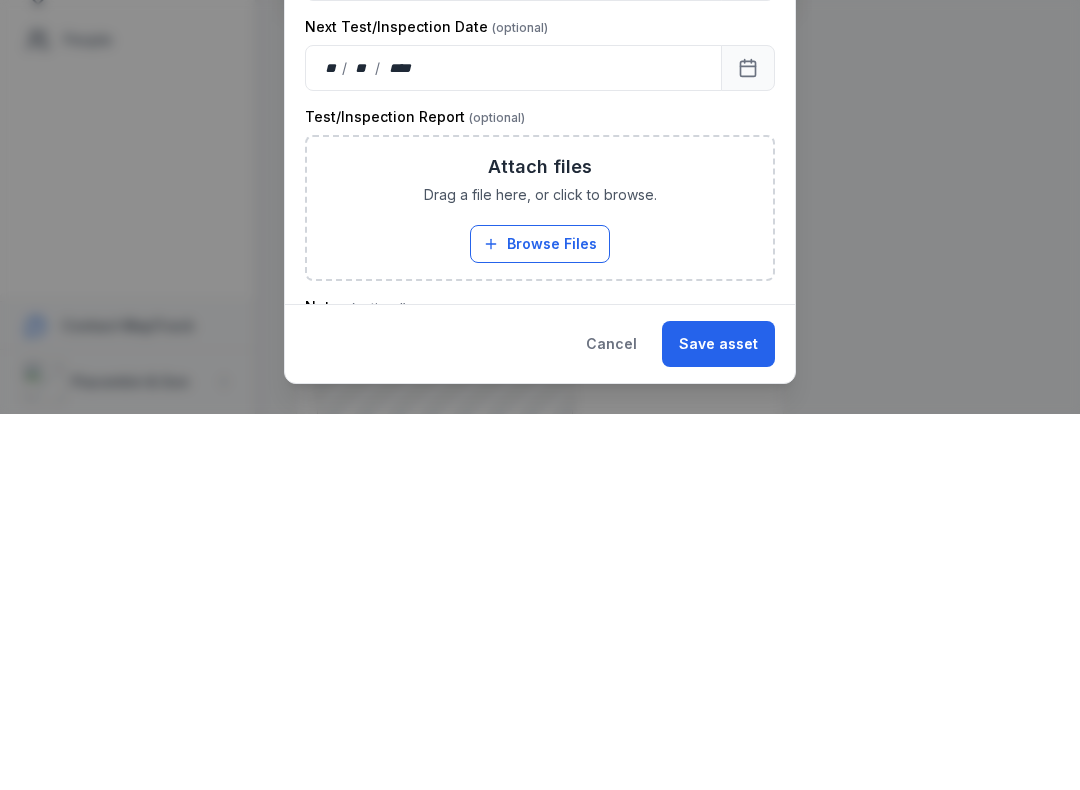 scroll, scrollTop: 510, scrollLeft: 0, axis: vertical 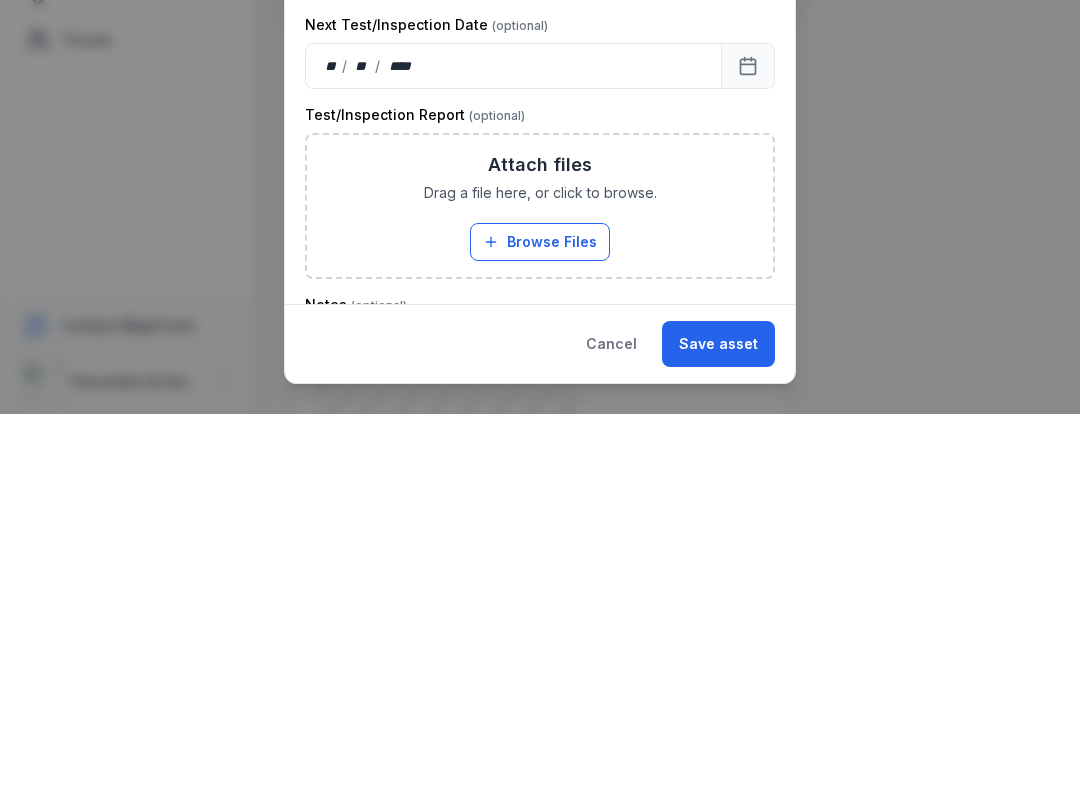 click on "Browse Files" at bounding box center (540, 618) 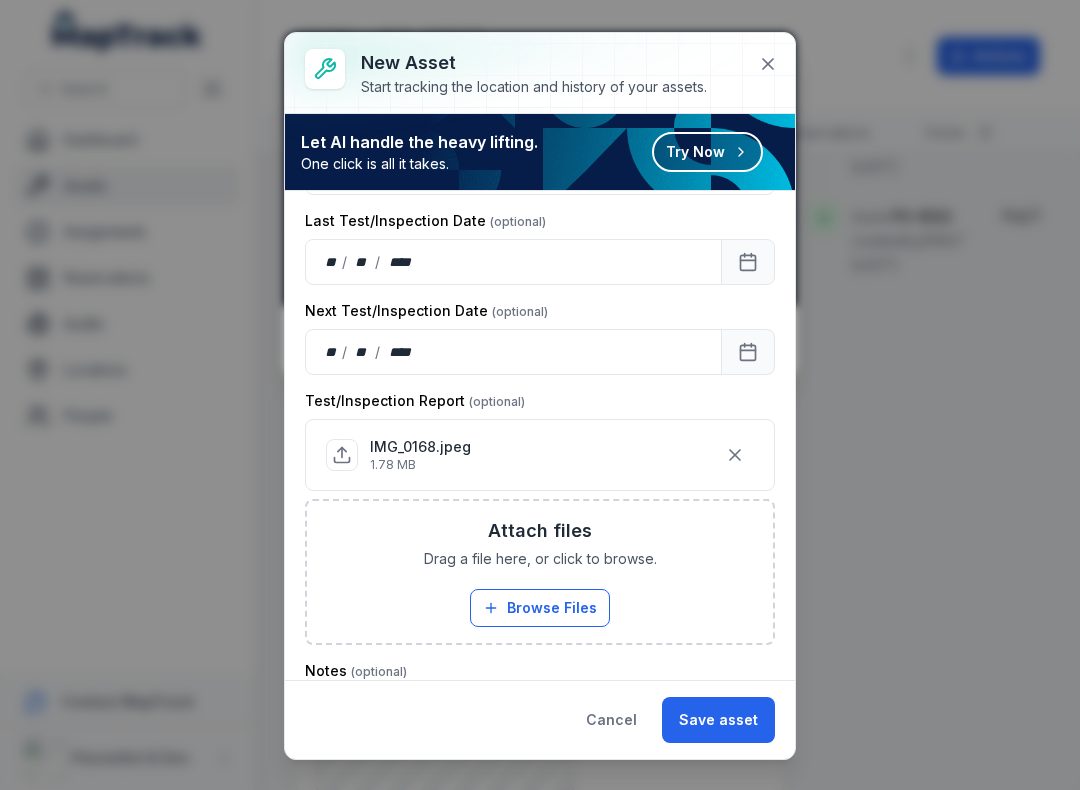 scroll, scrollTop: 608, scrollLeft: 0, axis: vertical 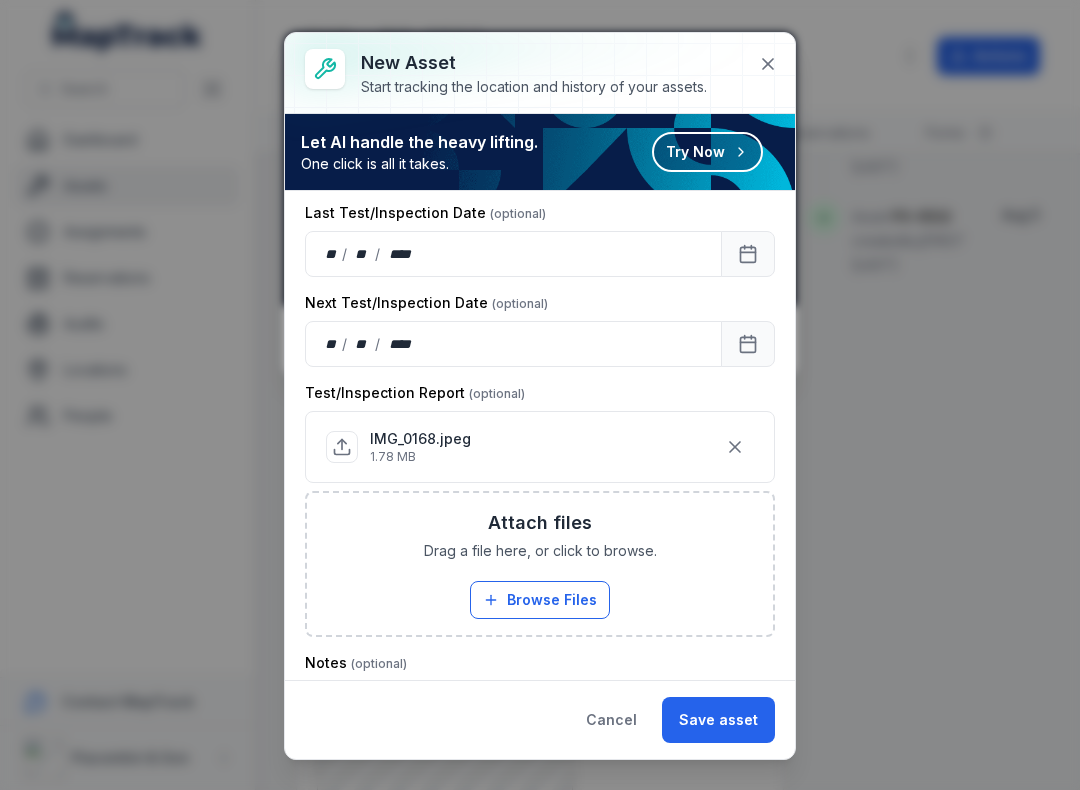 click on "Save asset" at bounding box center [718, 720] 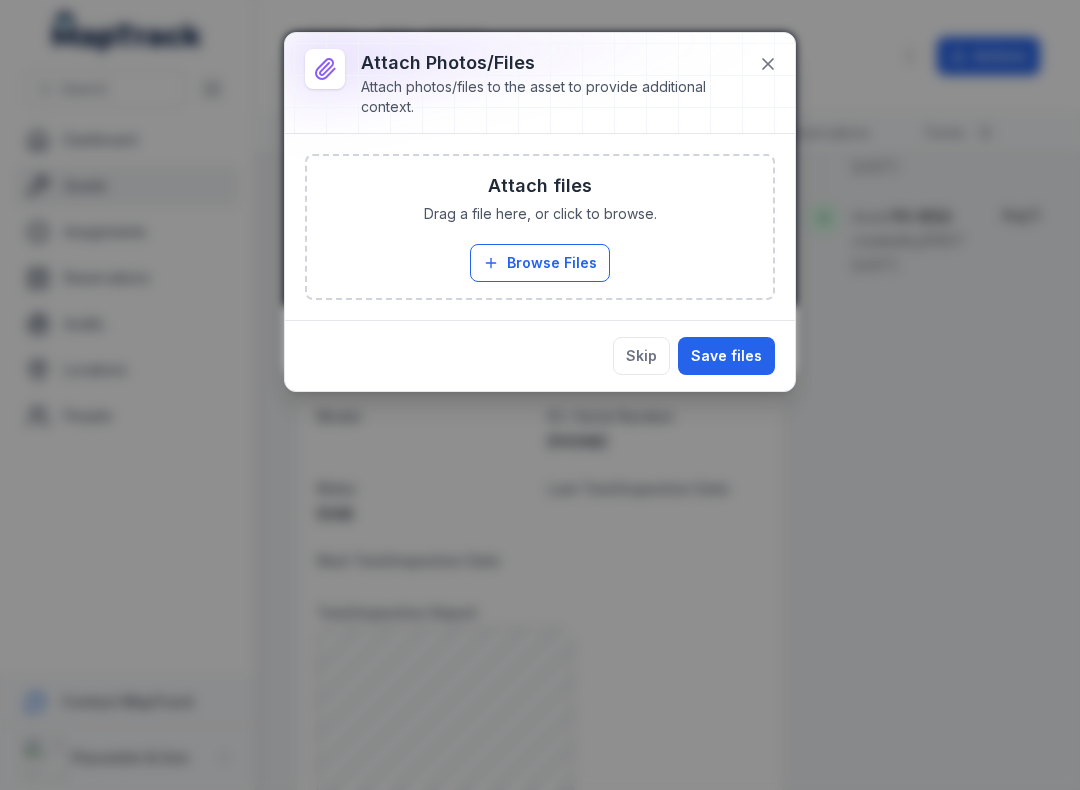 click on "Save files" at bounding box center (726, 356) 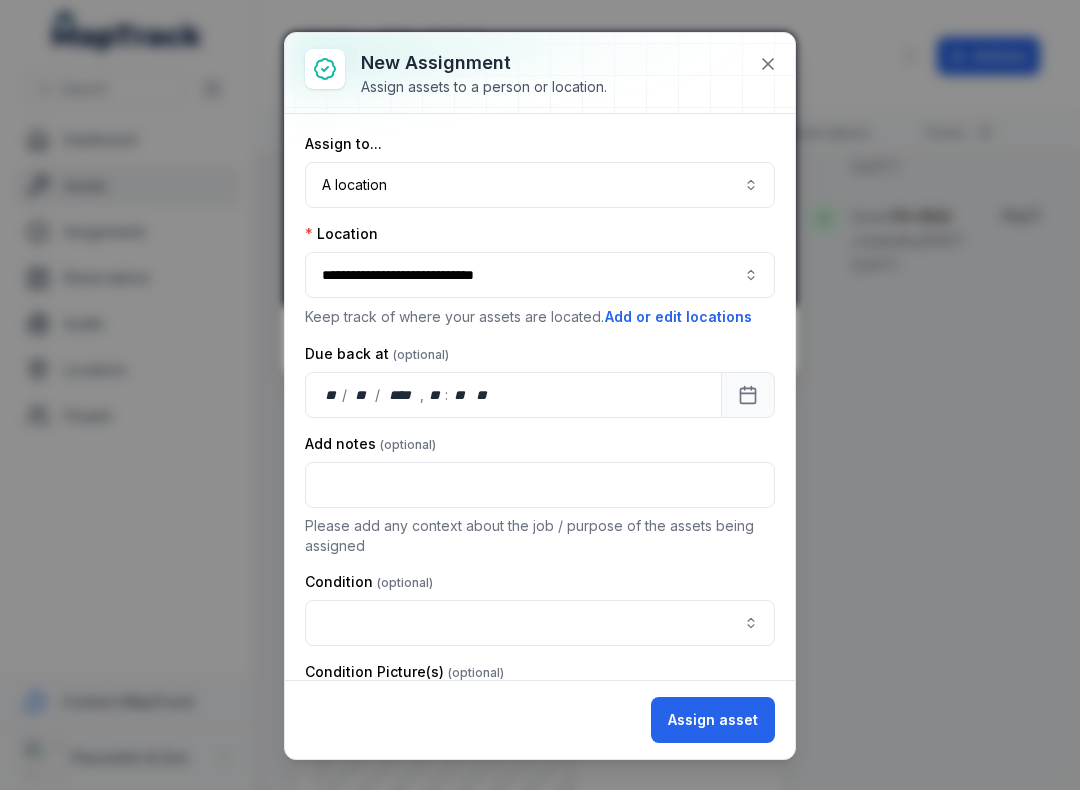 click at bounding box center [540, 623] 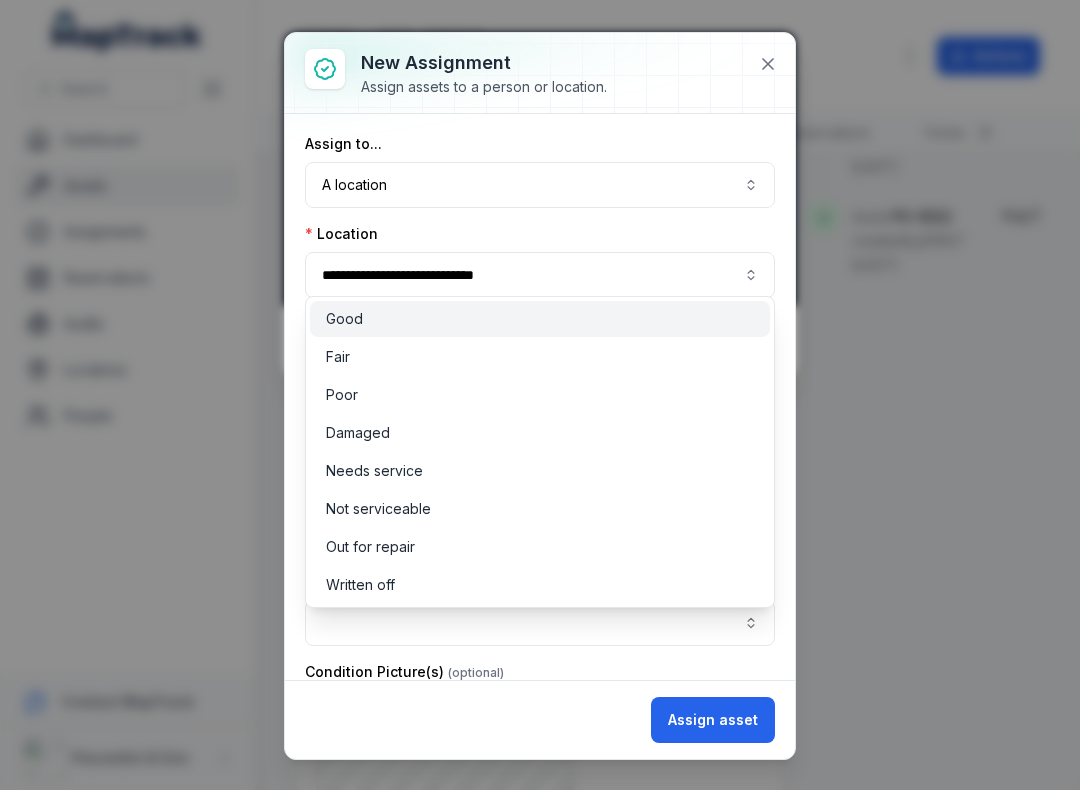 click on "Good" at bounding box center (540, 319) 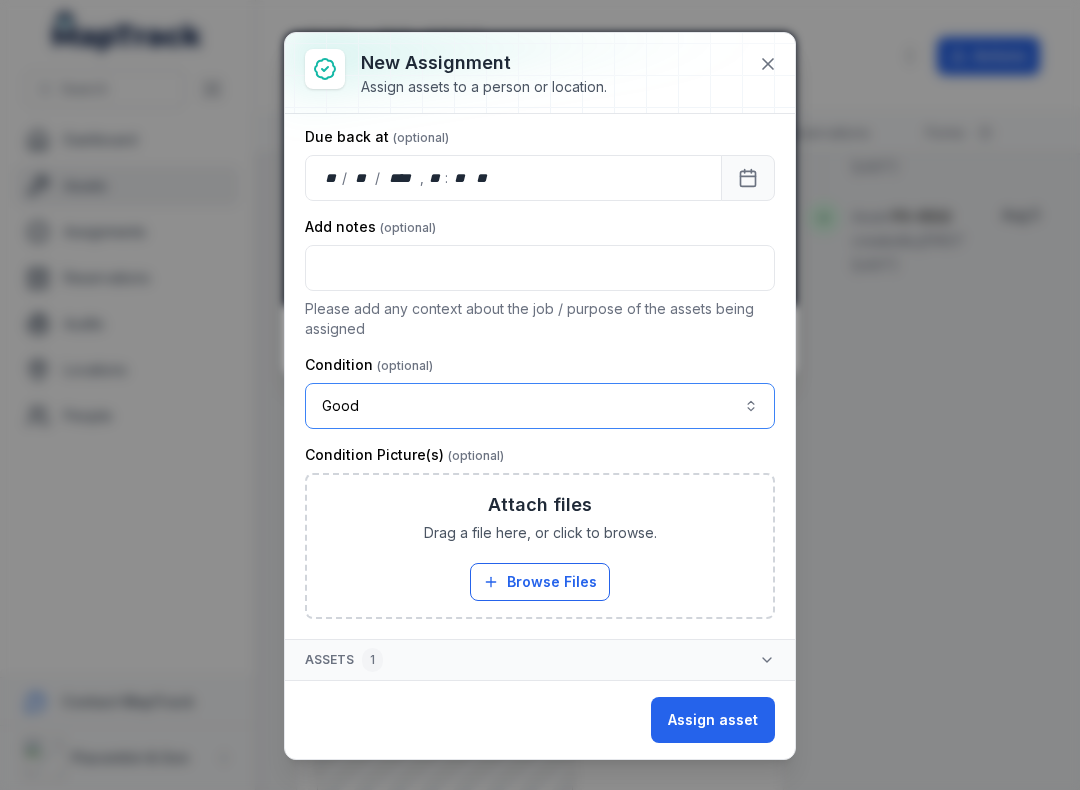 scroll, scrollTop: 217, scrollLeft: 0, axis: vertical 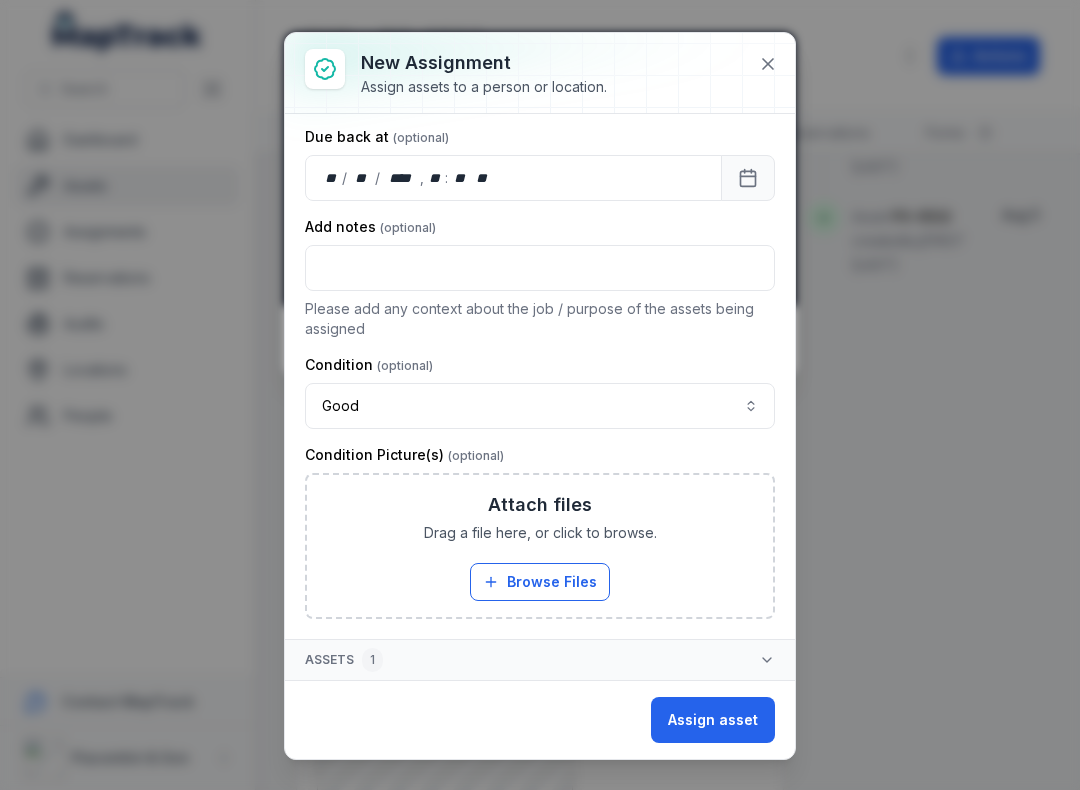 click on "Browse Files" at bounding box center [540, 582] 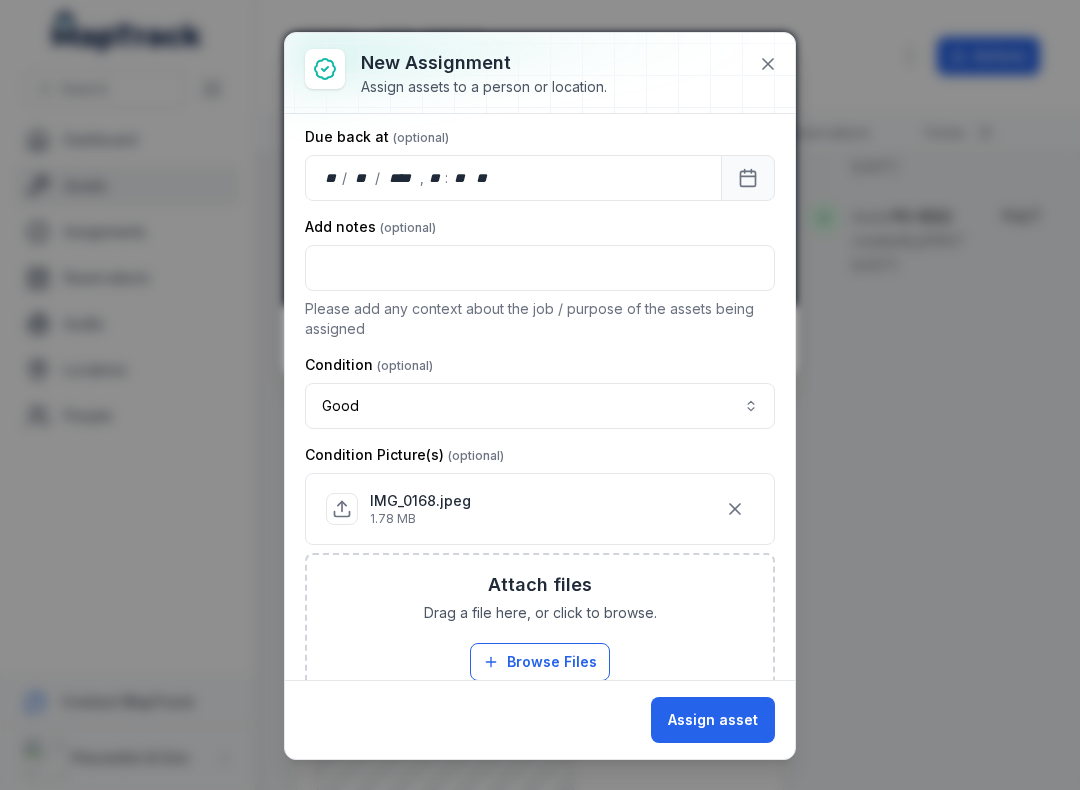 click on "Assign asset" at bounding box center (713, 720) 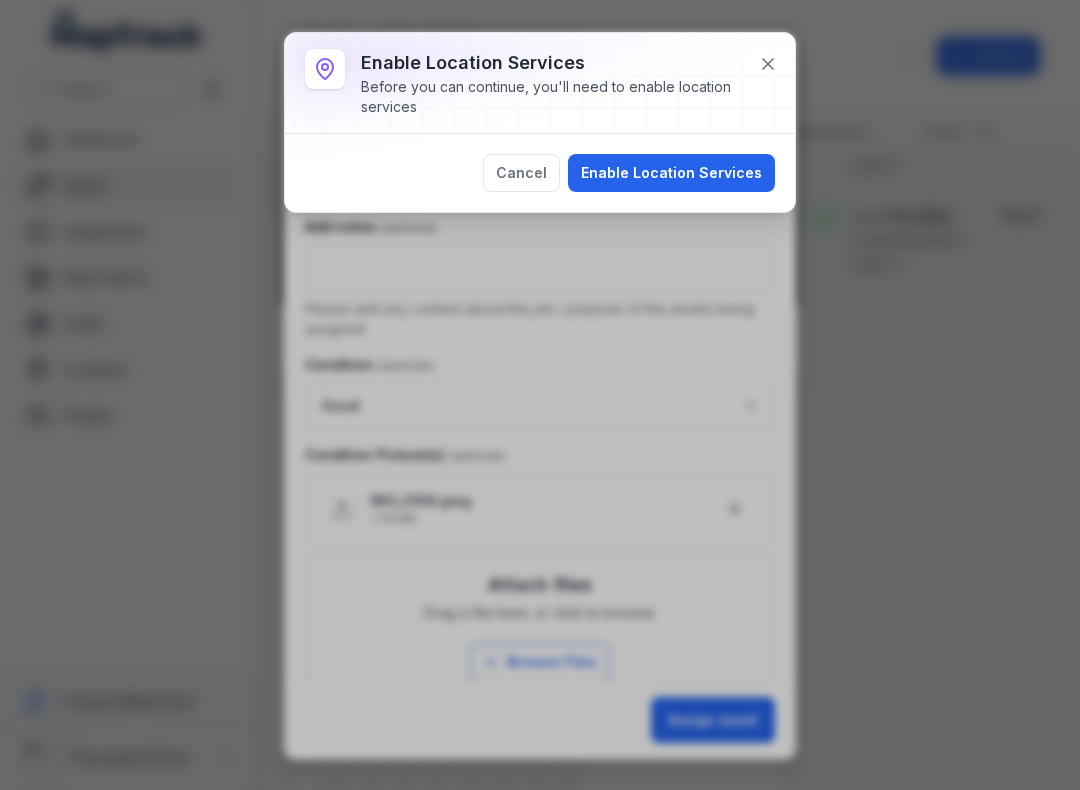 click on "Enable Location Services" at bounding box center (671, 173) 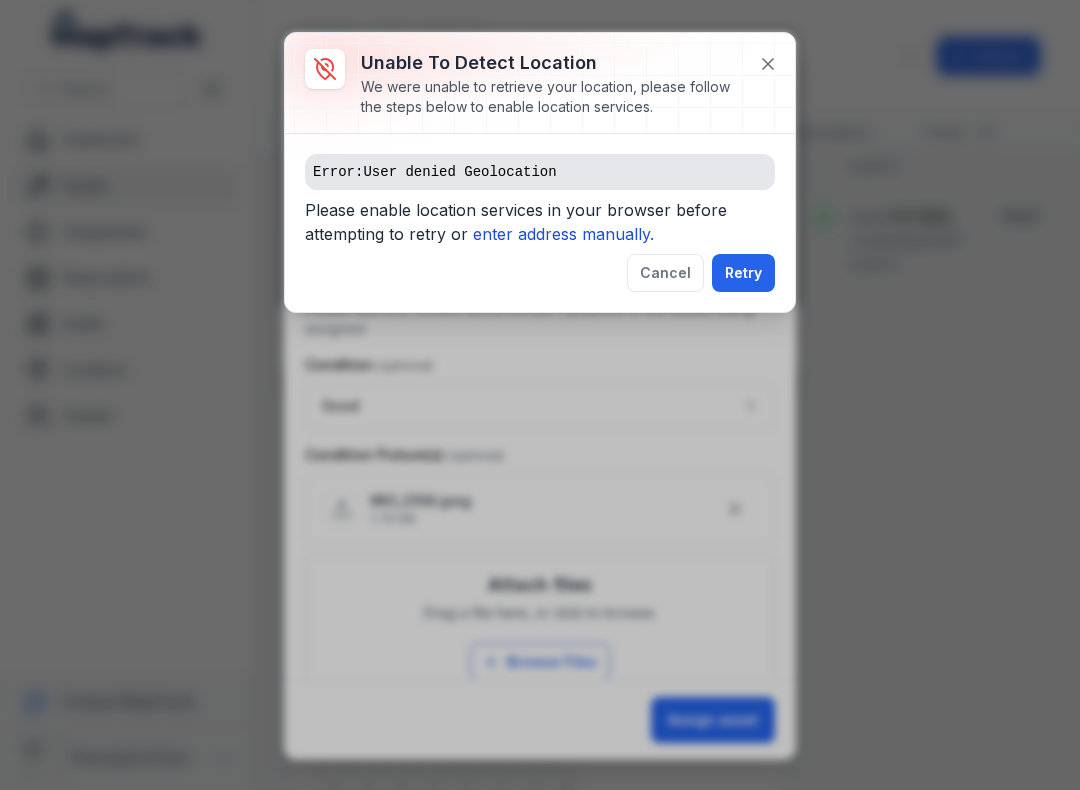 click on "enter address manually." at bounding box center [563, 234] 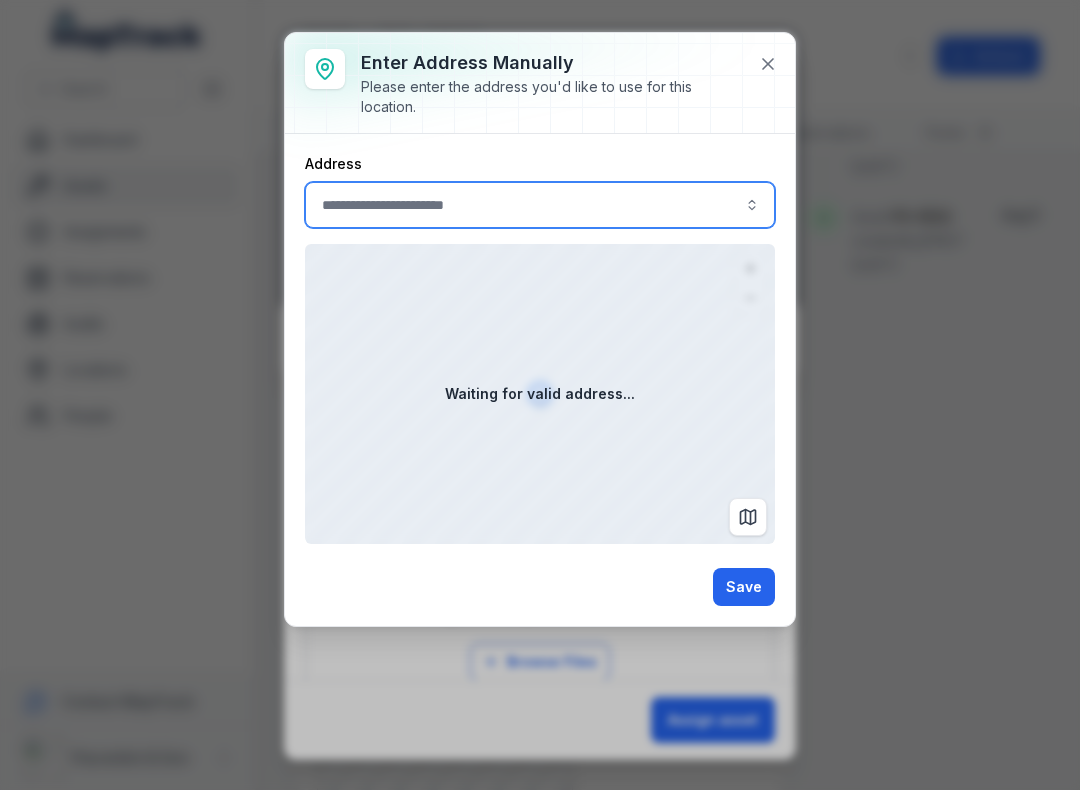 click at bounding box center [540, 205] 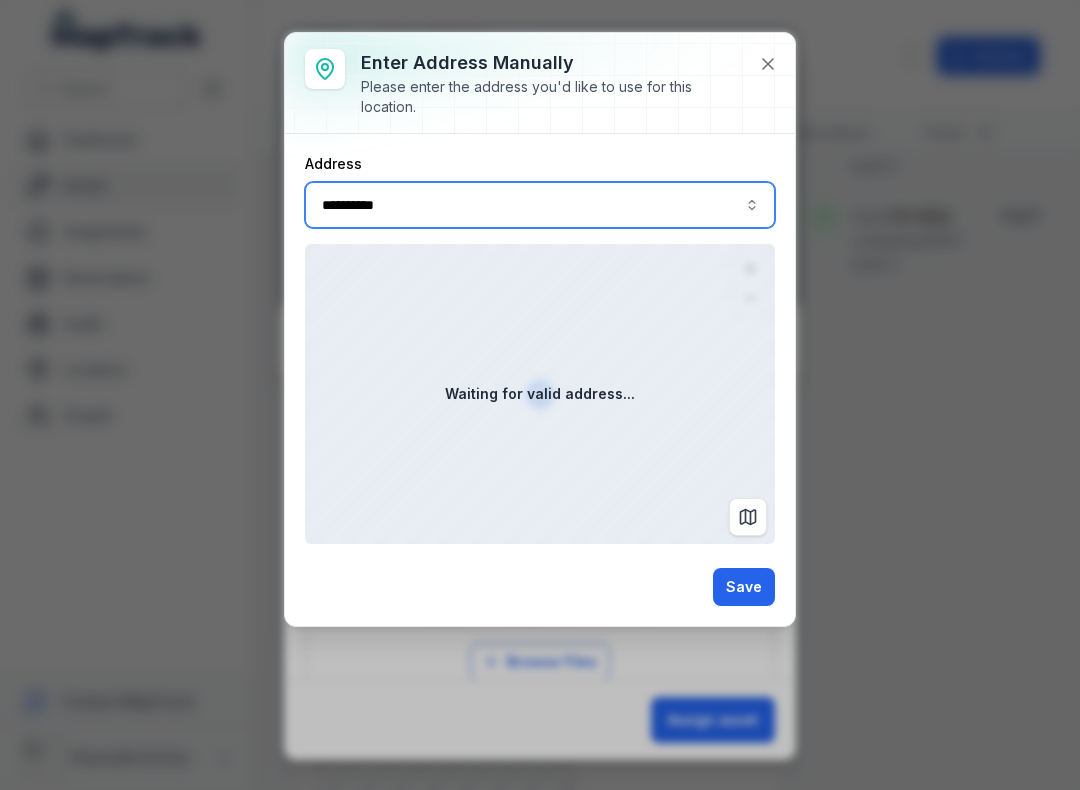 type on "**********" 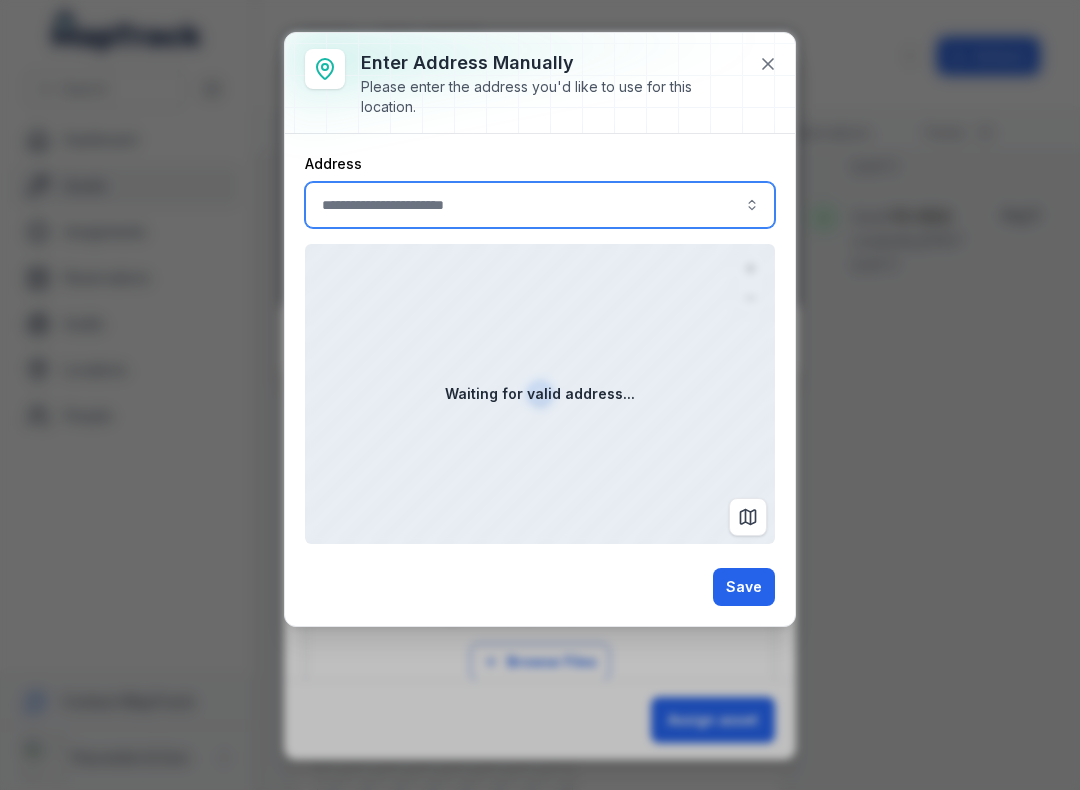 click at bounding box center (540, 205) 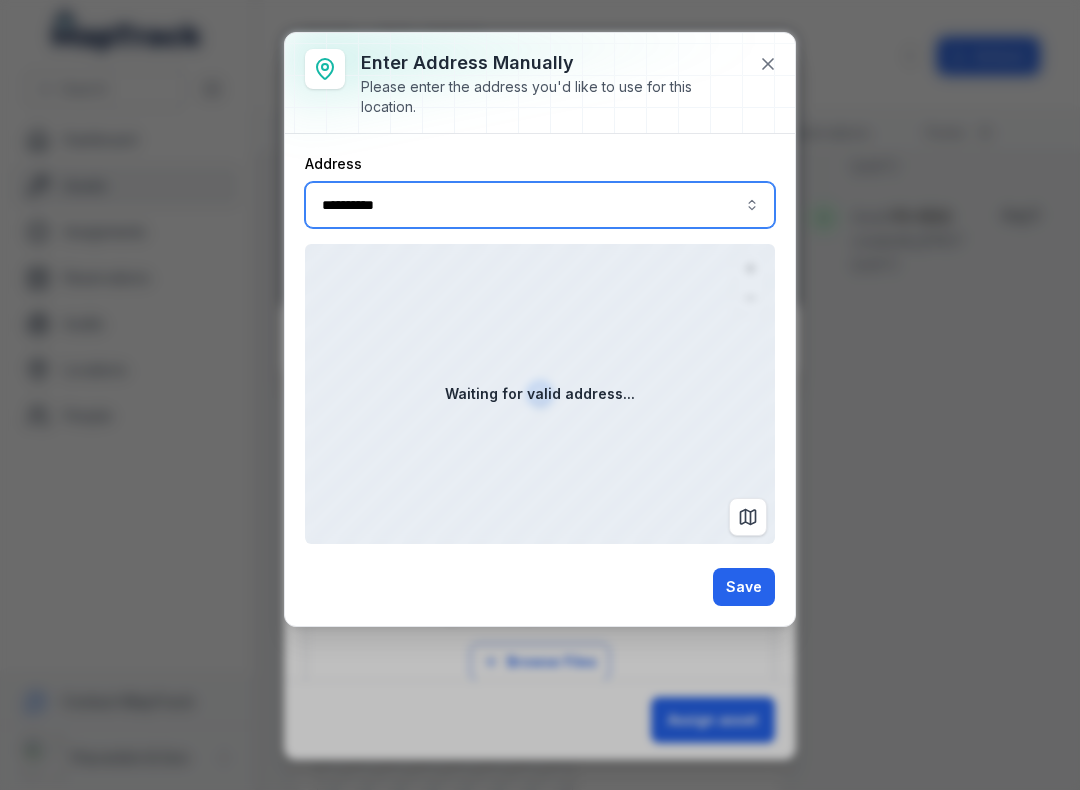 type on "**********" 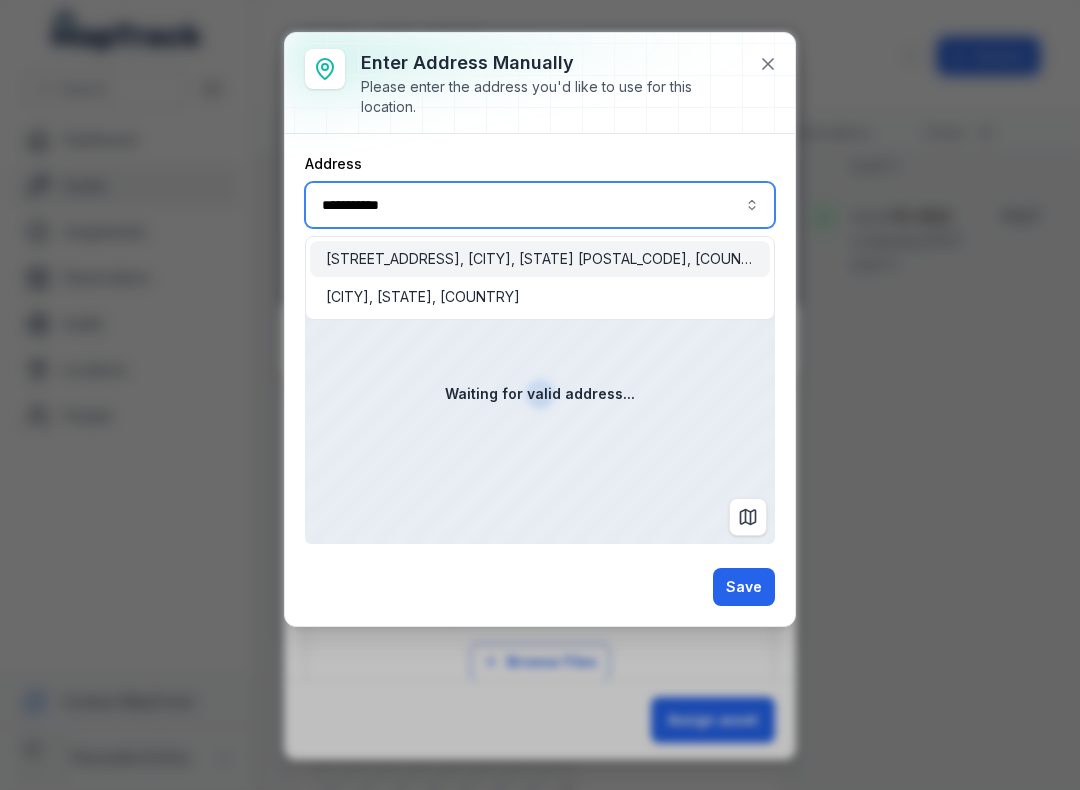 click on "[STREET_ADDRESS], [CITY], [STATE] [POSTAL_CODE], [COUNTRY]" at bounding box center [540, 259] 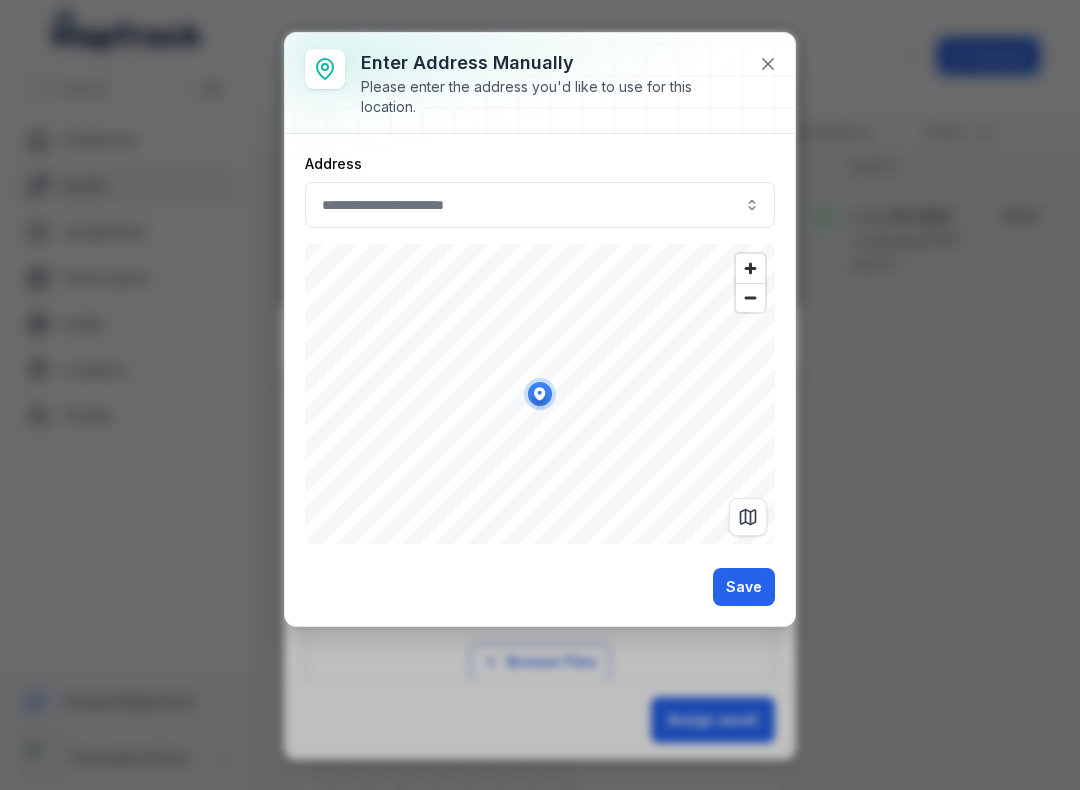click on "Save" at bounding box center [744, 587] 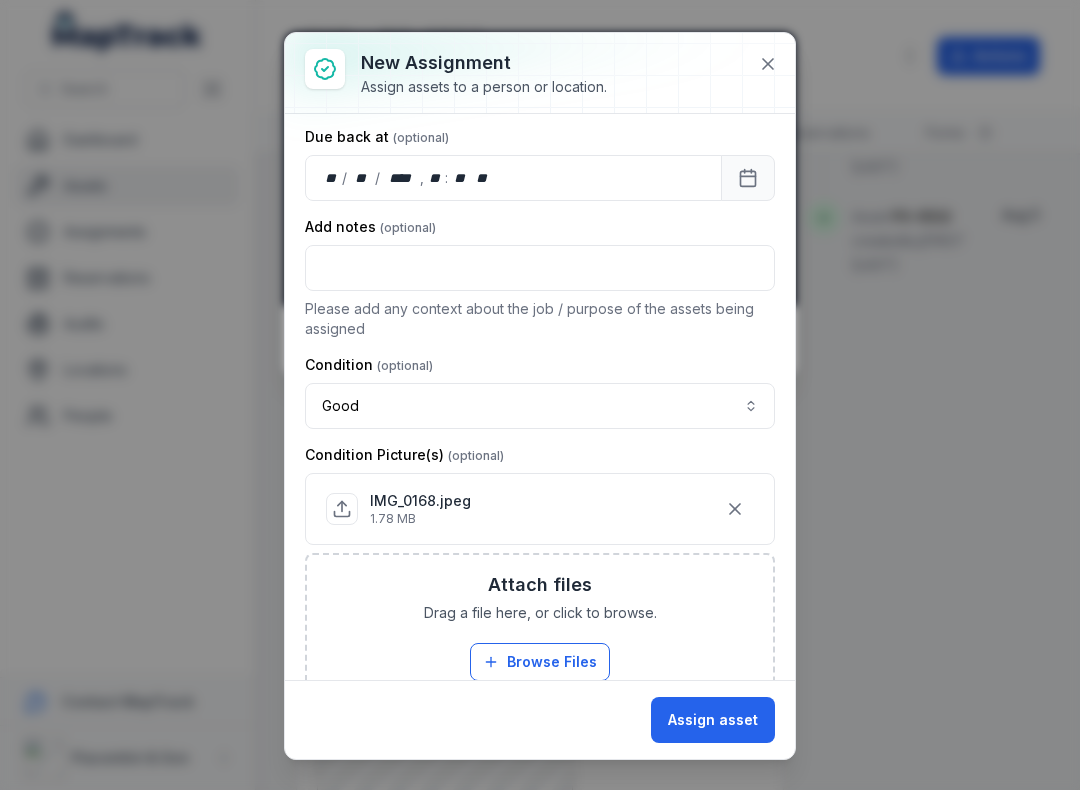 click on "Assign asset" at bounding box center (713, 720) 